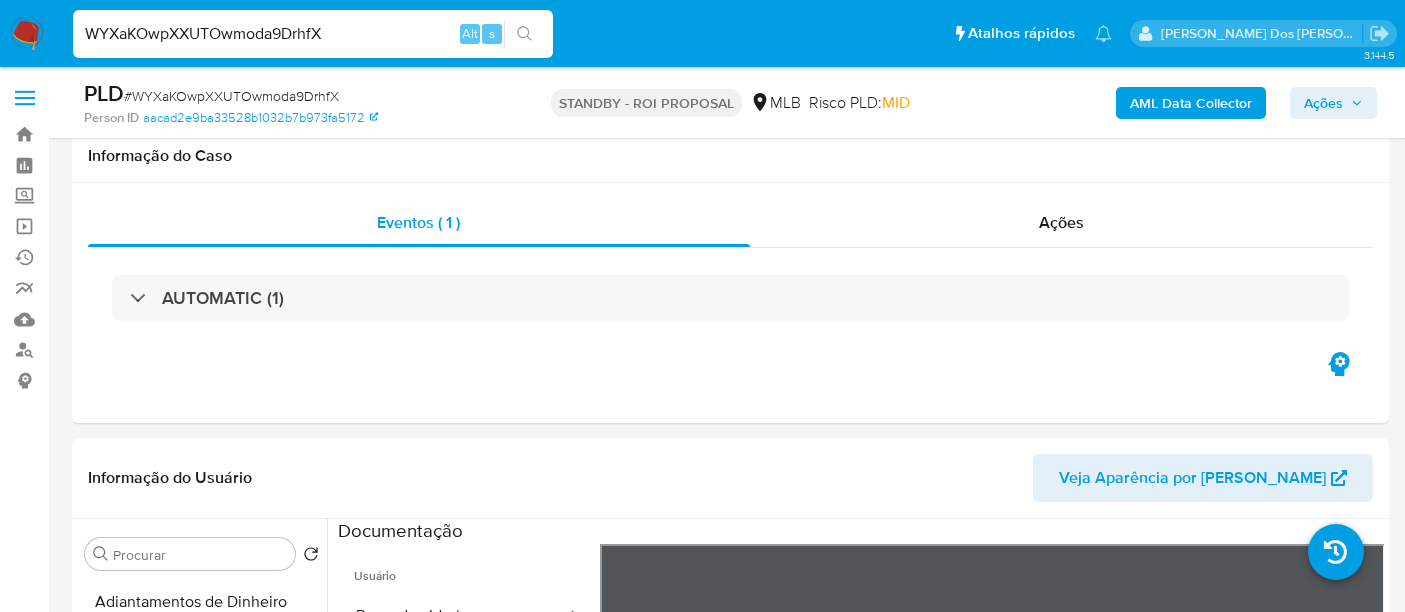 select on "10" 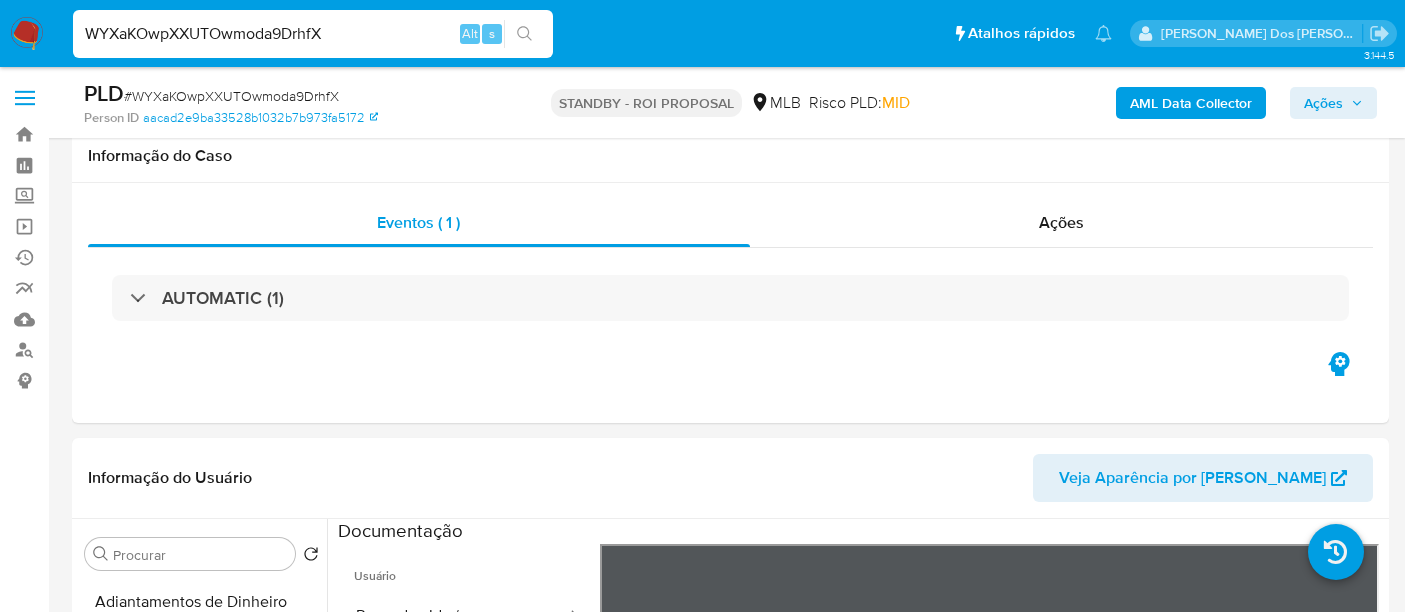 scroll, scrollTop: 444, scrollLeft: 0, axis: vertical 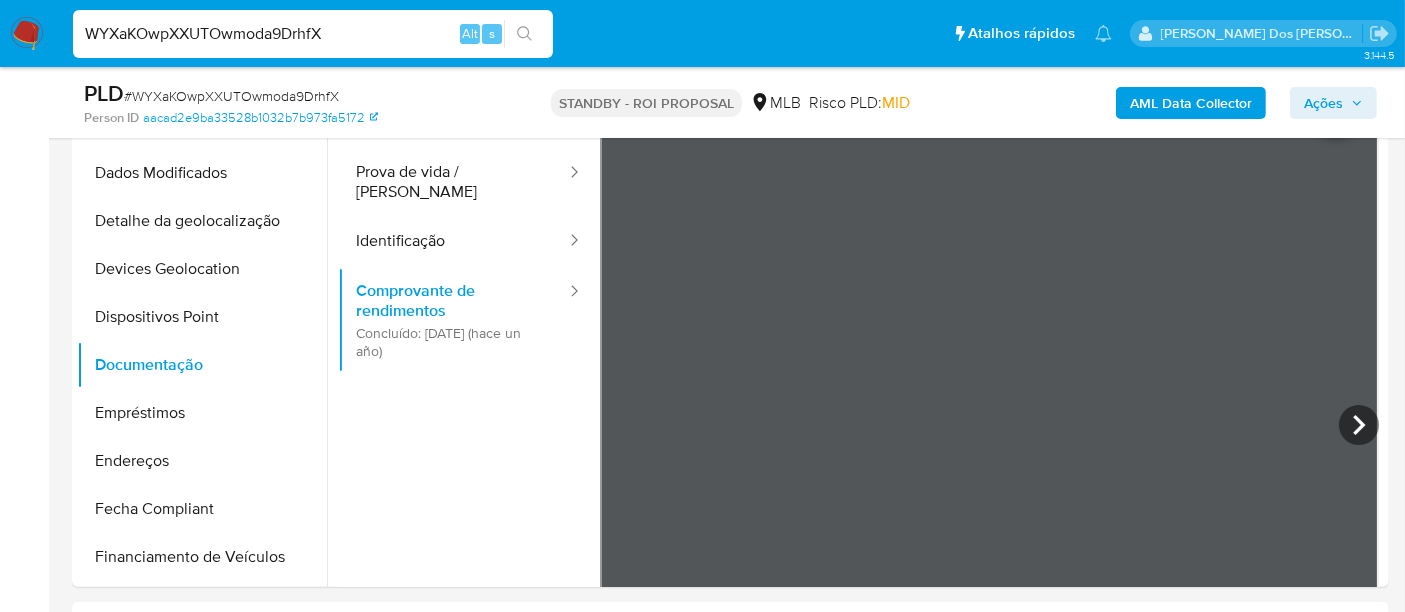 click on "WYXaKOwpXXUTOwmoda9DrhfX" at bounding box center (313, 34) 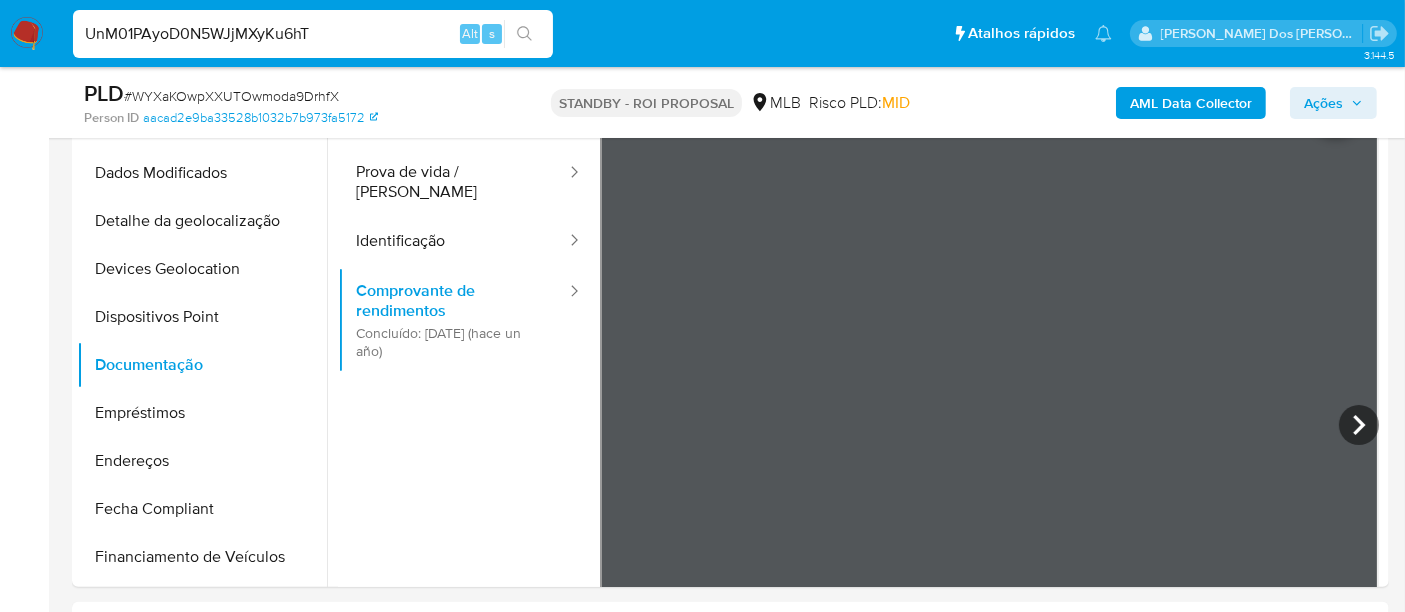 type on "UnM01PAyoD0N5WJjMXyKu6hT" 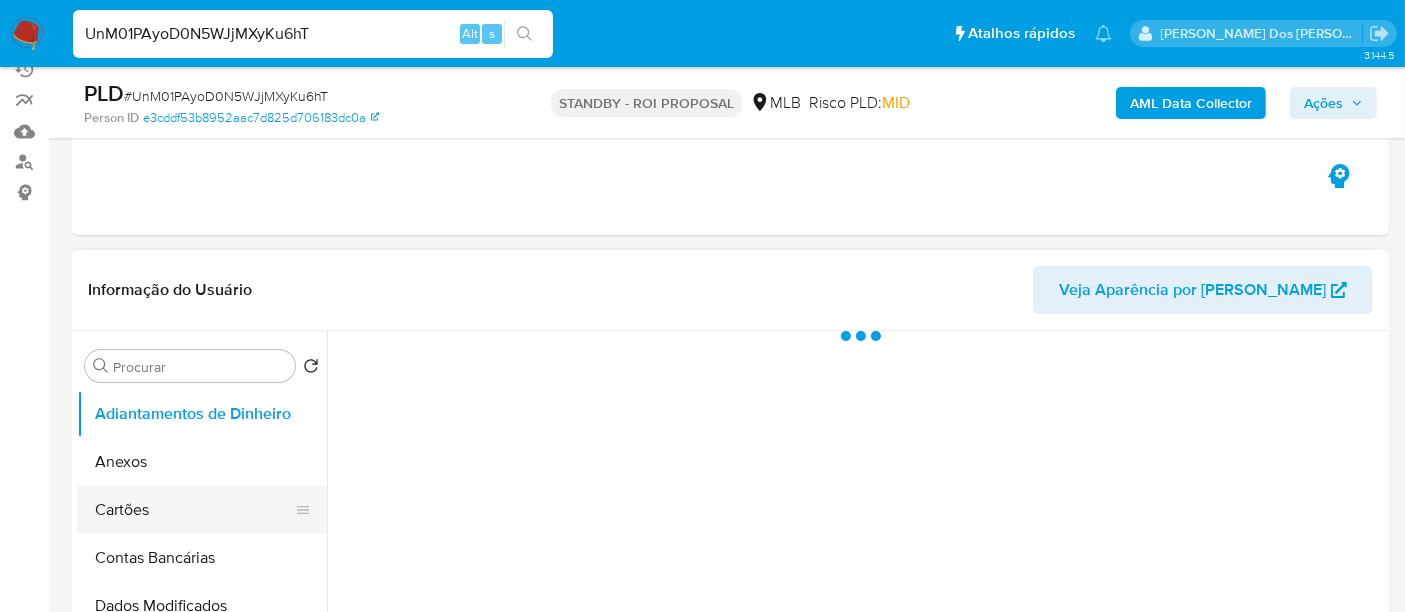scroll, scrollTop: 444, scrollLeft: 0, axis: vertical 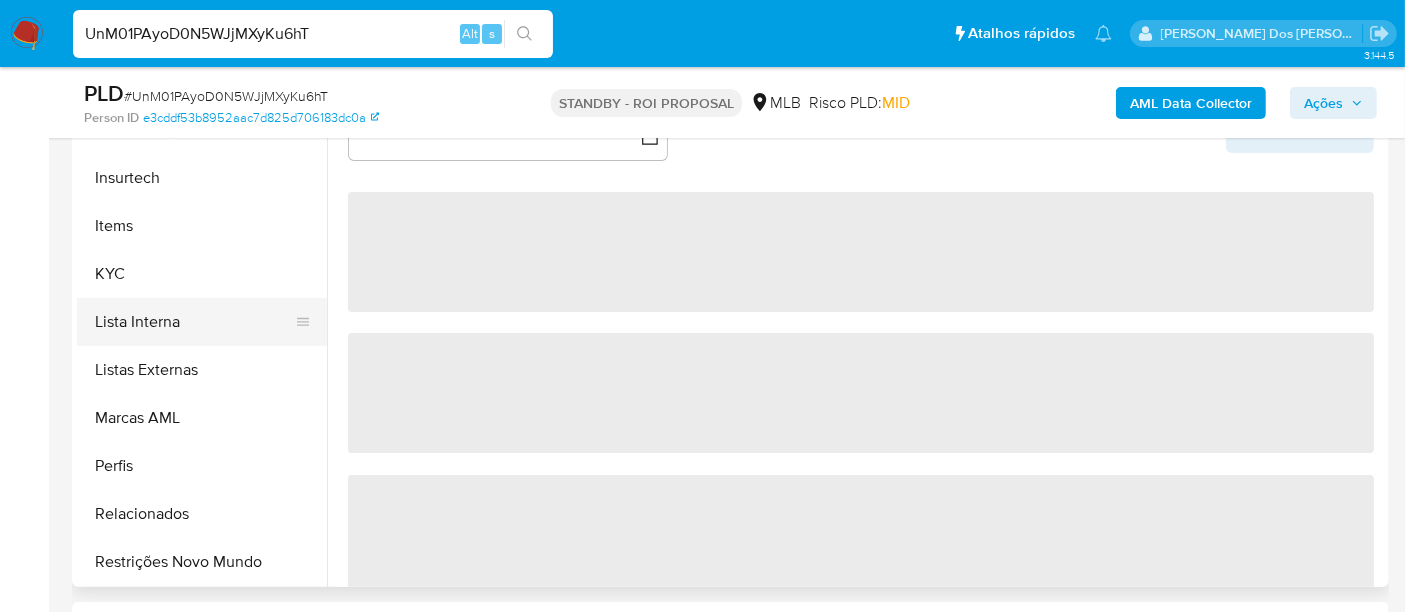 select on "10" 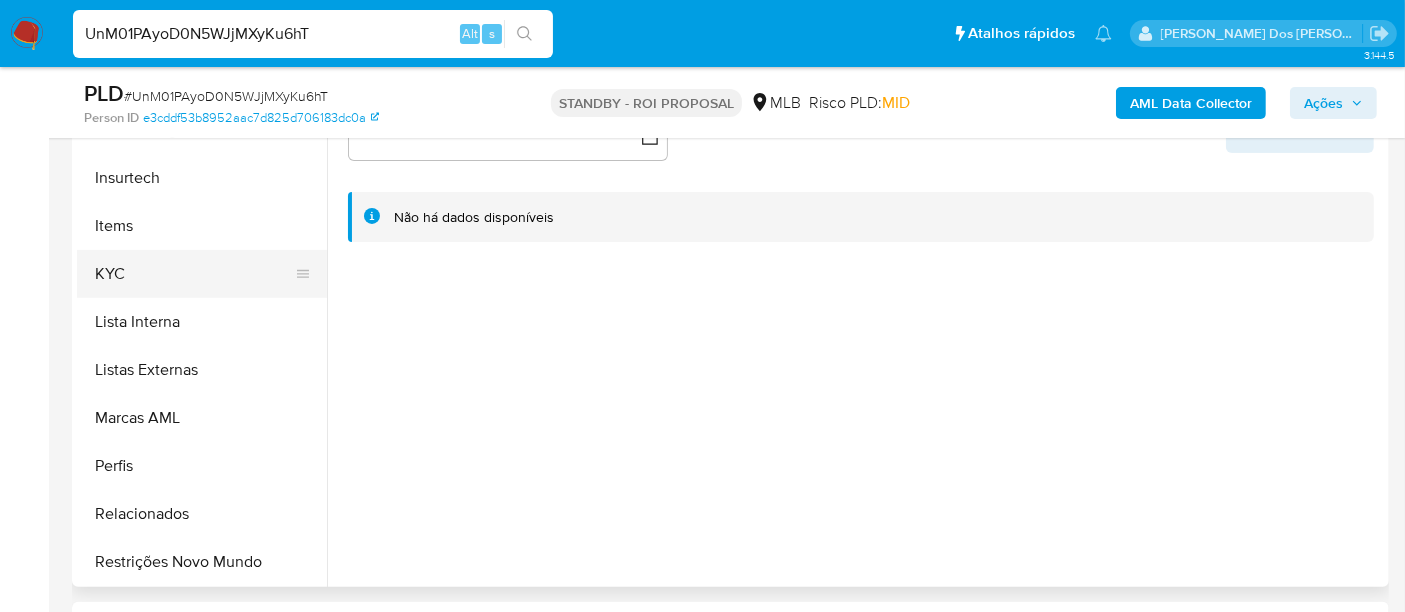 click on "KYC" at bounding box center (194, 274) 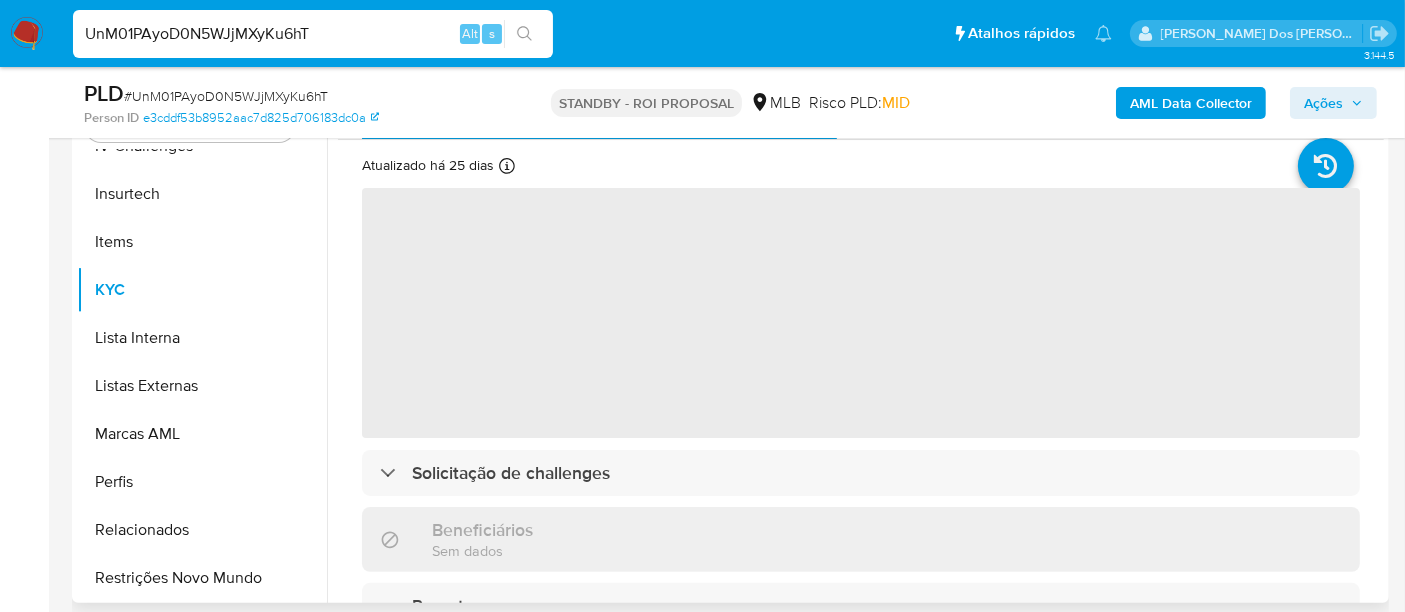 scroll, scrollTop: 222, scrollLeft: 0, axis: vertical 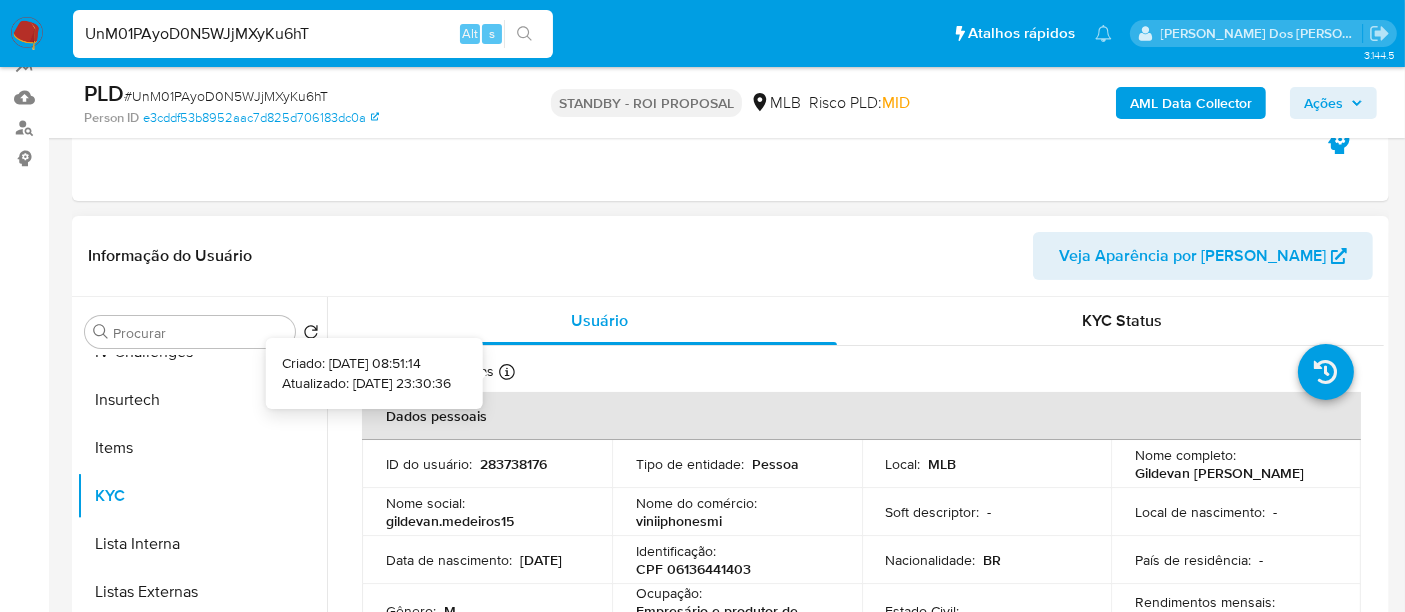 type 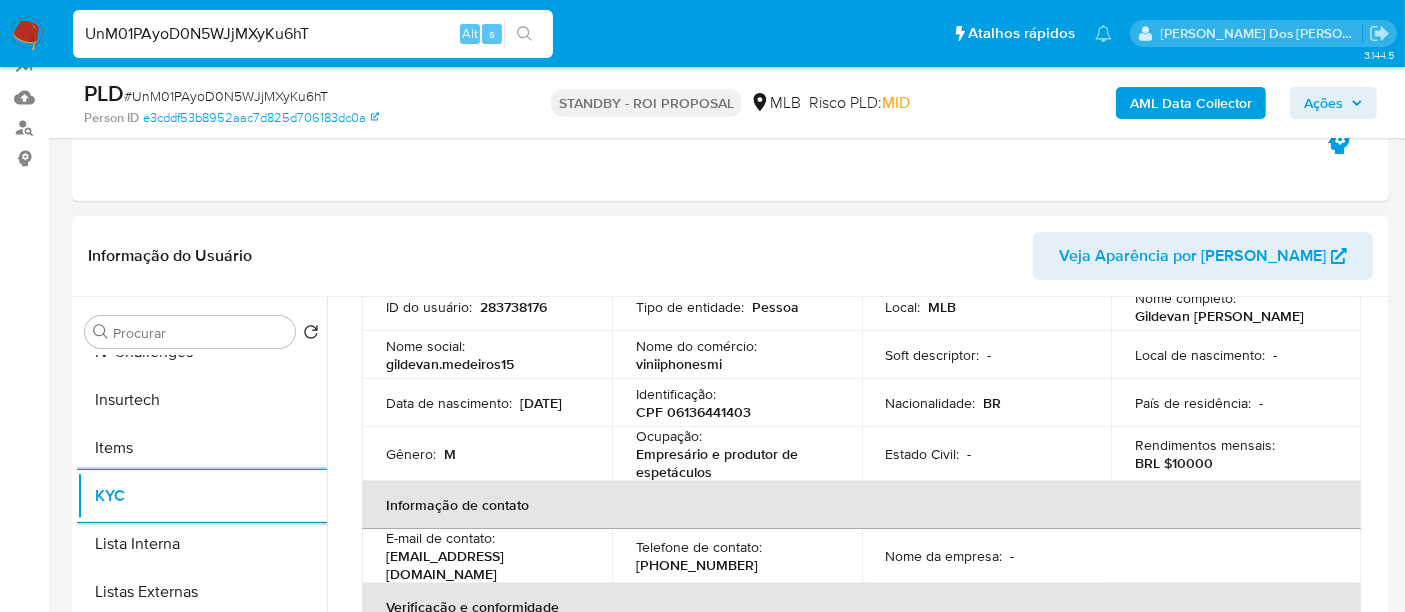 scroll, scrollTop: 111, scrollLeft: 0, axis: vertical 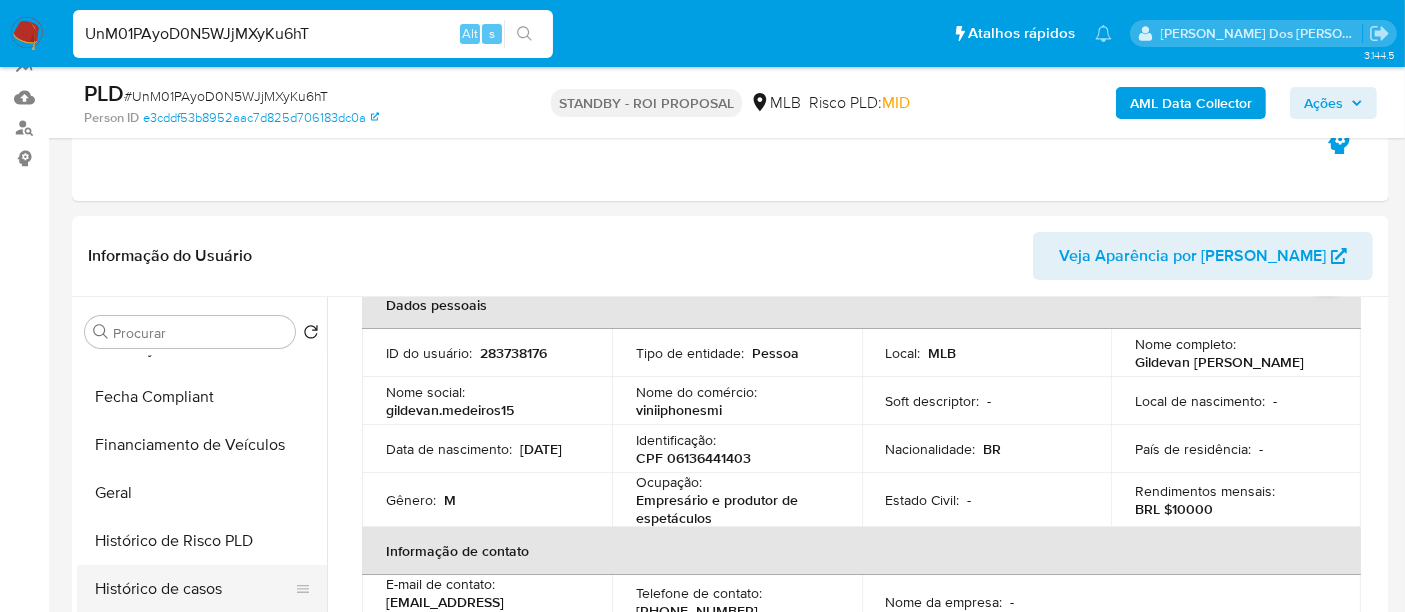click on "Histórico de casos" at bounding box center [194, 589] 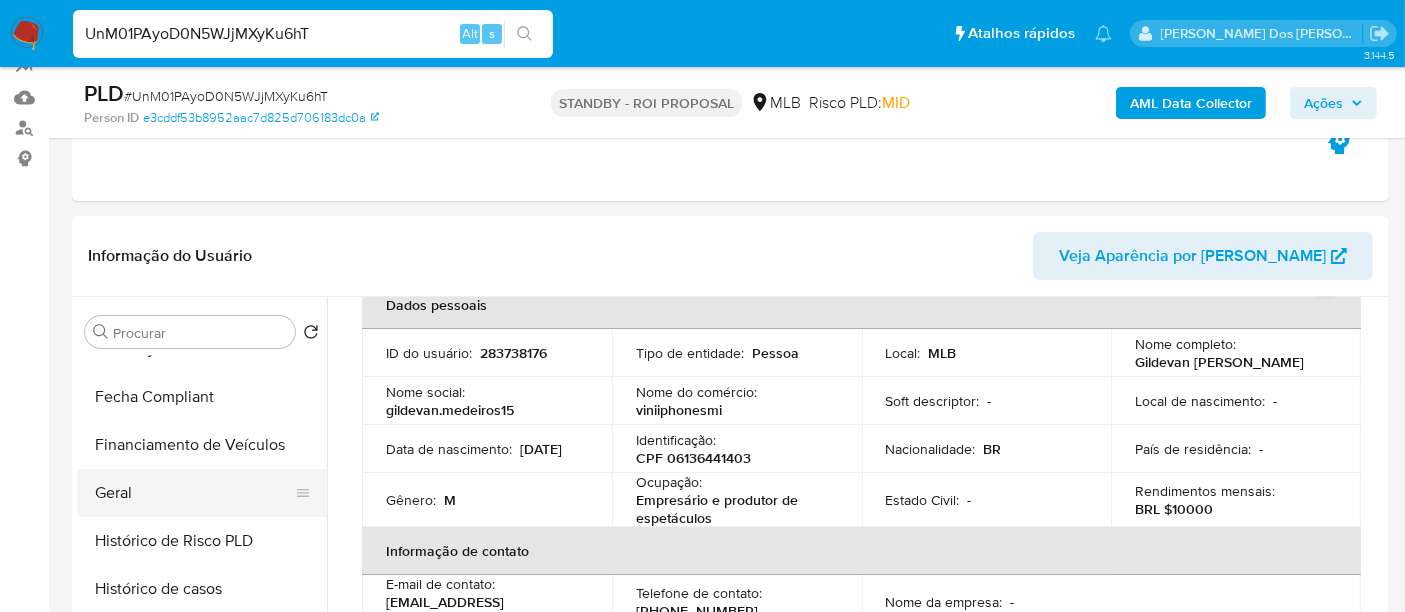 scroll, scrollTop: 0, scrollLeft: 0, axis: both 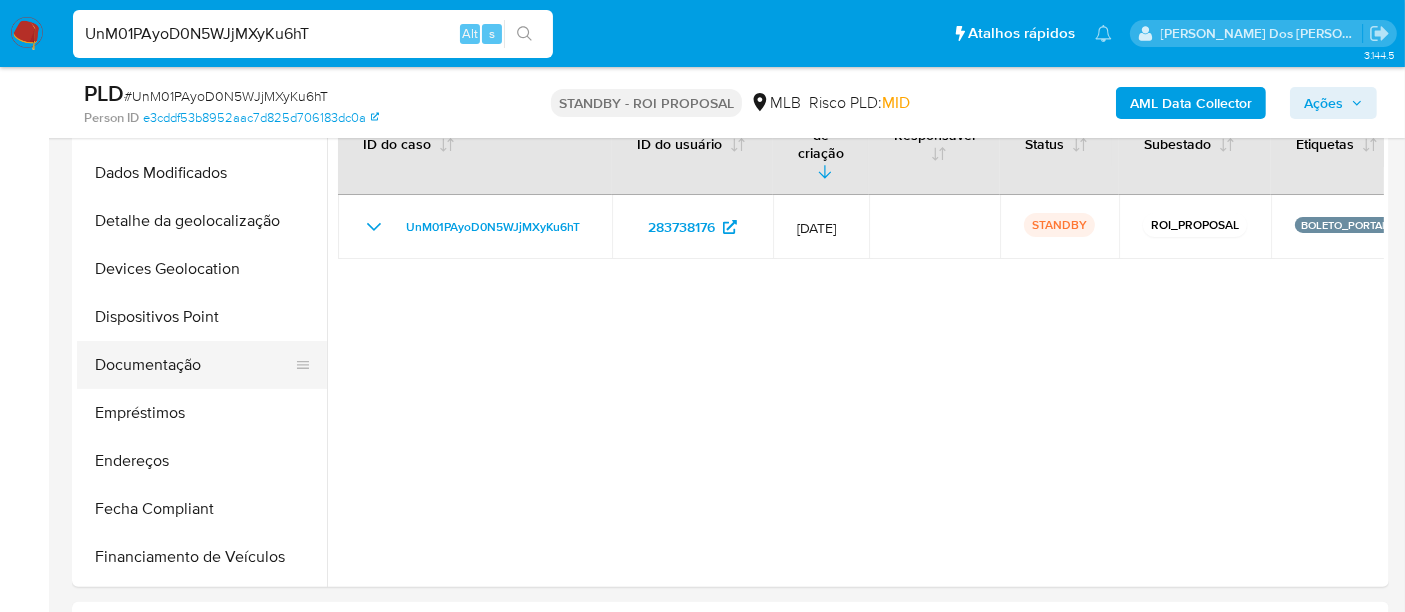 click on "Documentação" at bounding box center (194, 365) 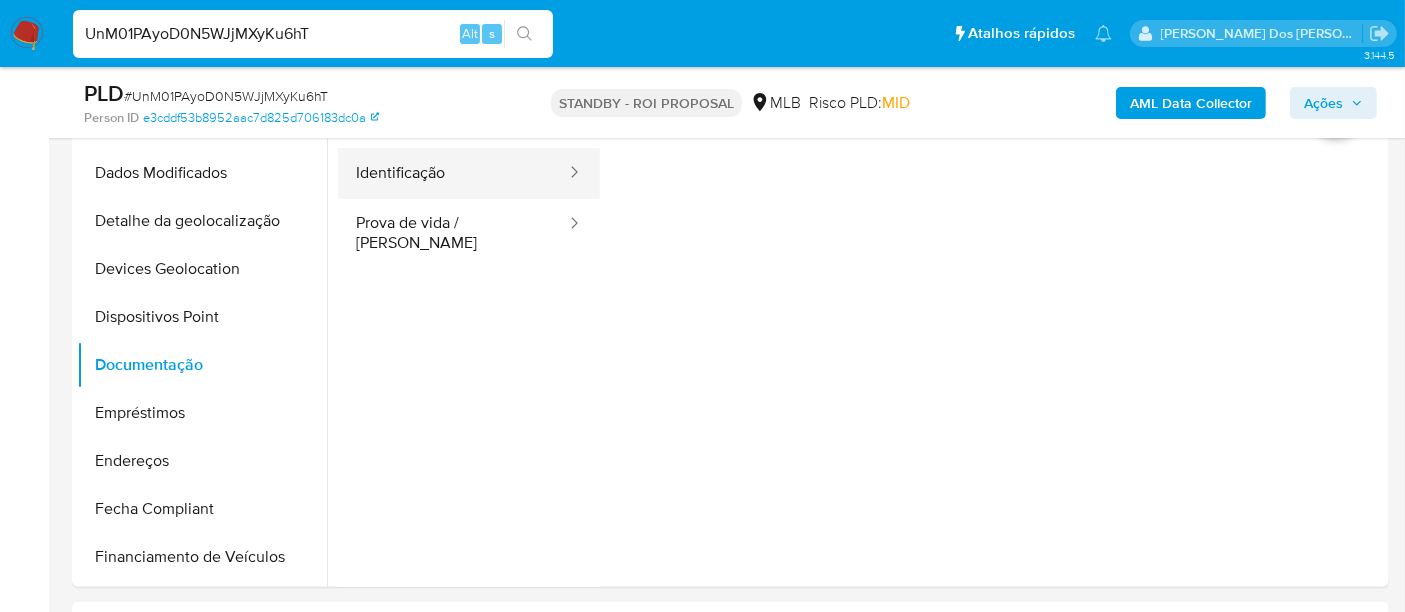 click on "Identificação" at bounding box center (453, 173) 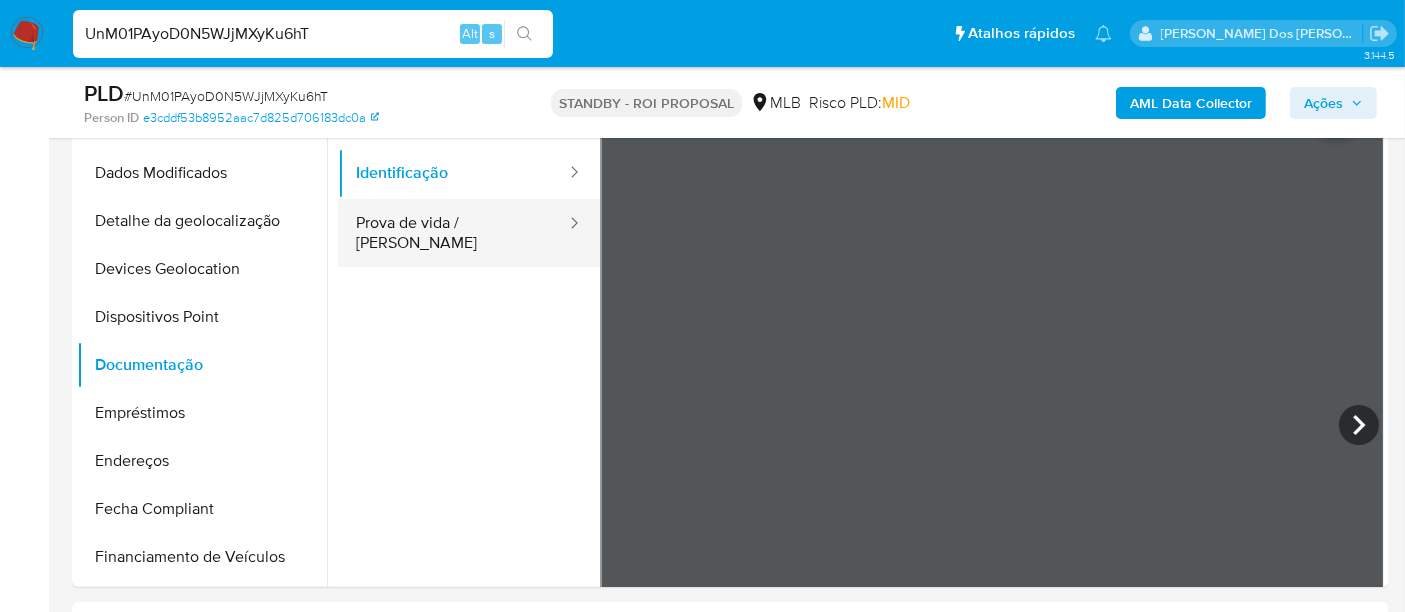 click on "Prova de vida / [PERSON_NAME]" at bounding box center [453, 233] 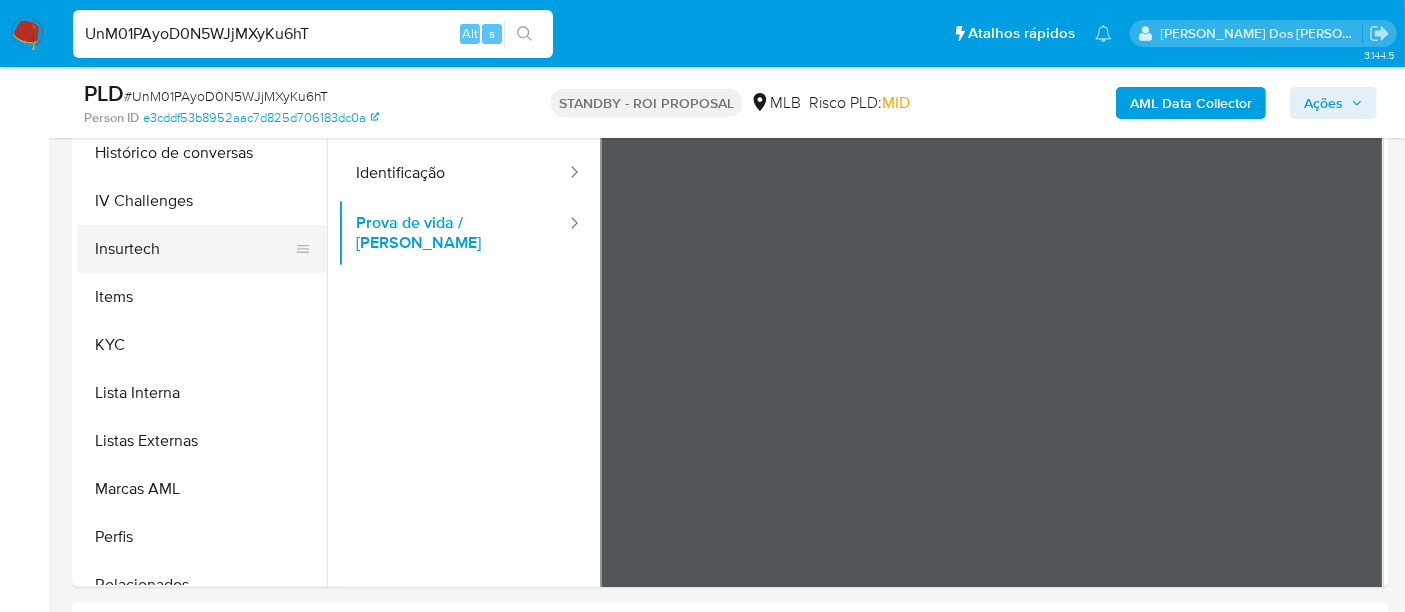 scroll, scrollTop: 844, scrollLeft: 0, axis: vertical 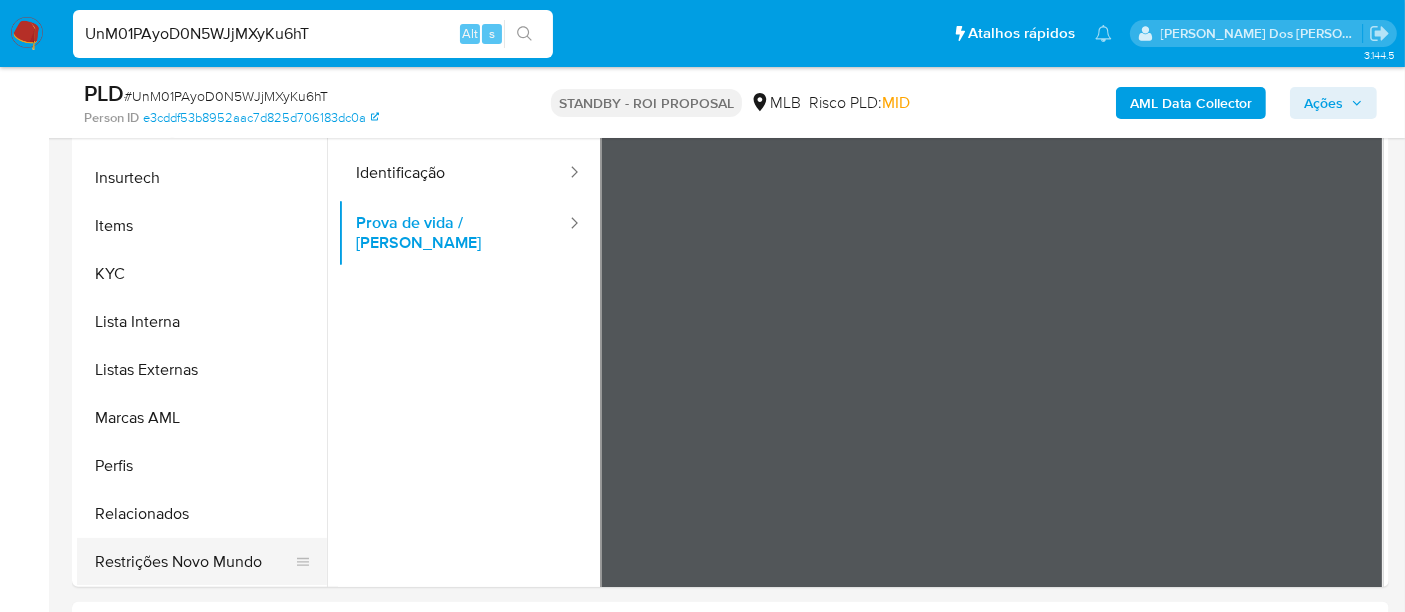 click on "Restrições Novo Mundo" at bounding box center [194, 562] 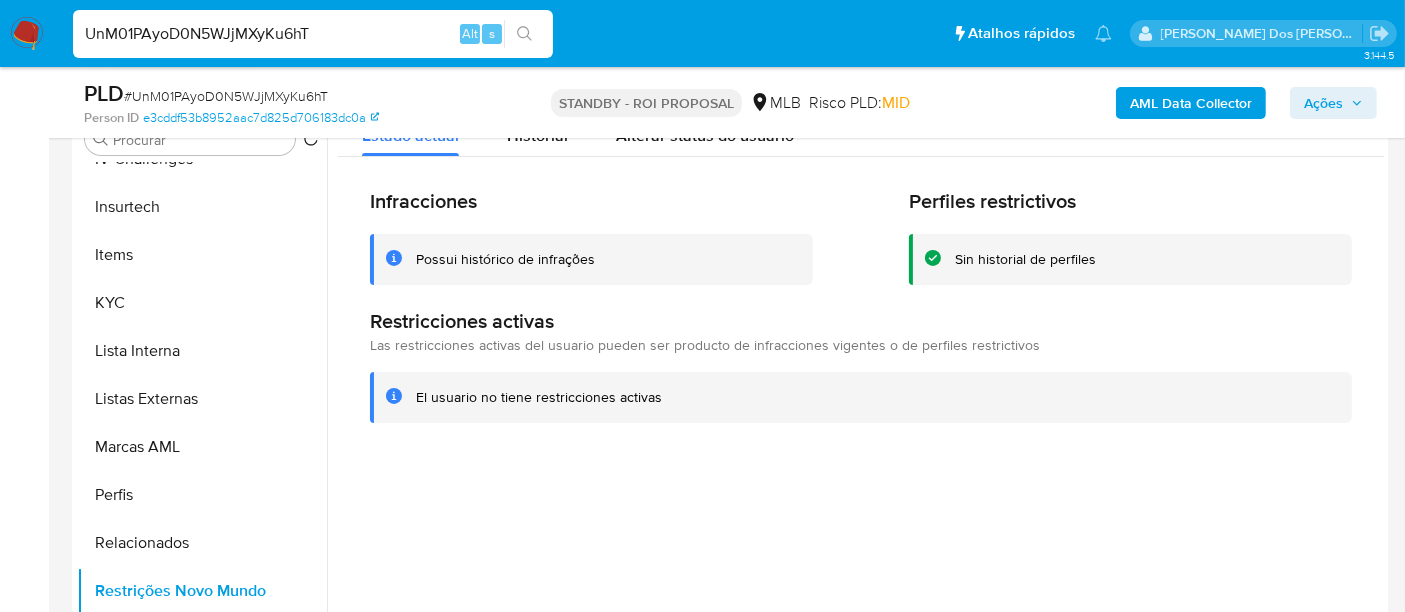 scroll, scrollTop: 333, scrollLeft: 0, axis: vertical 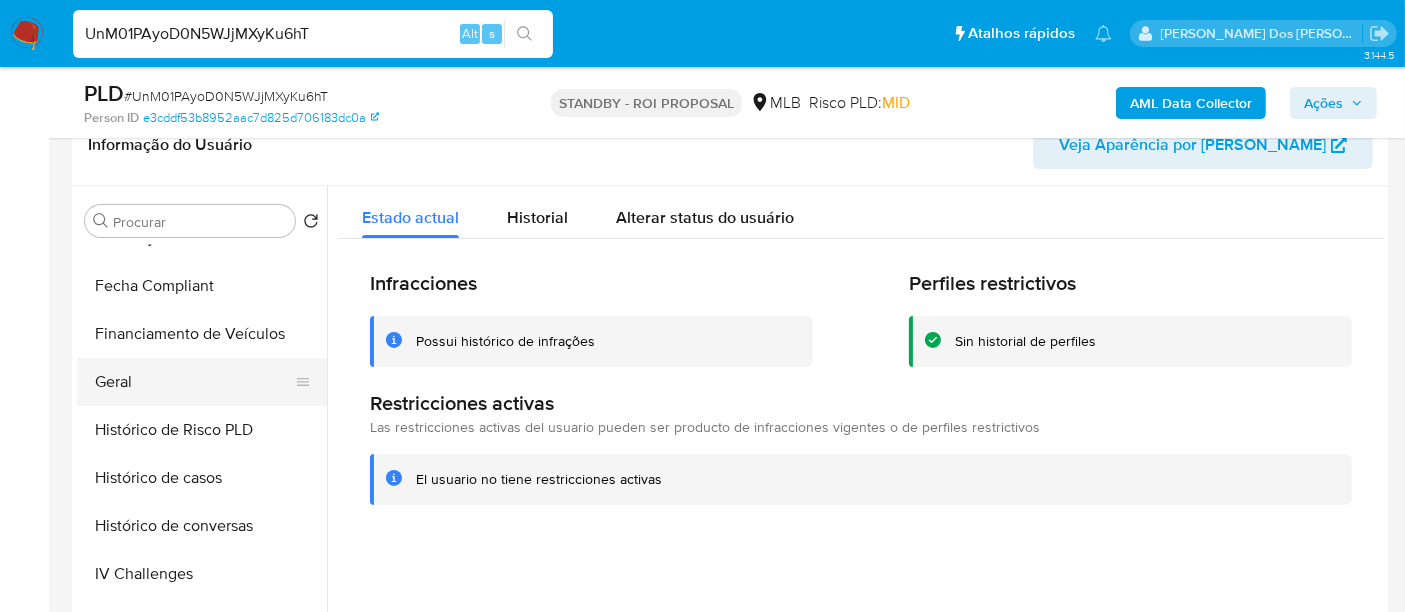 click on "Geral" at bounding box center [194, 382] 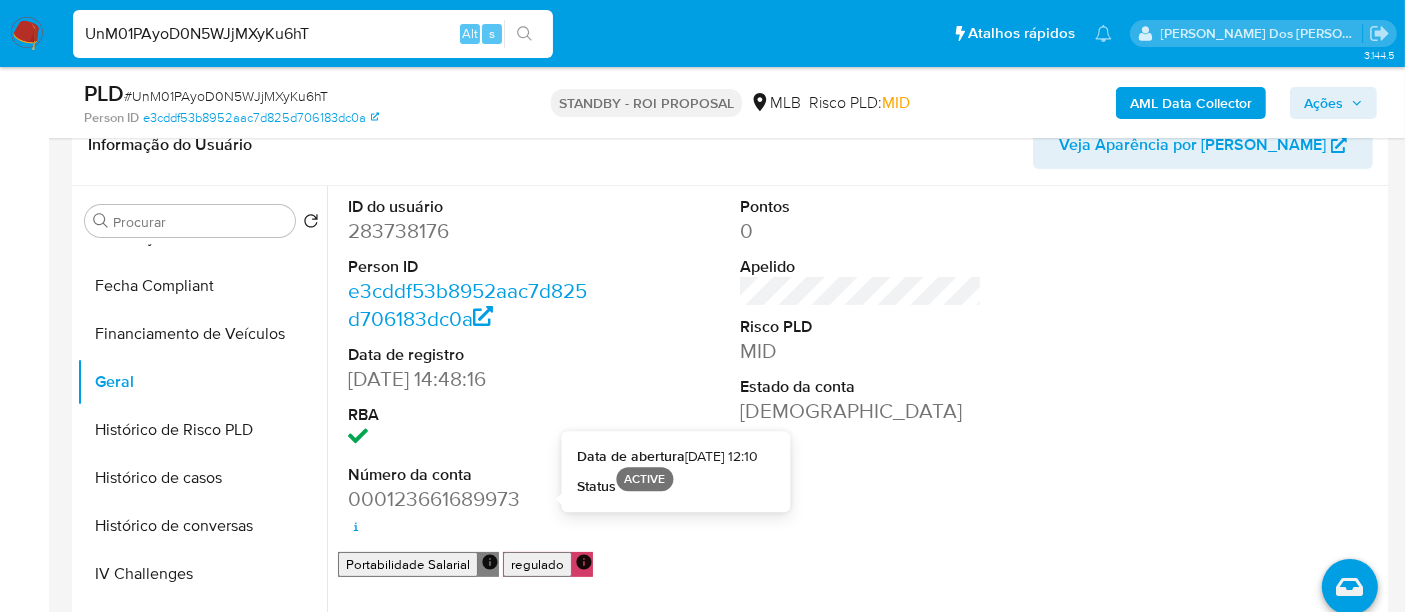 type 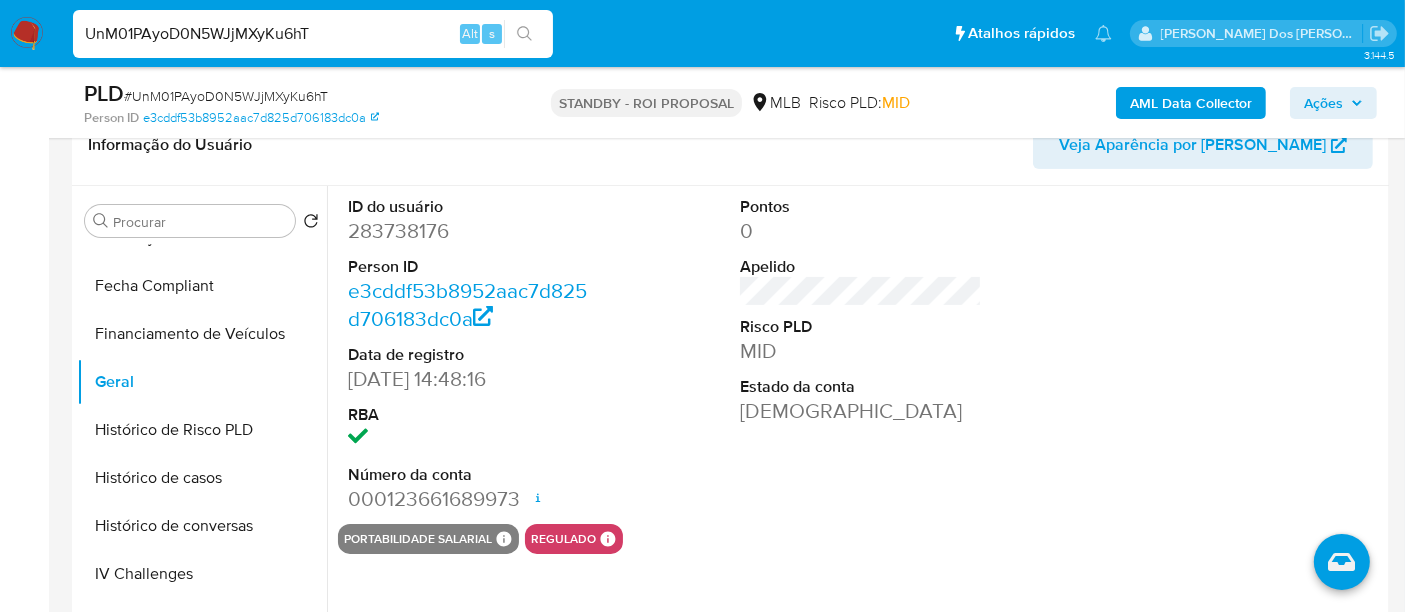 click on "UnM01PAyoD0N5WJjMXyKu6hT" at bounding box center [313, 34] 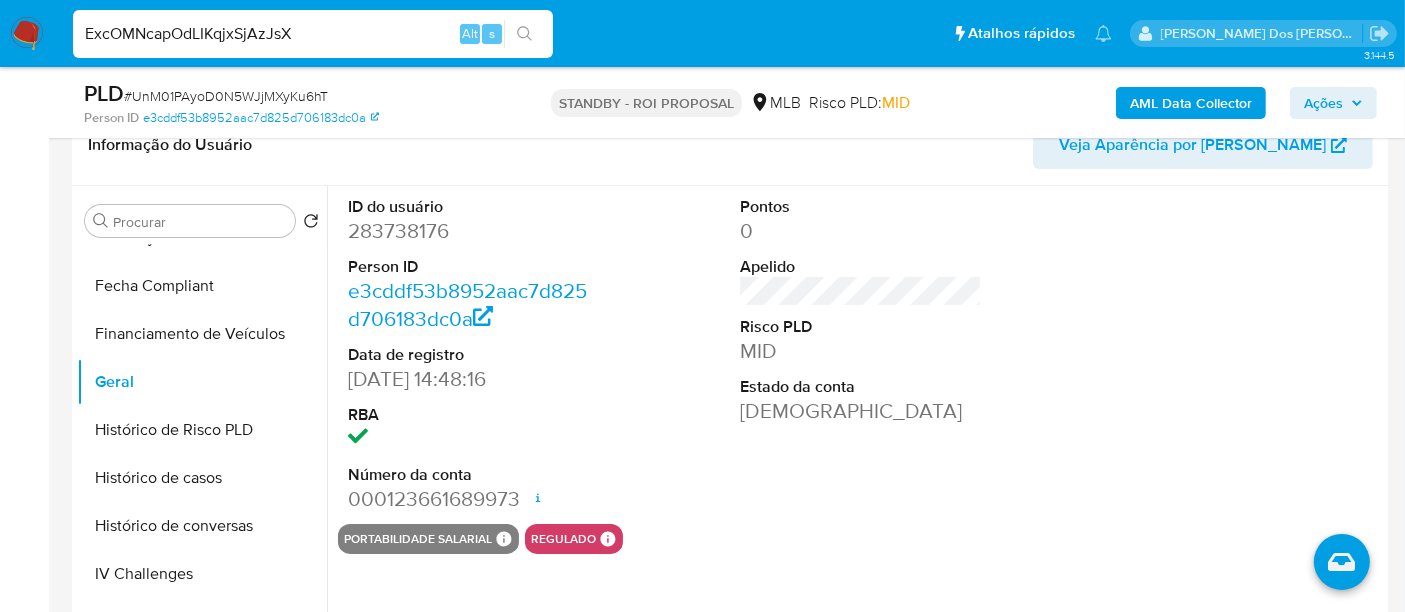 type on "ExcOMNcapOdLIKqjxSjAzJsX" 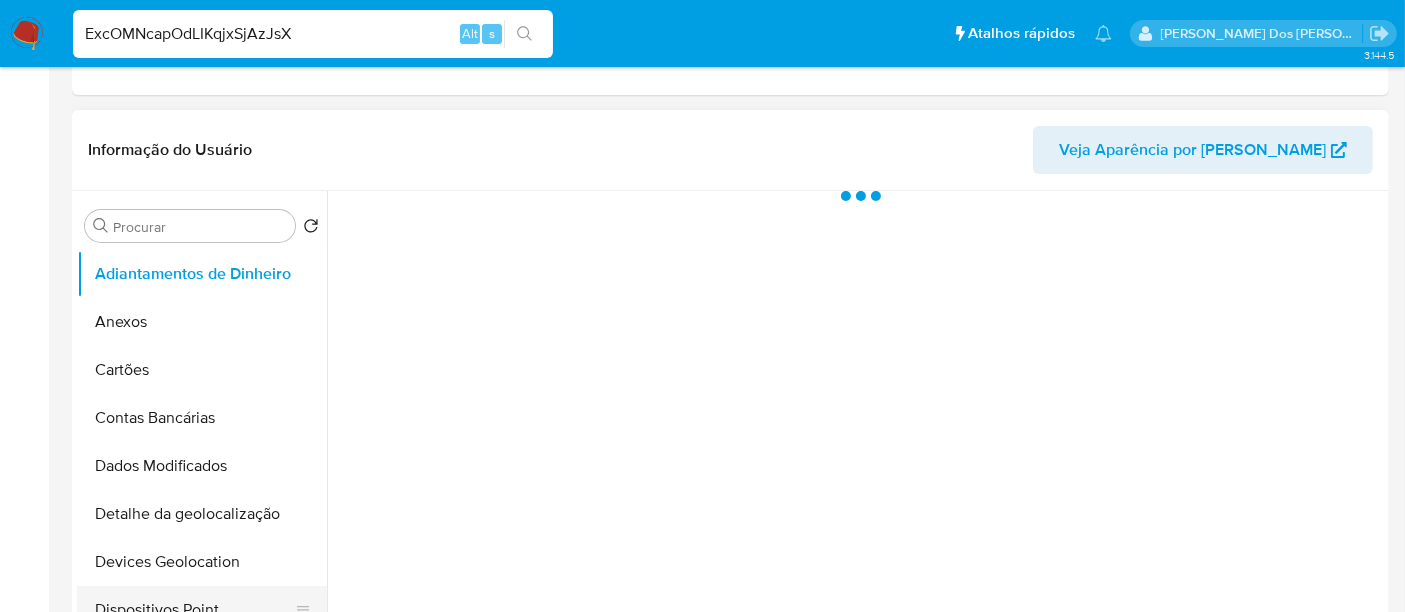 scroll, scrollTop: 555, scrollLeft: 0, axis: vertical 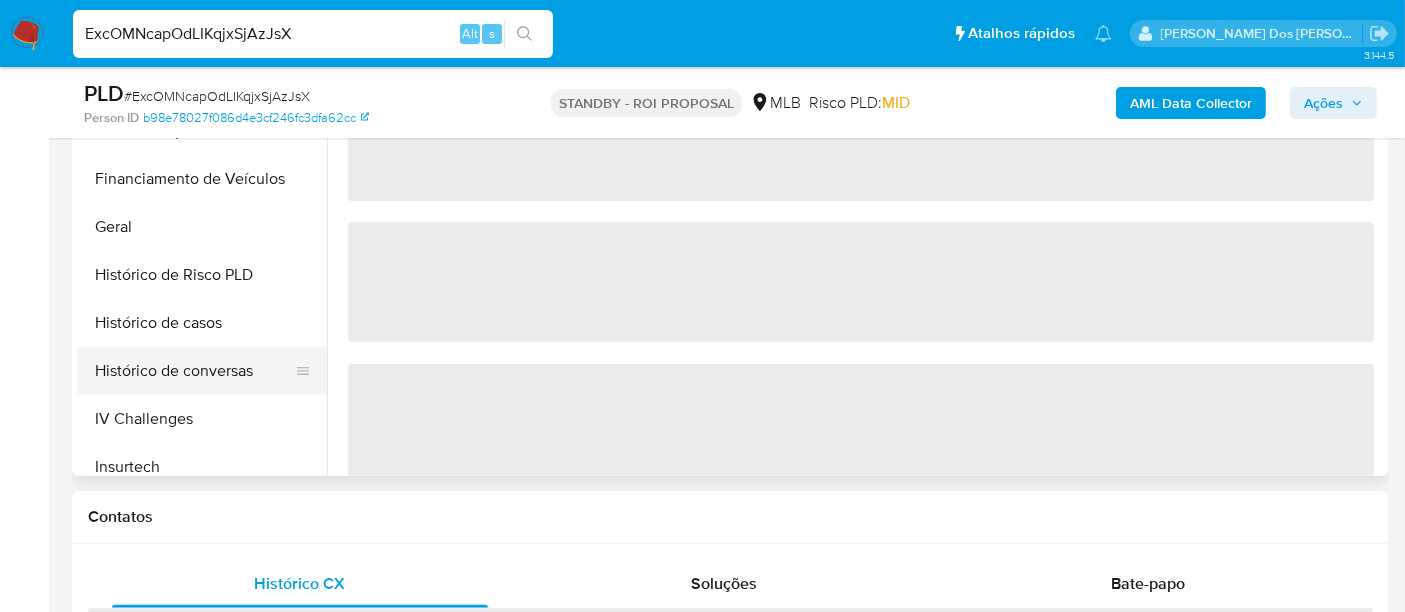 select on "10" 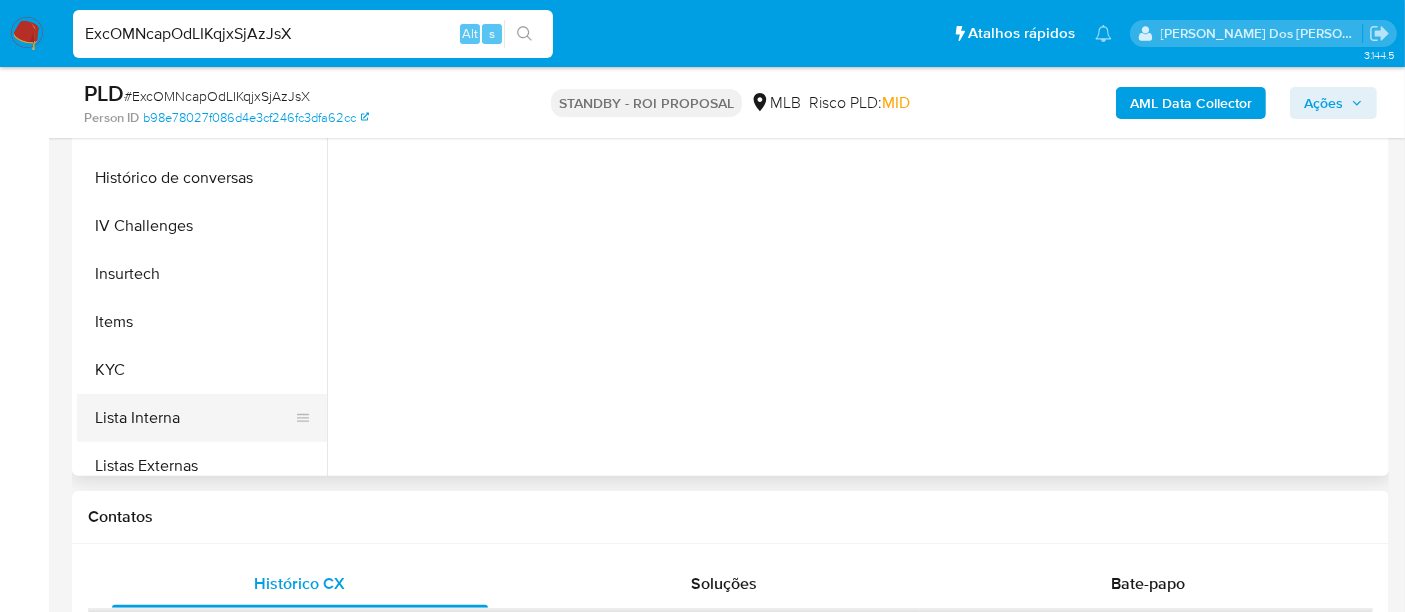 scroll, scrollTop: 666, scrollLeft: 0, axis: vertical 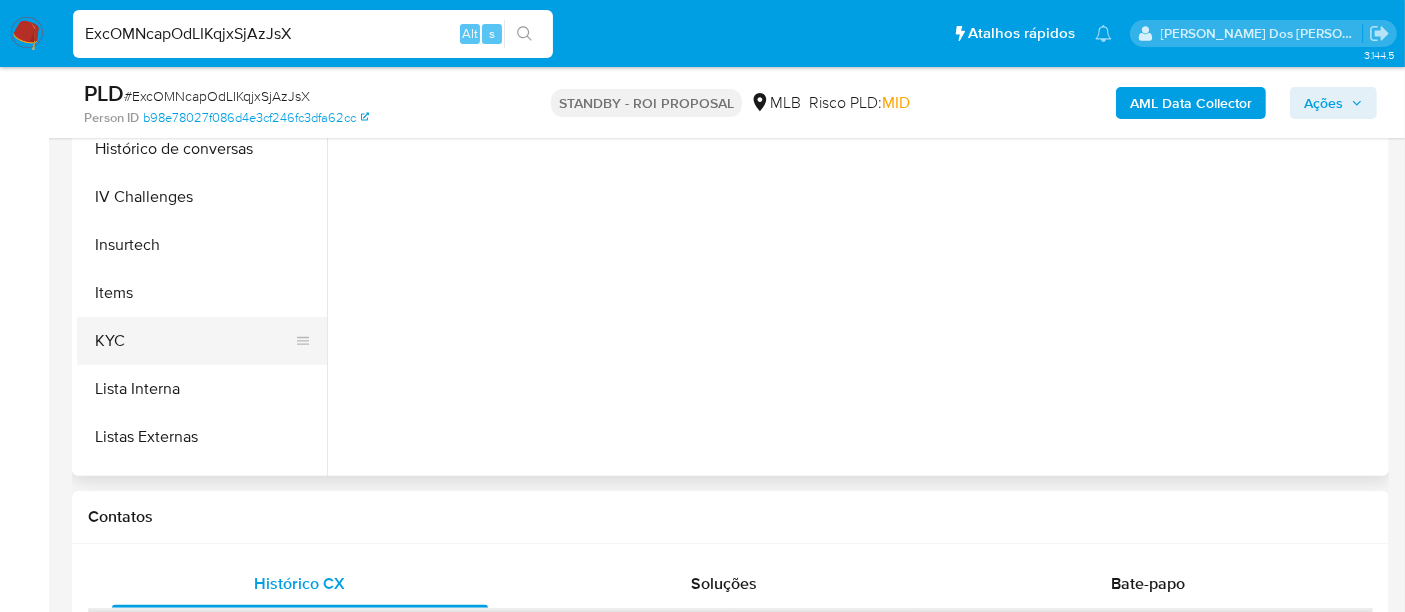 click on "KYC" at bounding box center [194, 341] 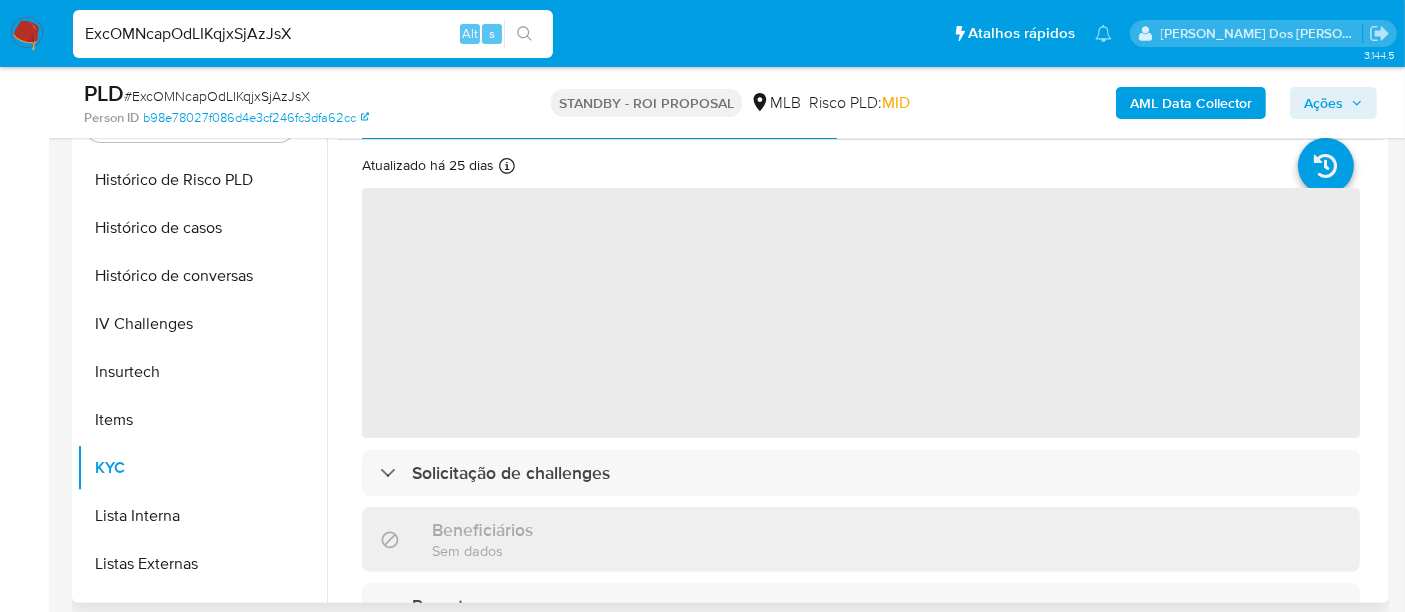 scroll, scrollTop: 333, scrollLeft: 0, axis: vertical 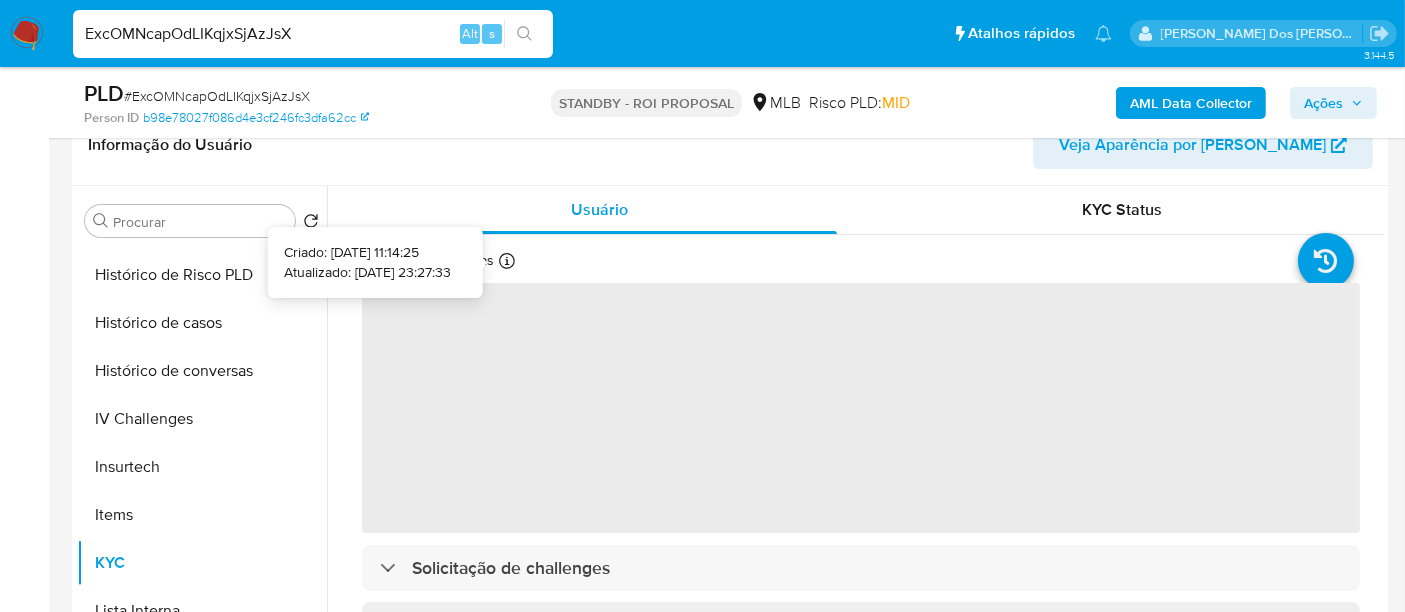 type 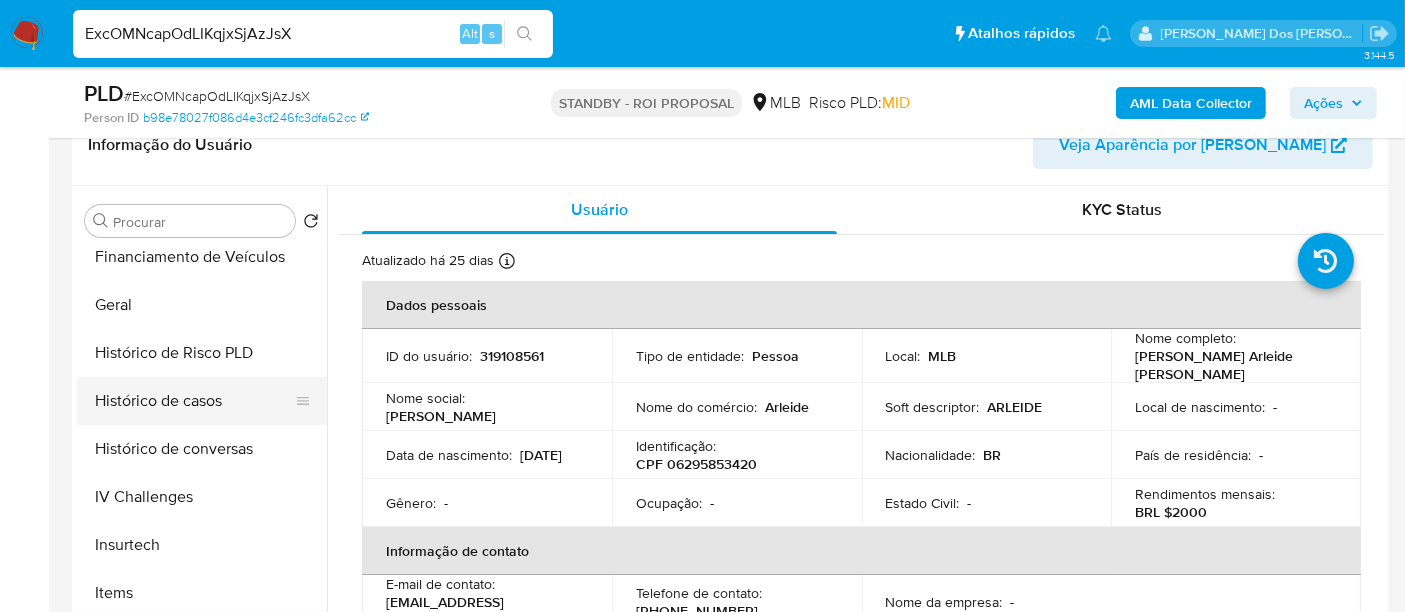 scroll, scrollTop: 555, scrollLeft: 0, axis: vertical 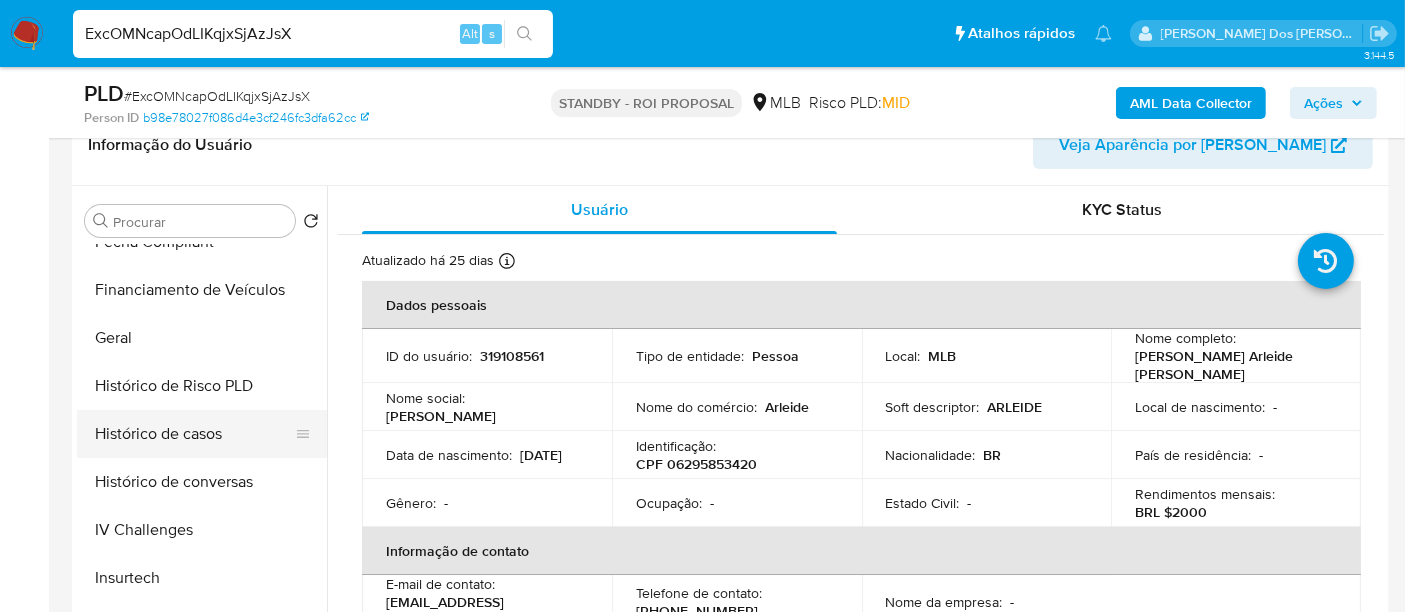 click on "Histórico de casos" at bounding box center (194, 434) 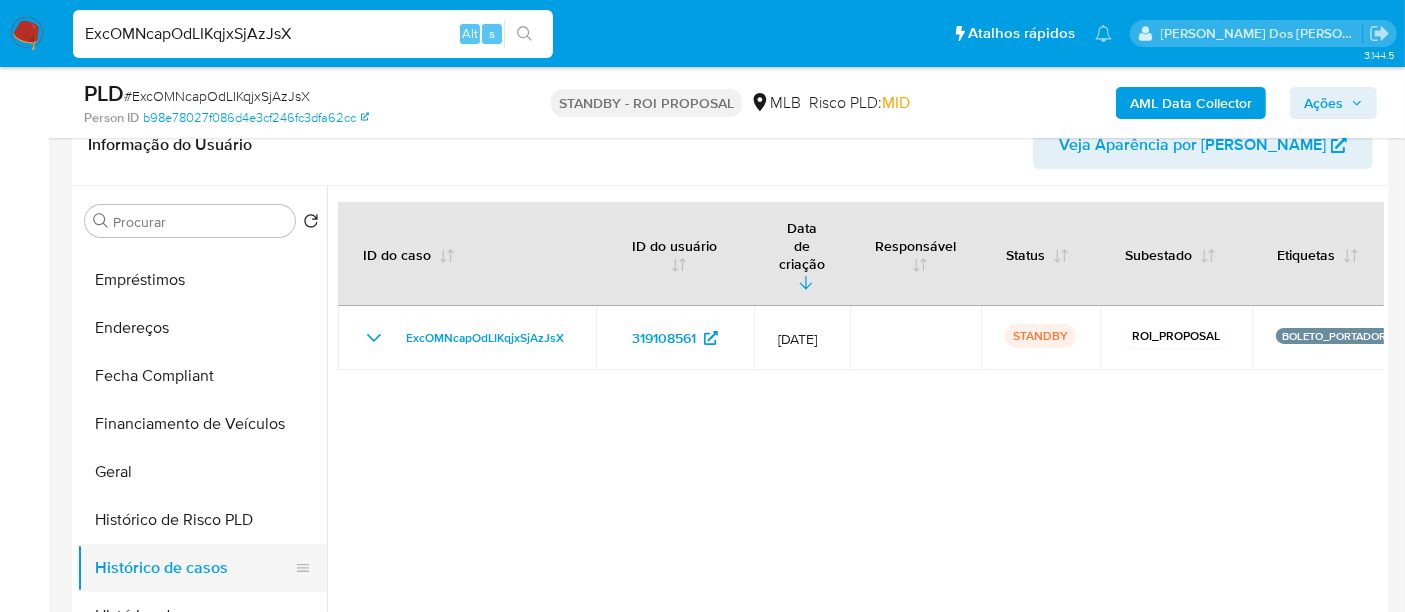 scroll, scrollTop: 222, scrollLeft: 0, axis: vertical 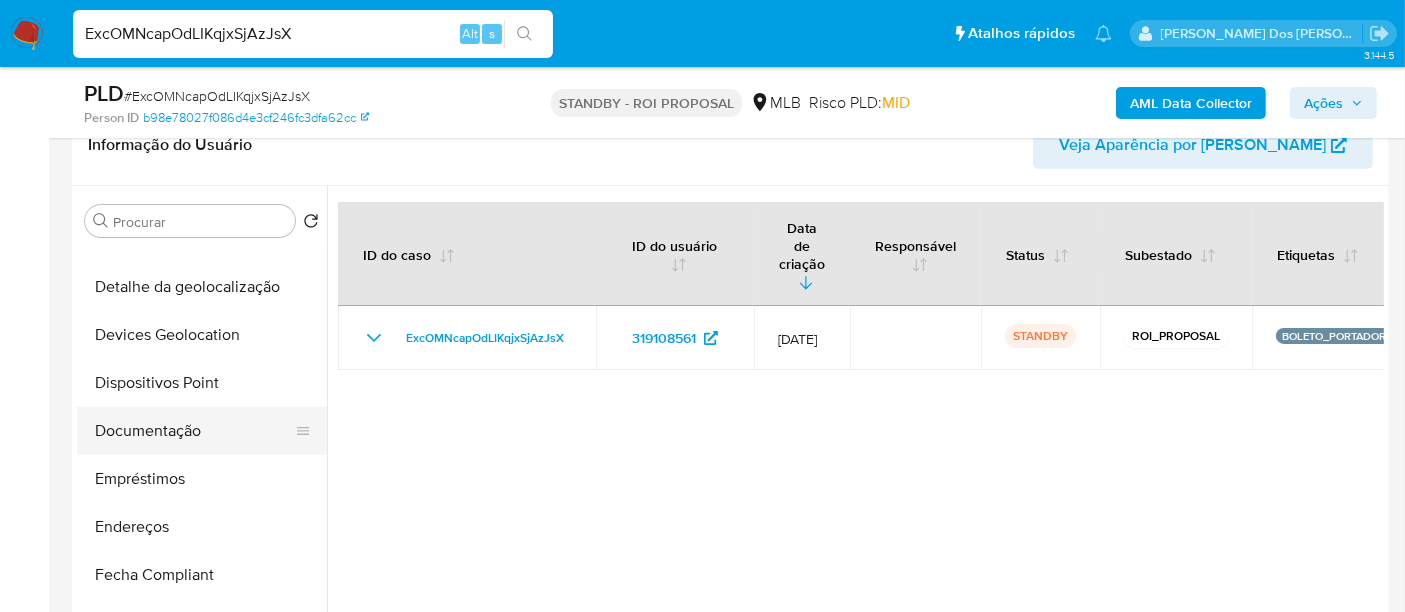 click on "Documentação" at bounding box center [194, 431] 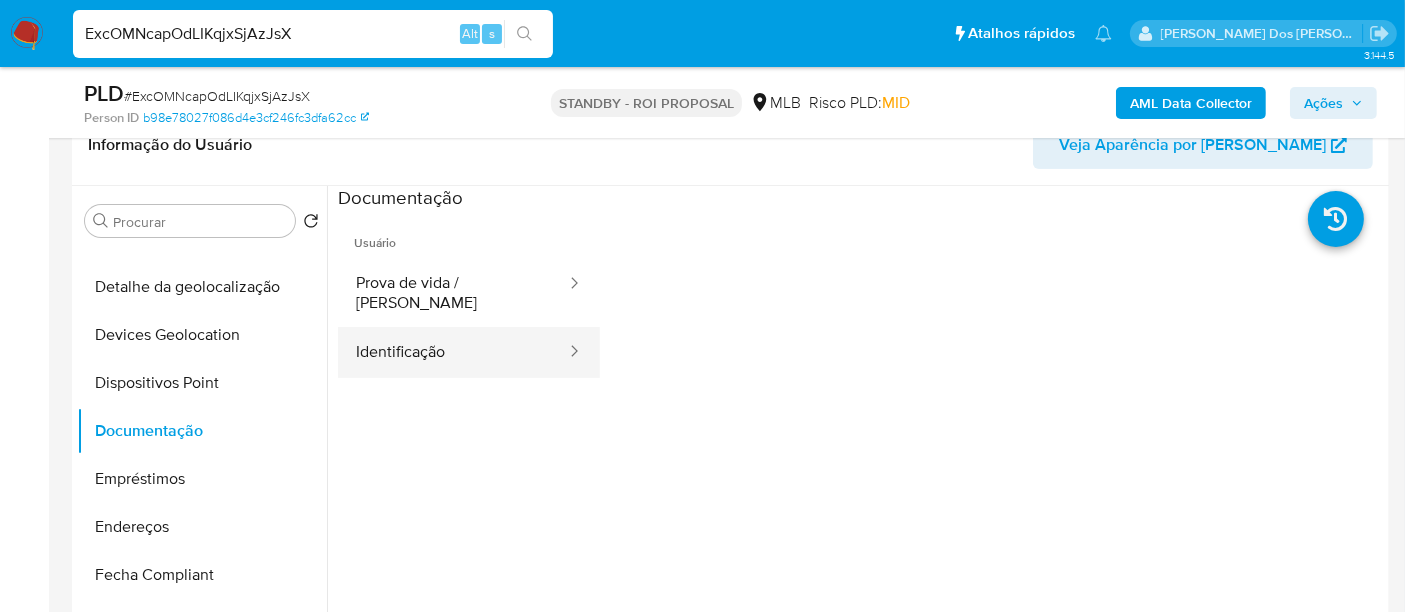 click on "Identificação" at bounding box center (453, 352) 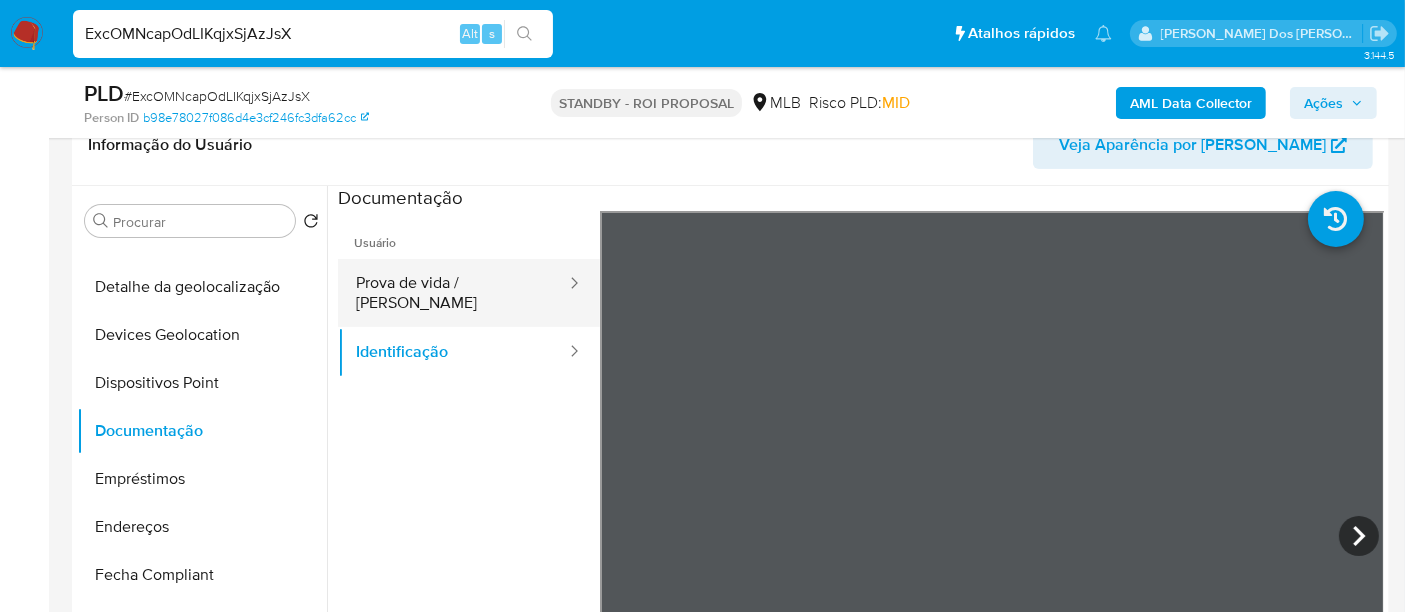 click on "Prova de vida / [PERSON_NAME]" at bounding box center [453, 293] 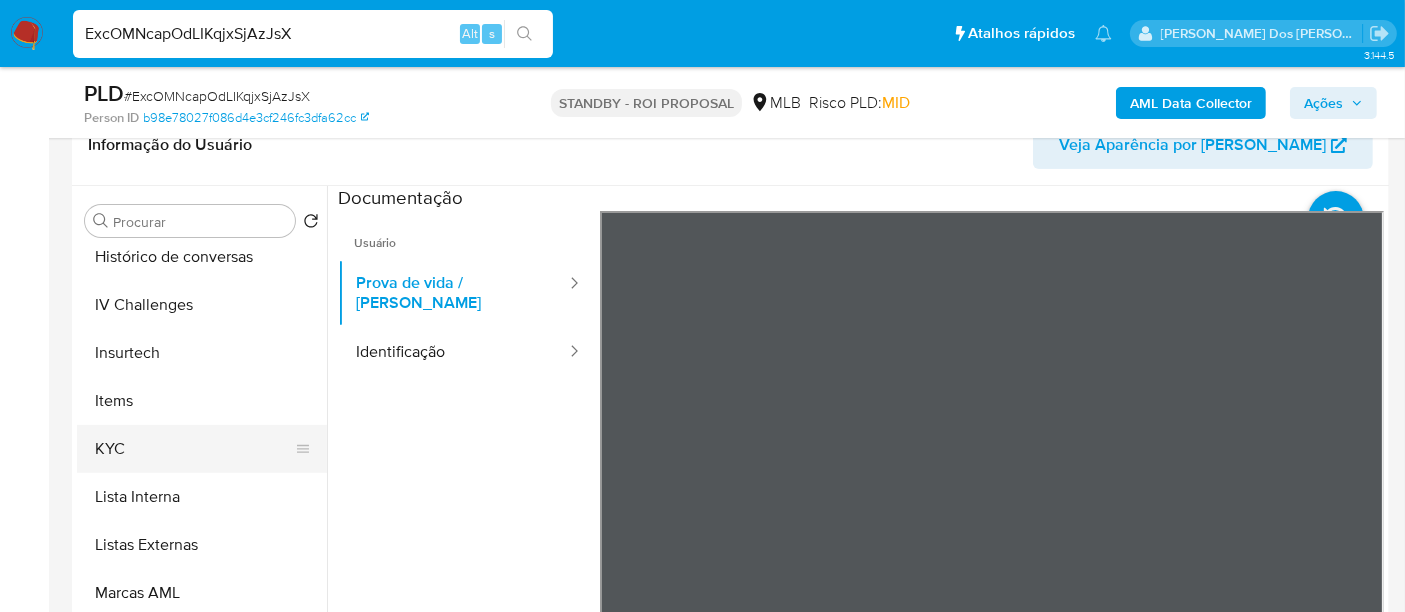 scroll, scrollTop: 844, scrollLeft: 0, axis: vertical 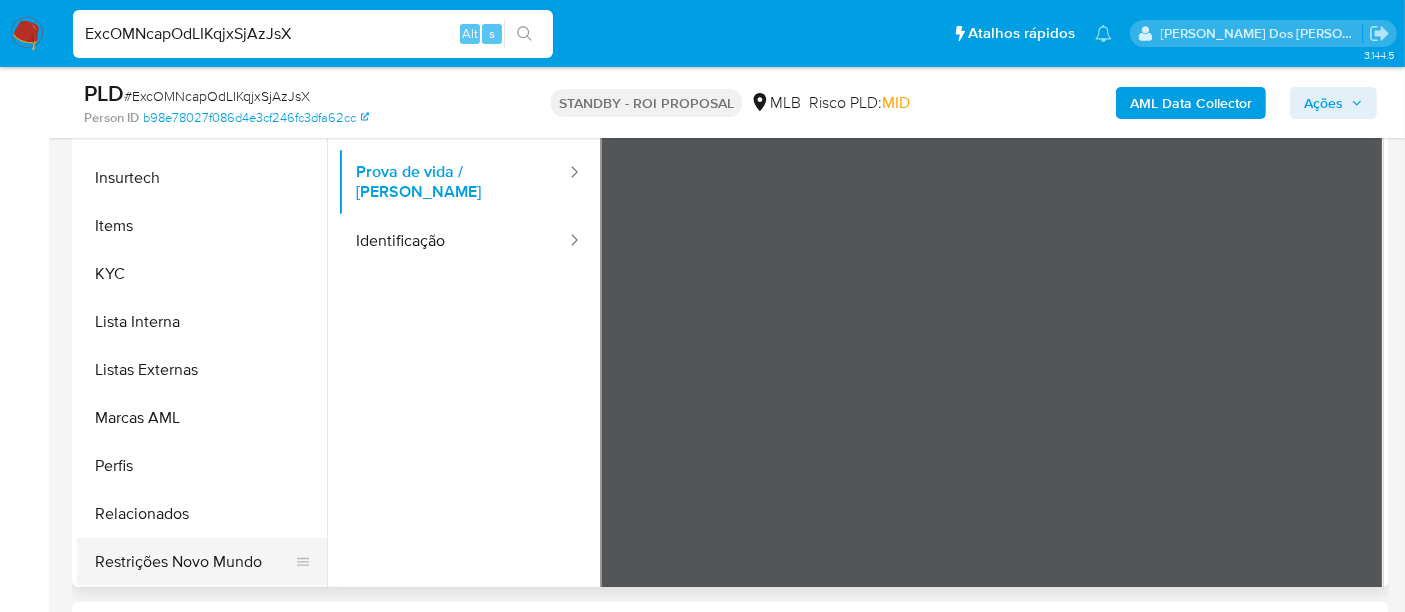 click on "Restrições Novo Mundo" at bounding box center [194, 562] 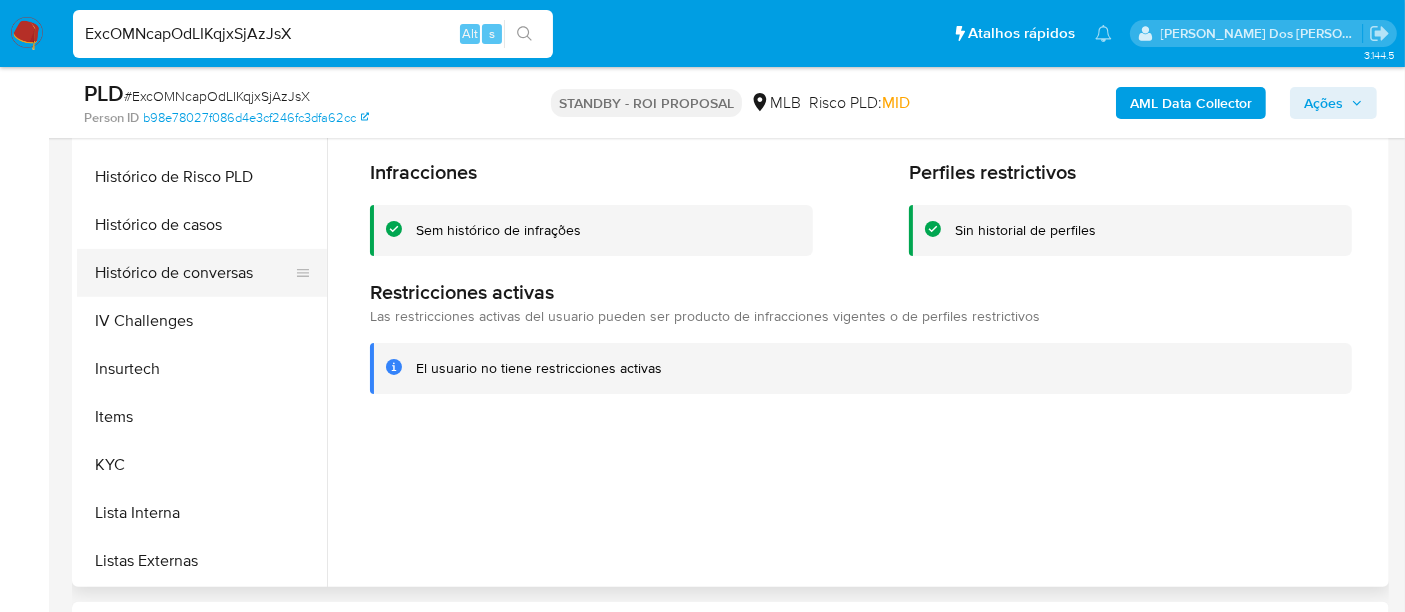 scroll, scrollTop: 511, scrollLeft: 0, axis: vertical 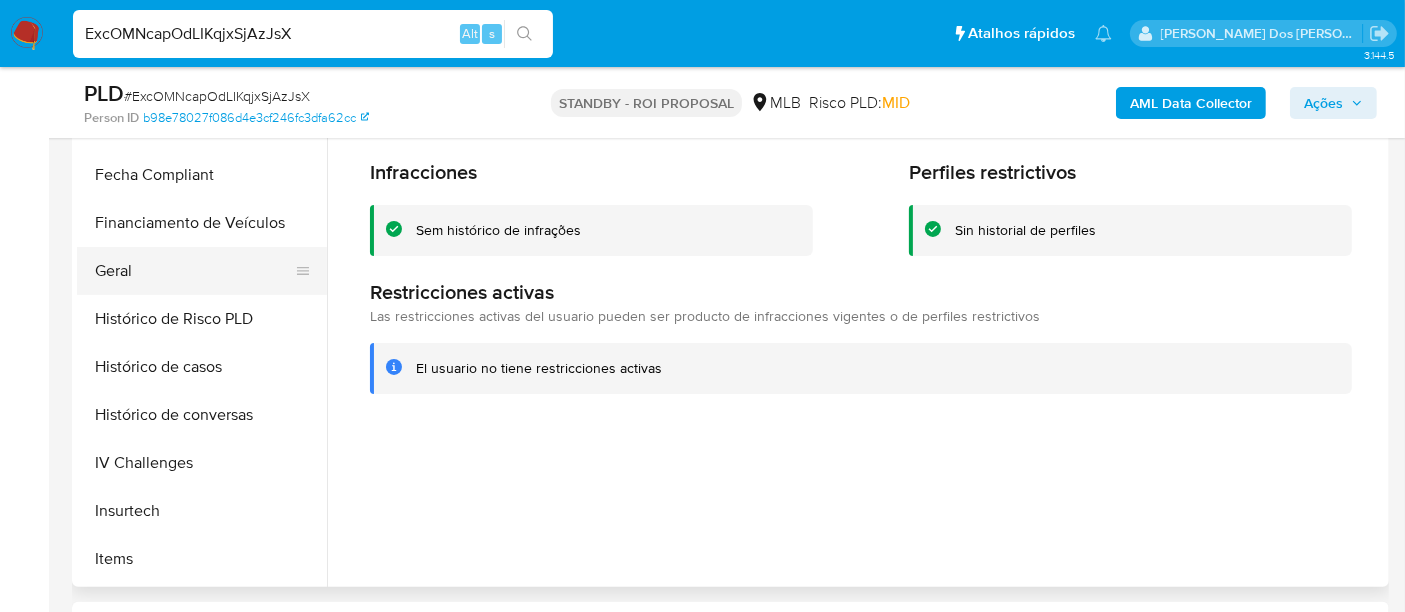 click on "Geral" at bounding box center [194, 271] 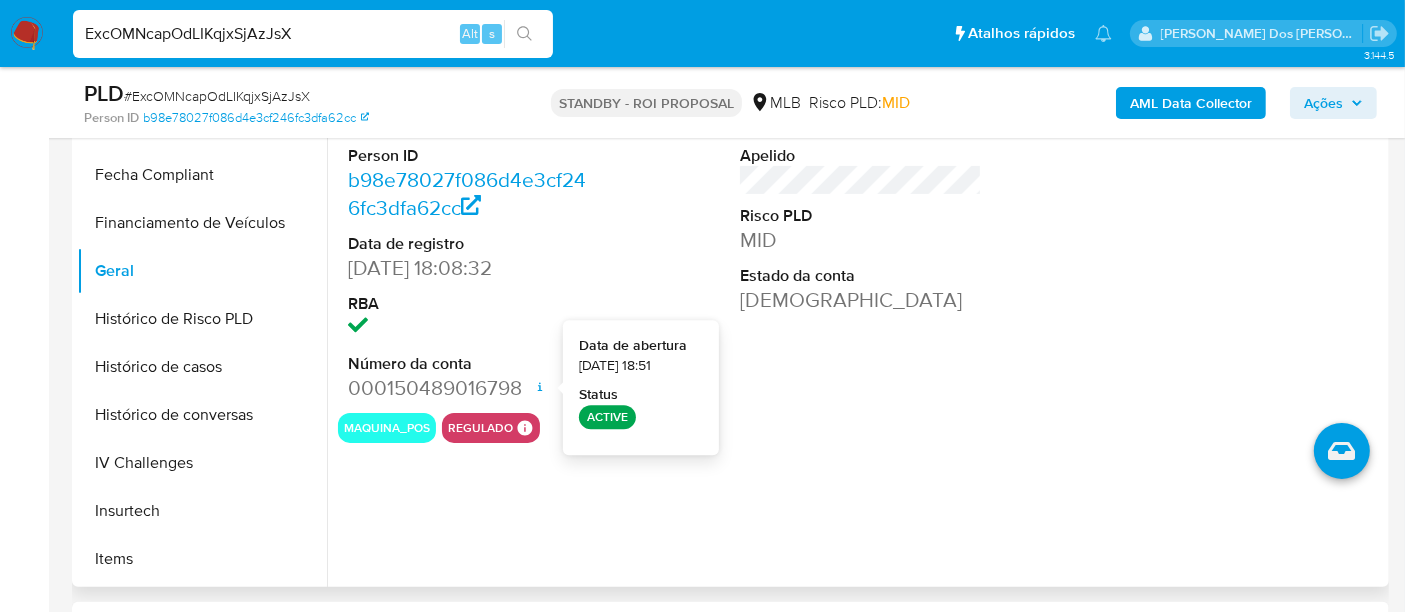 type 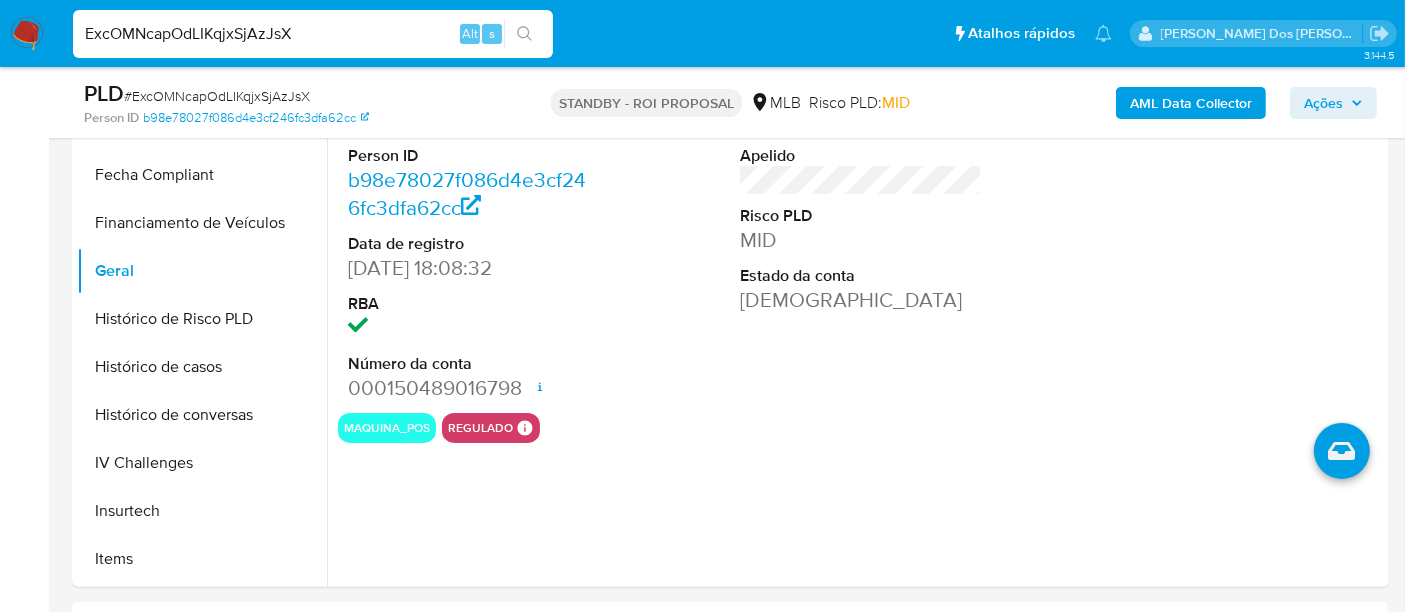 click on "ExcOMNcapOdLIKqjxSjAzJsX" at bounding box center (313, 34) 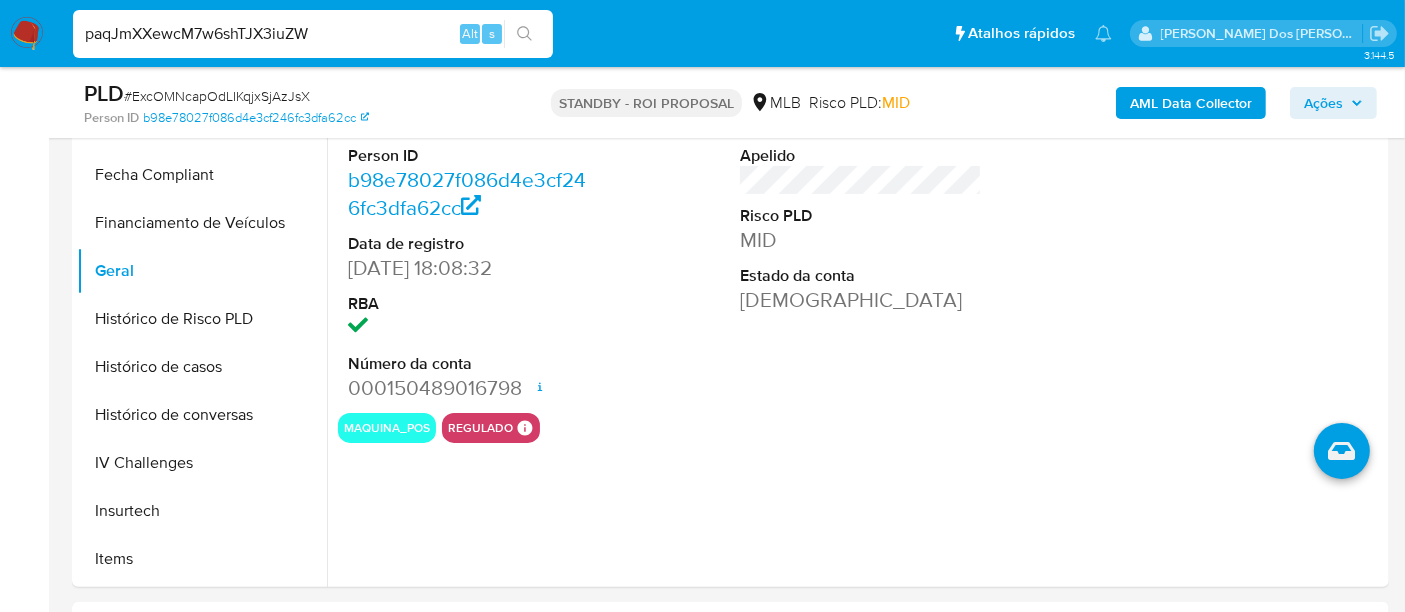 type on "paqJmXXewcM7w6shTJX3iuZW" 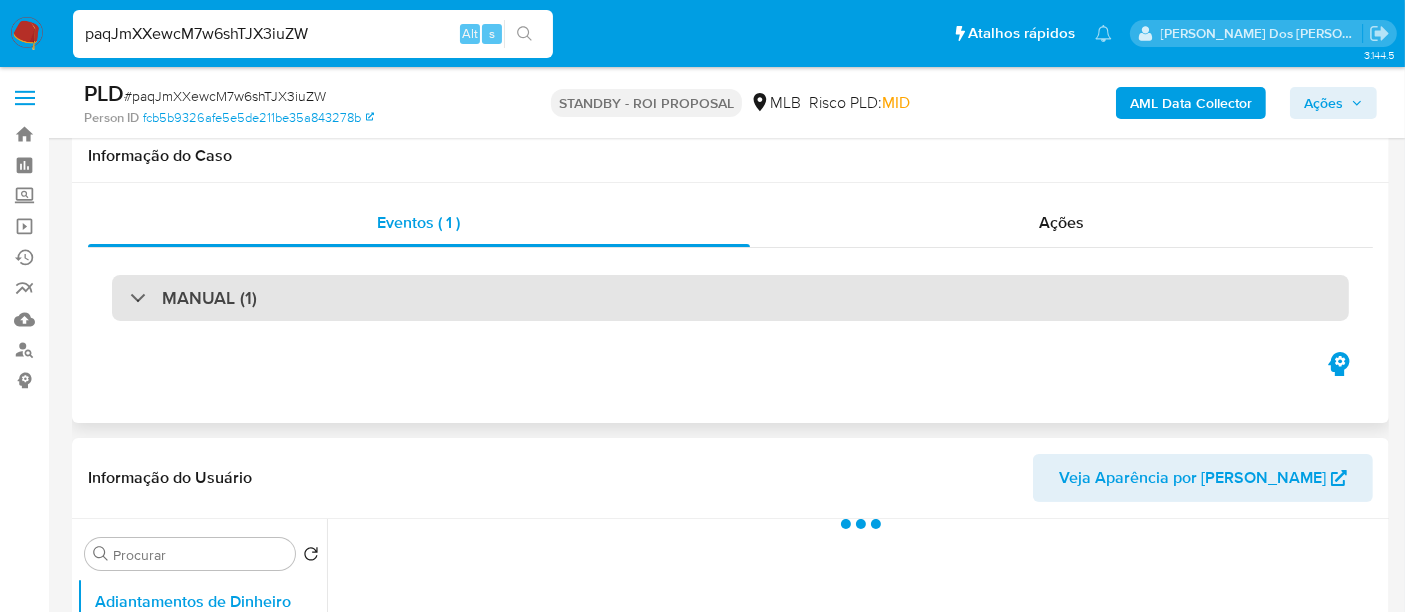 scroll, scrollTop: 333, scrollLeft: 0, axis: vertical 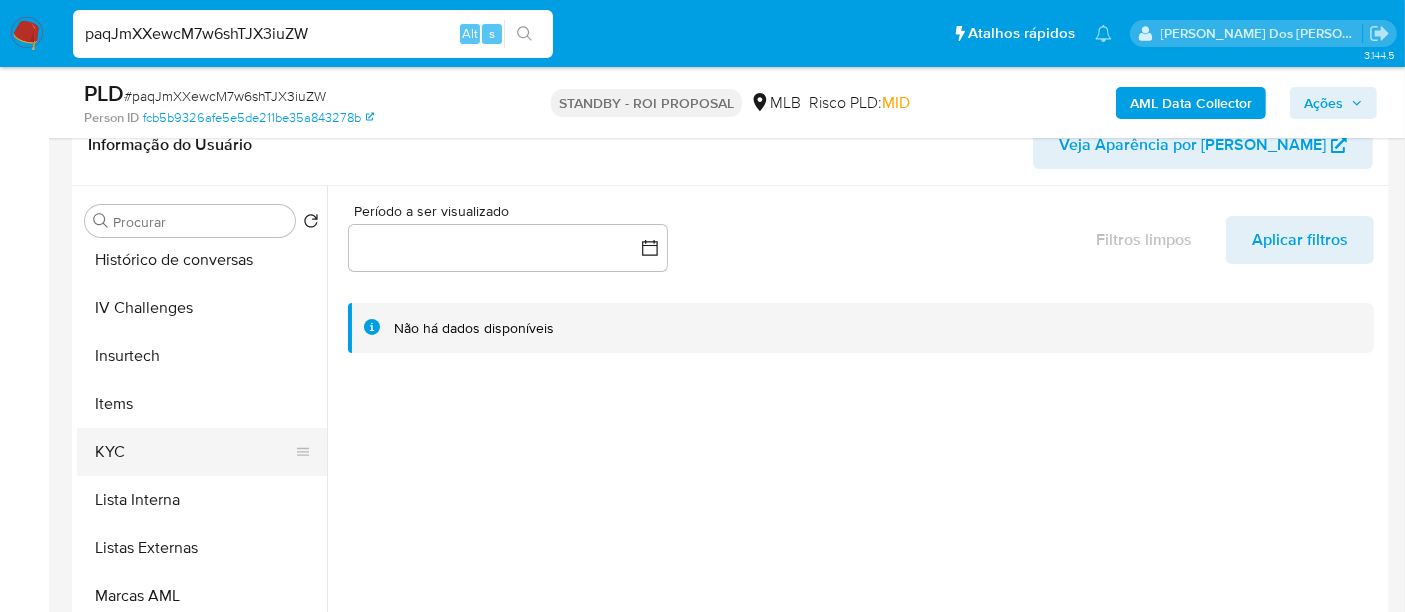 select on "10" 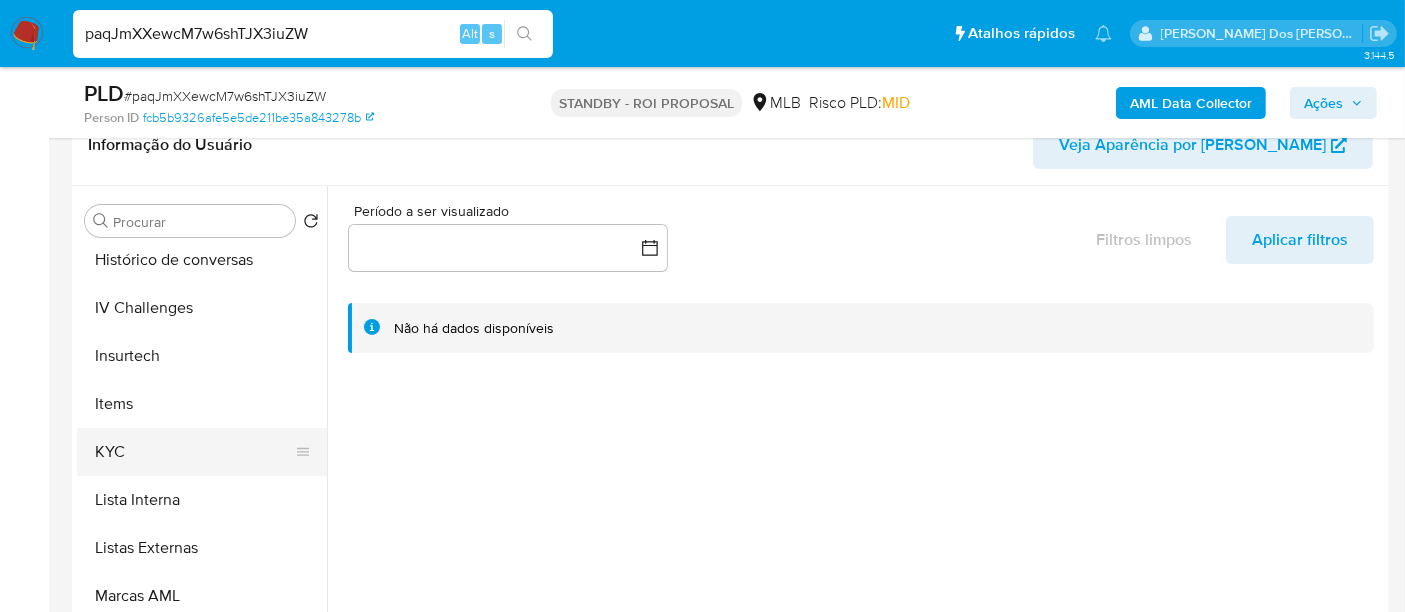 click on "KYC" at bounding box center [194, 452] 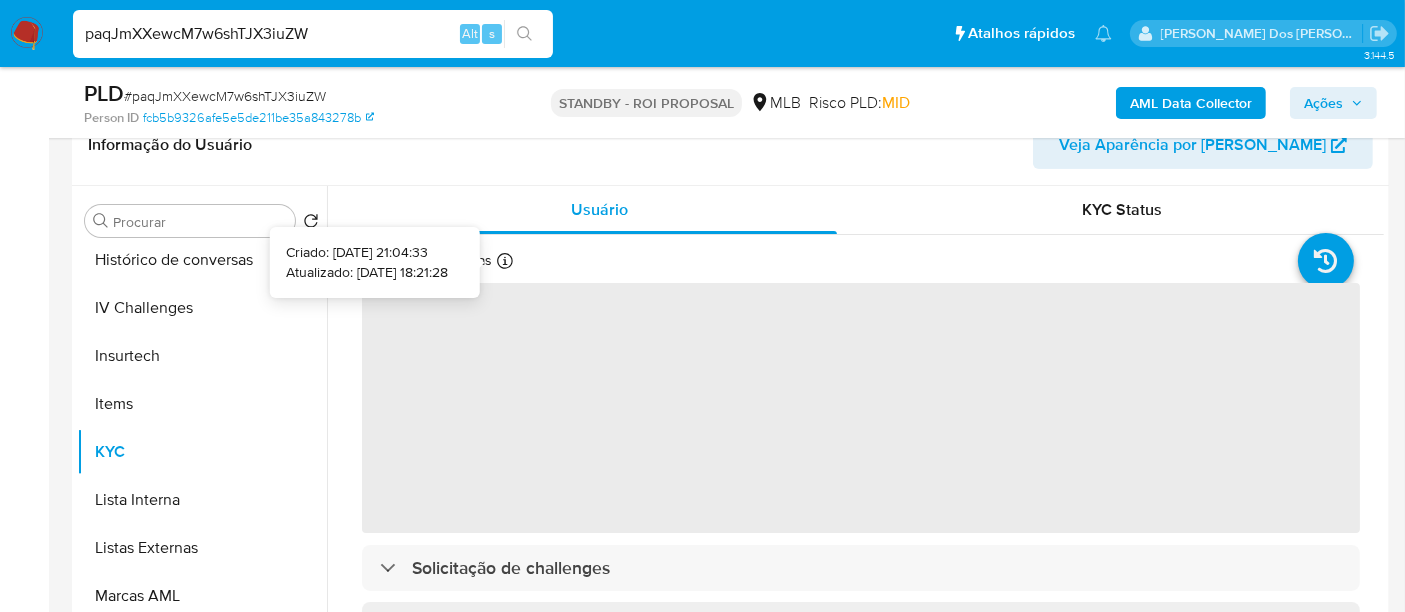 type 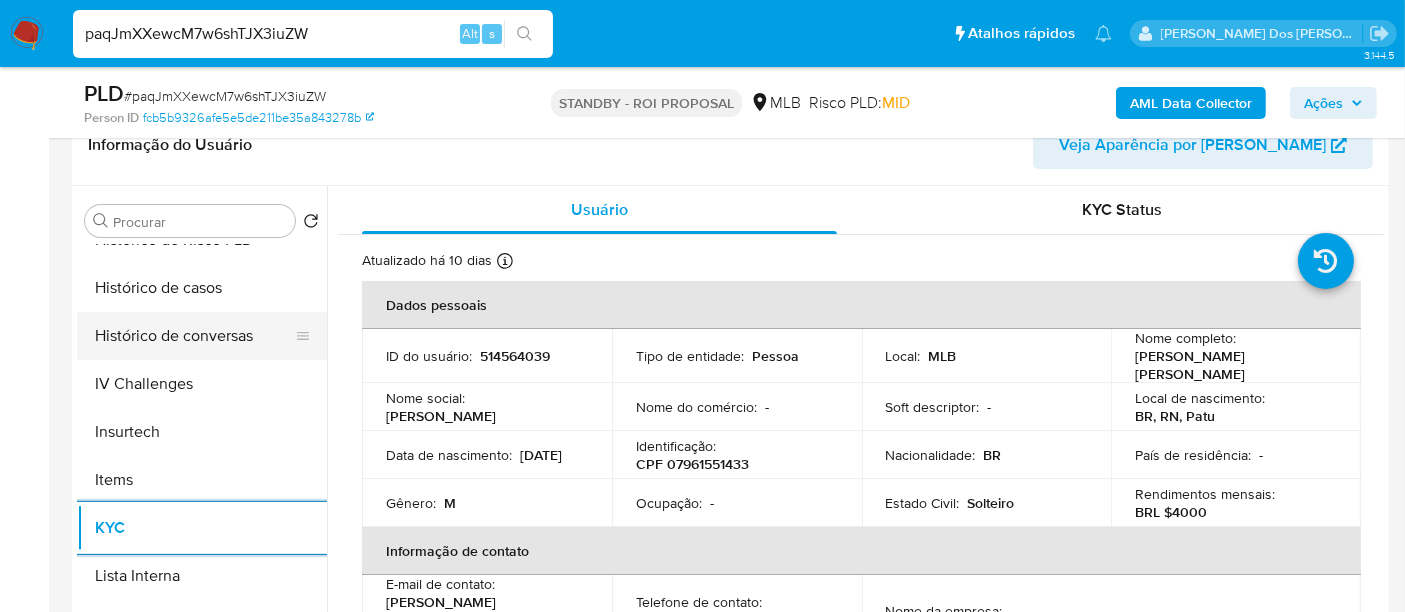 scroll, scrollTop: 666, scrollLeft: 0, axis: vertical 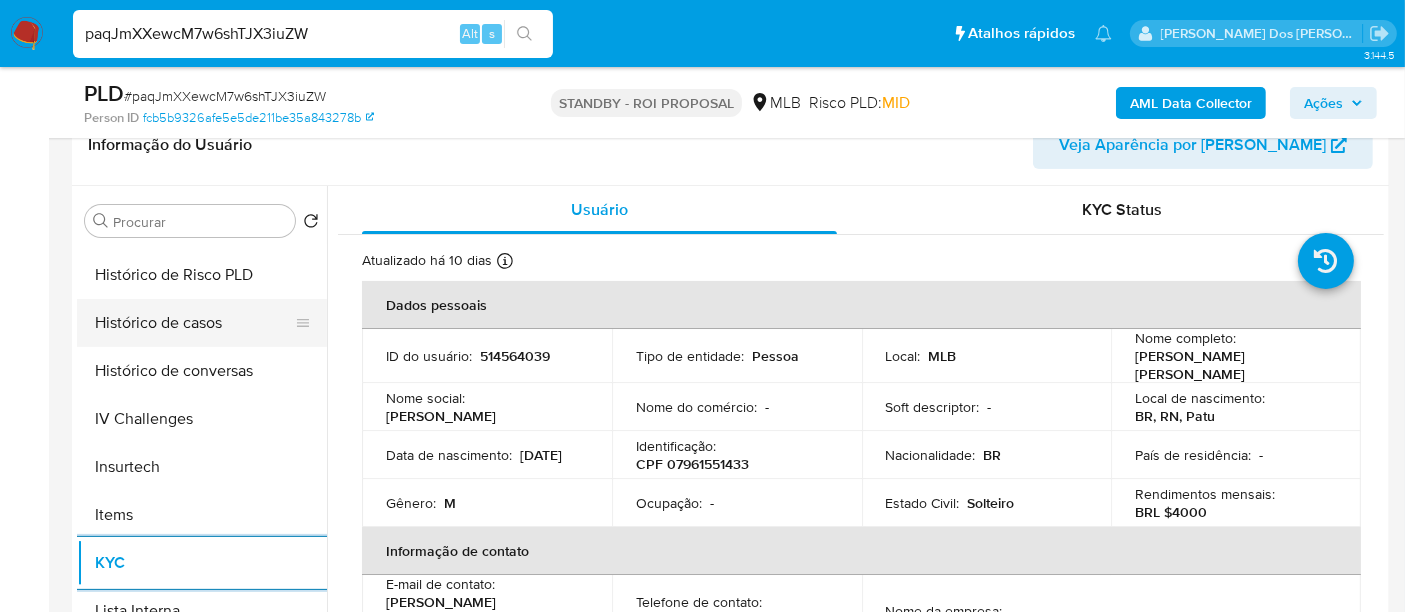 click on "Histórico de casos" at bounding box center [194, 323] 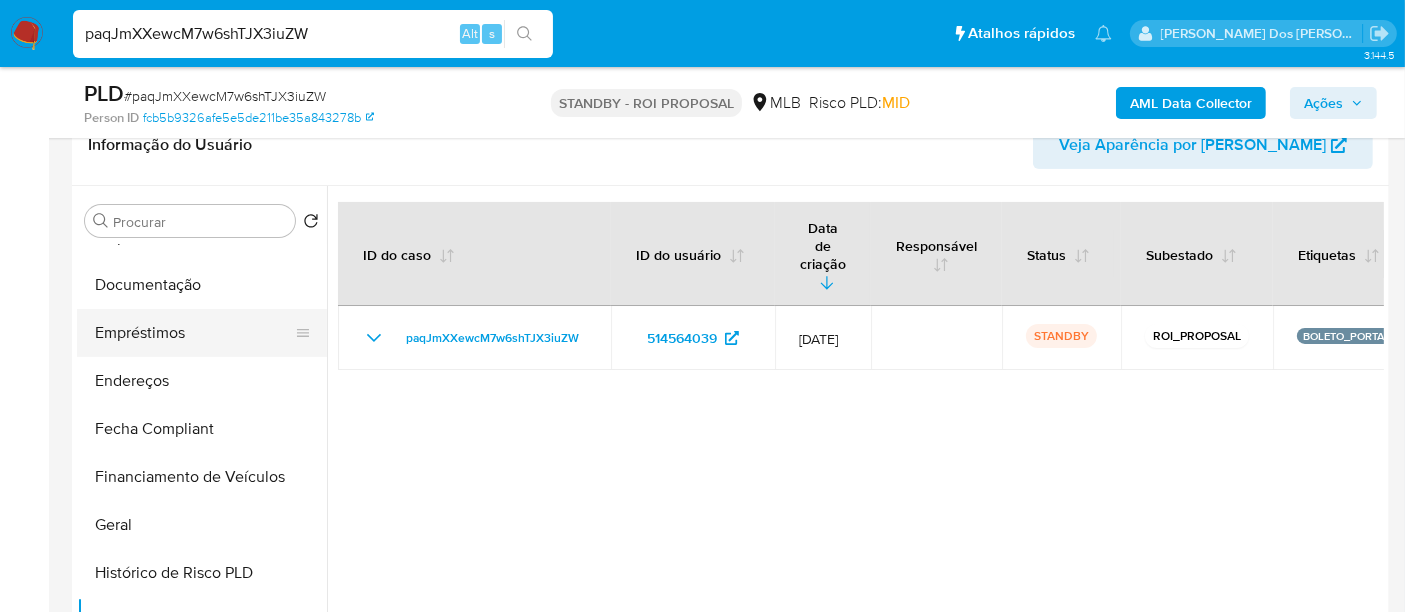 scroll, scrollTop: 333, scrollLeft: 0, axis: vertical 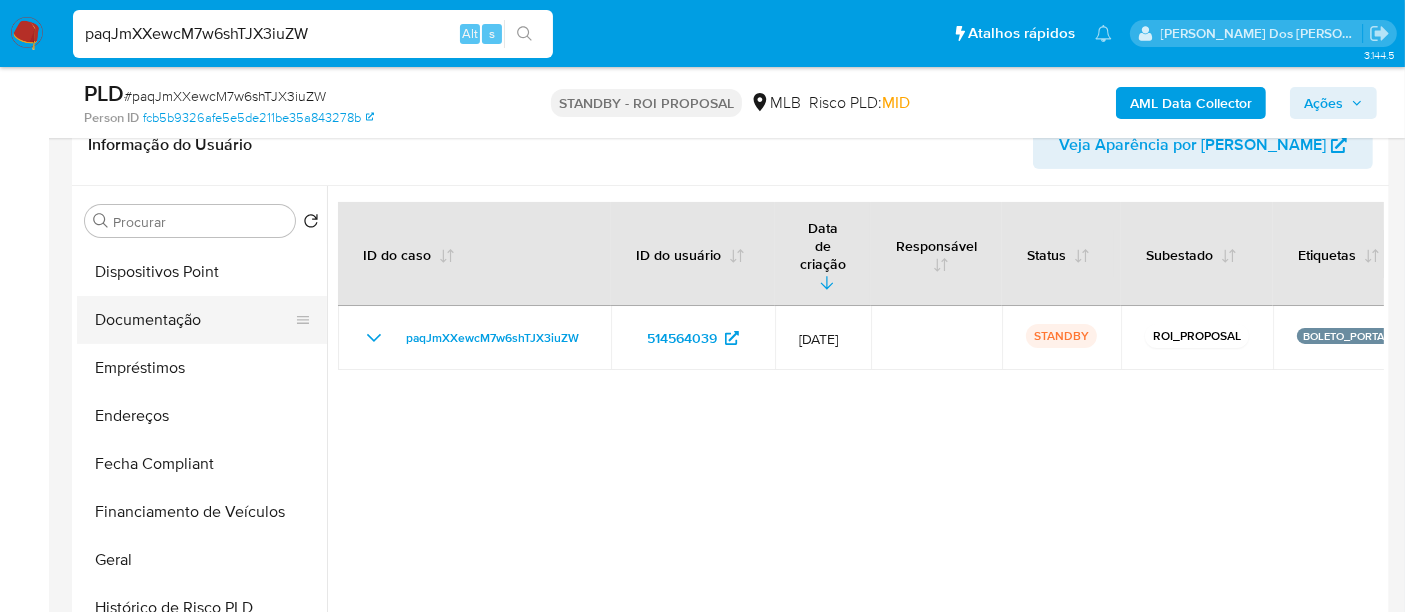 click on "Documentação" at bounding box center [194, 320] 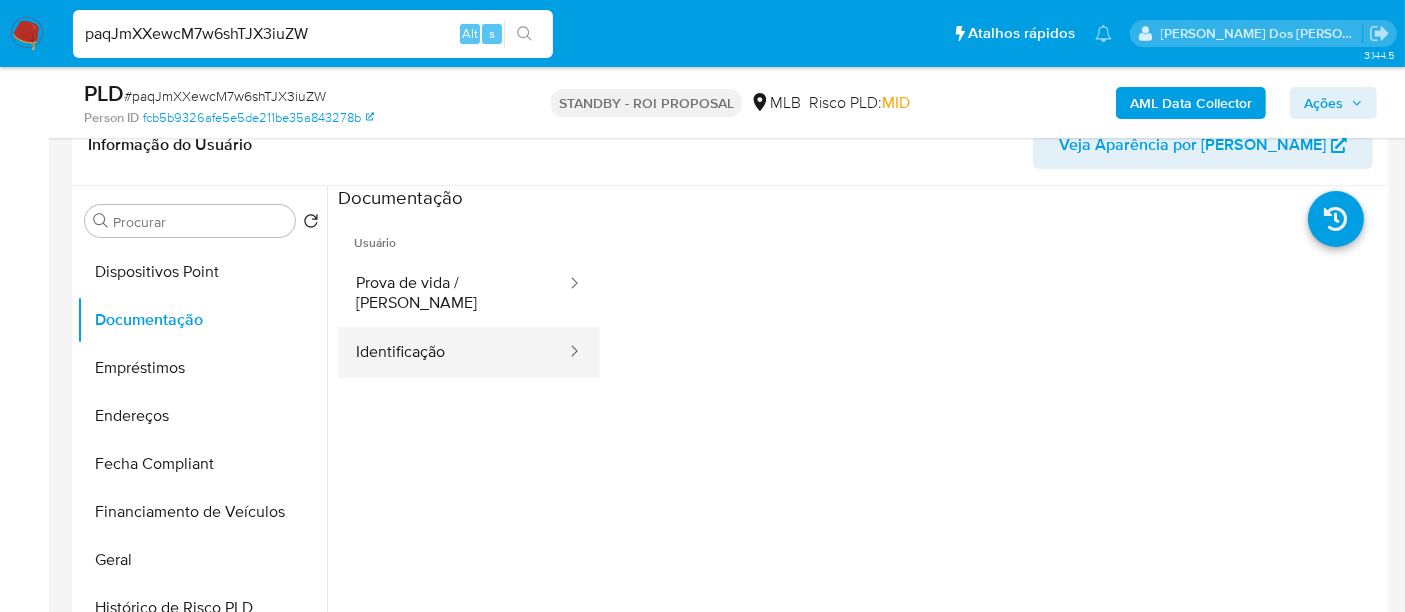 click on "Identificação" at bounding box center (453, 352) 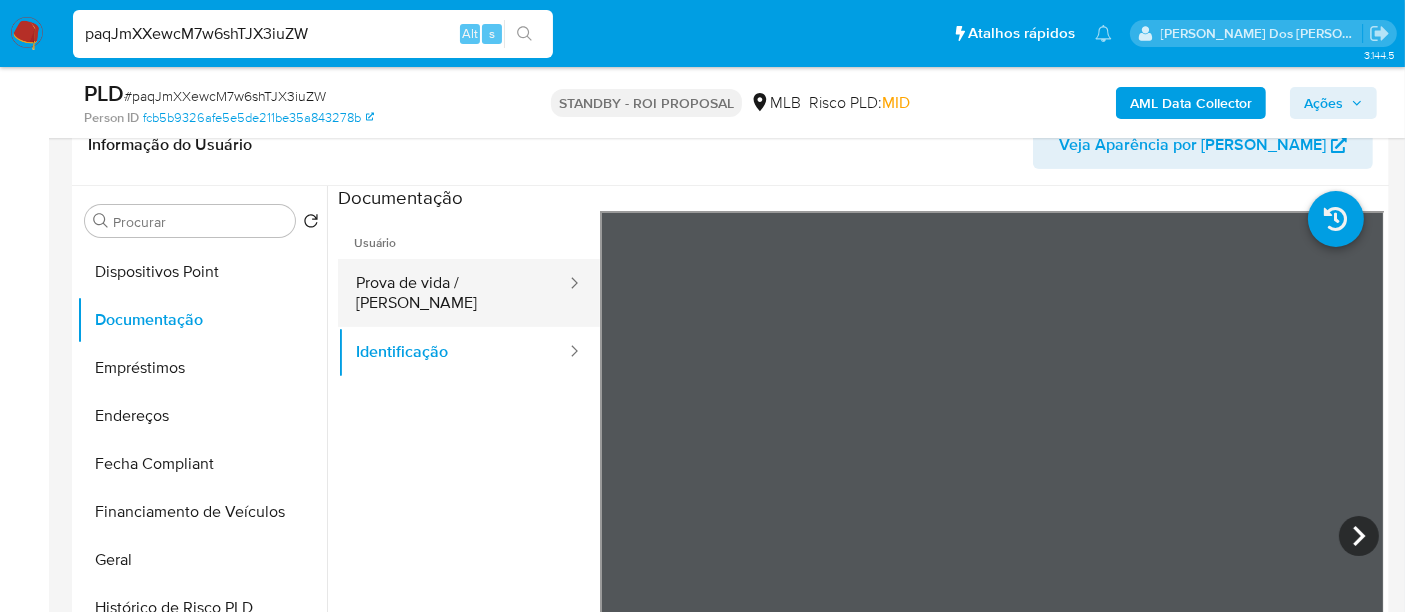 click on "Prova de vida / [PERSON_NAME]" at bounding box center (453, 293) 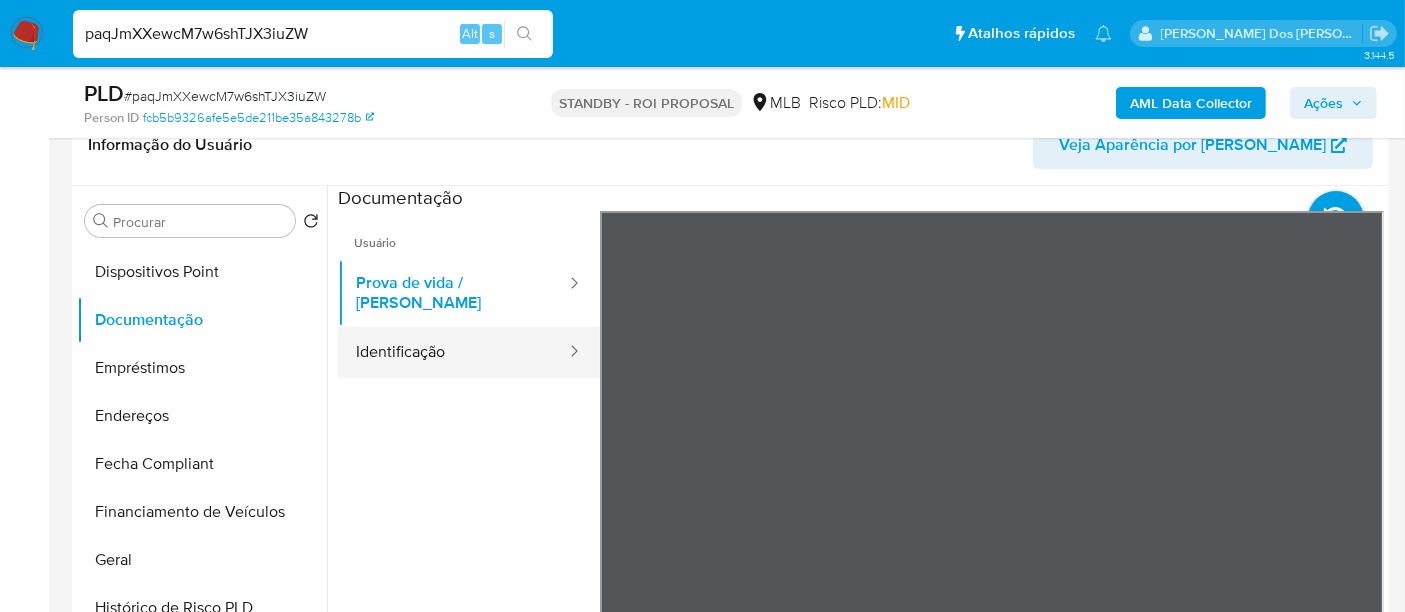 click on "Identificação" at bounding box center (453, 352) 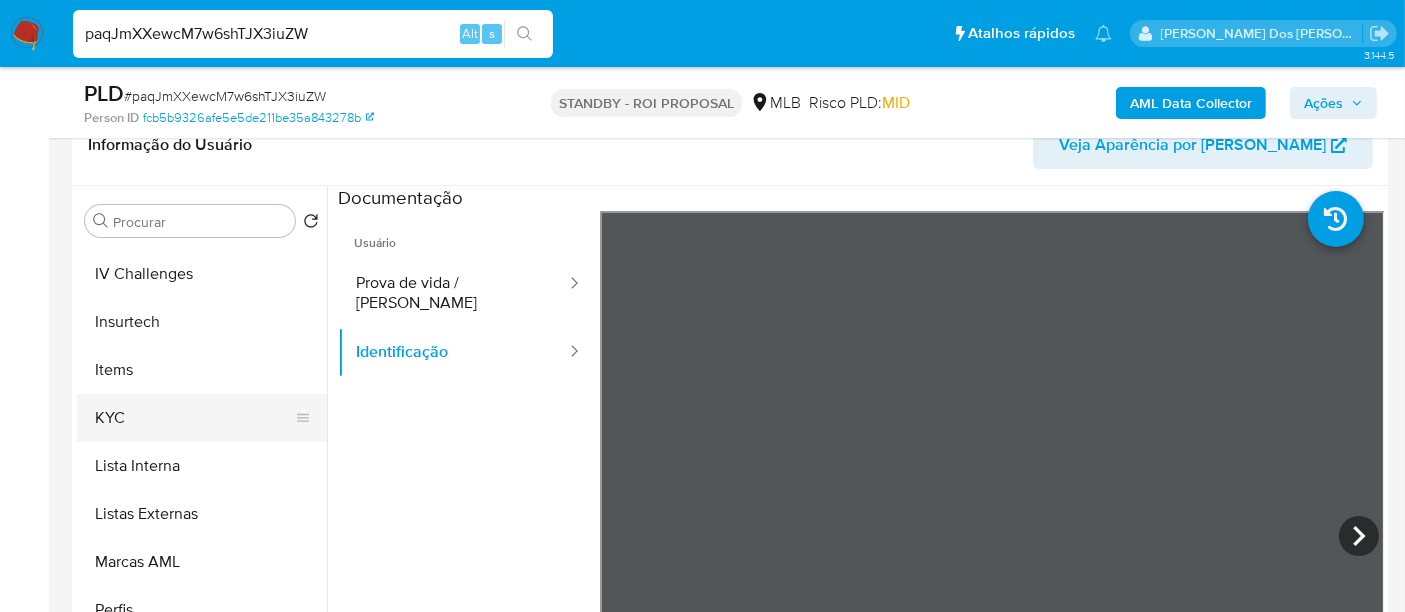 scroll, scrollTop: 844, scrollLeft: 0, axis: vertical 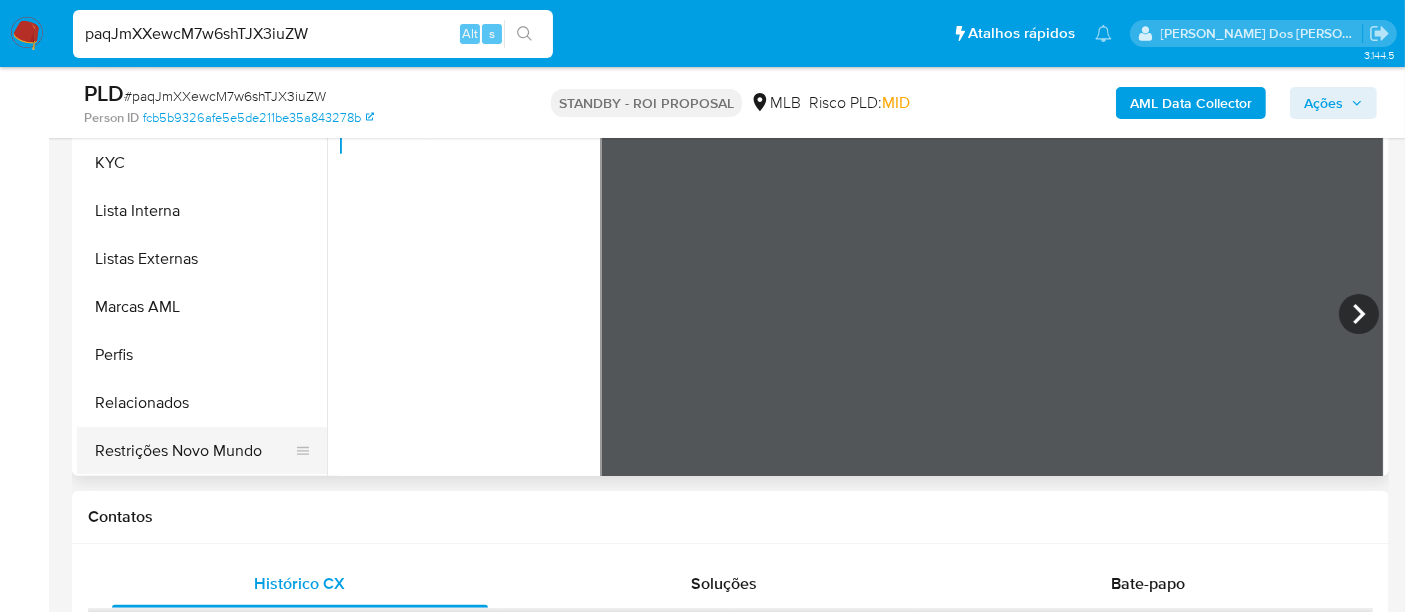 click on "Restrições Novo Mundo" at bounding box center (194, 451) 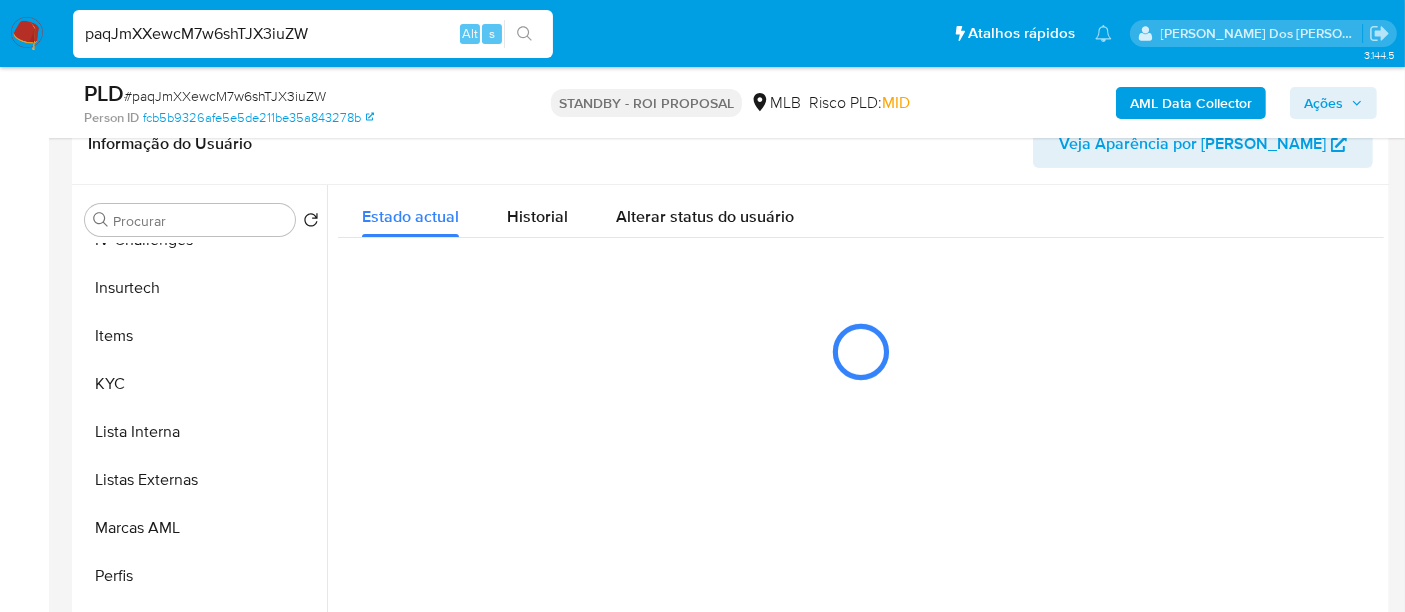 scroll, scrollTop: 333, scrollLeft: 0, axis: vertical 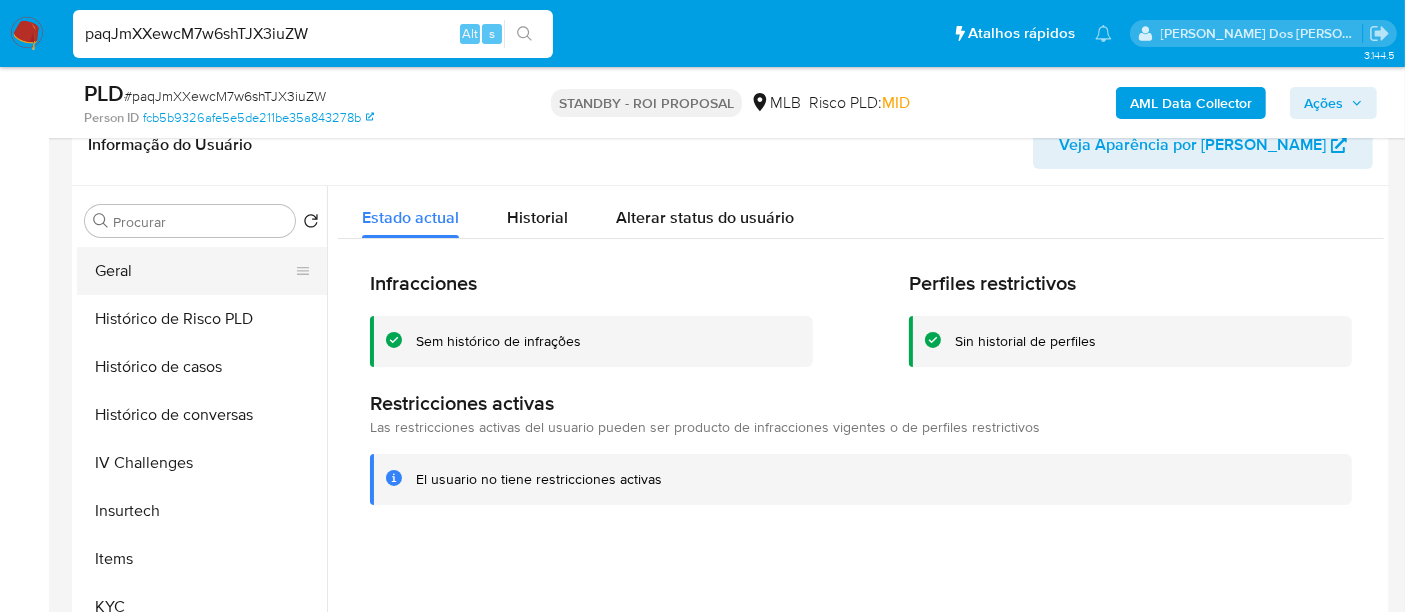 click on "Geral" at bounding box center (194, 271) 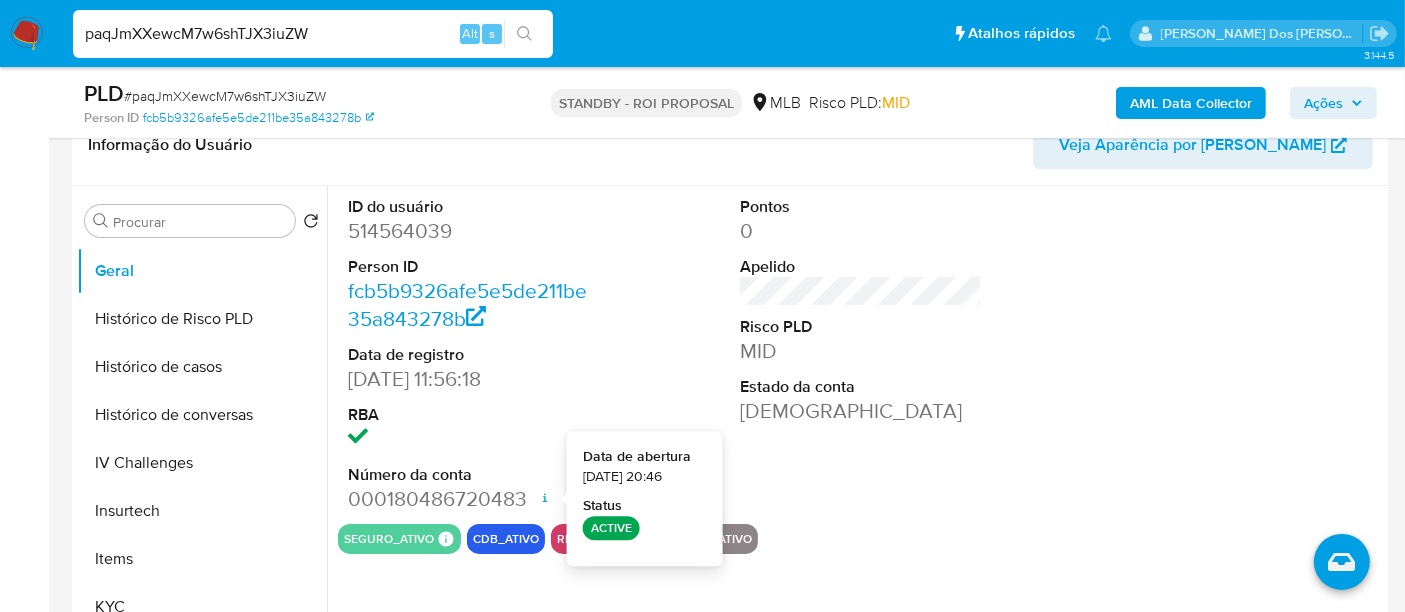 type 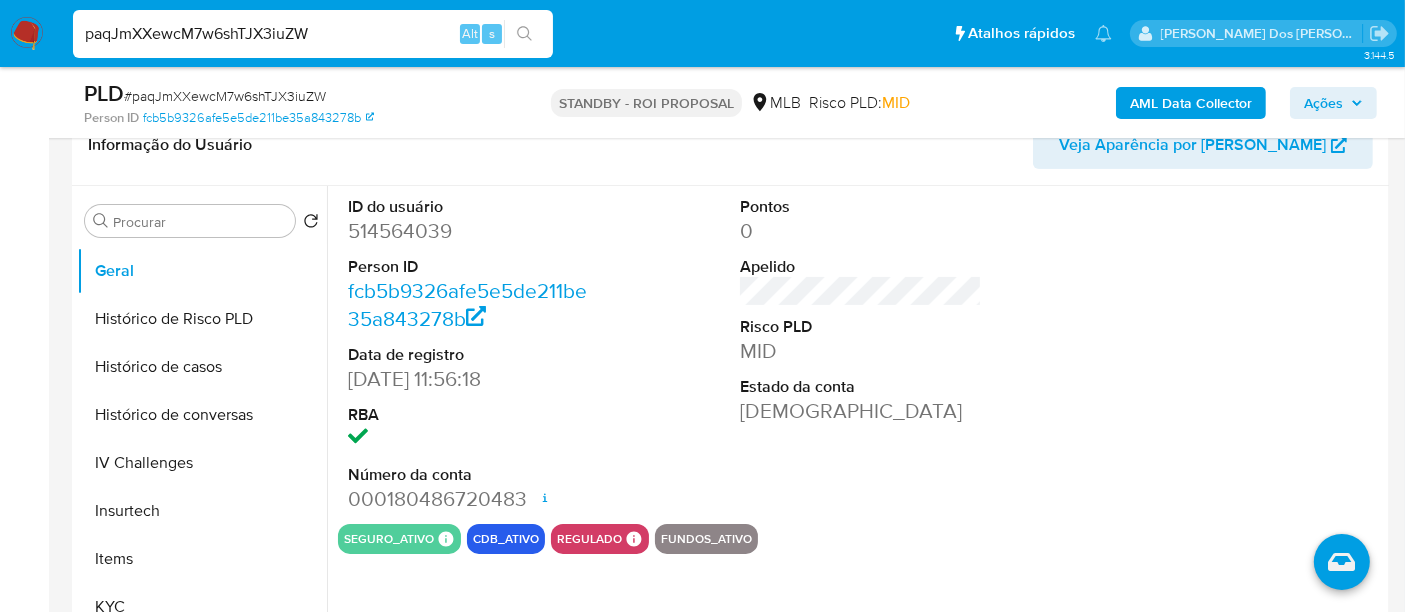 click on "paqJmXXewcM7w6shTJX3iuZW Alt s" at bounding box center (313, 34) 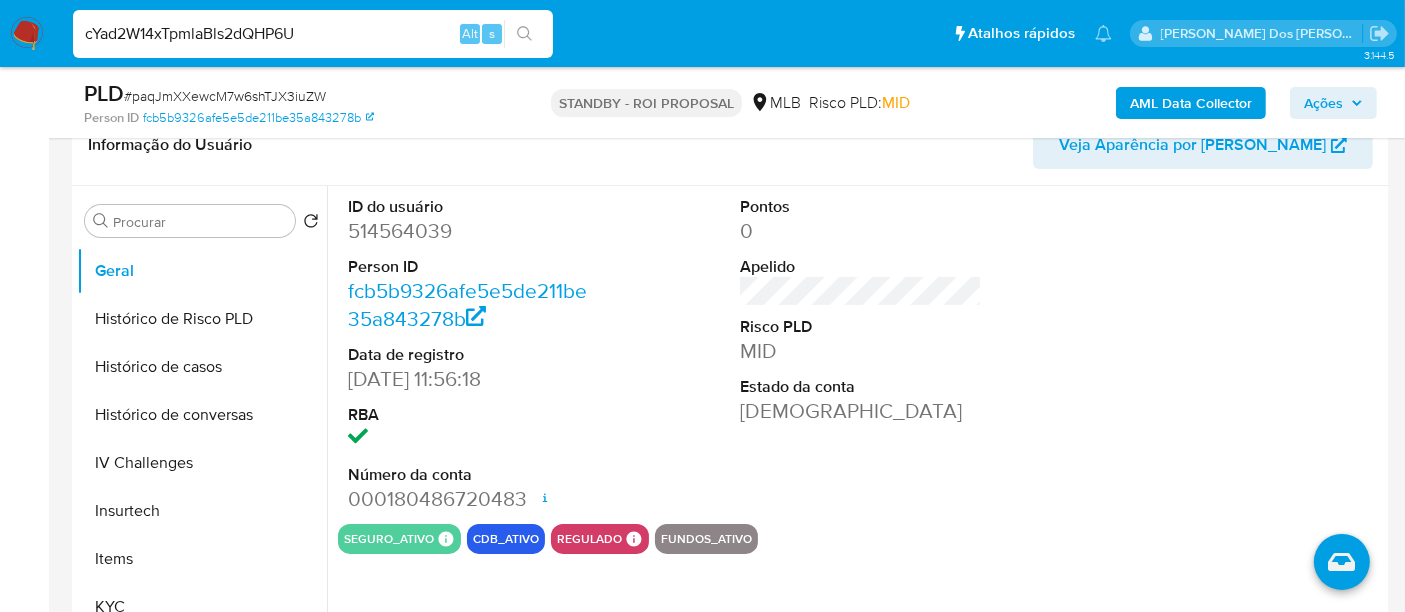 type on "cYad2W14xTpmlaBls2dQHP6U" 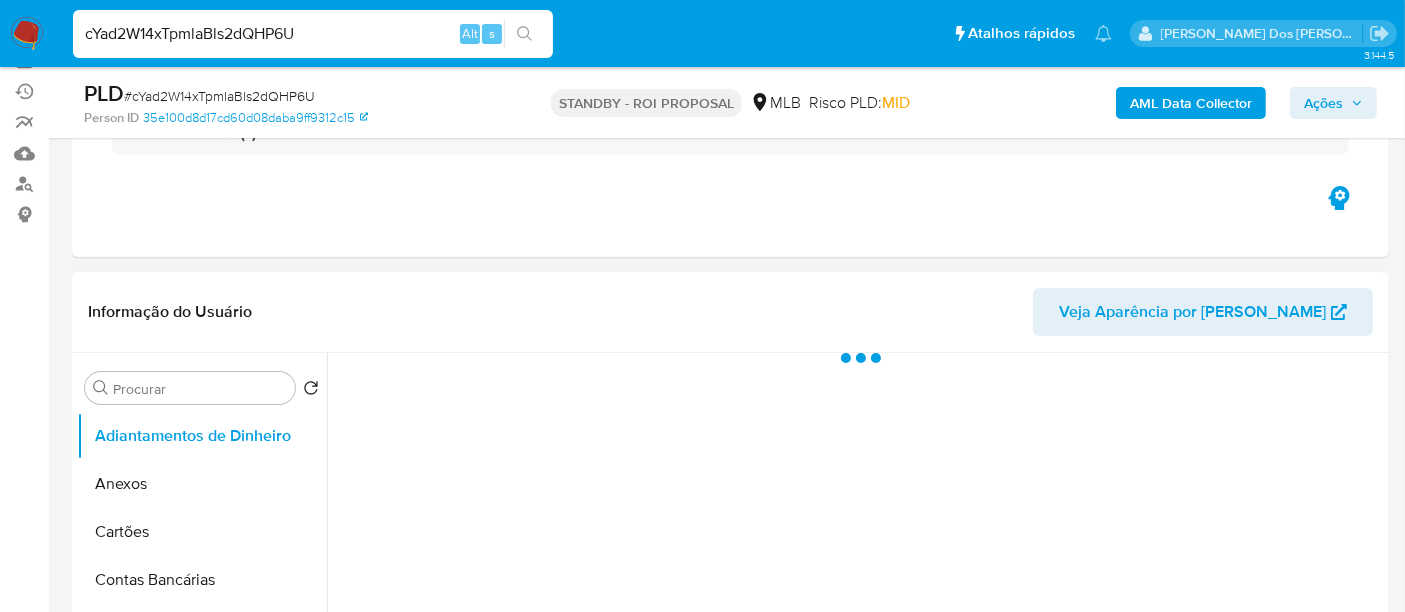 scroll, scrollTop: 333, scrollLeft: 0, axis: vertical 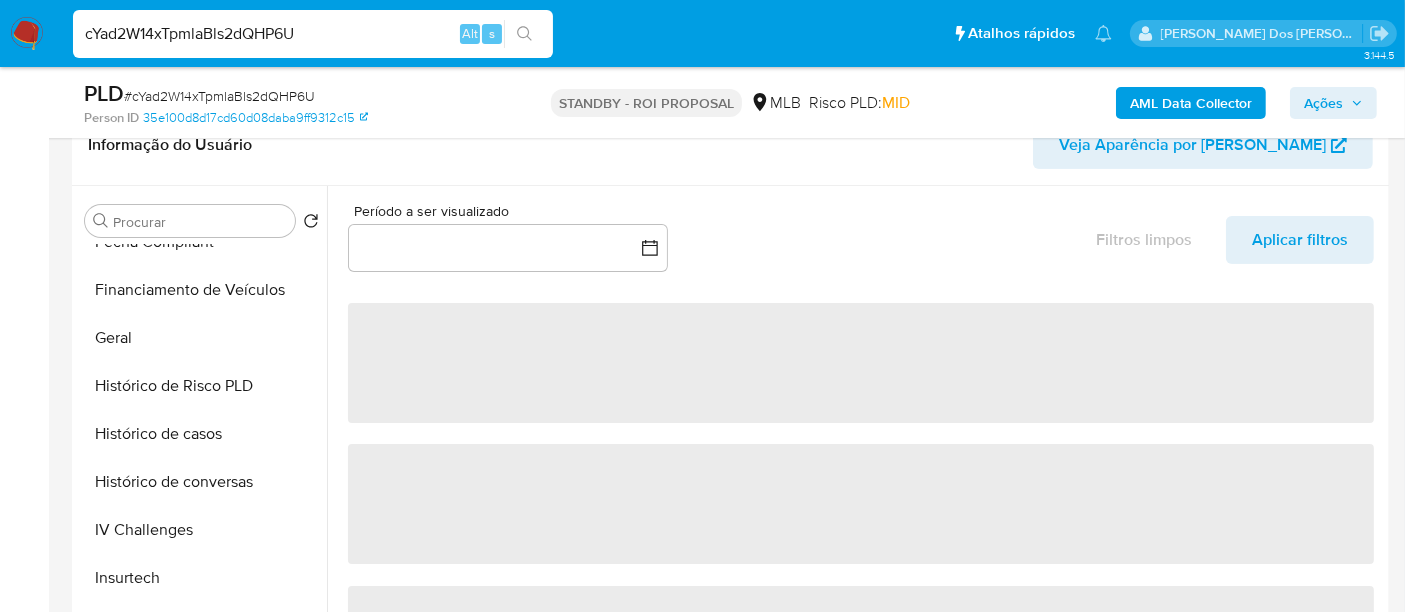 select on "10" 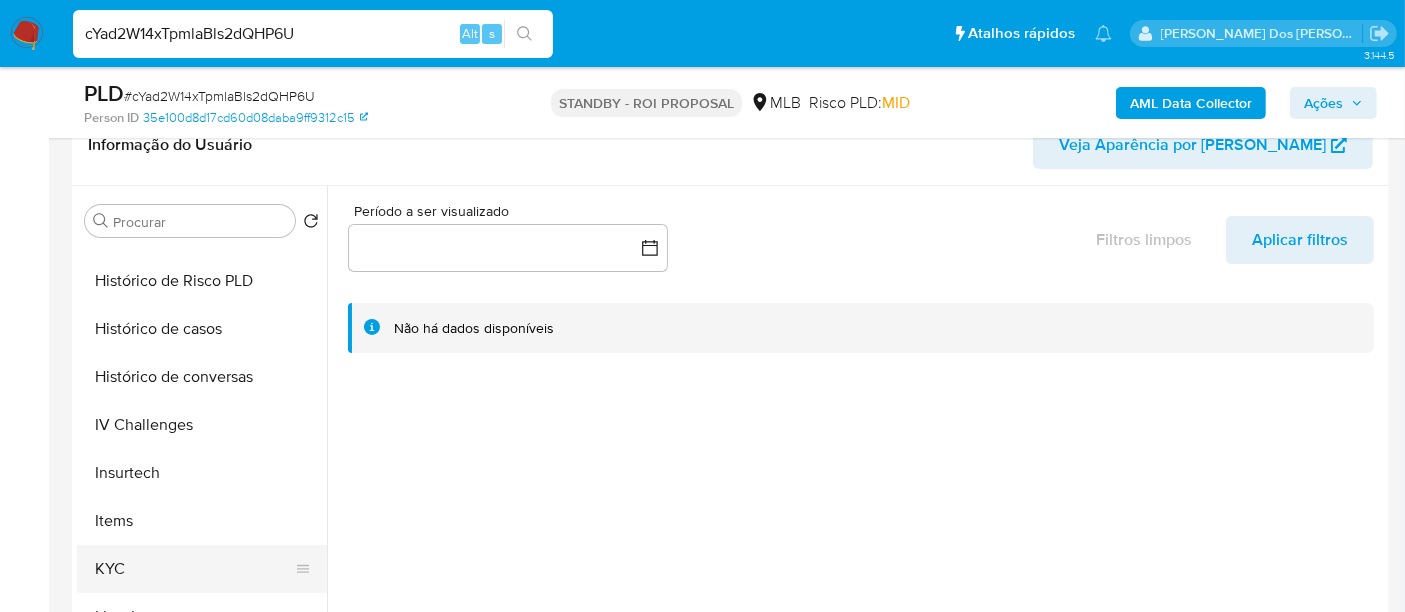 scroll, scrollTop: 777, scrollLeft: 0, axis: vertical 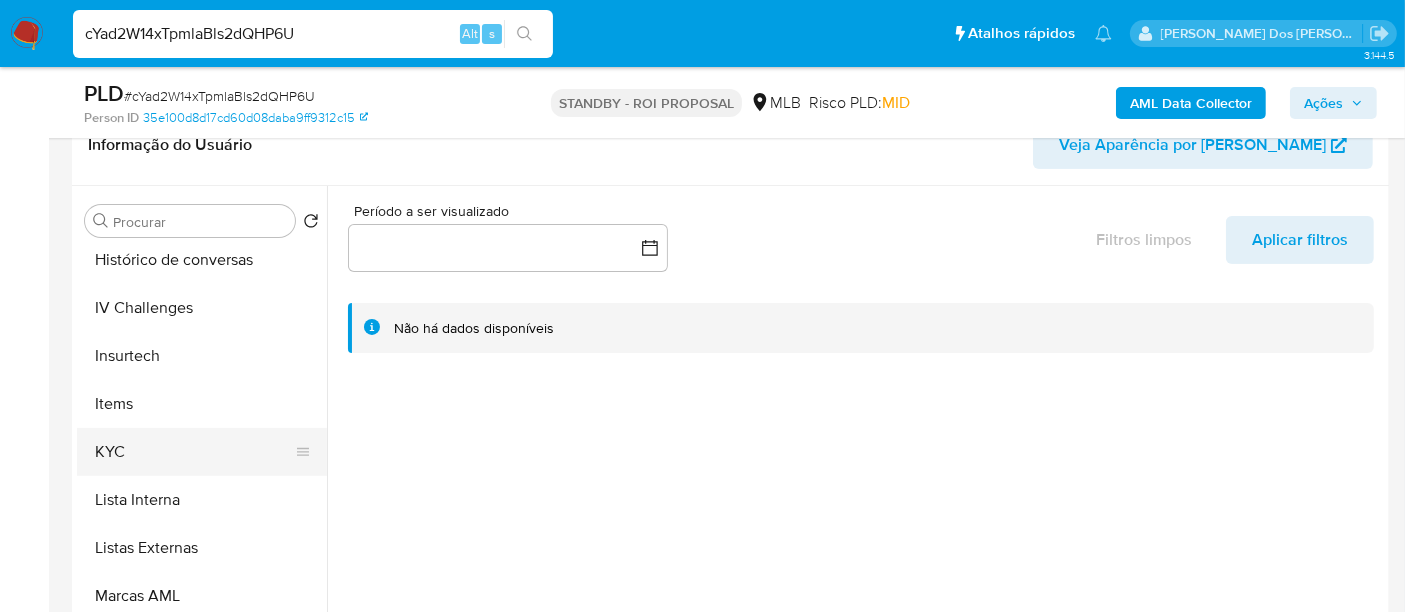 click on "KYC" at bounding box center [194, 452] 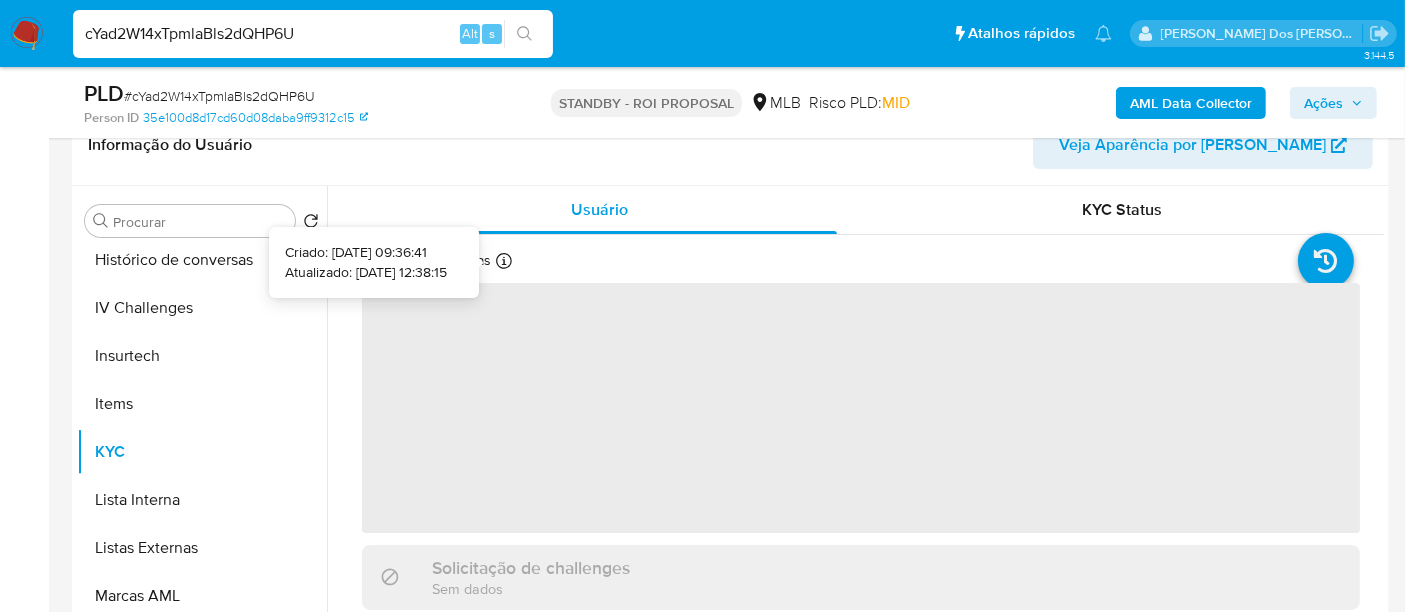 type 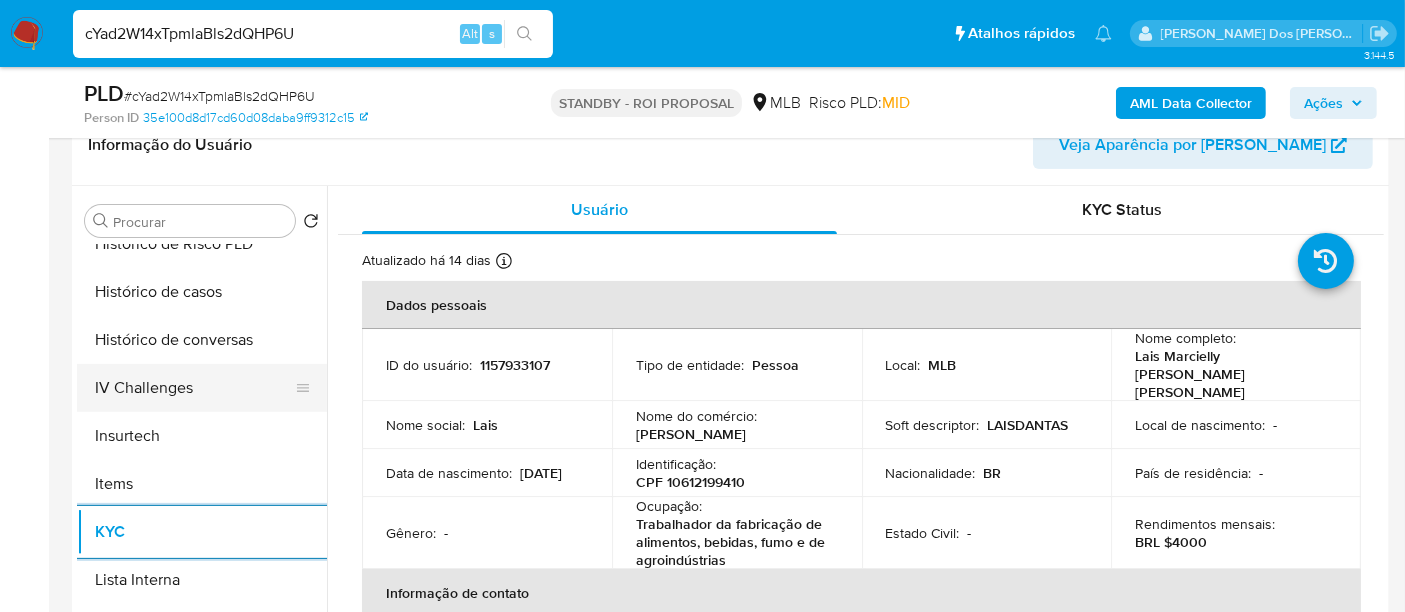 scroll, scrollTop: 666, scrollLeft: 0, axis: vertical 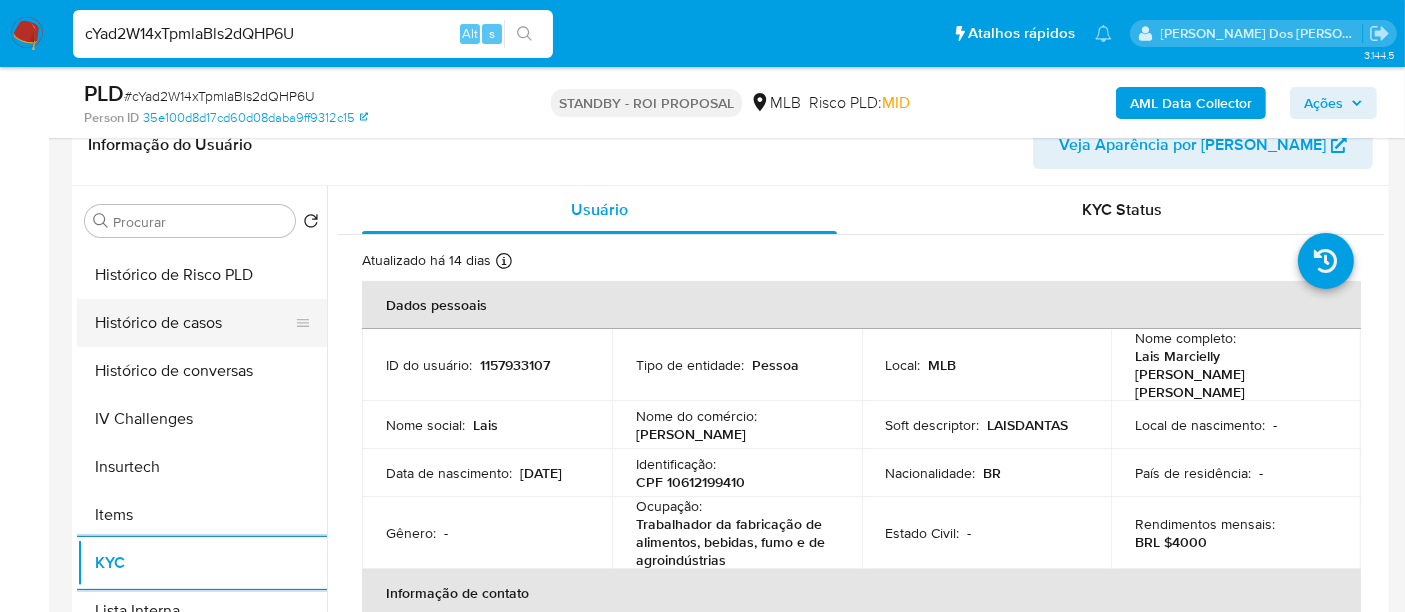 click on "Histórico de casos" at bounding box center [194, 323] 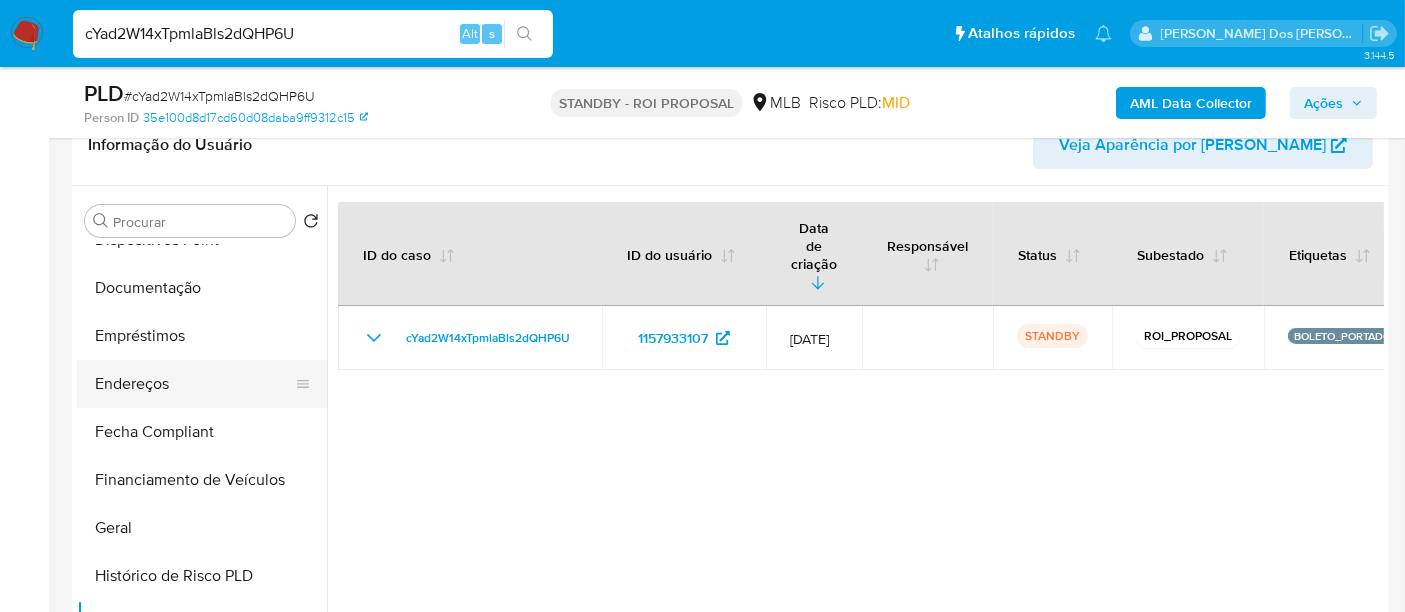 scroll, scrollTop: 333, scrollLeft: 0, axis: vertical 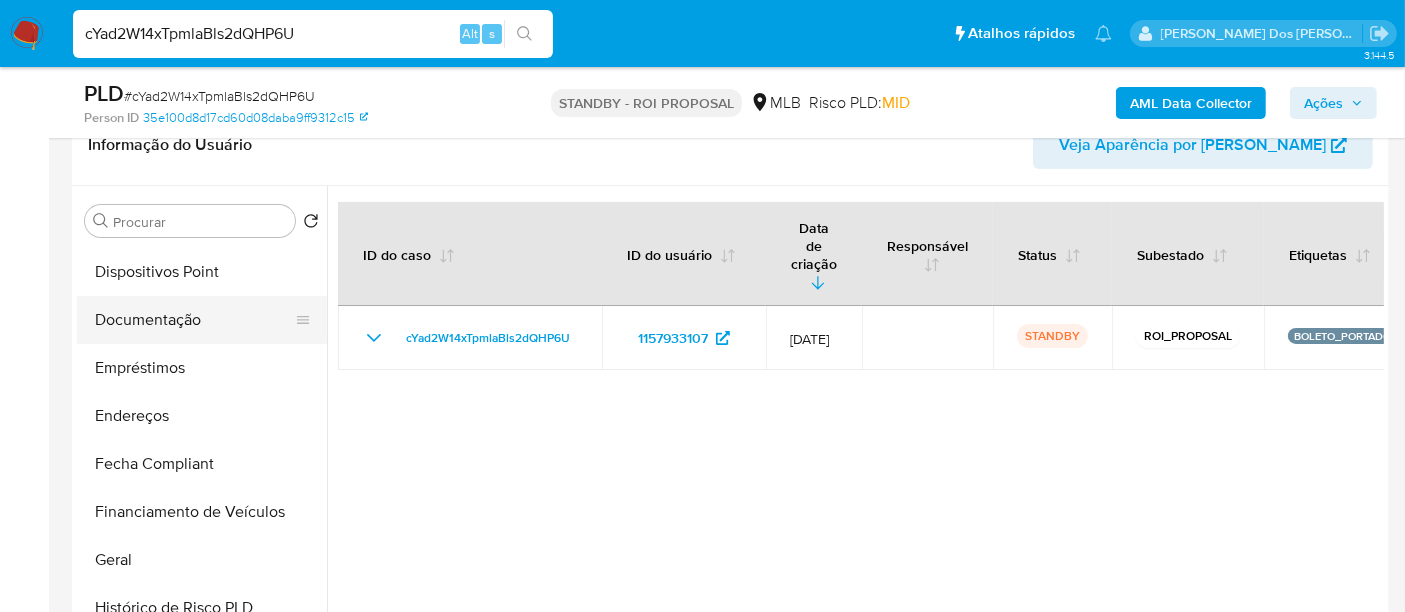 click on "Documentação" at bounding box center (194, 320) 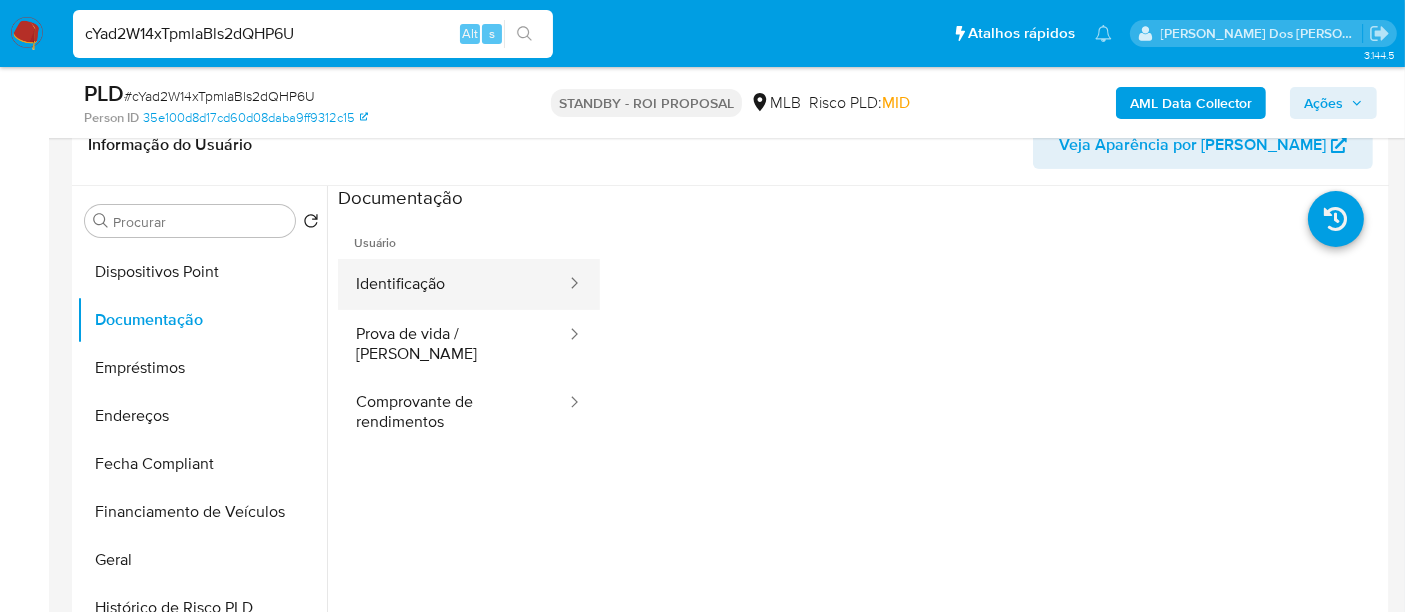 click on "Identificação" at bounding box center (453, 284) 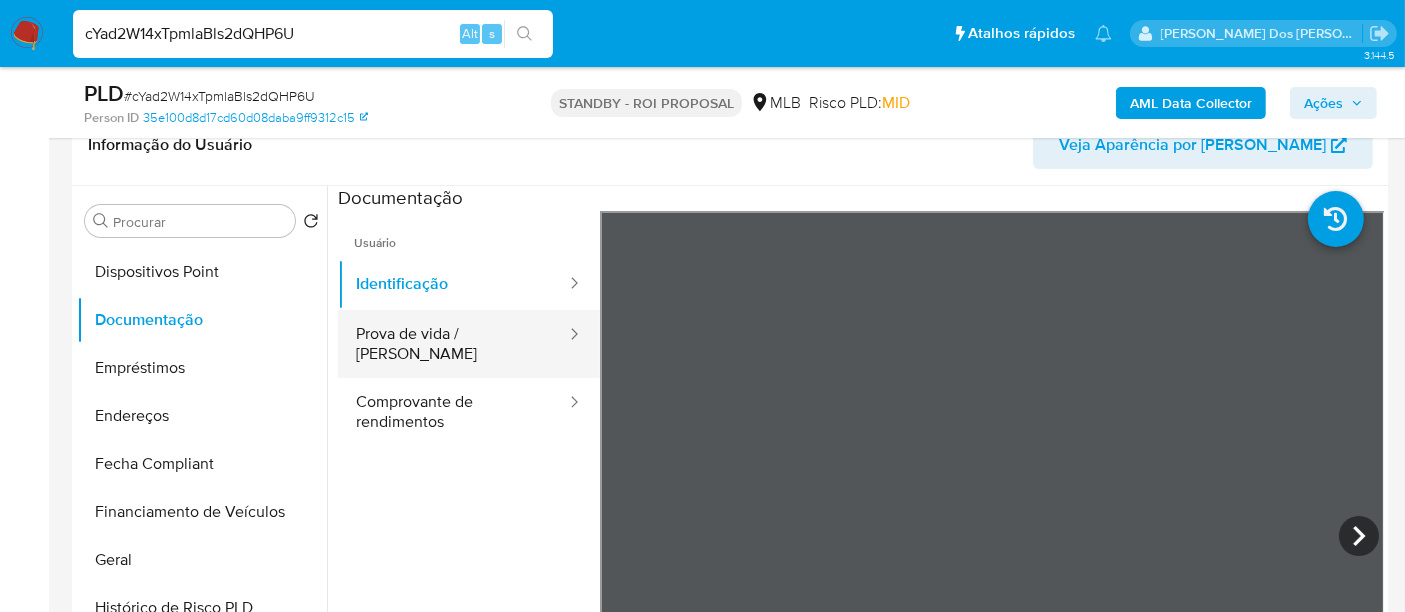 click on "Prova de vida / [PERSON_NAME]" at bounding box center [453, 344] 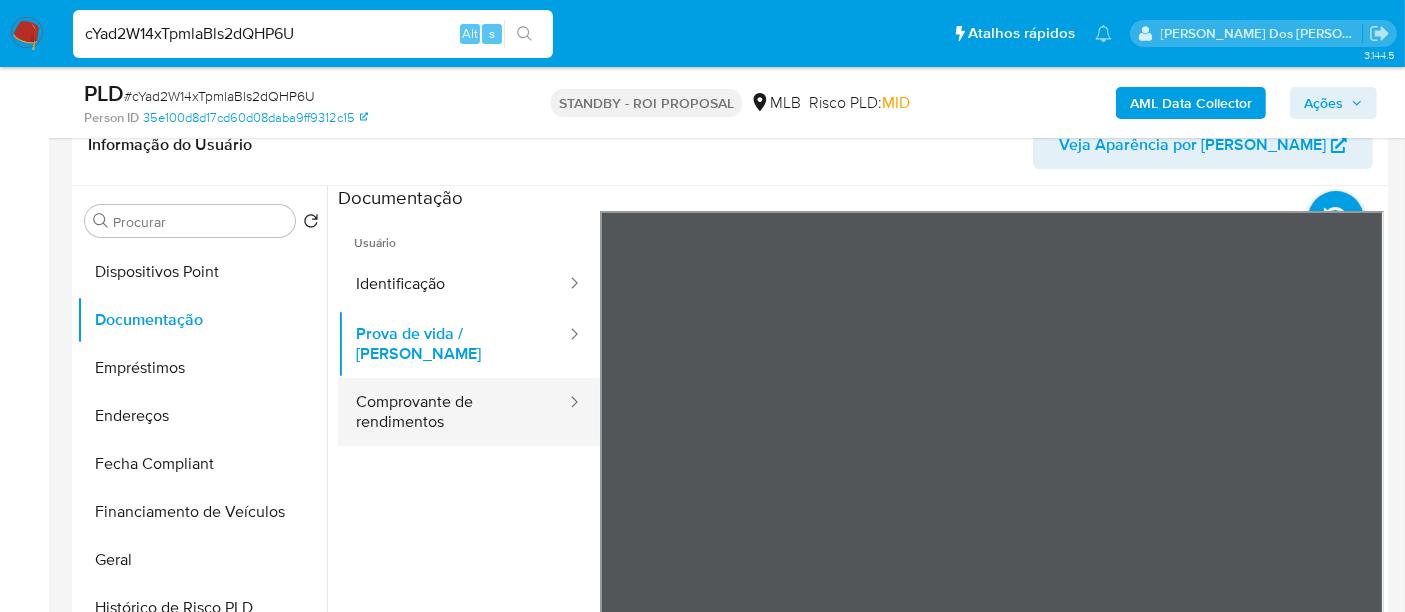 click on "Comprovante de rendimentos" at bounding box center (453, 412) 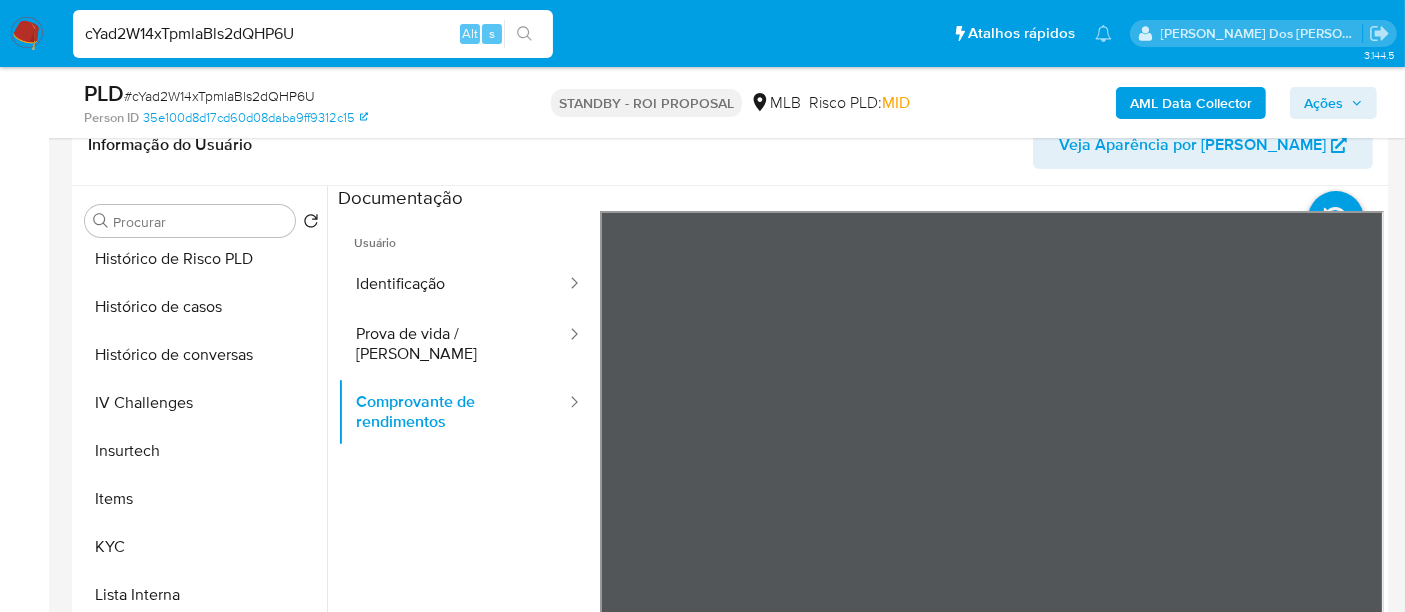 scroll, scrollTop: 844, scrollLeft: 0, axis: vertical 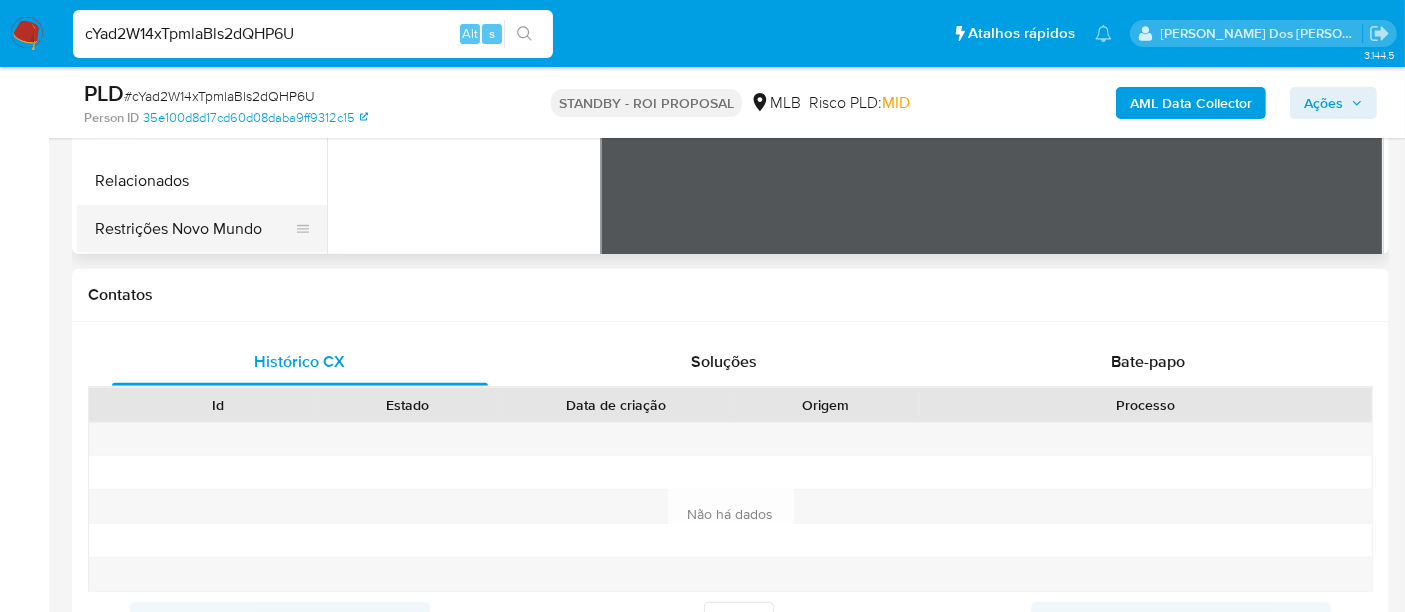 click on "Restrições Novo Mundo" at bounding box center [194, 229] 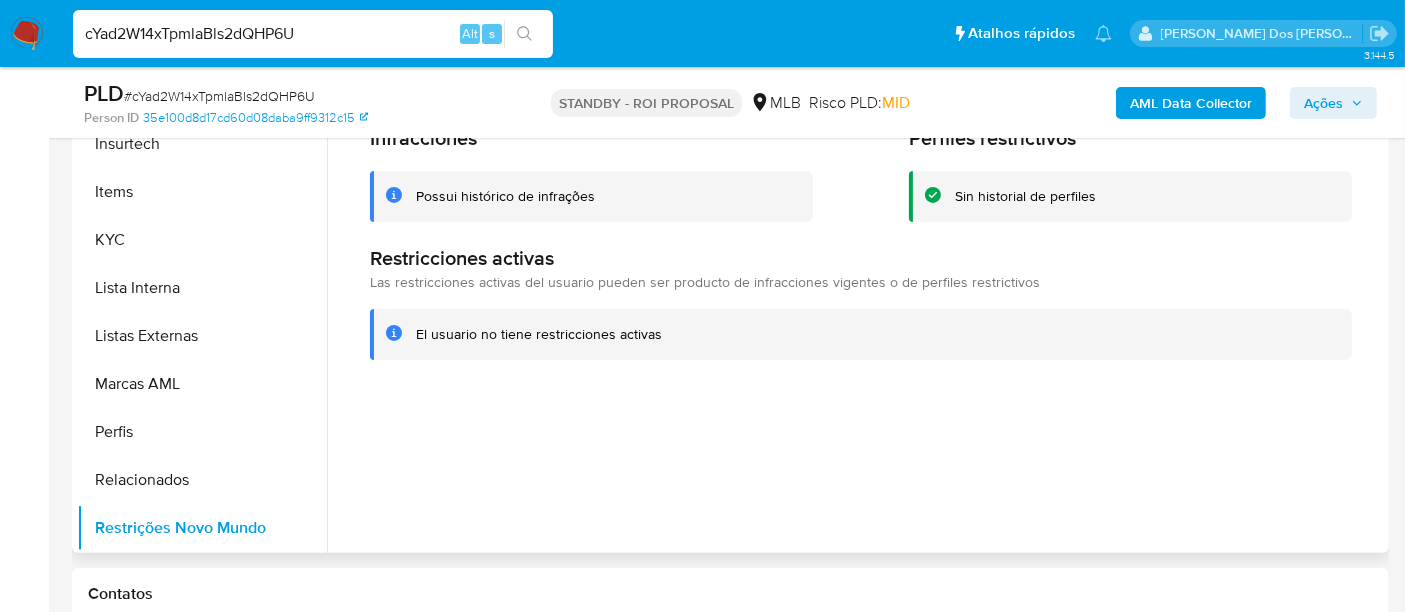 scroll, scrollTop: 444, scrollLeft: 0, axis: vertical 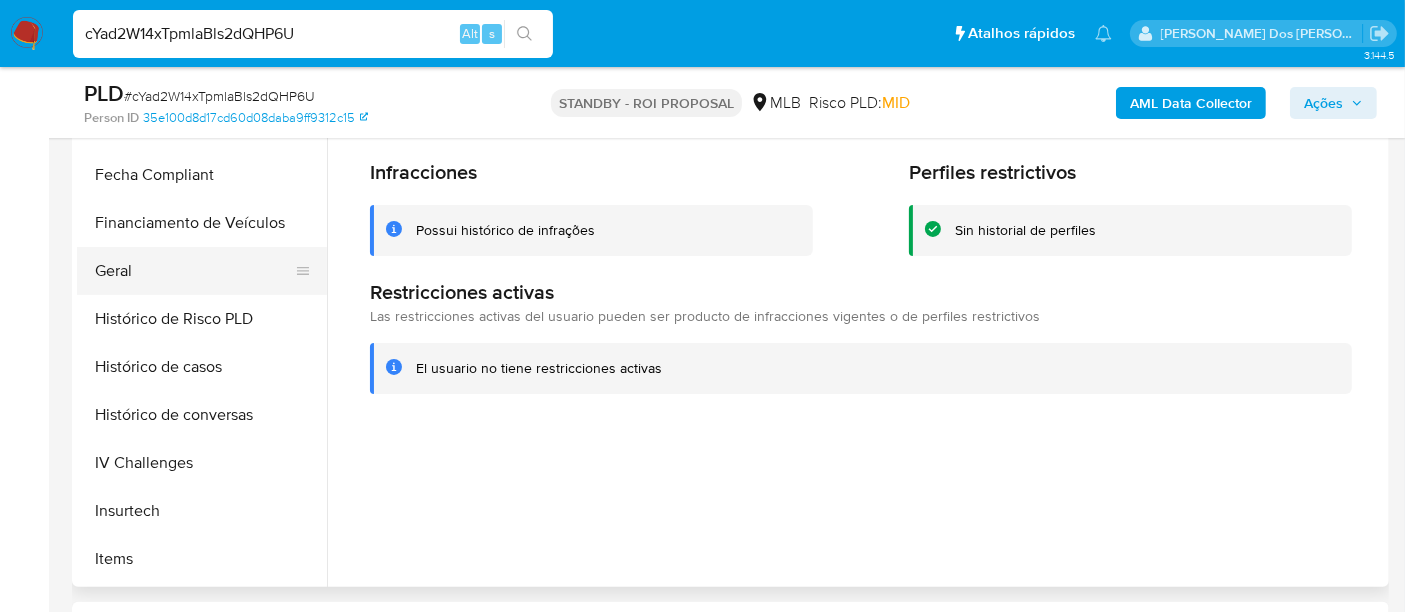 click on "Geral" at bounding box center [194, 271] 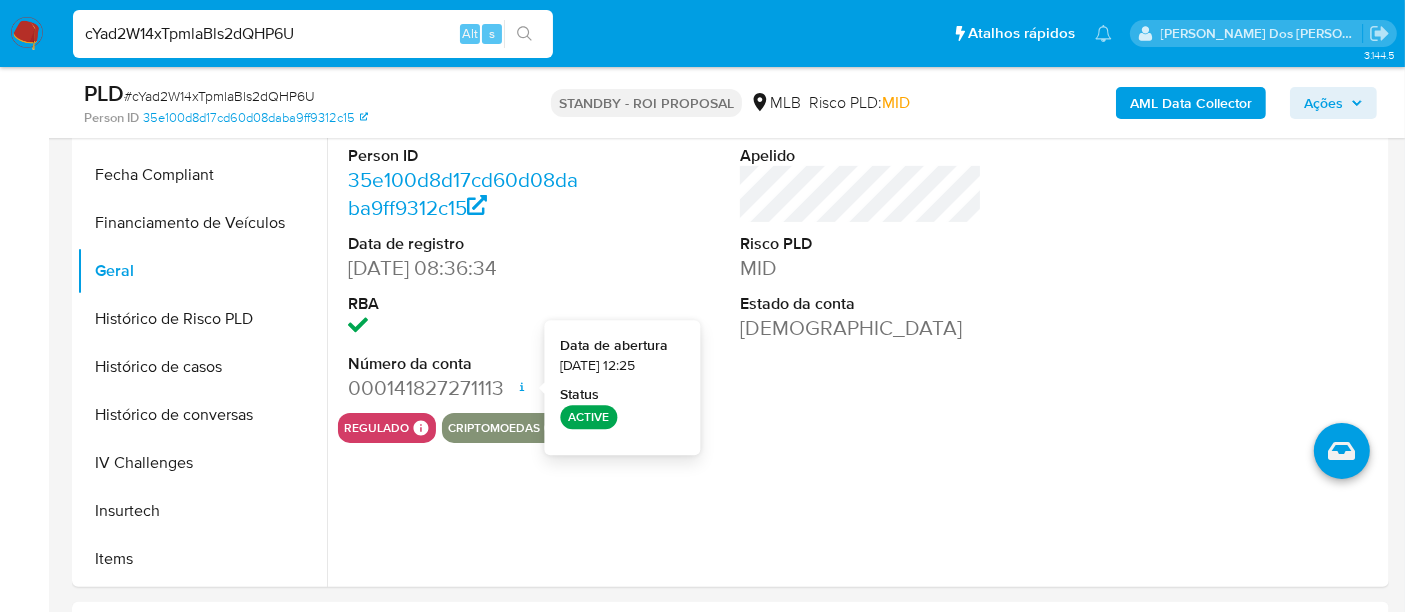 type 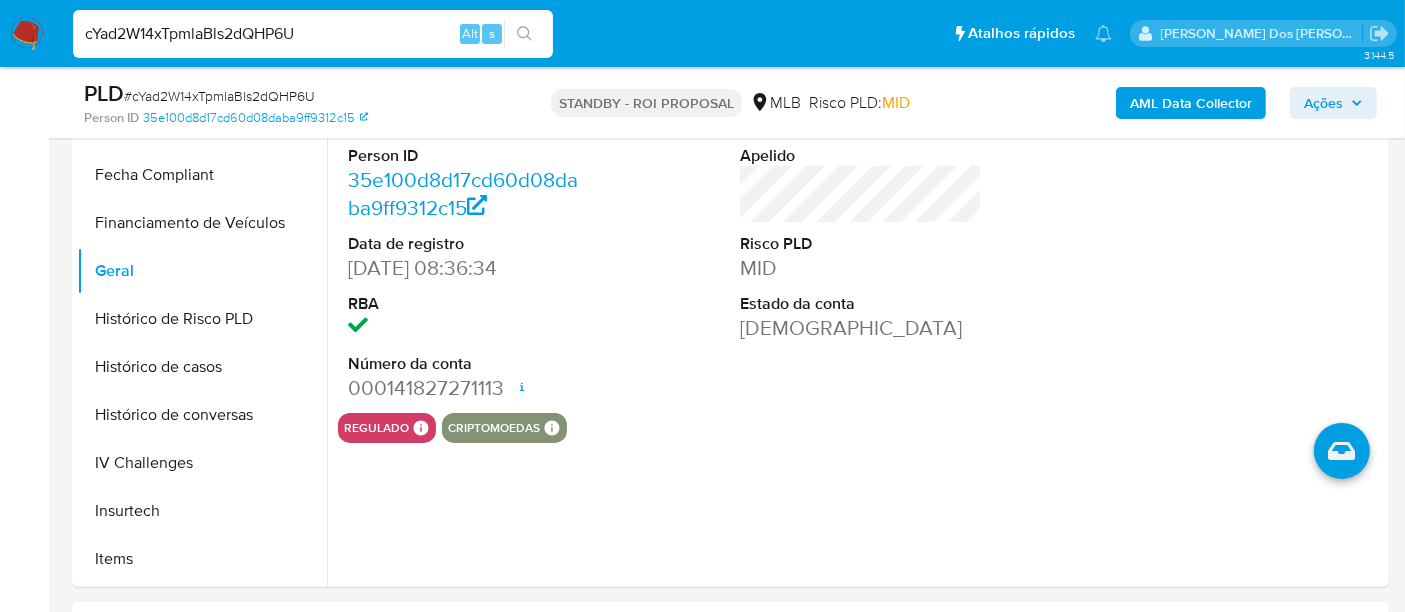 click on "cYad2W14xTpmlaBls2dQHP6U" at bounding box center [313, 34] 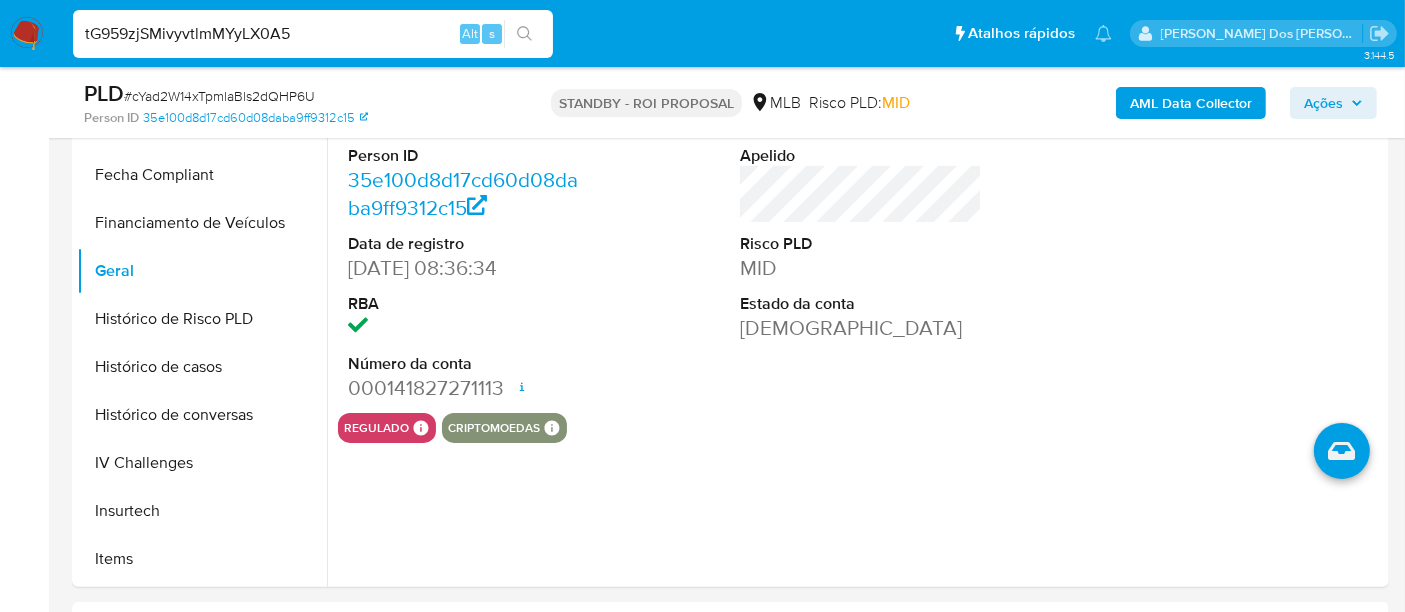 type on "tG959zjSMivyvtlmMYyLX0A5" 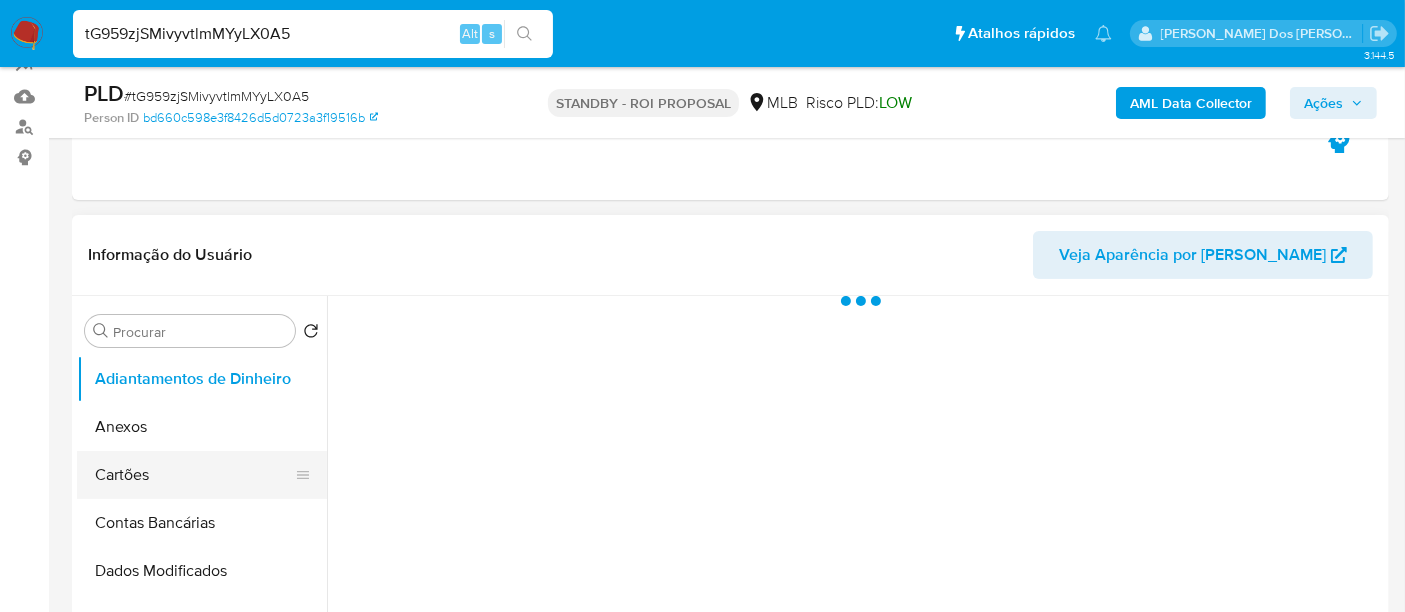scroll, scrollTop: 333, scrollLeft: 0, axis: vertical 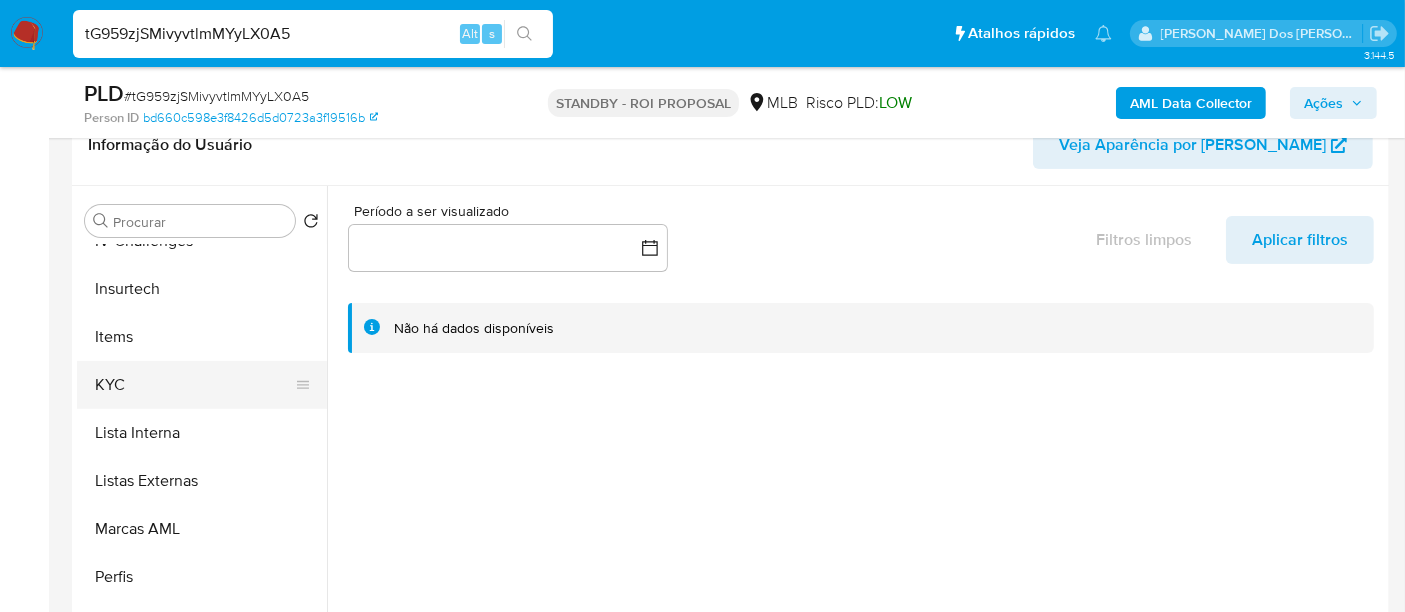 select on "10" 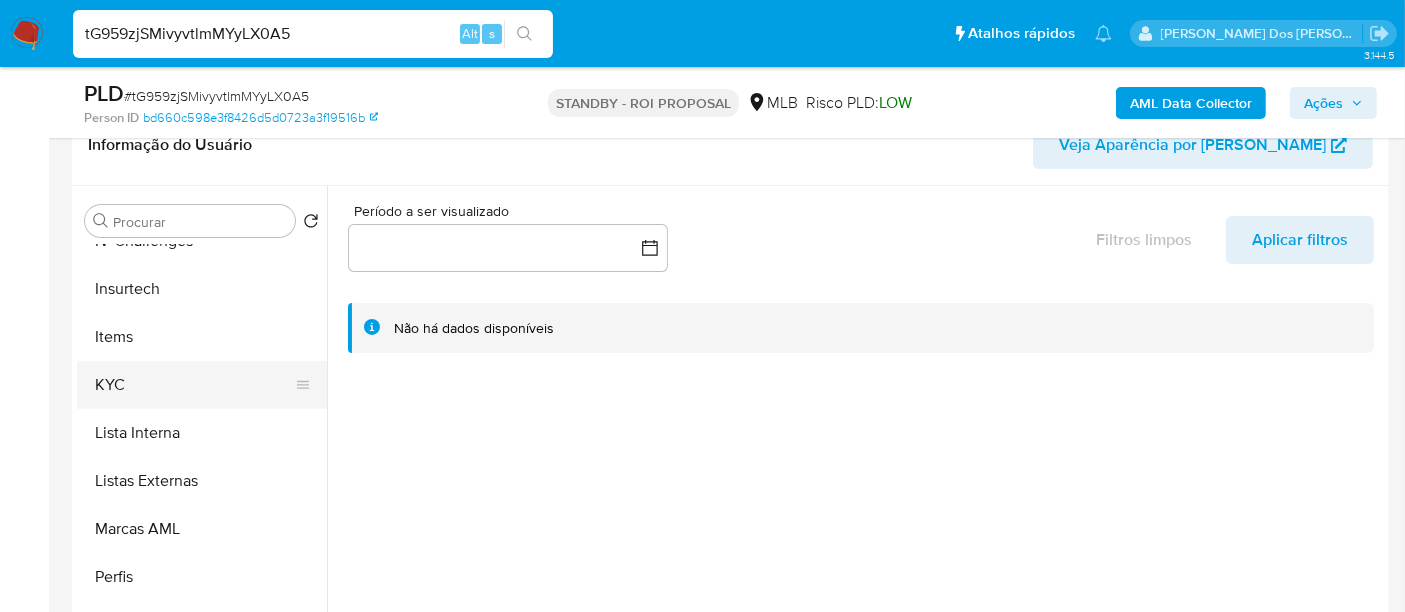 click on "KYC" at bounding box center (194, 385) 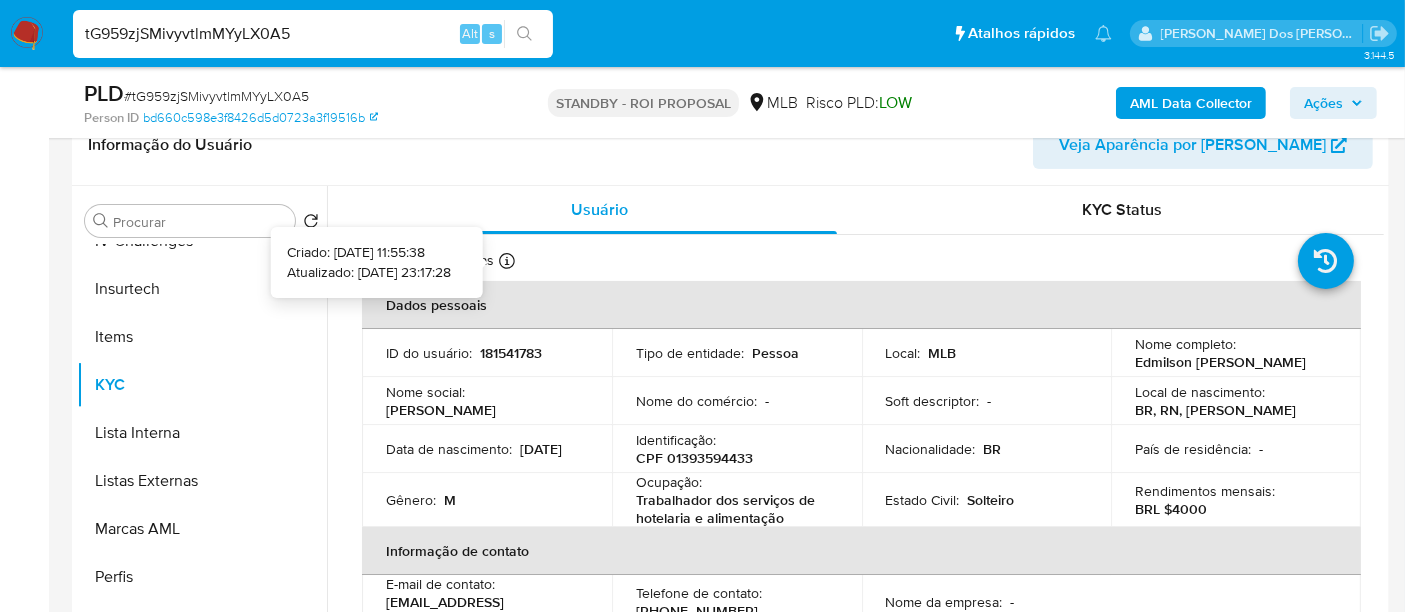 type 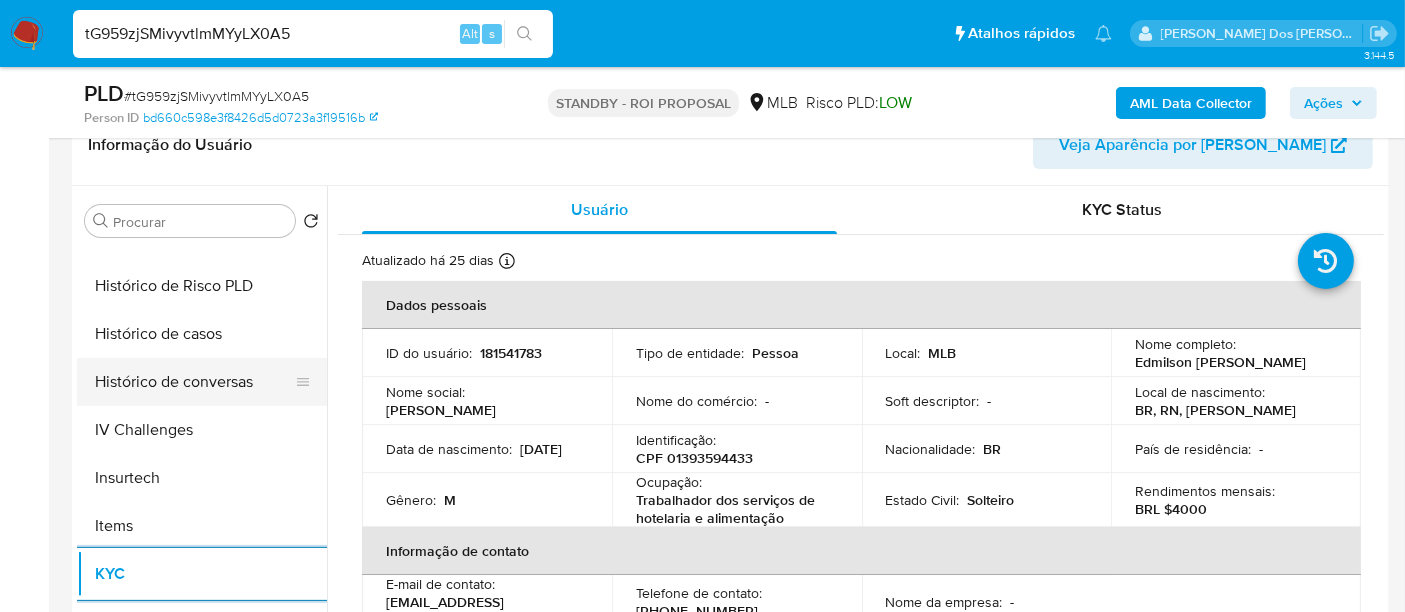 scroll, scrollTop: 622, scrollLeft: 0, axis: vertical 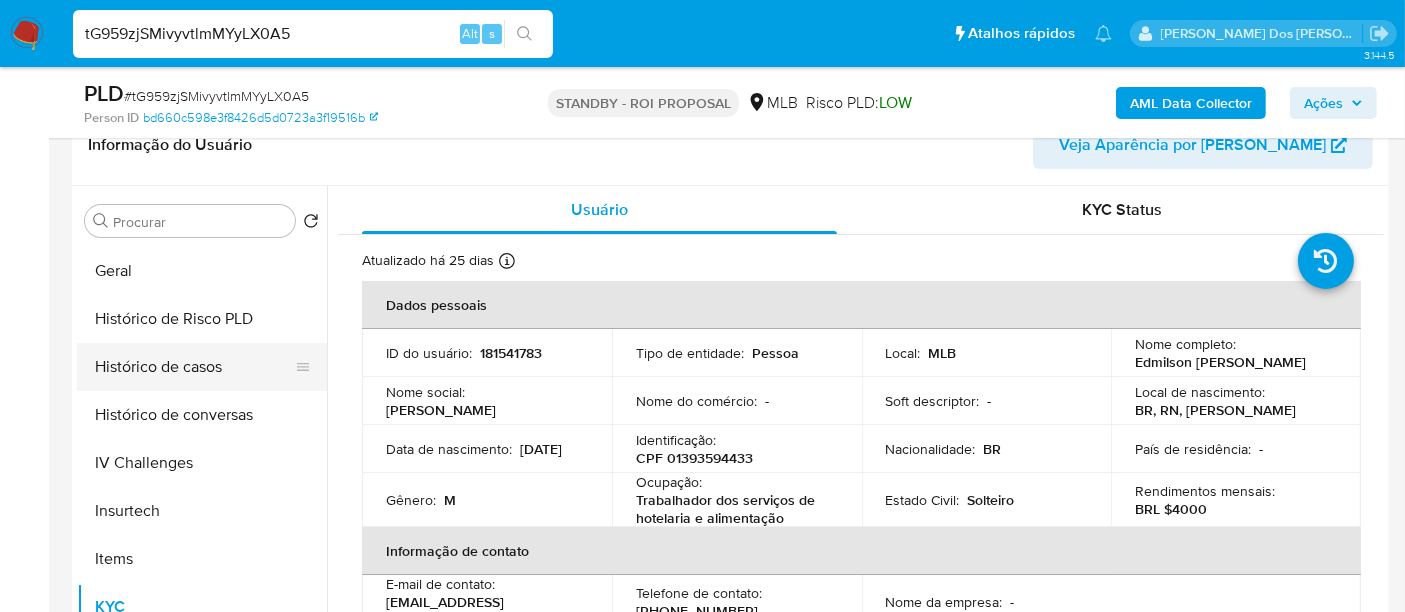 click on "Histórico de casos" at bounding box center (194, 367) 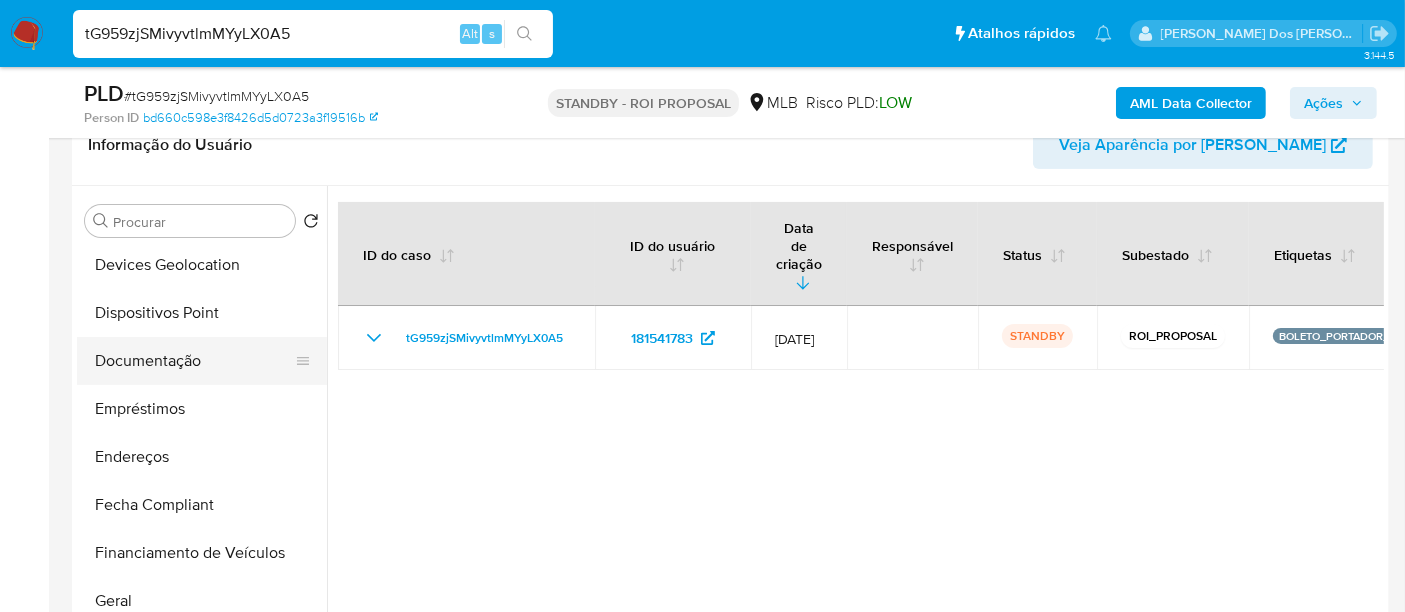 scroll, scrollTop: 288, scrollLeft: 0, axis: vertical 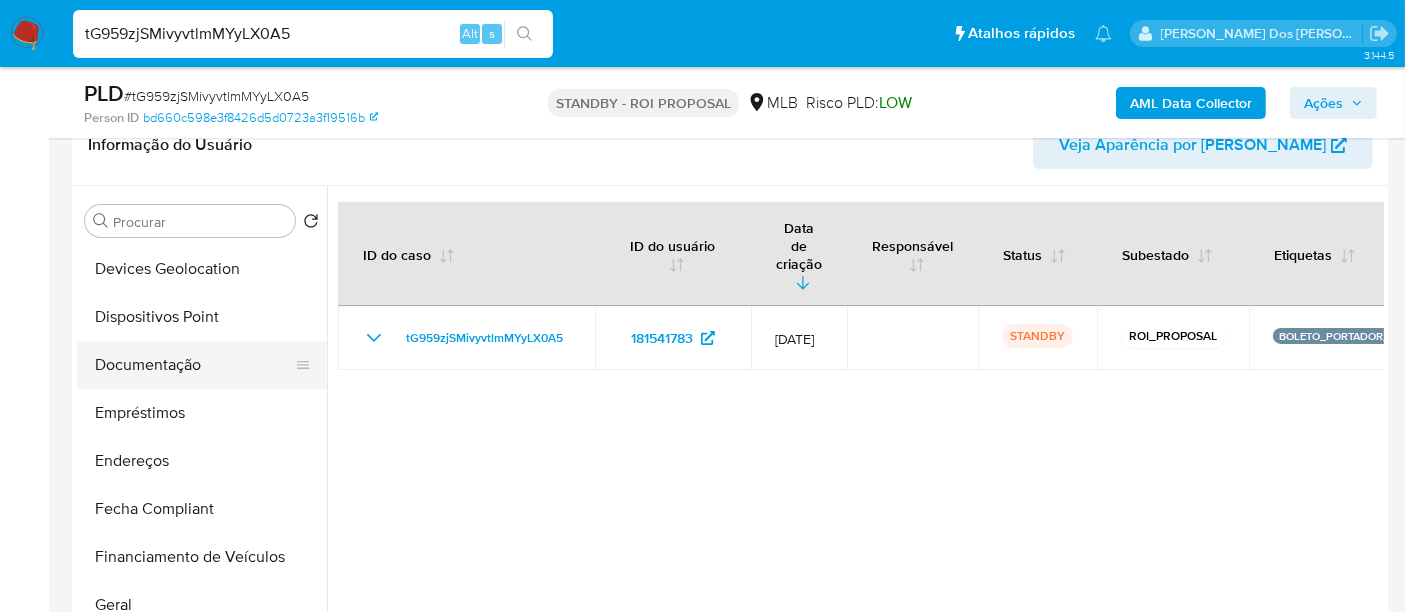 click on "Documentação" at bounding box center [194, 365] 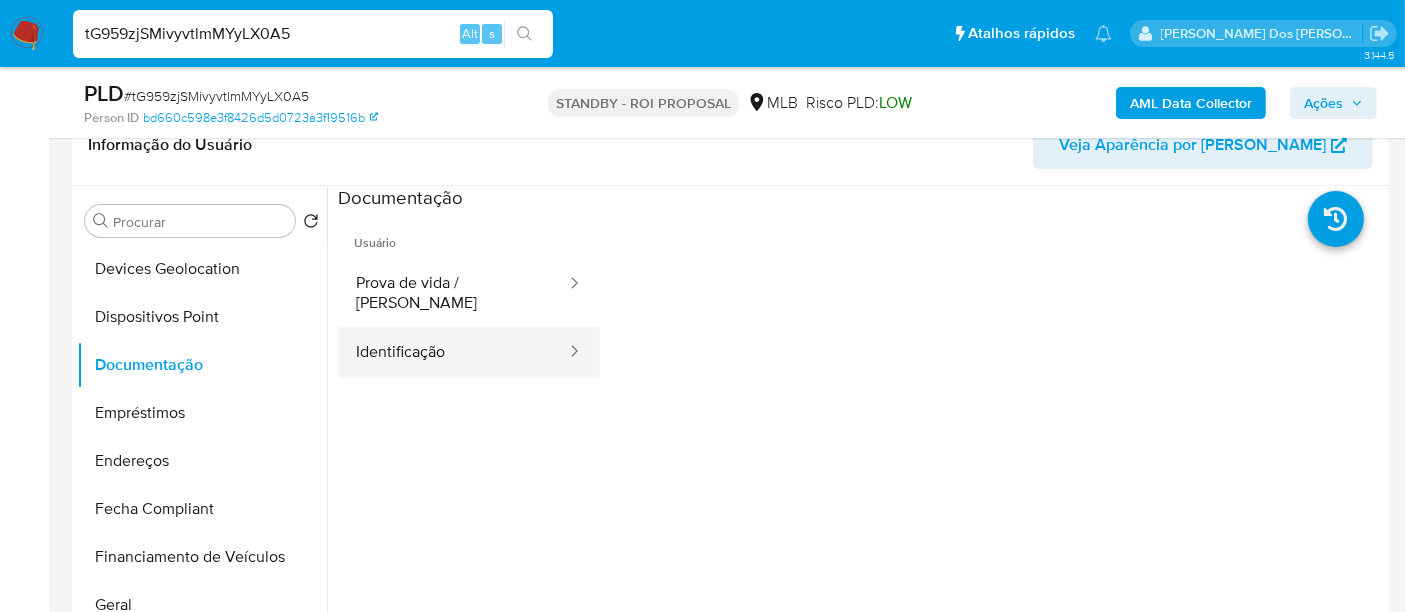 click on "Identificação" at bounding box center (453, 352) 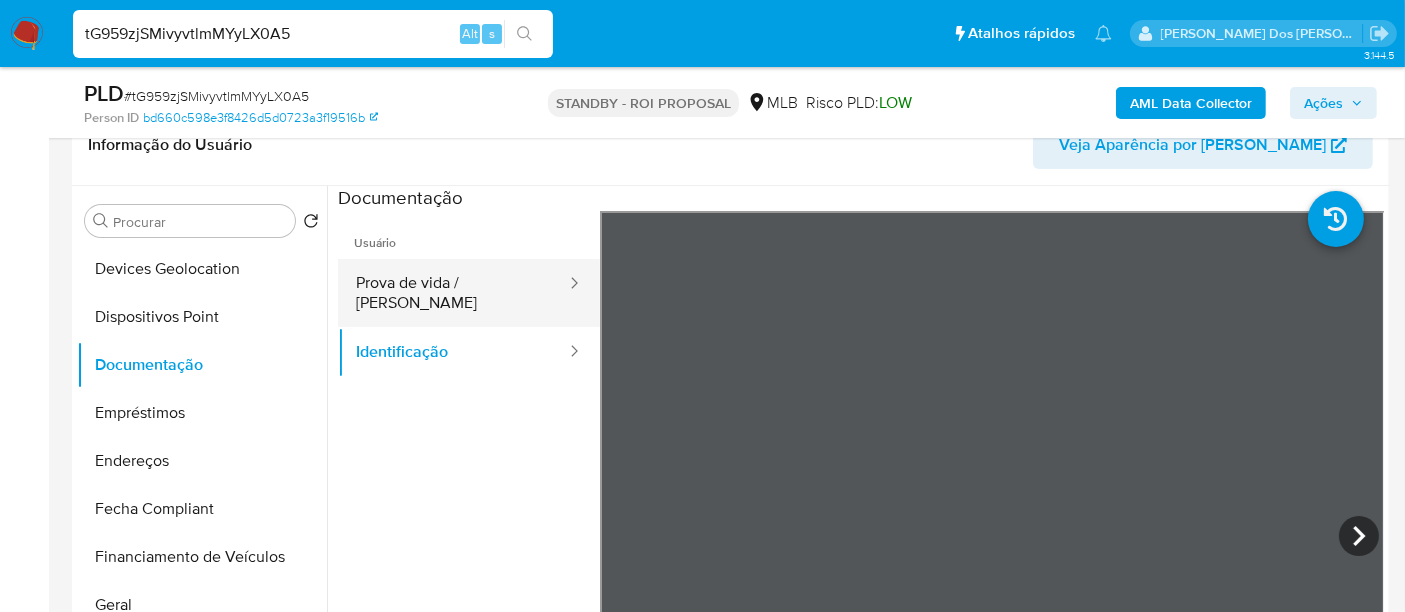 click on "Prova de vida / Selfie" at bounding box center [453, 293] 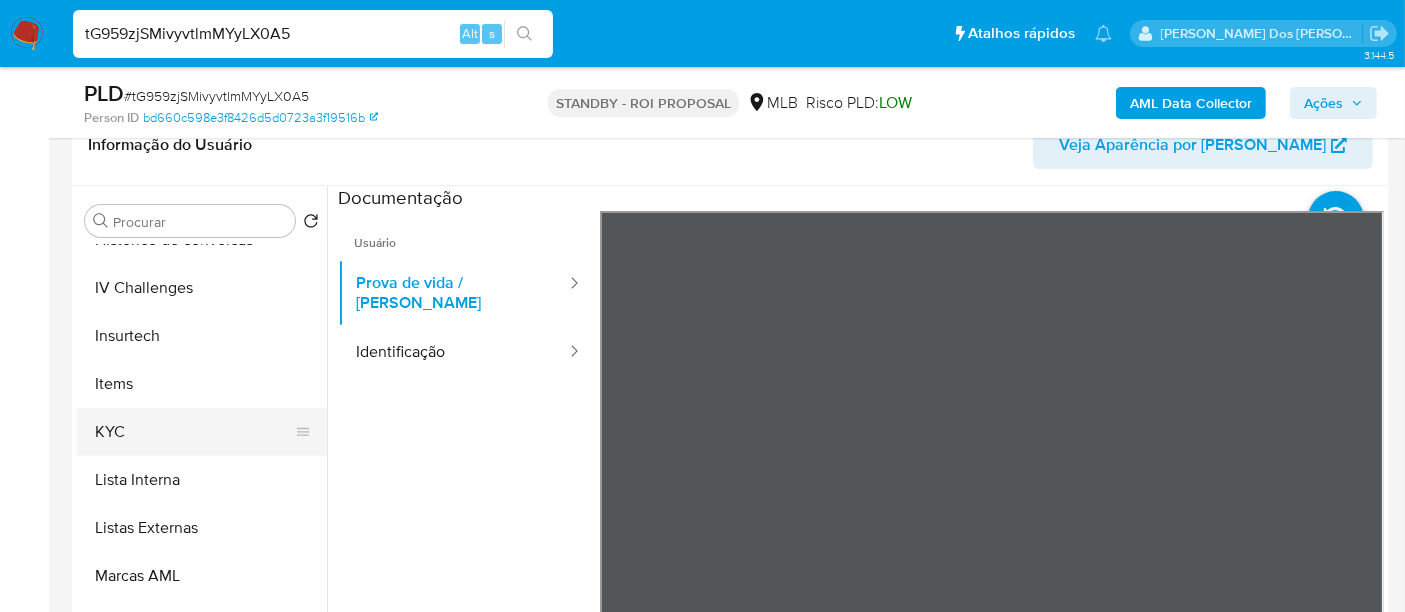 scroll, scrollTop: 844, scrollLeft: 0, axis: vertical 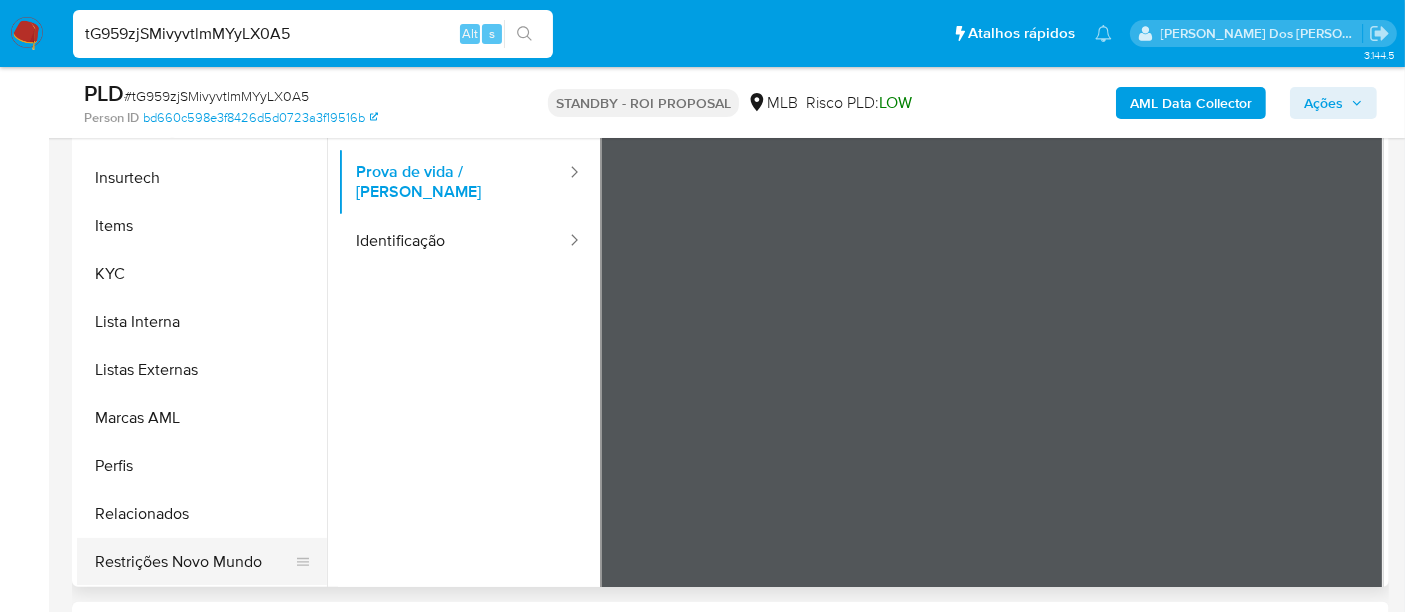 click on "Restrições Novo Mundo" at bounding box center (194, 562) 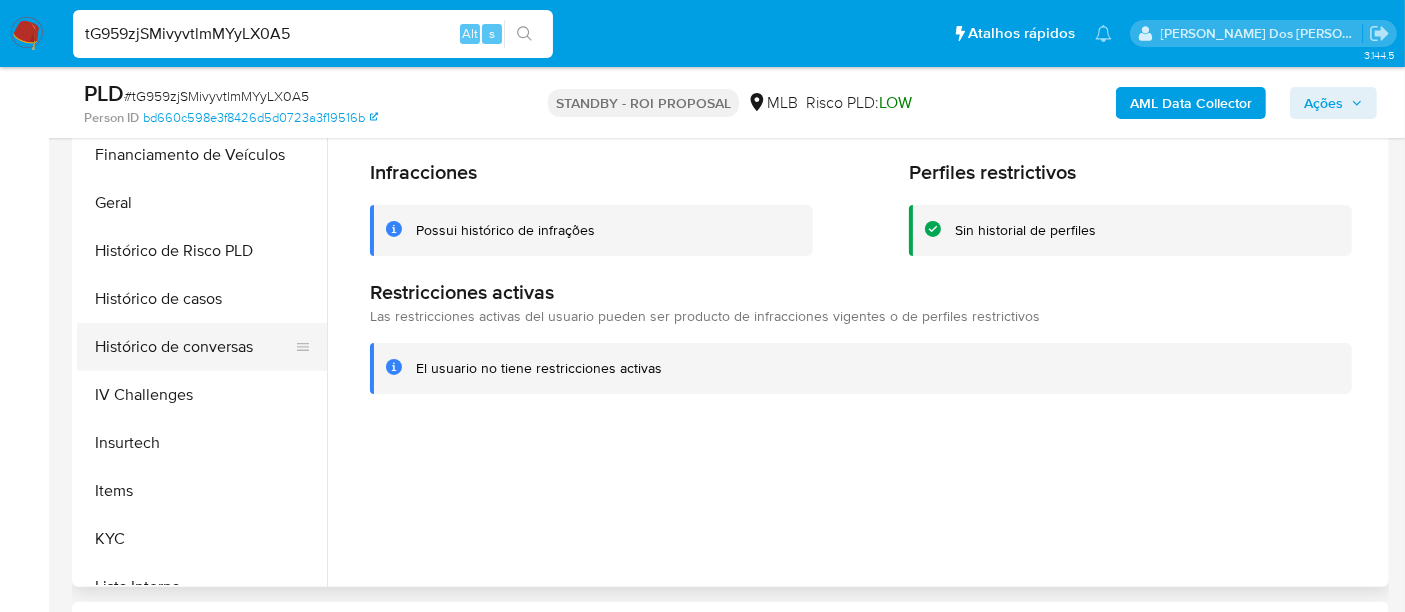 scroll, scrollTop: 511, scrollLeft: 0, axis: vertical 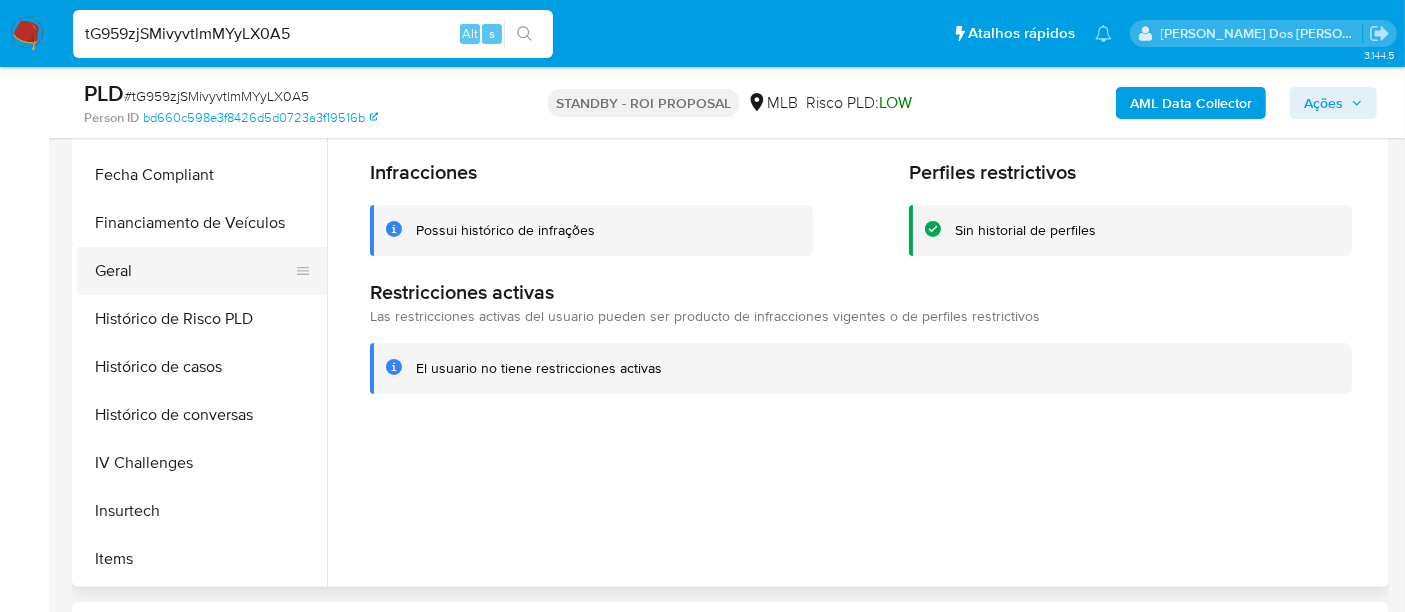 click on "Geral" at bounding box center (194, 271) 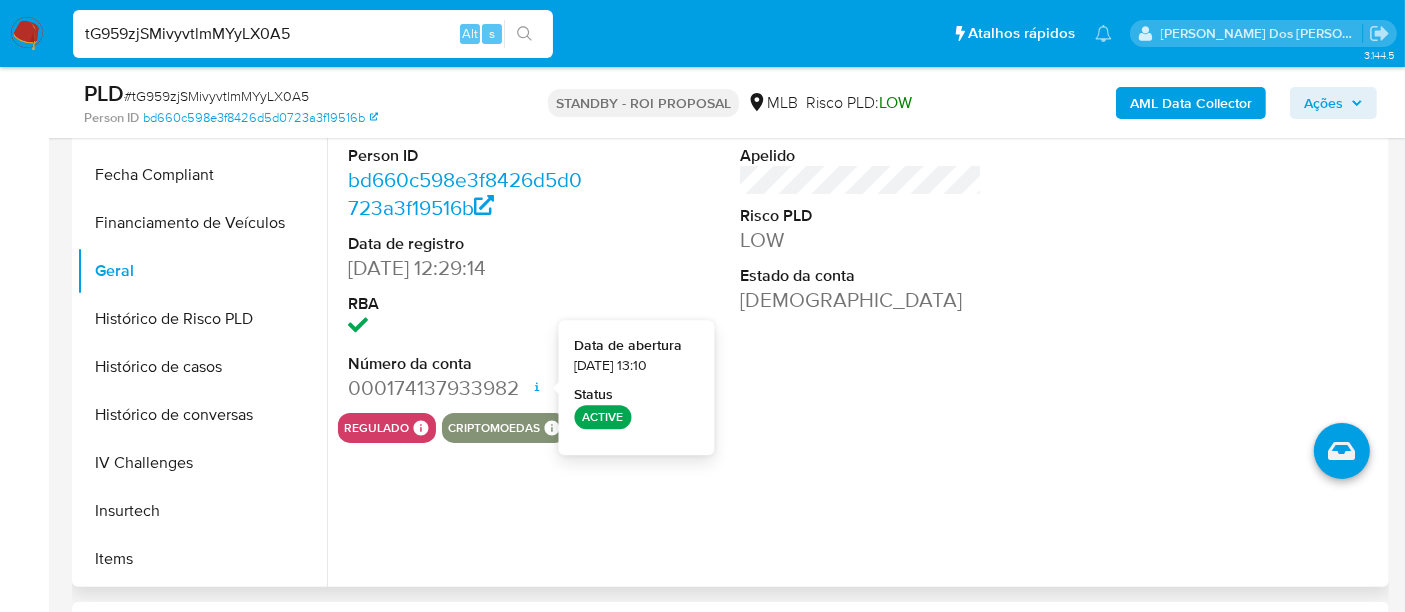type 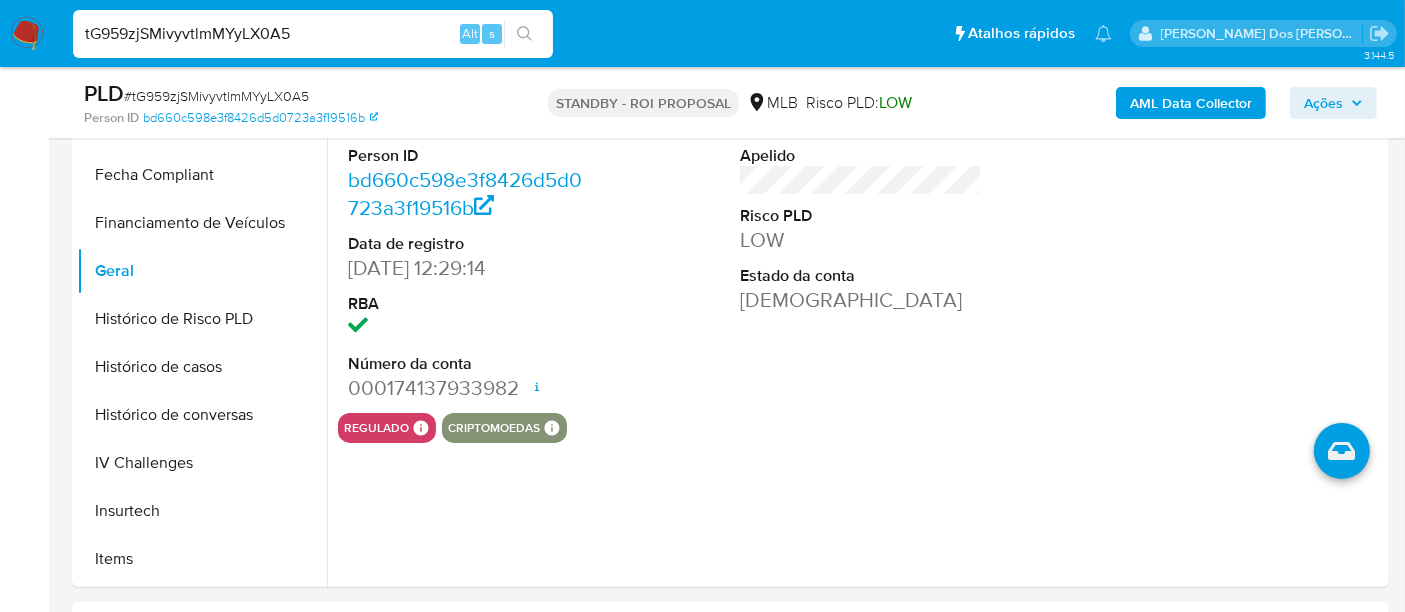 click on "tG959zjSMivyvtlmMYyLX0A5" at bounding box center [313, 34] 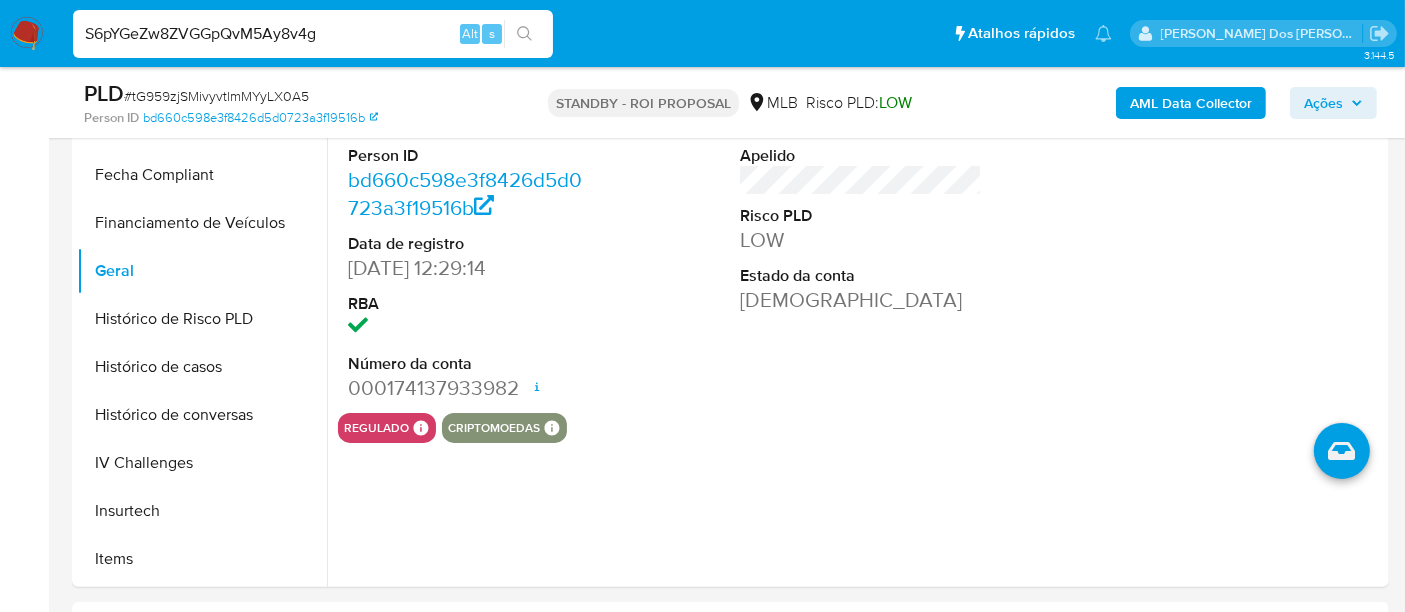 type on "S6pYGeZw8ZVGGpQvM5Ay8v4g" 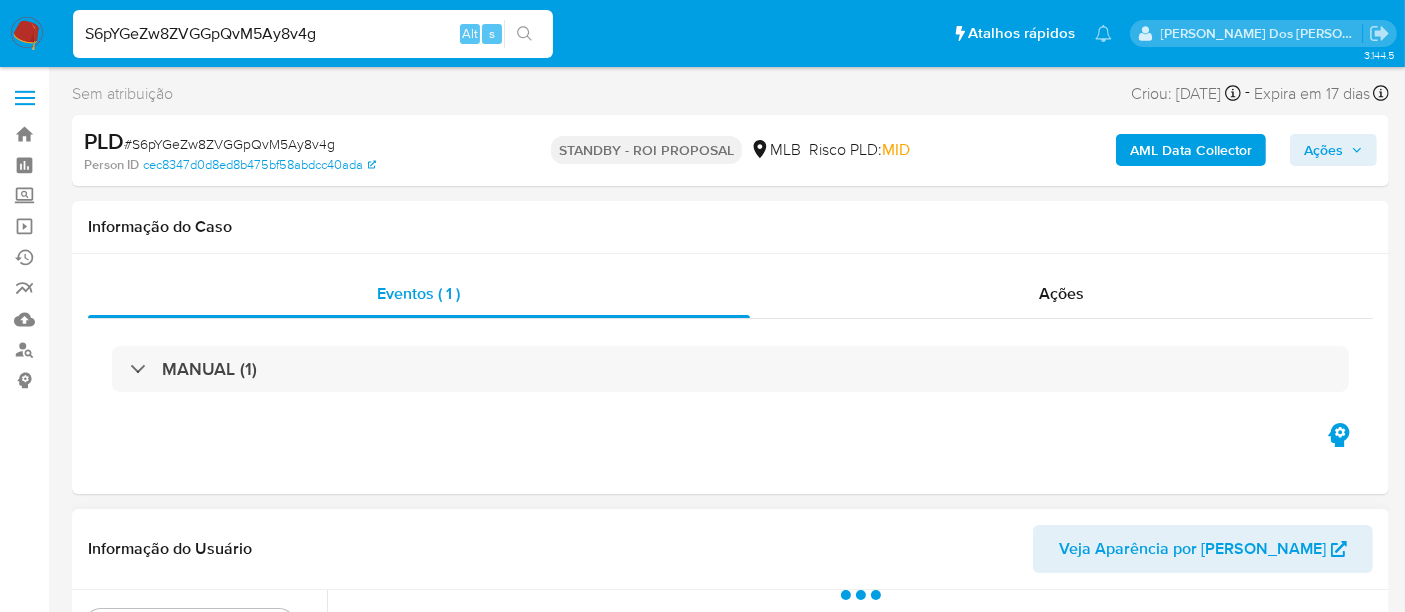 scroll, scrollTop: 333, scrollLeft: 0, axis: vertical 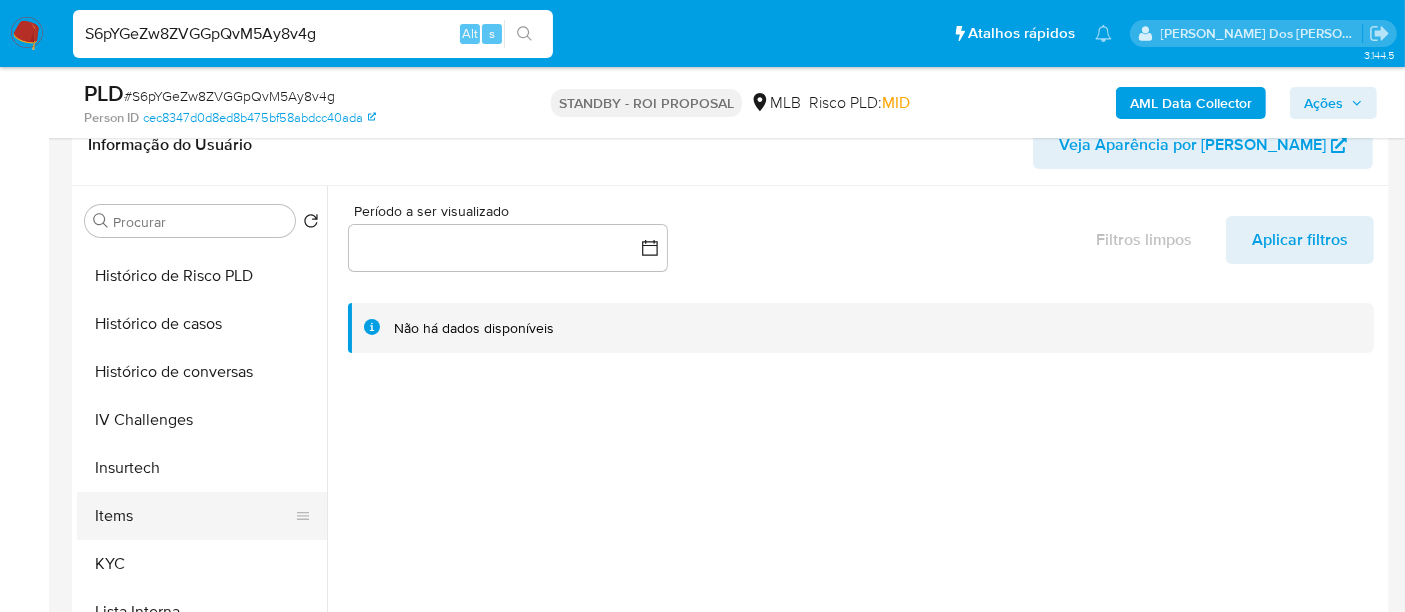 select on "10" 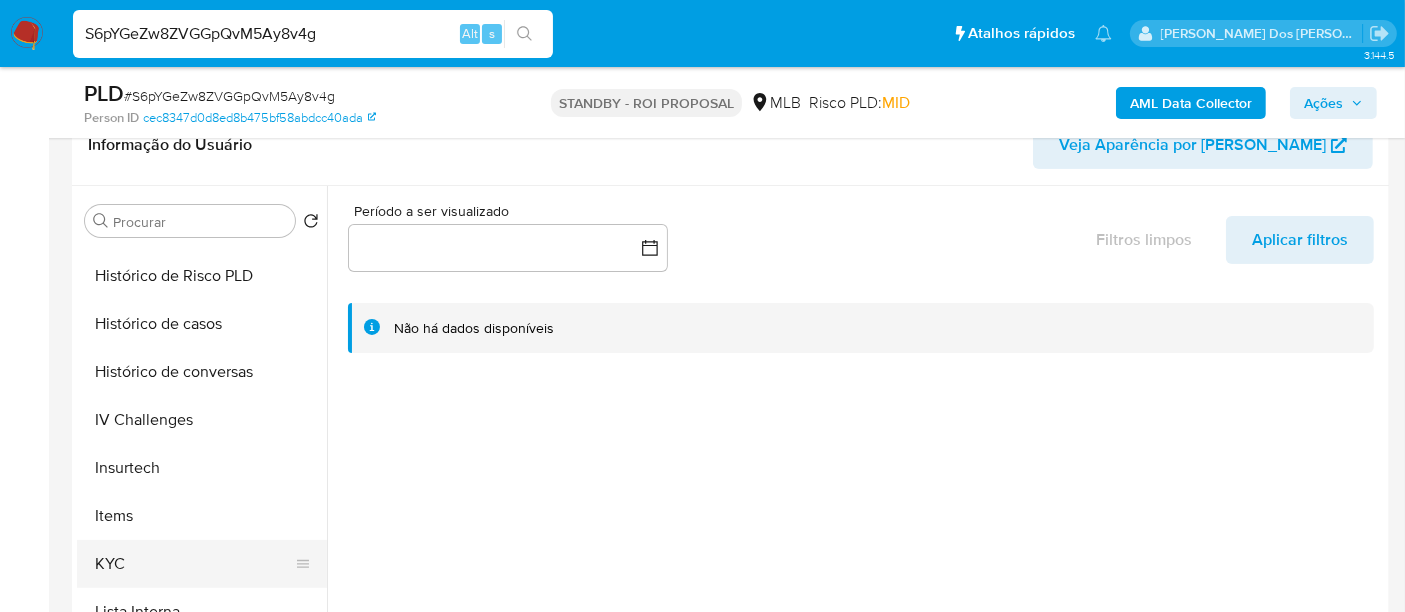 click on "KYC" at bounding box center [194, 564] 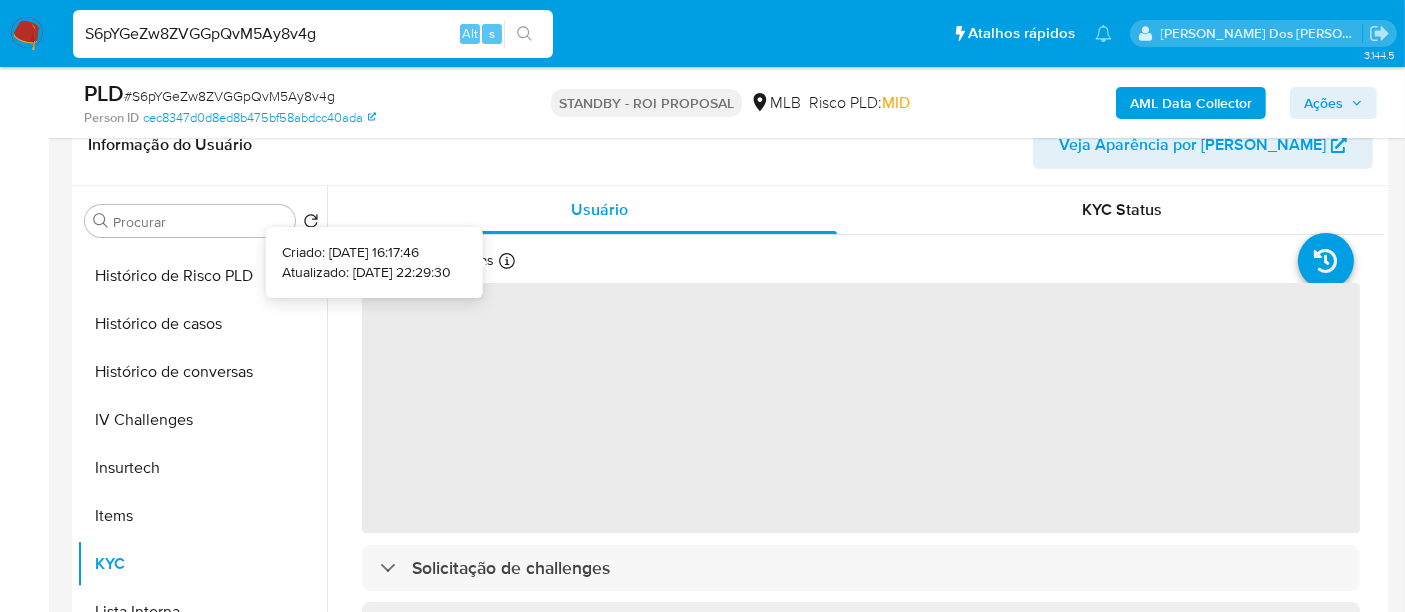 type 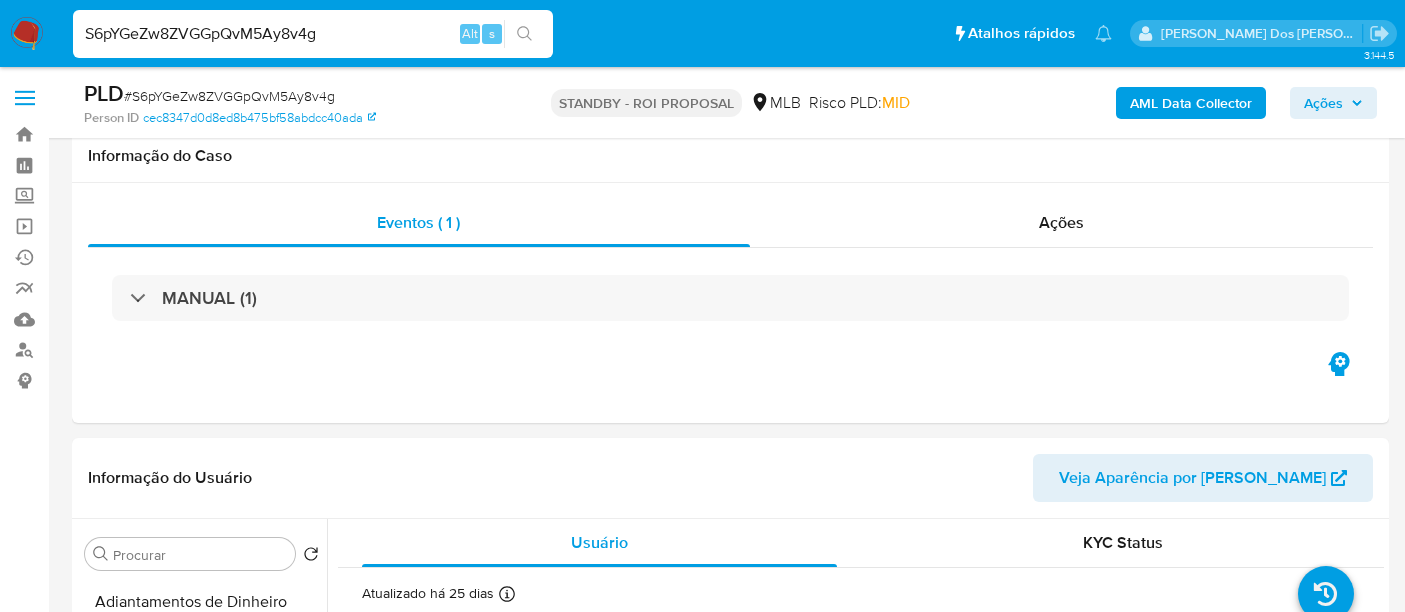 select on "10" 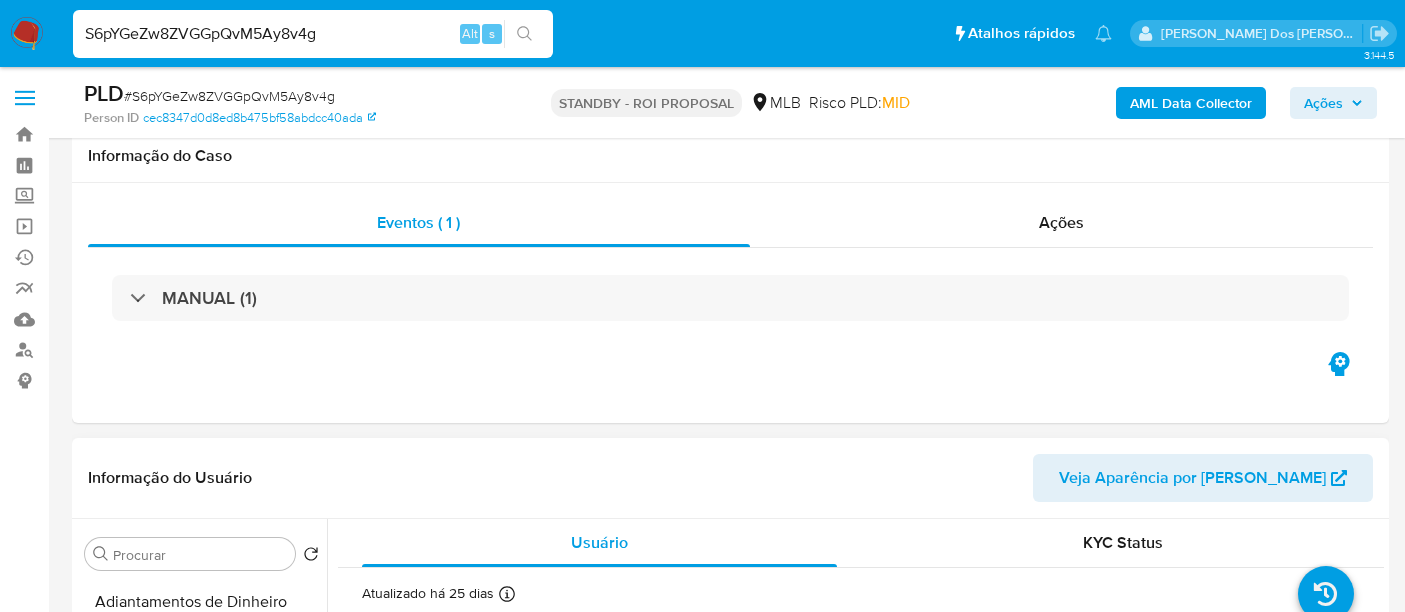 scroll, scrollTop: 333, scrollLeft: 0, axis: vertical 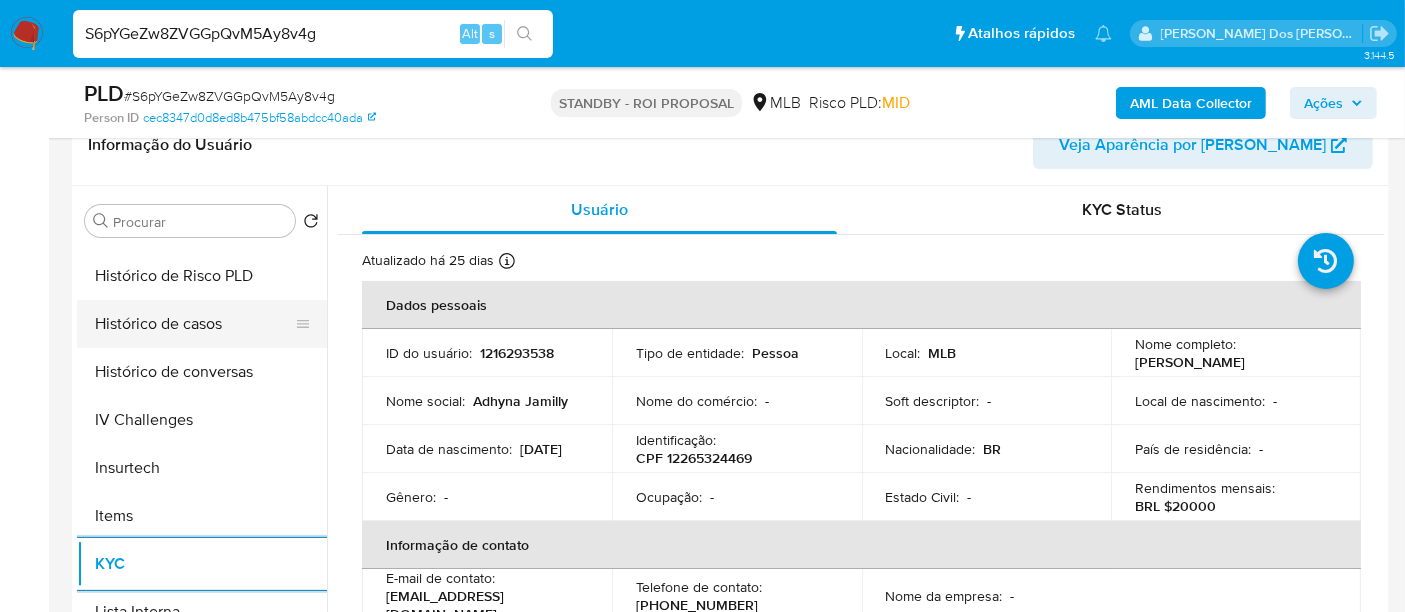 click on "Histórico de casos" at bounding box center [194, 324] 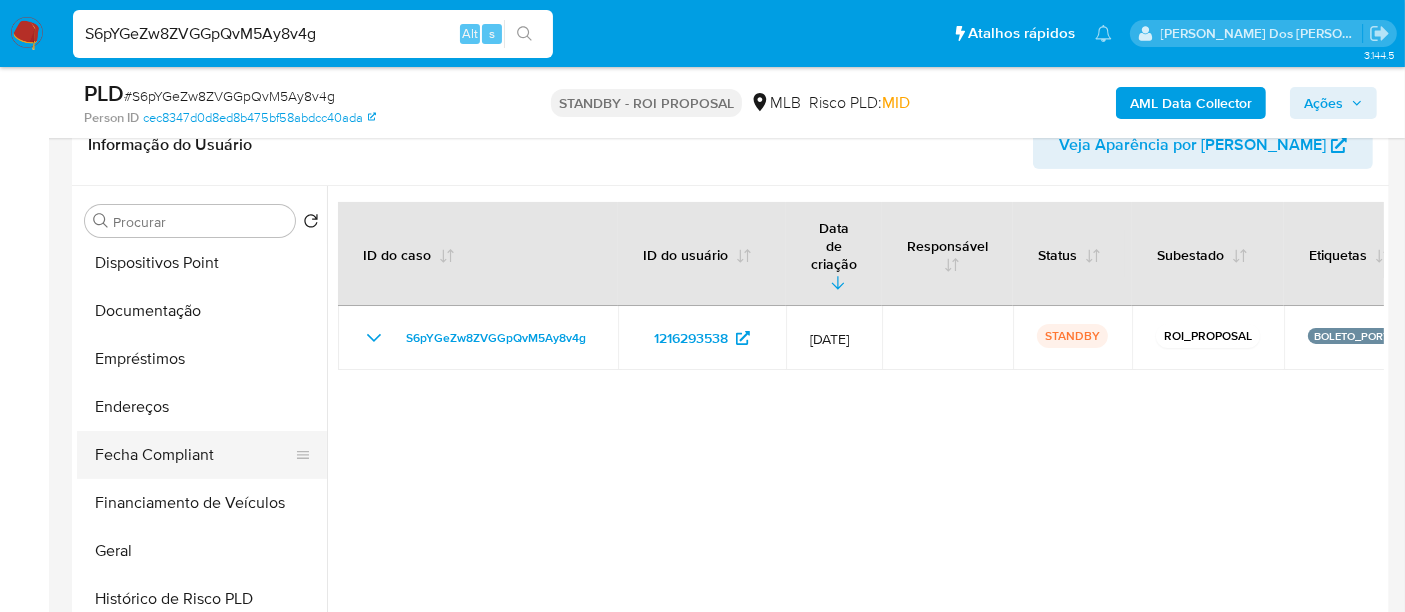 scroll, scrollTop: 332, scrollLeft: 0, axis: vertical 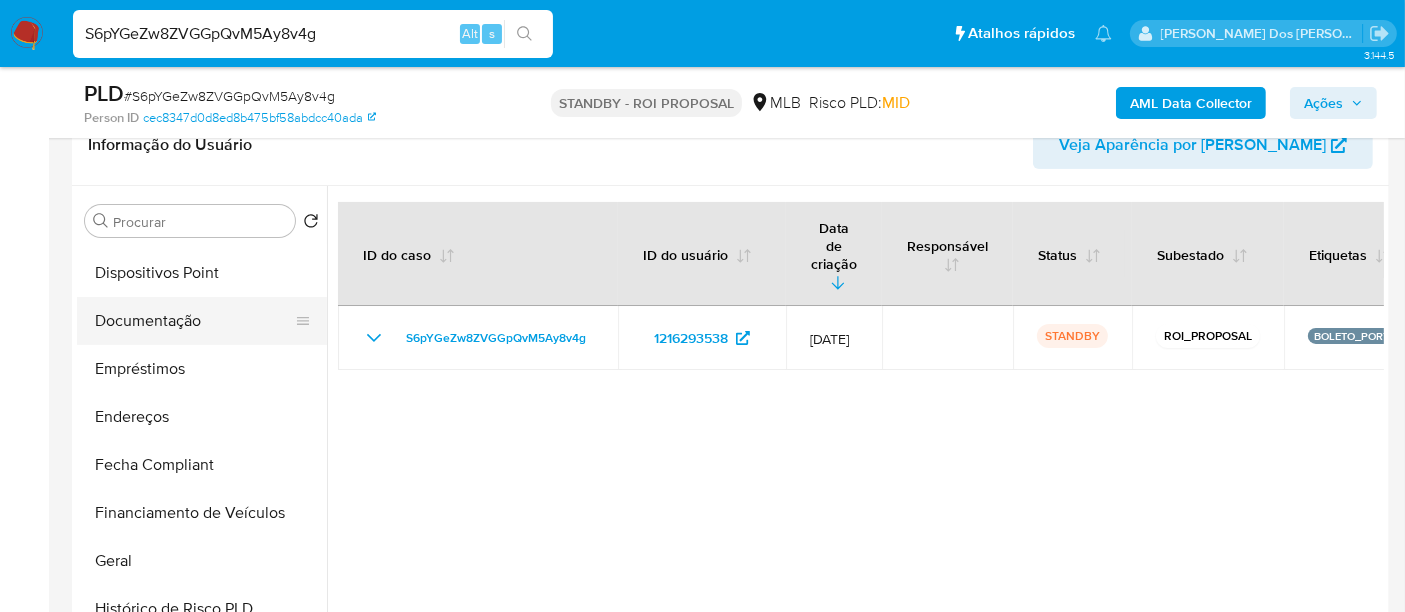 click on "Documentação" at bounding box center (194, 321) 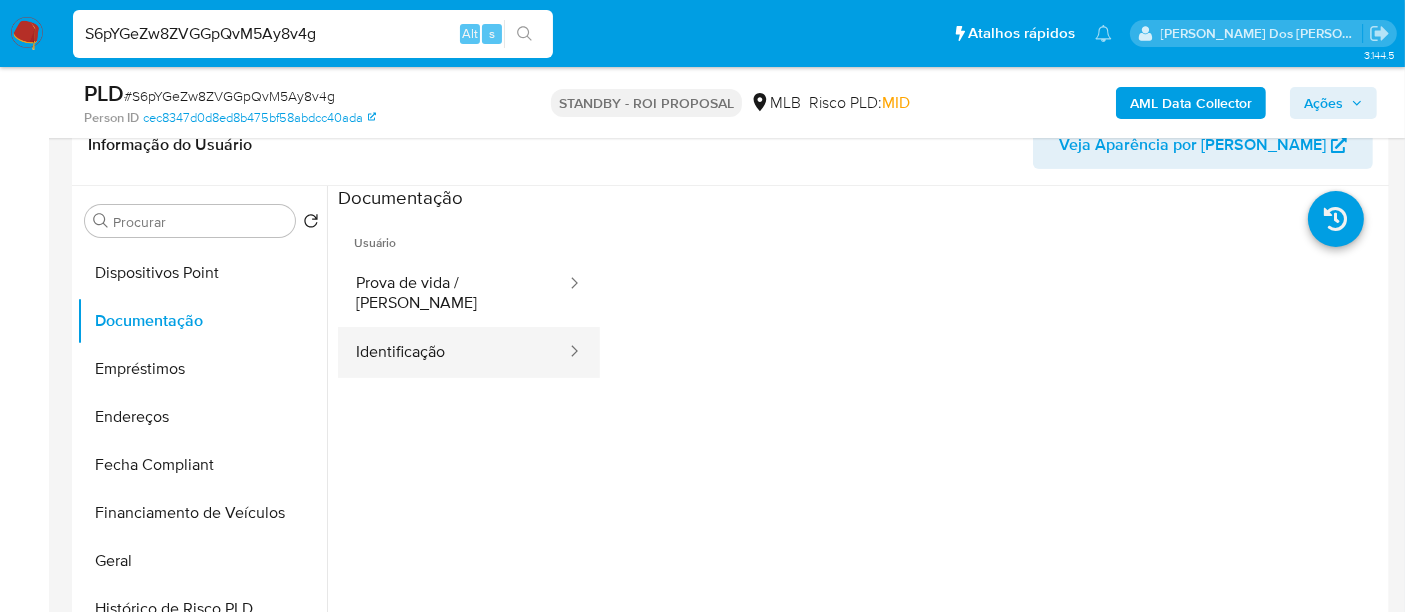 click on "Identificação" at bounding box center (453, 352) 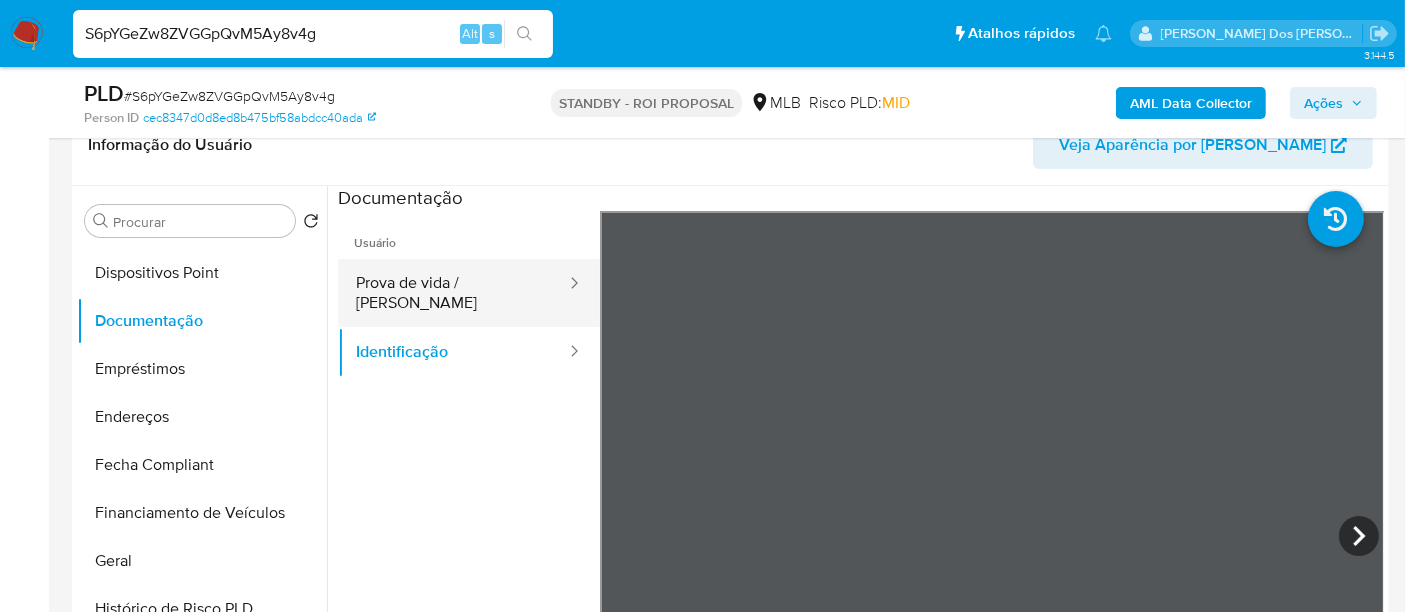 click on "Prova de vida / [PERSON_NAME]" at bounding box center [453, 293] 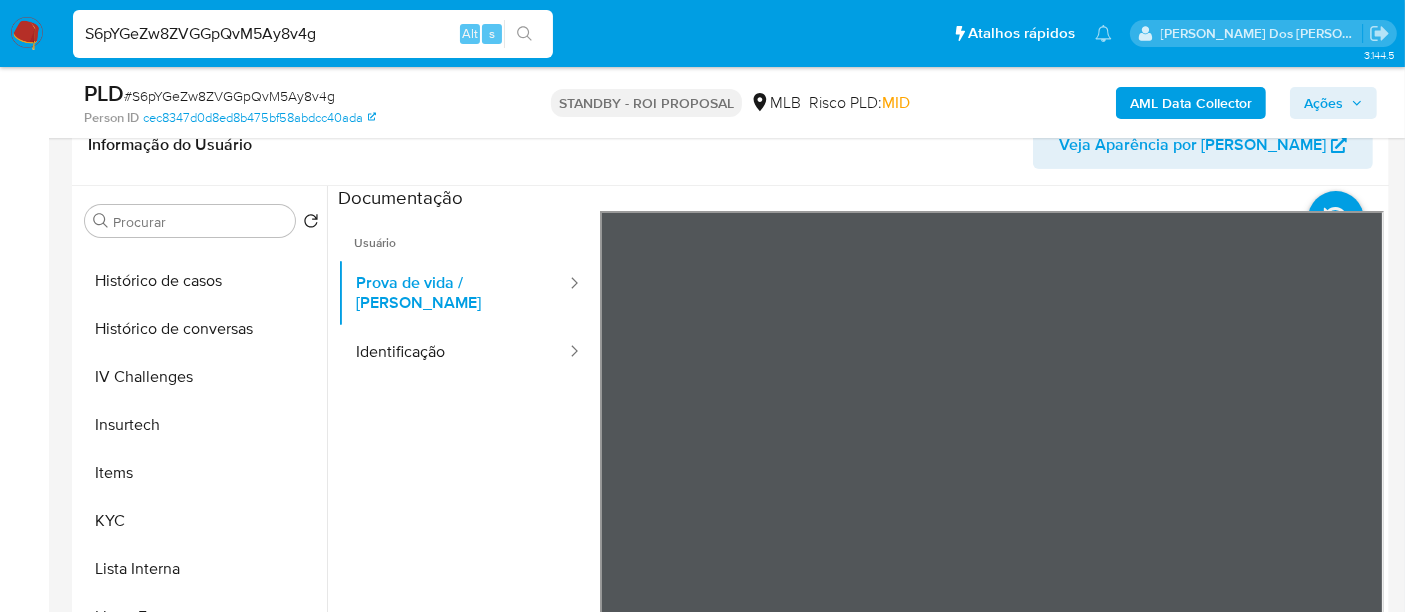 scroll, scrollTop: 844, scrollLeft: 0, axis: vertical 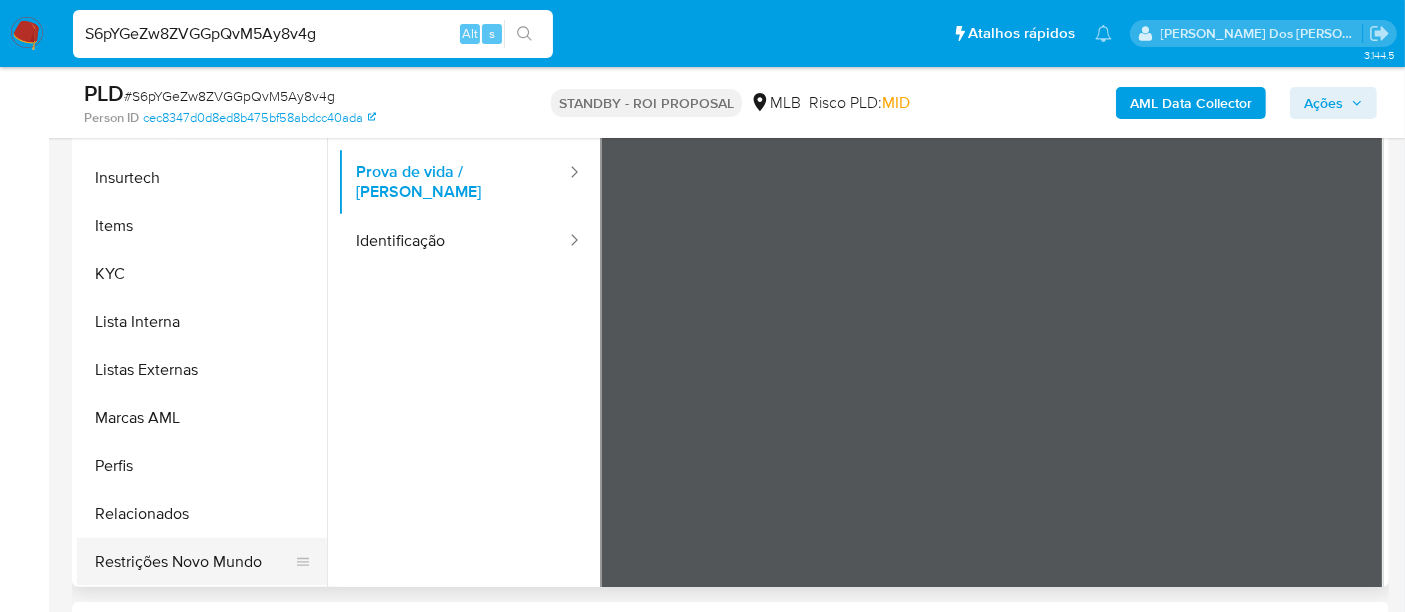 click on "Restrições Novo Mundo" at bounding box center (194, 562) 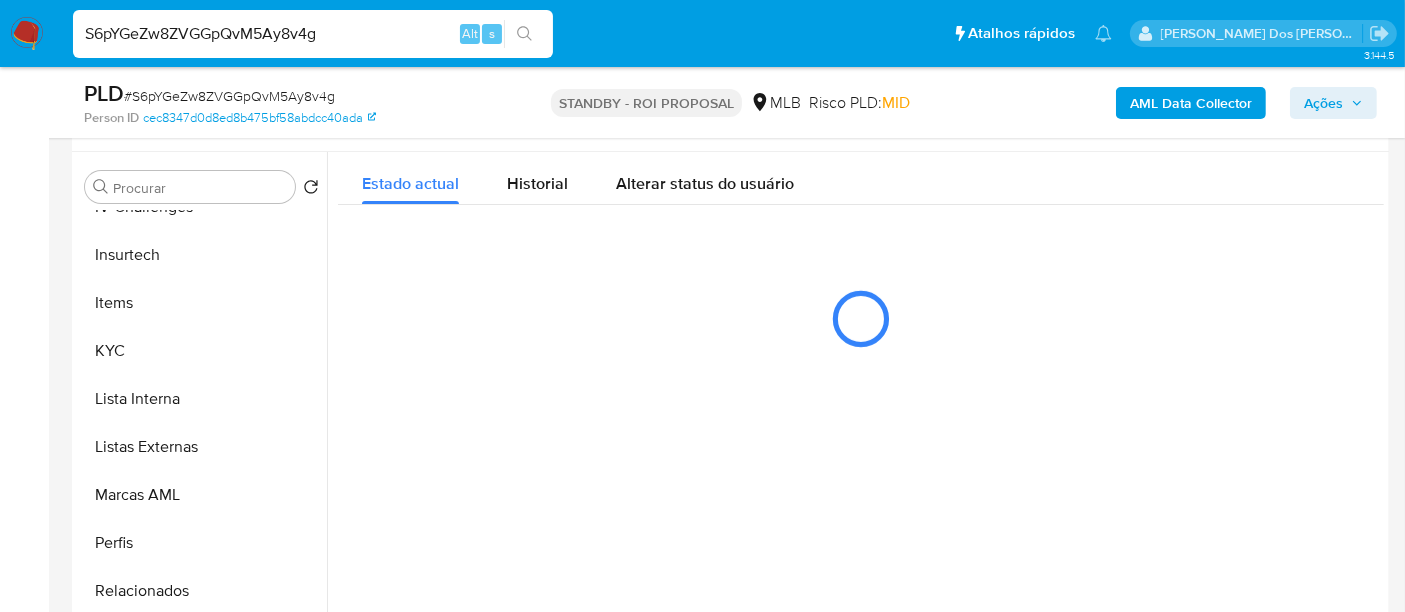 scroll, scrollTop: 333, scrollLeft: 0, axis: vertical 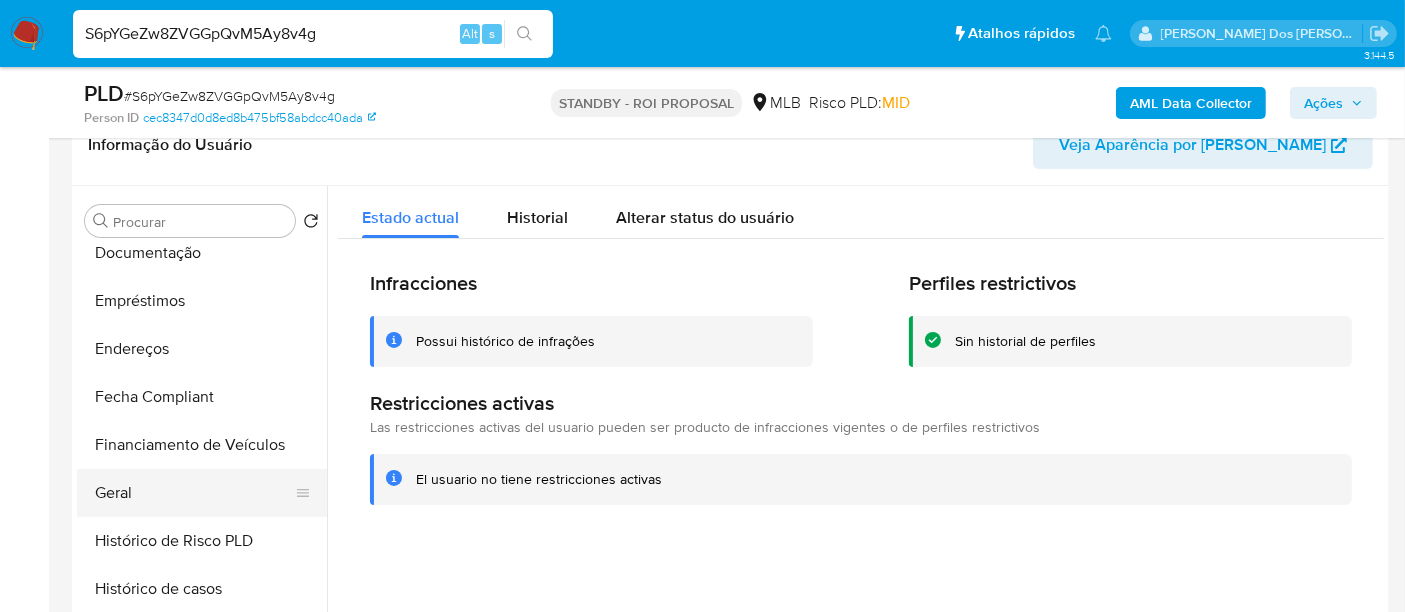 click on "Geral" at bounding box center (194, 493) 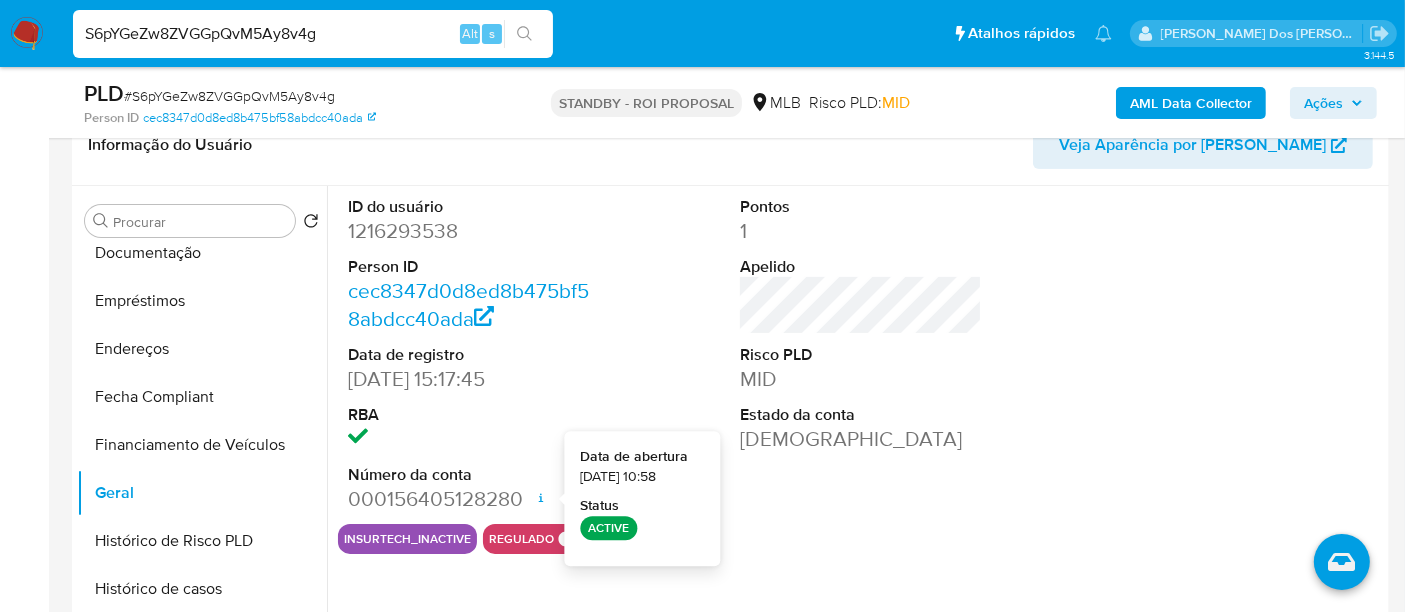 type 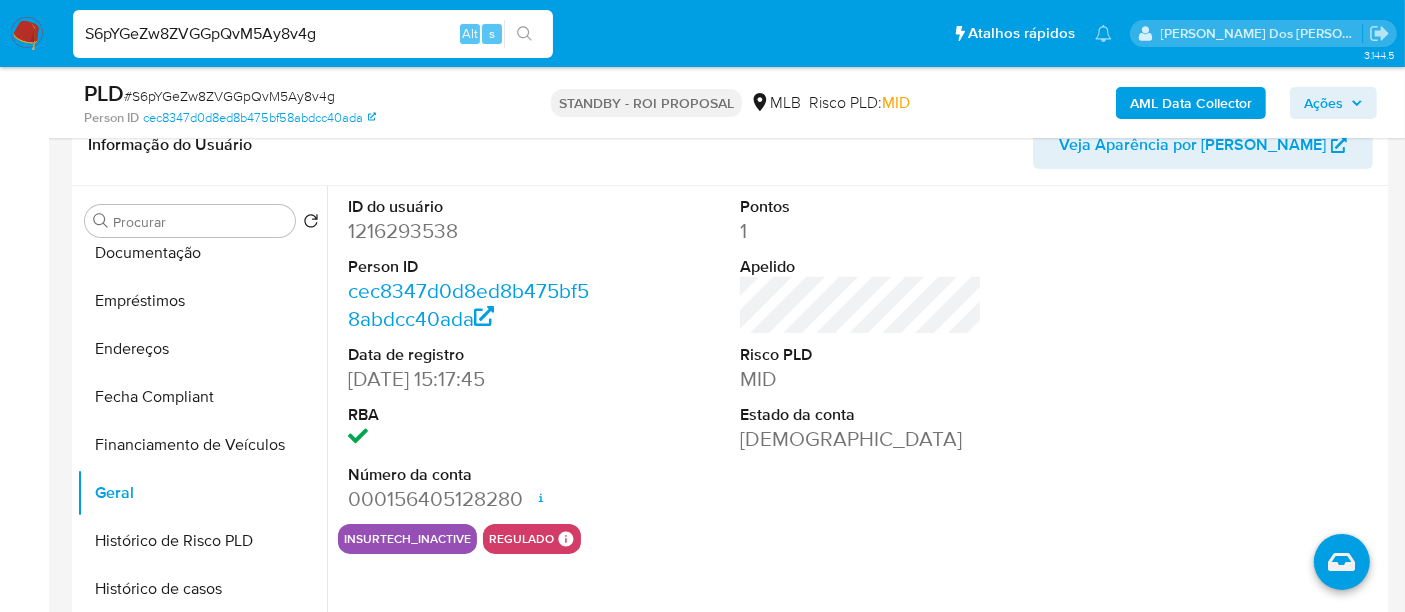 click on "S6pYGeZw8ZVGGpQvM5Ay8v4g" at bounding box center (313, 34) 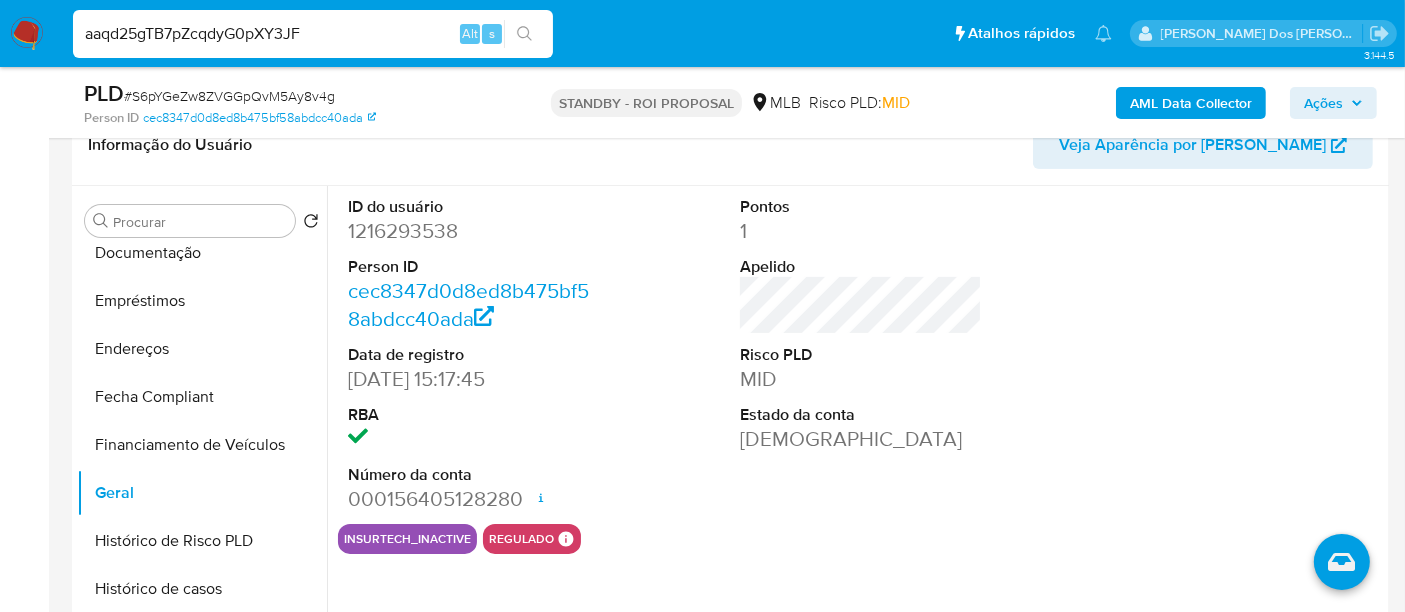 type on "aaqd25gTB7pZcqdyG0pXY3JF" 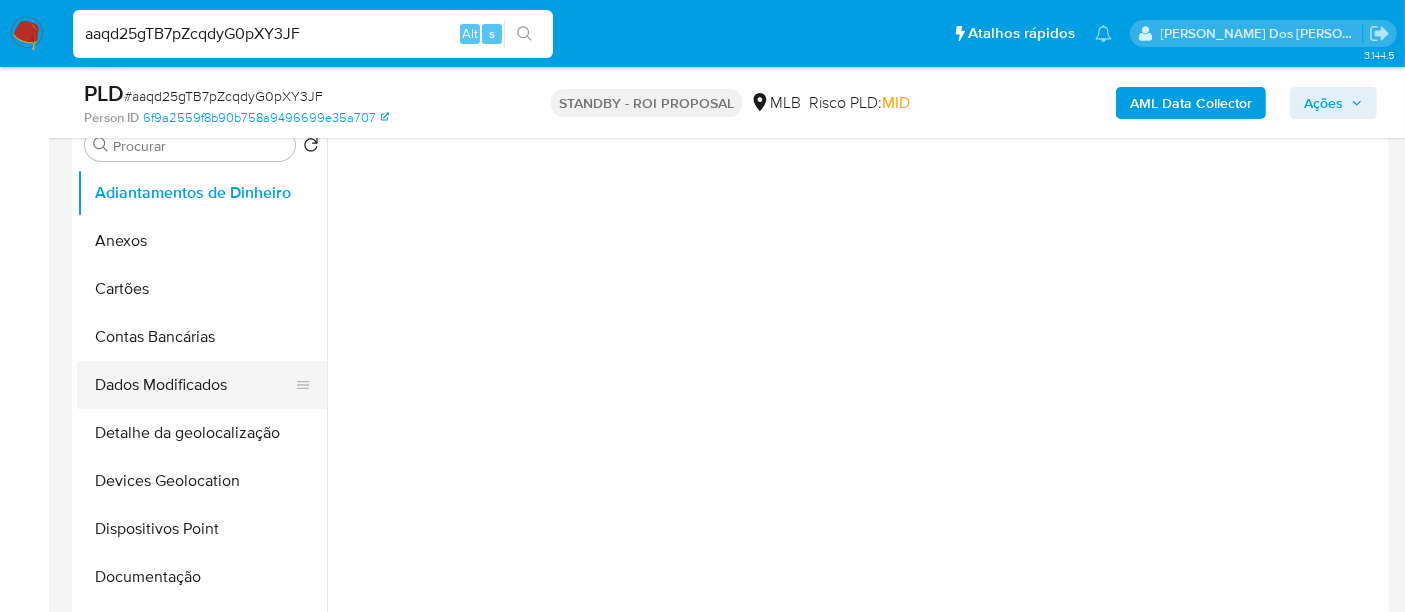 scroll, scrollTop: 444, scrollLeft: 0, axis: vertical 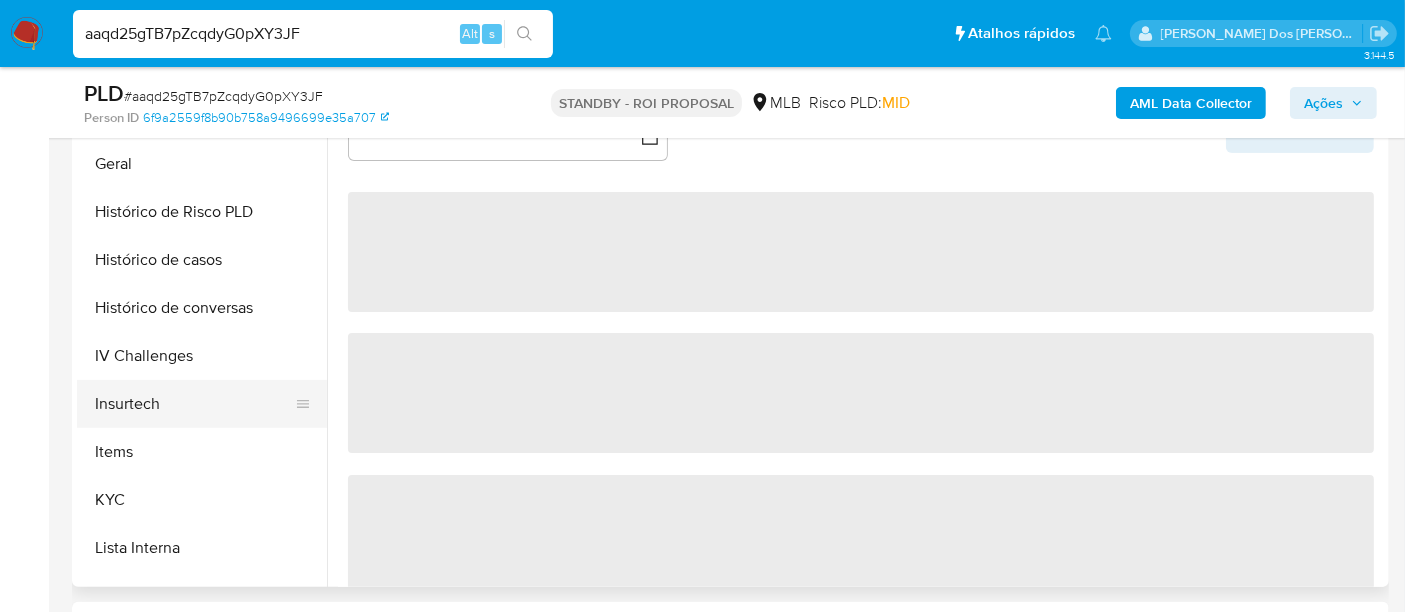 select on "10" 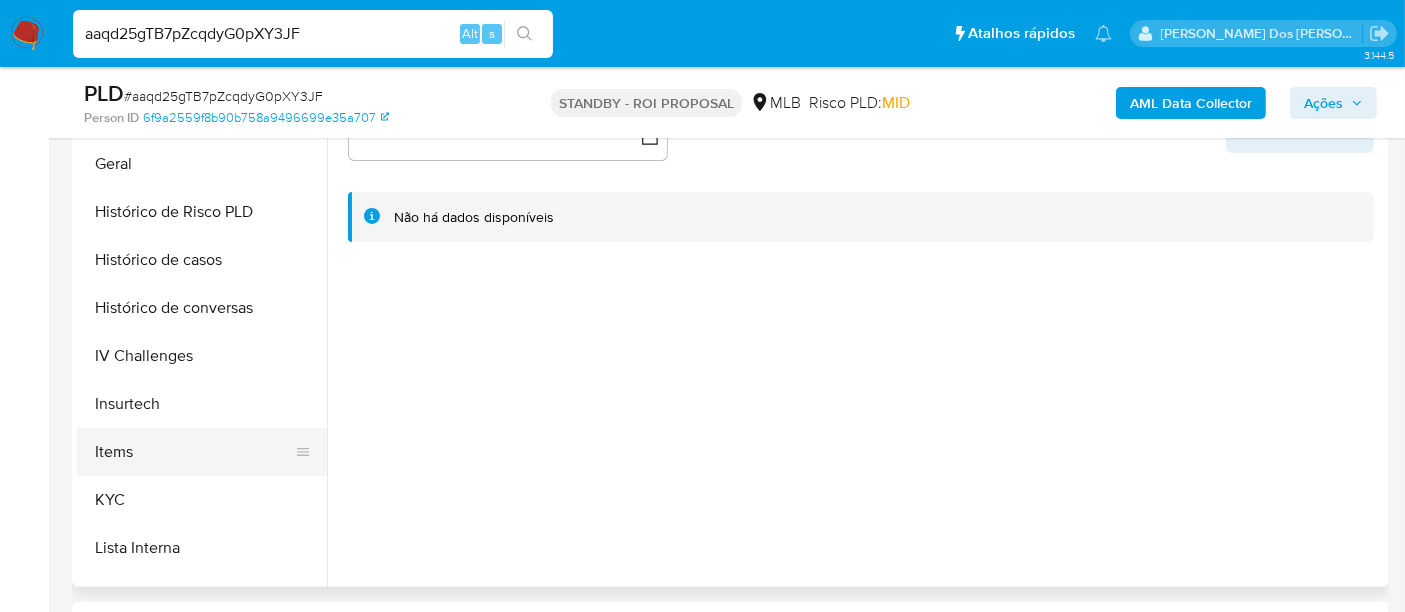 scroll, scrollTop: 666, scrollLeft: 0, axis: vertical 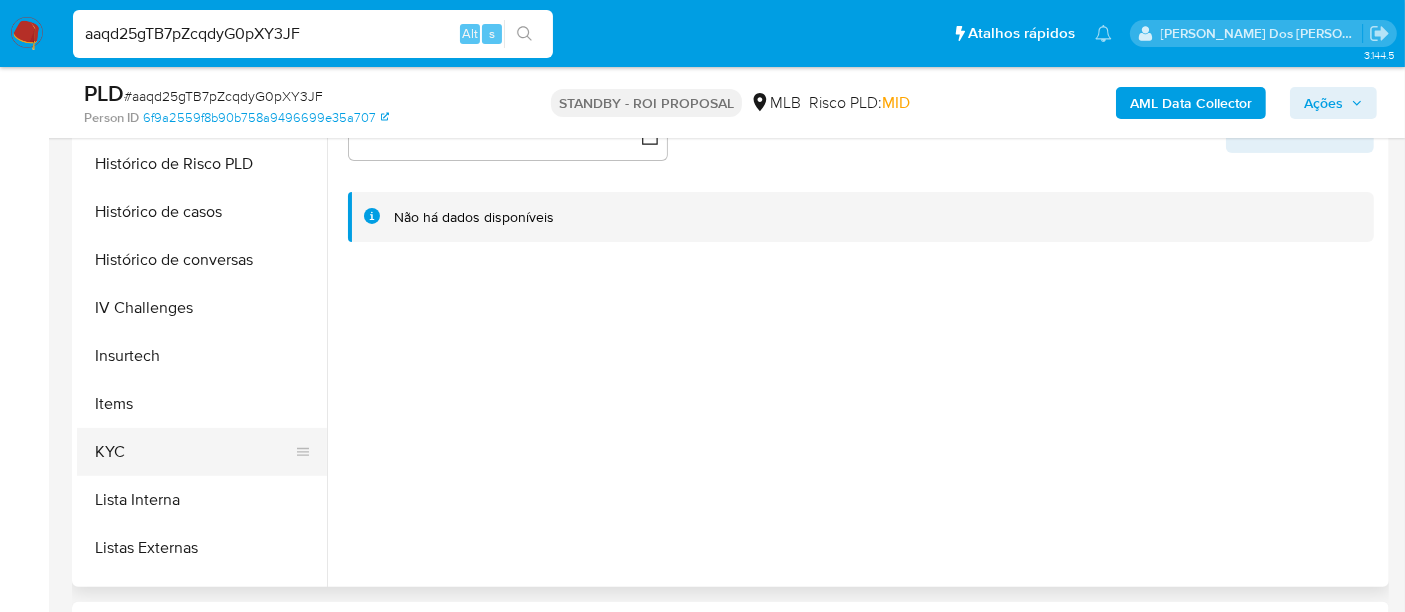 click on "KYC" at bounding box center [194, 452] 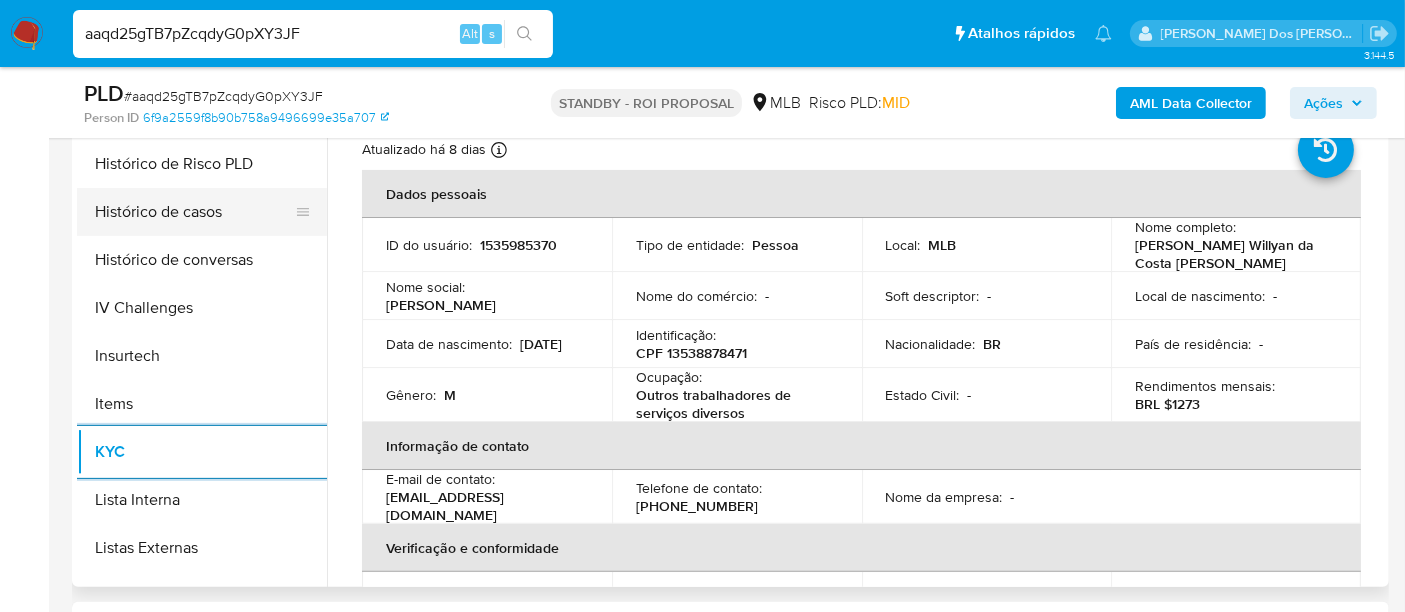 click on "Histórico de casos" at bounding box center (194, 212) 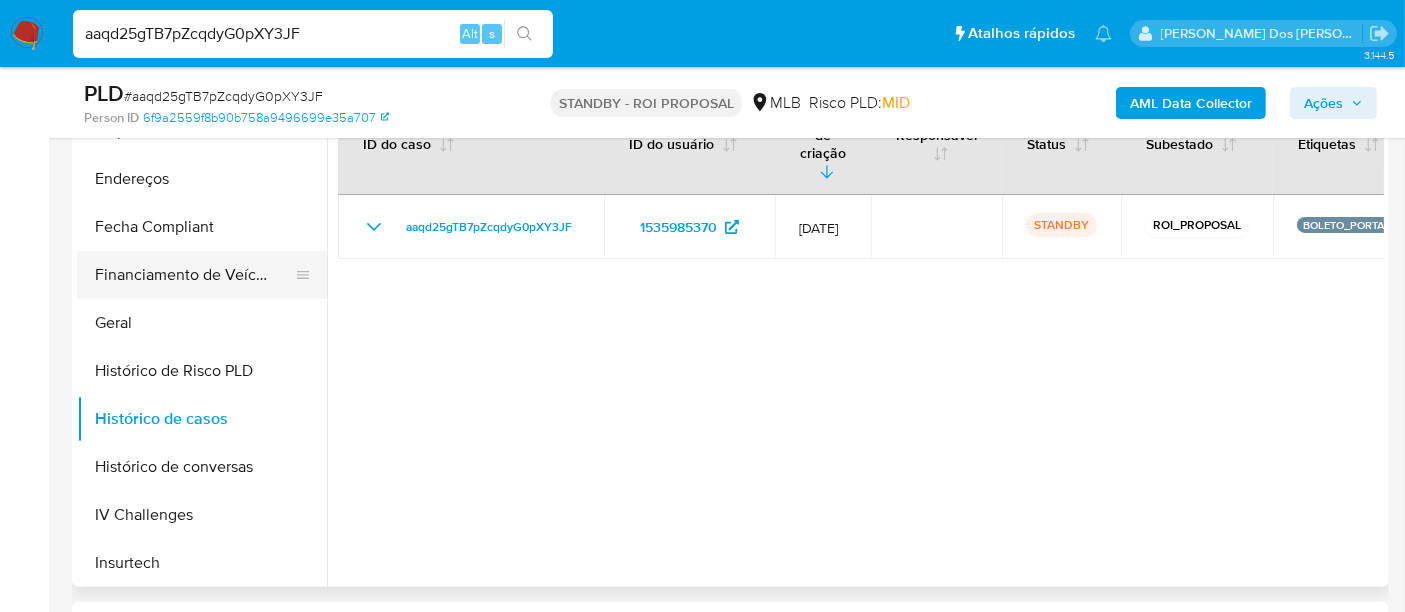 scroll, scrollTop: 333, scrollLeft: 0, axis: vertical 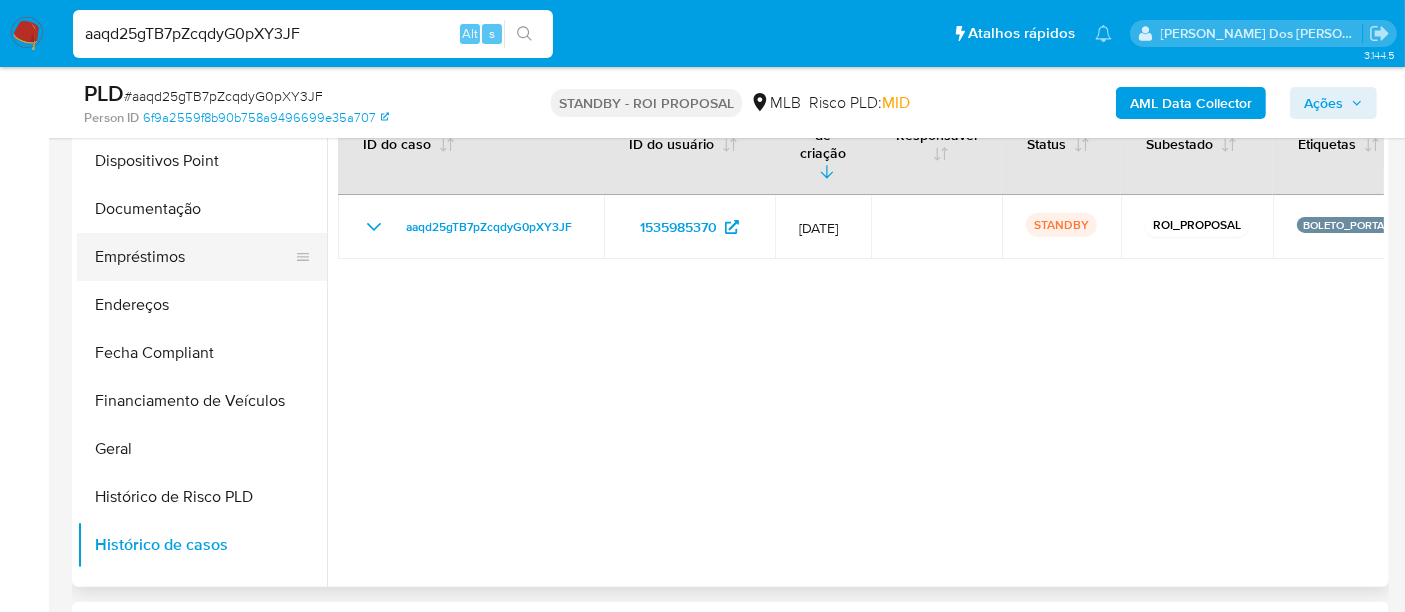 drag, startPoint x: 134, startPoint y: 218, endPoint x: 148, endPoint y: 233, distance: 20.518284 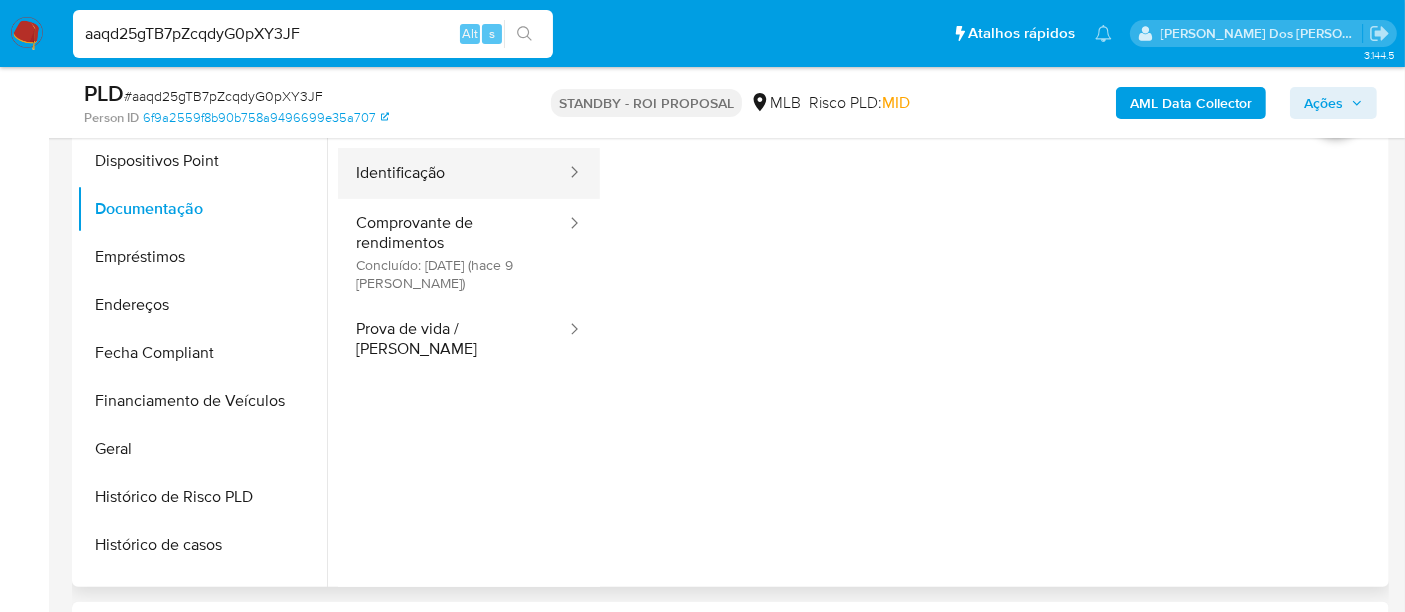 click on "Identificação" at bounding box center (453, 173) 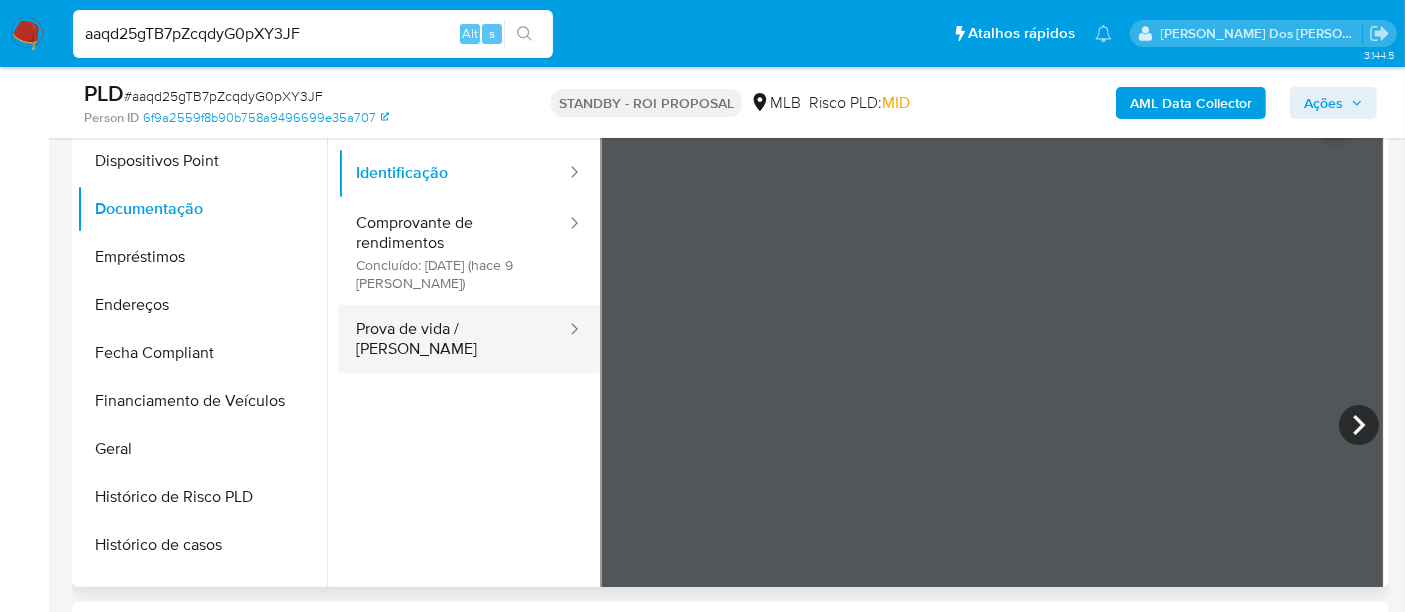 click on "Prova de vida / [PERSON_NAME]" at bounding box center (453, 339) 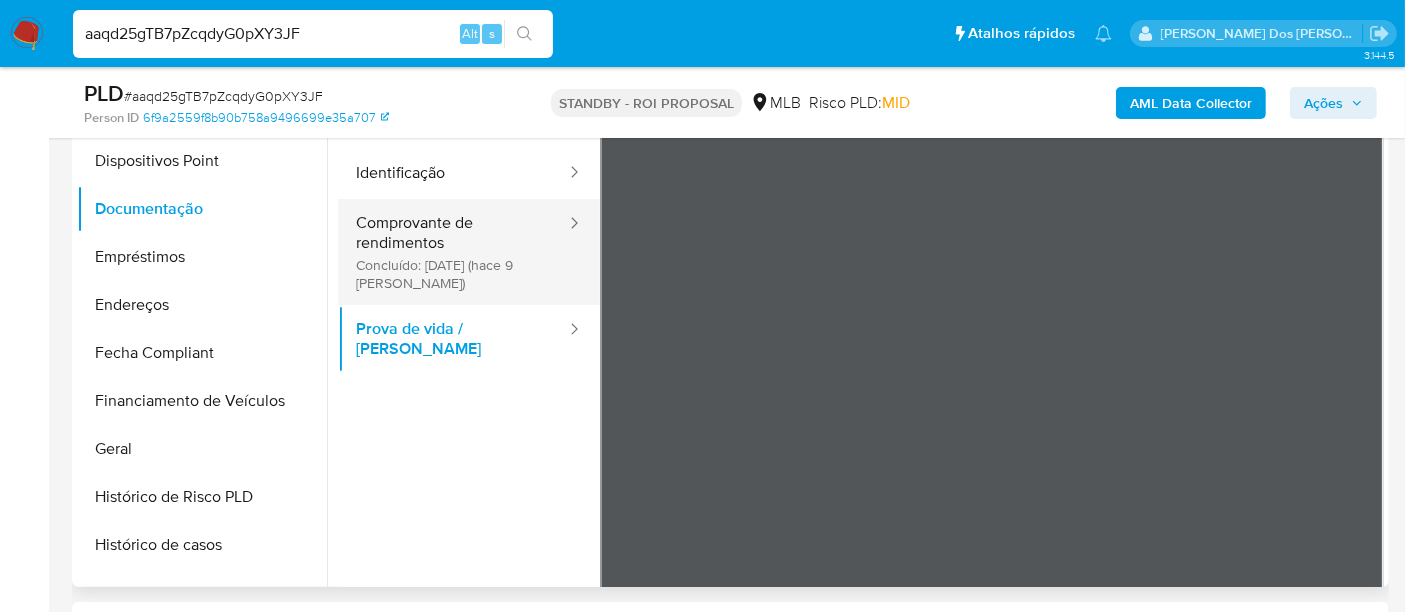 click on "Comprovante de rendimentos Concluído: 02/07/2025 (hace 9 días)" at bounding box center (453, 252) 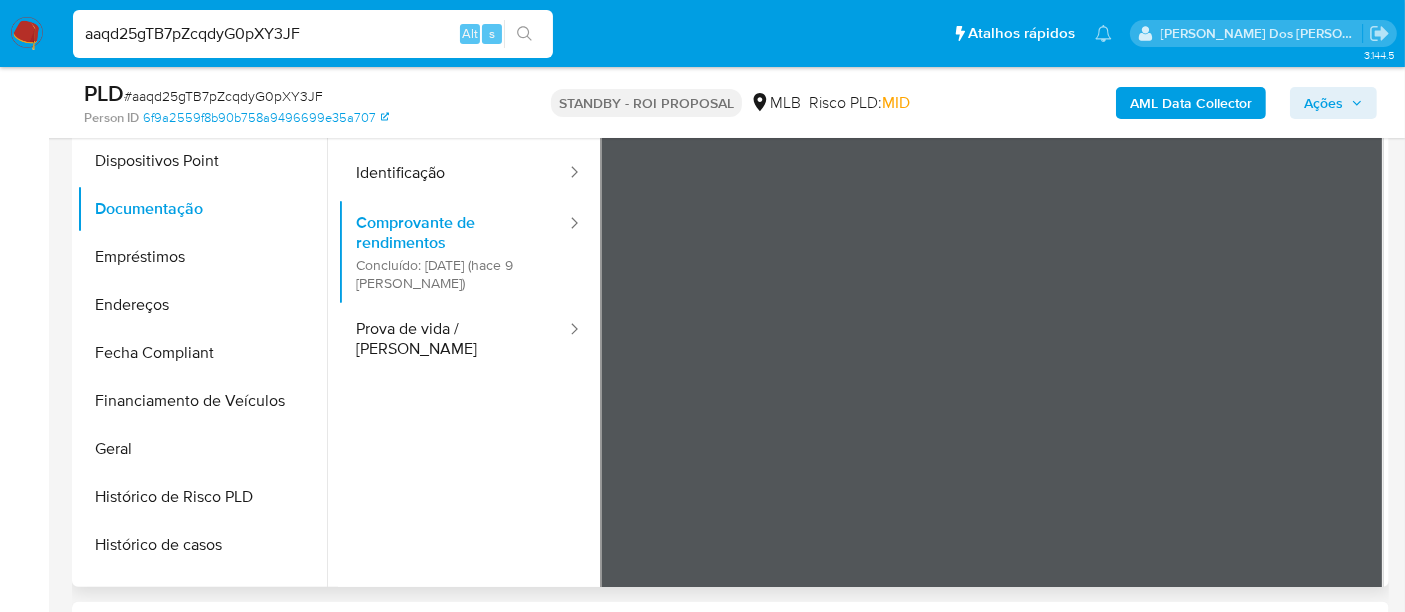 type 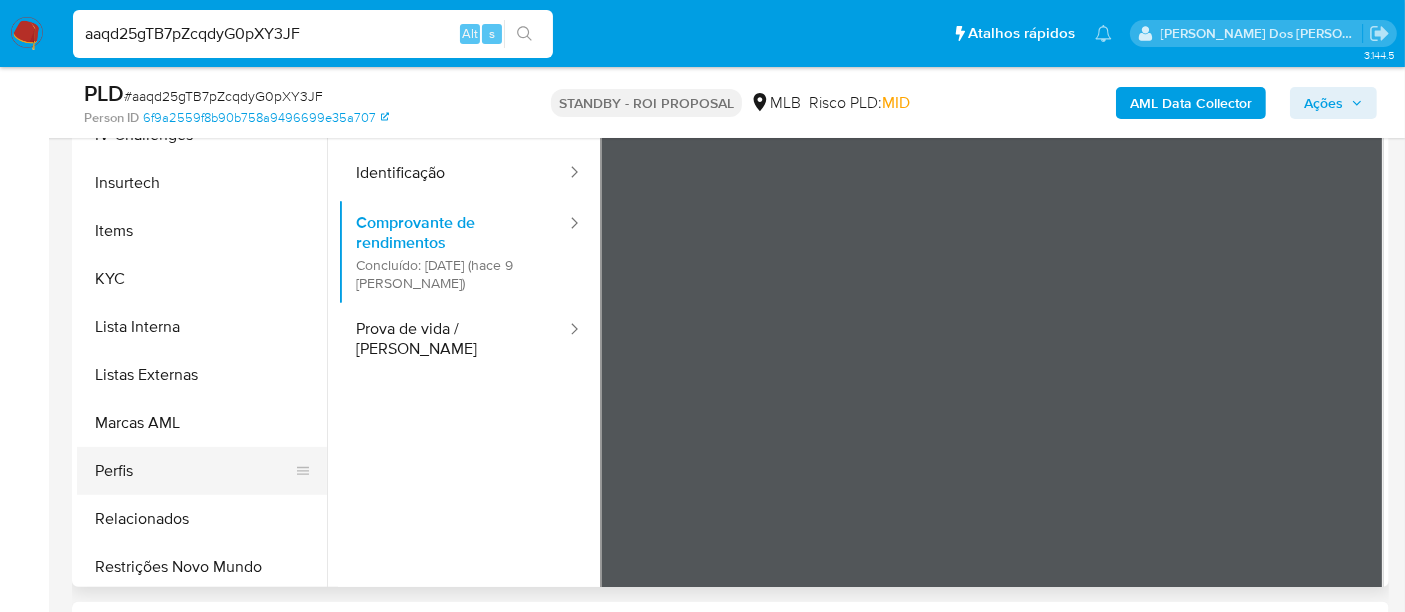 scroll, scrollTop: 844, scrollLeft: 0, axis: vertical 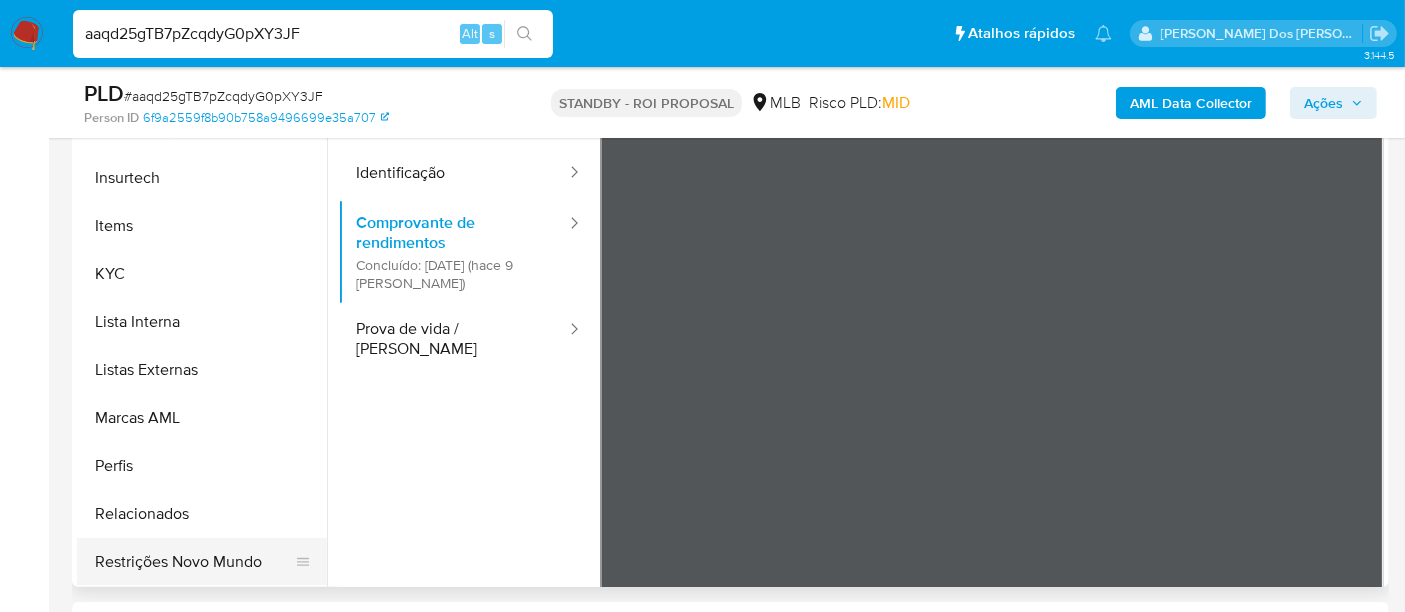 click on "Restrições Novo Mundo" at bounding box center [194, 562] 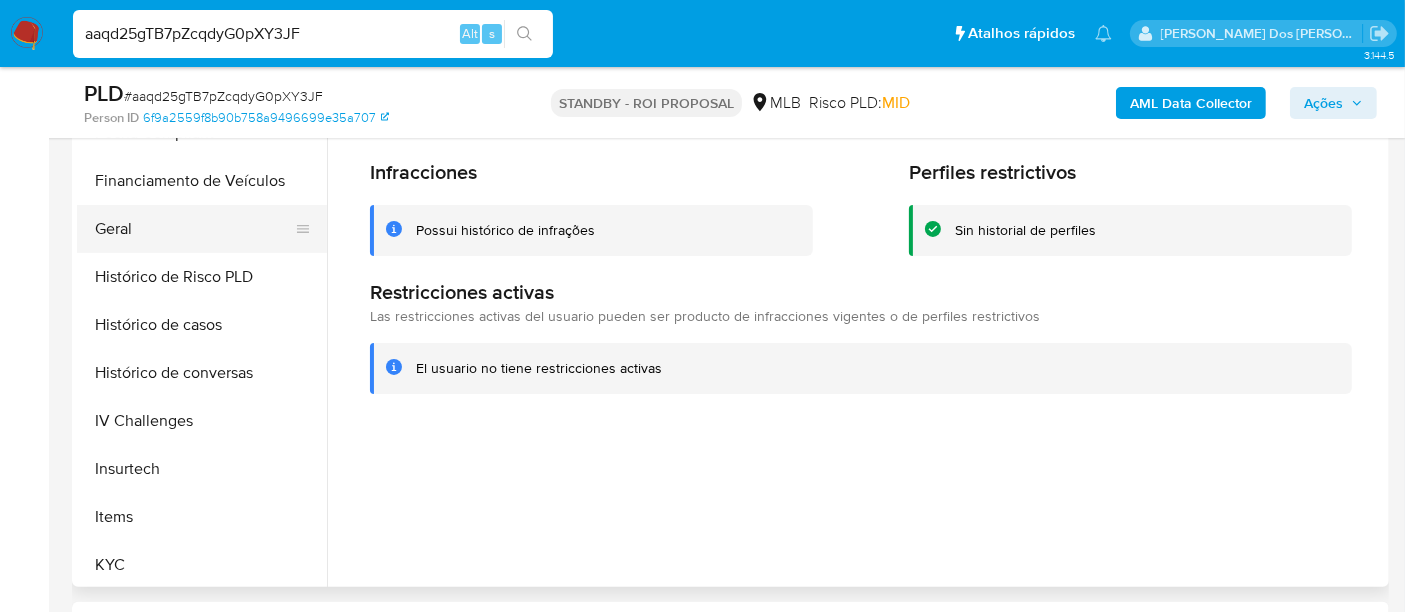 scroll, scrollTop: 400, scrollLeft: 0, axis: vertical 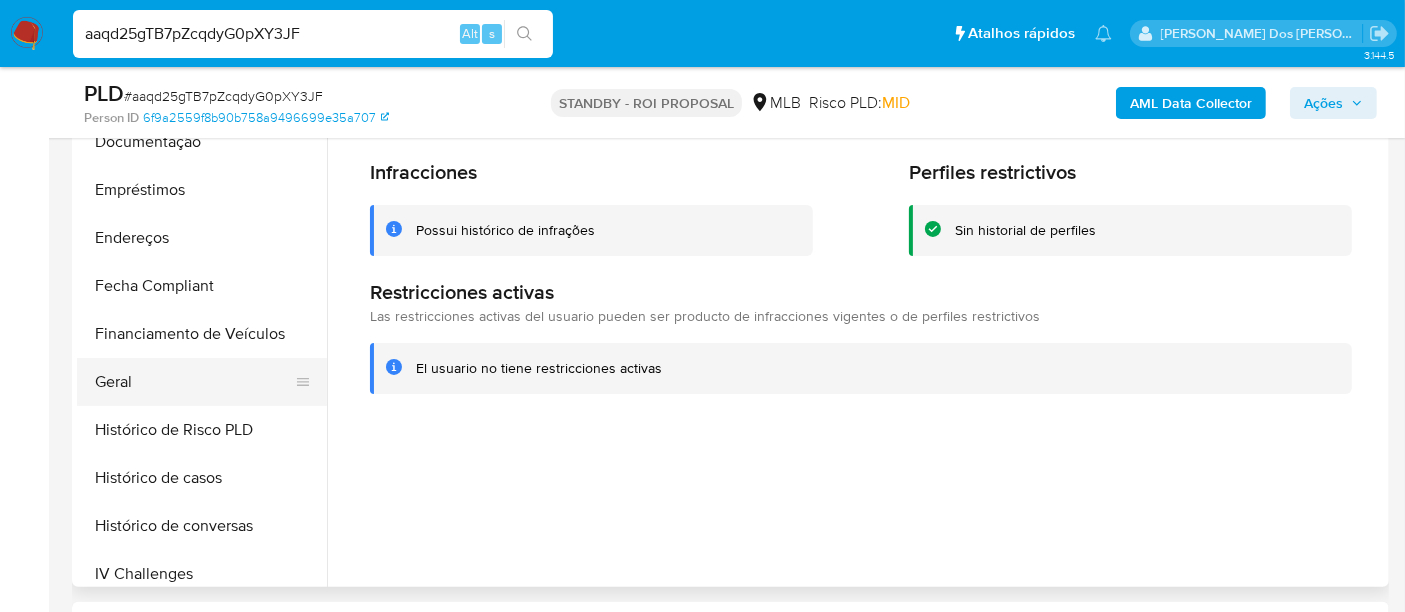 click on "Geral" at bounding box center [194, 382] 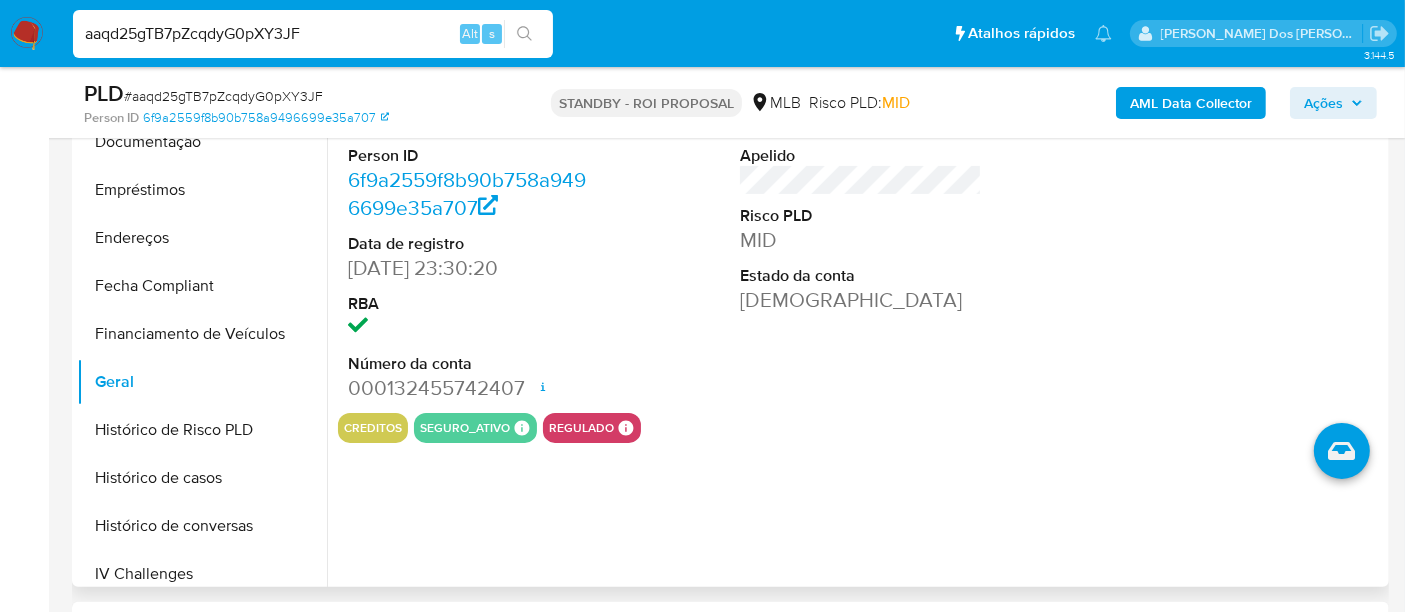 type 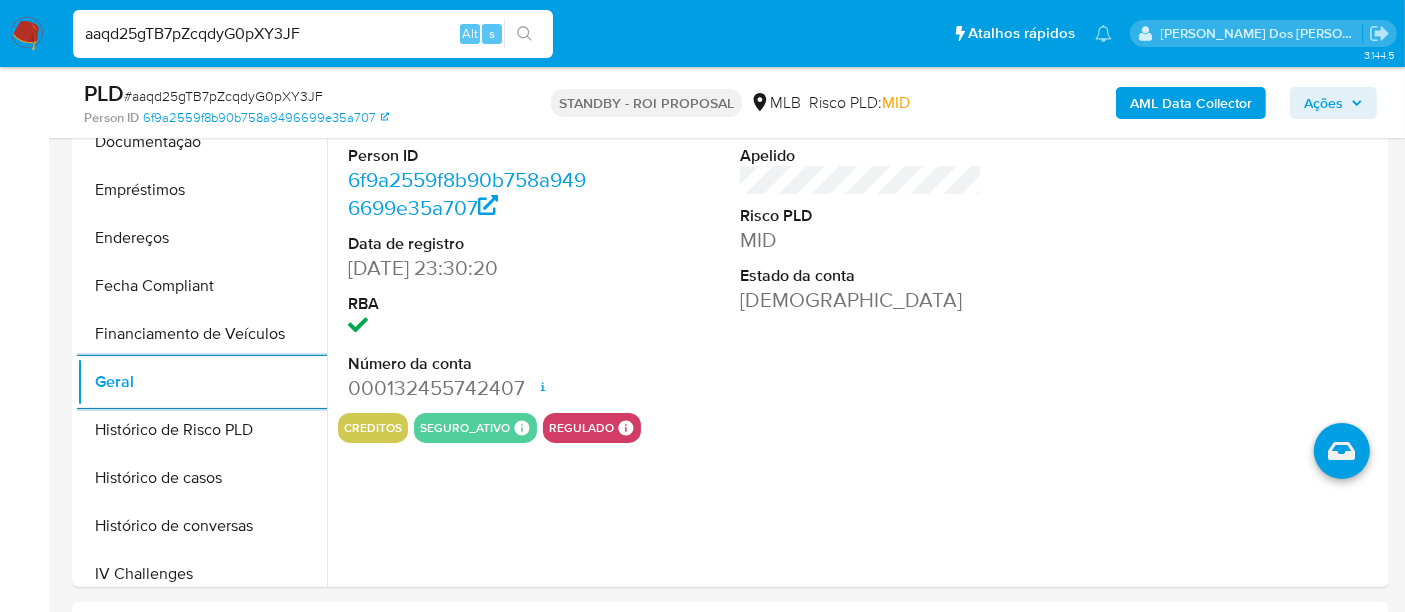 click on "aaqd25gTB7pZcqdyG0pXY3JF Alt s" at bounding box center (313, 34) 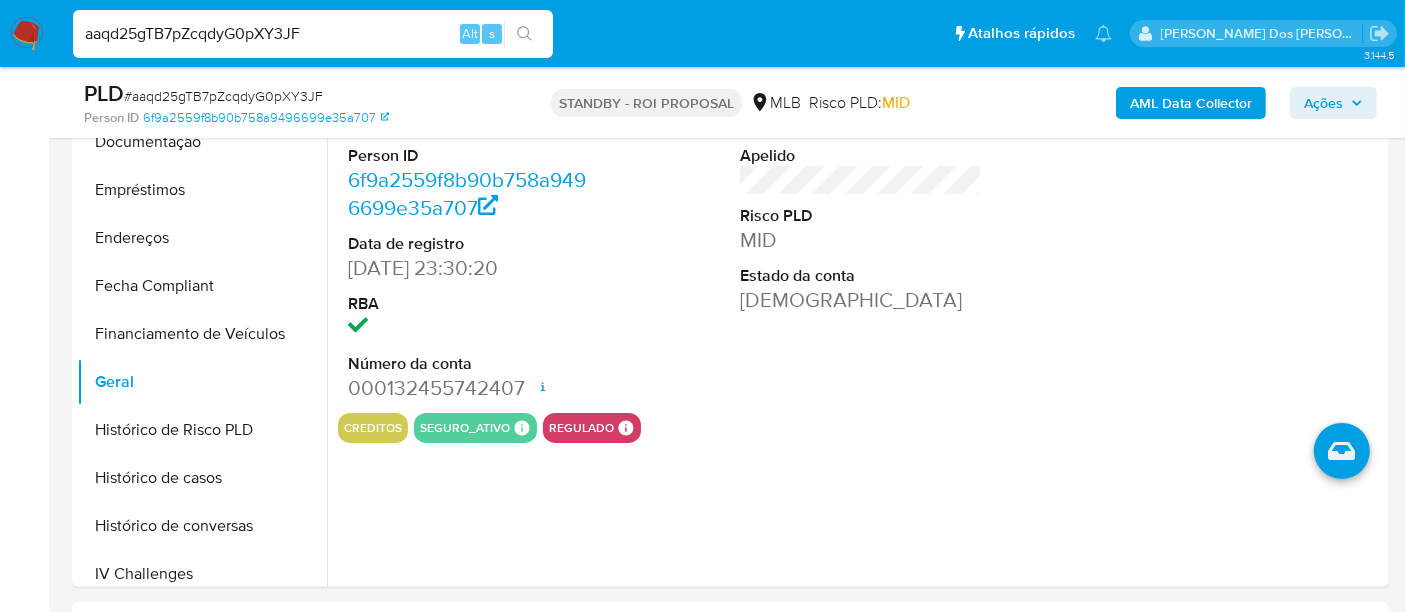 click on "aaqd25gTB7pZcqdyG0pXY3JF" at bounding box center [313, 34] 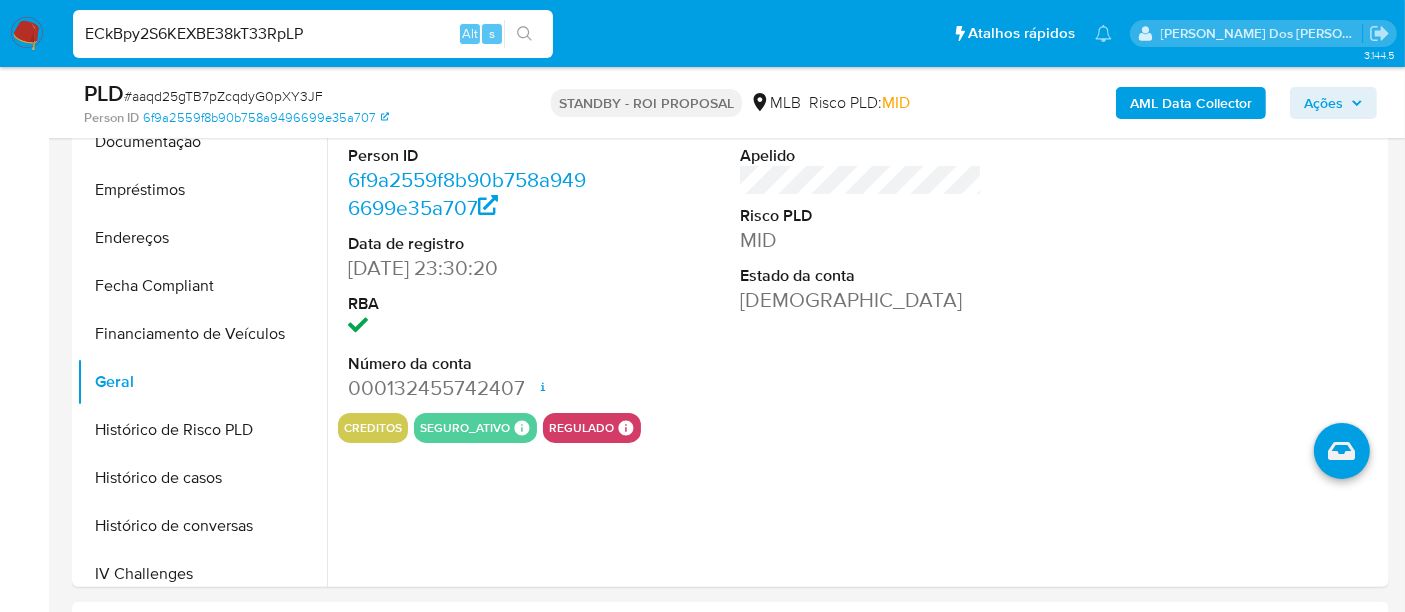 type on "ECkBpy2S6KEXBE38kT33RpLP" 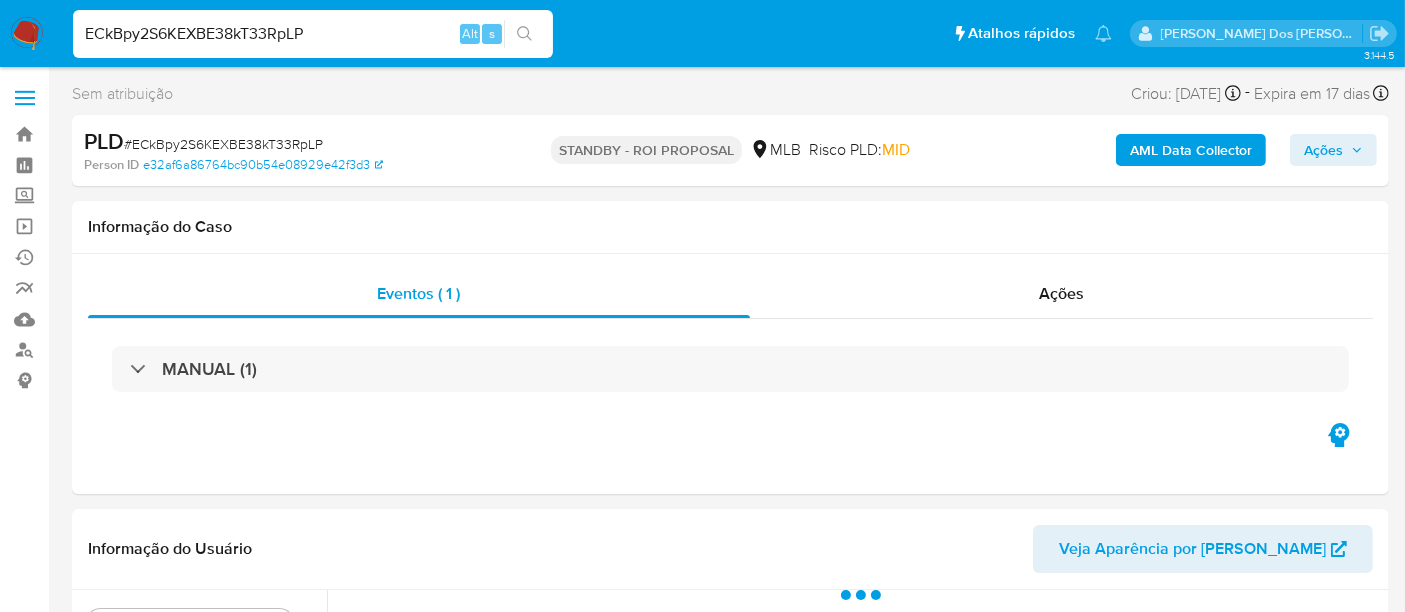 scroll, scrollTop: 333, scrollLeft: 0, axis: vertical 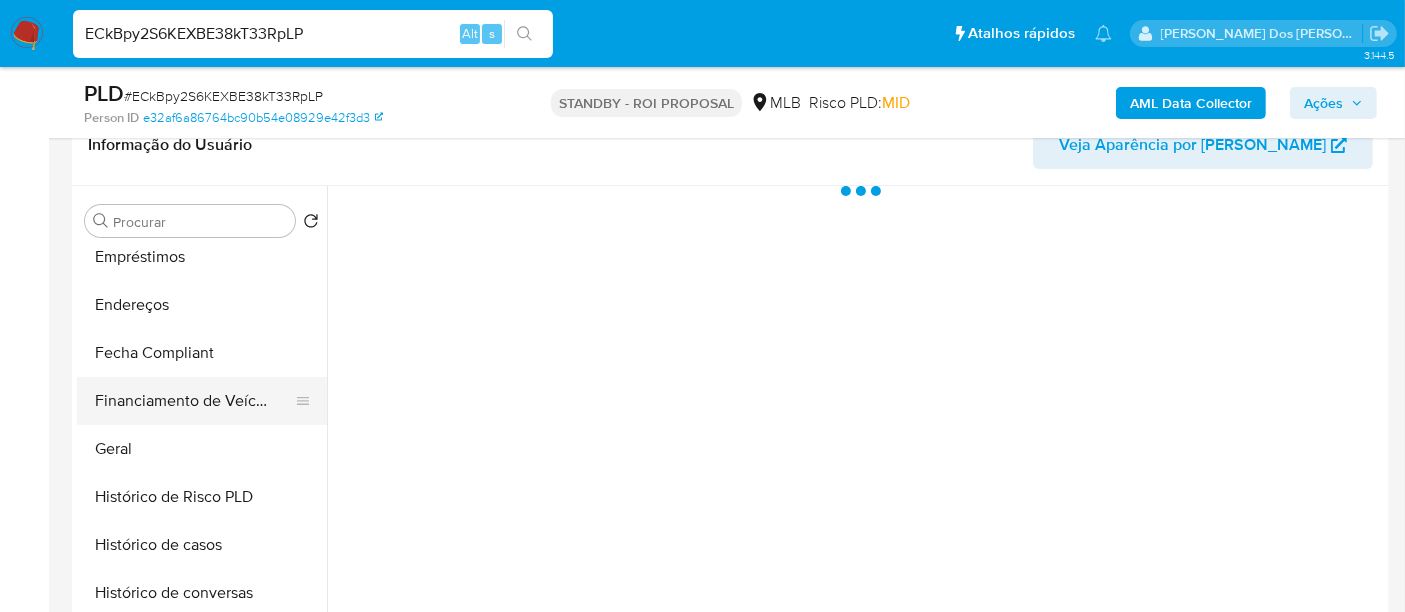 select on "10" 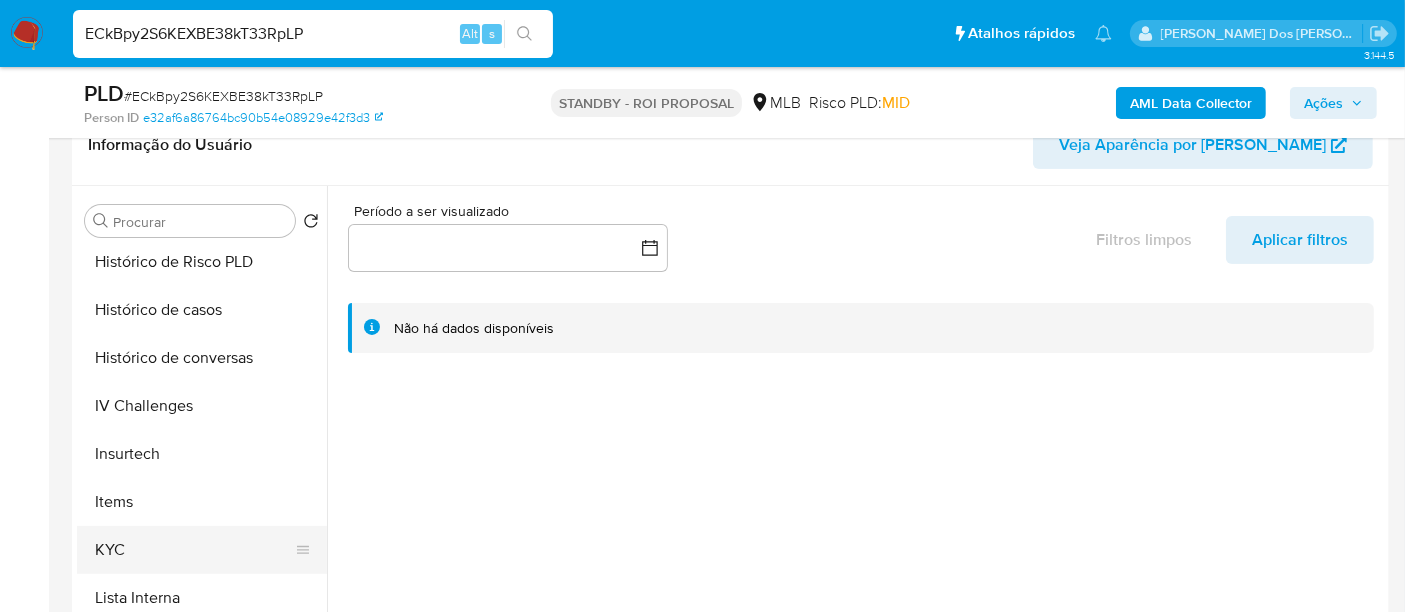 scroll, scrollTop: 777, scrollLeft: 0, axis: vertical 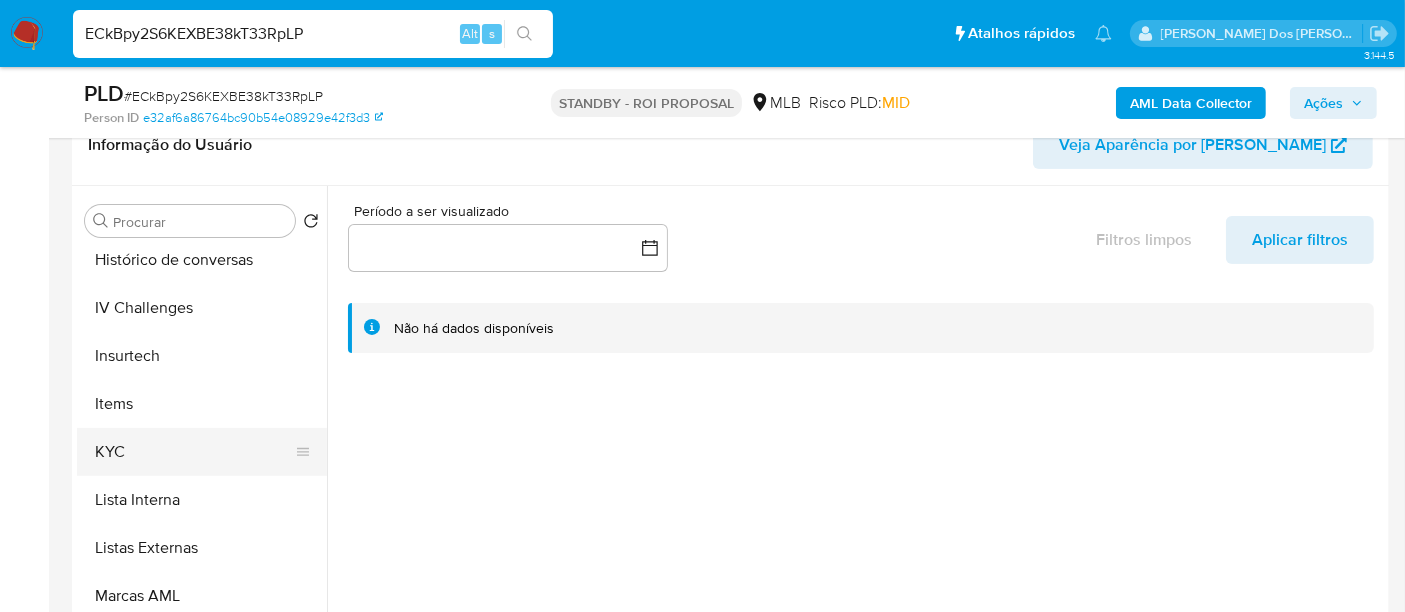 click on "KYC" at bounding box center (194, 452) 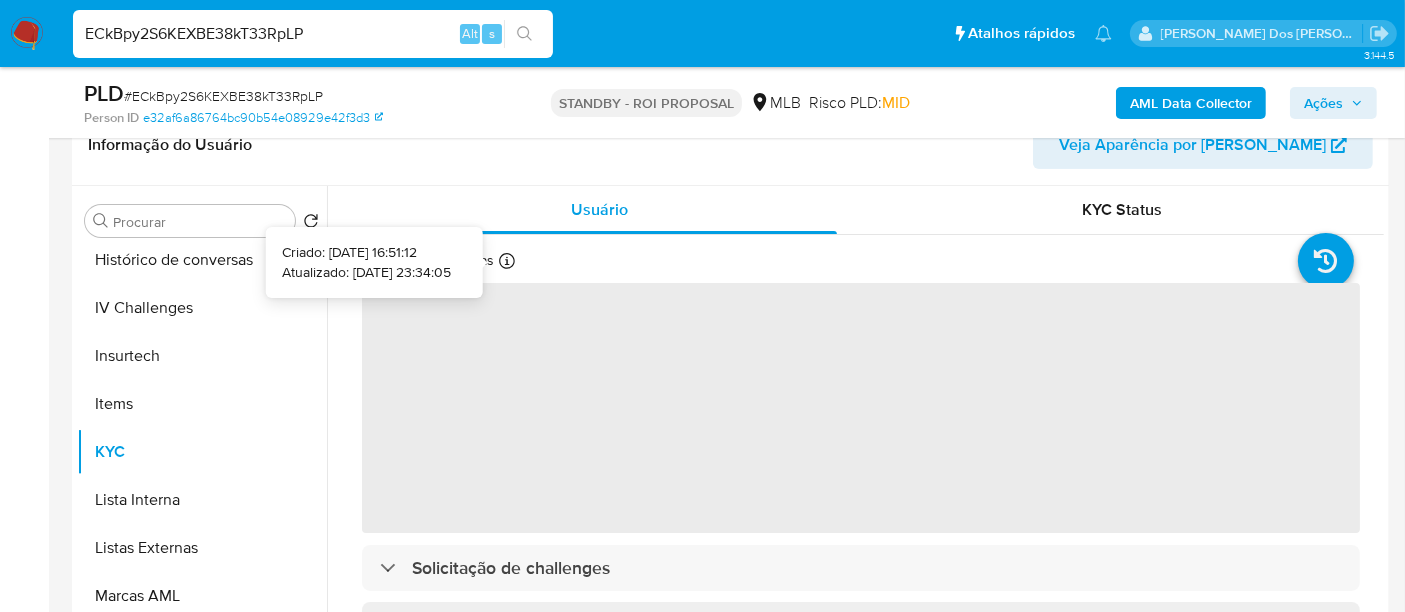 type 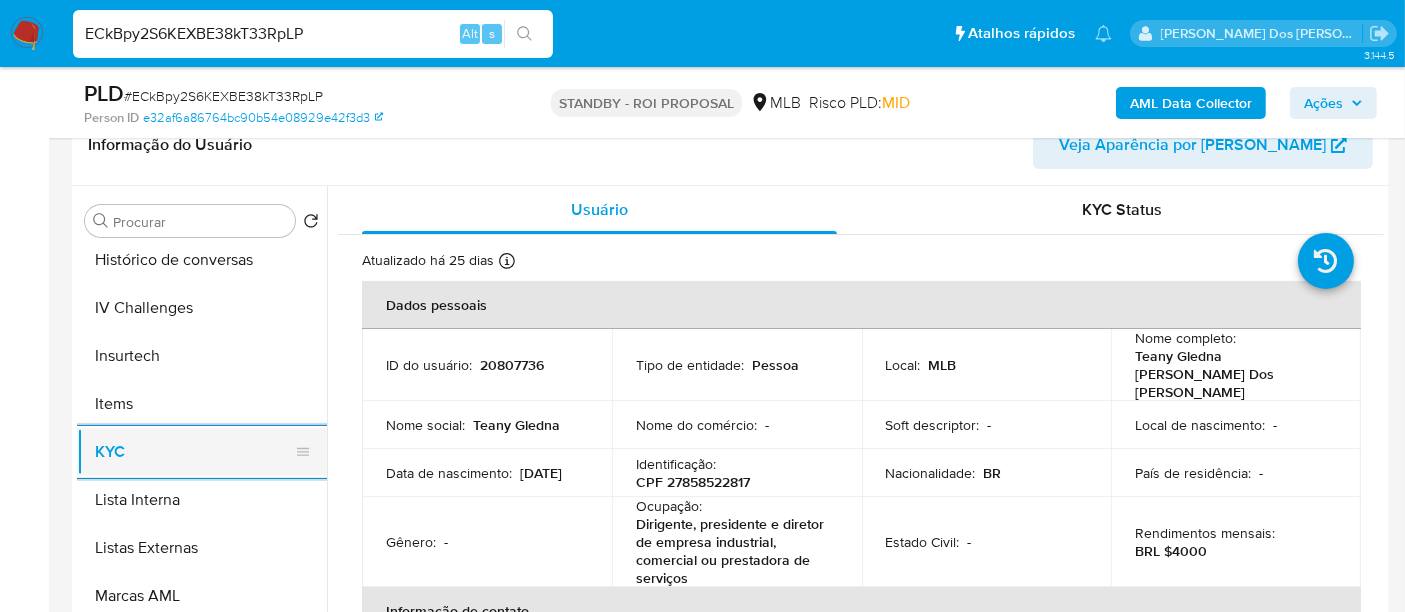 scroll, scrollTop: 555, scrollLeft: 0, axis: vertical 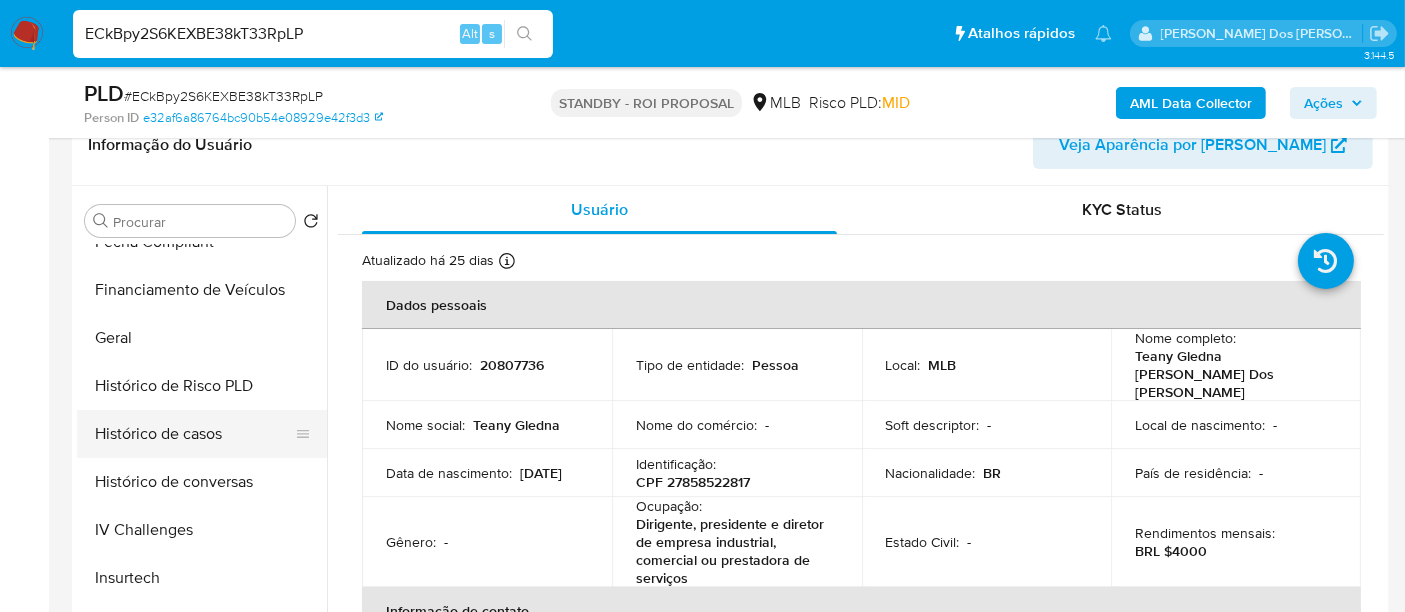 click on "Histórico de casos" at bounding box center (194, 434) 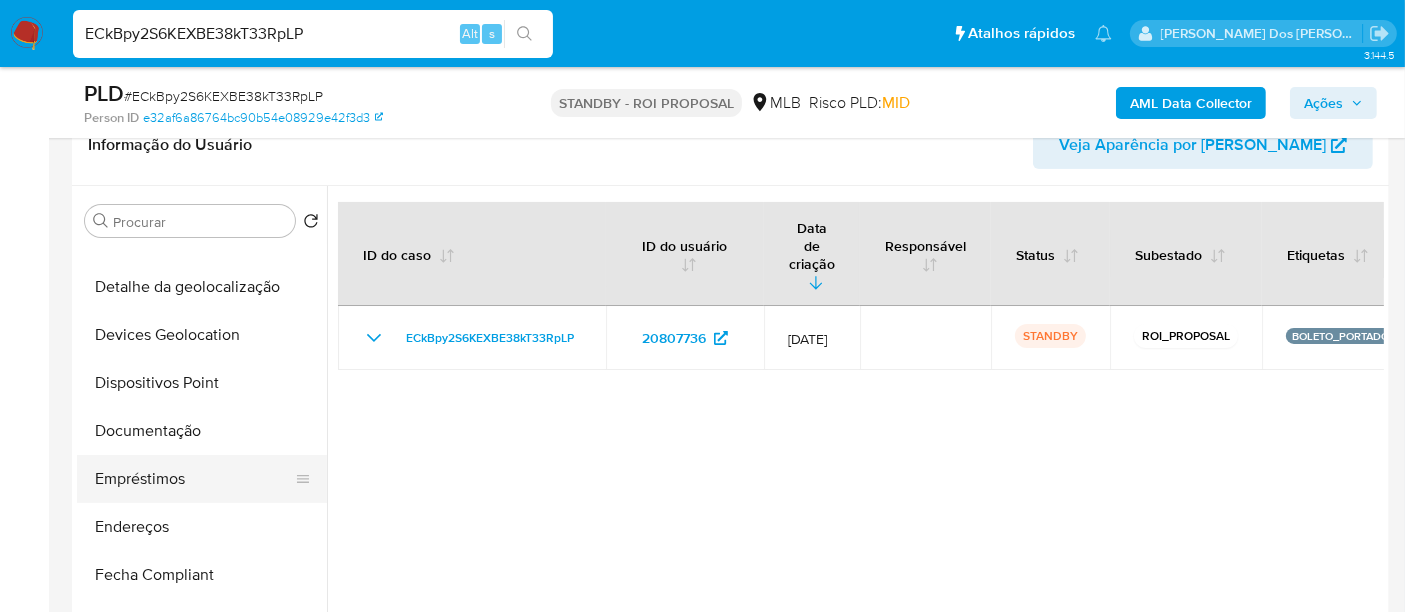 scroll, scrollTop: 222, scrollLeft: 0, axis: vertical 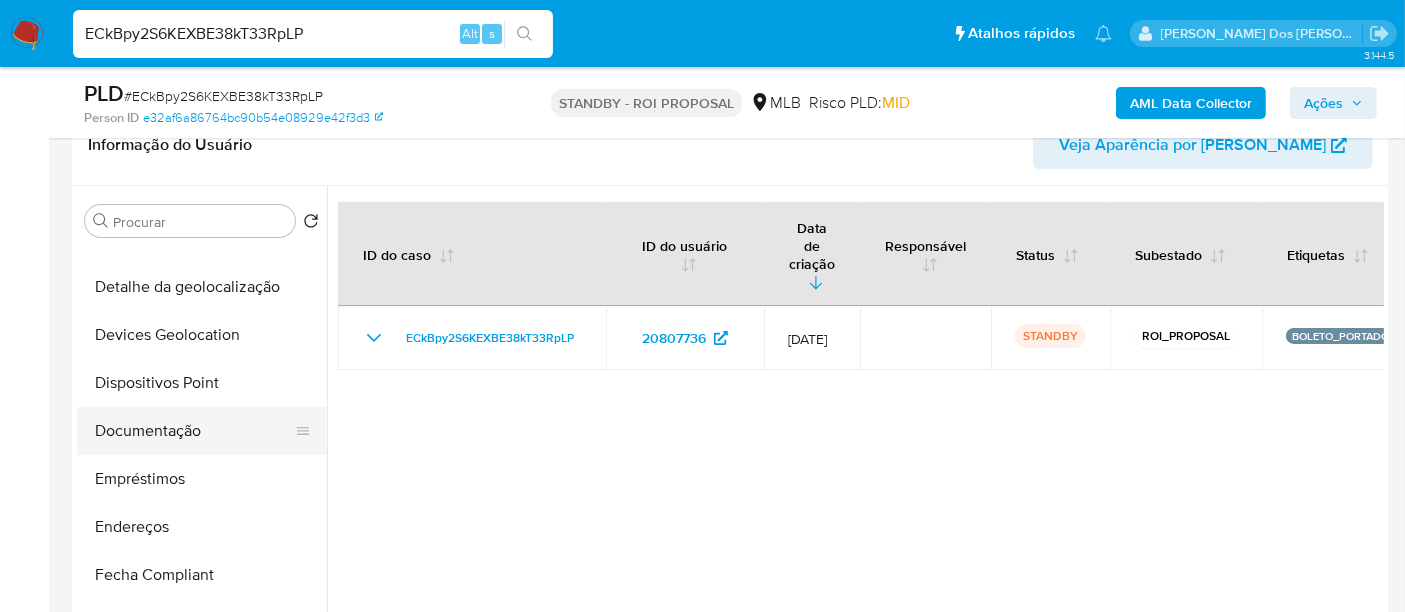 click on "Documentação" at bounding box center (194, 431) 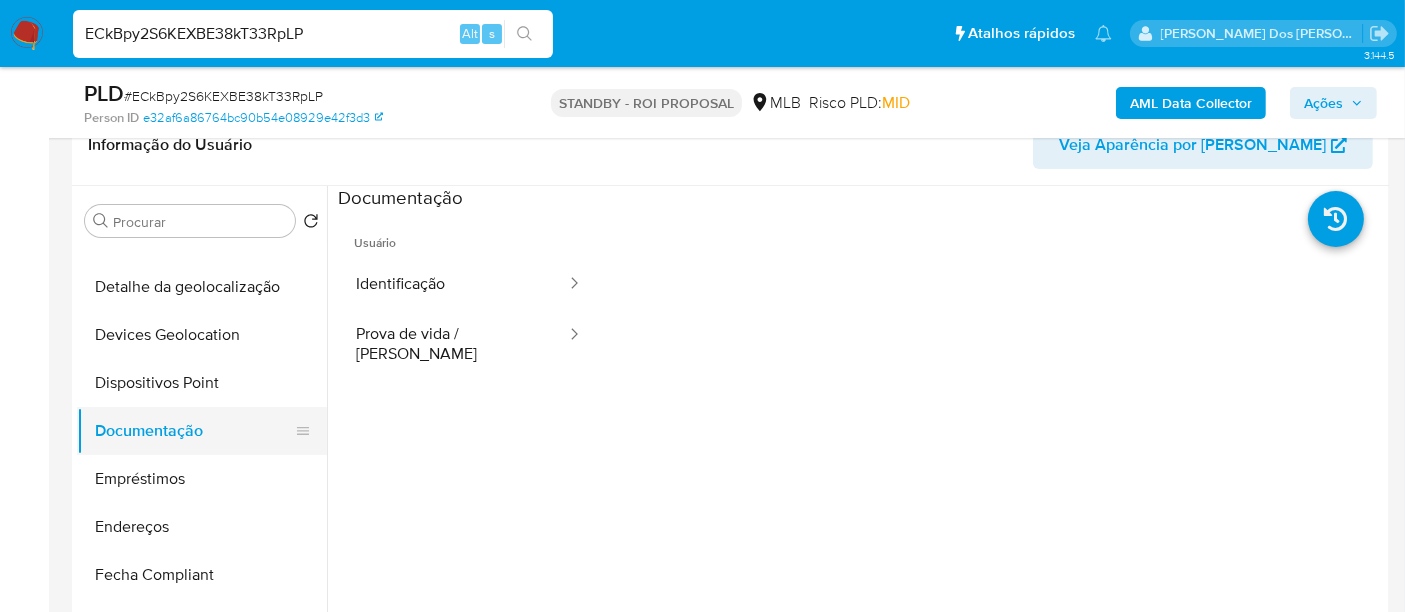 type 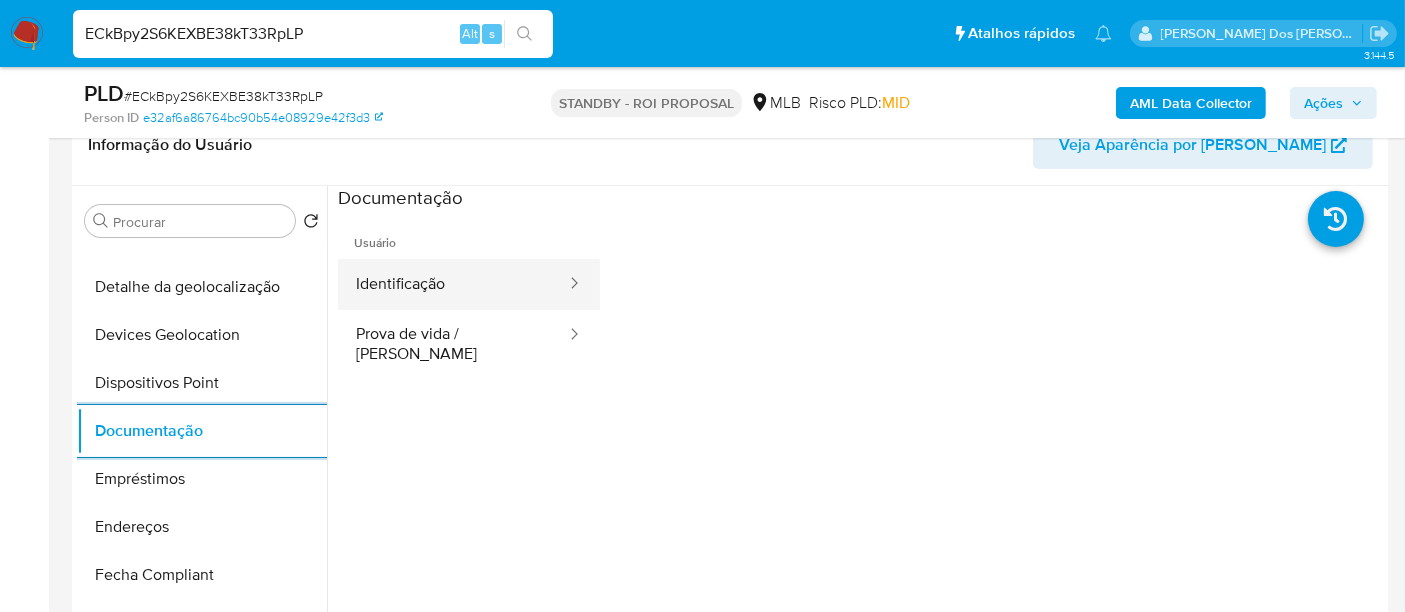click on "Identificação" at bounding box center (453, 284) 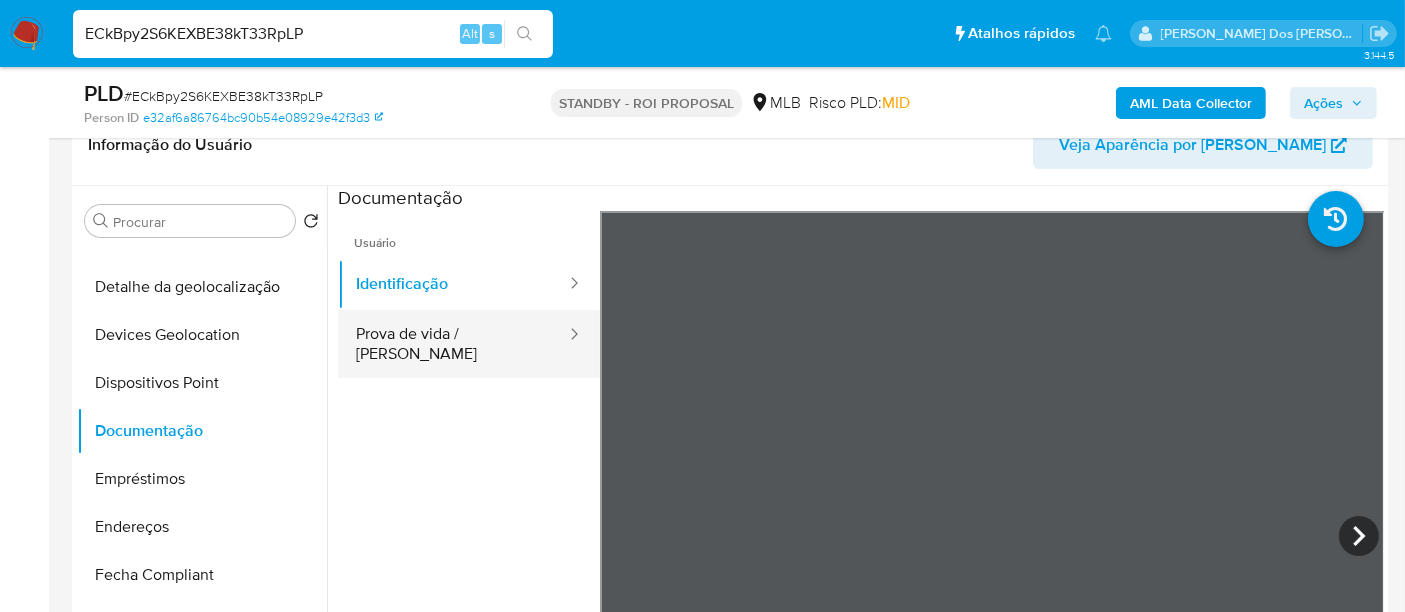 click on "Prova de vida / [PERSON_NAME]" at bounding box center [453, 344] 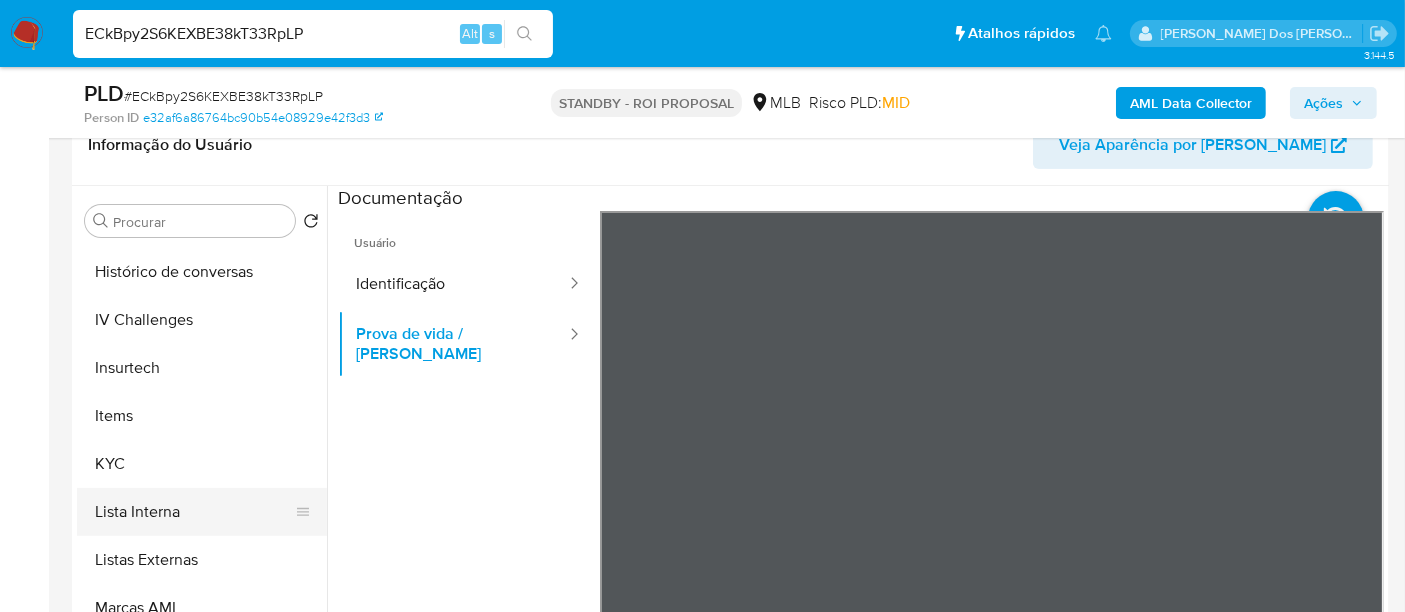 scroll, scrollTop: 844, scrollLeft: 0, axis: vertical 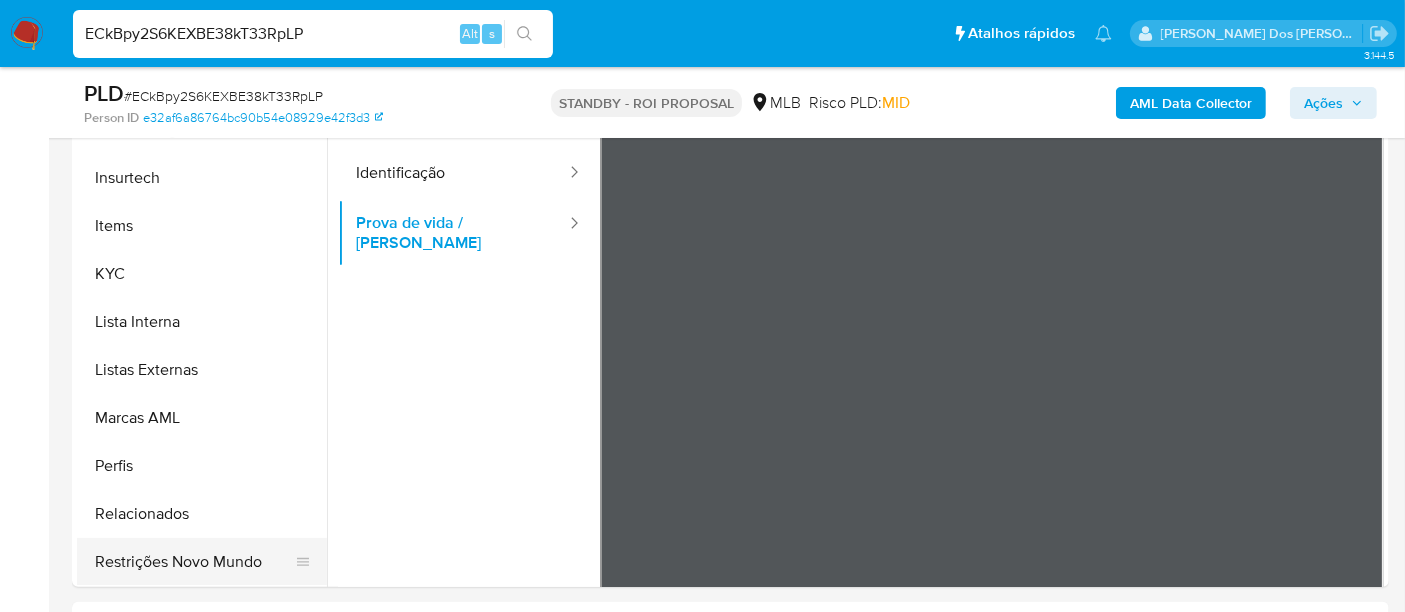 click on "Restrições Novo Mundo" at bounding box center (194, 562) 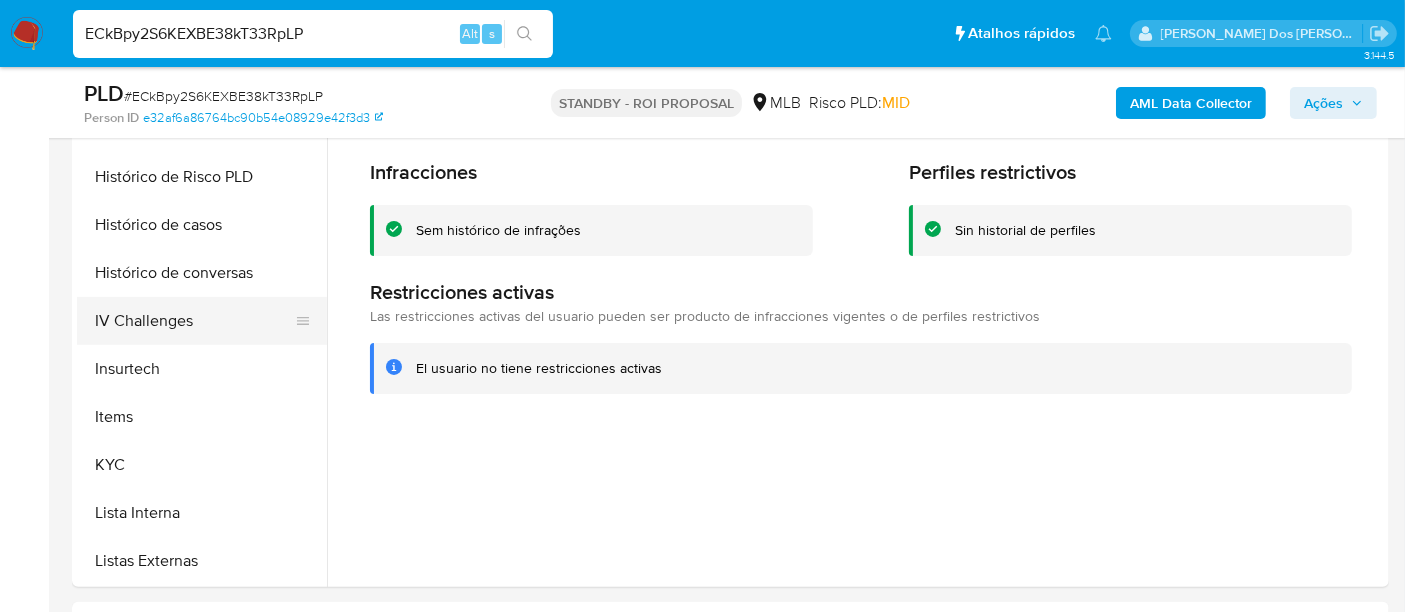 scroll, scrollTop: 511, scrollLeft: 0, axis: vertical 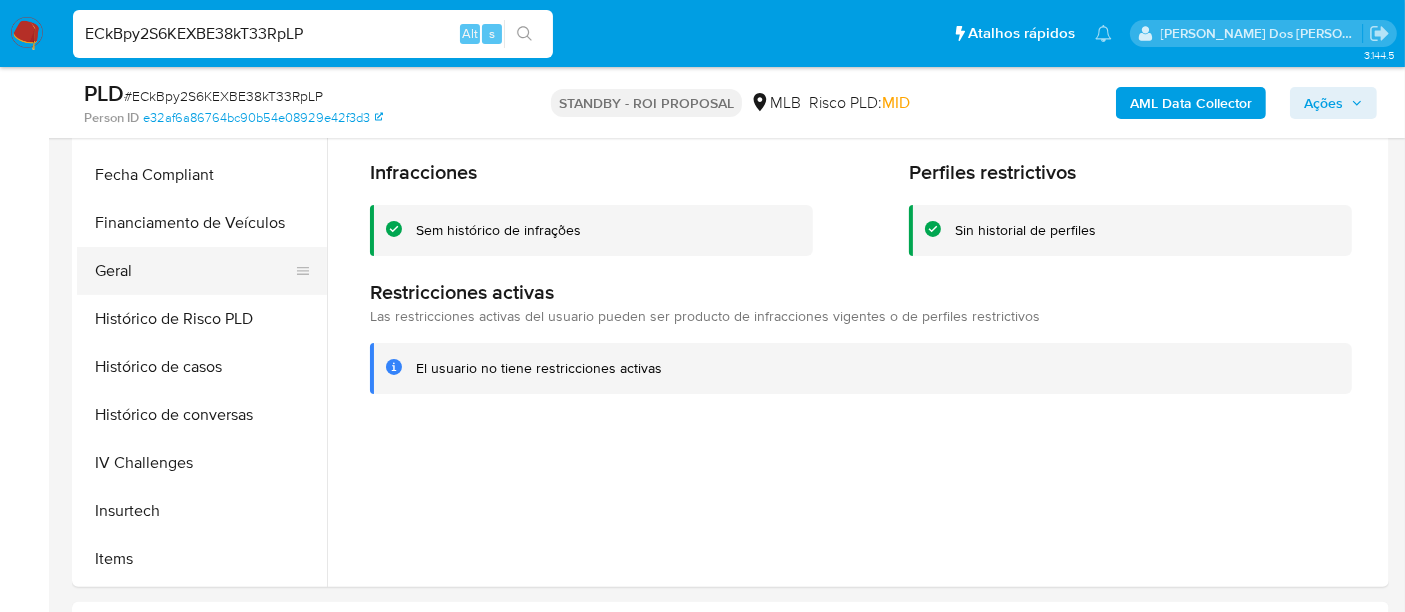 click on "Geral" at bounding box center [194, 271] 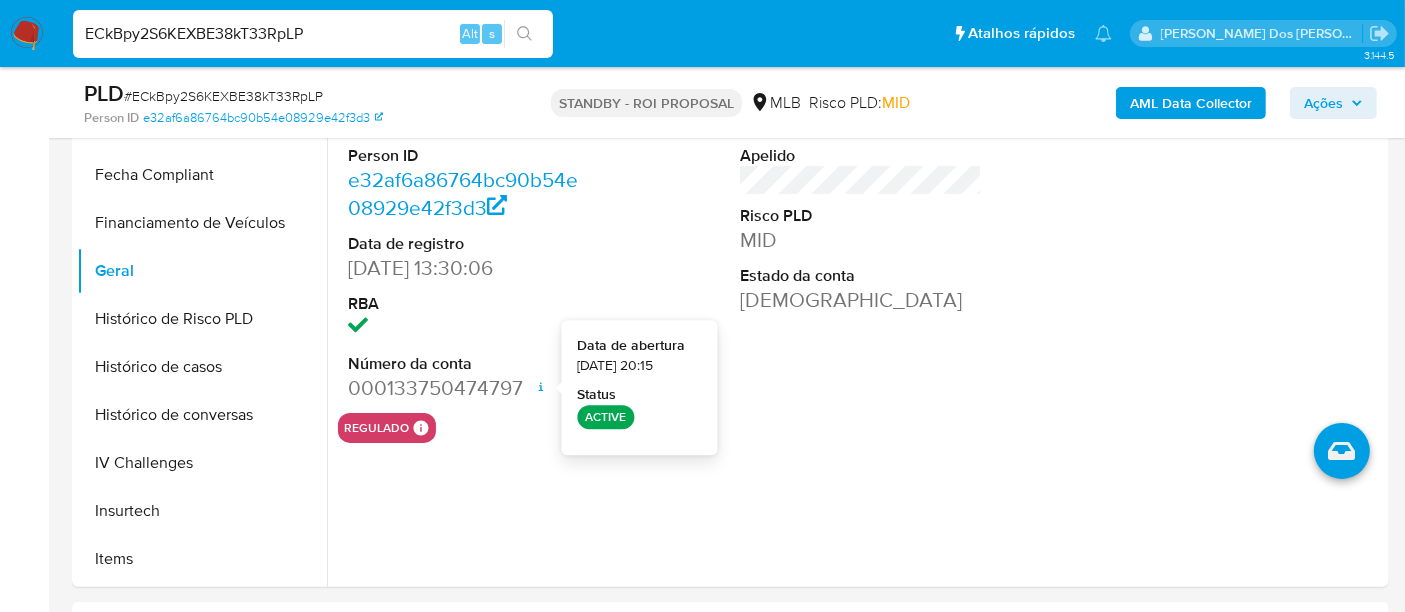 type 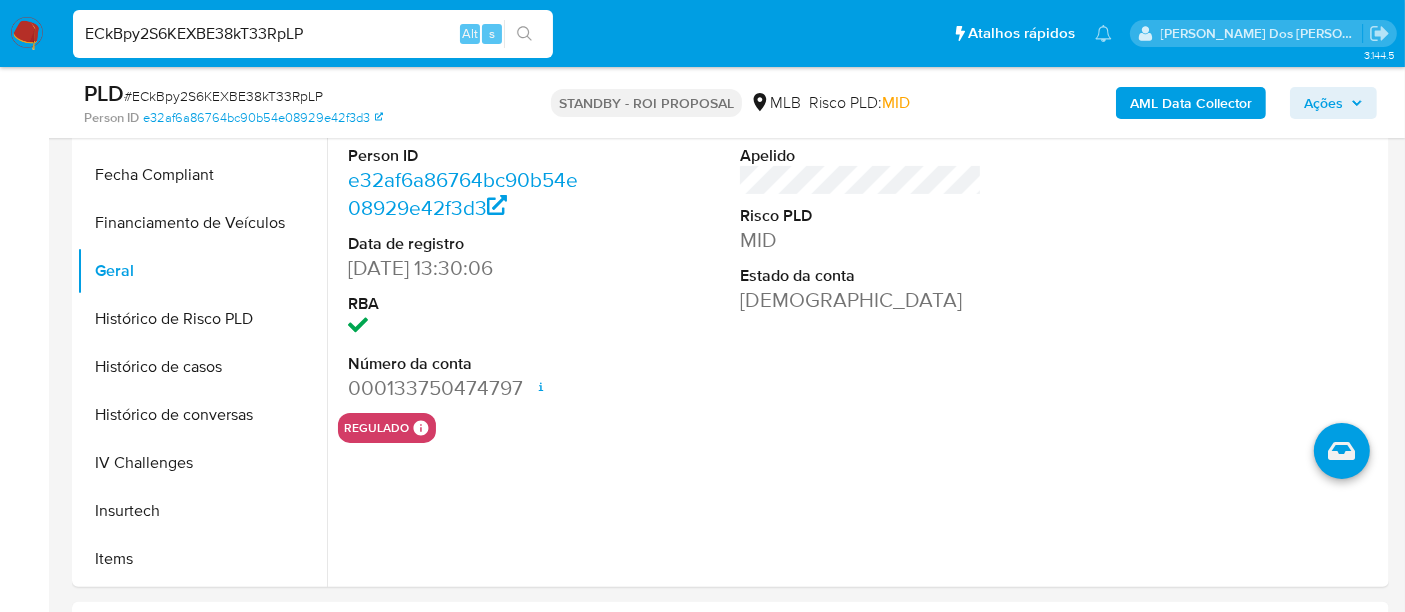 click on "ECkBpy2S6KEXBE38kT33RpLP" at bounding box center (313, 34) 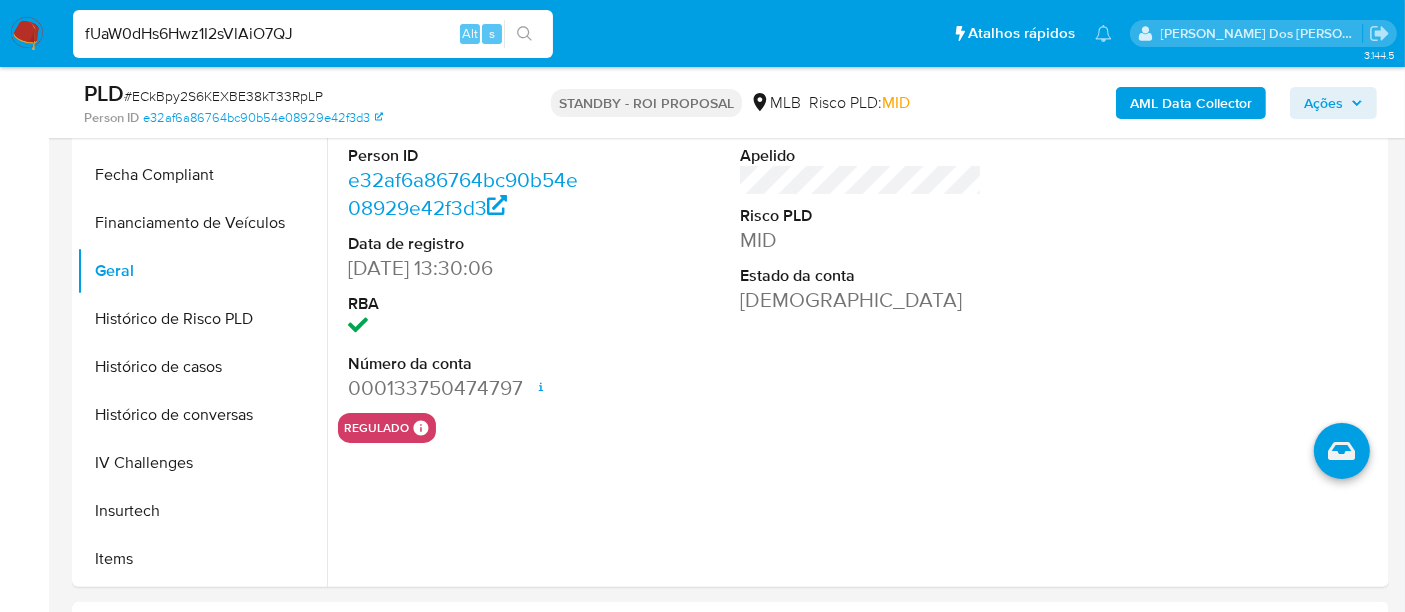 type on "fUaW0dHs6Hwz1I2sVlAiO7QJ" 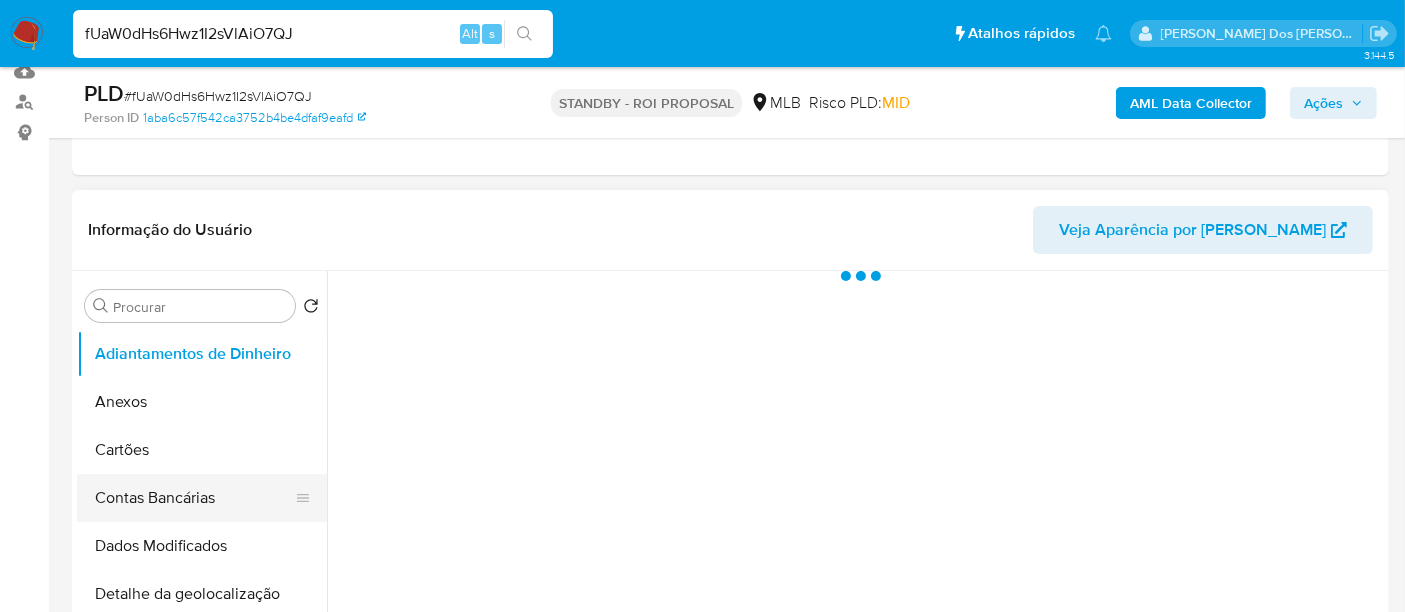 scroll, scrollTop: 333, scrollLeft: 0, axis: vertical 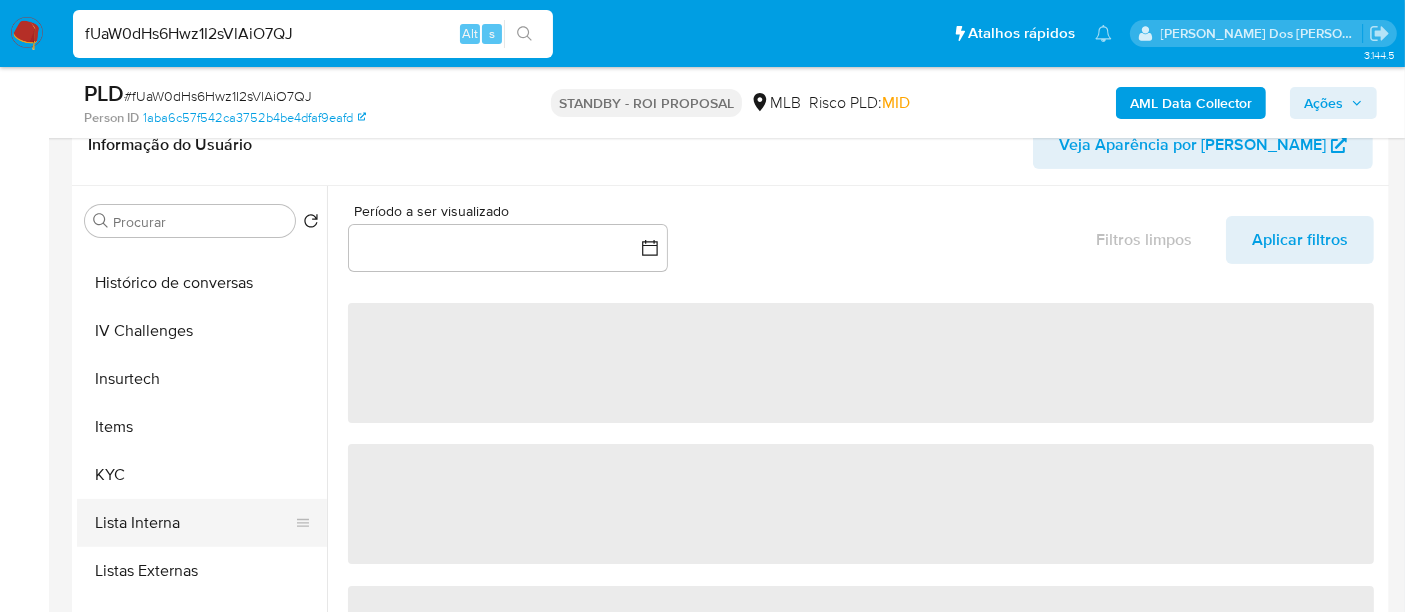 select on "10" 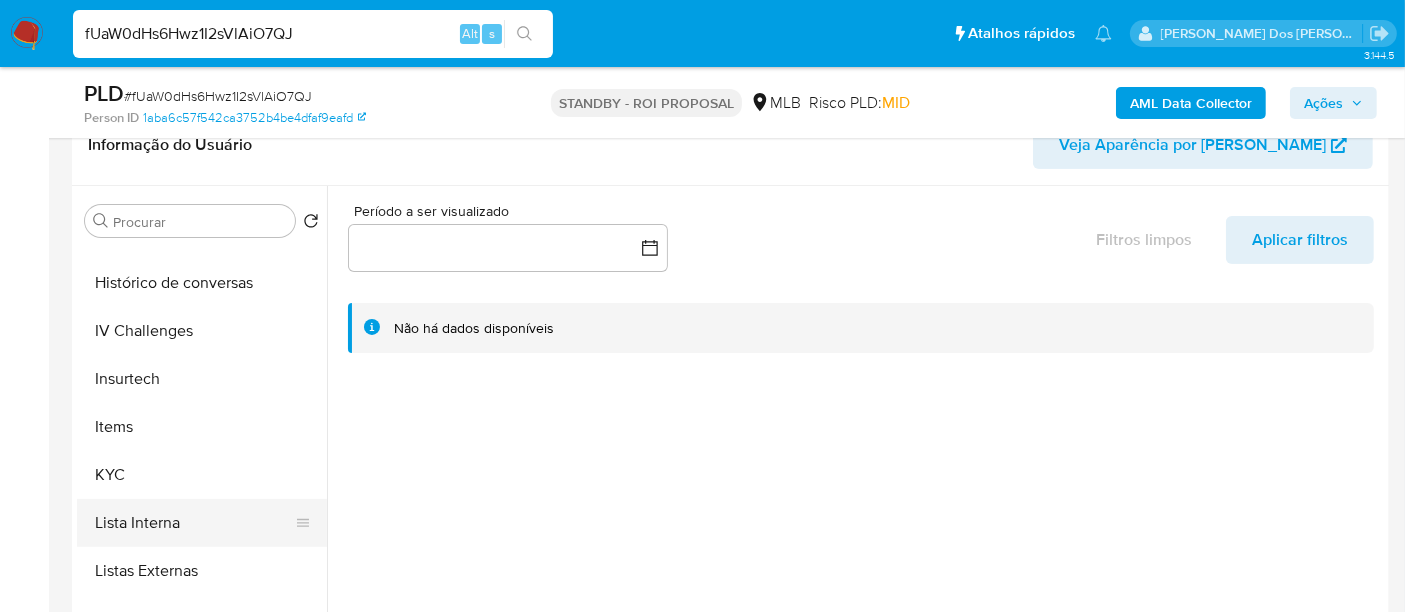 scroll, scrollTop: 844, scrollLeft: 0, axis: vertical 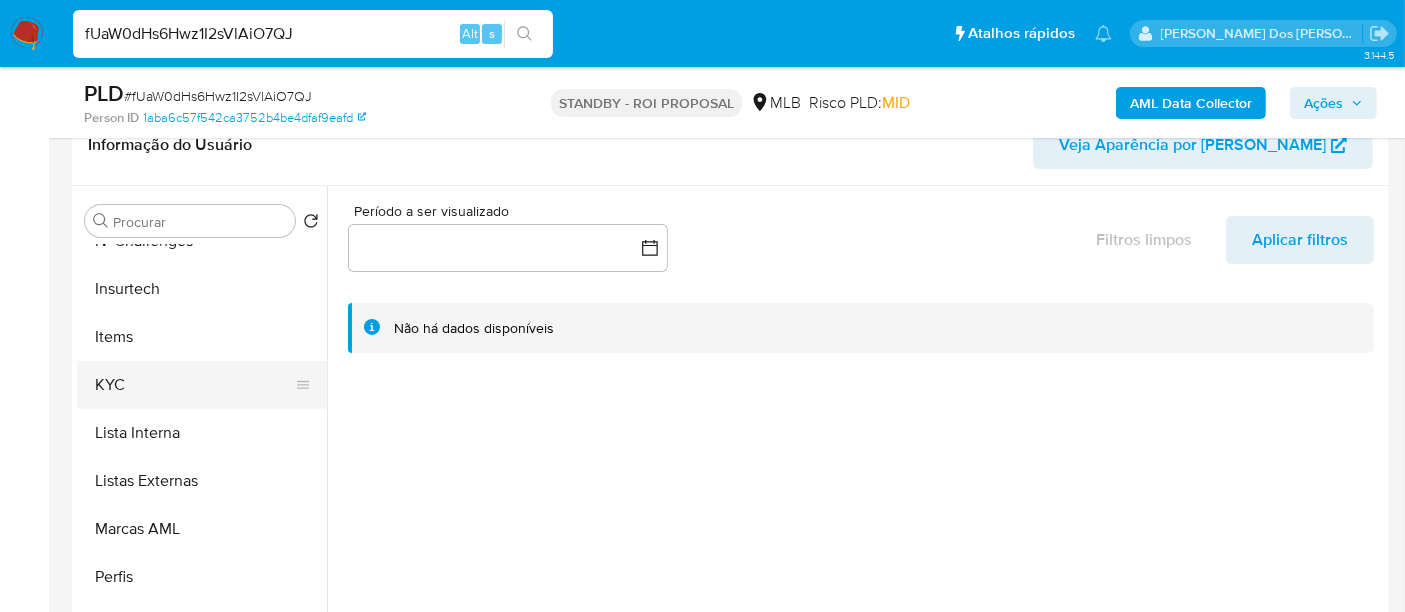 click on "KYC" at bounding box center (194, 385) 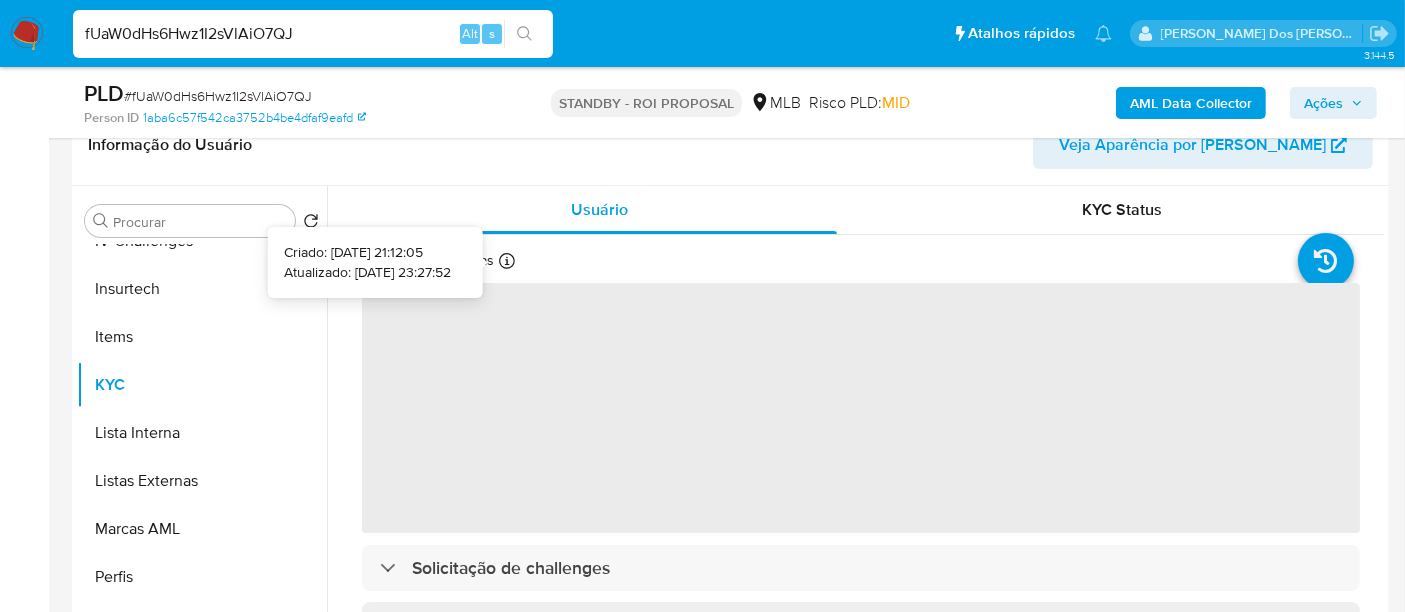 type 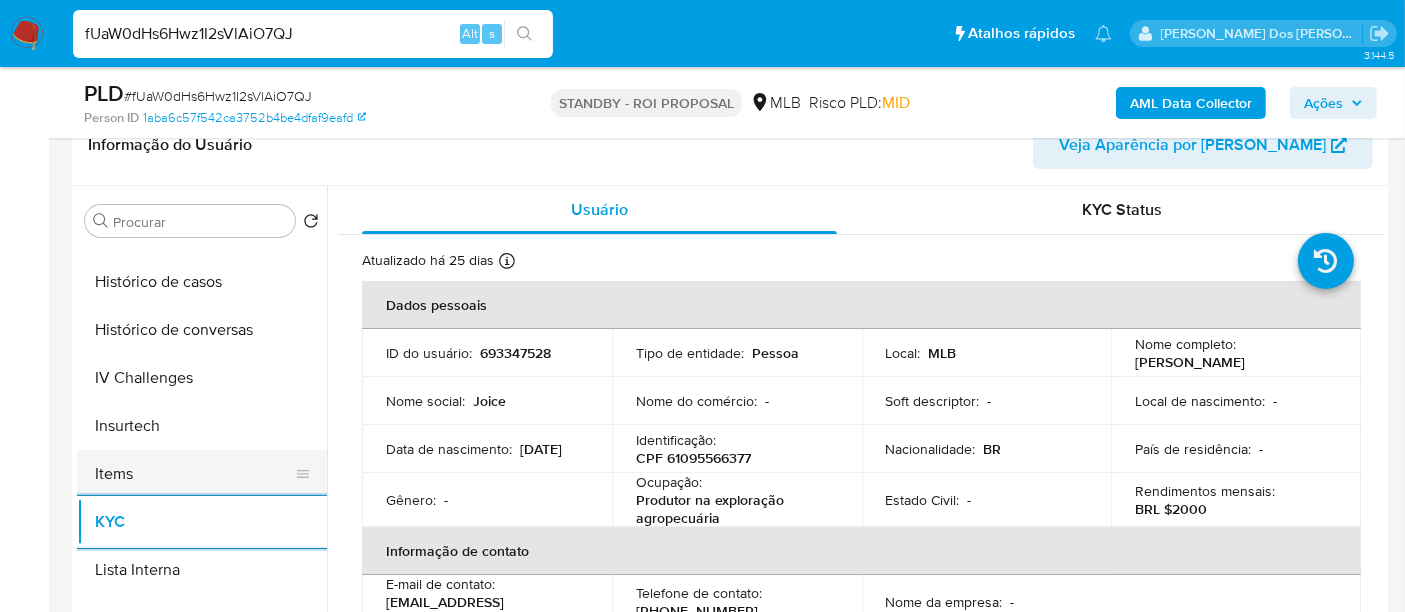 scroll, scrollTop: 622, scrollLeft: 0, axis: vertical 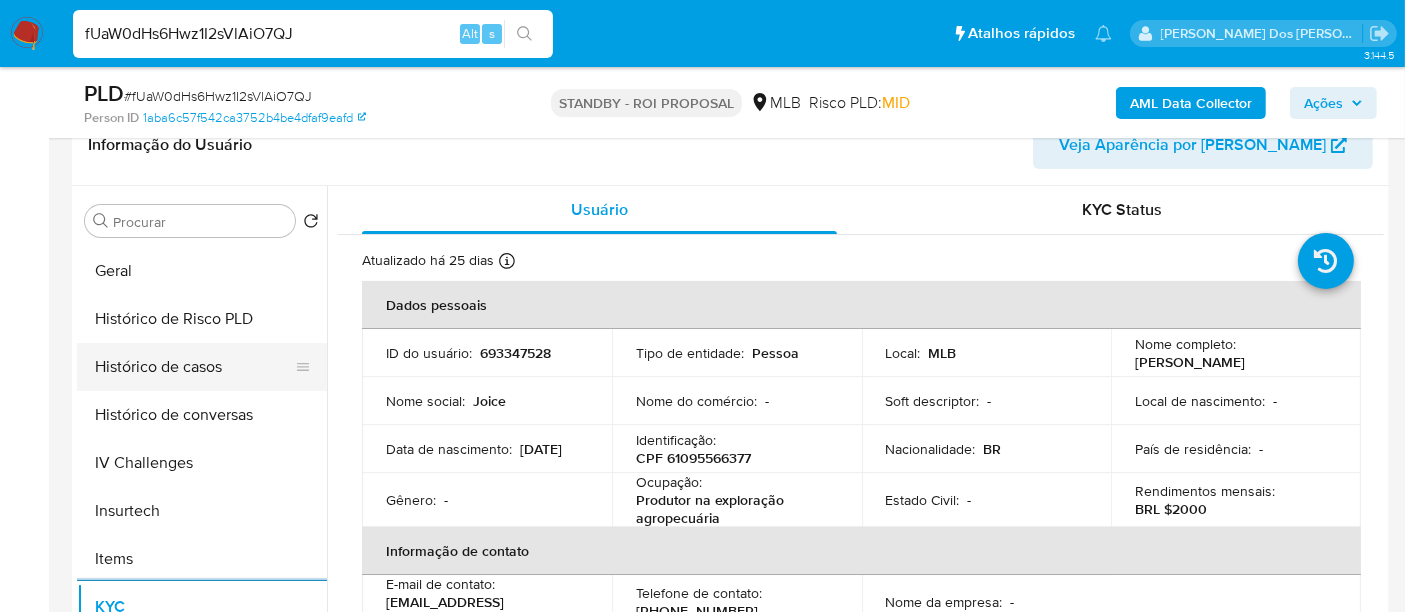 click on "Histórico de casos" at bounding box center [194, 367] 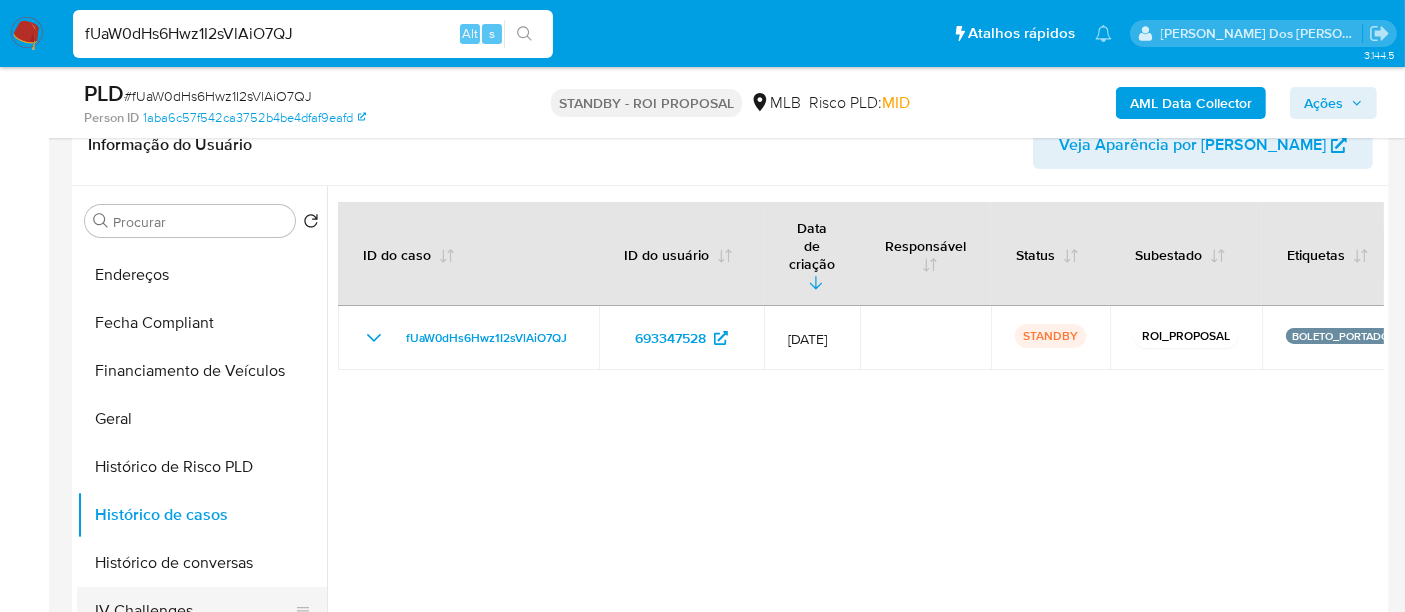 scroll, scrollTop: 288, scrollLeft: 0, axis: vertical 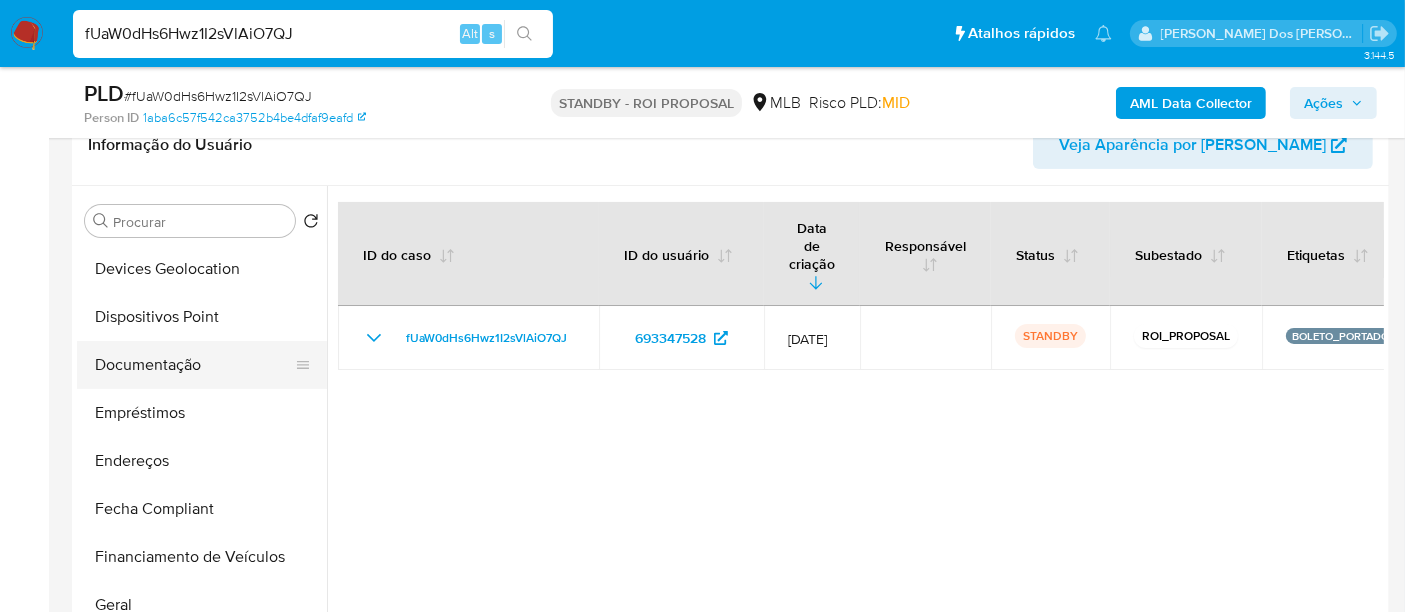 click on "Documentação" at bounding box center (194, 365) 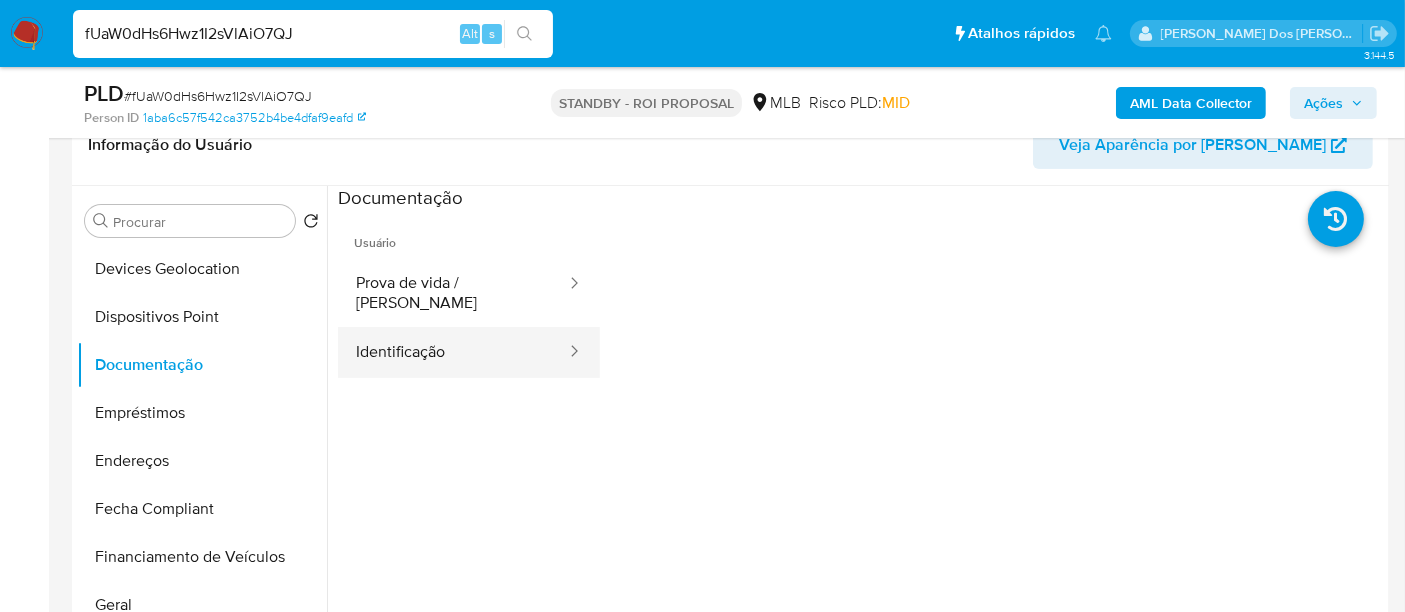 click on "Identificação" at bounding box center [453, 352] 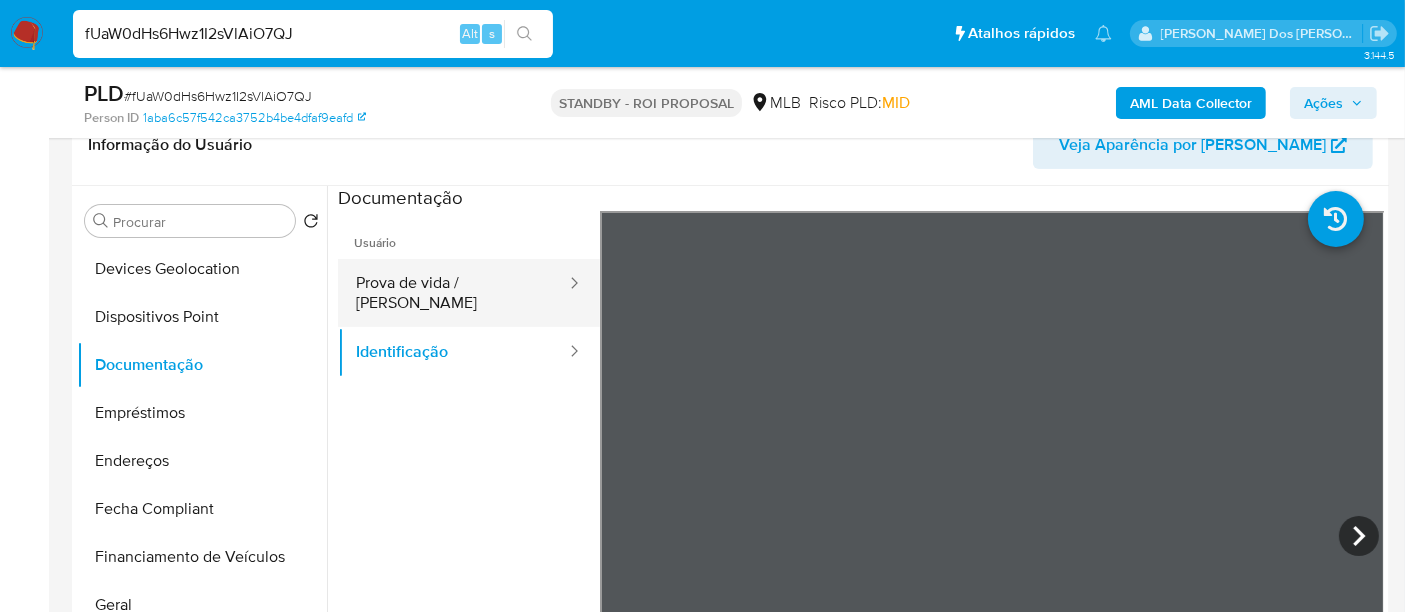 click on "Prova de vida / Selfie" at bounding box center (453, 293) 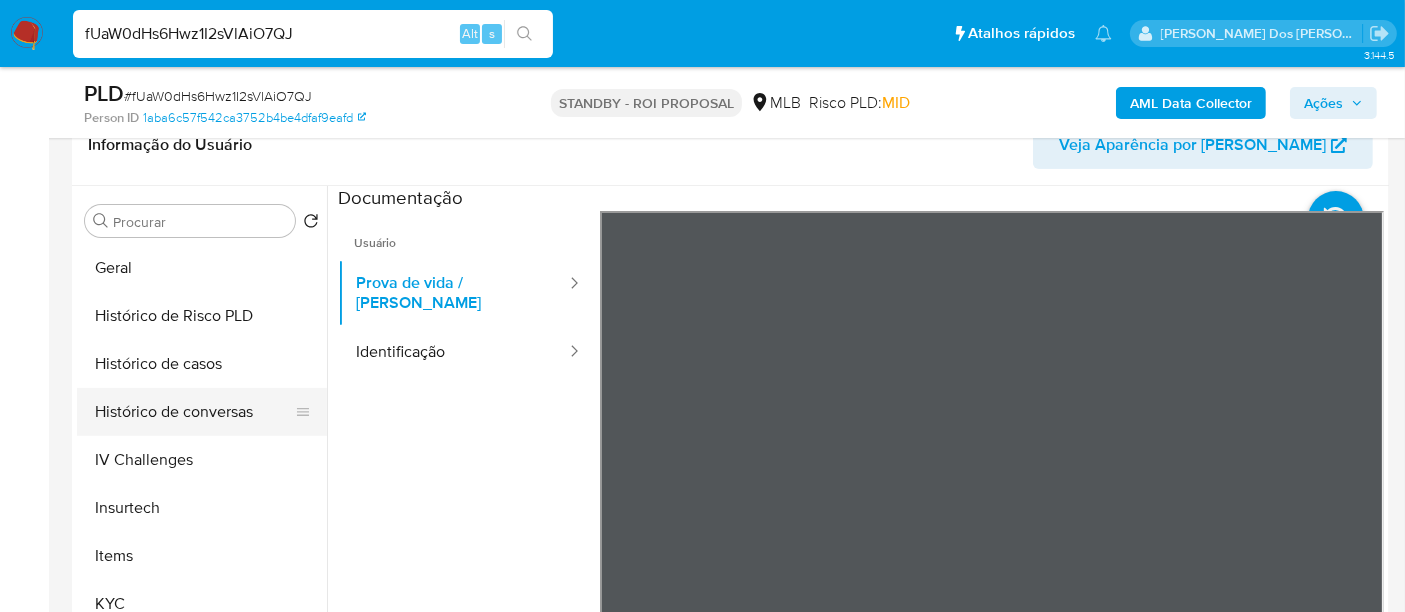 scroll, scrollTop: 844, scrollLeft: 0, axis: vertical 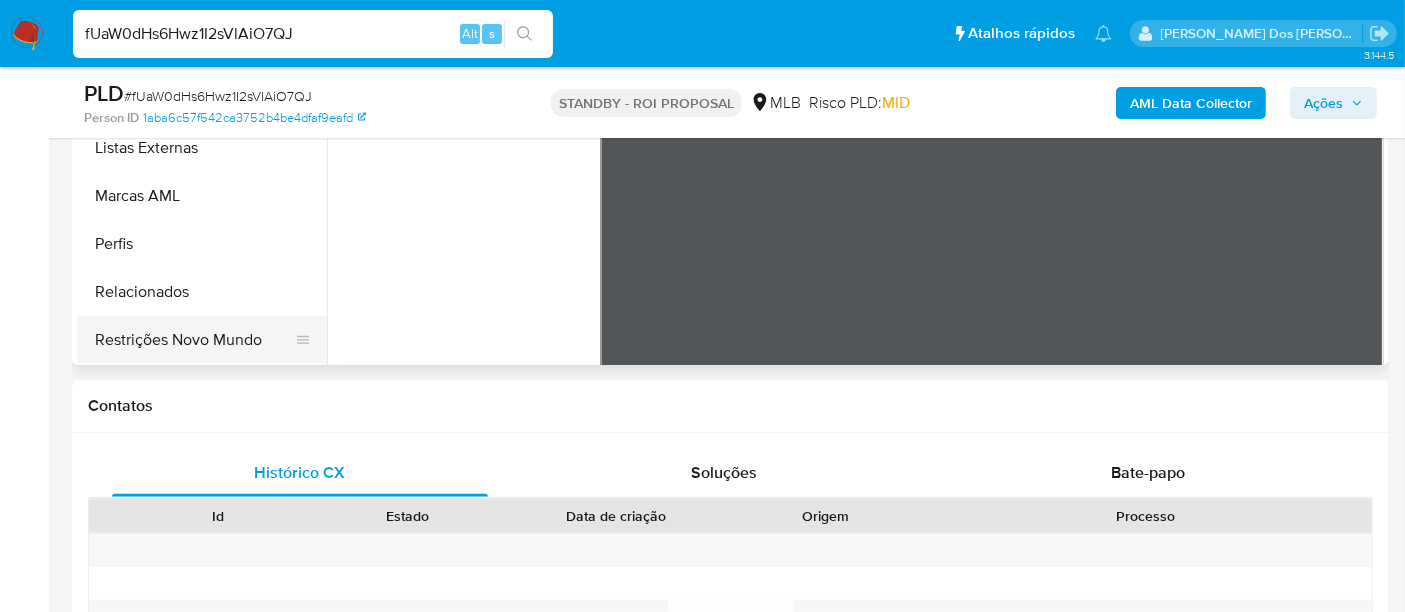 click on "Restrições Novo Mundo" at bounding box center [194, 340] 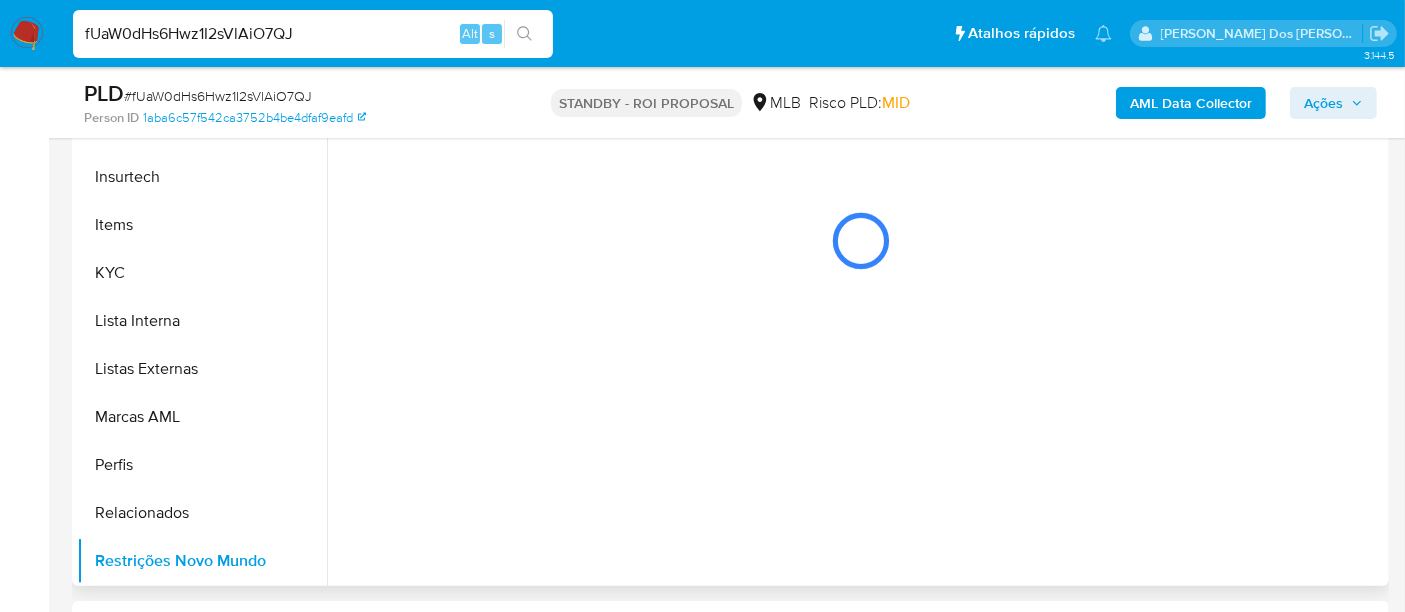 scroll, scrollTop: 444, scrollLeft: 0, axis: vertical 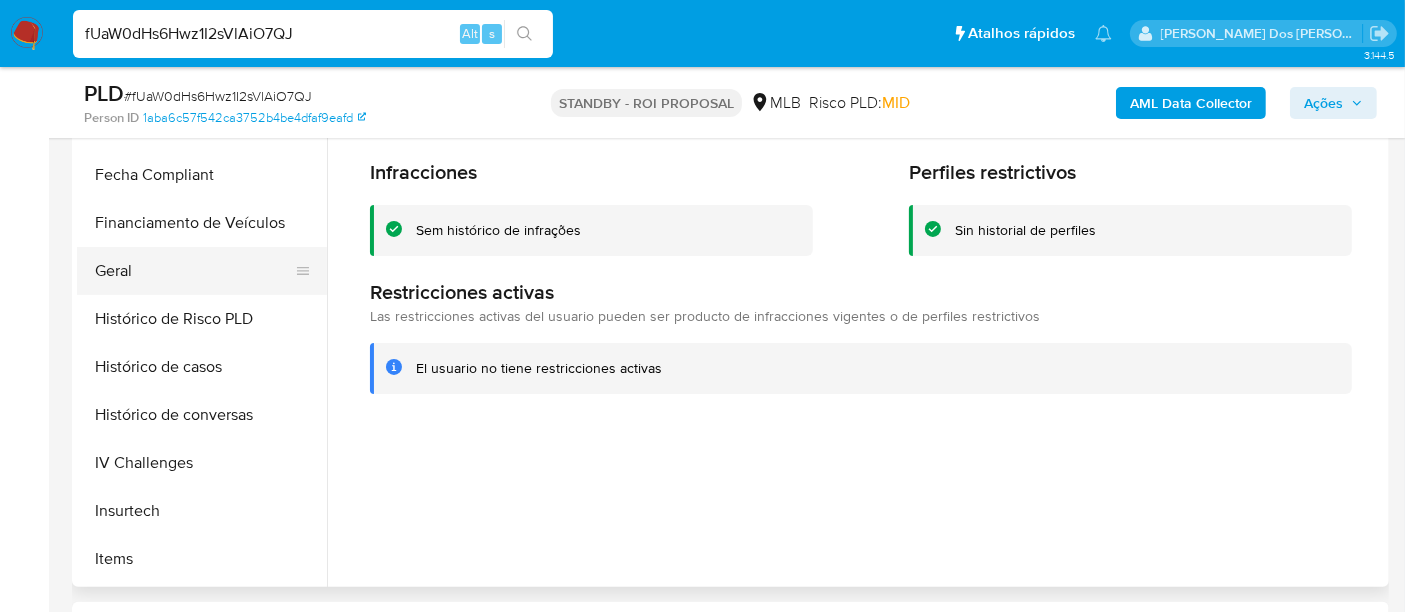 click on "Geral" at bounding box center [194, 271] 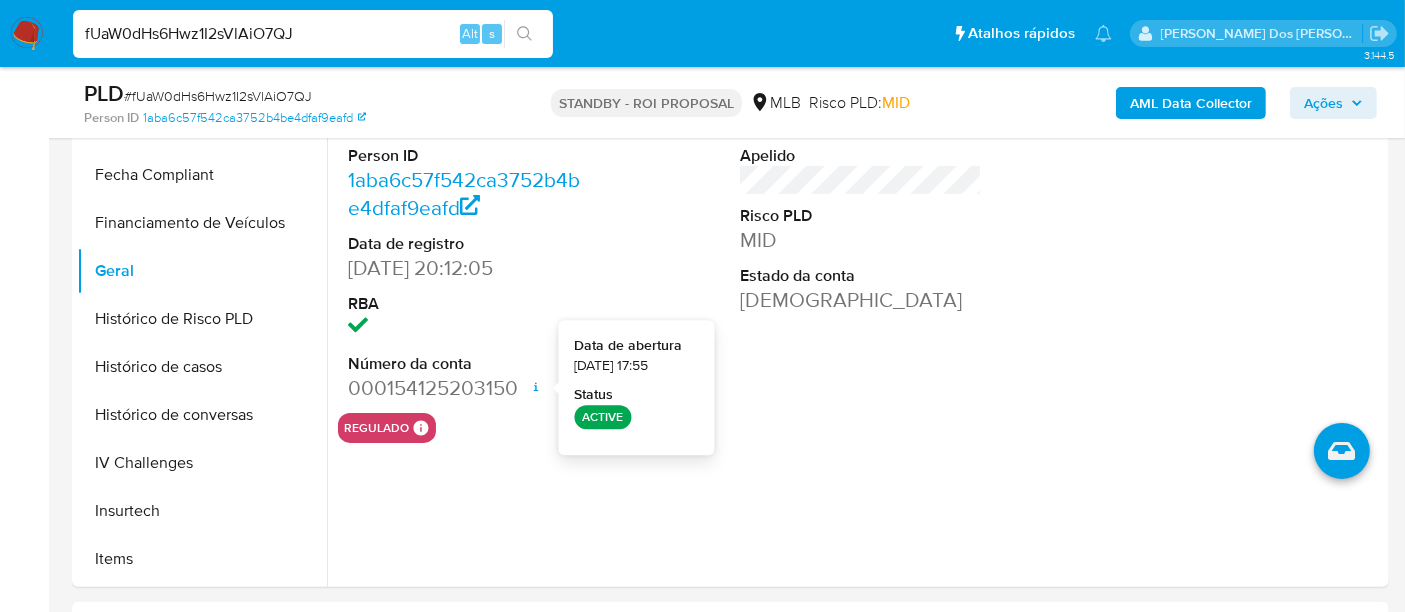 type 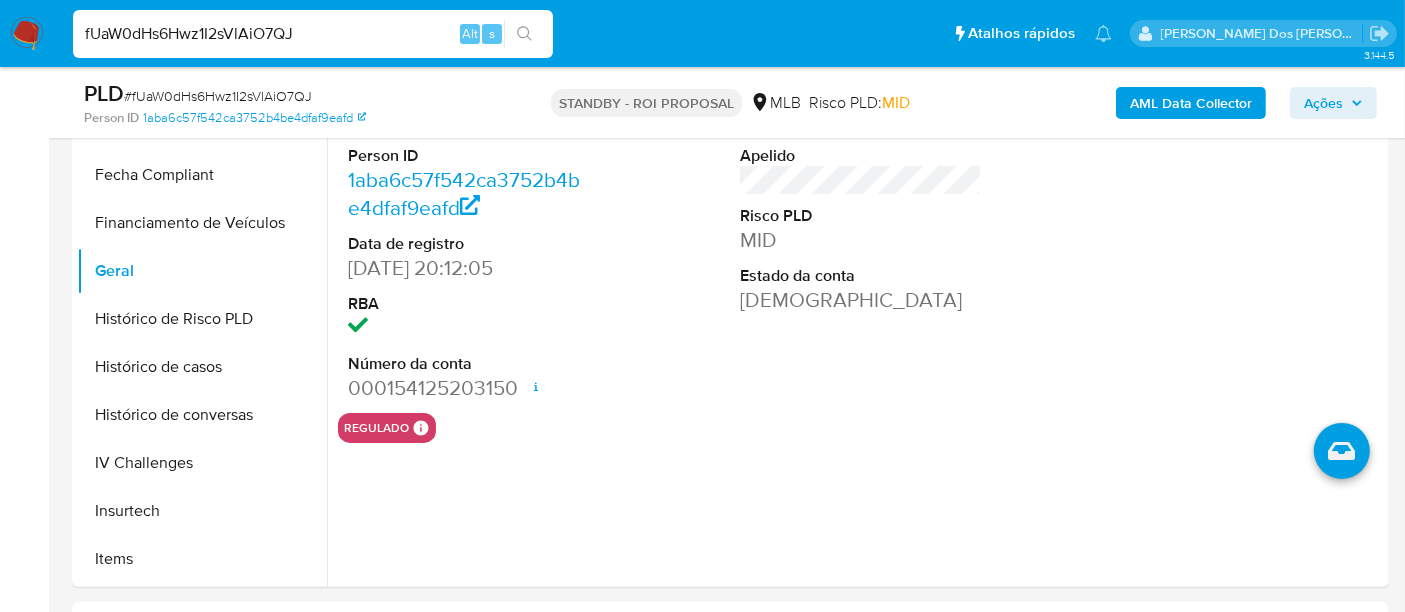 click on "fUaW0dHs6Hwz1I2sVlAiO7QJ" at bounding box center (313, 34) 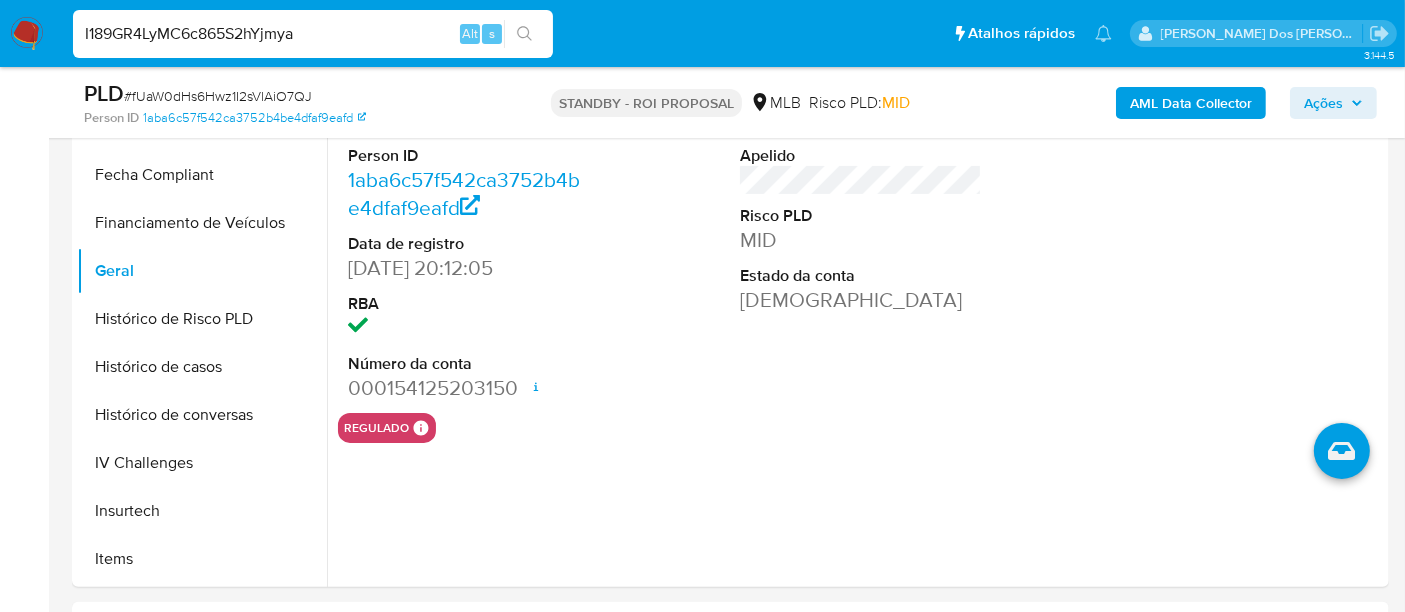 type on "I189GR4LyMC6c865S2hYjmya" 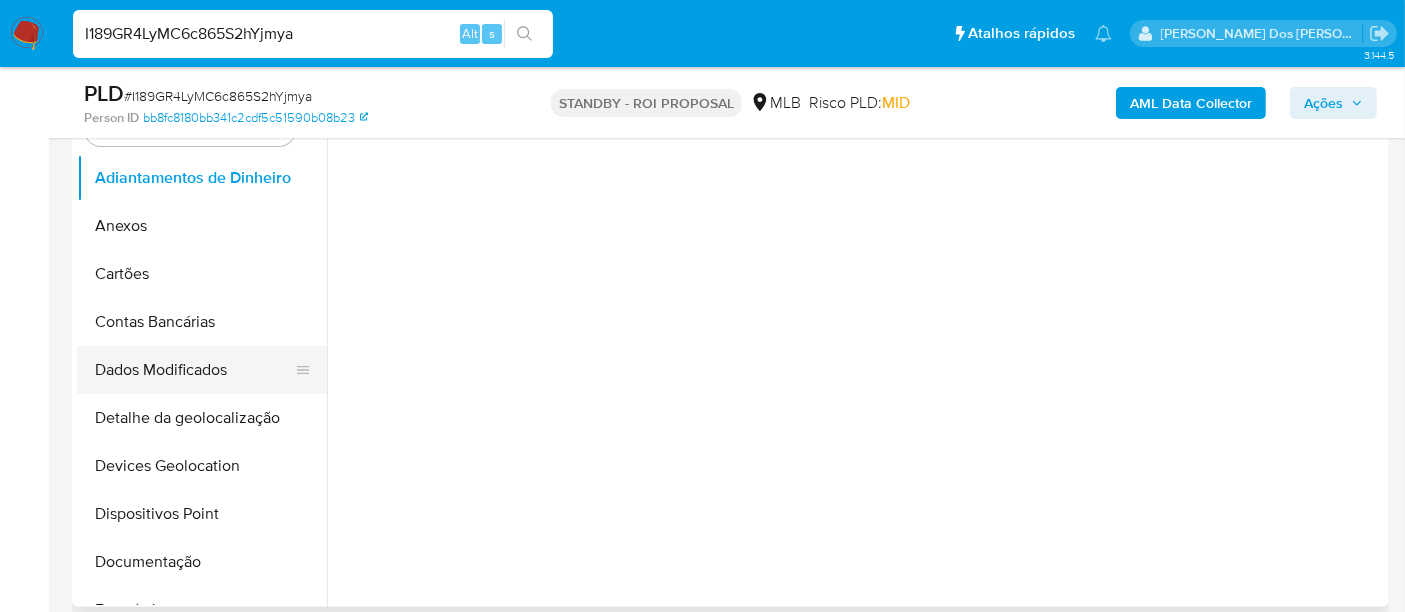 scroll, scrollTop: 444, scrollLeft: 0, axis: vertical 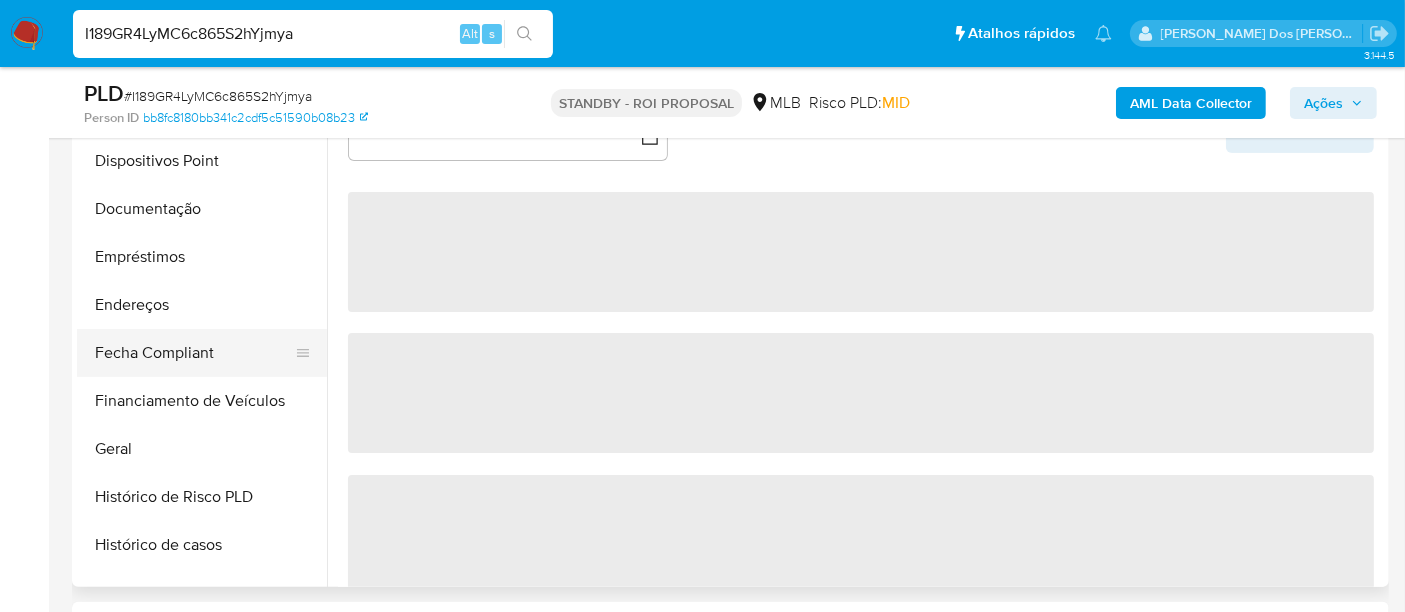 select on "10" 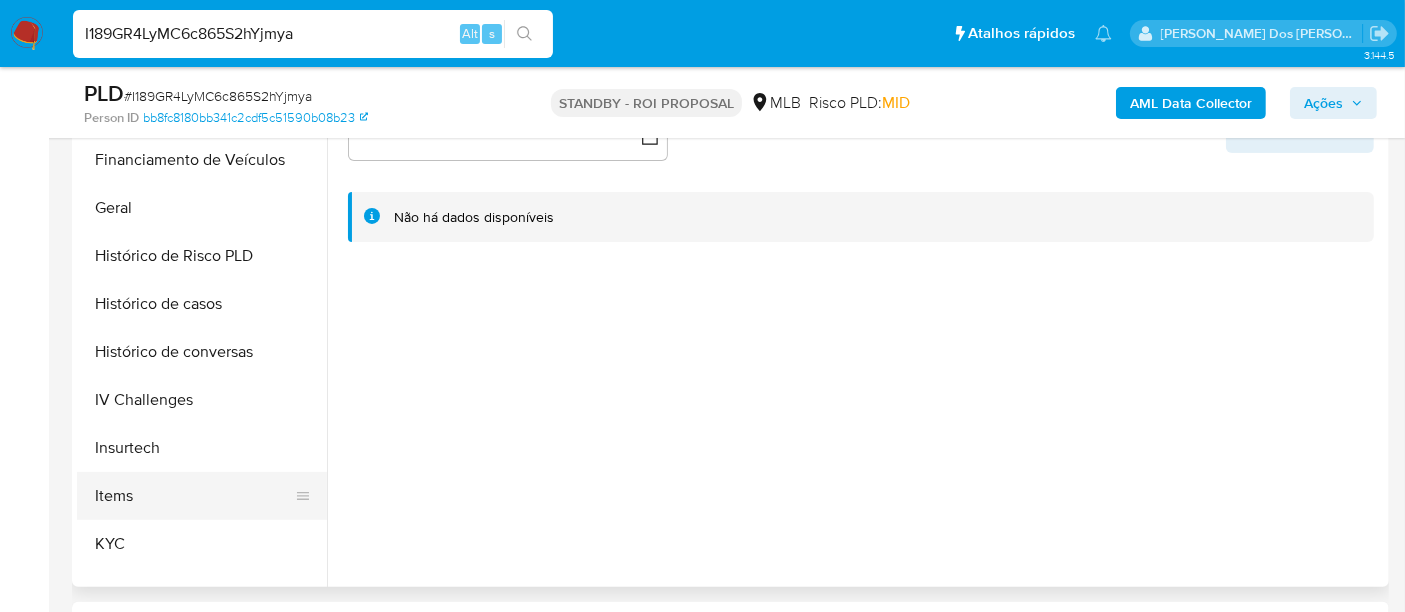 scroll, scrollTop: 666, scrollLeft: 0, axis: vertical 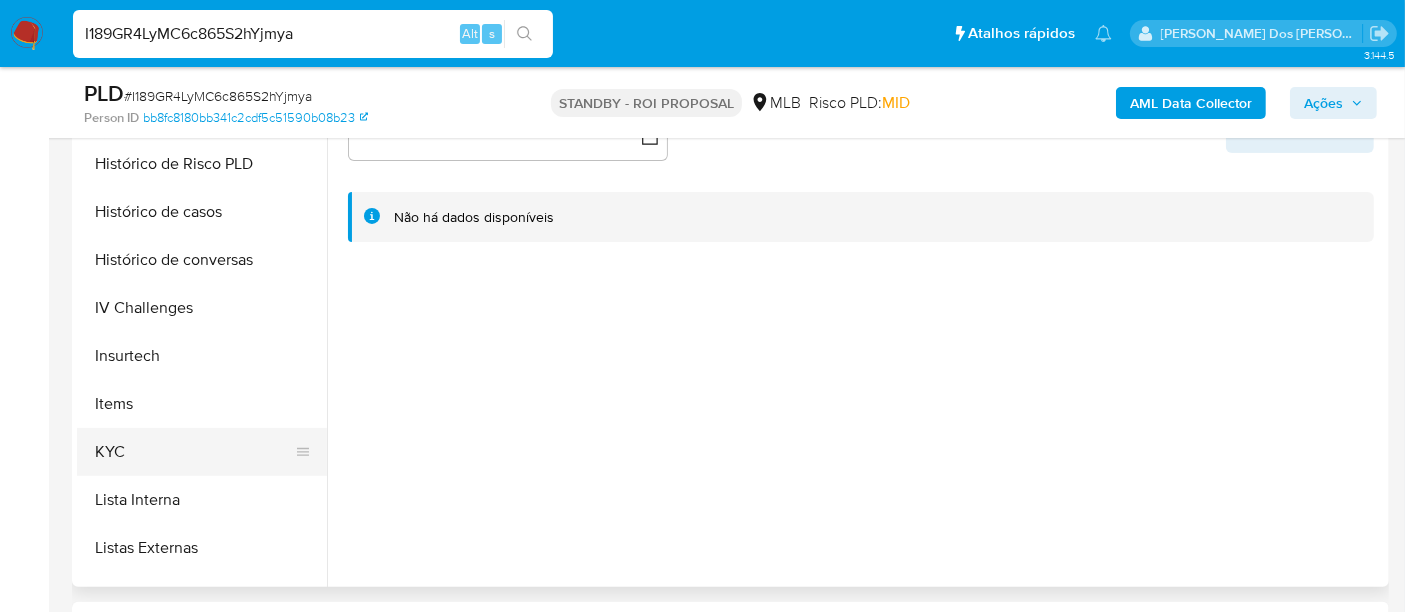 click on "KYC" at bounding box center [194, 452] 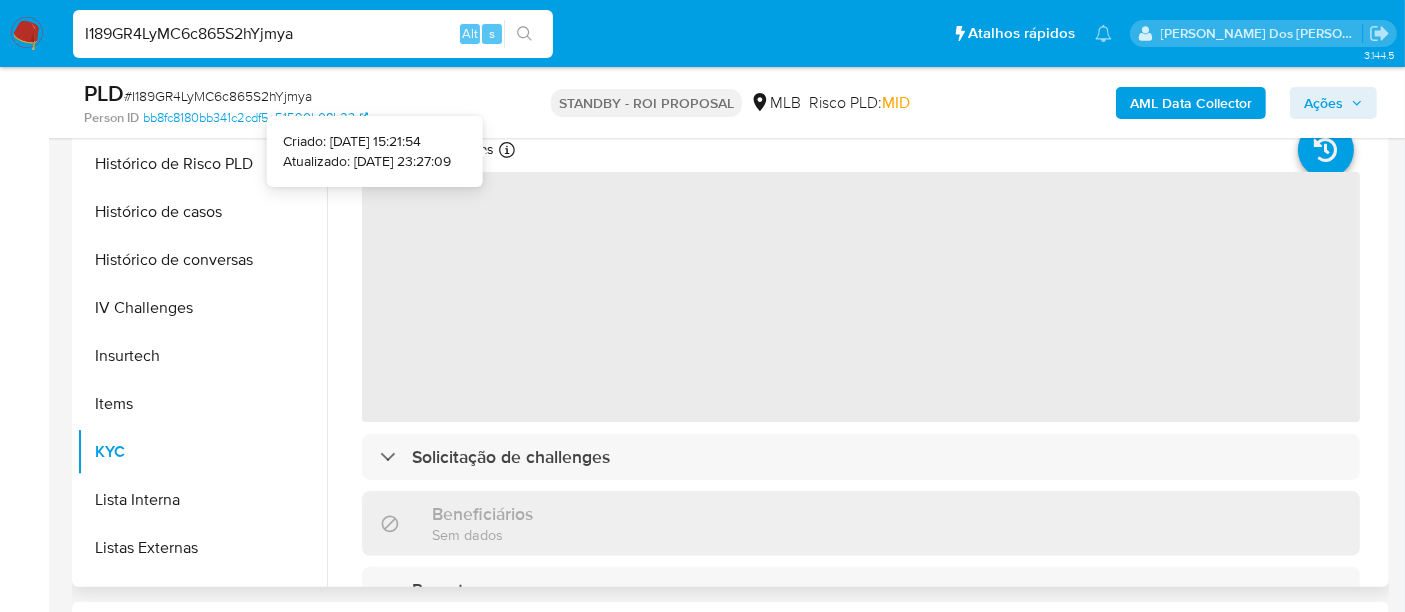 type 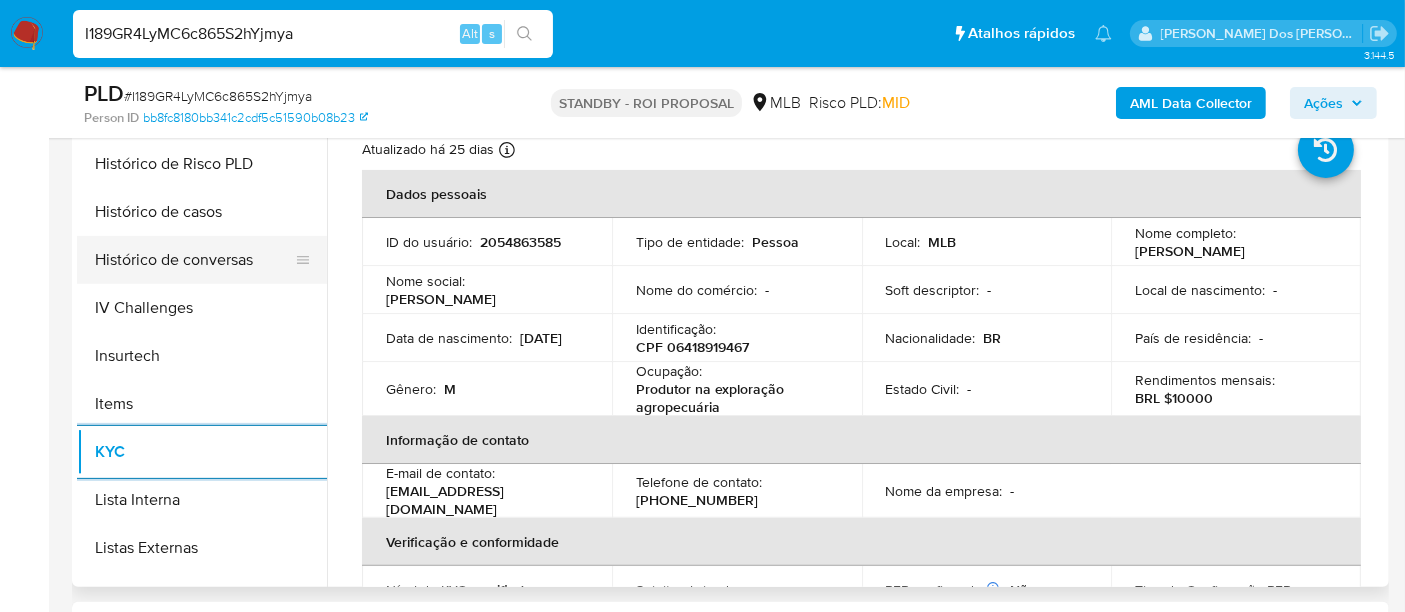 scroll, scrollTop: 555, scrollLeft: 0, axis: vertical 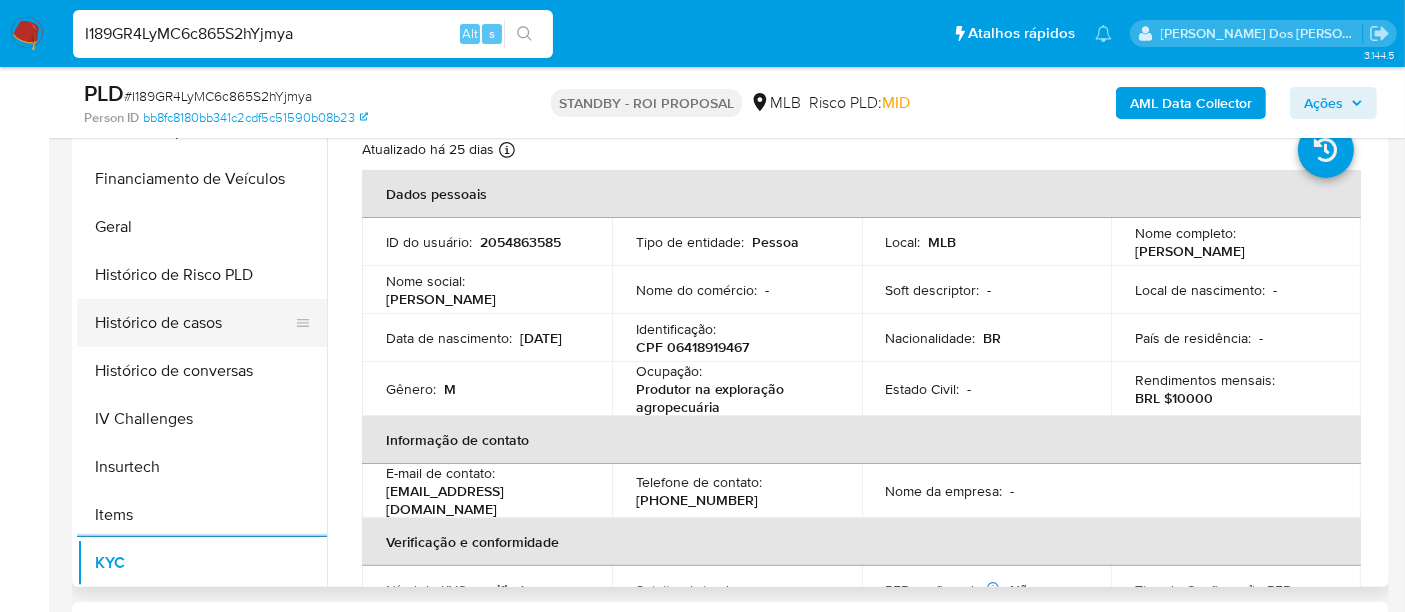 click on "Histórico de casos" at bounding box center (194, 323) 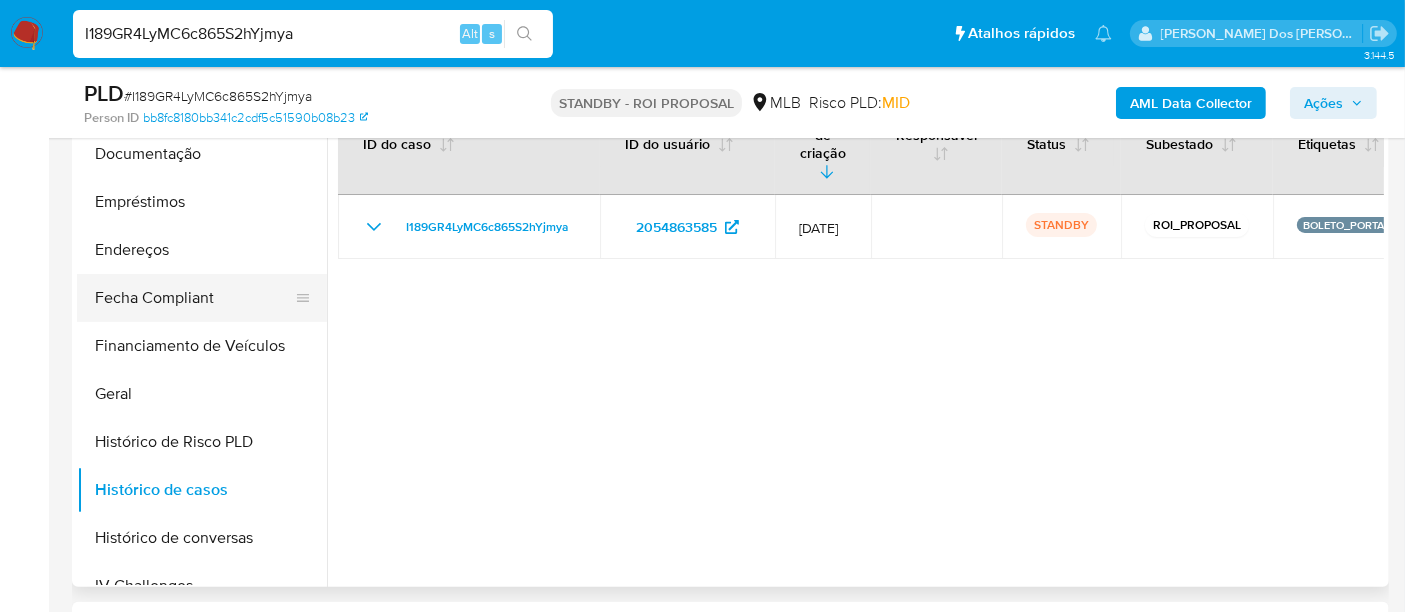 scroll, scrollTop: 222, scrollLeft: 0, axis: vertical 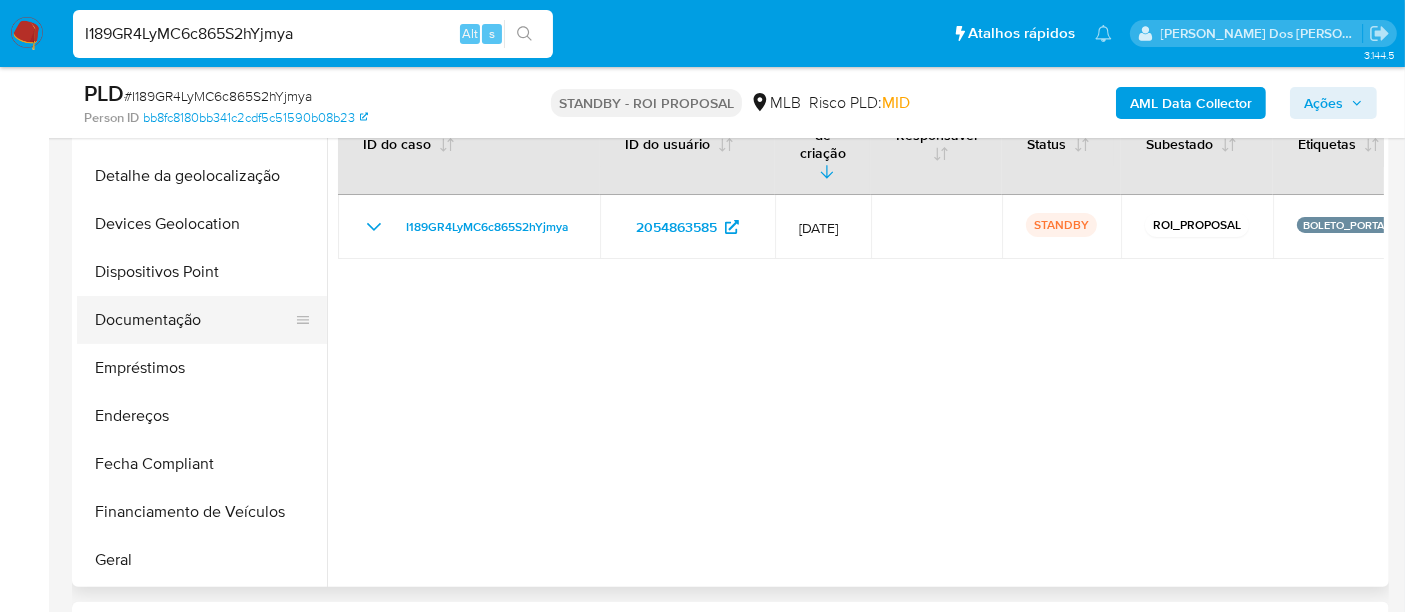click on "Documentação" at bounding box center [194, 320] 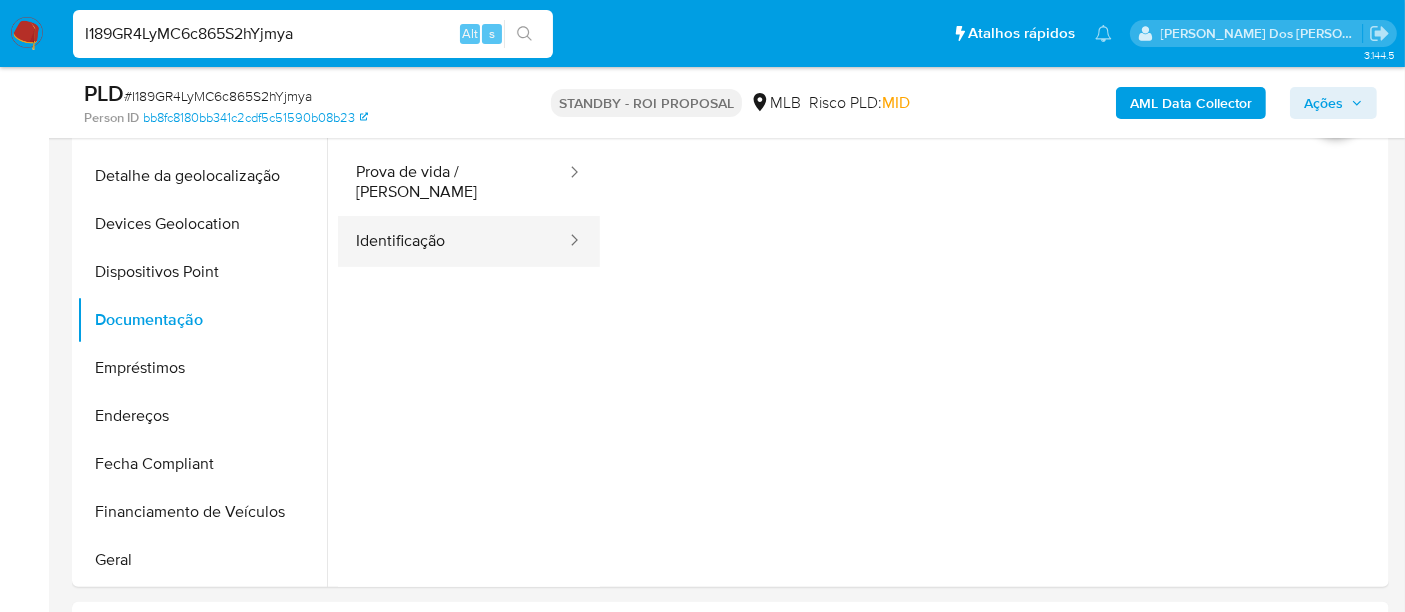 click on "Identificação" at bounding box center (453, 241) 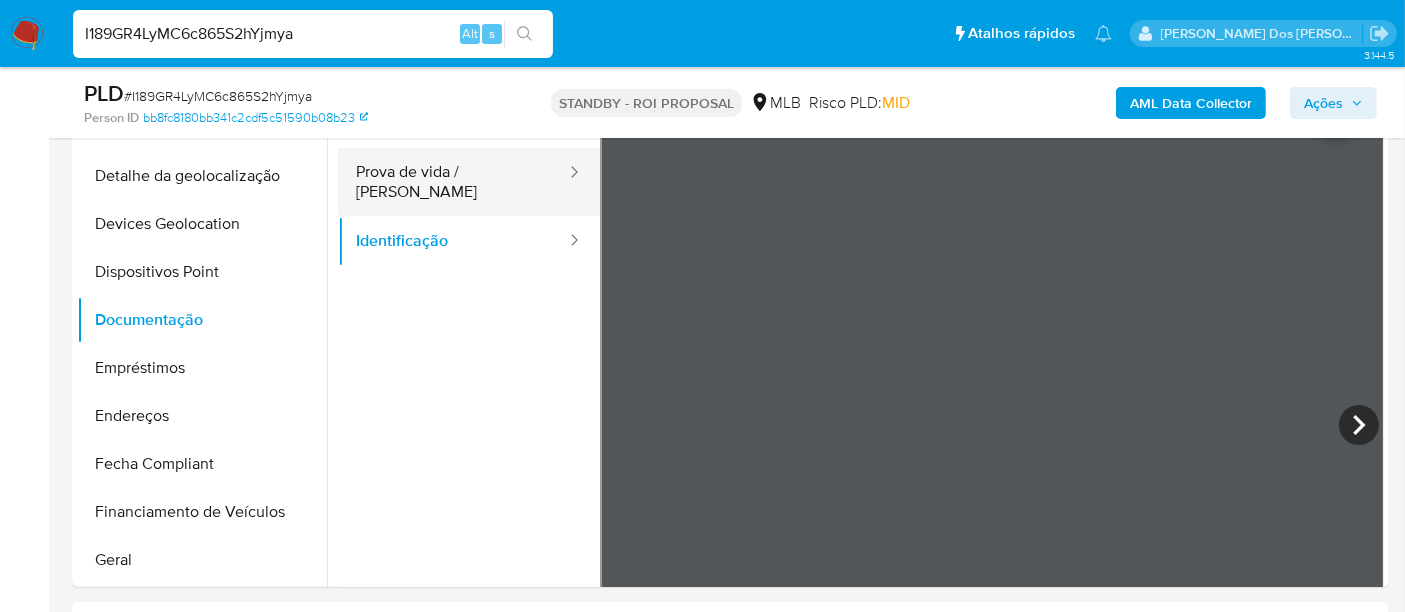 click on "Prova de vida / Selfie" at bounding box center [453, 182] 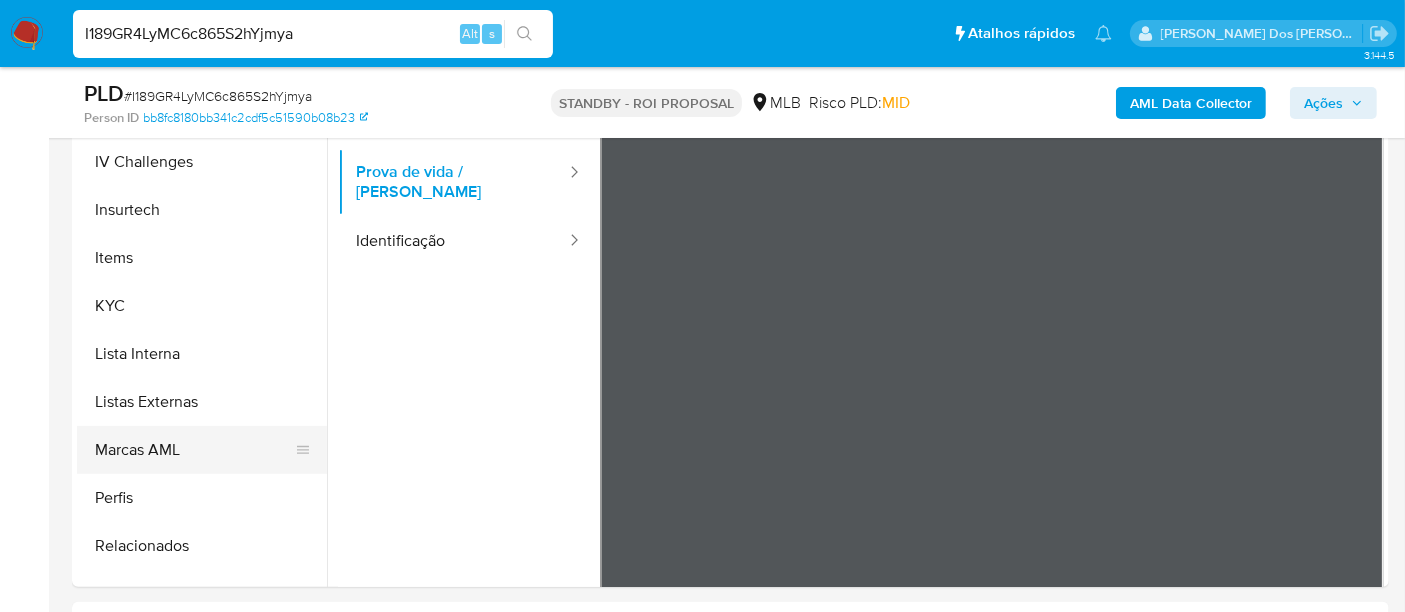 scroll, scrollTop: 844, scrollLeft: 0, axis: vertical 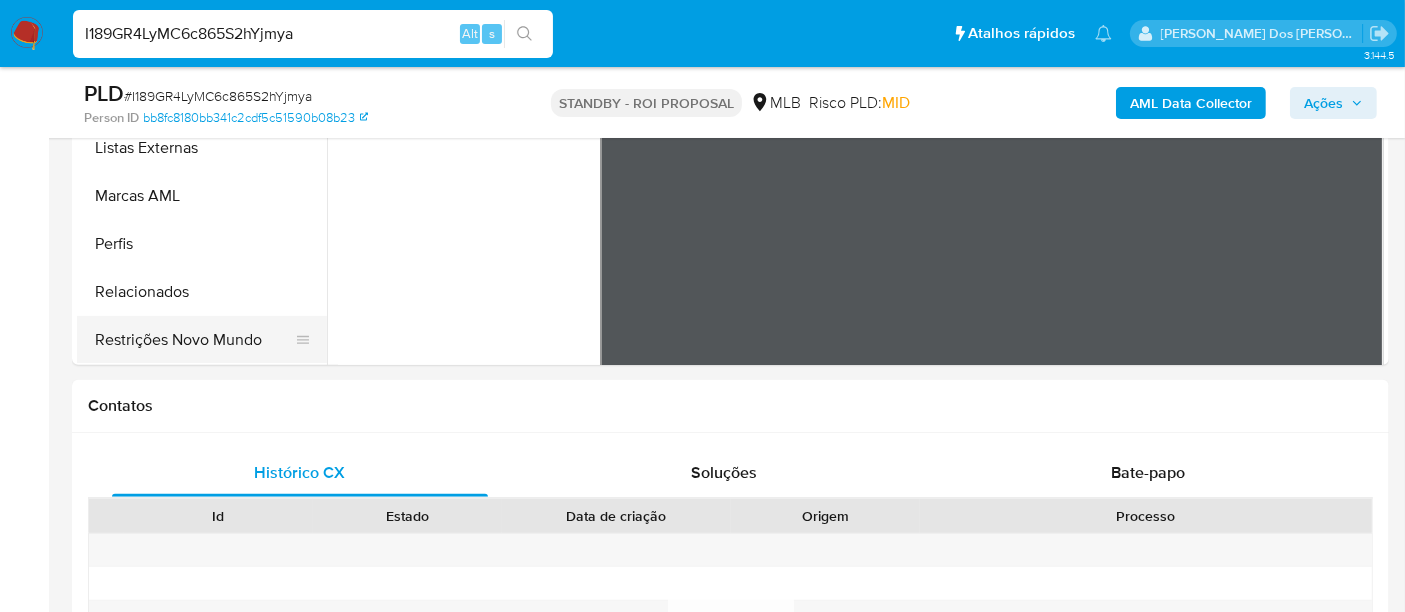 click on "Restrições Novo Mundo" at bounding box center [194, 340] 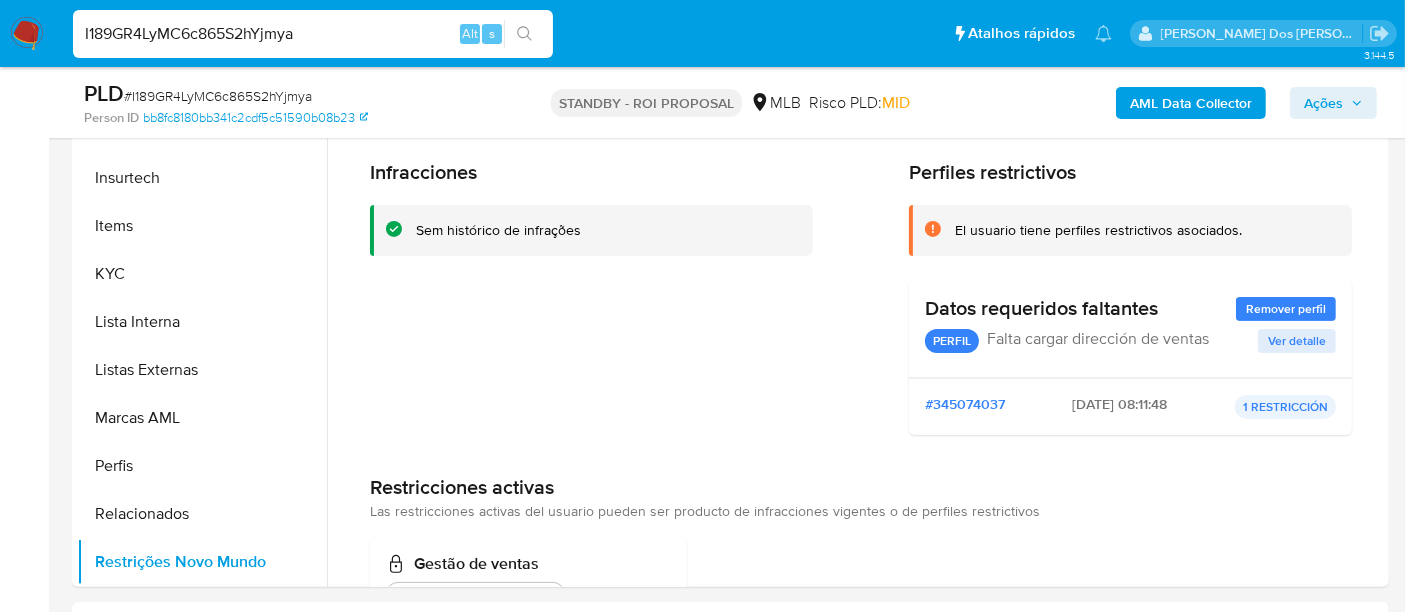 scroll, scrollTop: 333, scrollLeft: 0, axis: vertical 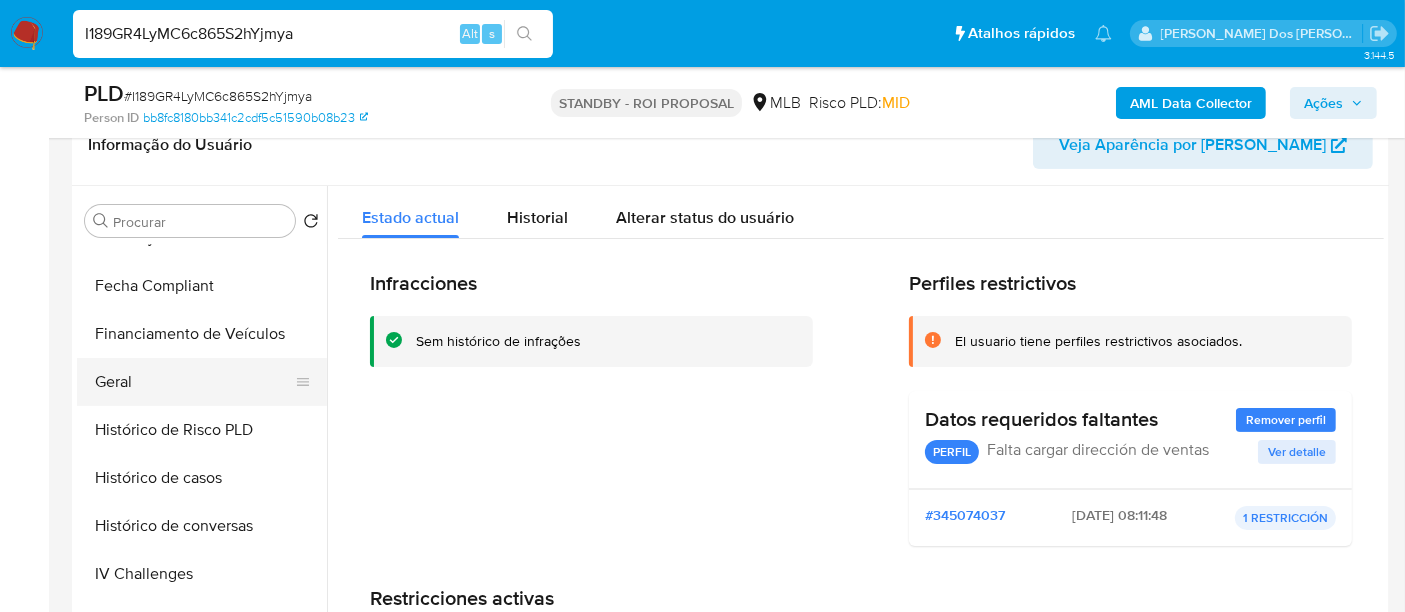 click on "Geral" at bounding box center (194, 382) 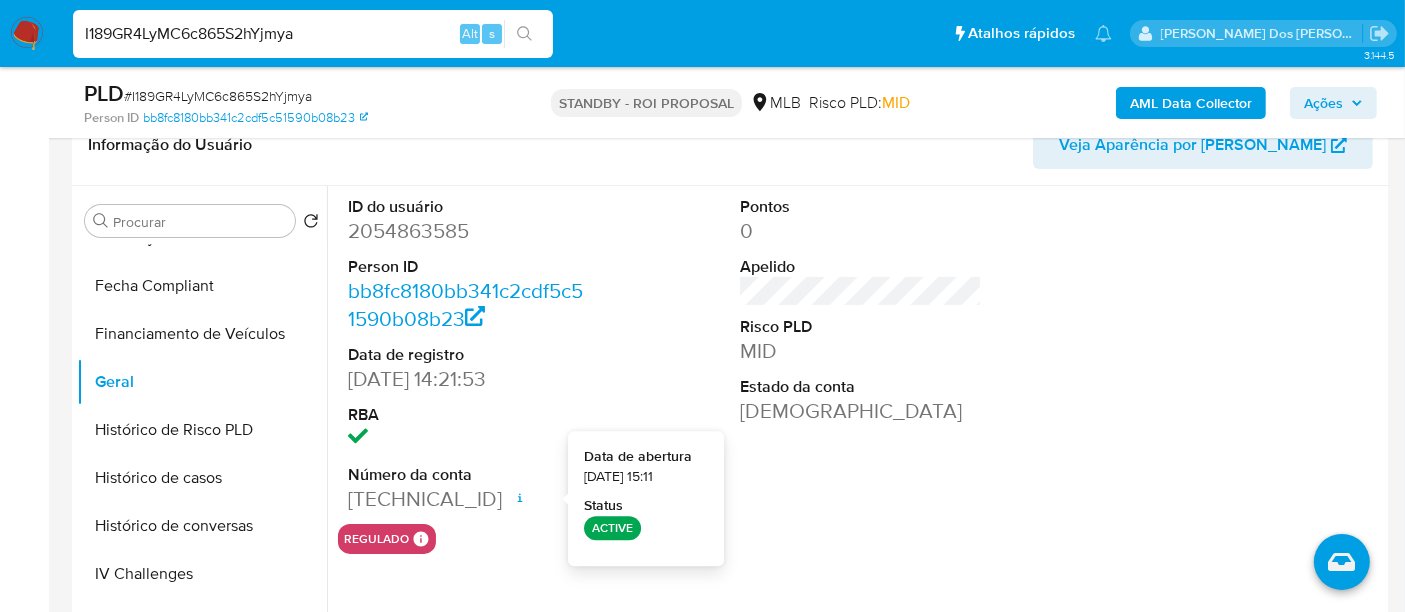 type 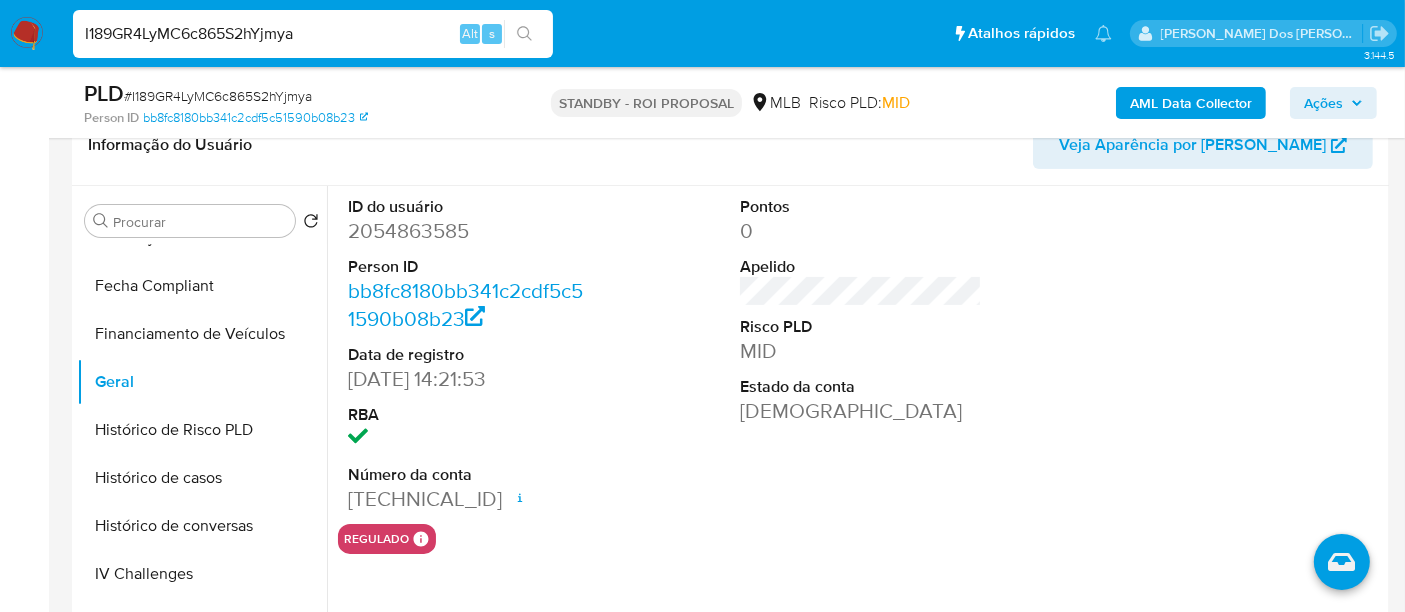 click on "I189GR4LyMC6c865S2hYjmya" at bounding box center [313, 34] 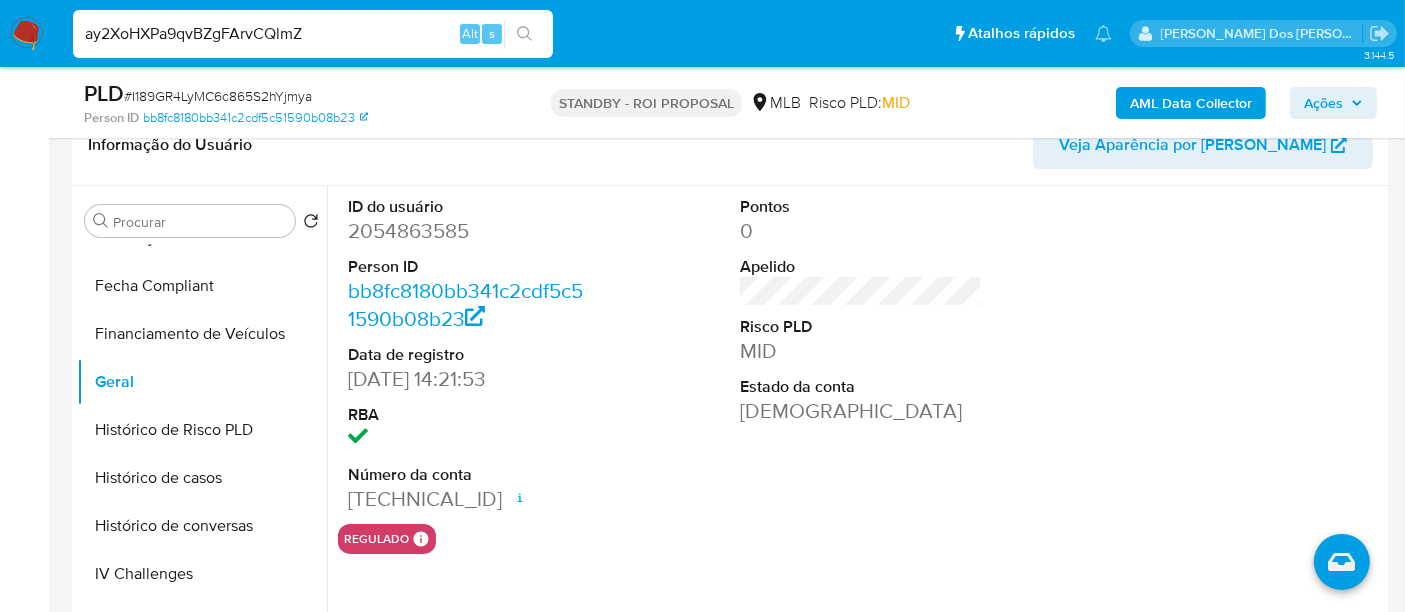 type on "ay2XoHXPa9qvBZgFArvCQlmZ" 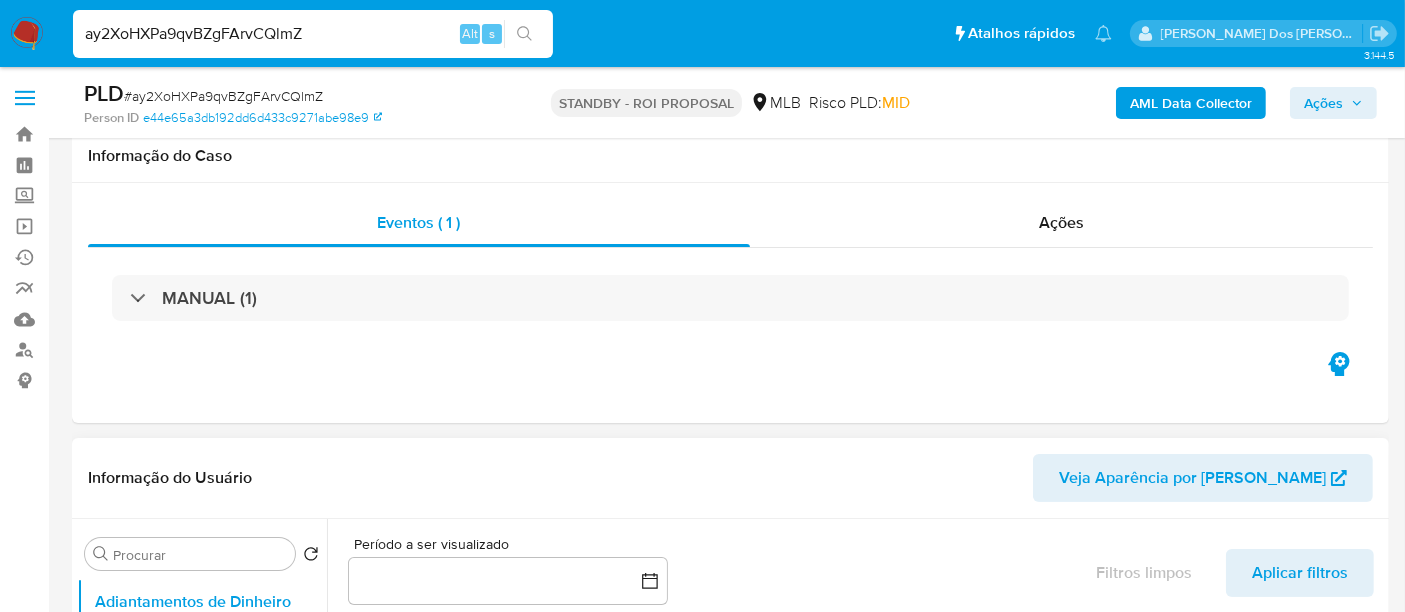 scroll, scrollTop: 333, scrollLeft: 0, axis: vertical 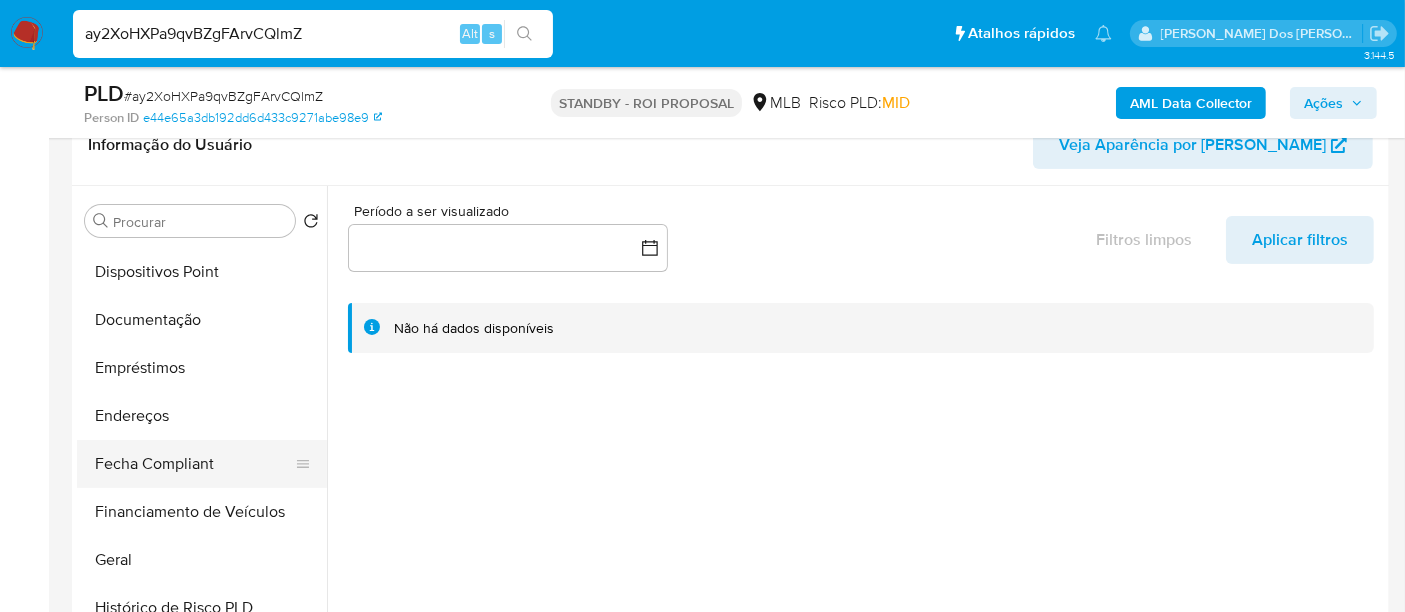 select on "10" 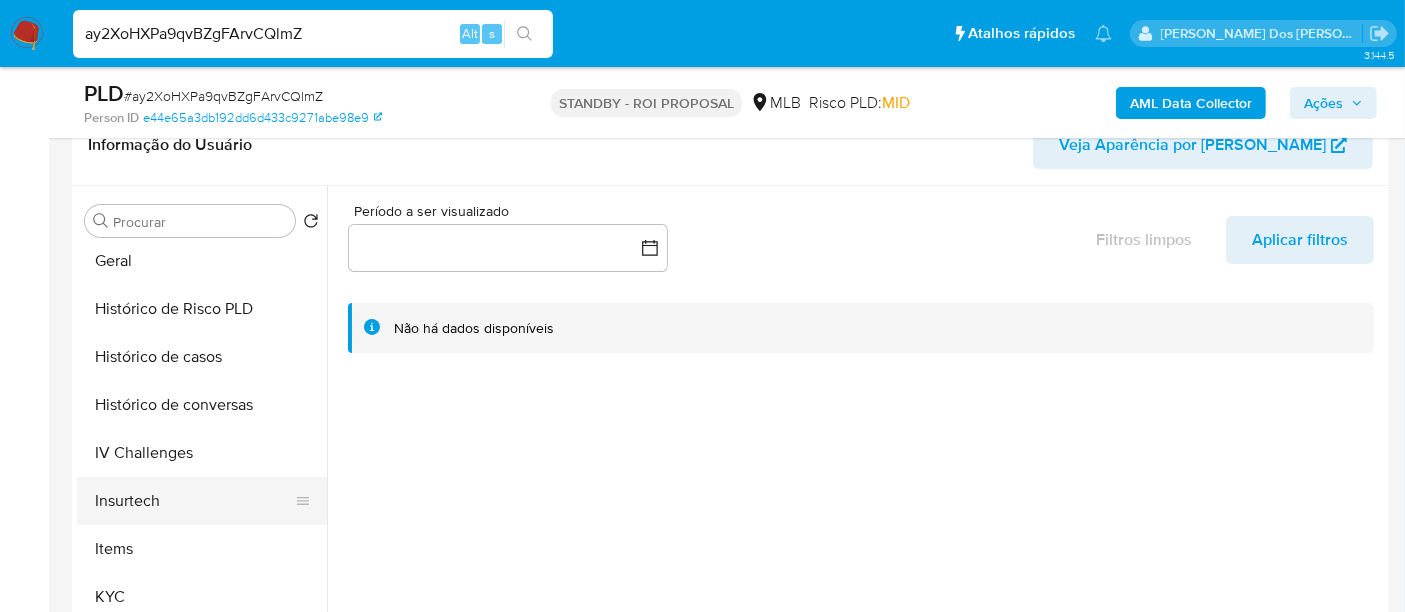 scroll, scrollTop: 666, scrollLeft: 0, axis: vertical 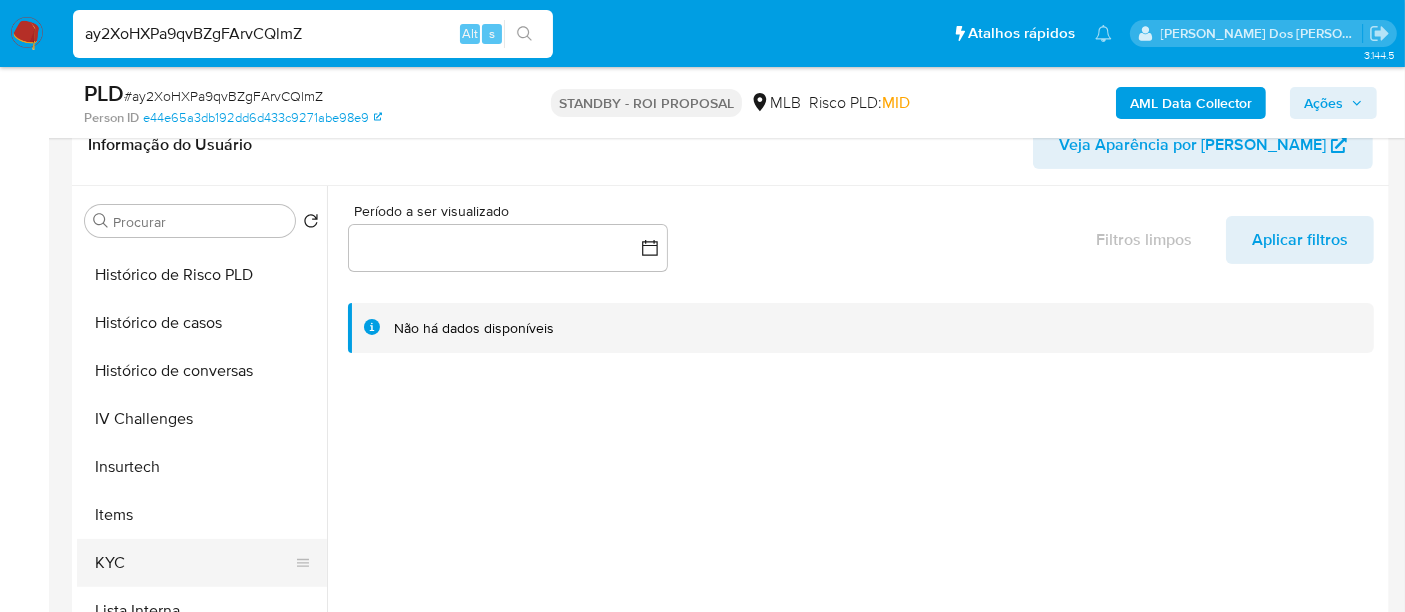 click on "KYC" at bounding box center [194, 563] 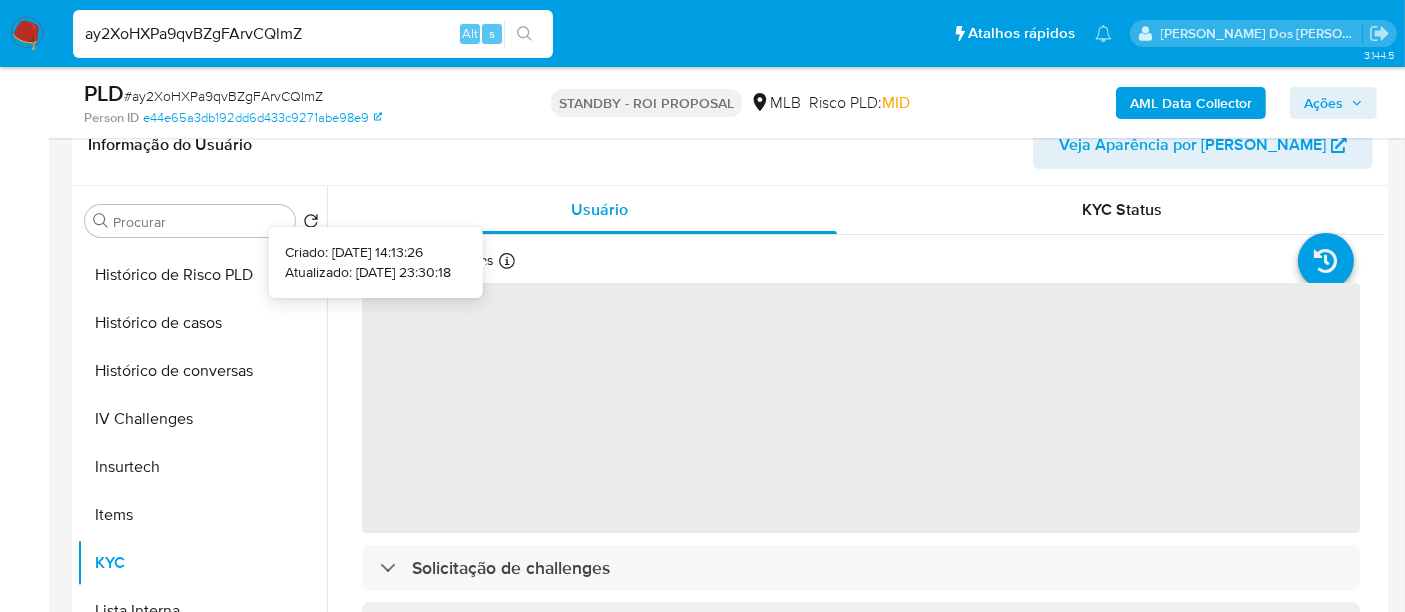 type 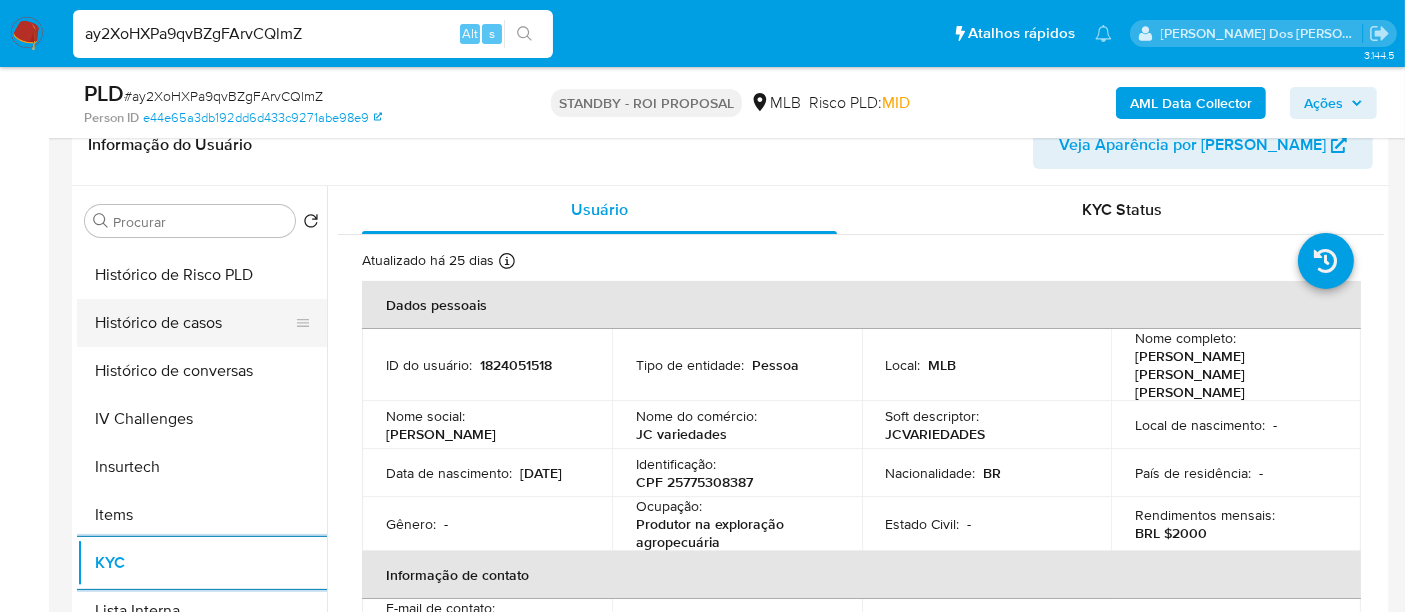 click on "Histórico de casos" at bounding box center (194, 323) 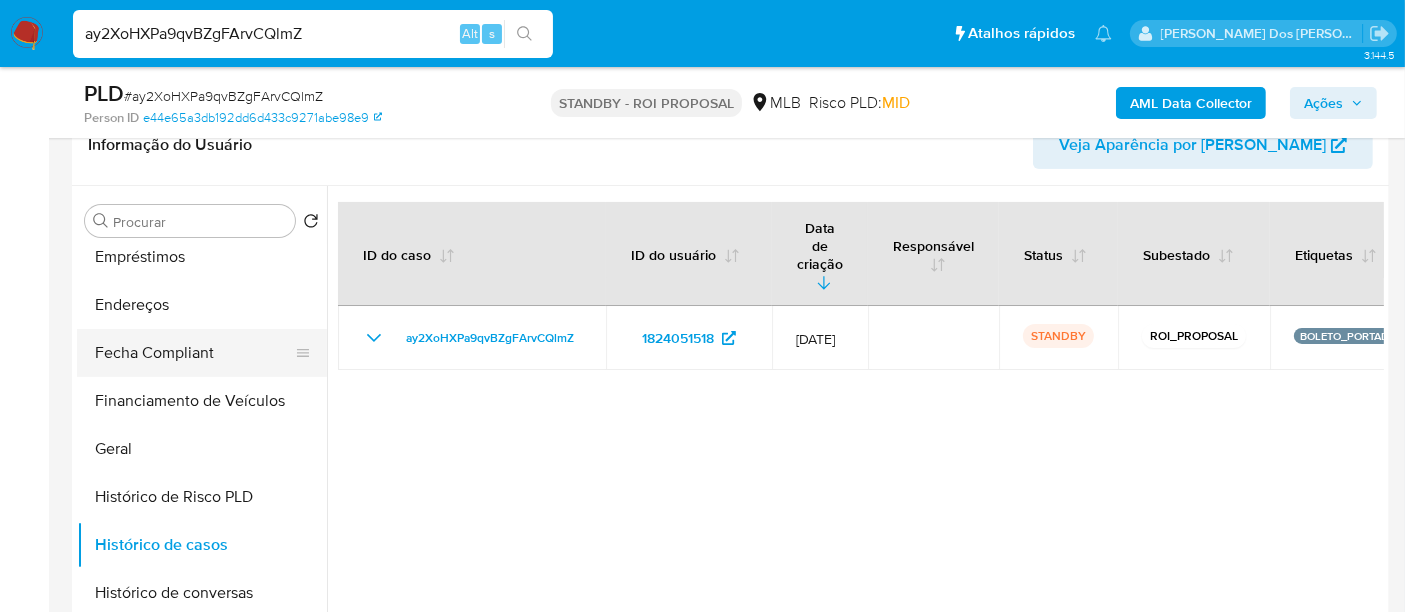 scroll, scrollTop: 333, scrollLeft: 0, axis: vertical 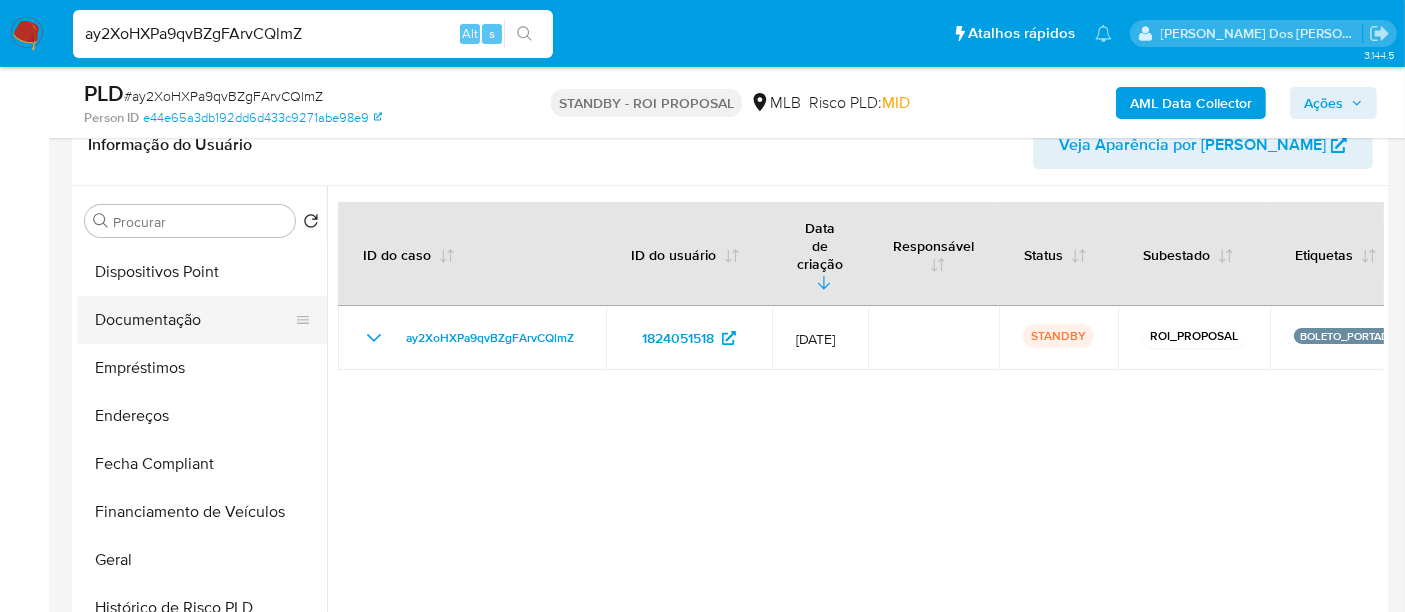 click on "Documentação" at bounding box center (194, 320) 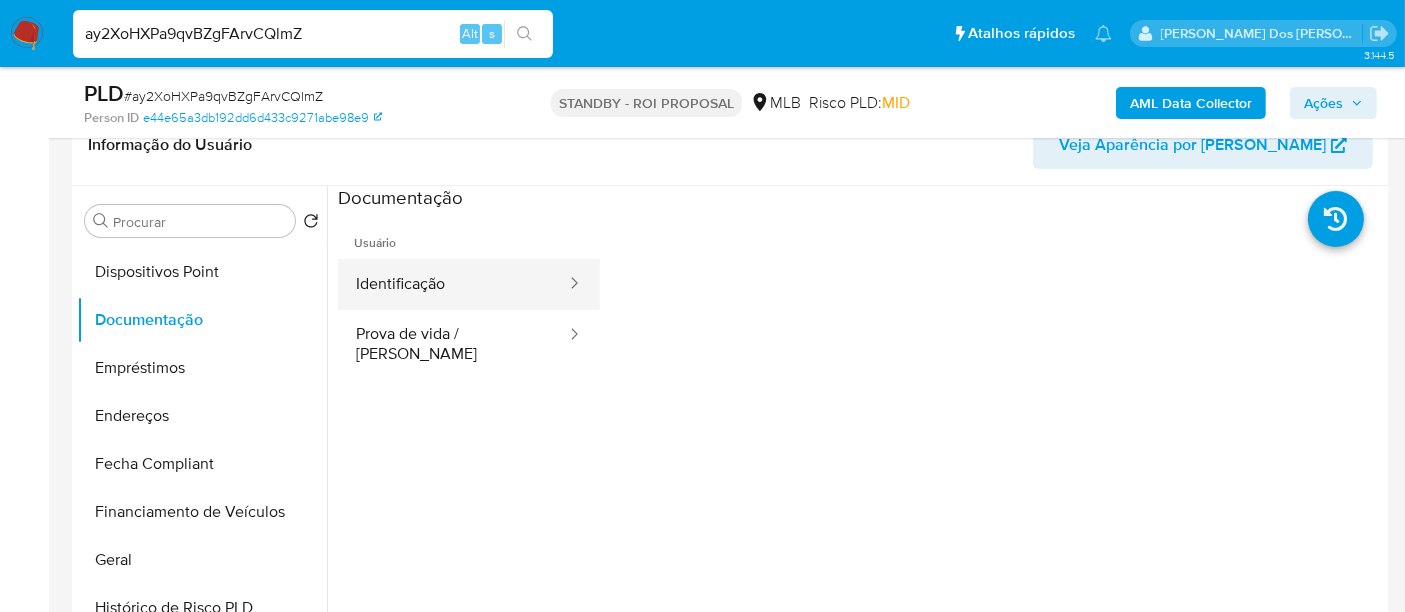 click on "Identificação" at bounding box center (453, 284) 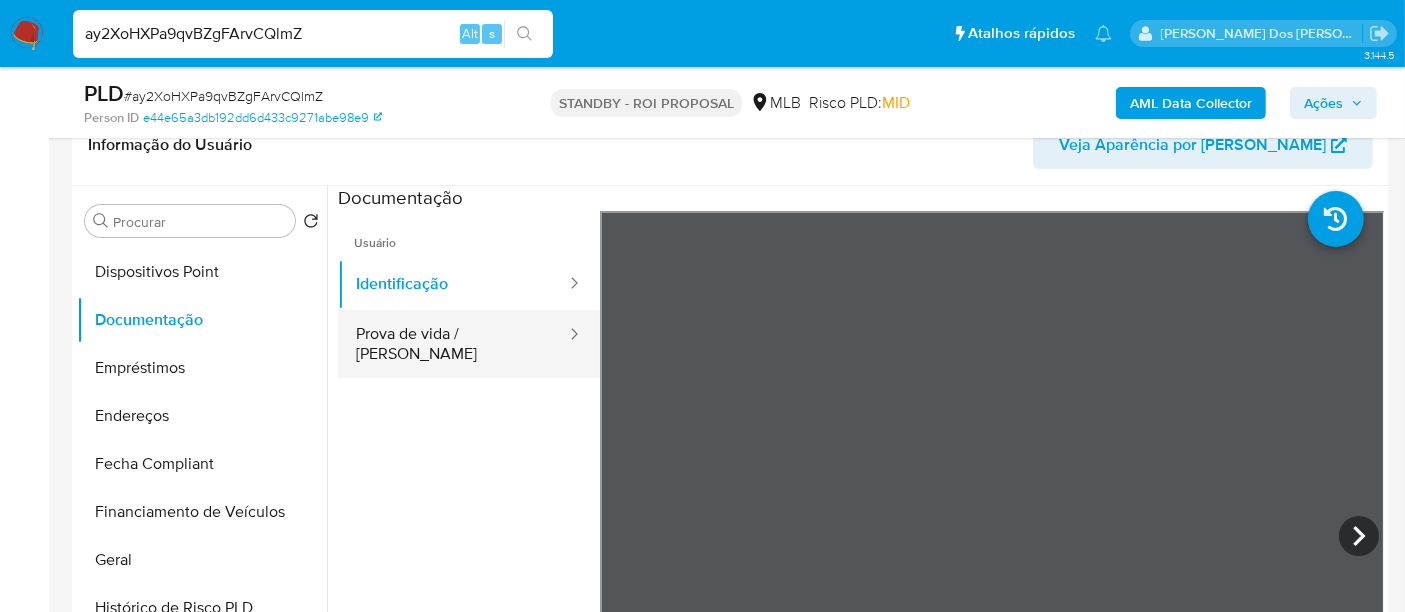 click on "Prova de vida / Selfie" at bounding box center (453, 344) 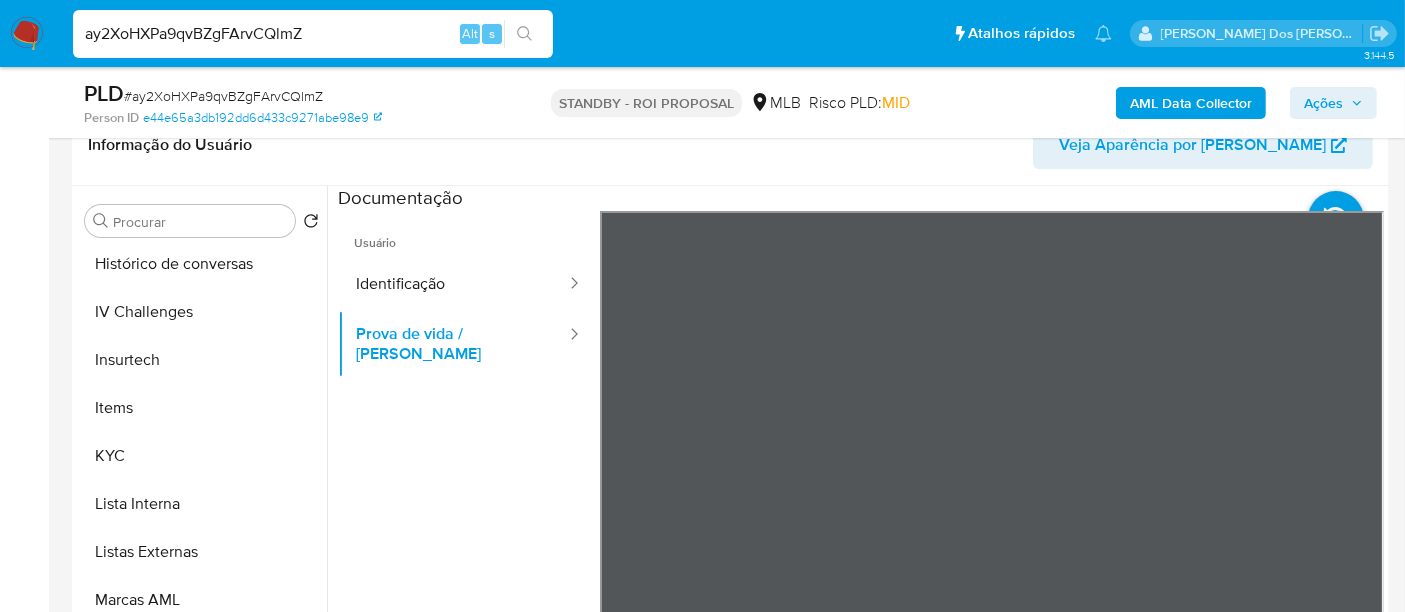 scroll, scrollTop: 844, scrollLeft: 0, axis: vertical 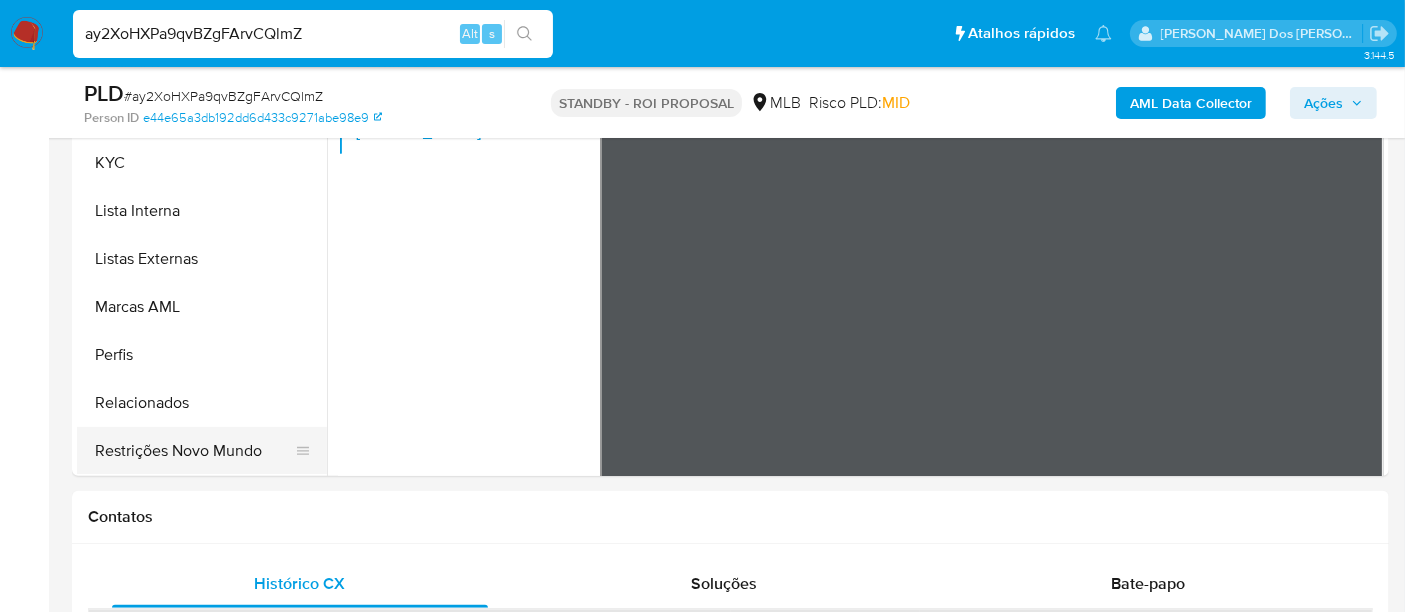 click on "Restrições Novo Mundo" at bounding box center [194, 451] 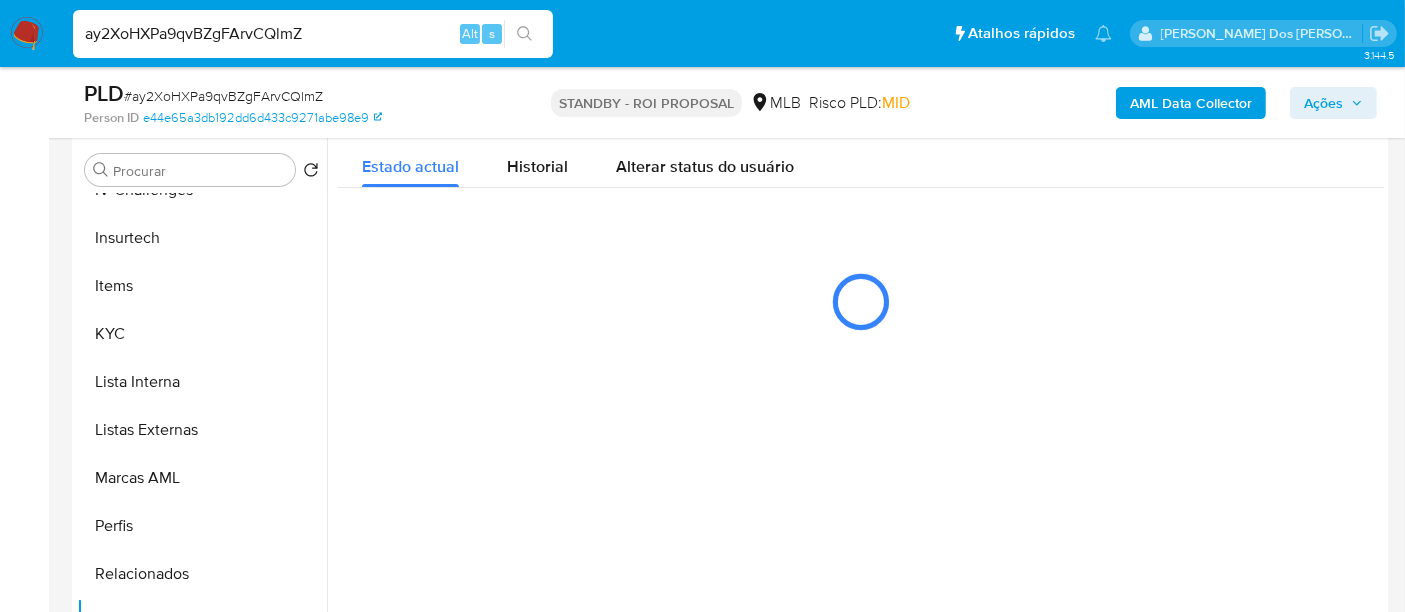 scroll, scrollTop: 333, scrollLeft: 0, axis: vertical 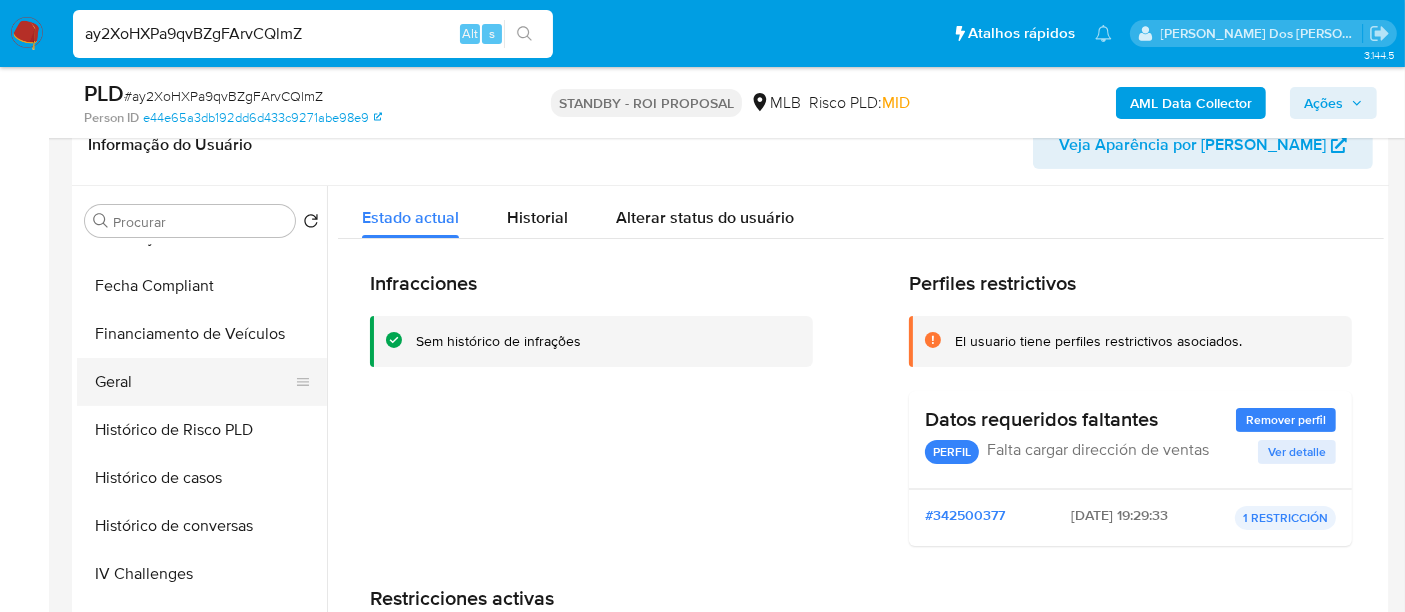 click on "Geral" at bounding box center [194, 382] 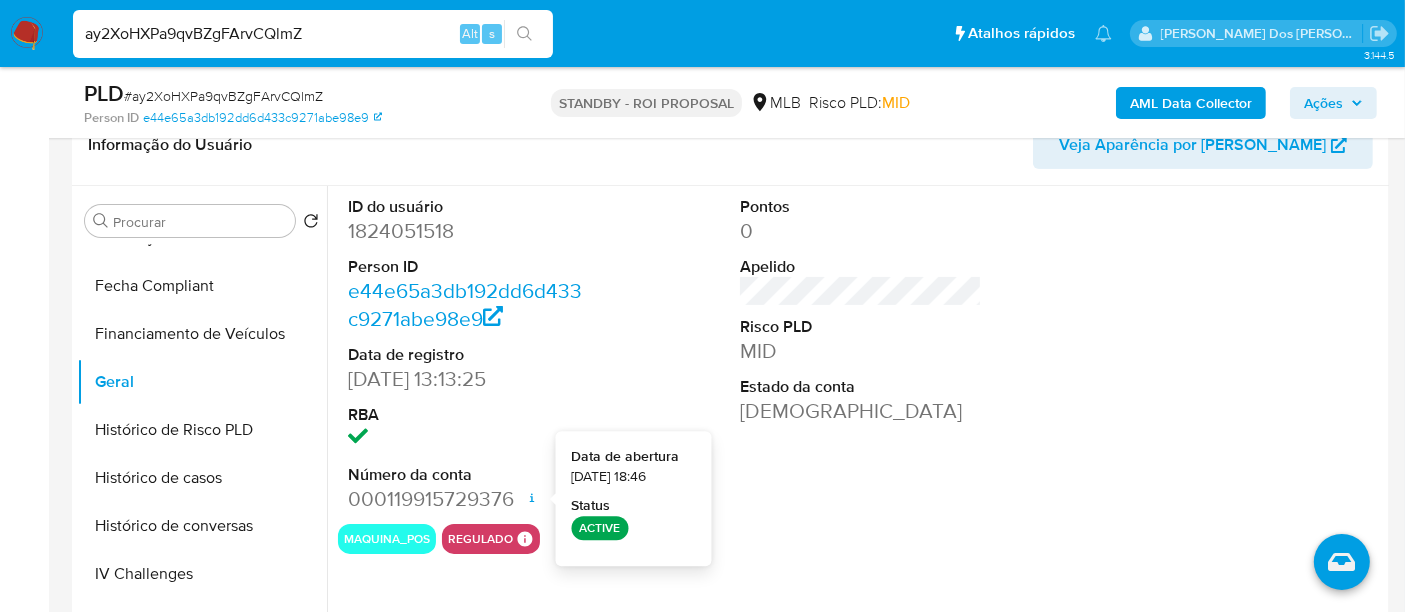 type 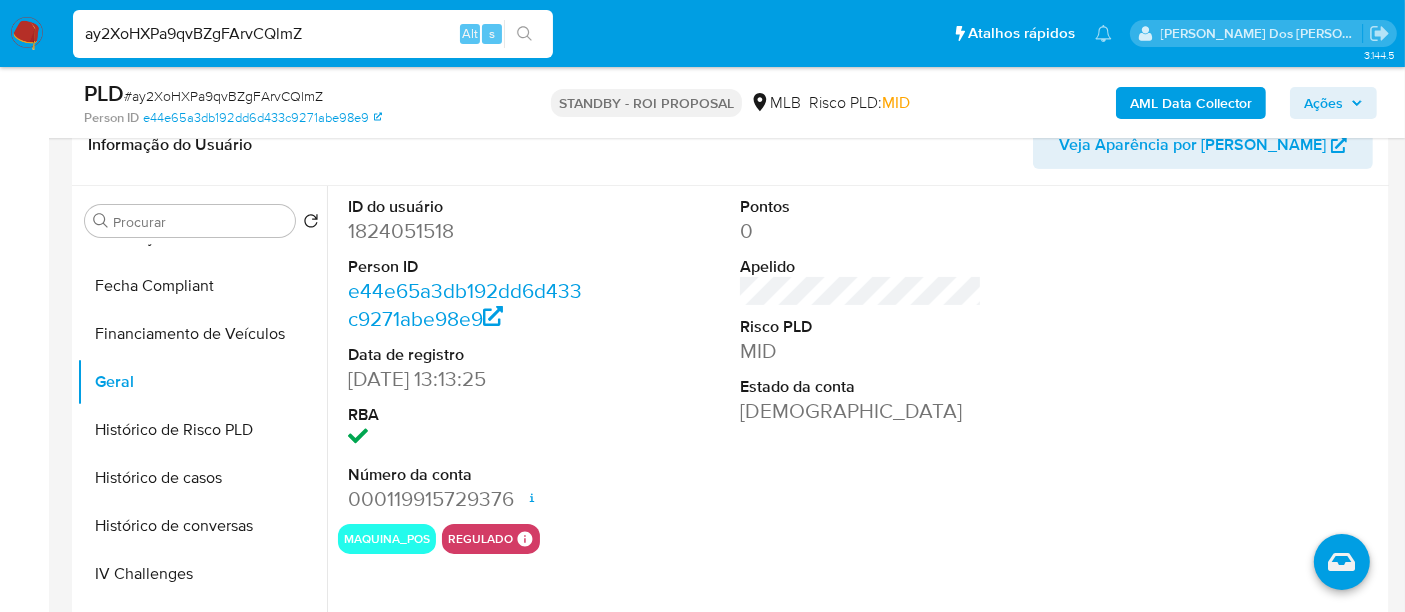 click on "ay2XoHXPa9qvBZgFArvCQlmZ" at bounding box center (313, 34) 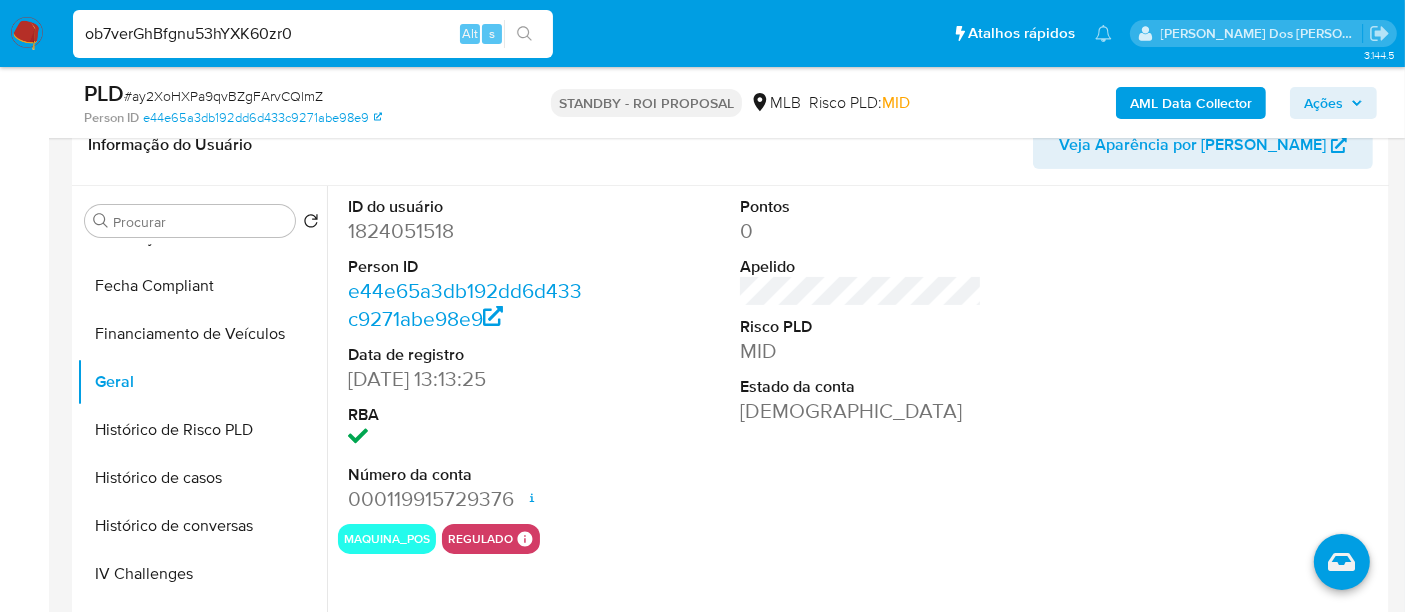 type on "ob7verGhBfgnu53hYXK60zr0" 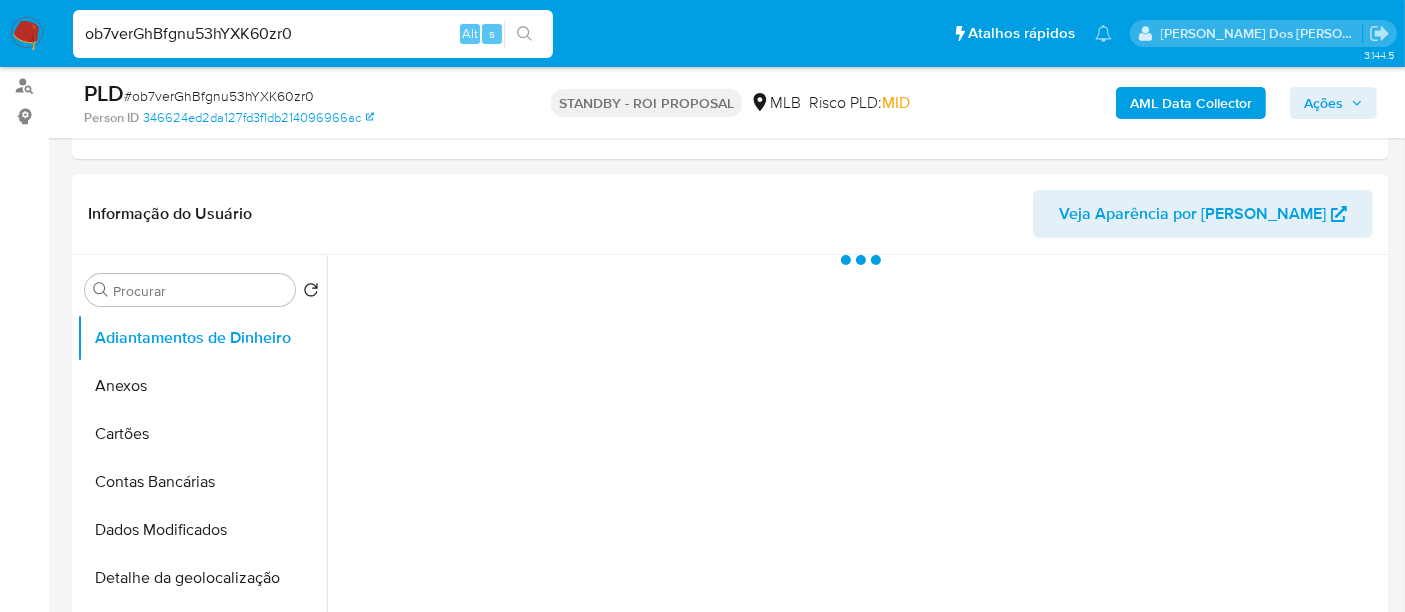 scroll, scrollTop: 333, scrollLeft: 0, axis: vertical 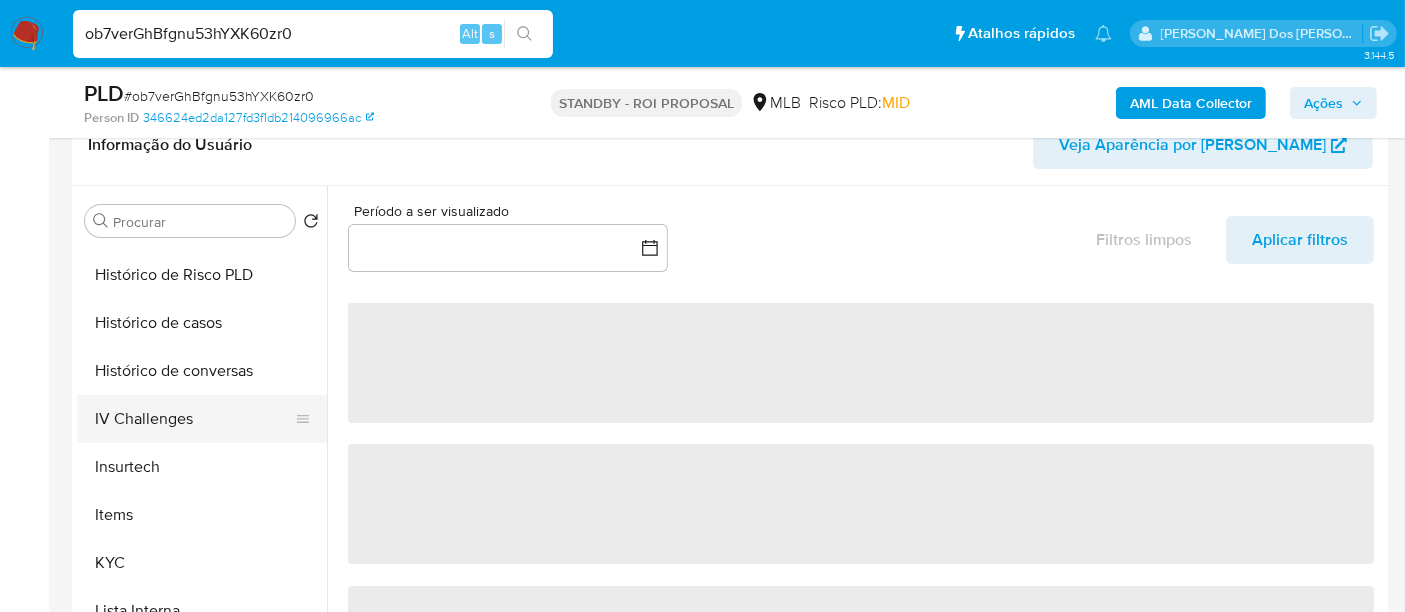 select on "10" 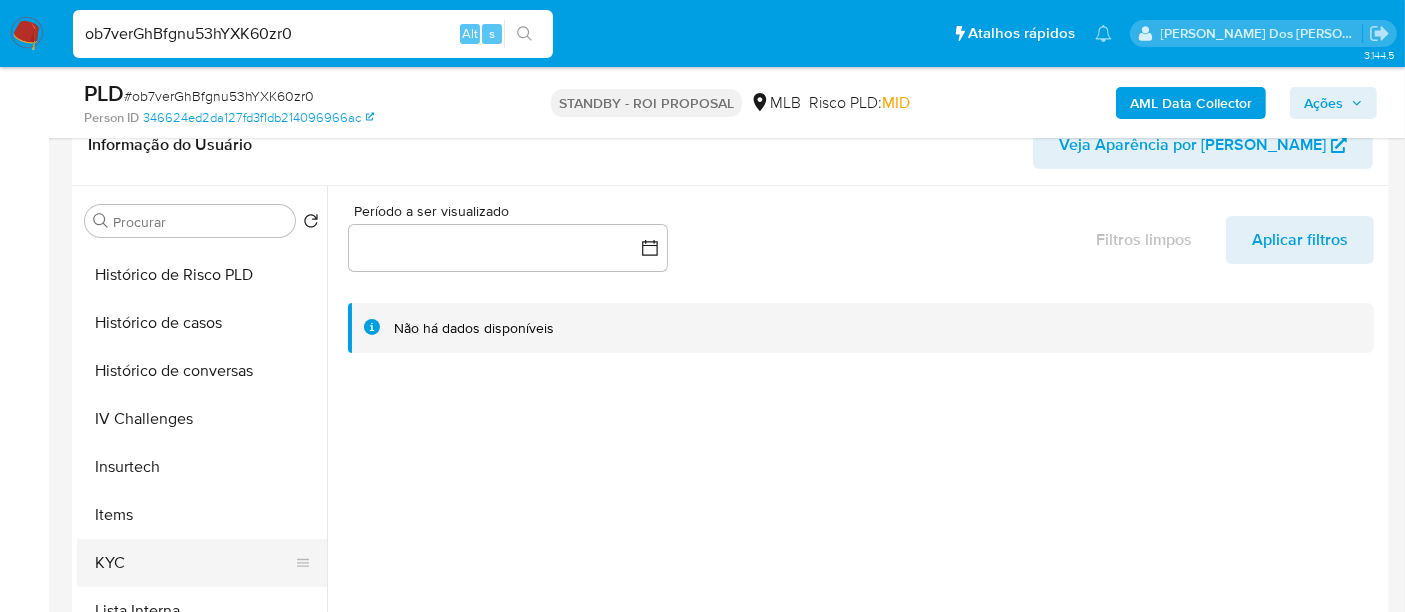 click on "KYC" at bounding box center (194, 563) 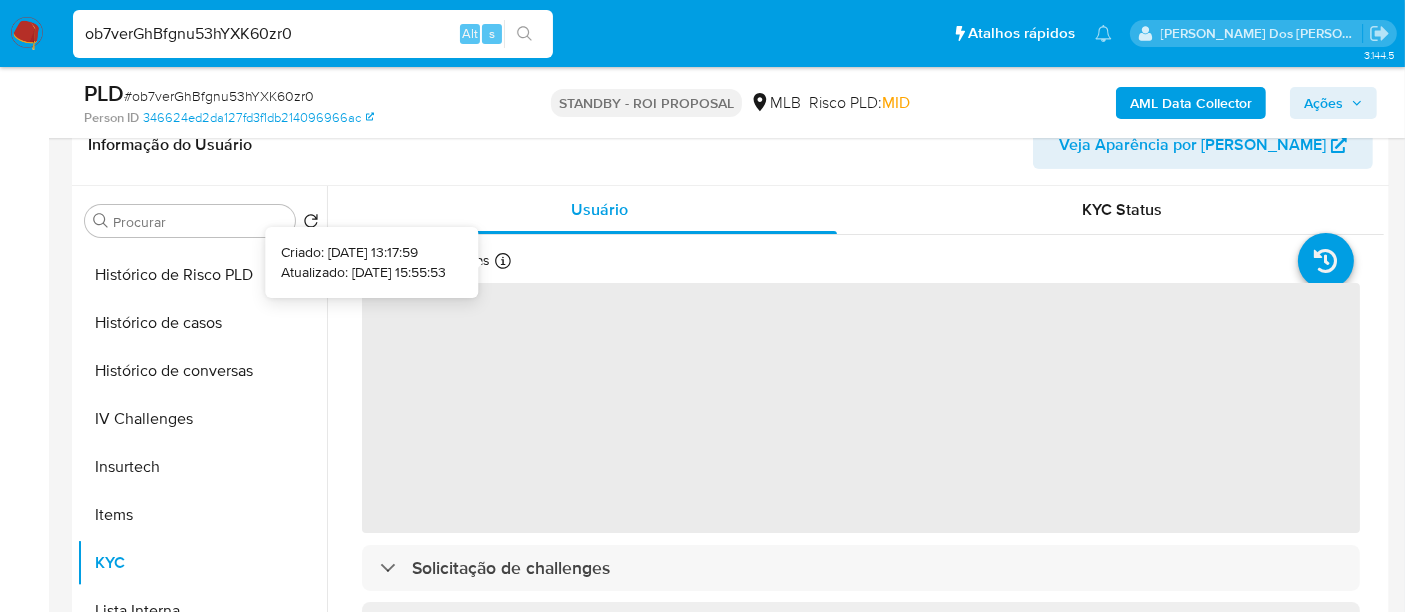 type 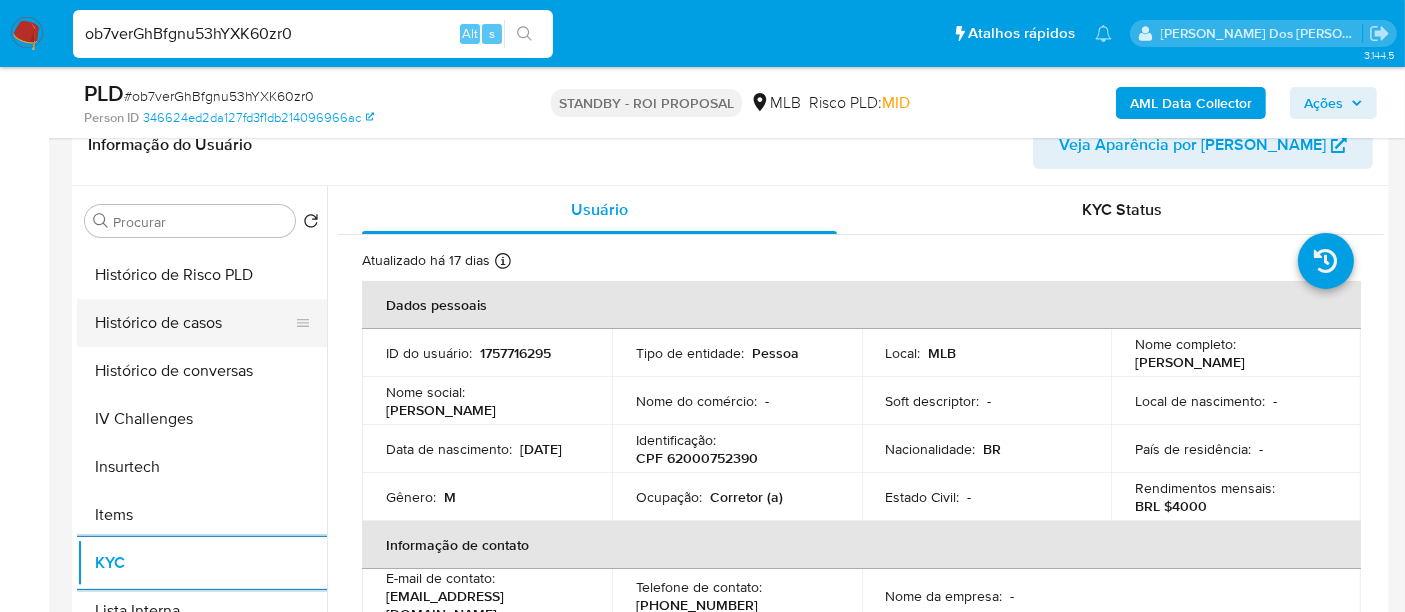 click on "Histórico de casos" at bounding box center (194, 323) 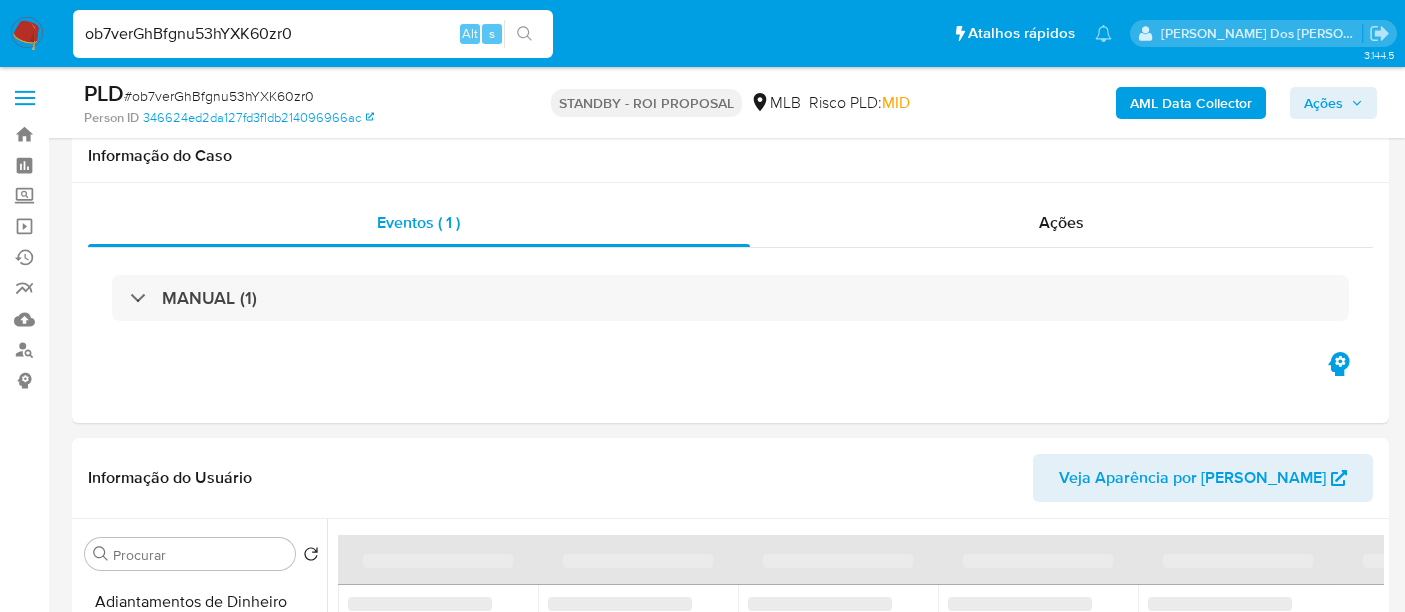 select on "10" 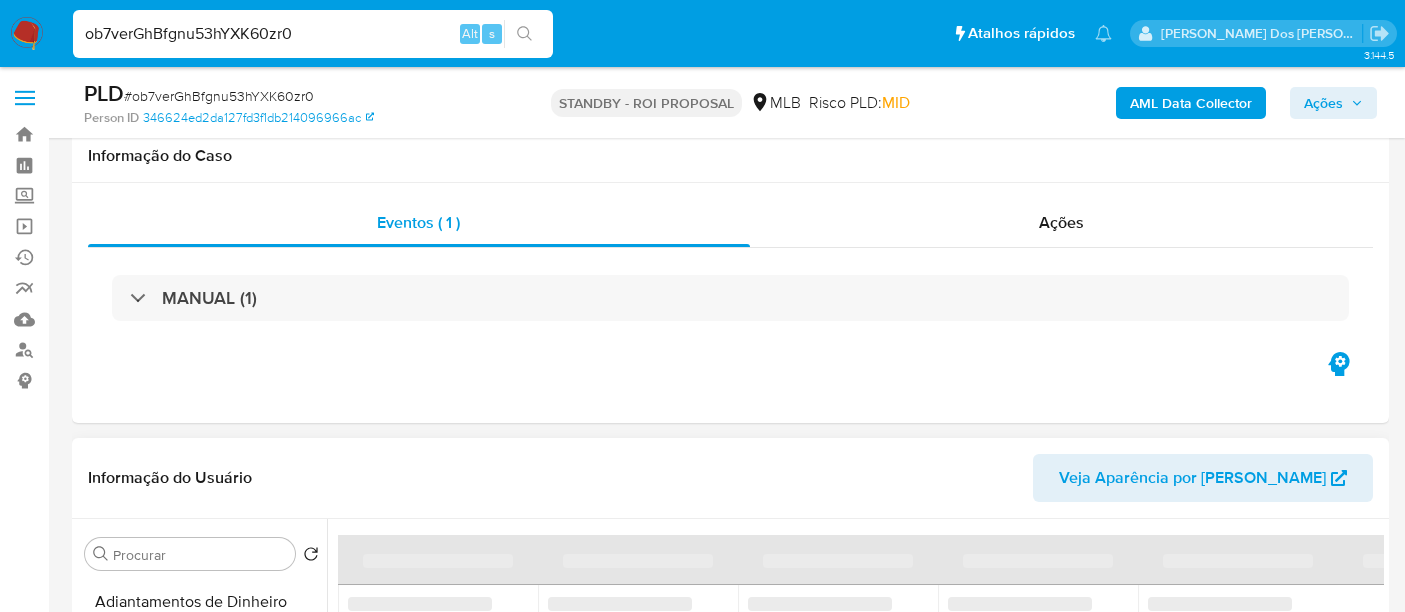 scroll, scrollTop: 333, scrollLeft: 0, axis: vertical 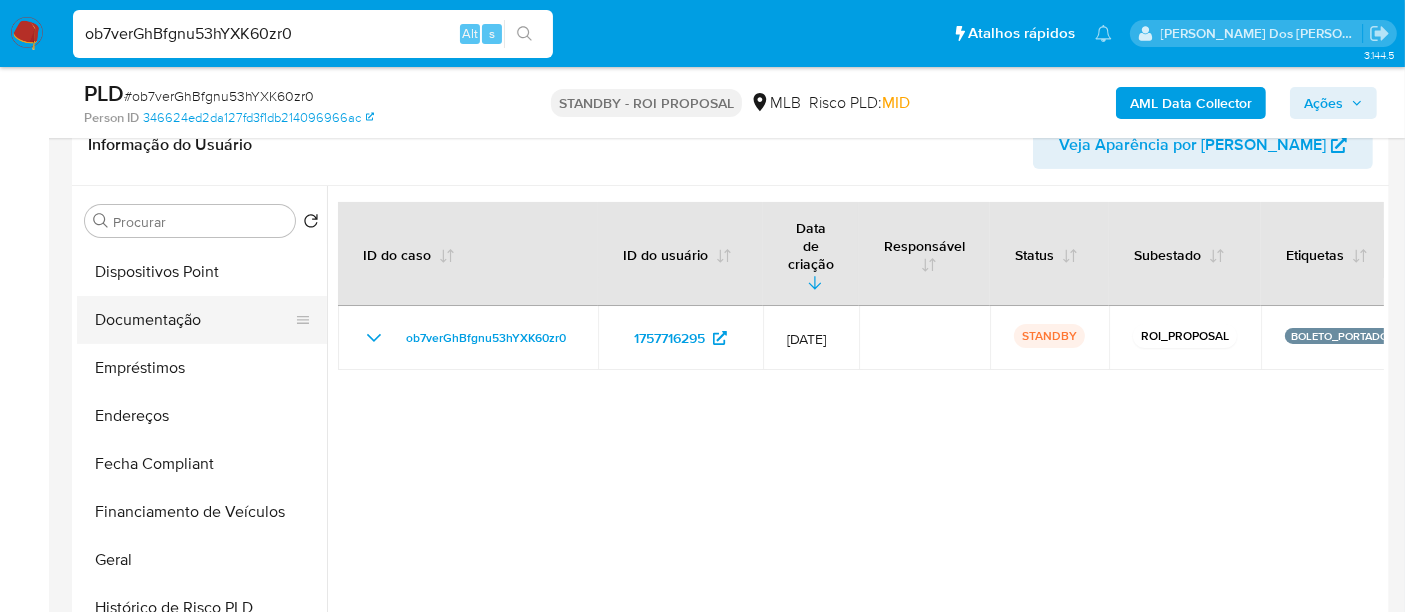 click on "Documentação" at bounding box center [194, 320] 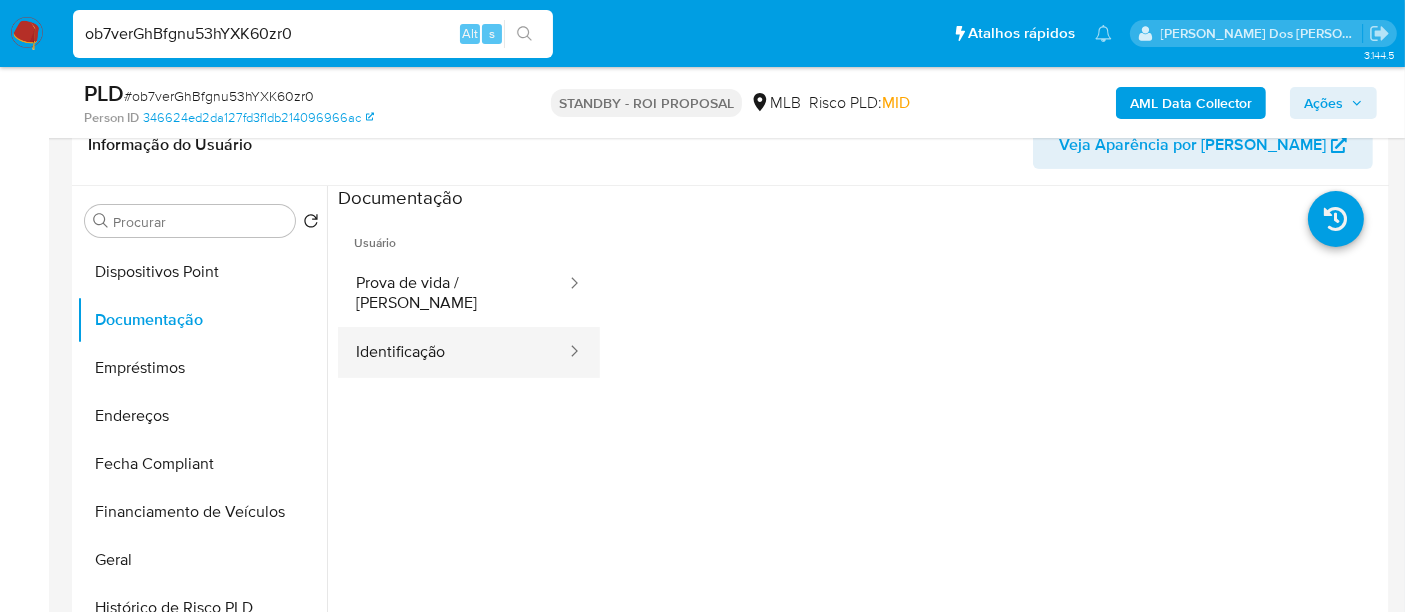 click on "Identificação" at bounding box center [453, 352] 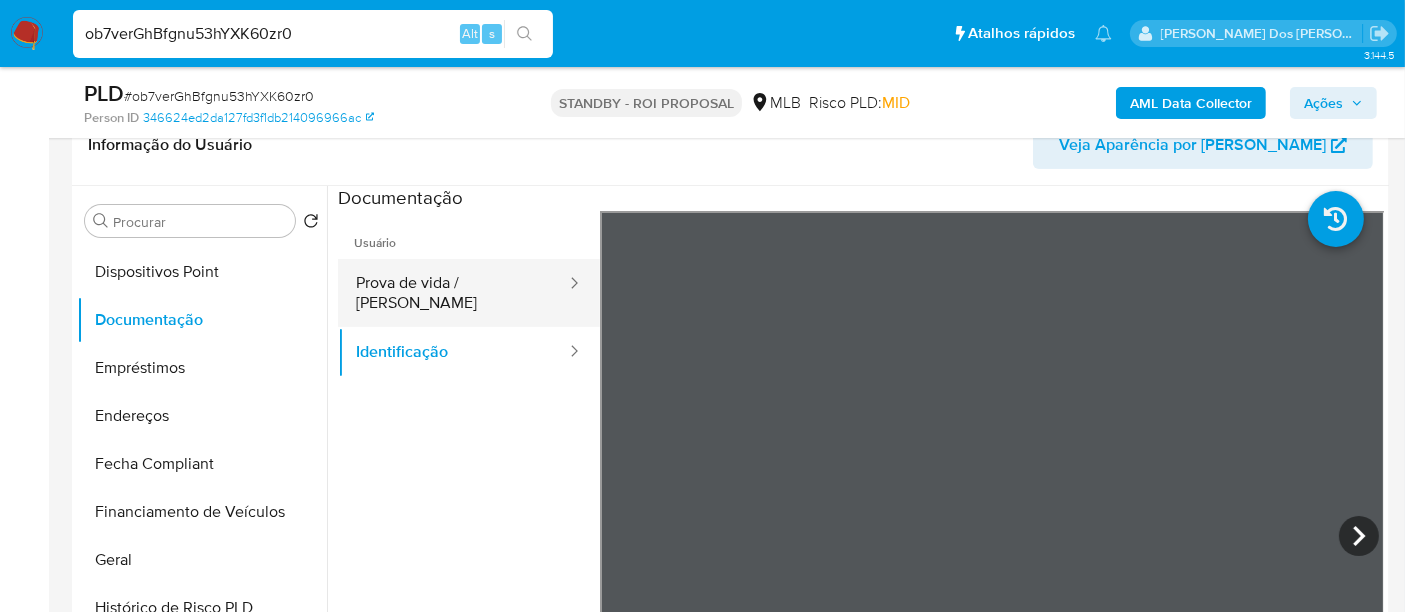 click on "Prova de vida / [PERSON_NAME]" at bounding box center (453, 293) 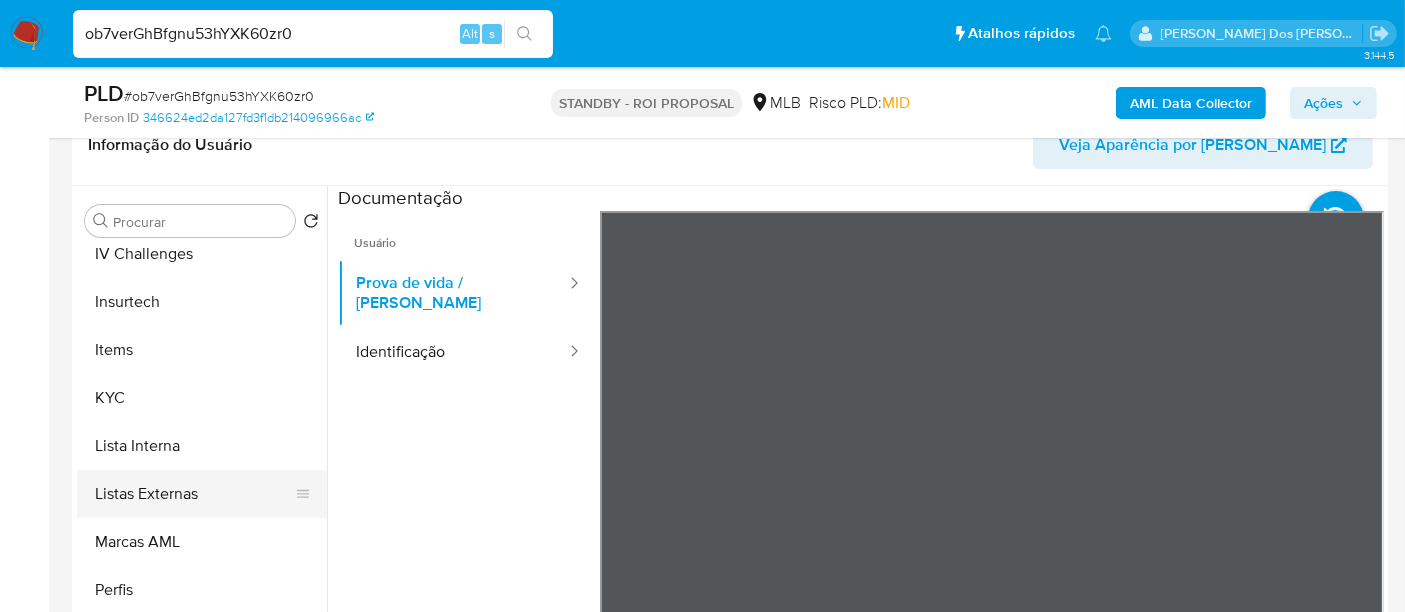 scroll, scrollTop: 844, scrollLeft: 0, axis: vertical 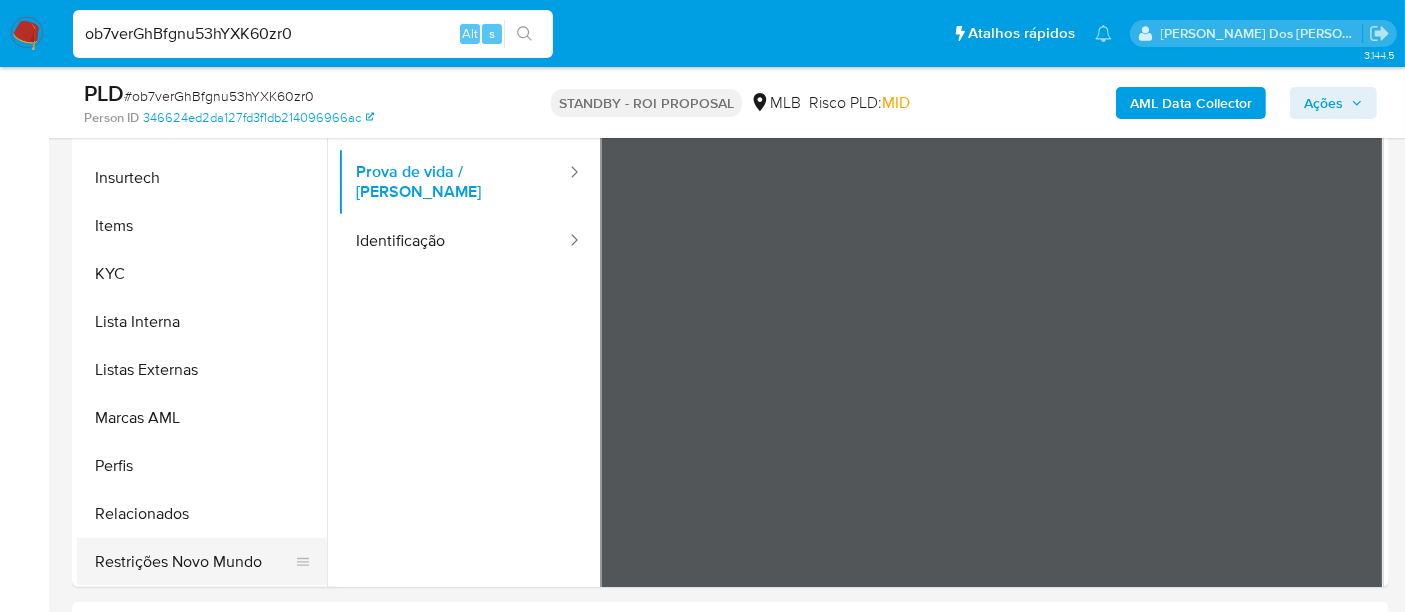 click on "Restrições Novo Mundo" at bounding box center (194, 562) 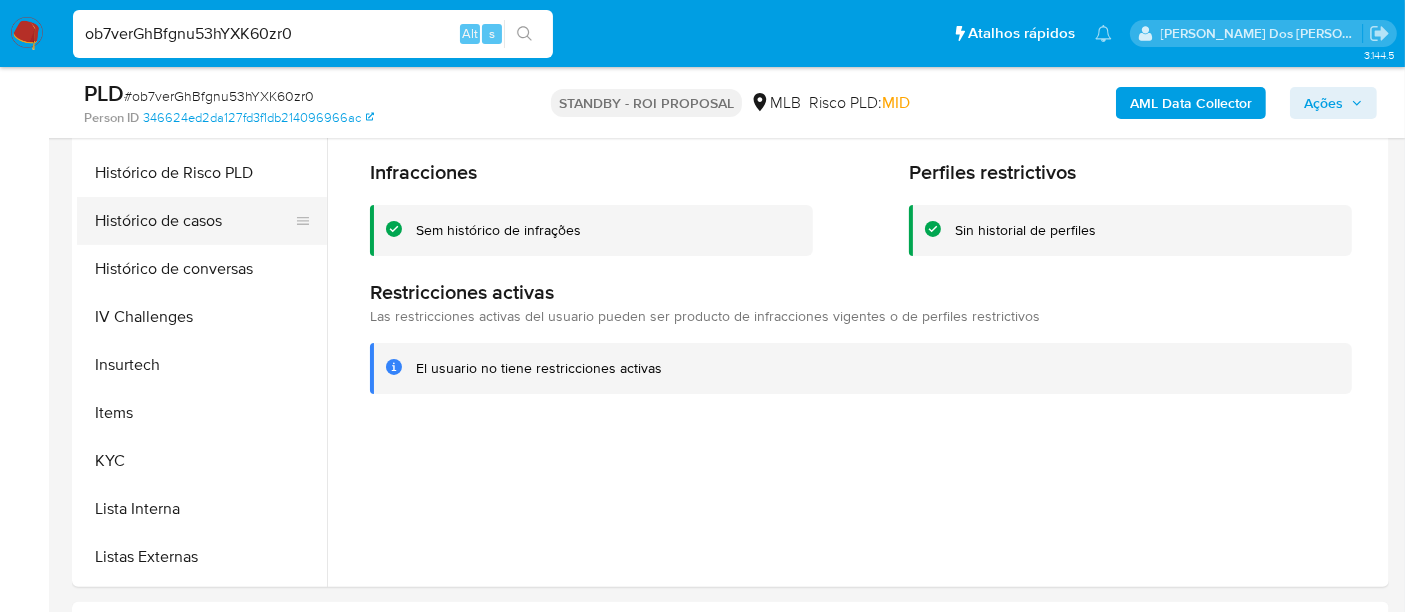 scroll, scrollTop: 511, scrollLeft: 0, axis: vertical 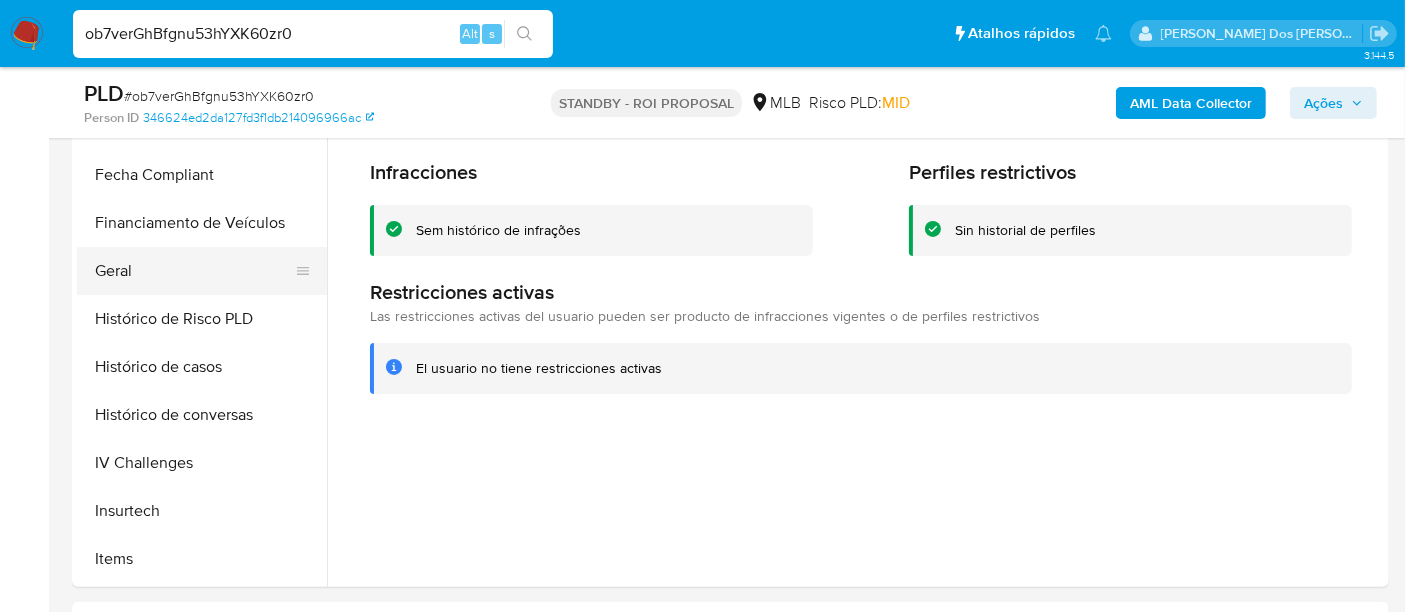 click on "Geral" at bounding box center (194, 271) 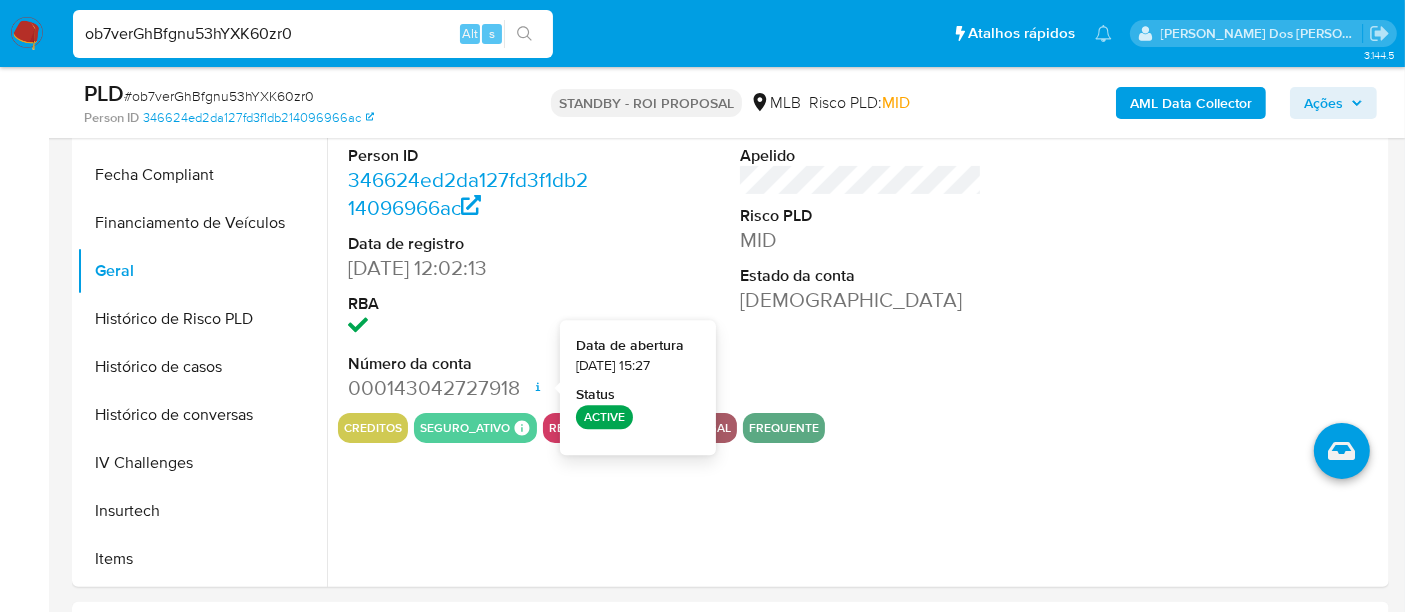 type 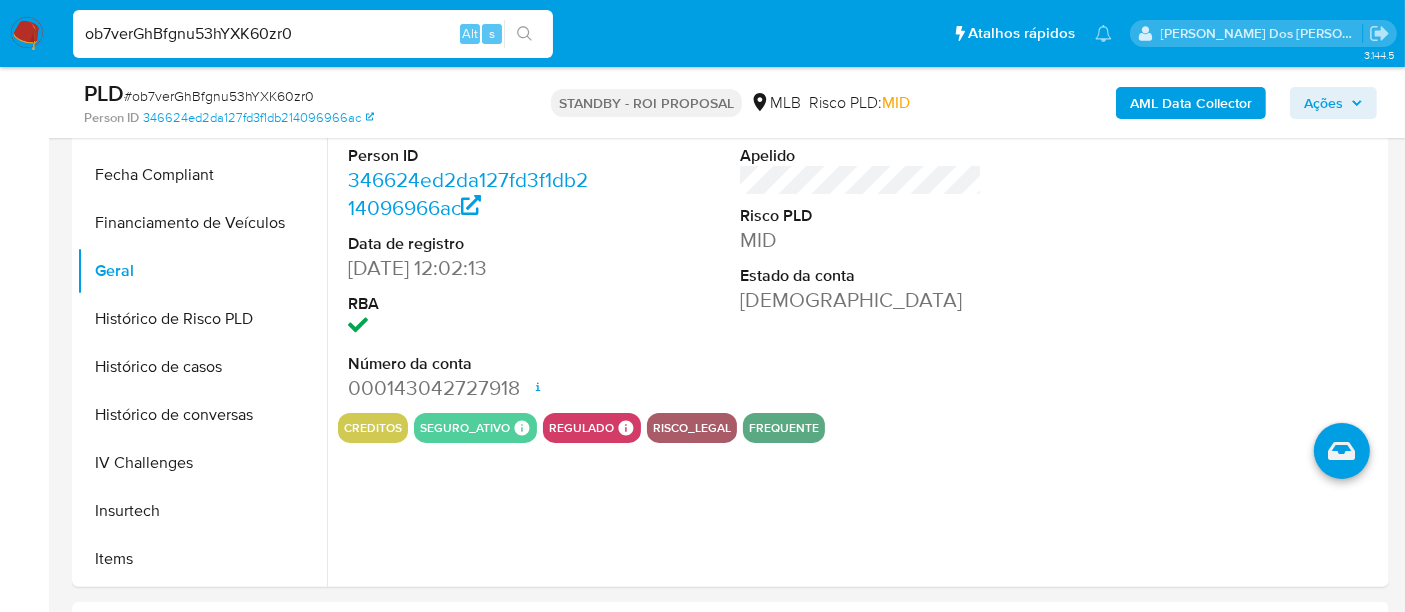 click on "ob7verGhBfgnu53hYXK60zr0 Alt s" at bounding box center (313, 34) 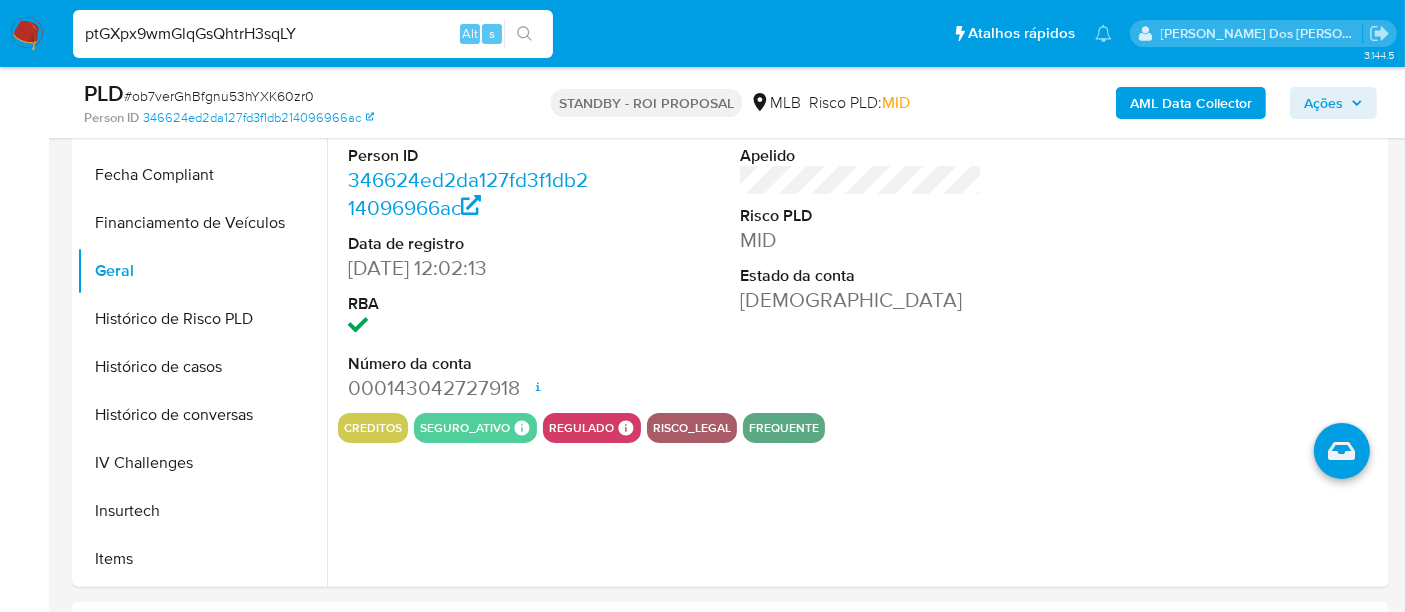 type on "ptGXpx9wmGlqGsQhtrH3sqLY" 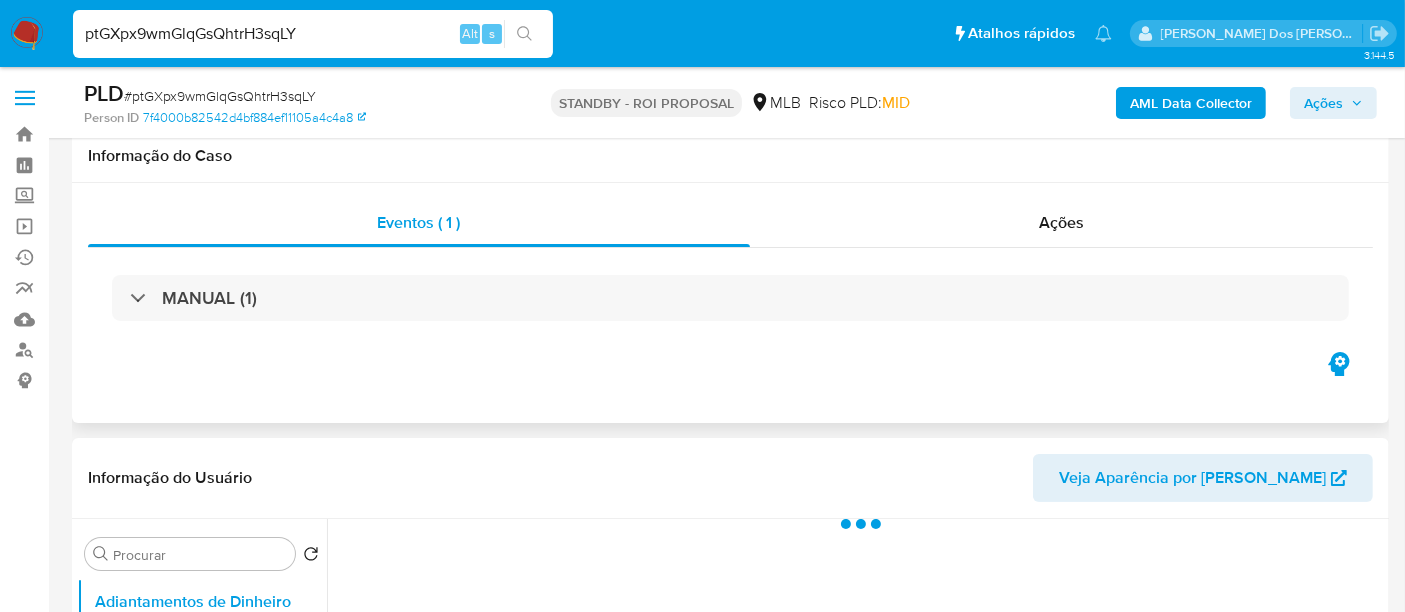 scroll, scrollTop: 333, scrollLeft: 0, axis: vertical 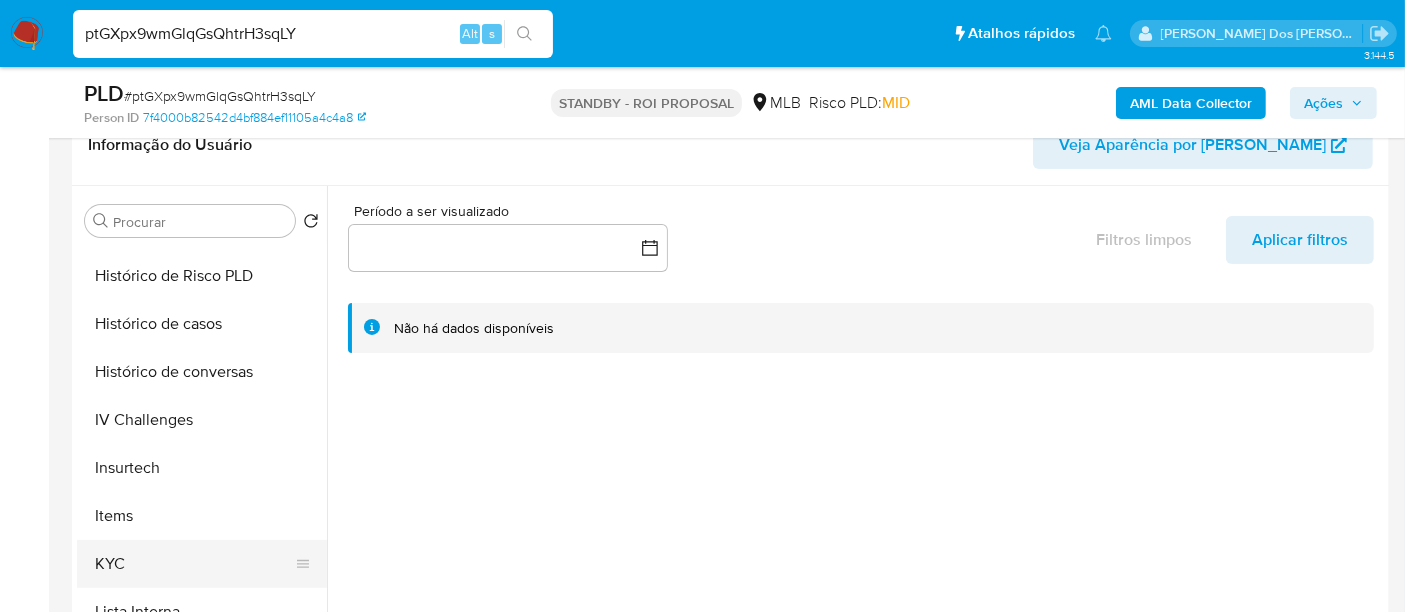 select on "10" 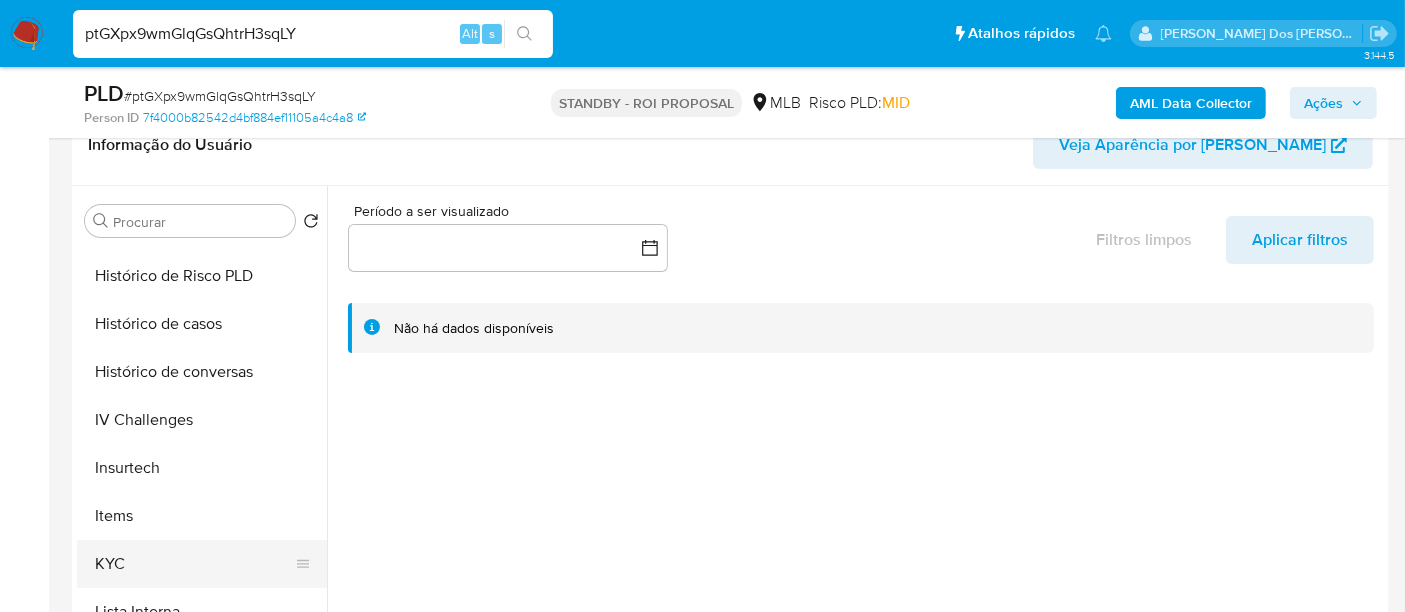 click on "KYC" at bounding box center [194, 564] 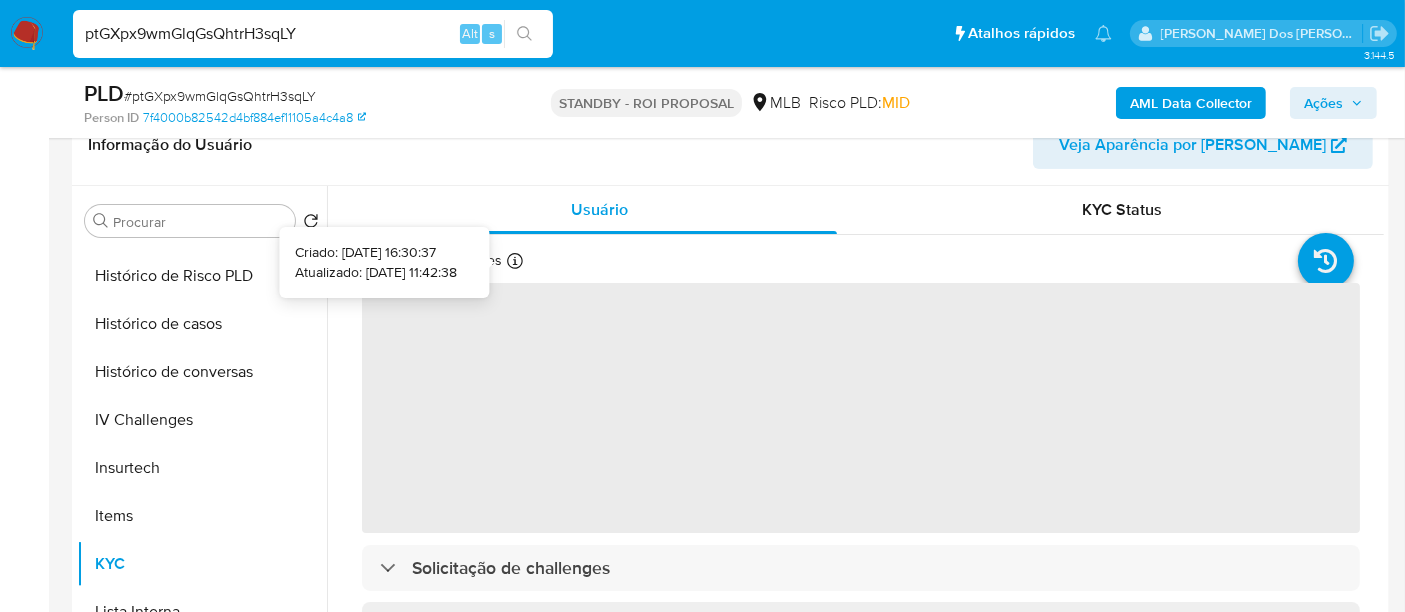 type 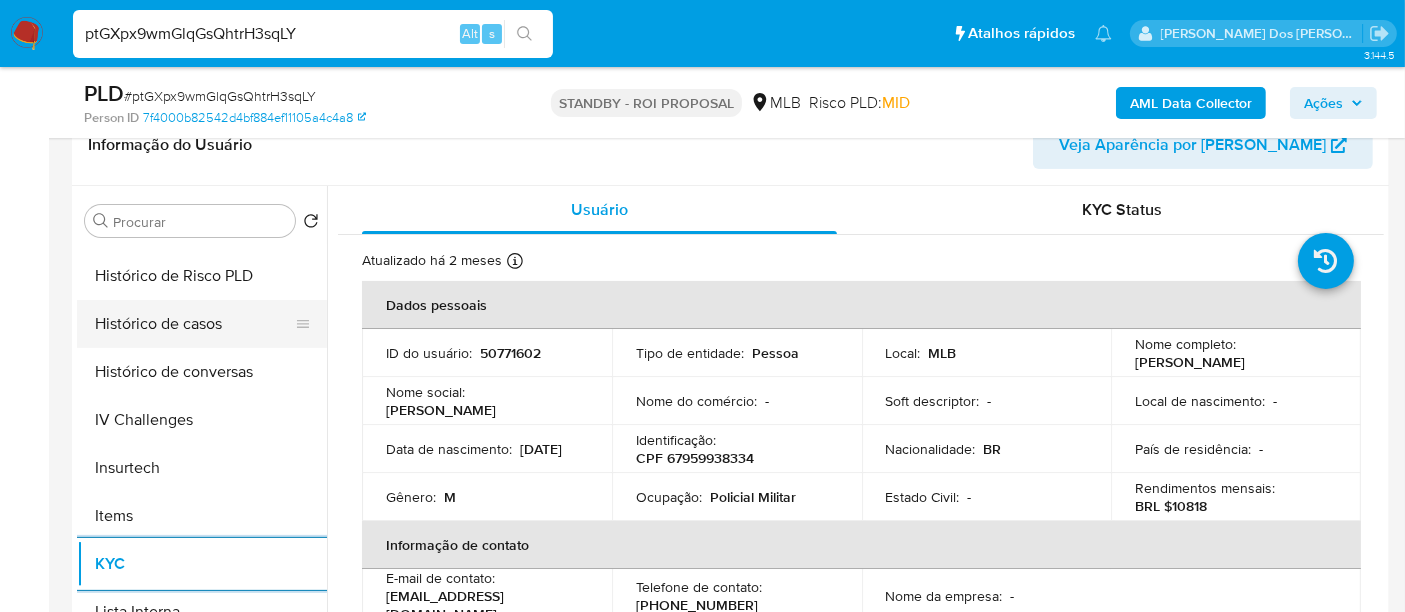 click on "Histórico de casos" at bounding box center [194, 324] 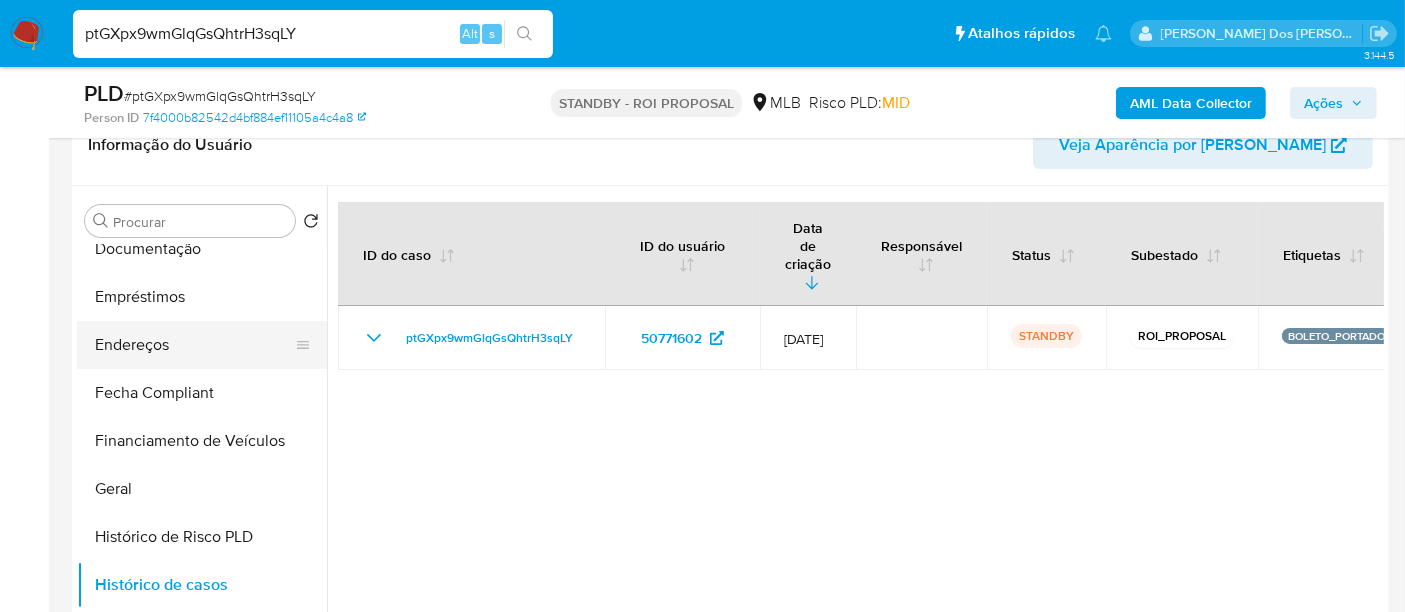 scroll, scrollTop: 332, scrollLeft: 0, axis: vertical 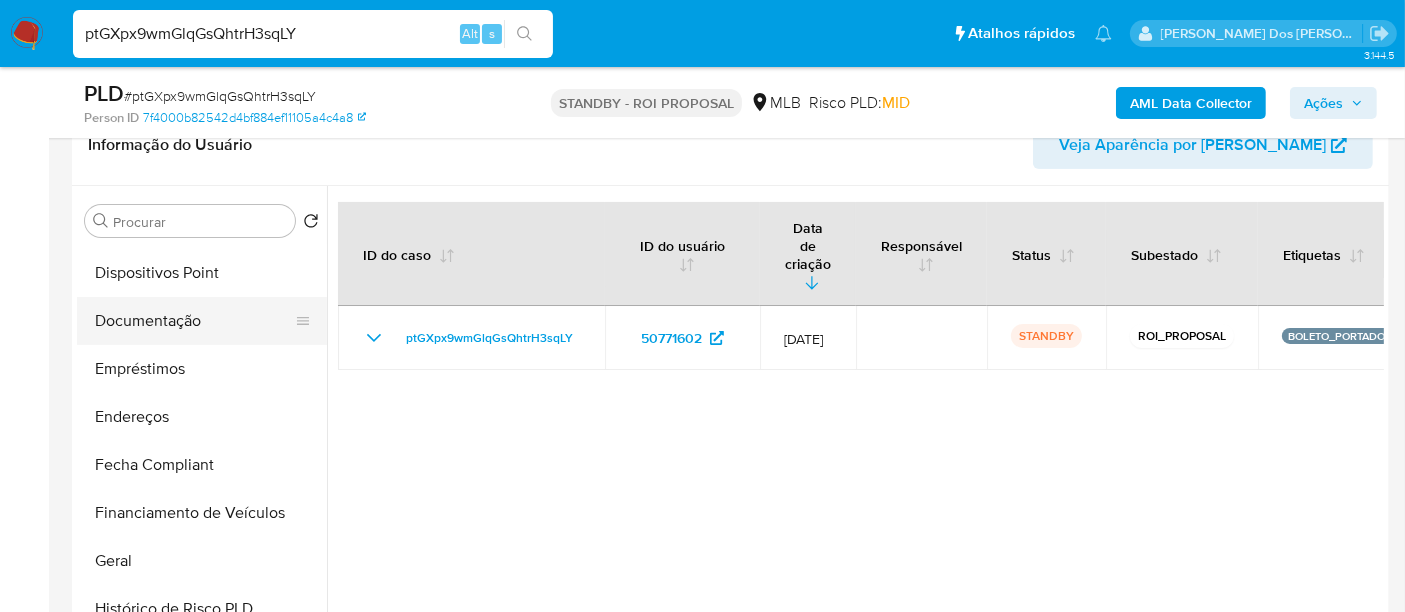 click on "Documentação" at bounding box center [194, 321] 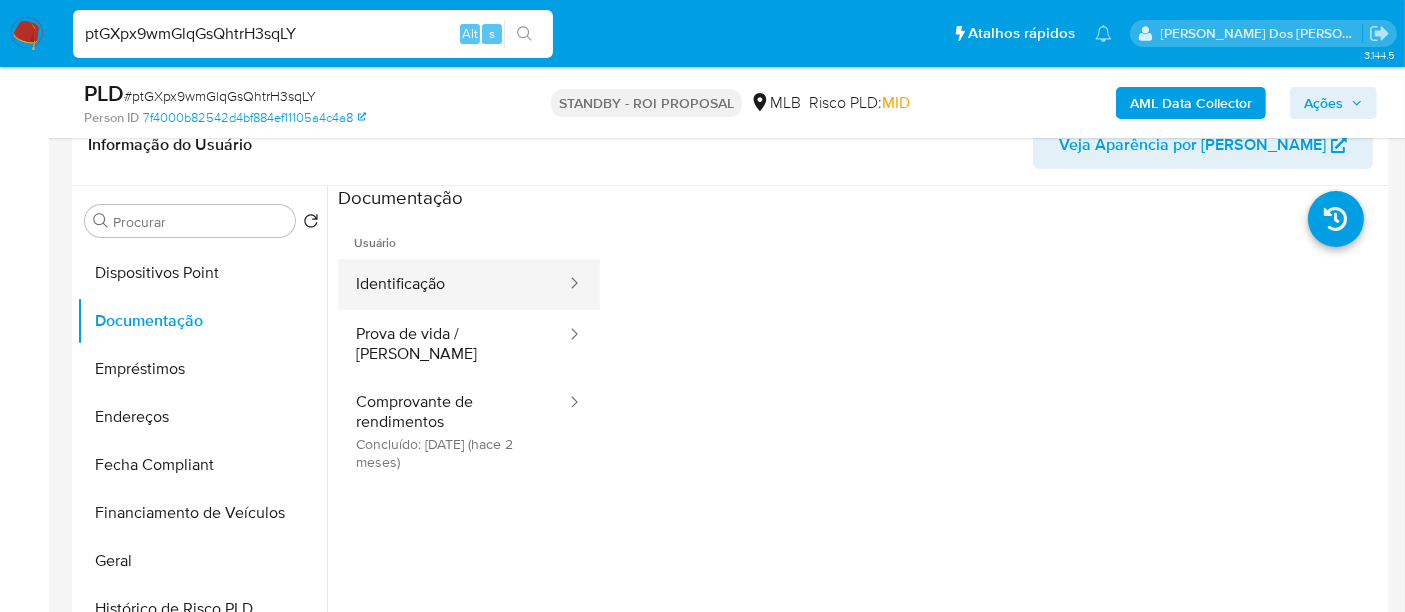 click on "Identificação" at bounding box center [453, 284] 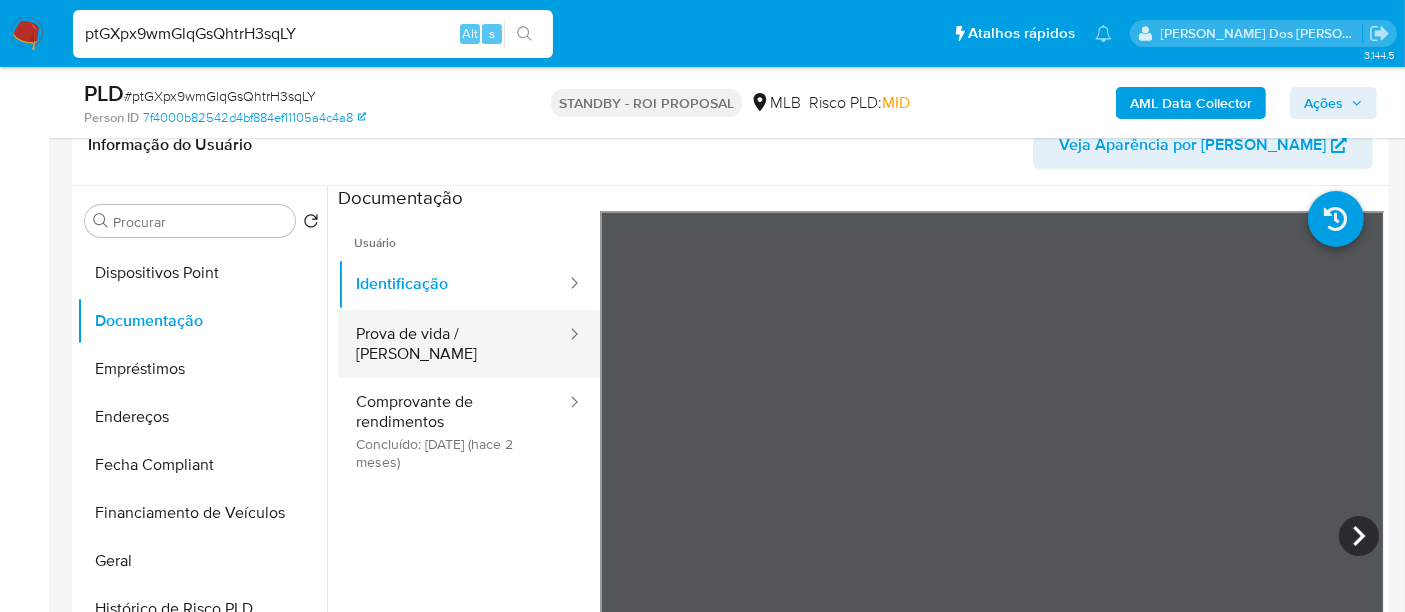 click on "Prova de vida / [PERSON_NAME]" at bounding box center [453, 344] 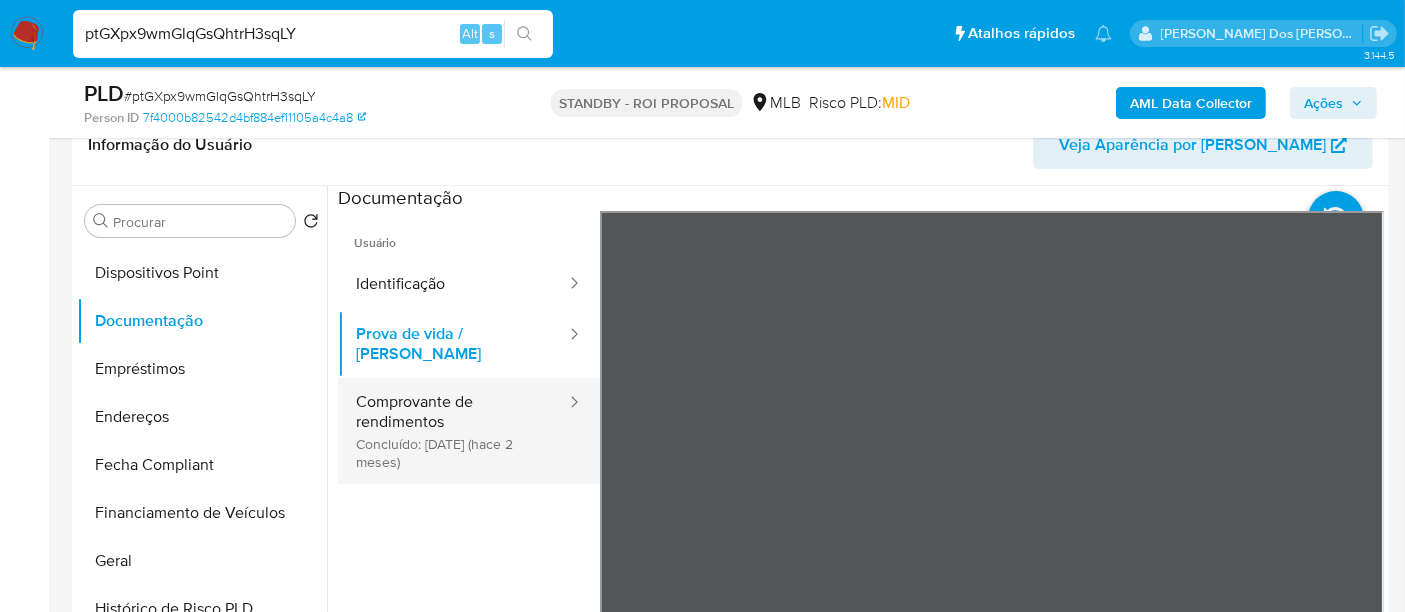click on "Comprovante de rendimentos Concluído: 05/05/2025 (hace 2 meses)" at bounding box center (453, 431) 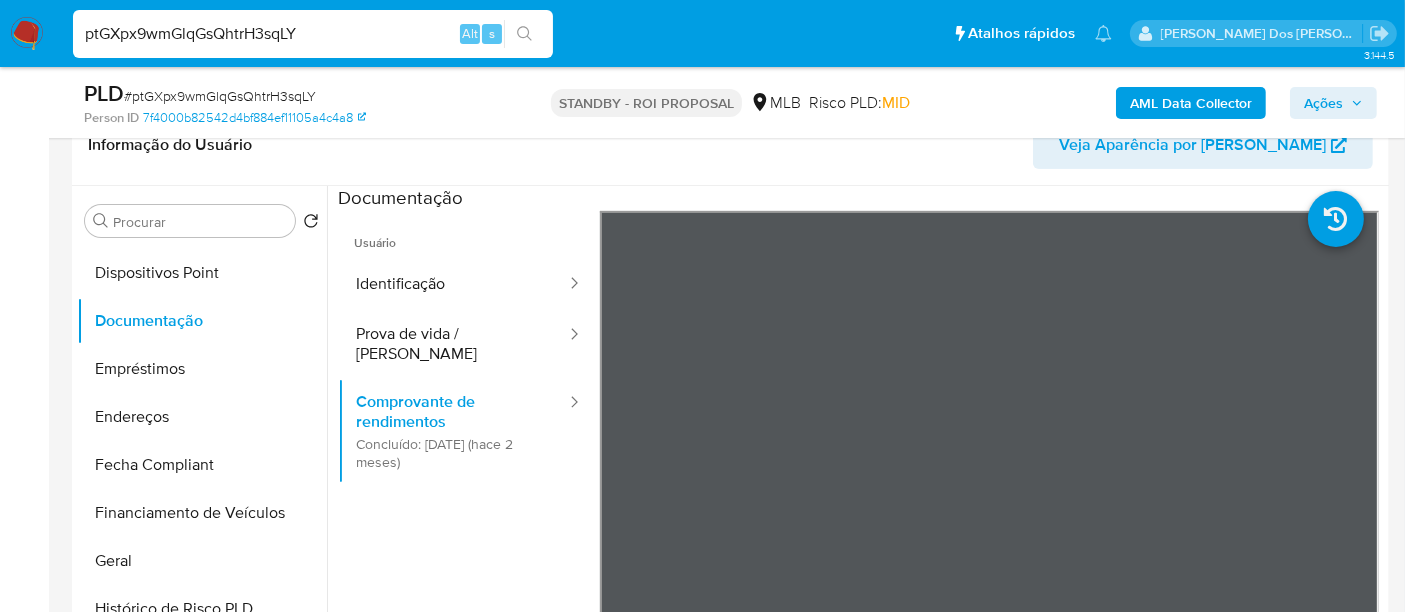 scroll, scrollTop: 111, scrollLeft: 0, axis: vertical 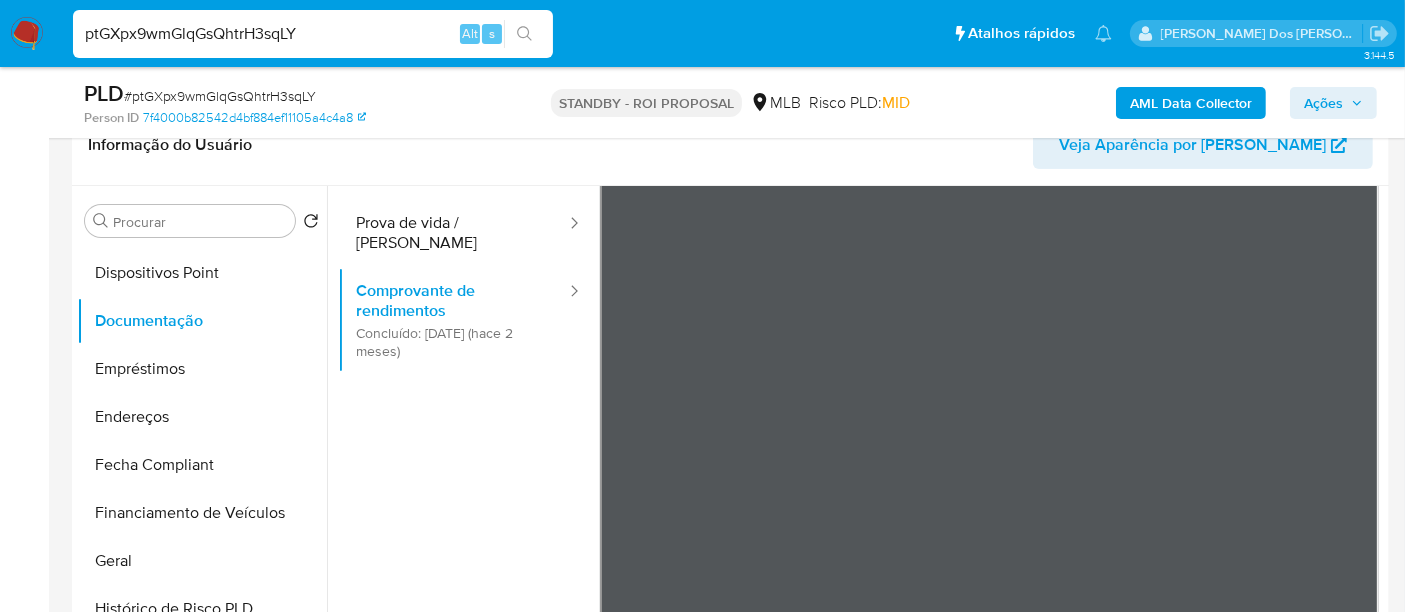 type 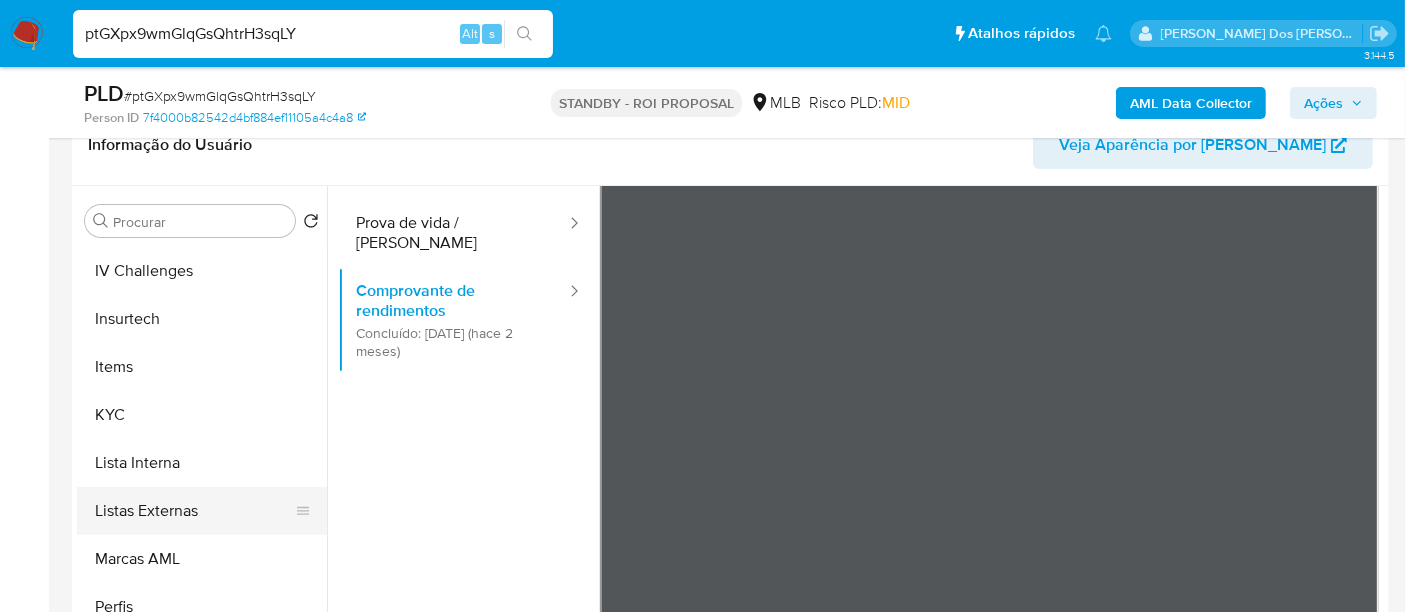 scroll, scrollTop: 844, scrollLeft: 0, axis: vertical 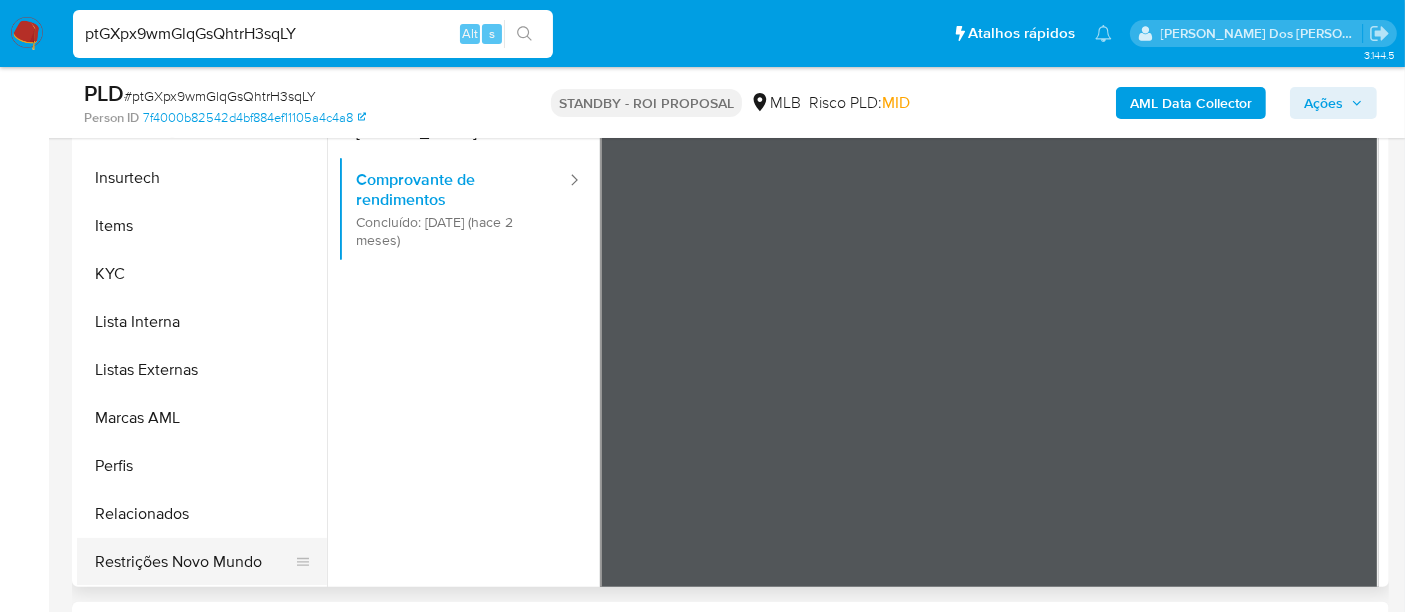 click on "Restrições Novo Mundo" at bounding box center [194, 562] 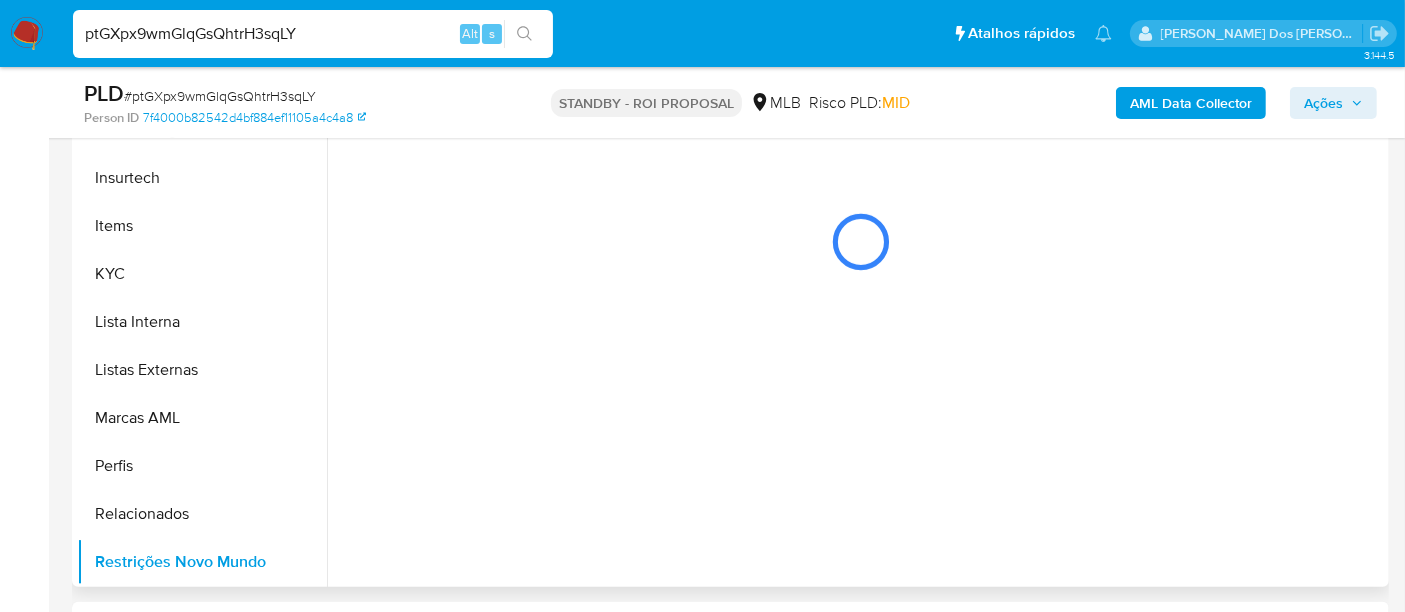 scroll, scrollTop: 0, scrollLeft: 0, axis: both 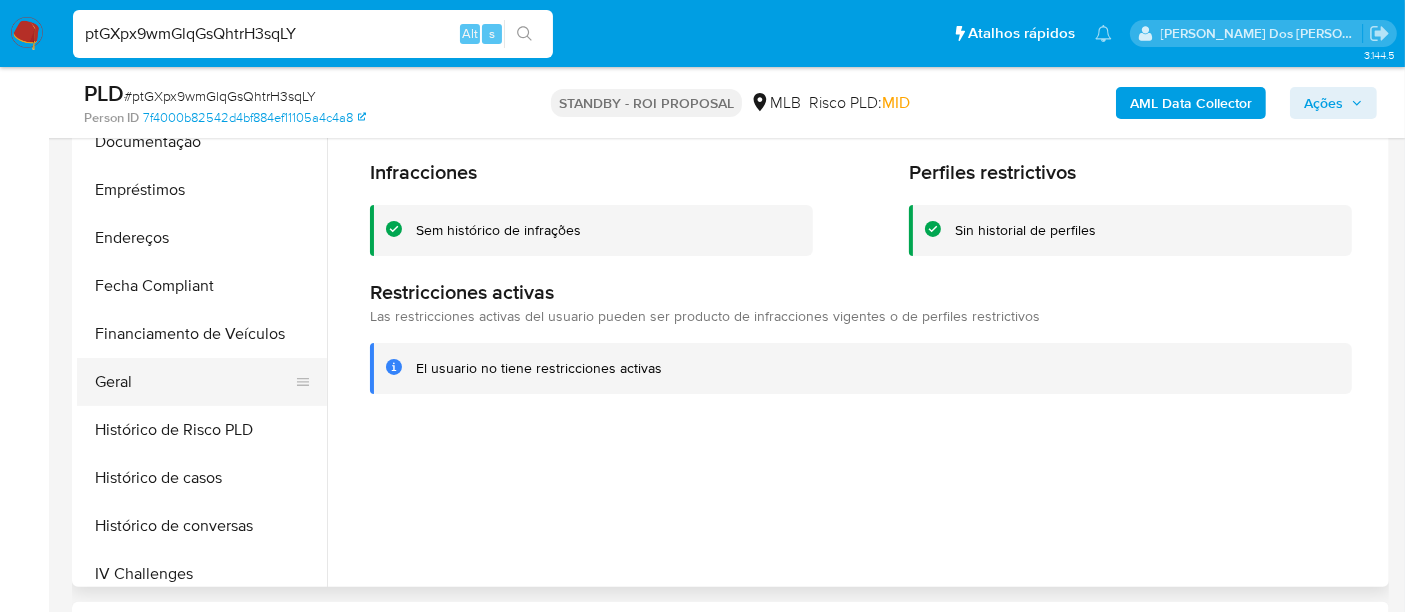 click on "Geral" at bounding box center (194, 382) 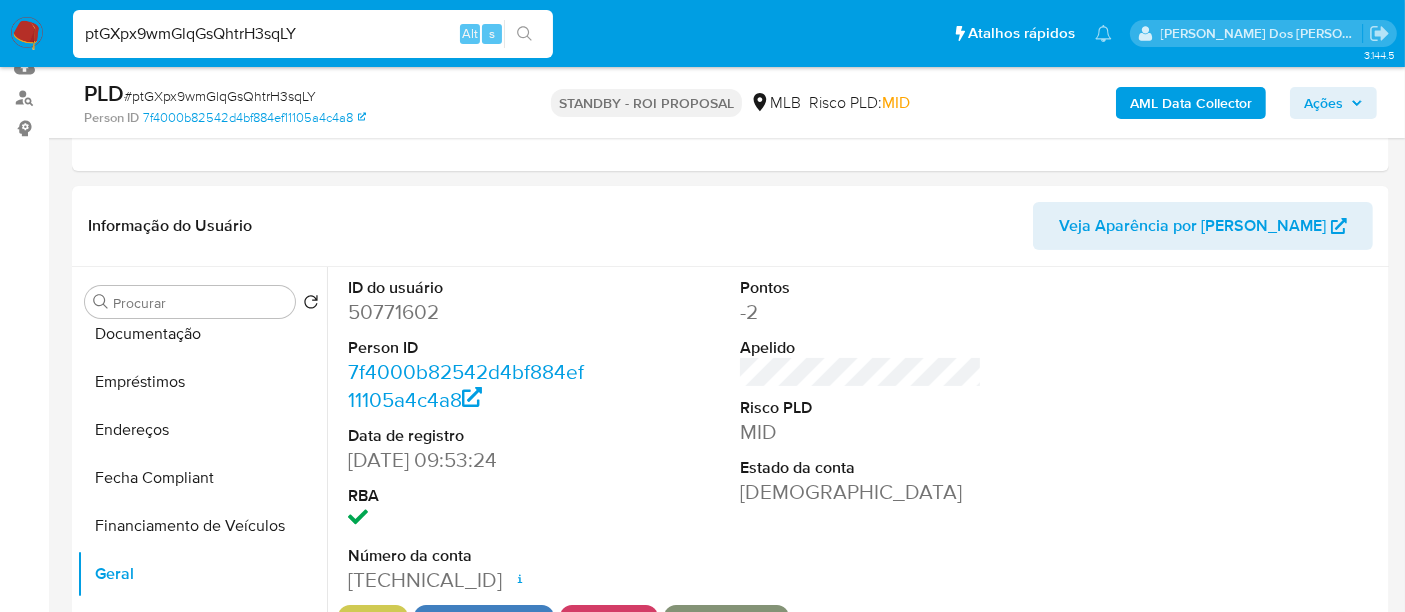 scroll, scrollTop: 333, scrollLeft: 0, axis: vertical 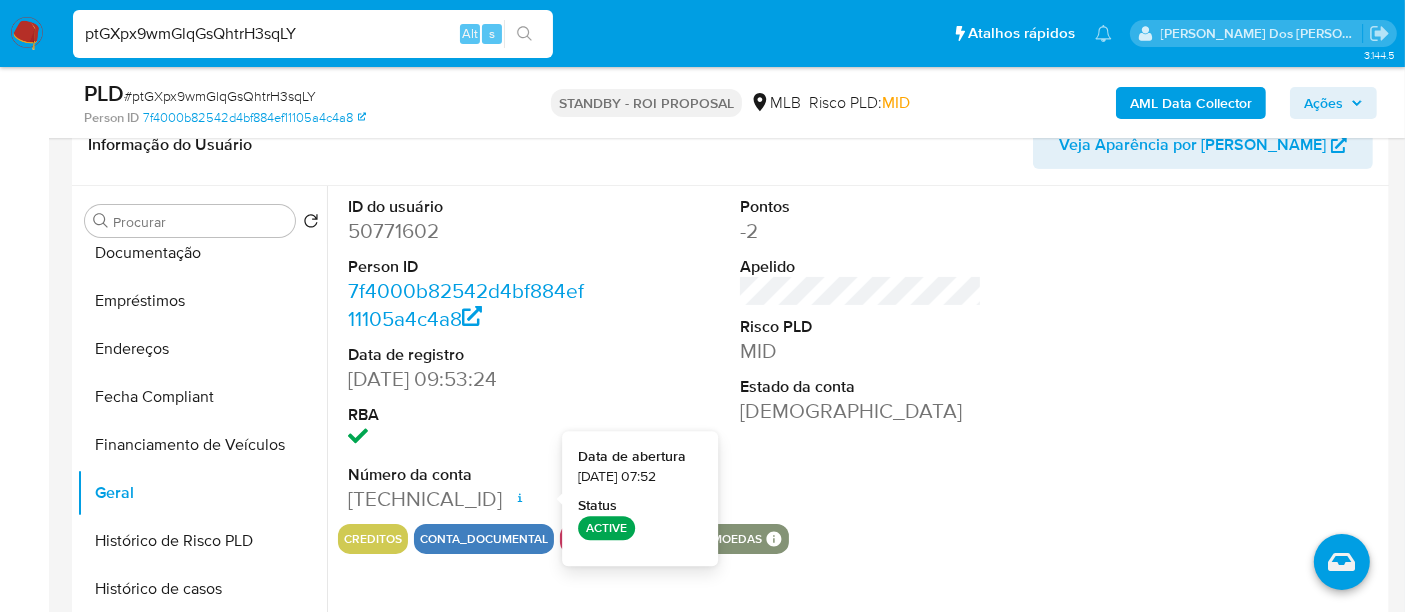 type 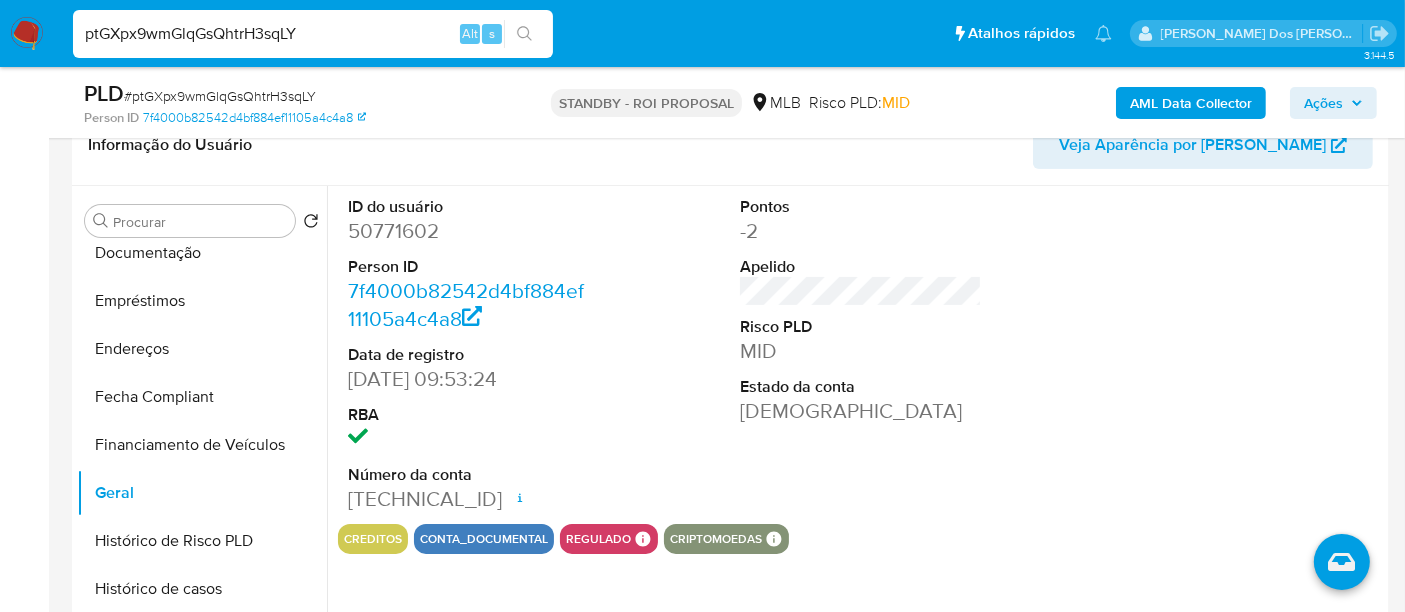 click on "ptGXpx9wmGlqGsQhtrH3sqLY" at bounding box center [313, 34] 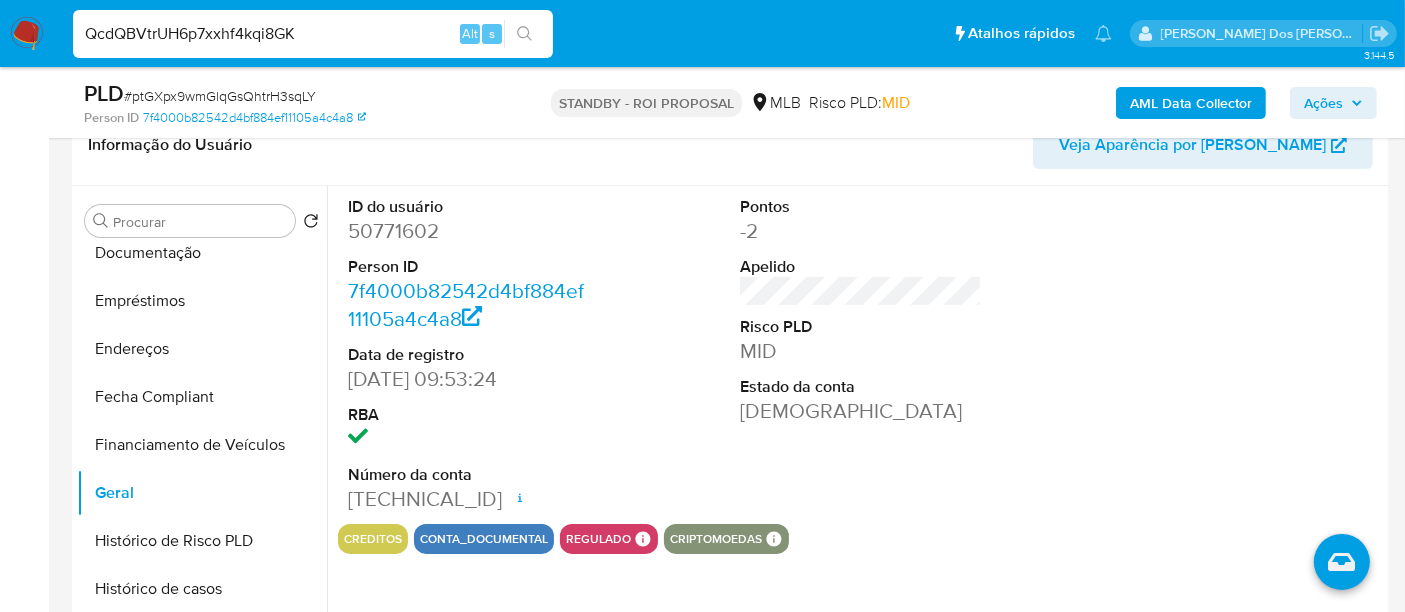 type on "QcdQBVtrUH6p7xxhf4kqi8GK" 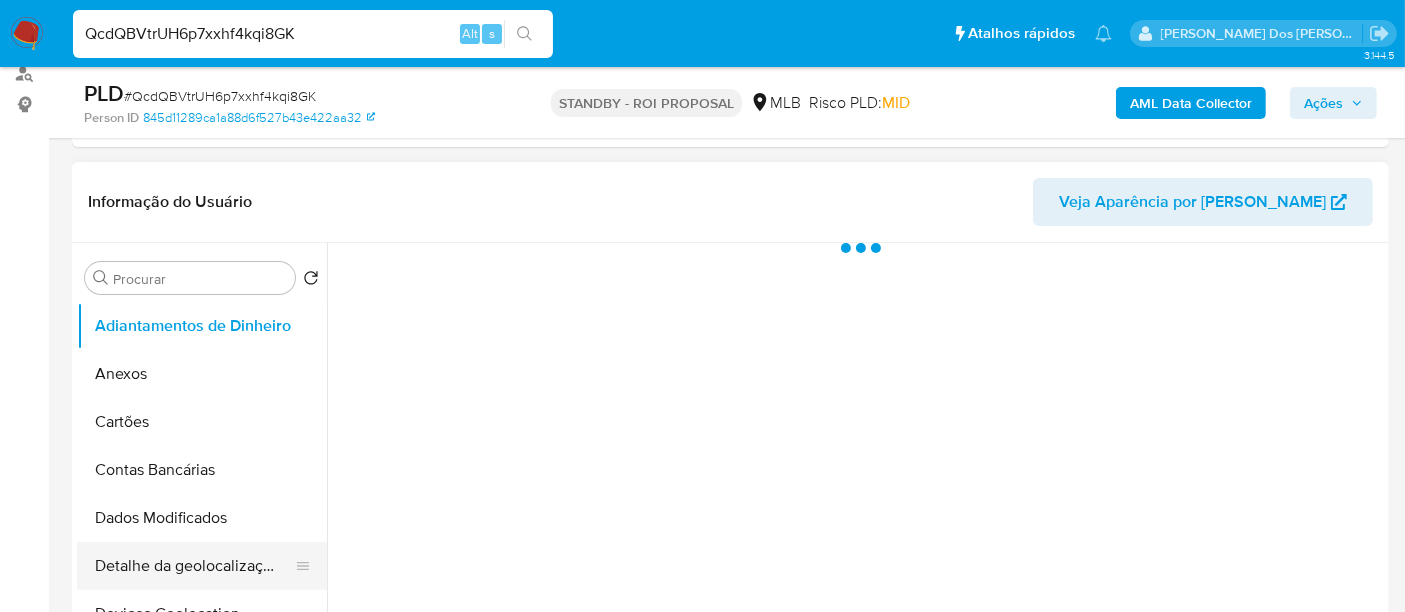 scroll, scrollTop: 333, scrollLeft: 0, axis: vertical 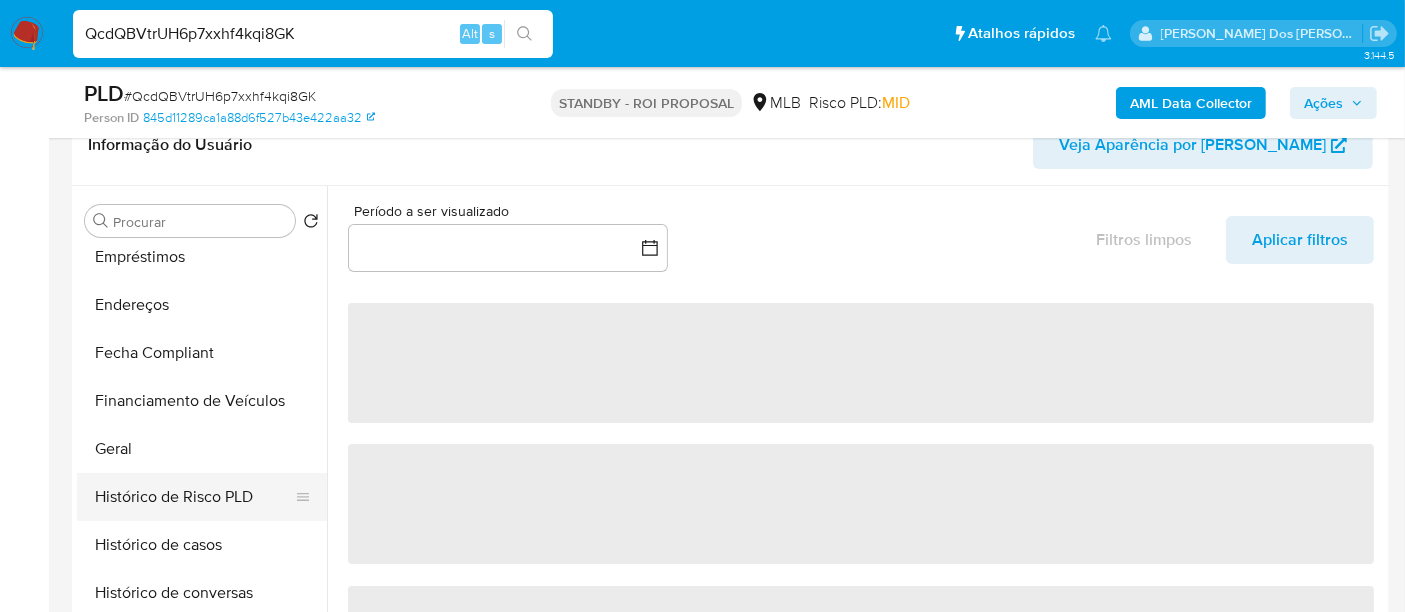 select on "10" 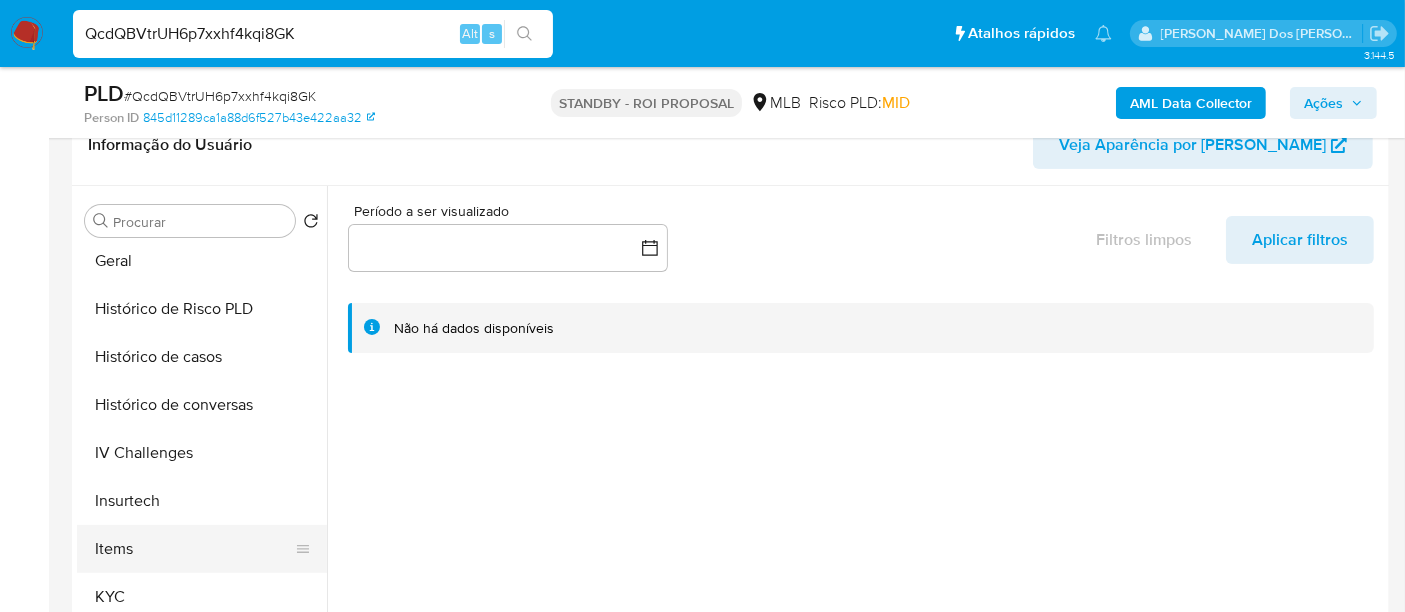 scroll, scrollTop: 666, scrollLeft: 0, axis: vertical 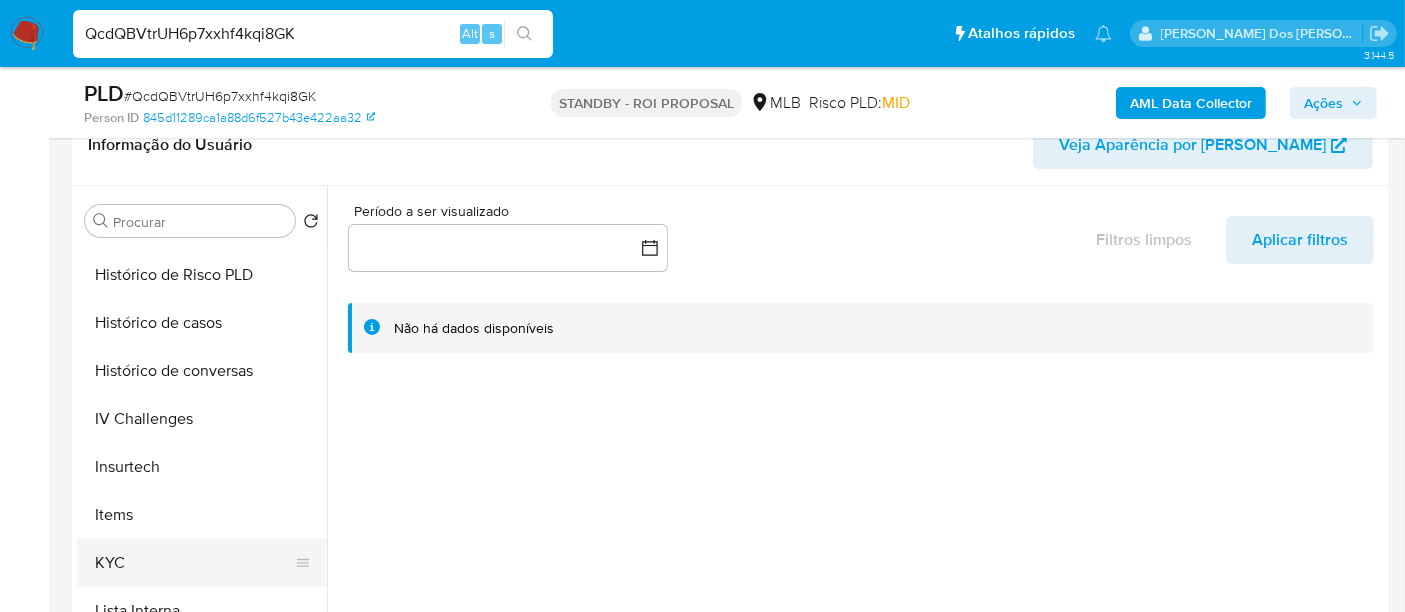 click on "KYC" at bounding box center (194, 563) 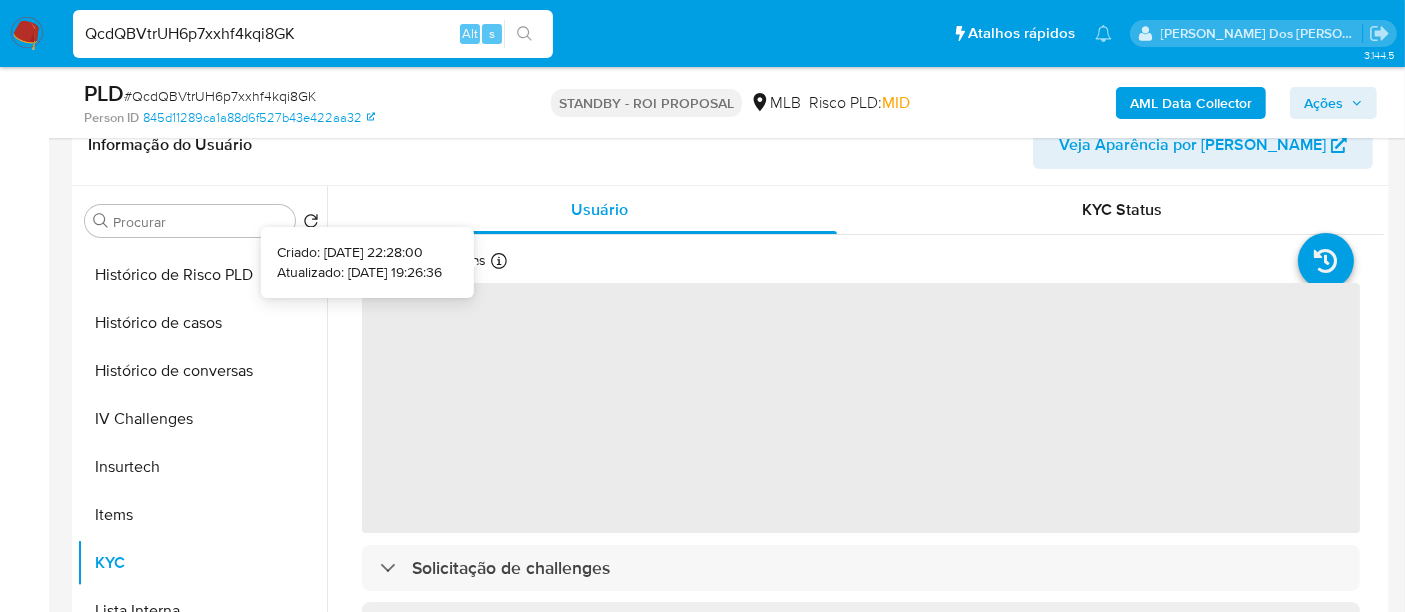 type 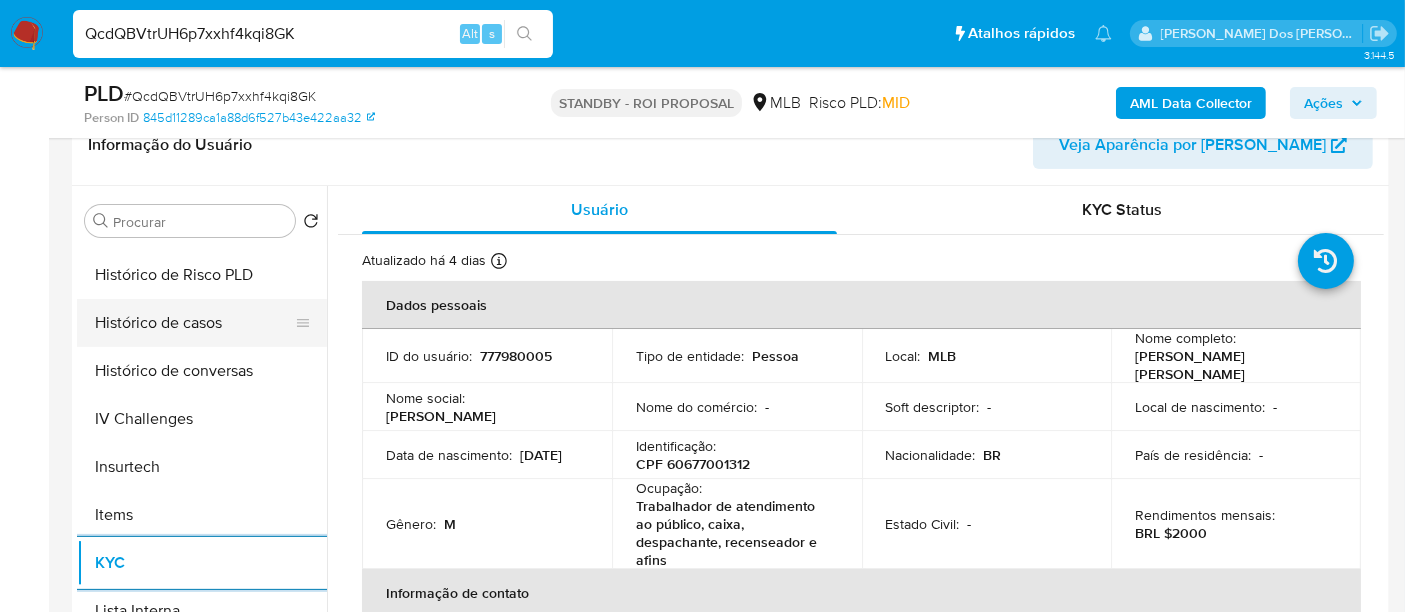 click on "Histórico de casos" at bounding box center (194, 323) 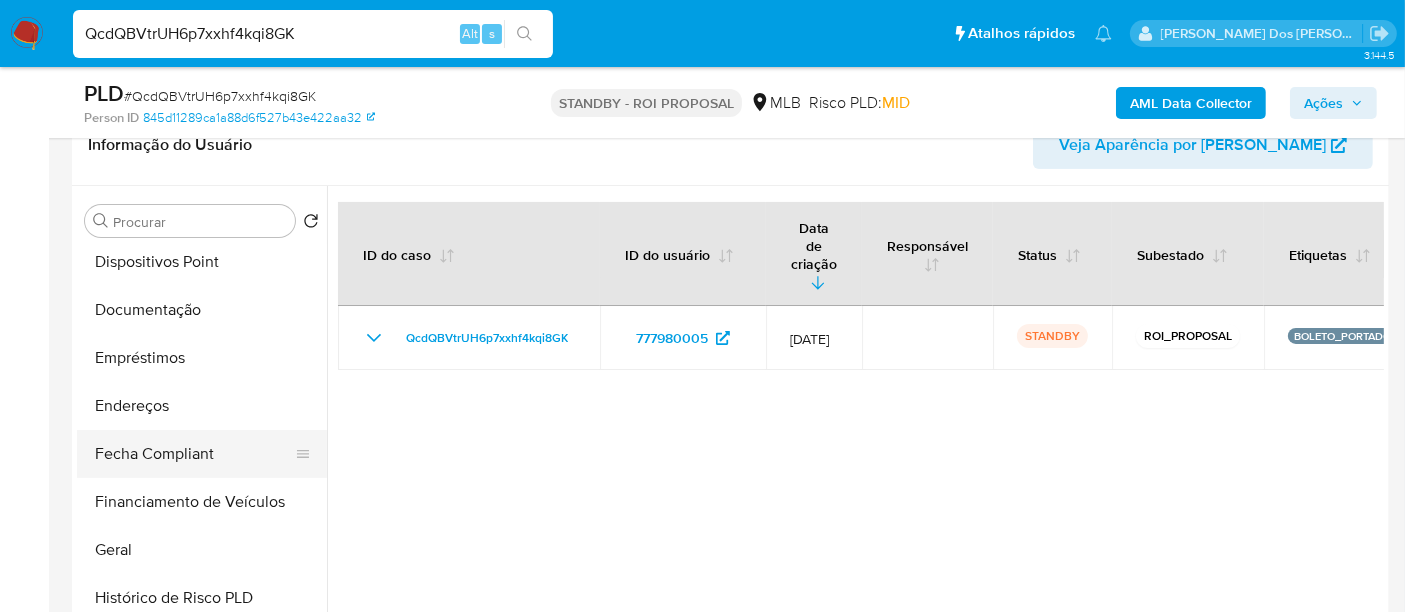scroll, scrollTop: 333, scrollLeft: 0, axis: vertical 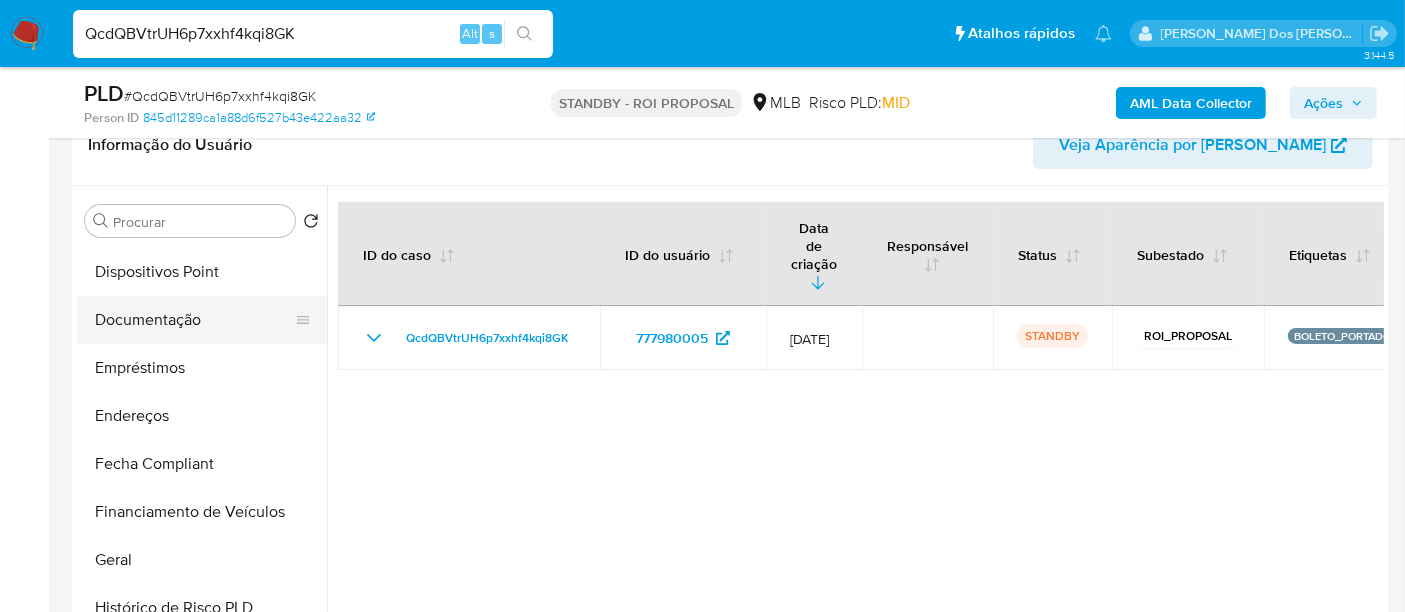 click on "Documentação" at bounding box center (194, 320) 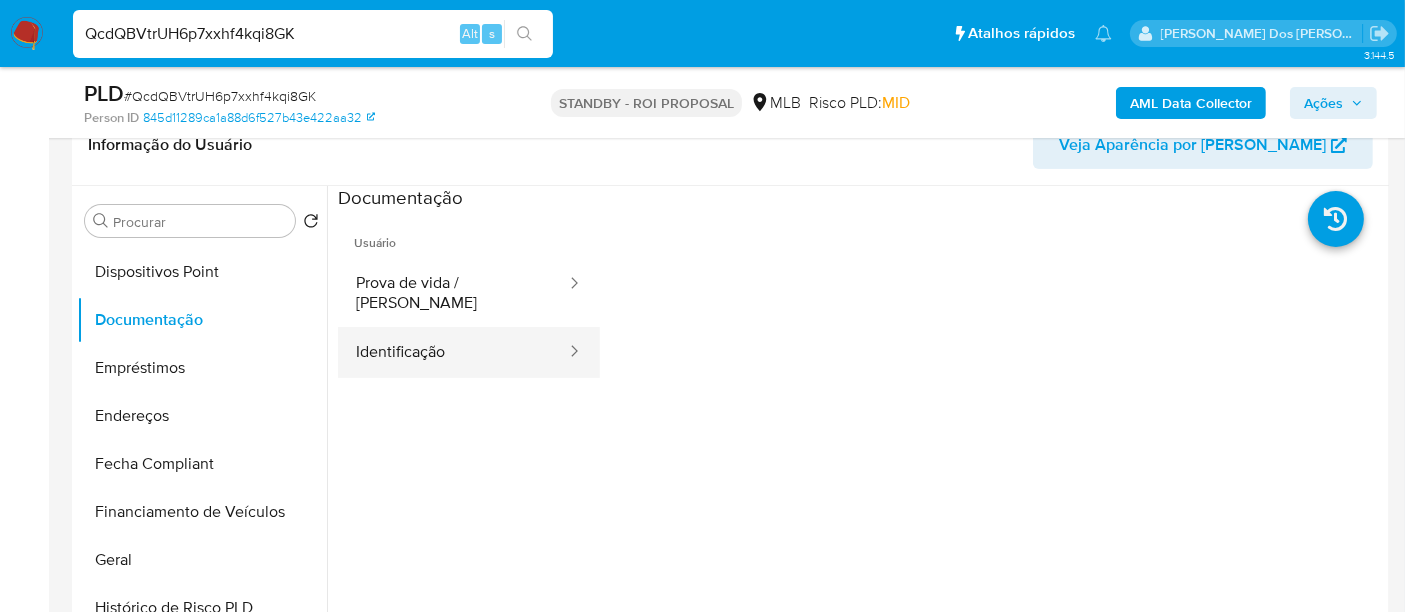 click on "Identificação" at bounding box center [453, 352] 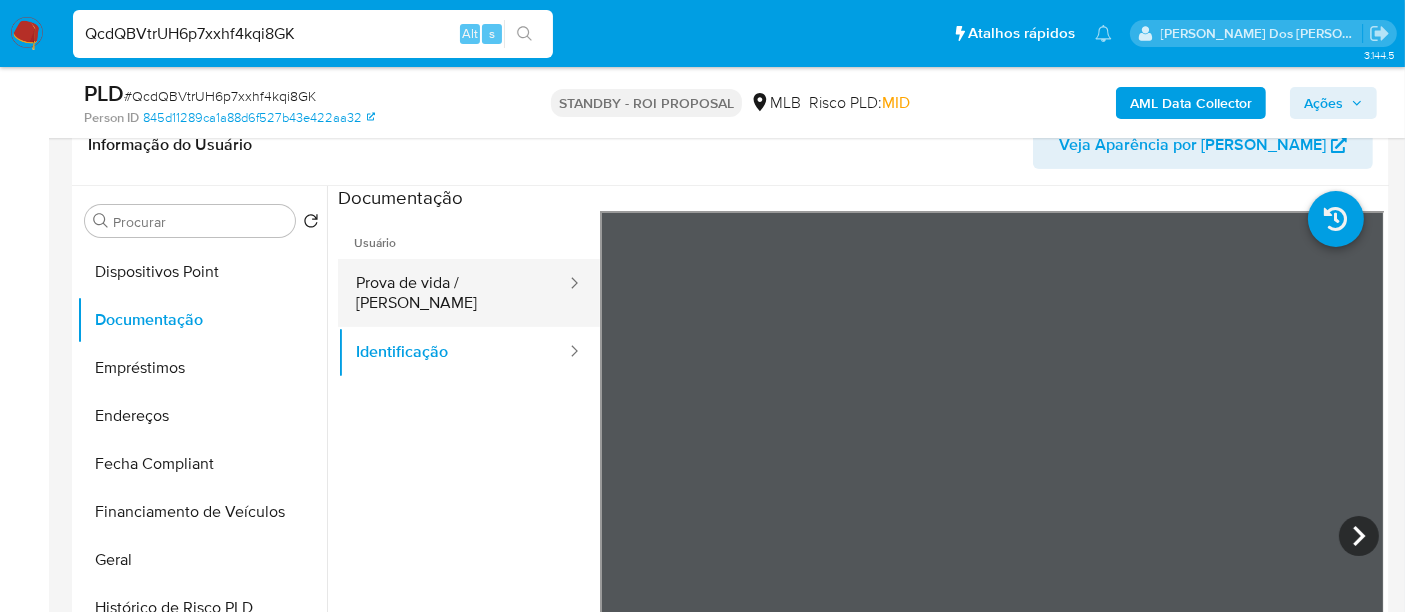click on "Prova de vida / [PERSON_NAME]" at bounding box center [453, 293] 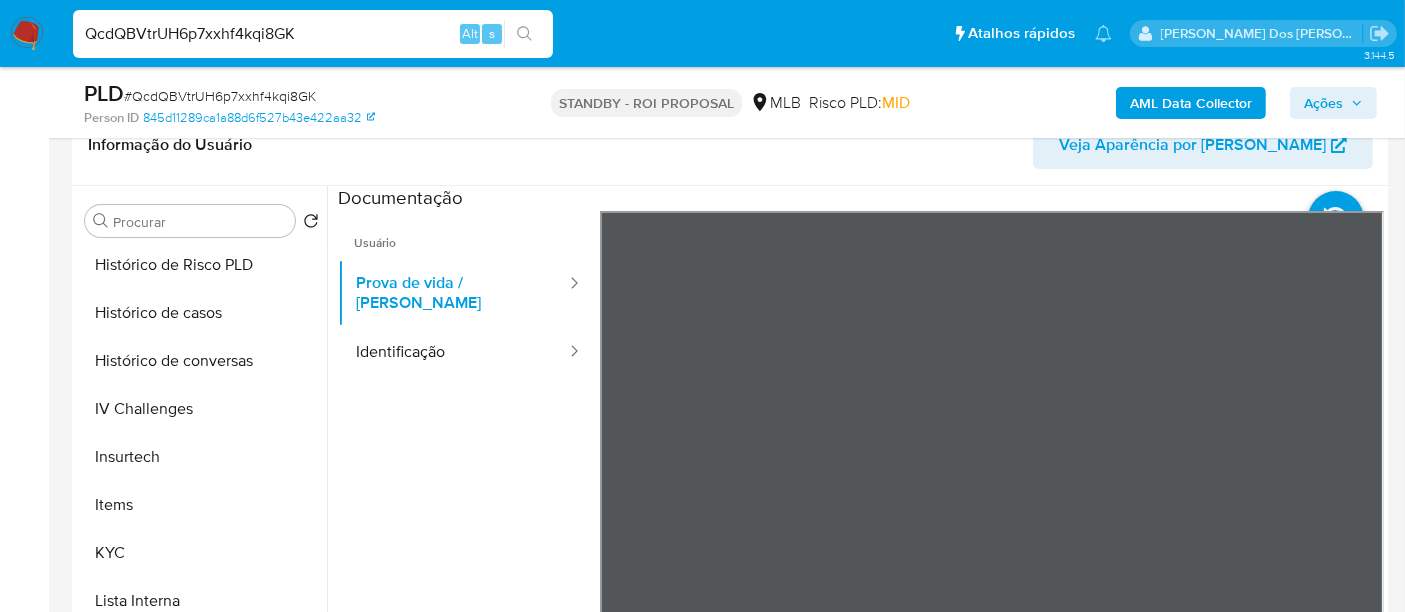 scroll, scrollTop: 844, scrollLeft: 0, axis: vertical 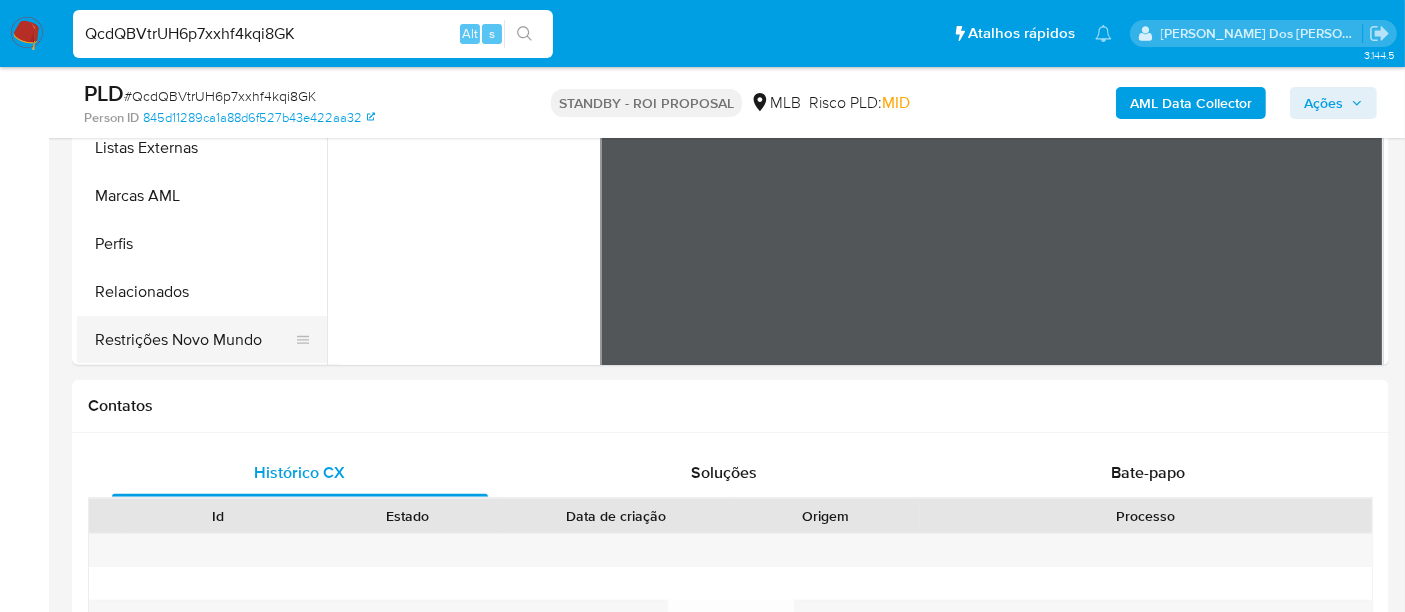 click on "Restrições Novo Mundo" at bounding box center (194, 340) 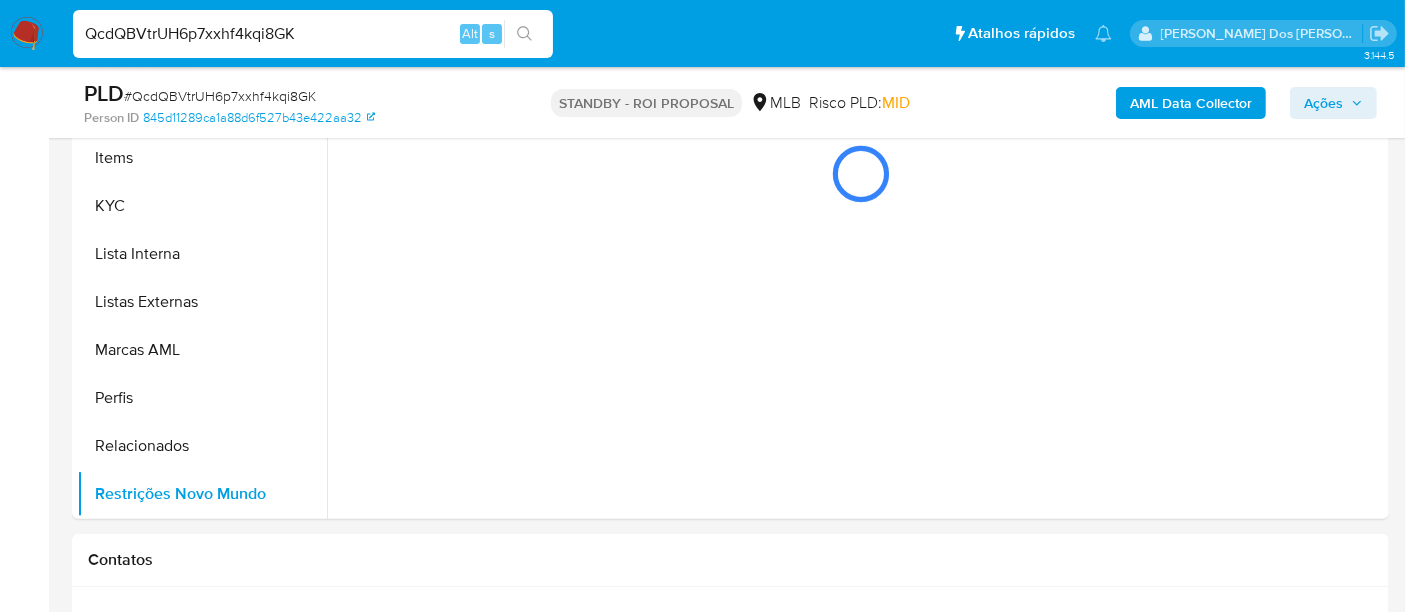 scroll, scrollTop: 444, scrollLeft: 0, axis: vertical 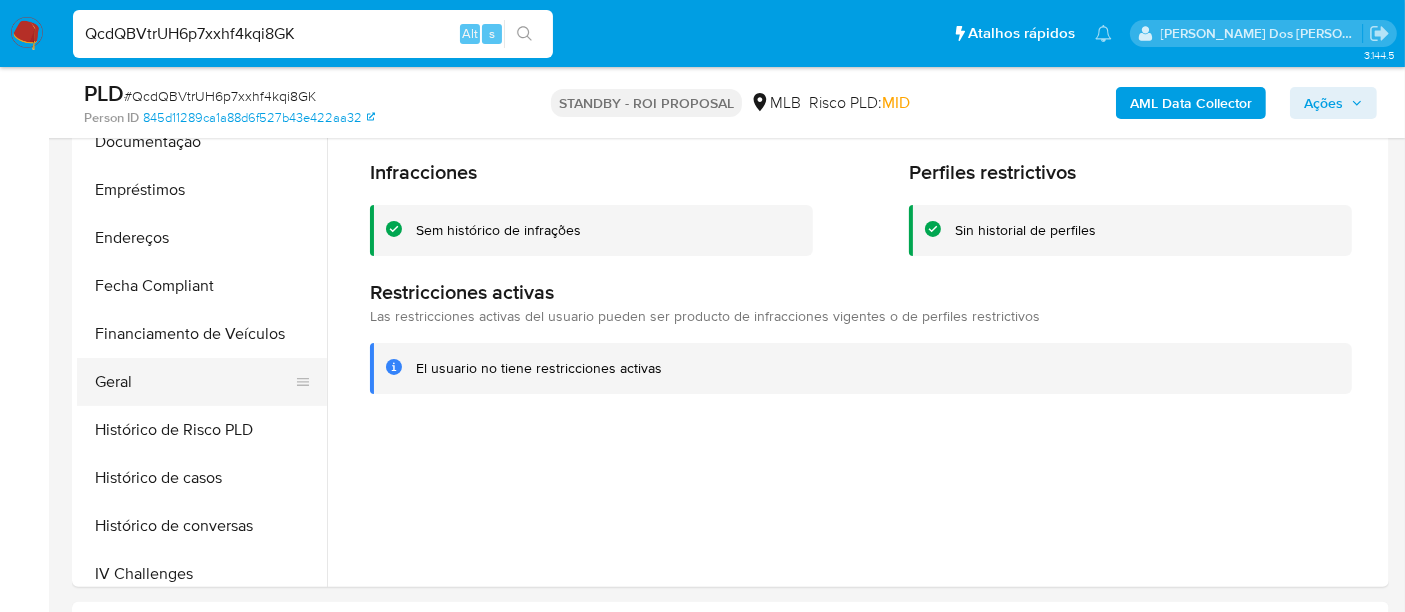 click on "Geral" at bounding box center [194, 382] 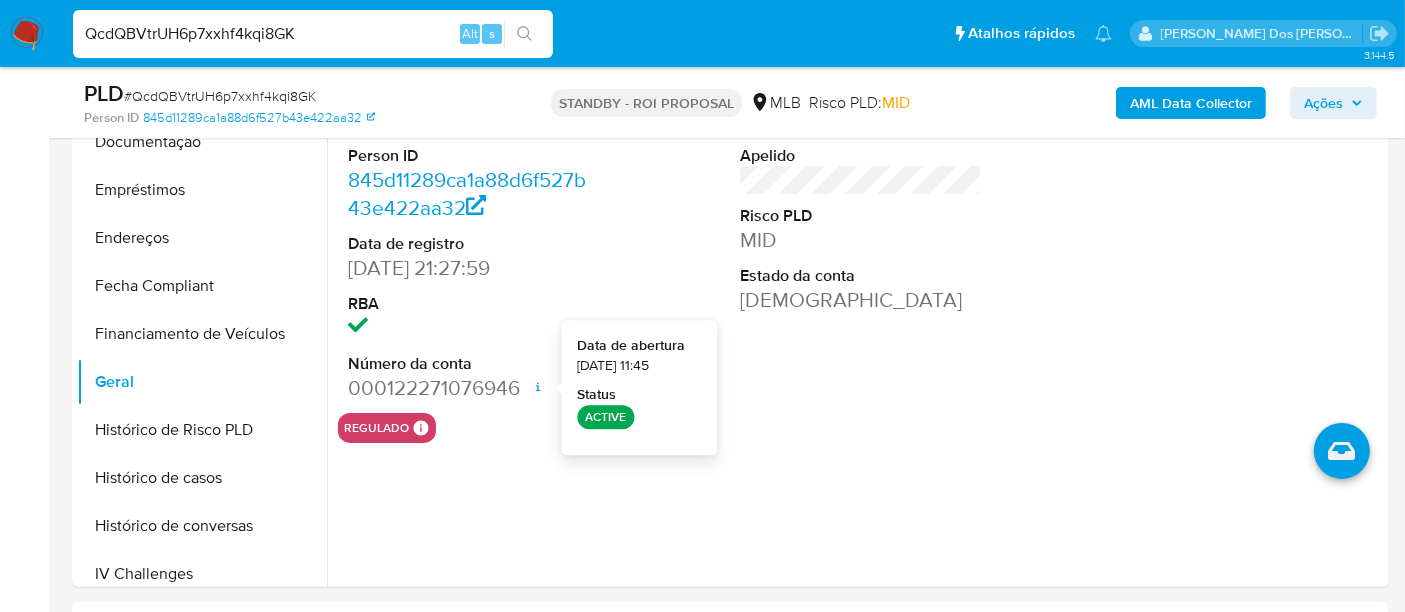 type 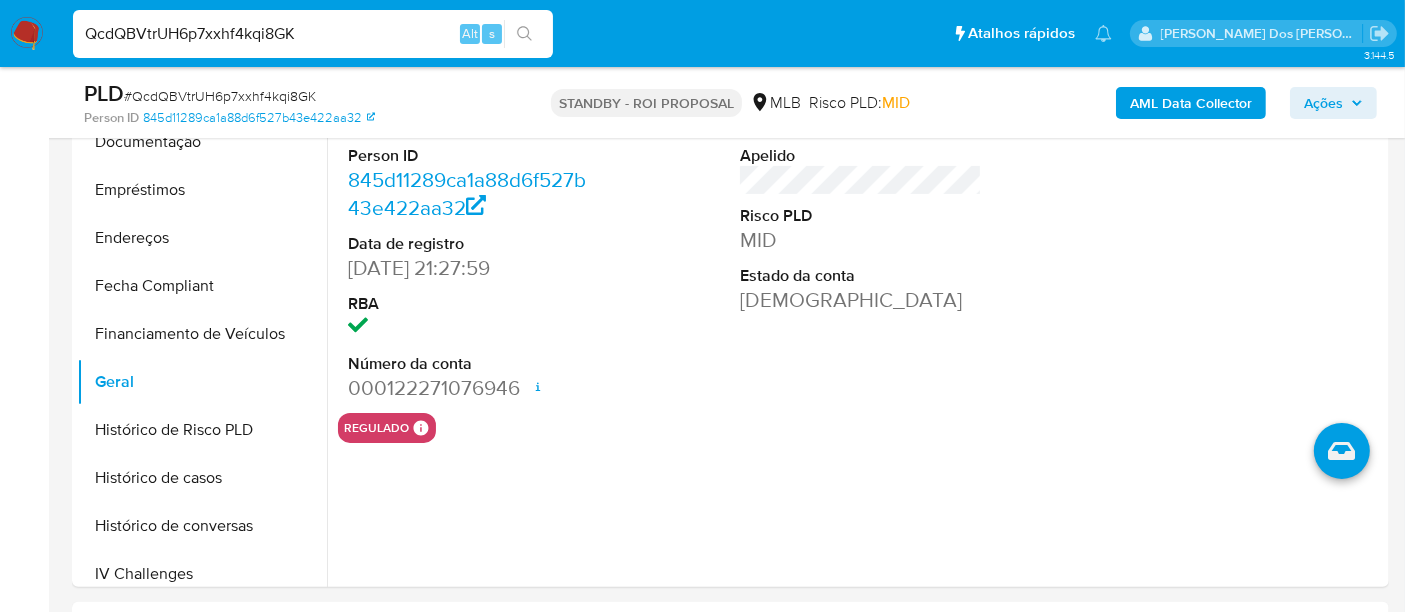 click on "QcdQBVtrUH6p7xxhf4kqi8GK" at bounding box center [313, 34] 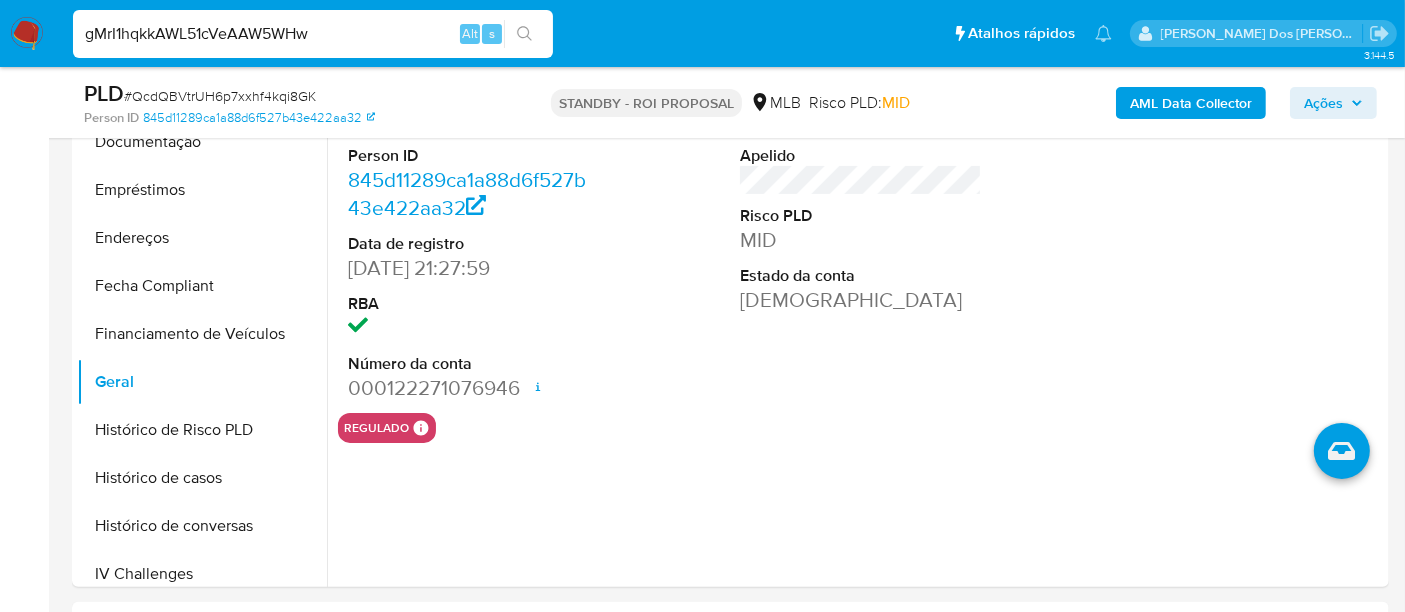 type on "gMrI1hqkkAWL51cVeAAW5WHw" 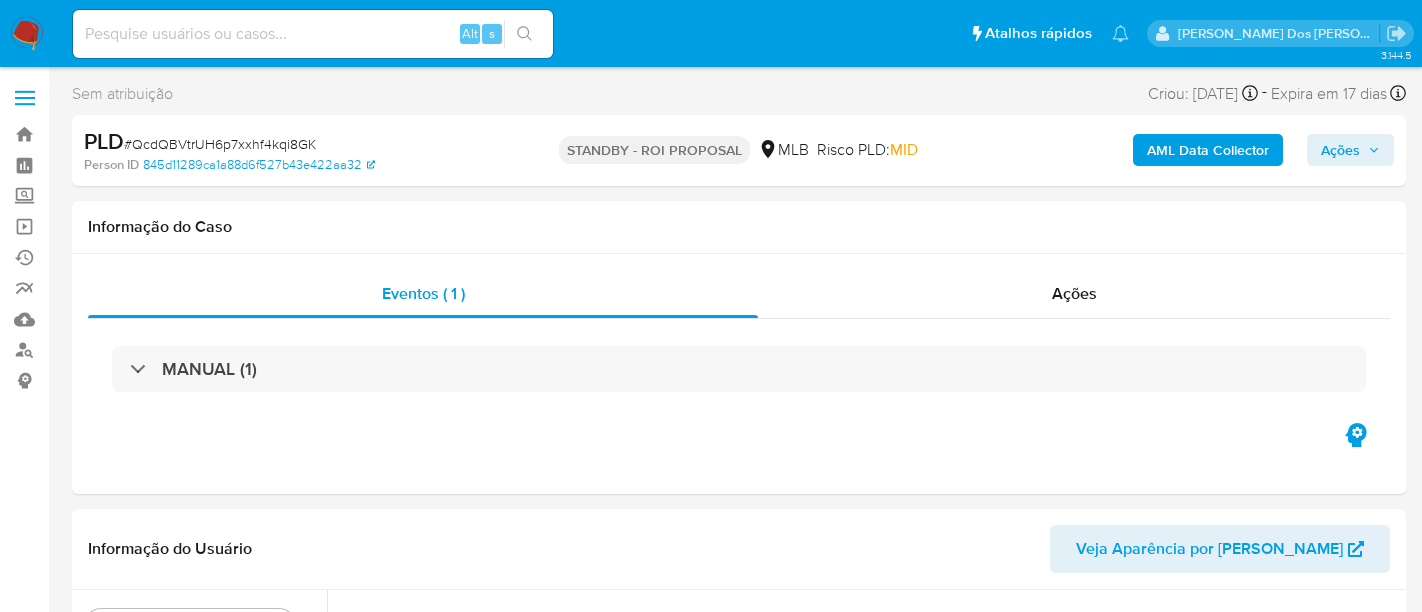 select on "10" 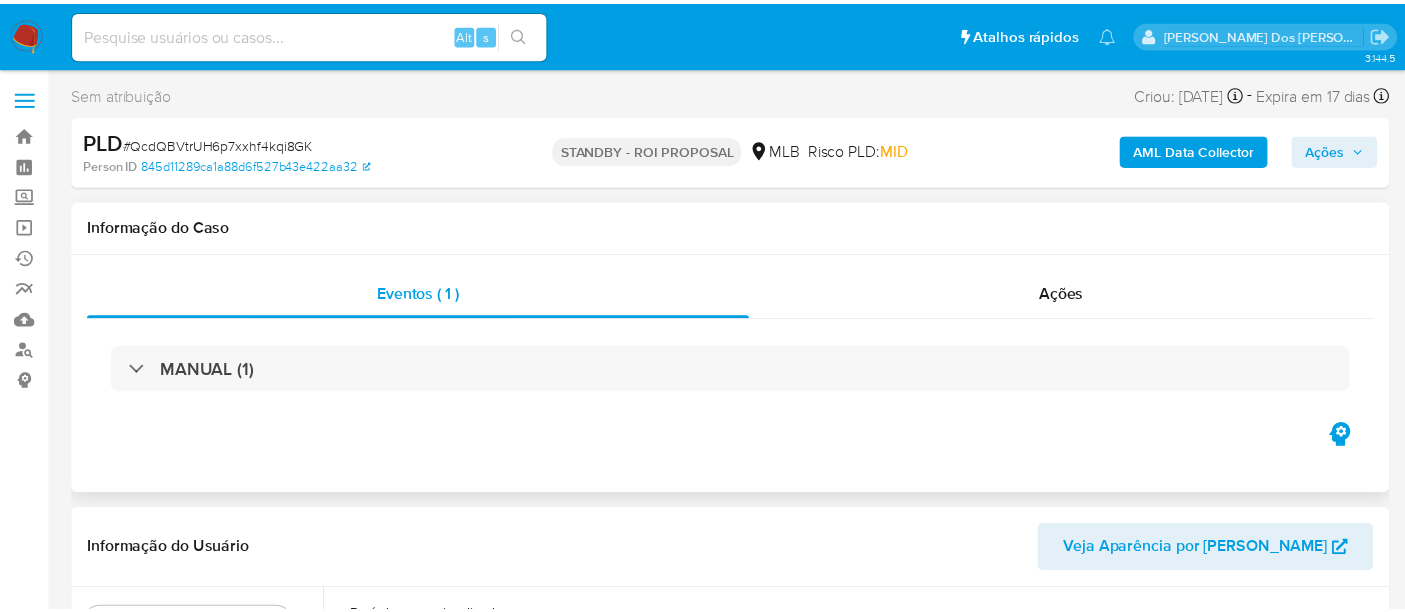 scroll, scrollTop: 0, scrollLeft: 0, axis: both 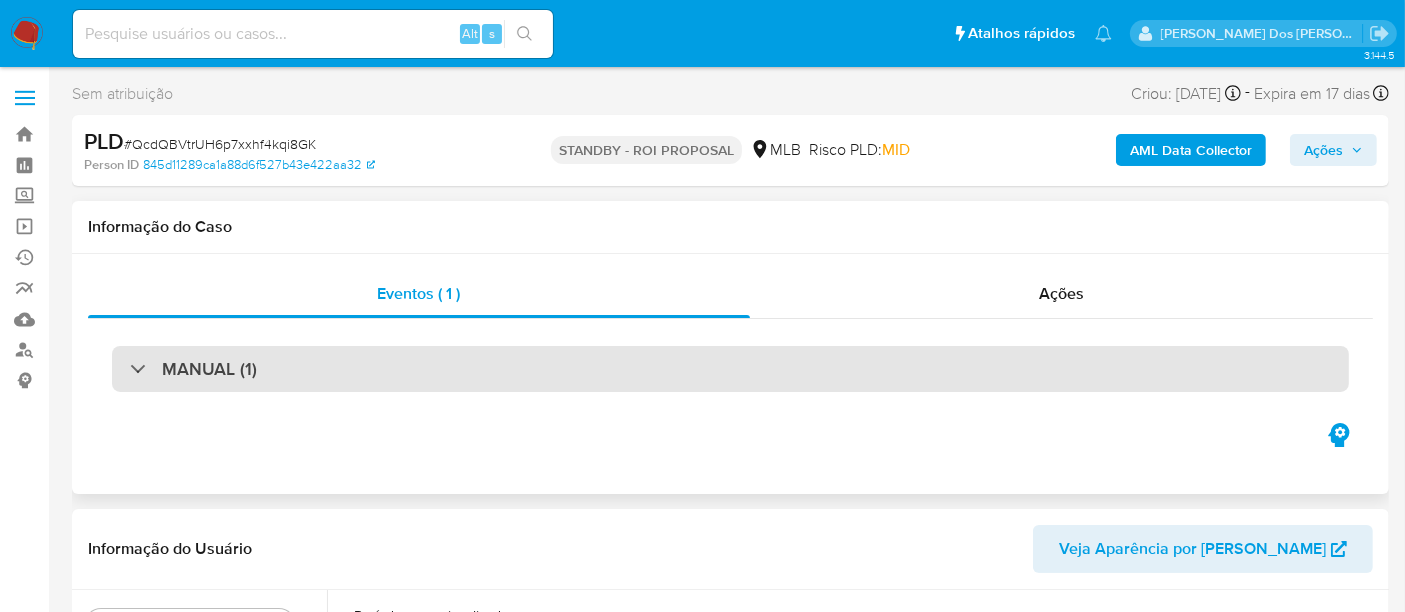 click on "MANUAL (1)" at bounding box center (730, 369) 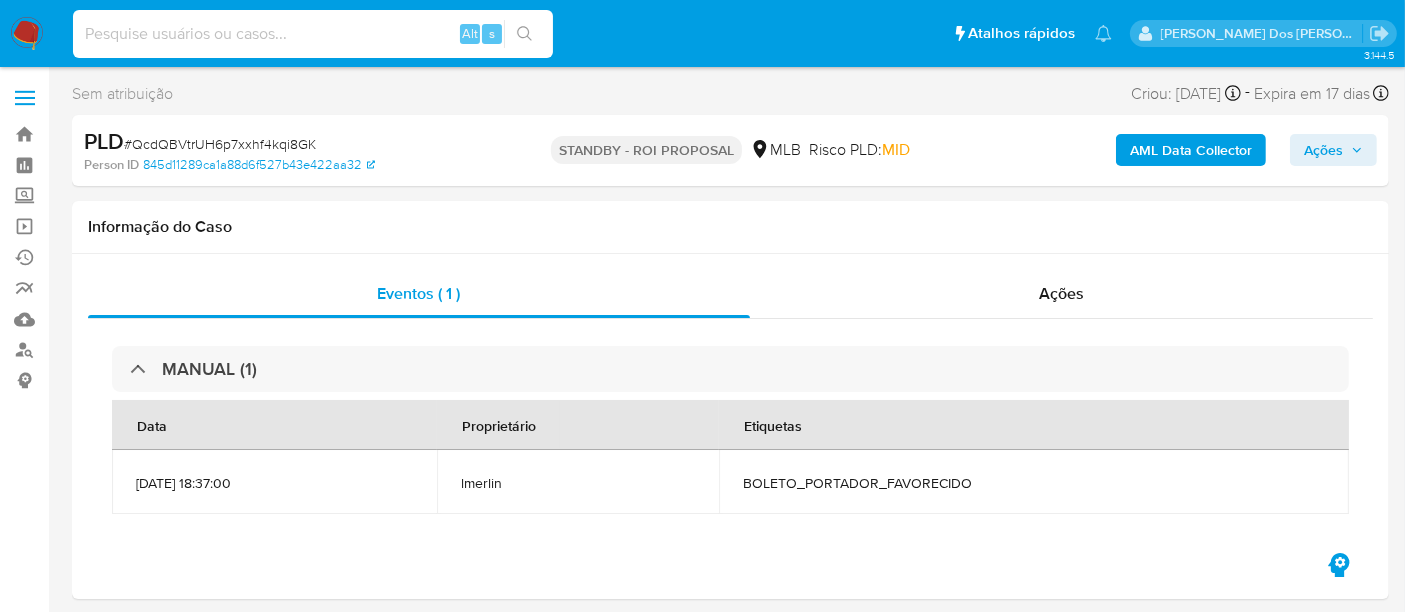 click at bounding box center (313, 34) 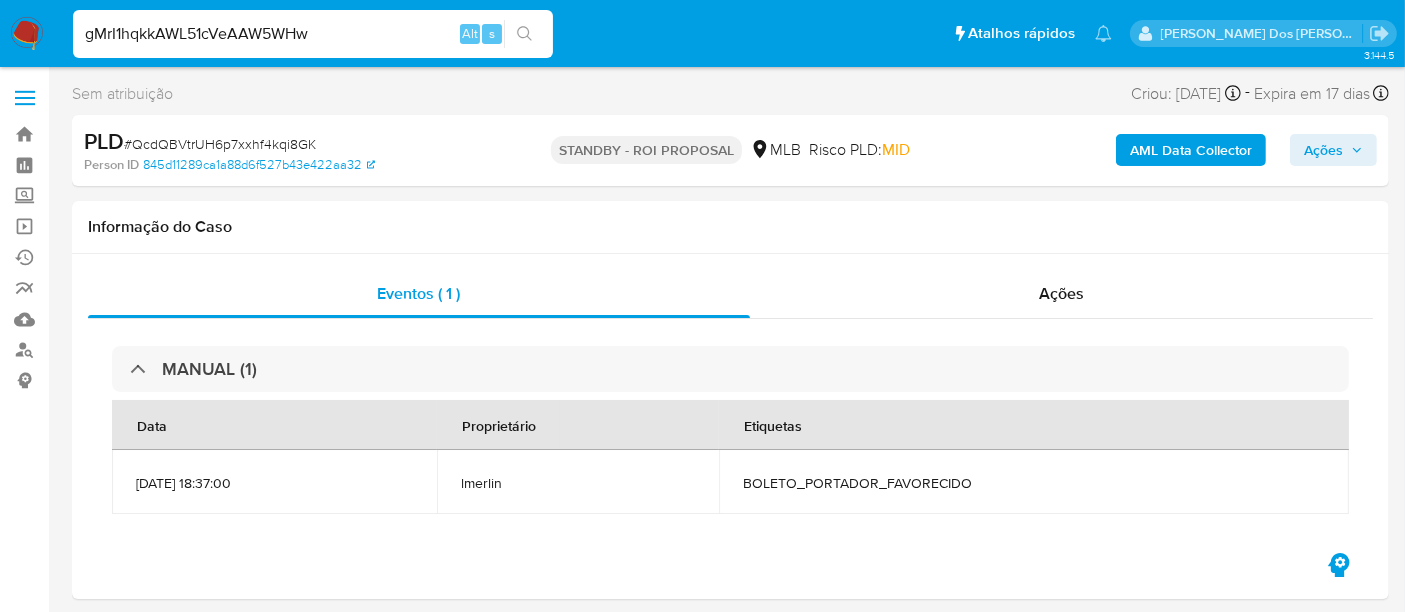 type on "gMrI1hqkkAWL51cVeAAW5WHw" 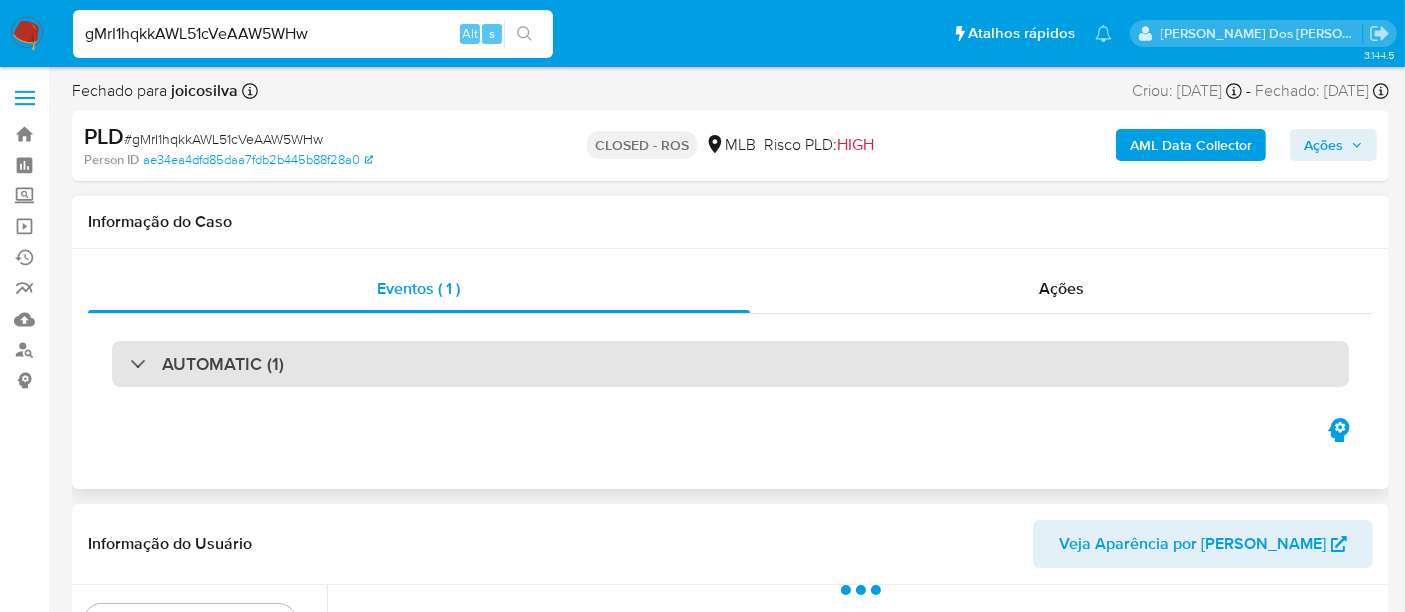 click on "AUTOMATIC (1)" at bounding box center (730, 364) 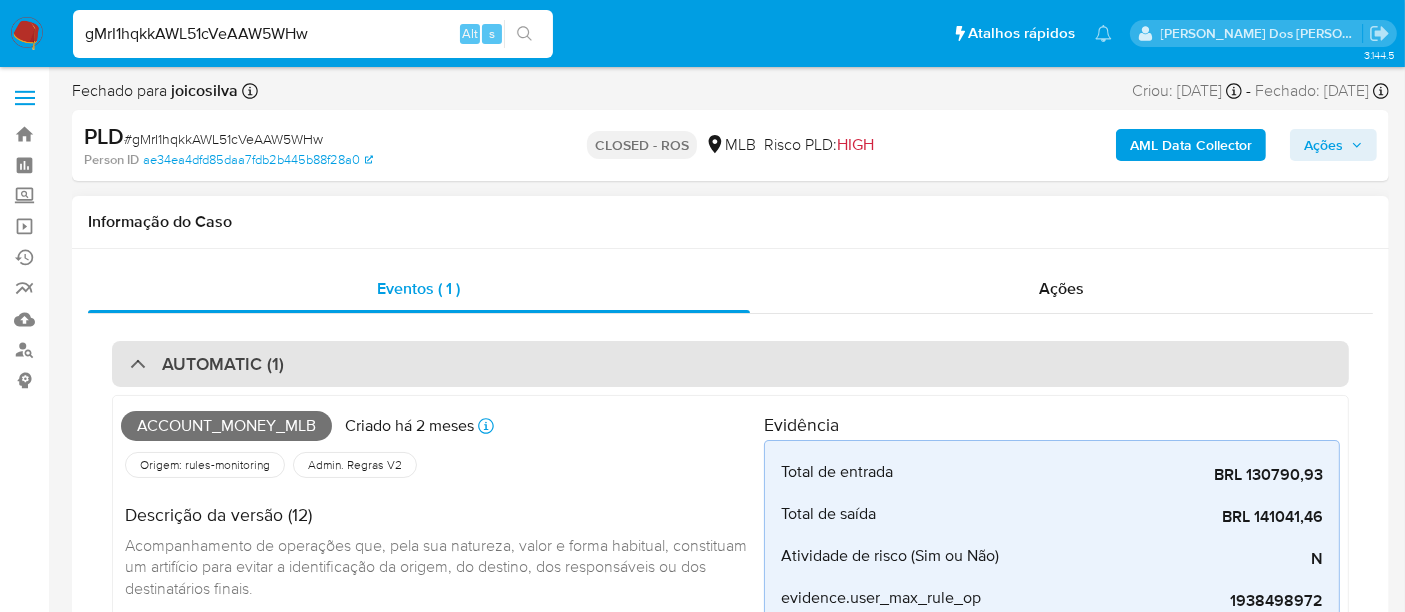 select on "10" 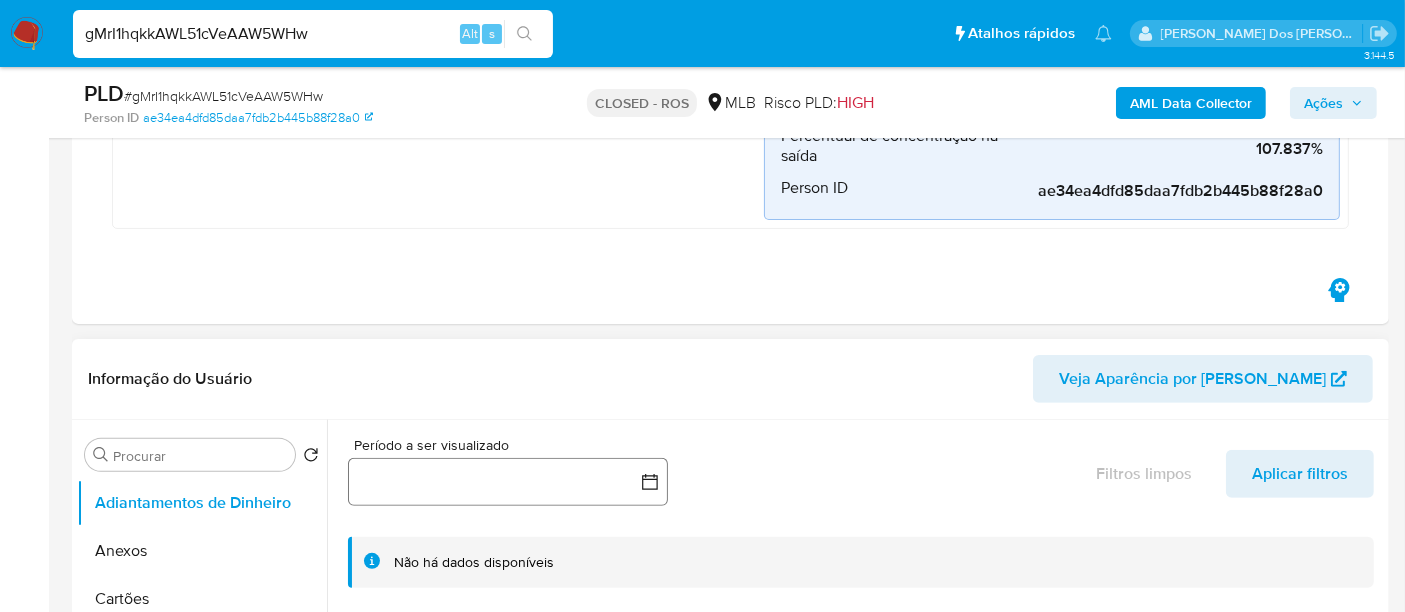 scroll, scrollTop: 666, scrollLeft: 0, axis: vertical 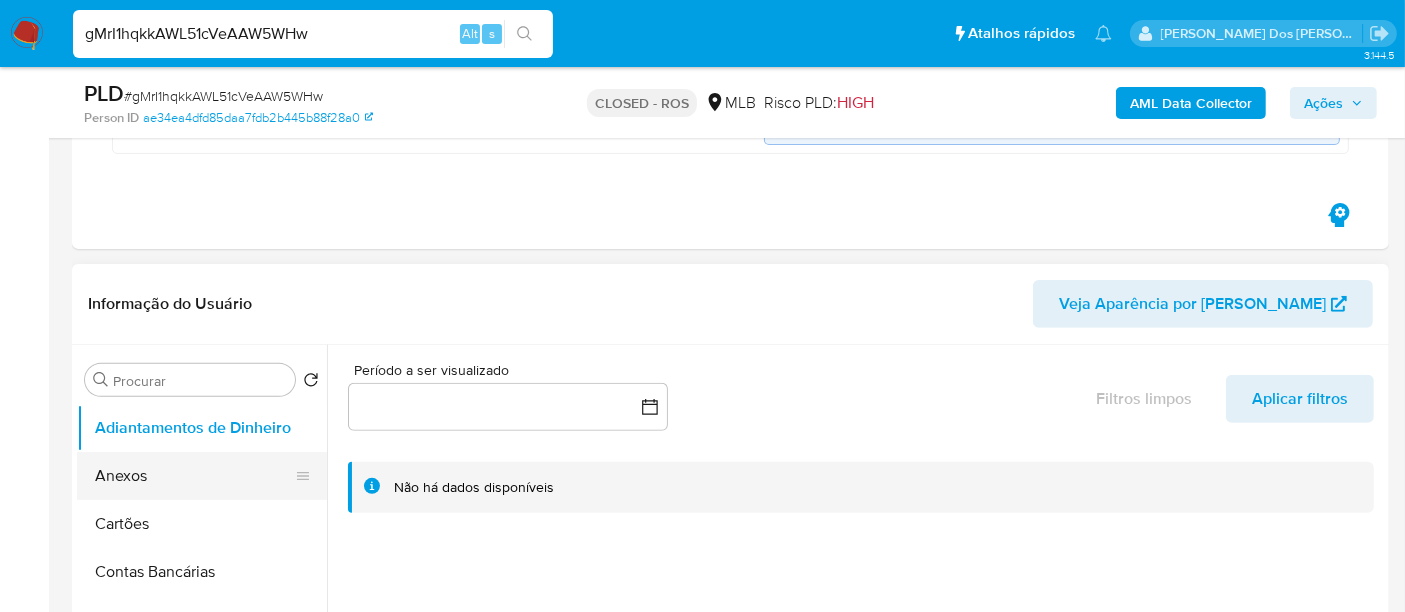 click on "Anexos" at bounding box center [194, 476] 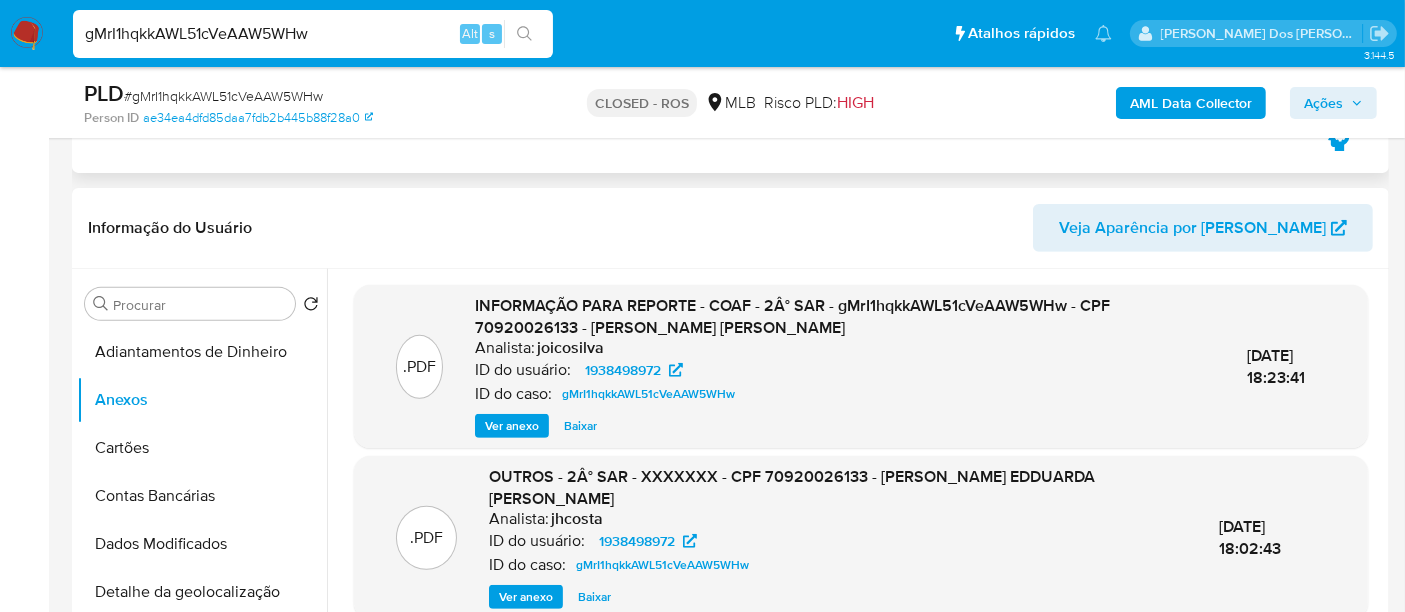 scroll, scrollTop: 777, scrollLeft: 0, axis: vertical 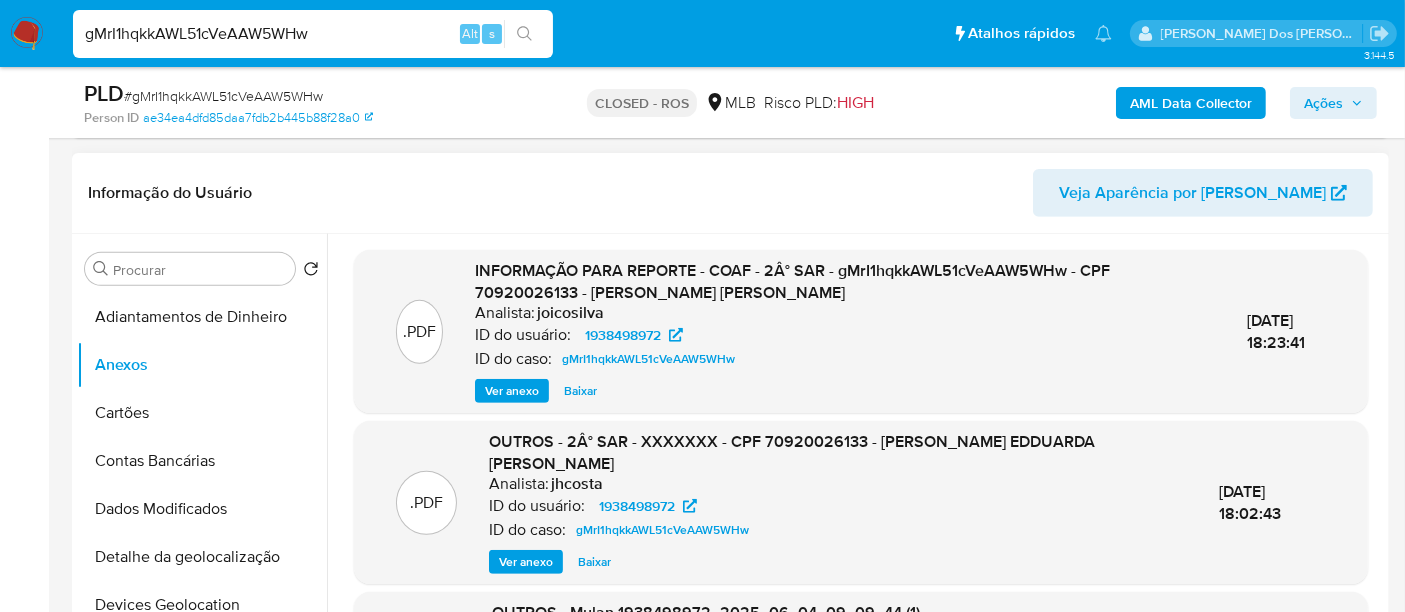click on "Ver anexo" at bounding box center (512, 391) 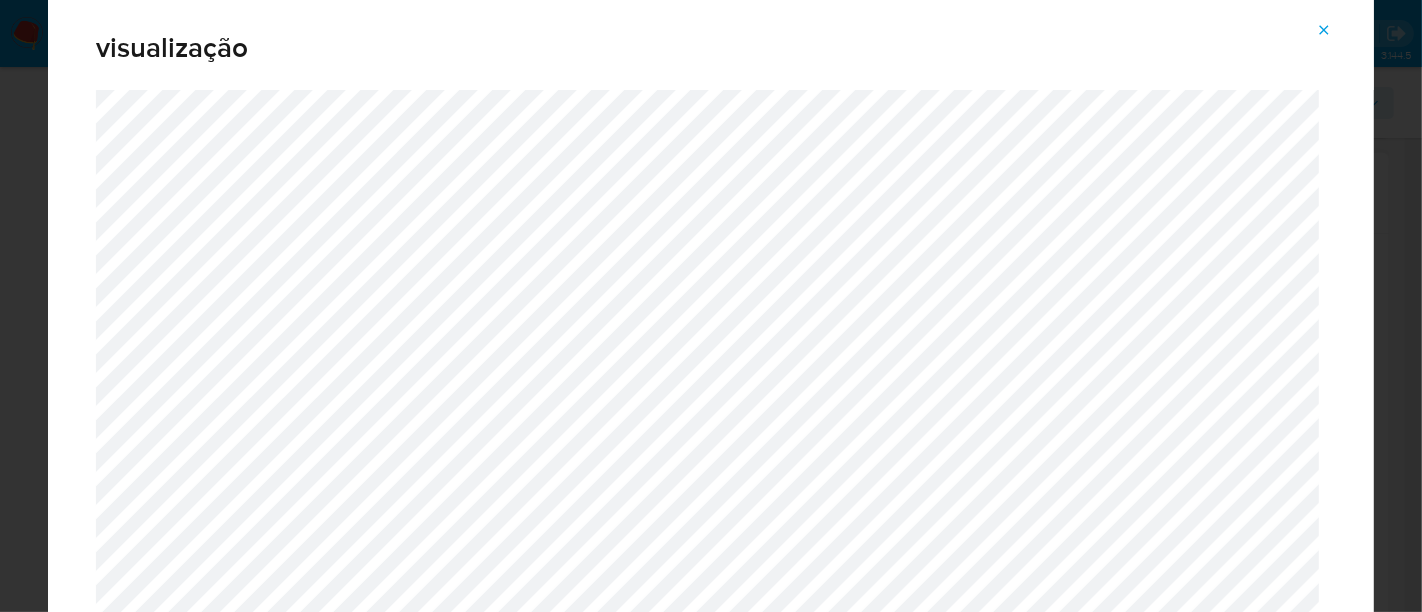 click 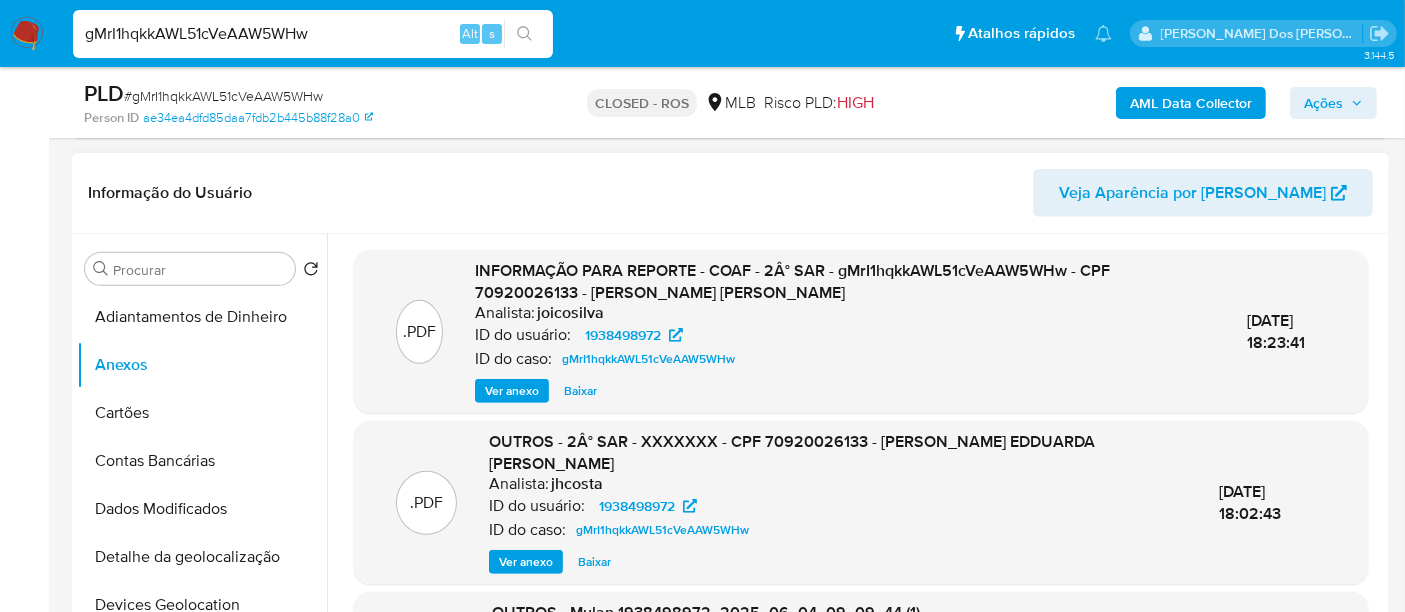 click on "gMrI1hqkkAWL51cVeAAW5WHw" at bounding box center (313, 34) 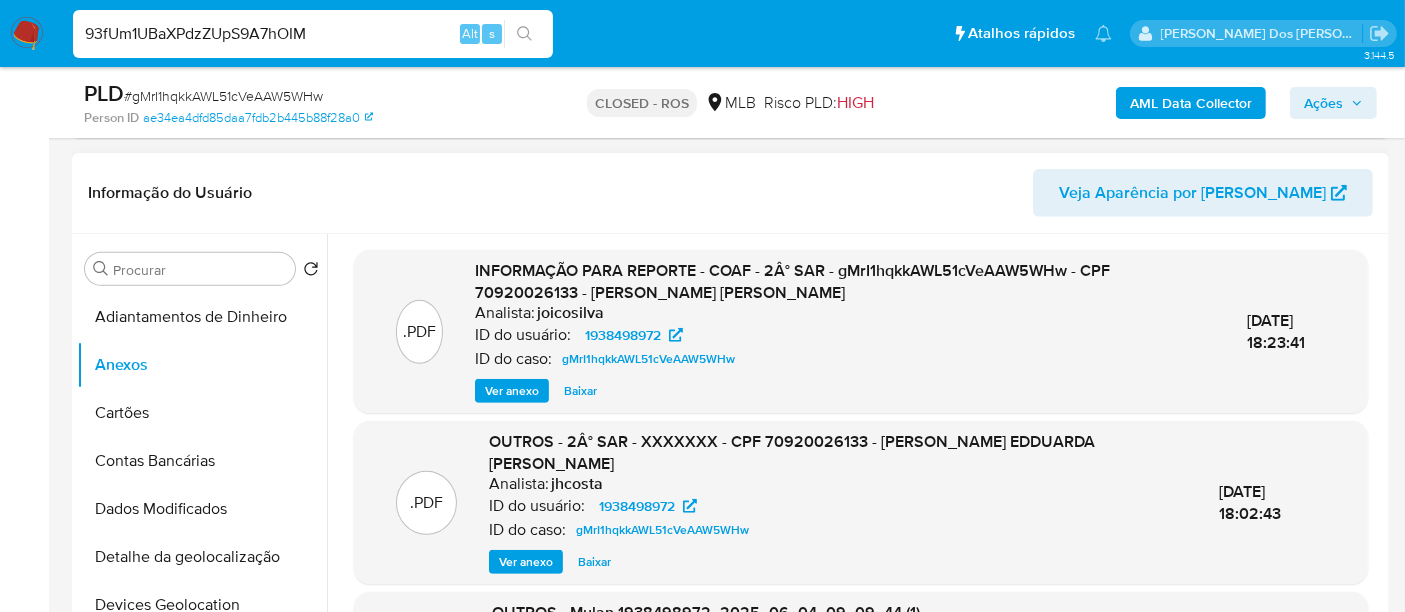type on "93fUm1UBaXPdzZUpS9A7hOIM" 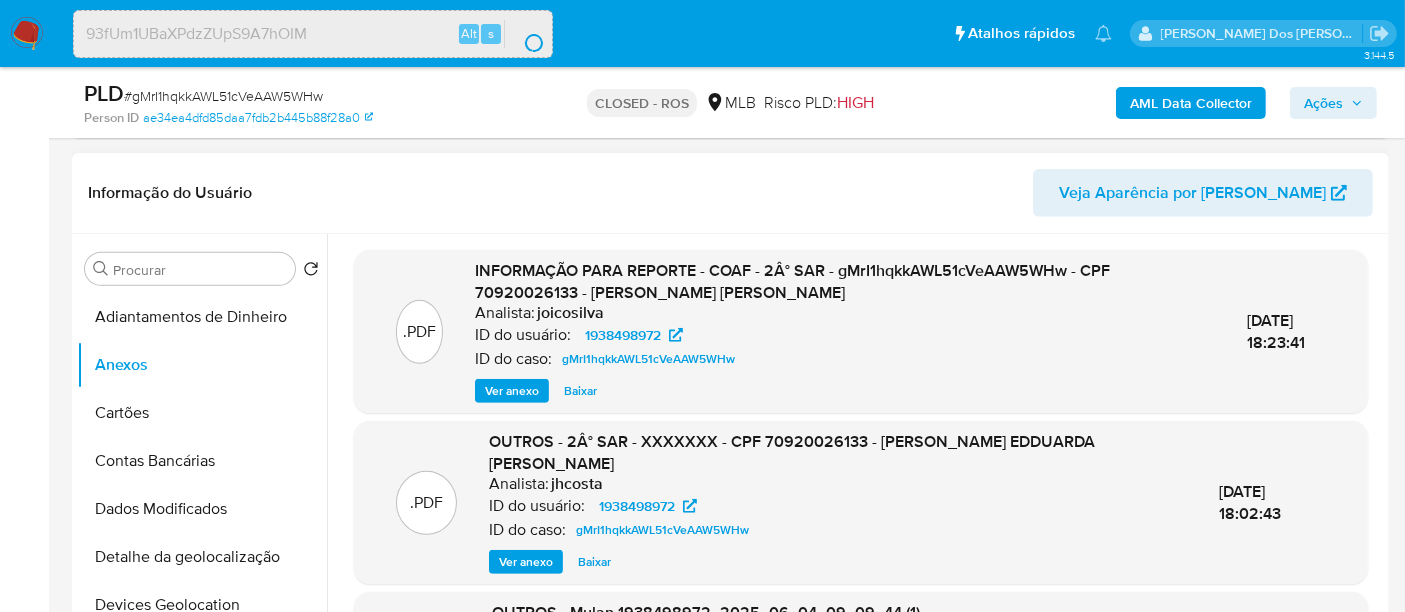 scroll, scrollTop: 0, scrollLeft: 0, axis: both 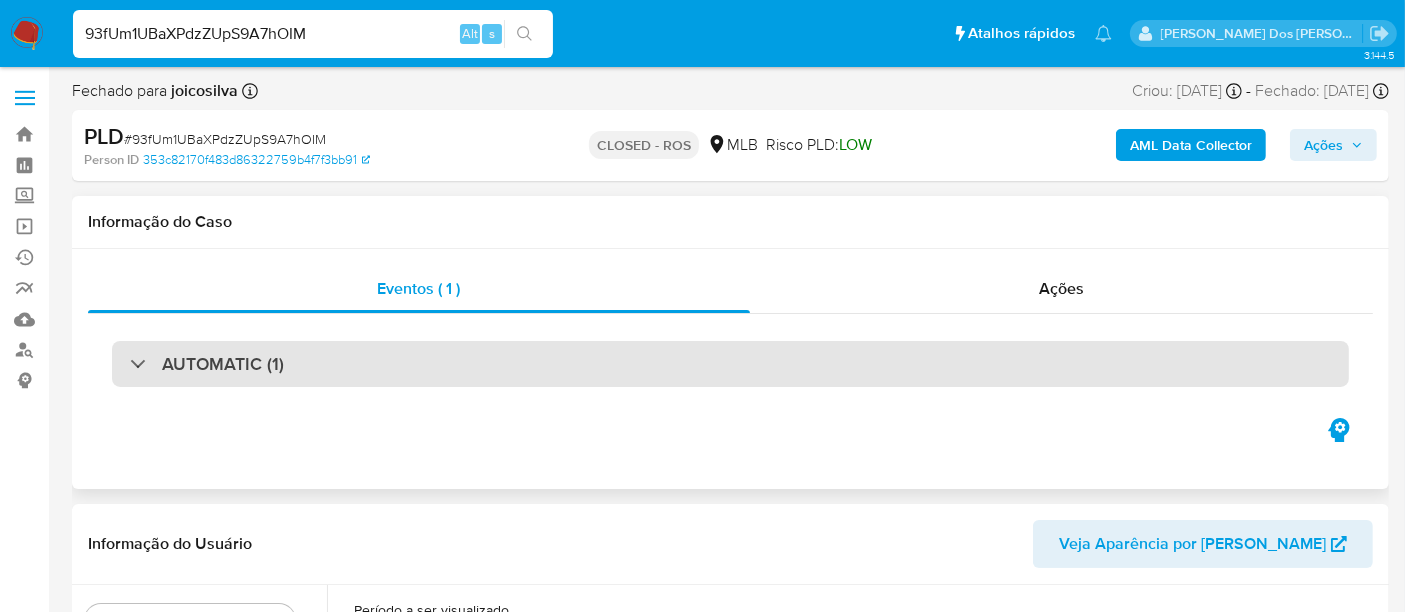click on "AUTOMATIC (1)" at bounding box center (730, 364) 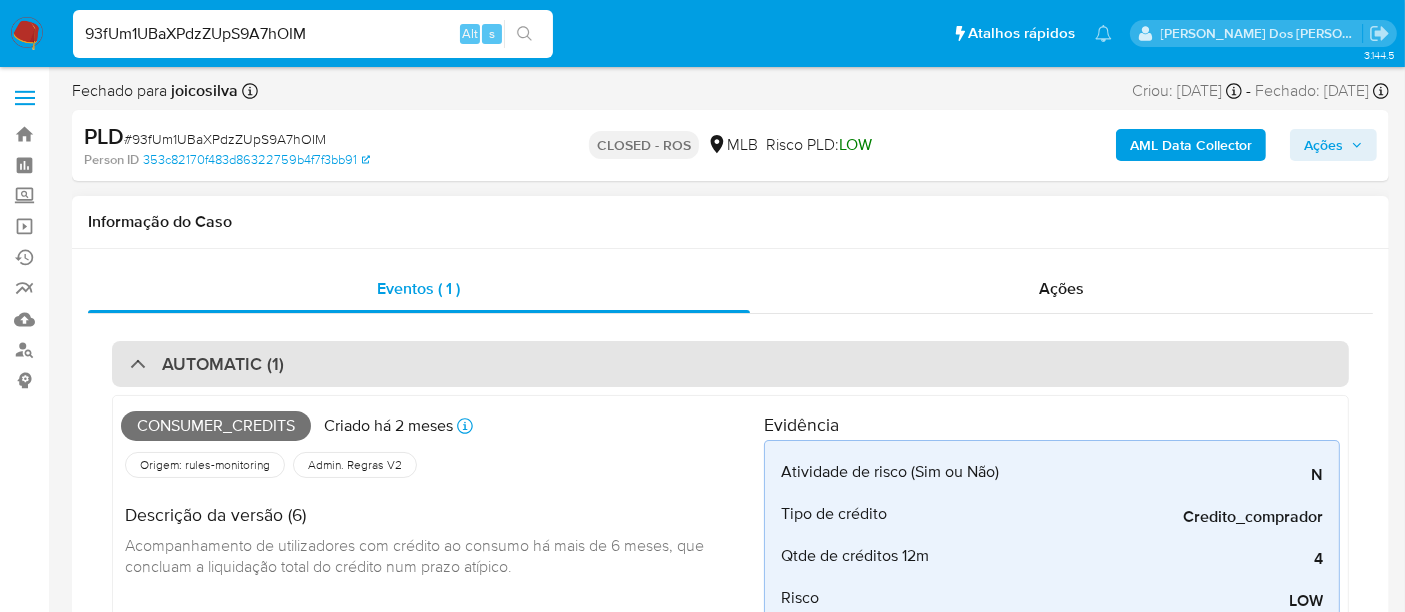 select on "10" 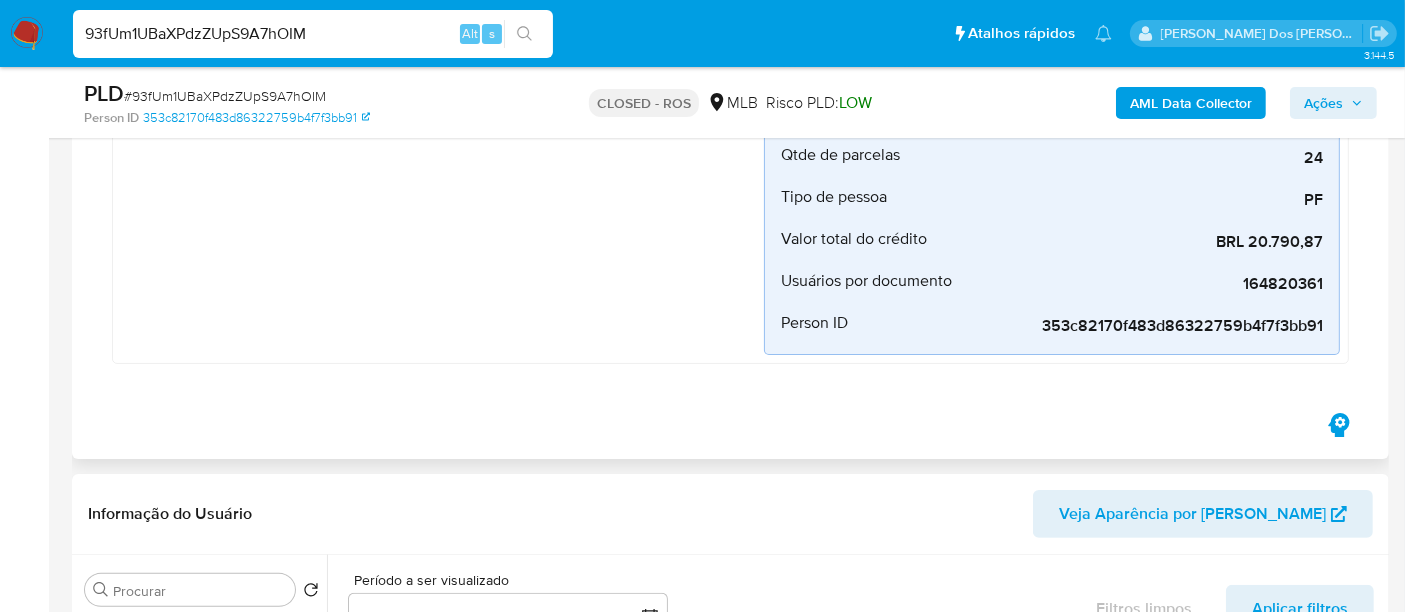 scroll, scrollTop: 555, scrollLeft: 0, axis: vertical 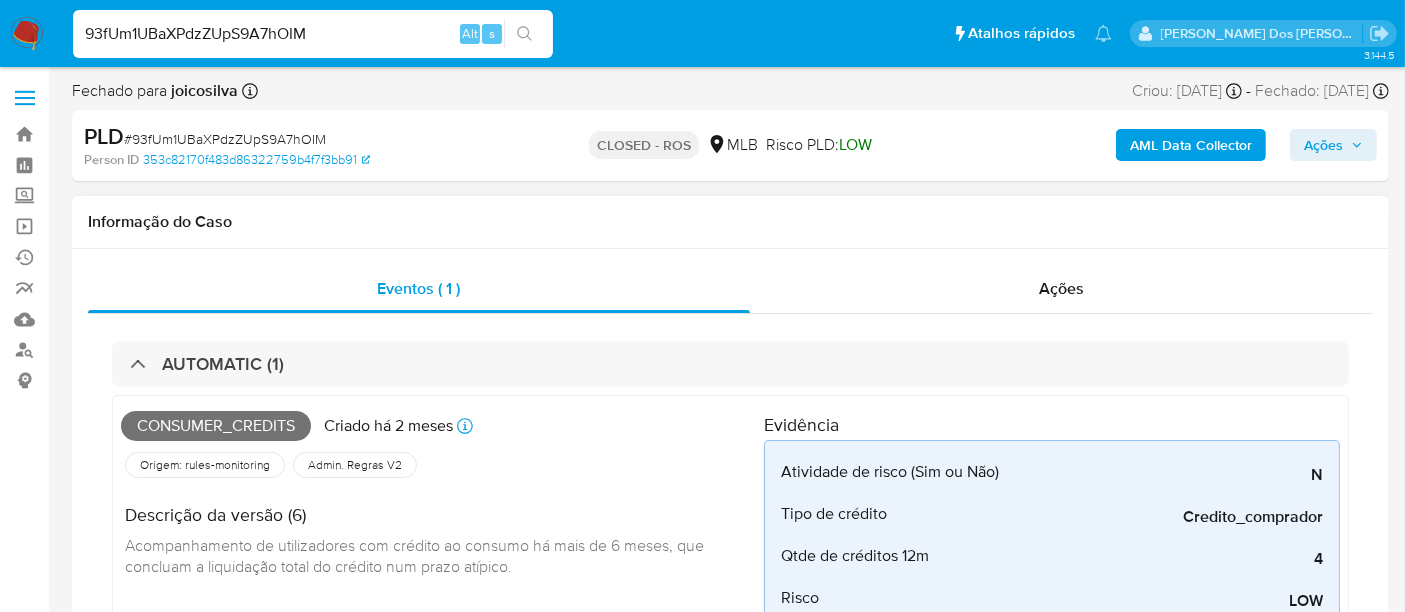 click on "Consumer_credits" at bounding box center (216, 426) 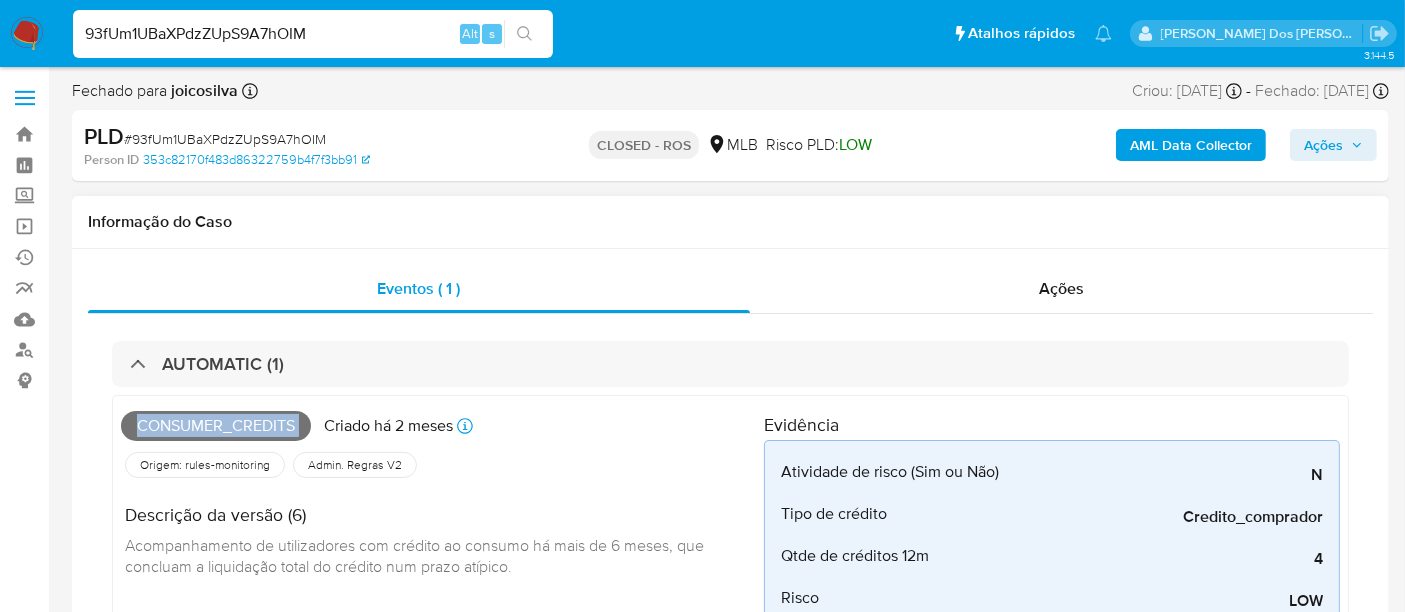 click on "Consumer_credits" at bounding box center [216, 426] 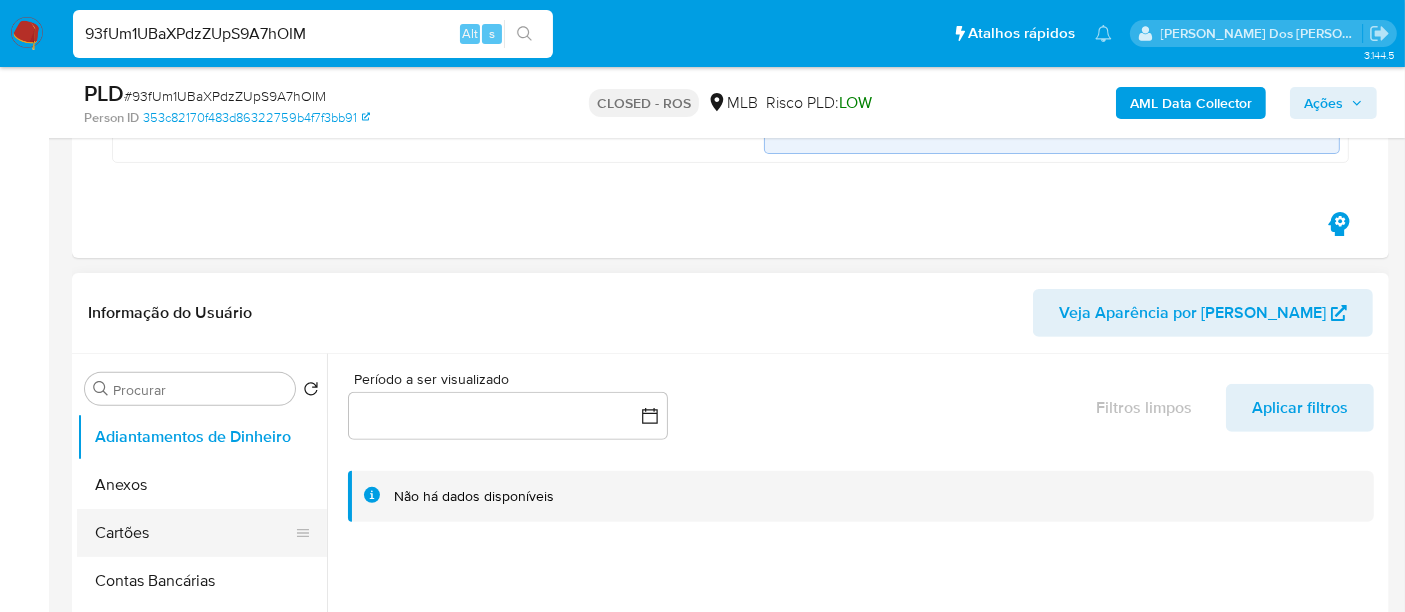 scroll, scrollTop: 666, scrollLeft: 0, axis: vertical 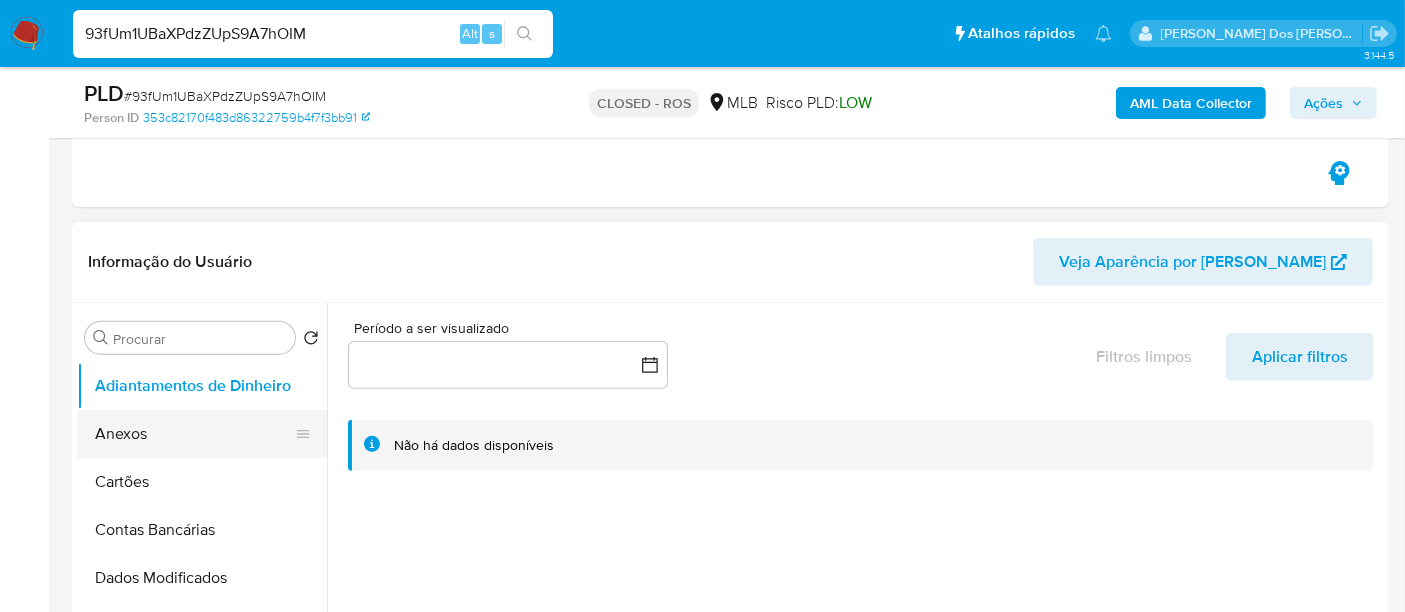 click on "Anexos" at bounding box center [194, 434] 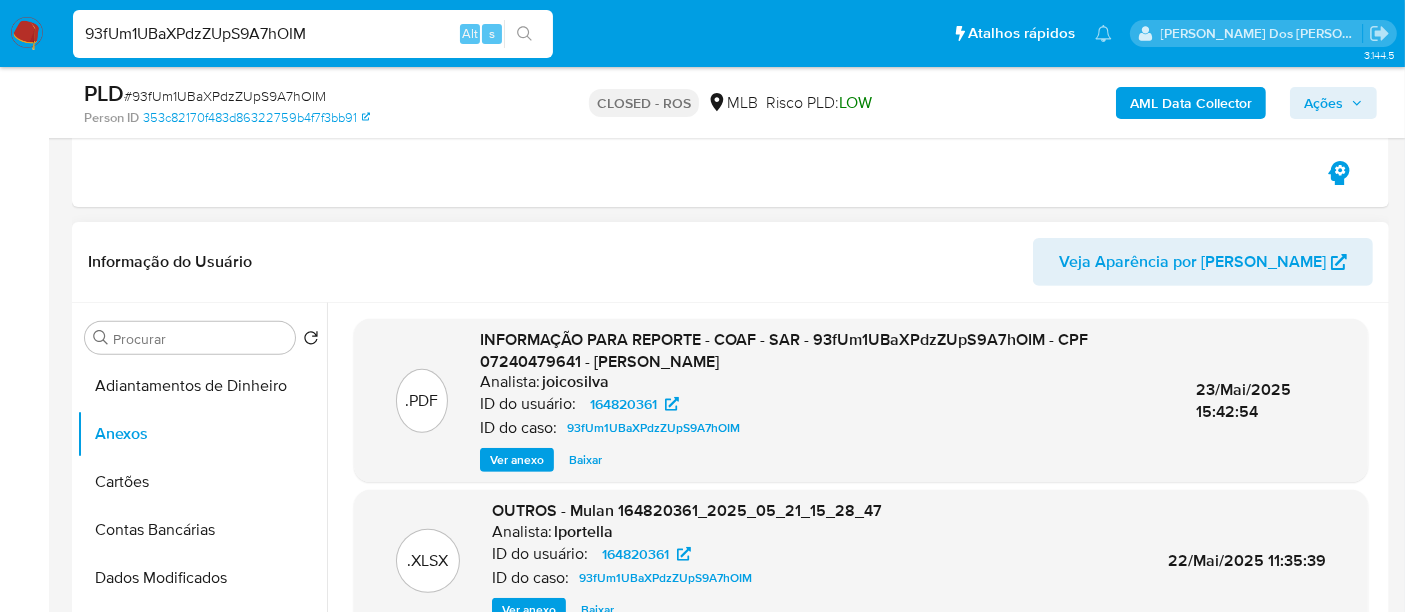 click on "Ver anexo" at bounding box center [517, 460] 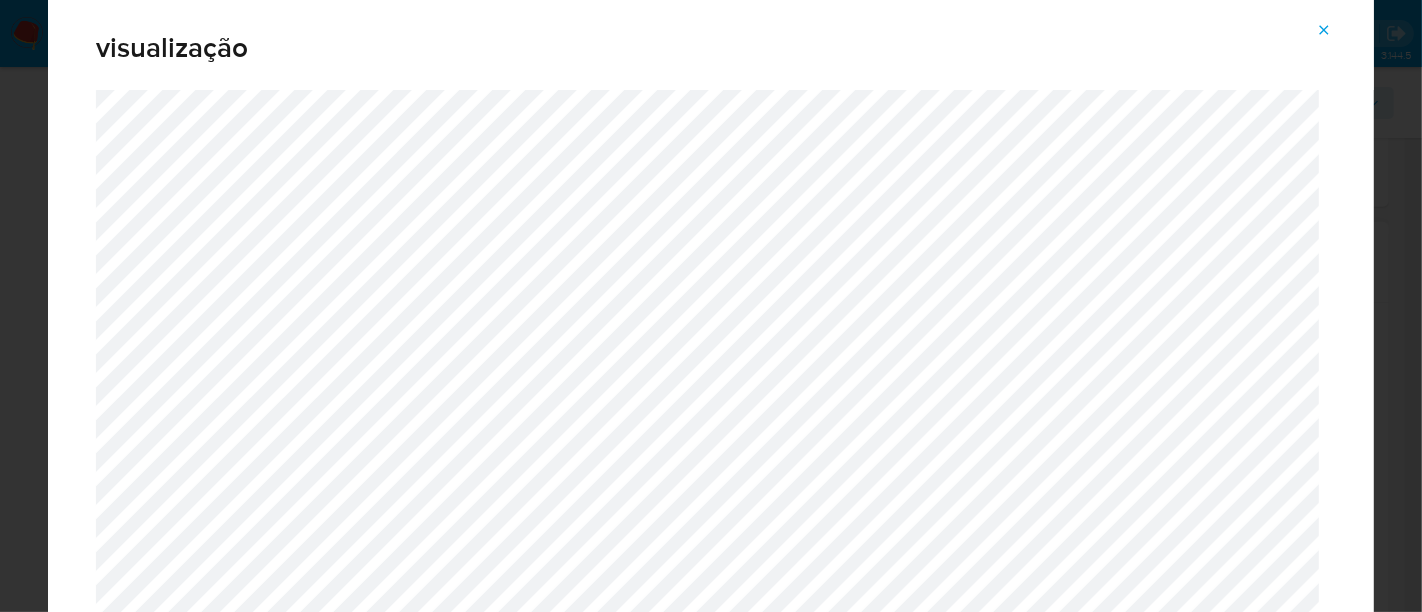 click 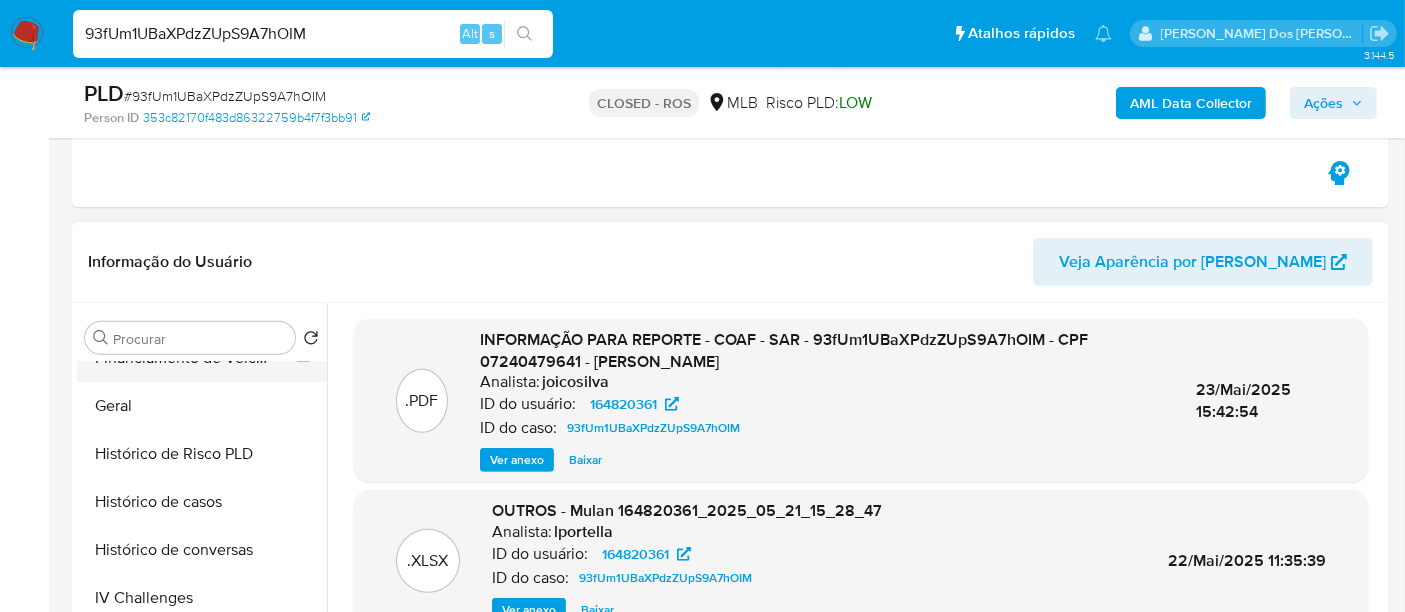 scroll, scrollTop: 666, scrollLeft: 0, axis: vertical 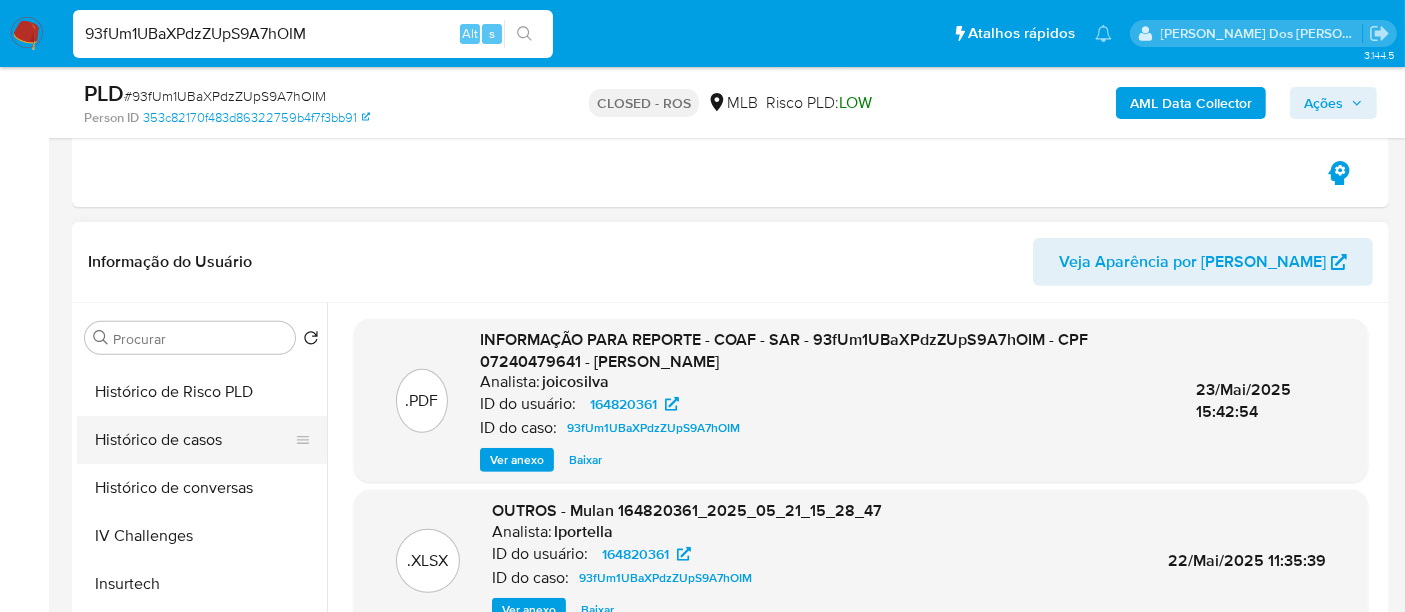 click on "Histórico de casos" at bounding box center (194, 440) 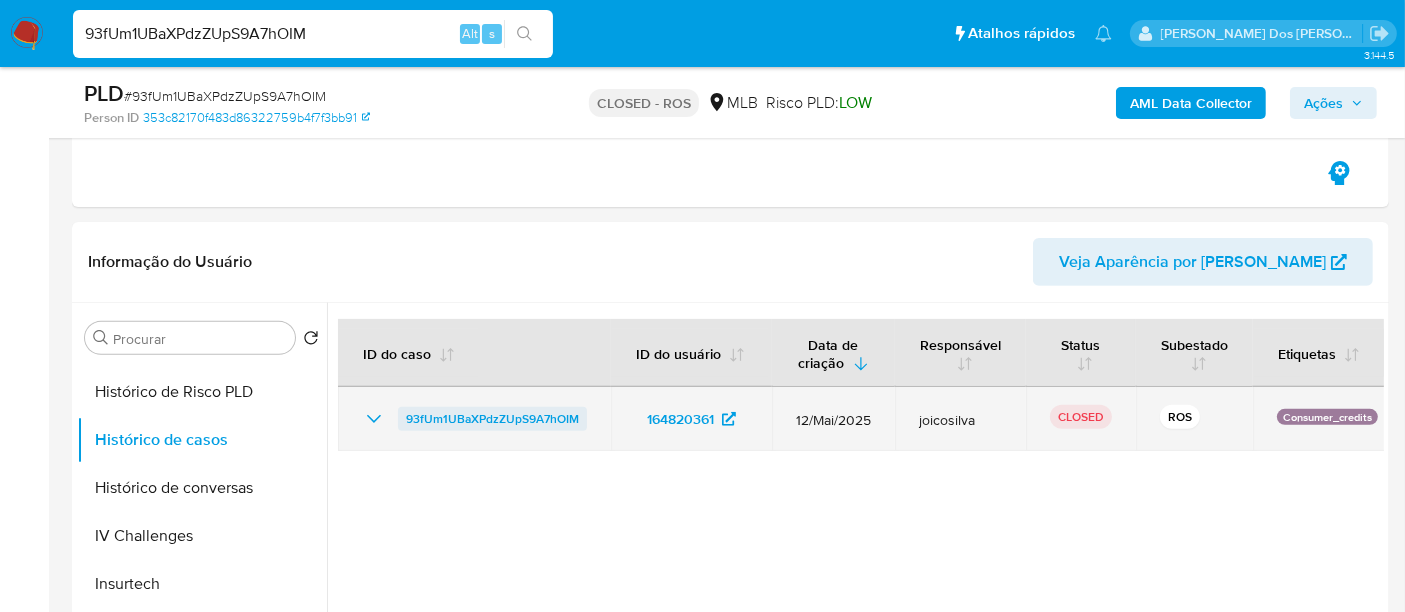 type 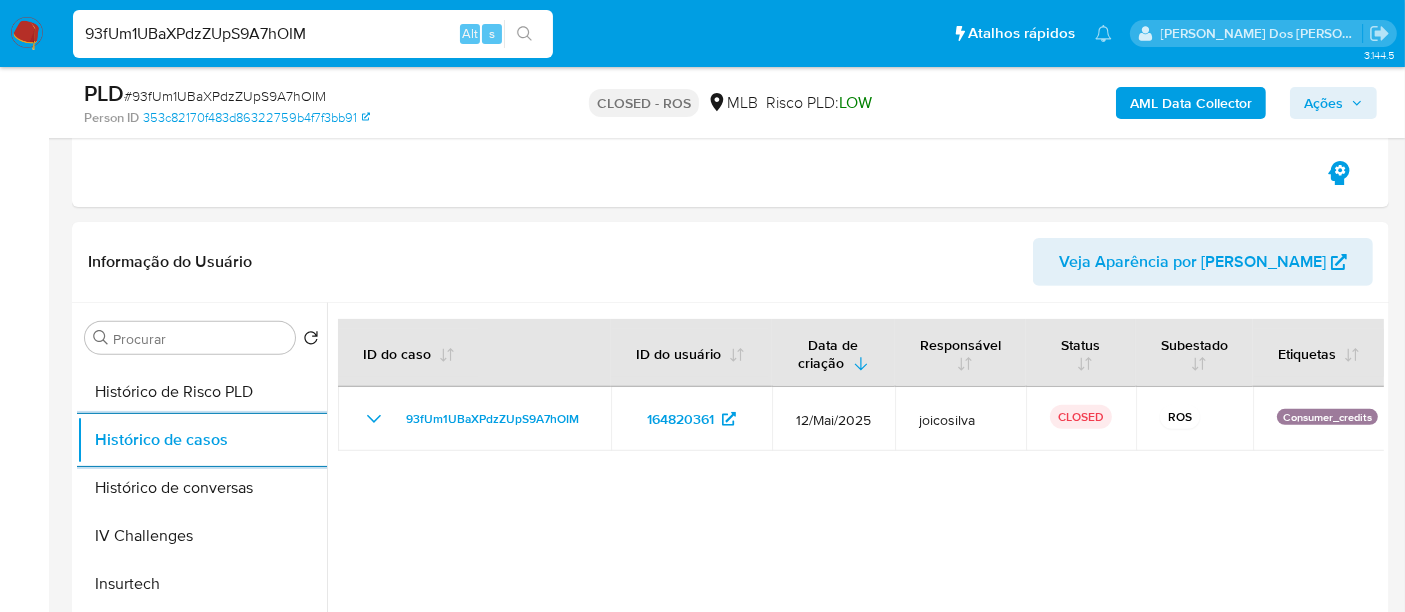 click on "93fUm1UBaXPdzZUpS9A7hOIM" at bounding box center [313, 34] 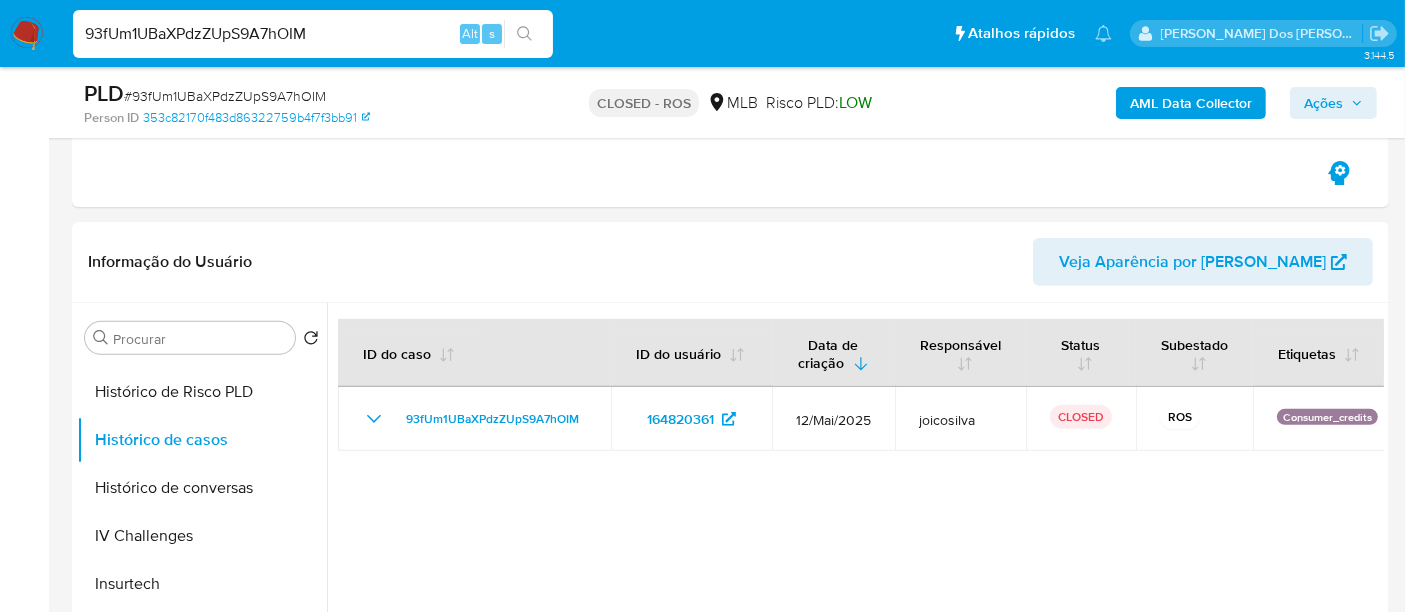 click on "93fUm1UBaXPdzZUpS9A7hOIM" at bounding box center (313, 34) 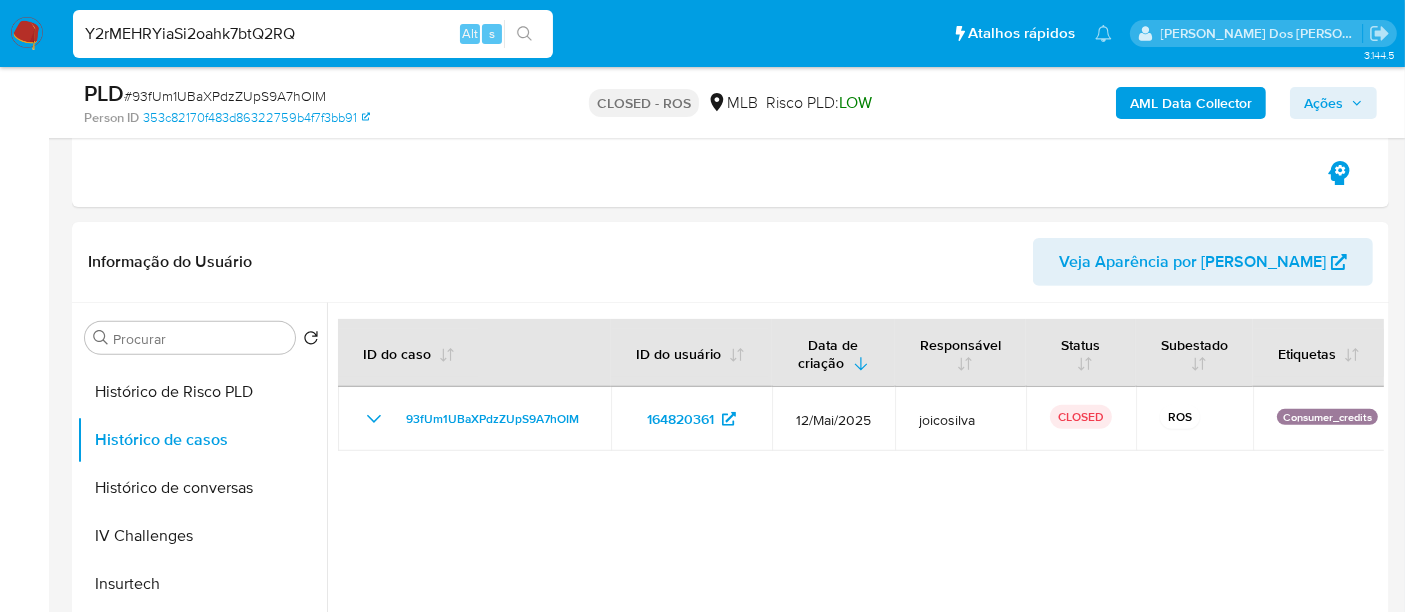 type on "Y2rMEHRYiaSi2oahk7btQ2RQ" 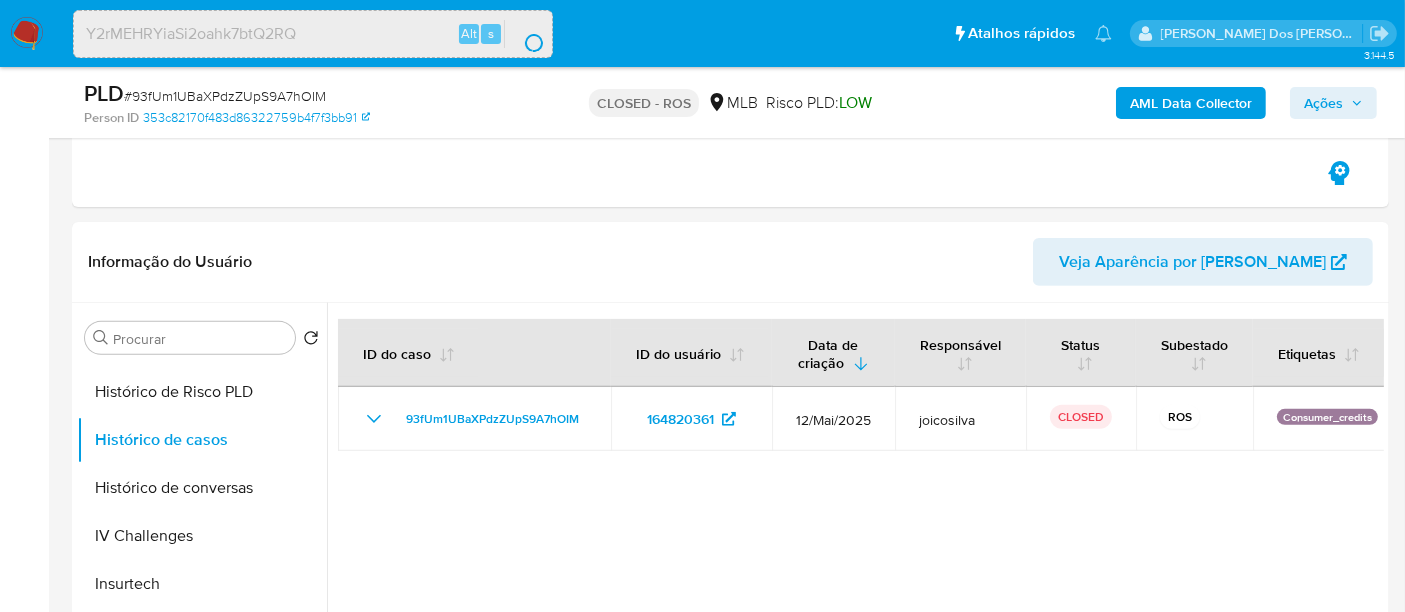 scroll, scrollTop: 0, scrollLeft: 0, axis: both 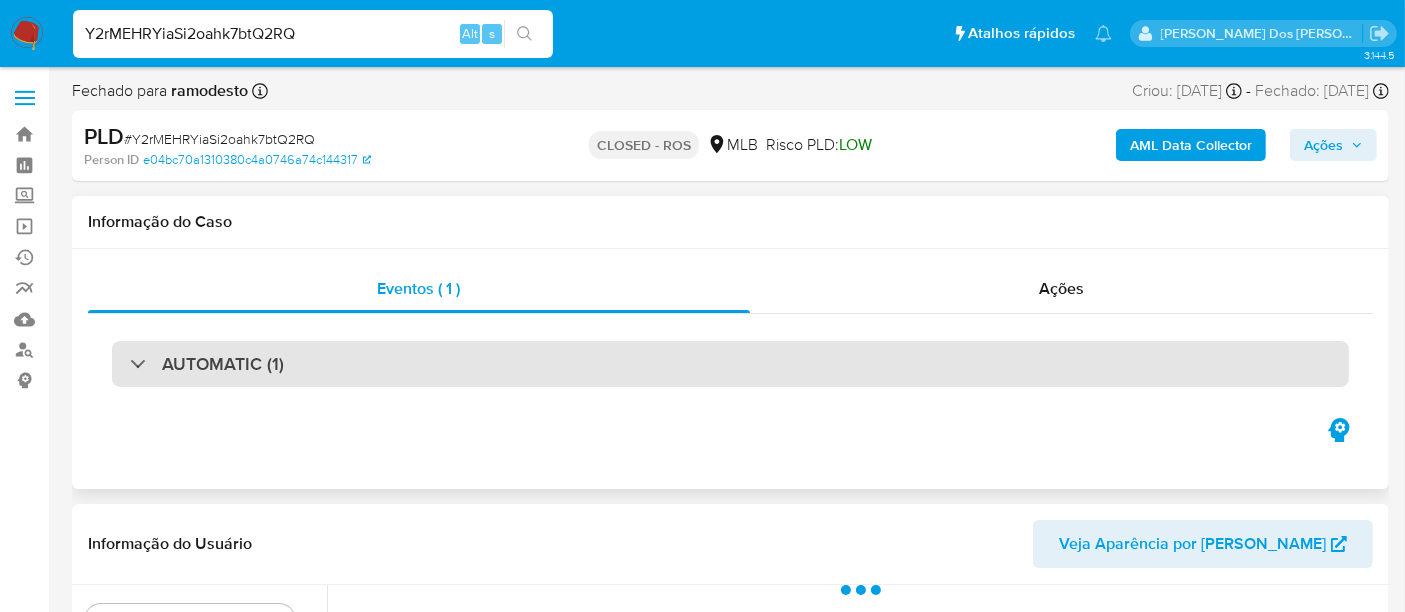 click on "AUTOMATIC (1)" at bounding box center (730, 364) 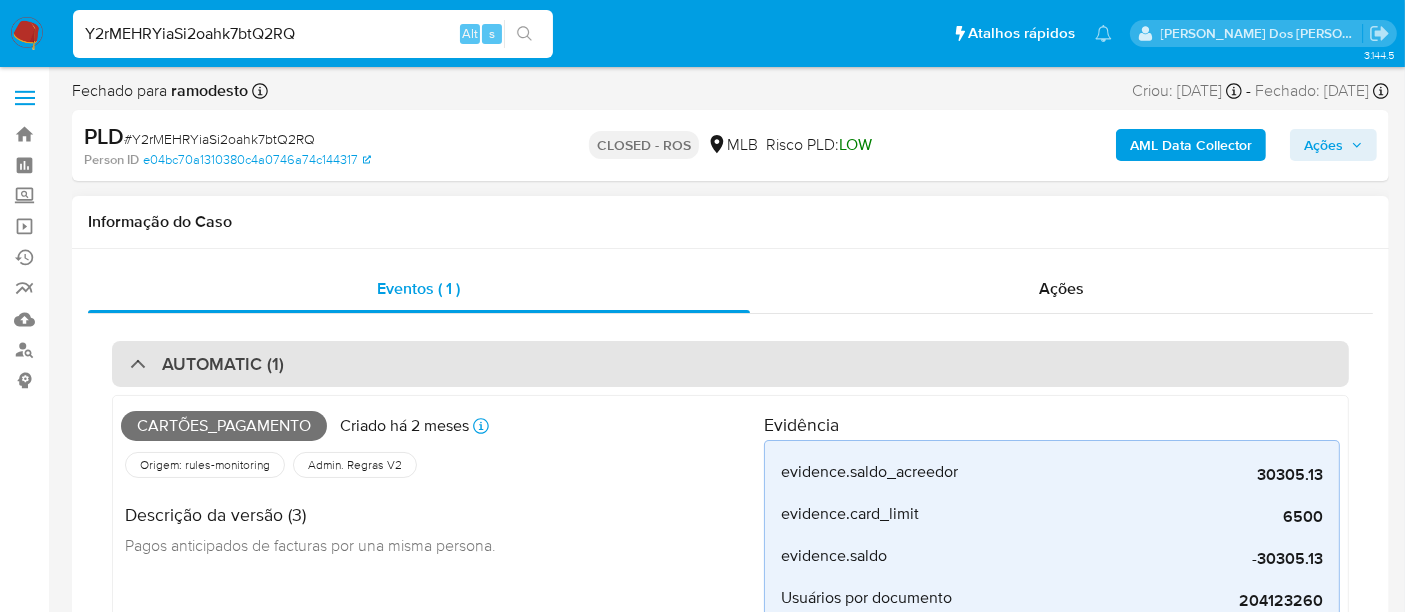 select on "10" 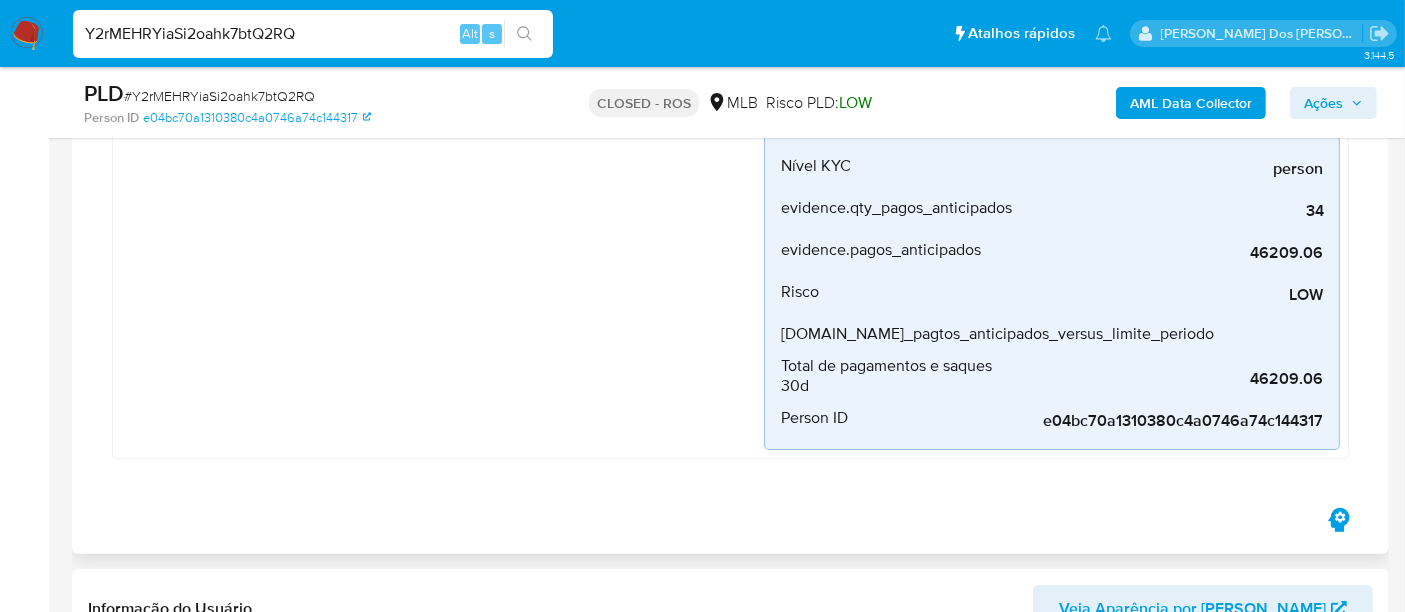 scroll, scrollTop: 555, scrollLeft: 0, axis: vertical 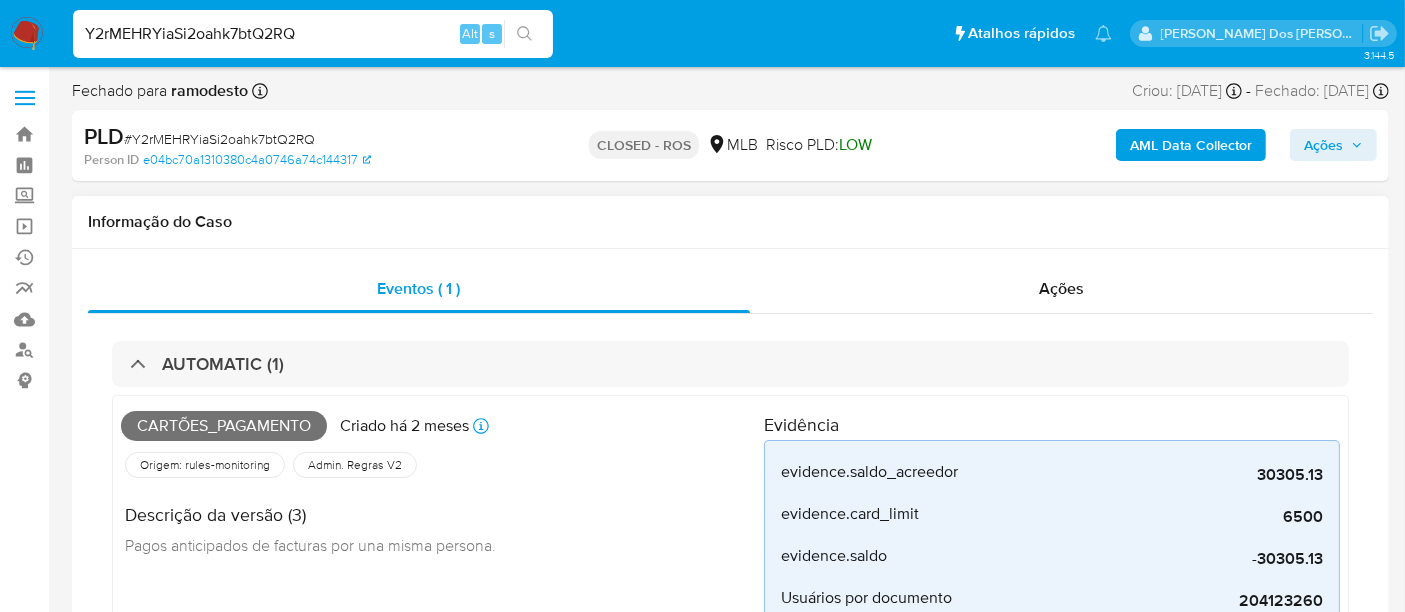 click on "Cartões_pagamento" at bounding box center [224, 426] 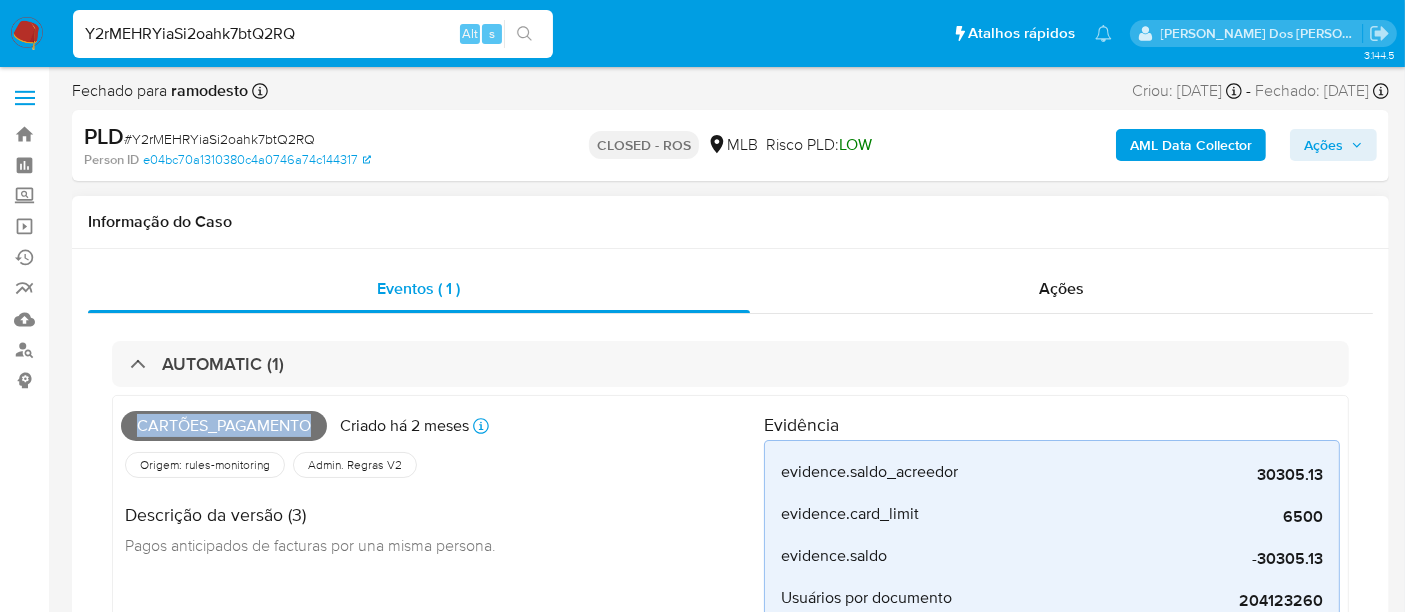 click on "Cartões_pagamento" at bounding box center [224, 426] 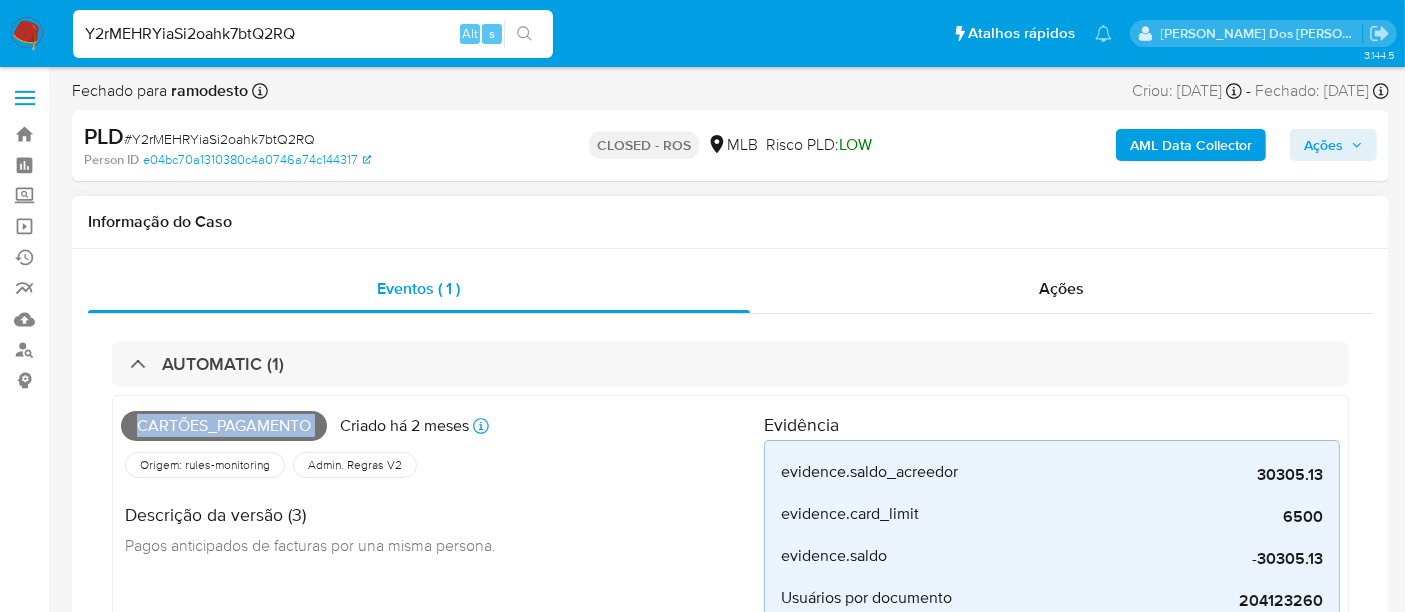 click on "Cartões_pagamento" at bounding box center (224, 426) 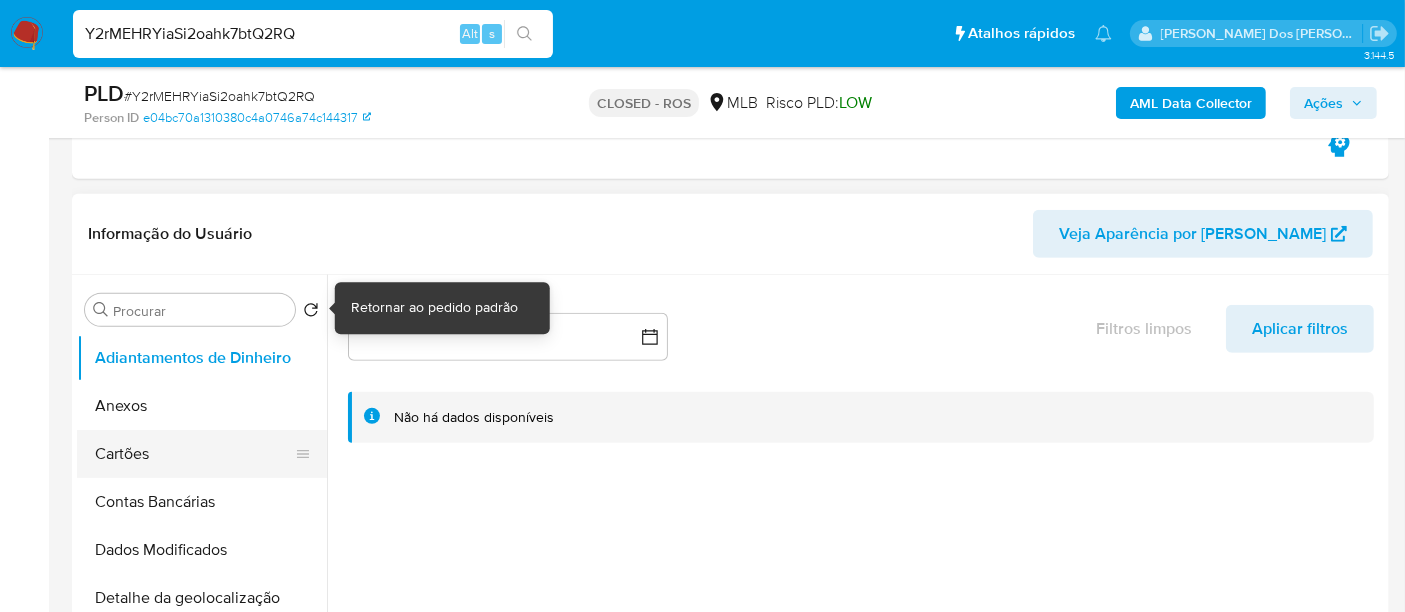 scroll, scrollTop: 888, scrollLeft: 0, axis: vertical 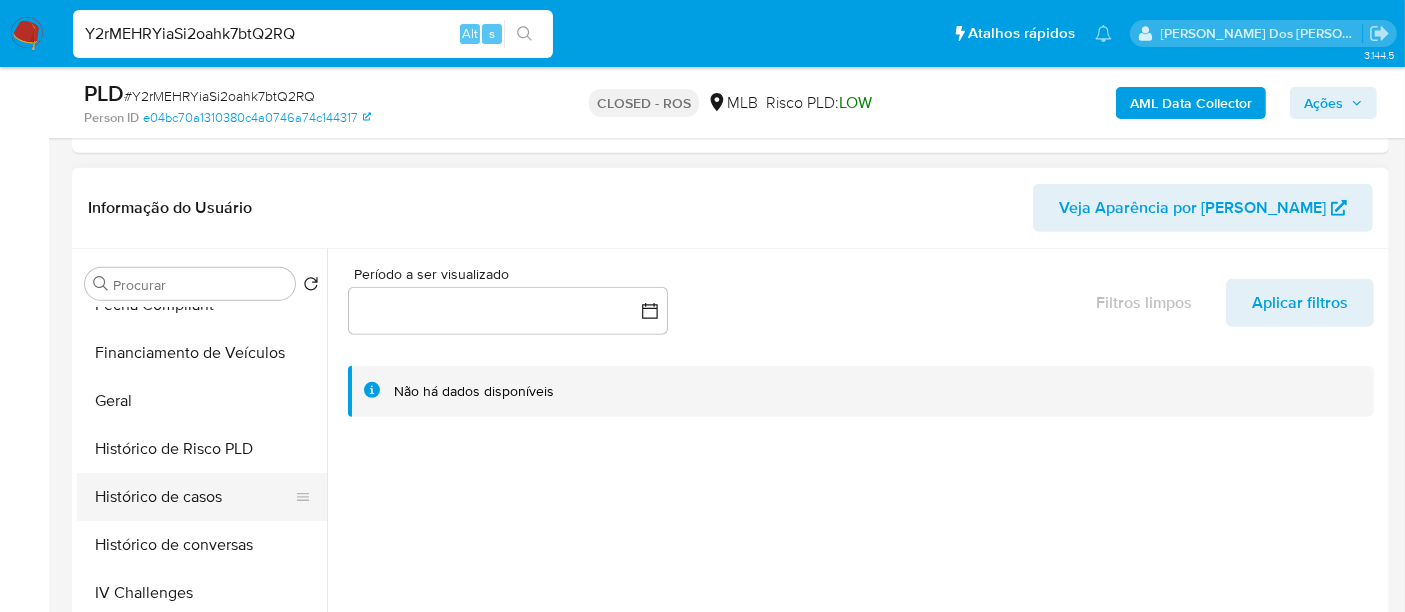 click on "Histórico de casos" at bounding box center [194, 497] 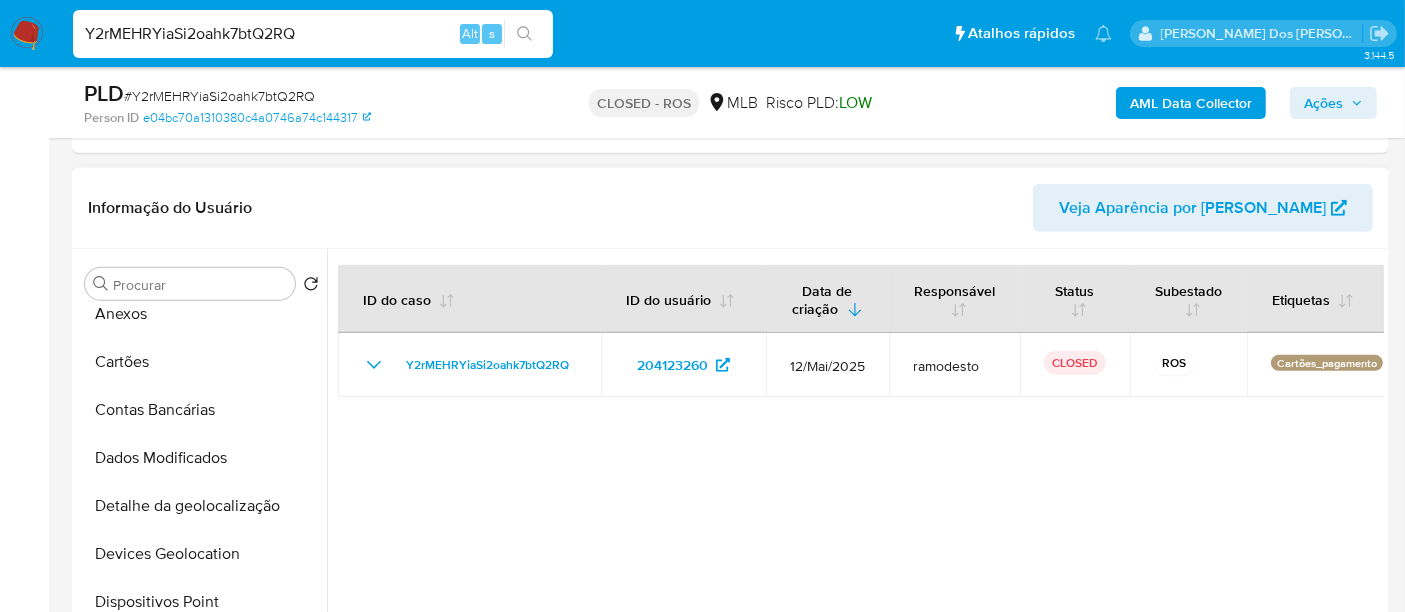 scroll, scrollTop: 0, scrollLeft: 0, axis: both 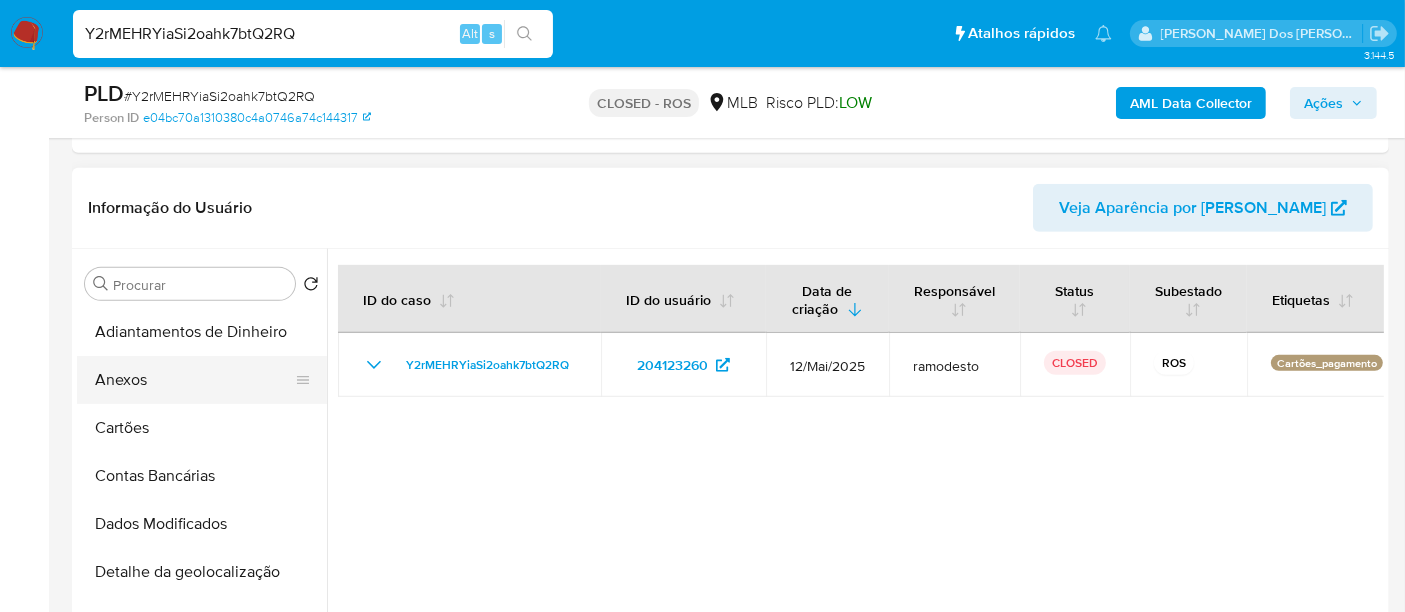 click on "Anexos" at bounding box center [194, 380] 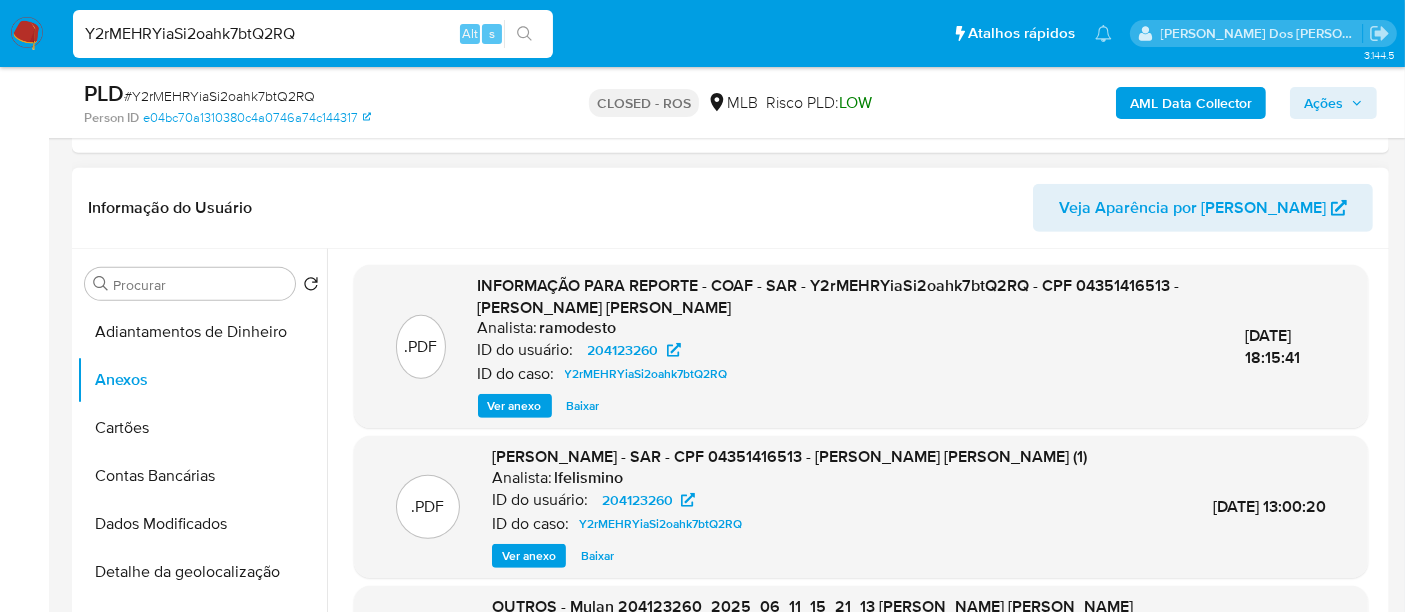 click on "Ver anexo" at bounding box center [515, 406] 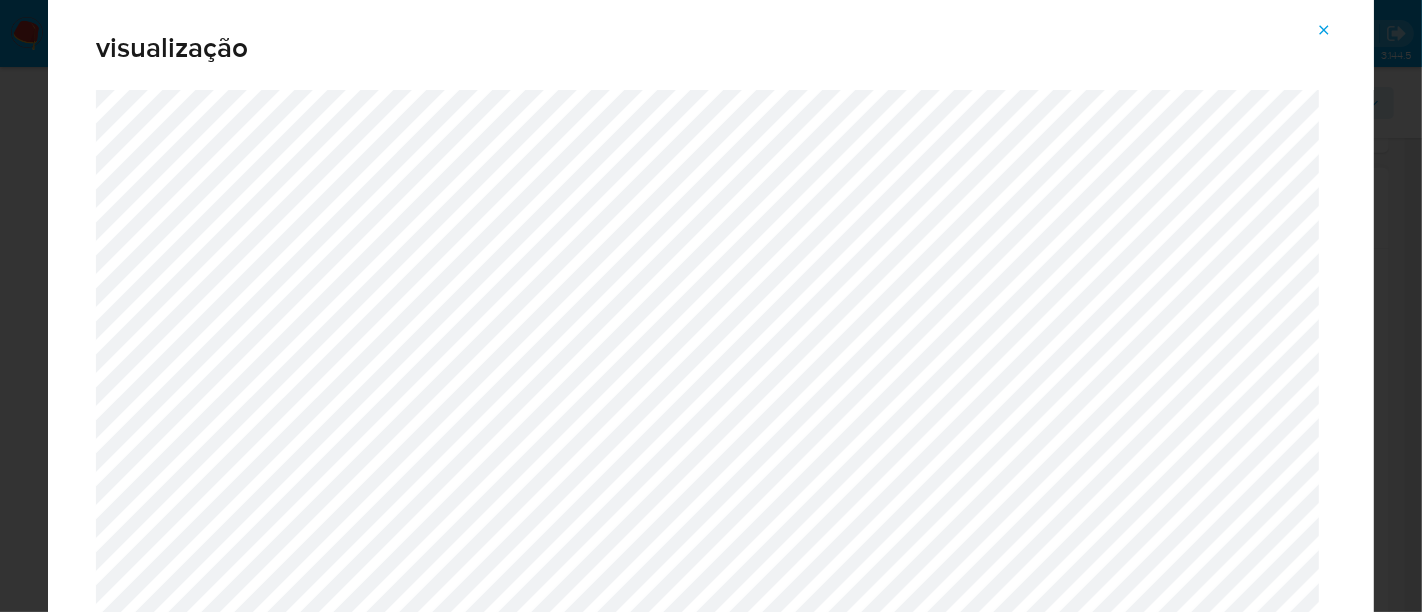 click 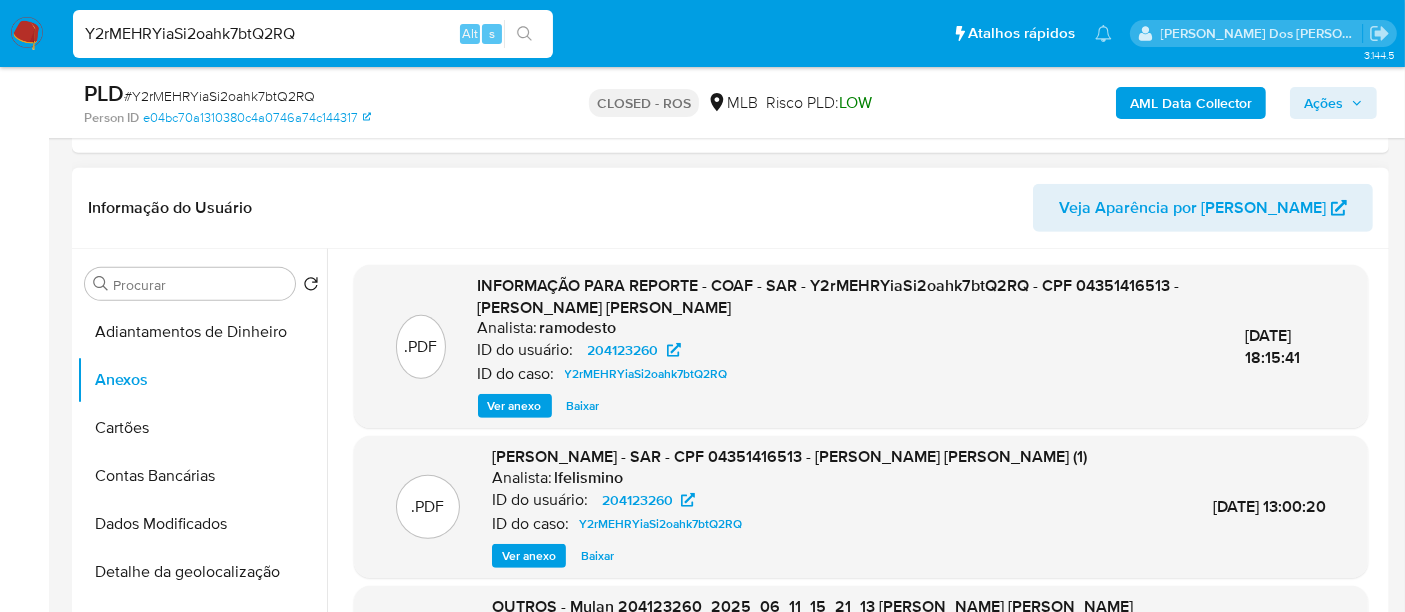 click on "Y2rMEHRYiaSi2oahk7btQ2RQ" at bounding box center [313, 34] 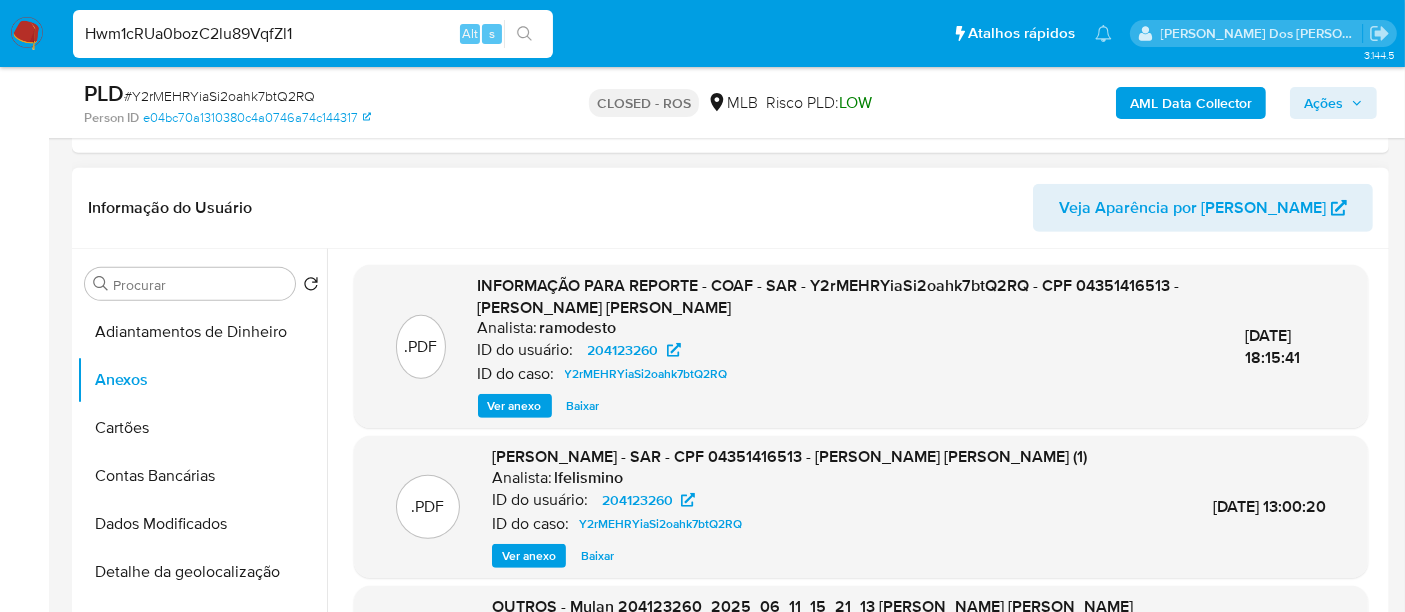 type on "Hwm1cRUa0bozC2lu89VqfZl1" 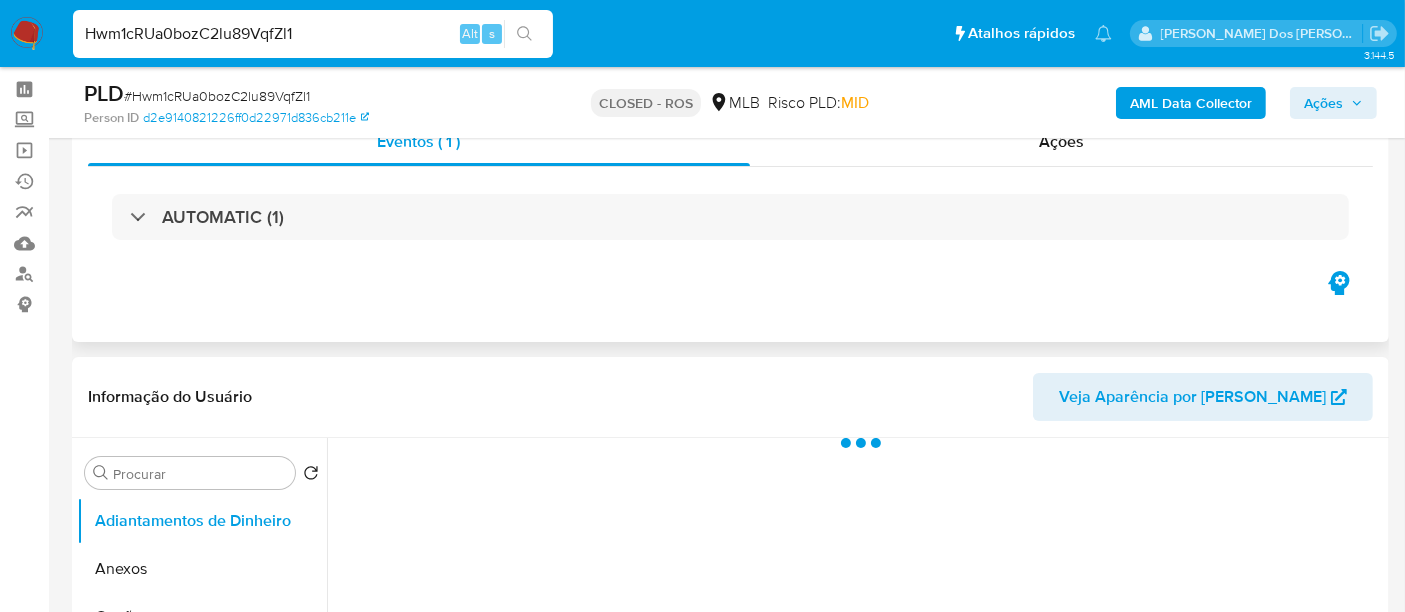 scroll, scrollTop: 111, scrollLeft: 0, axis: vertical 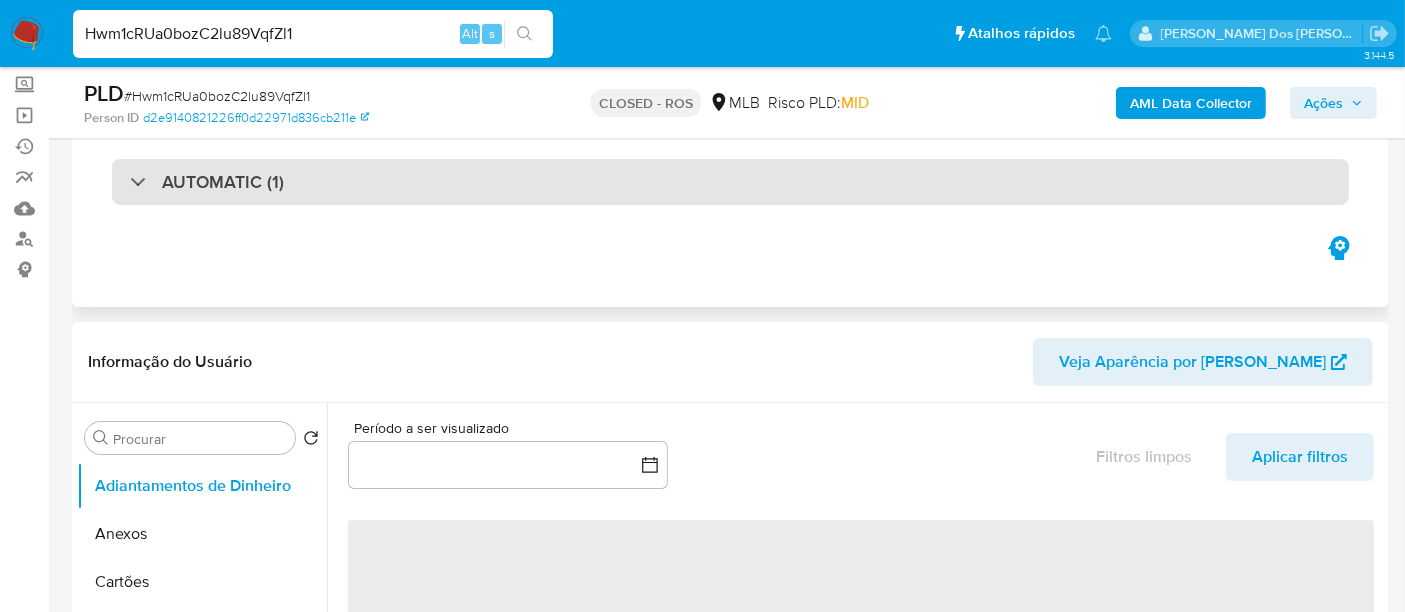 click on "AUTOMATIC (1)" at bounding box center [730, 182] 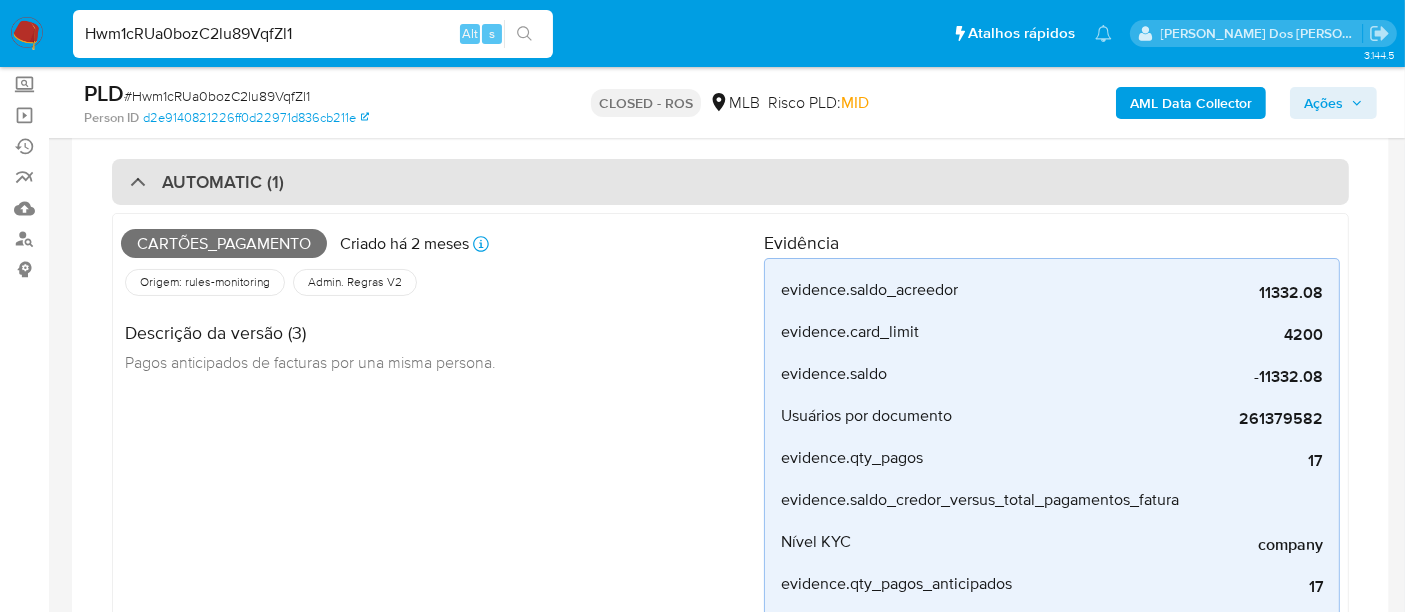 select on "10" 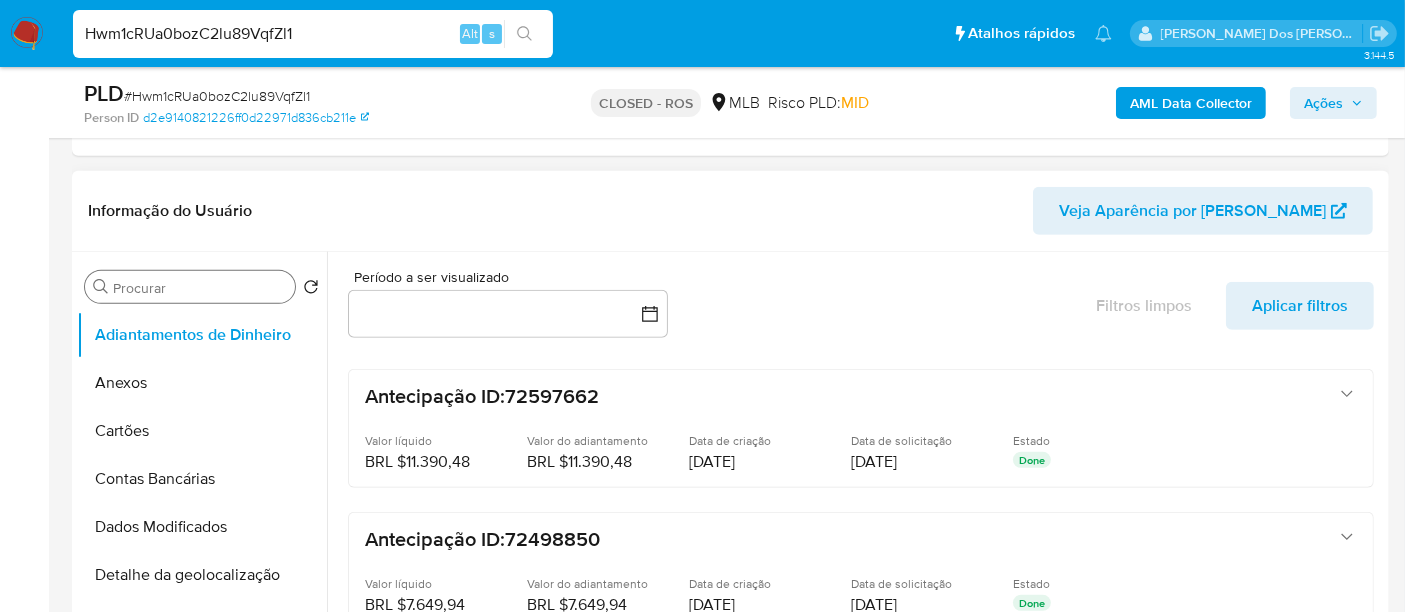 scroll, scrollTop: 1000, scrollLeft: 0, axis: vertical 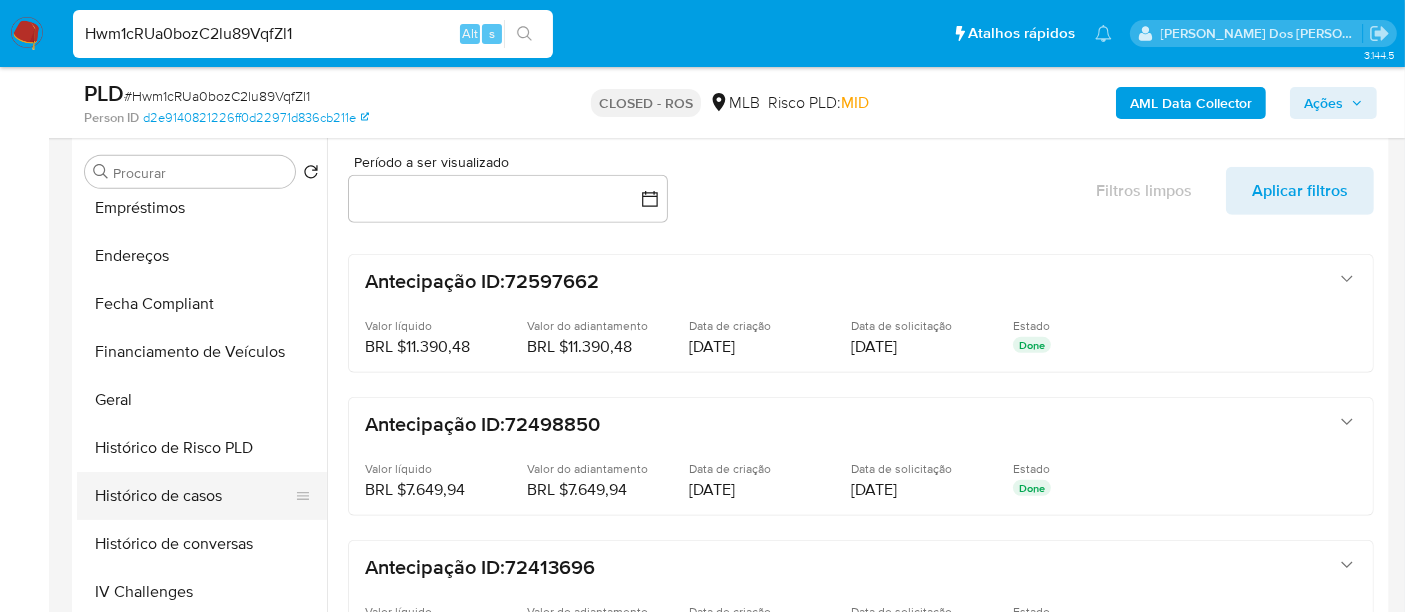 click on "Histórico de casos" at bounding box center (194, 496) 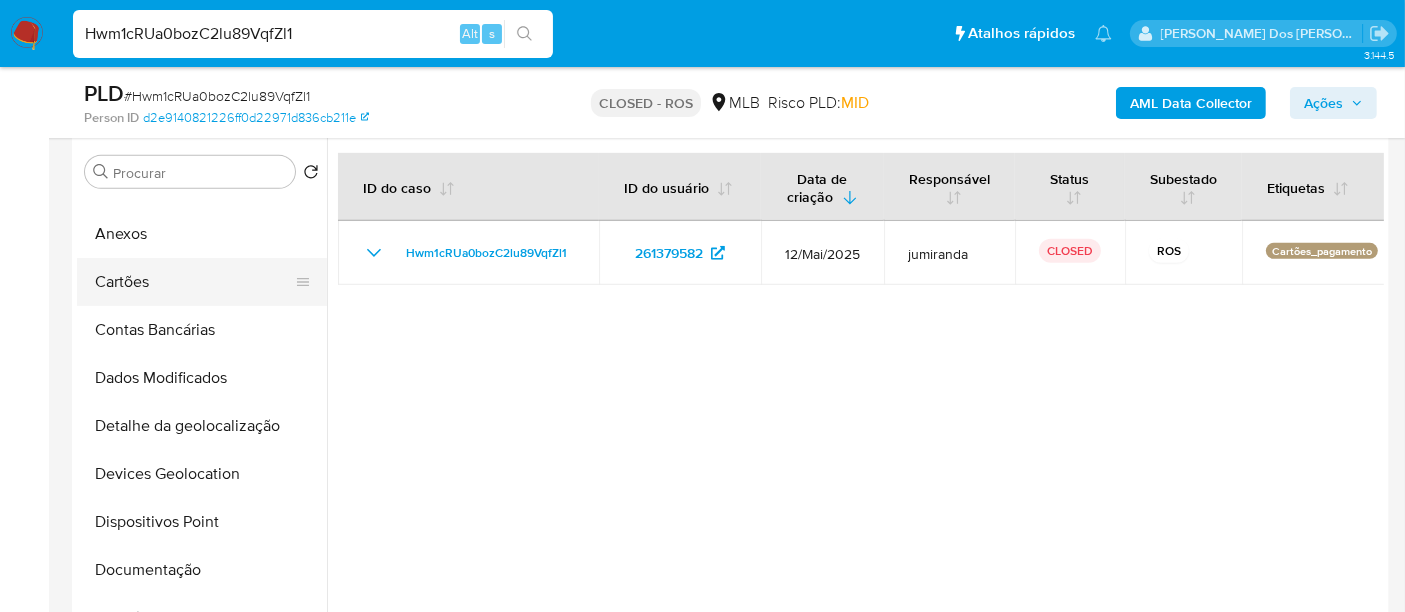 scroll, scrollTop: 0, scrollLeft: 0, axis: both 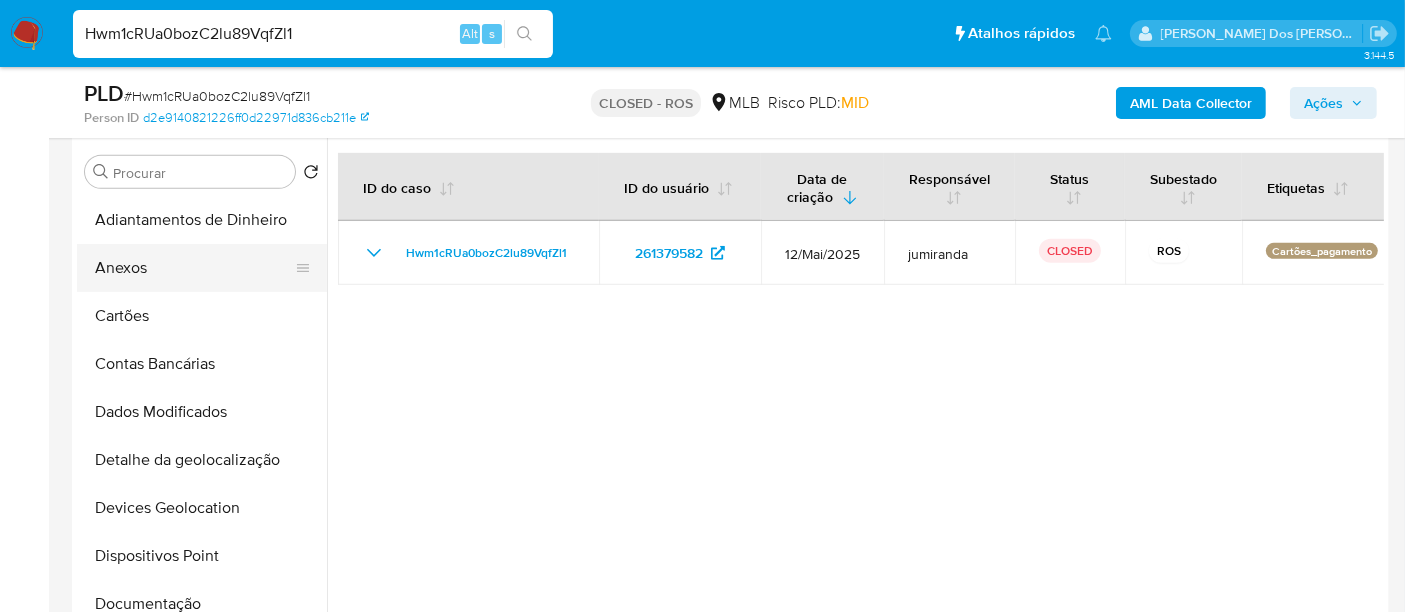 click on "Anexos" at bounding box center [194, 268] 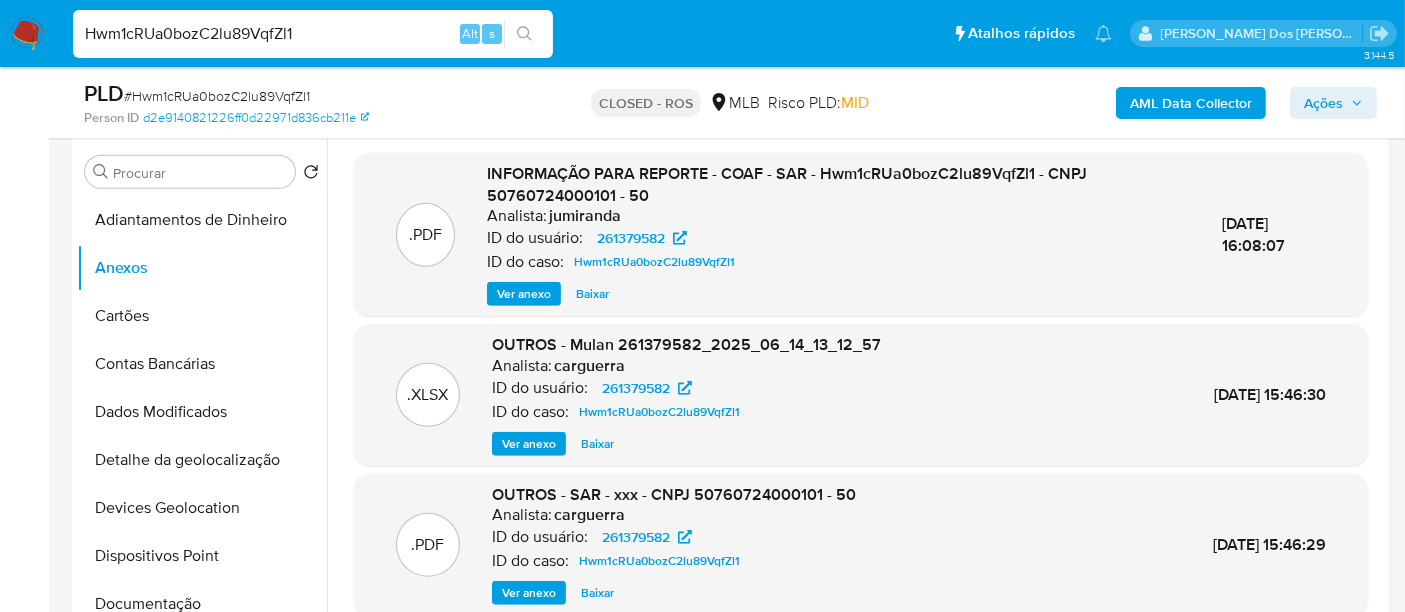 click on "Ver anexo" at bounding box center [524, 294] 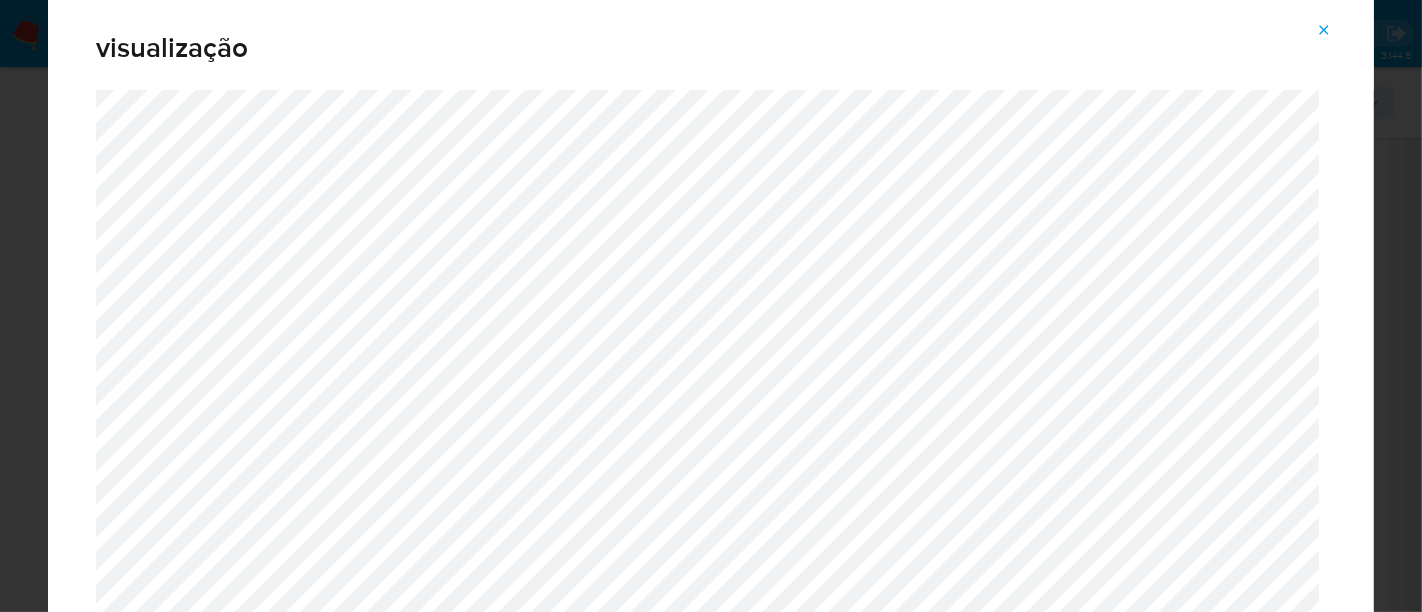 click 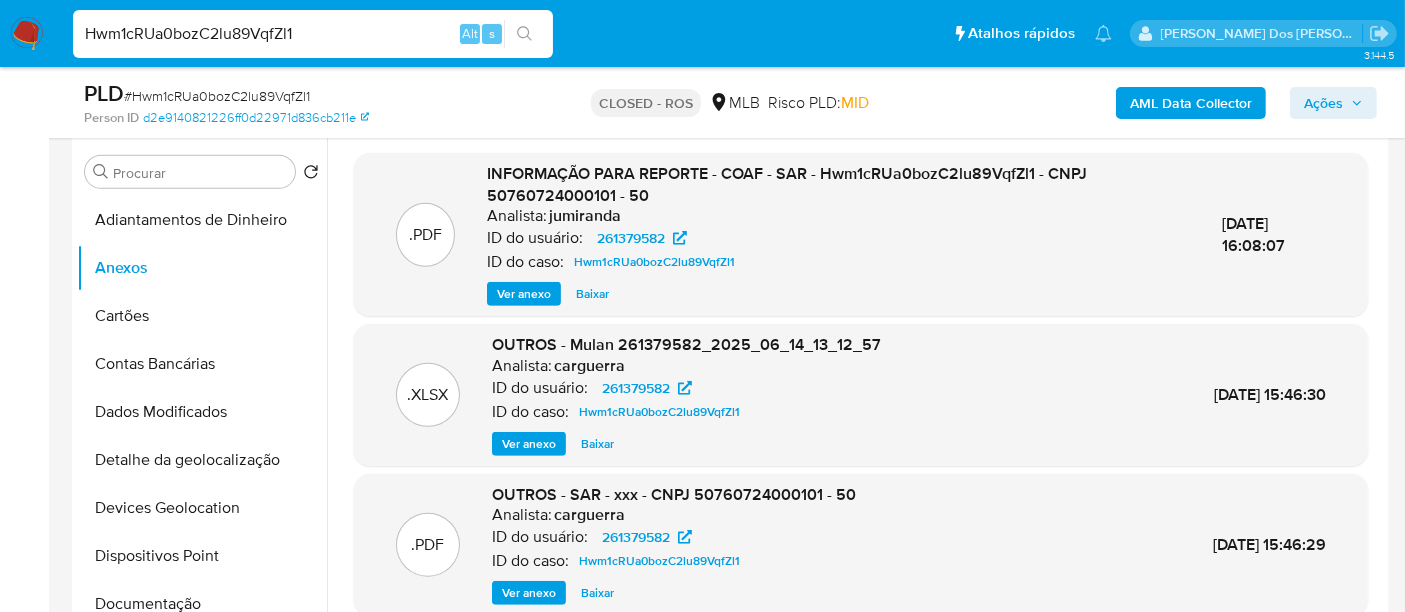 click on "Hwm1cRUa0bozC2lu89VqfZl1" at bounding box center (313, 34) 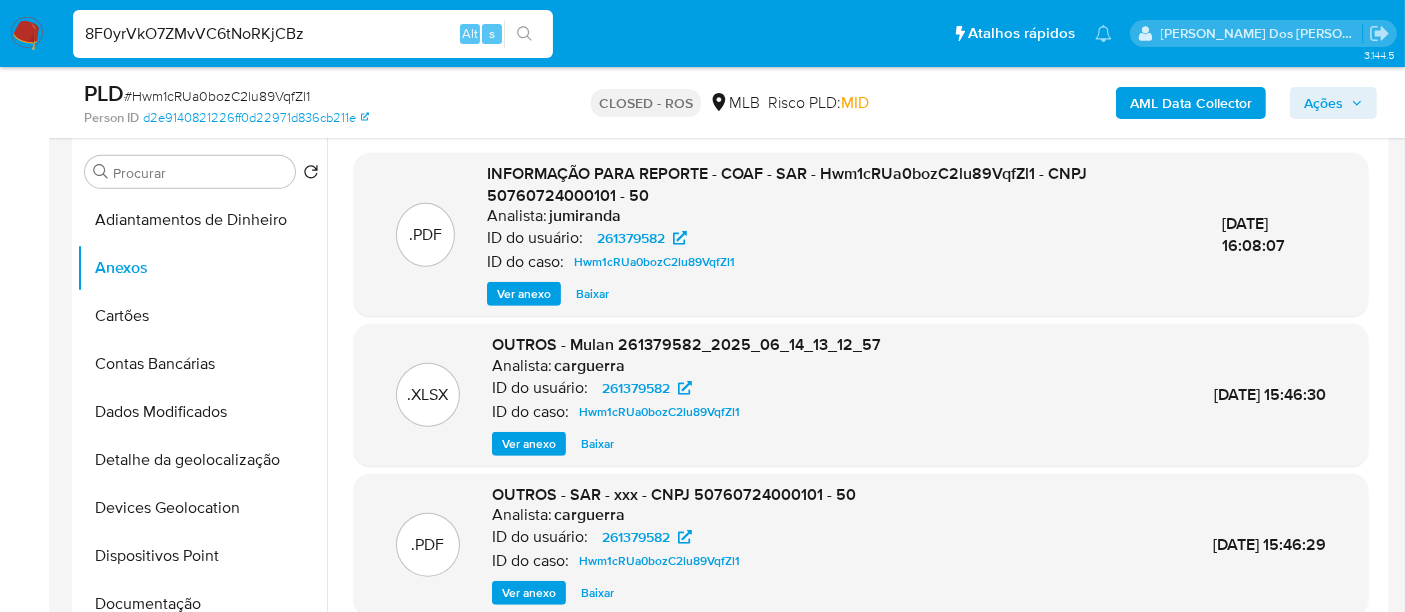 type on "8F0yrVkO7ZMvVC6tNoRKjCBz" 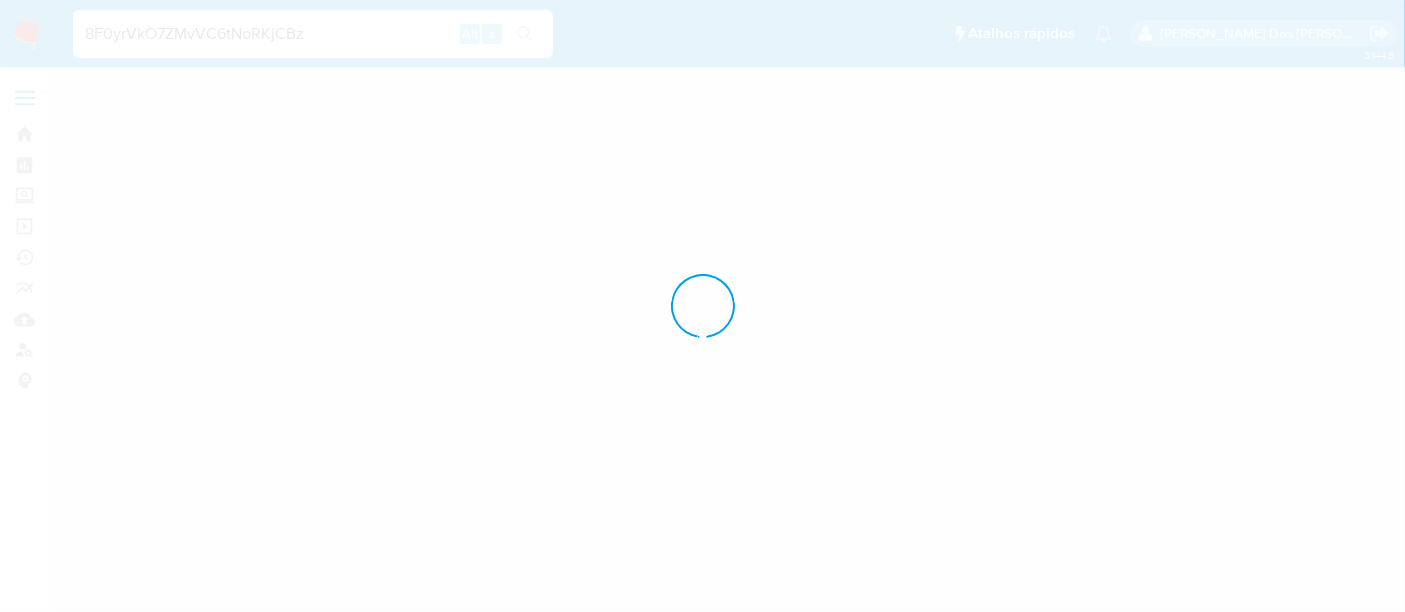 scroll, scrollTop: 0, scrollLeft: 0, axis: both 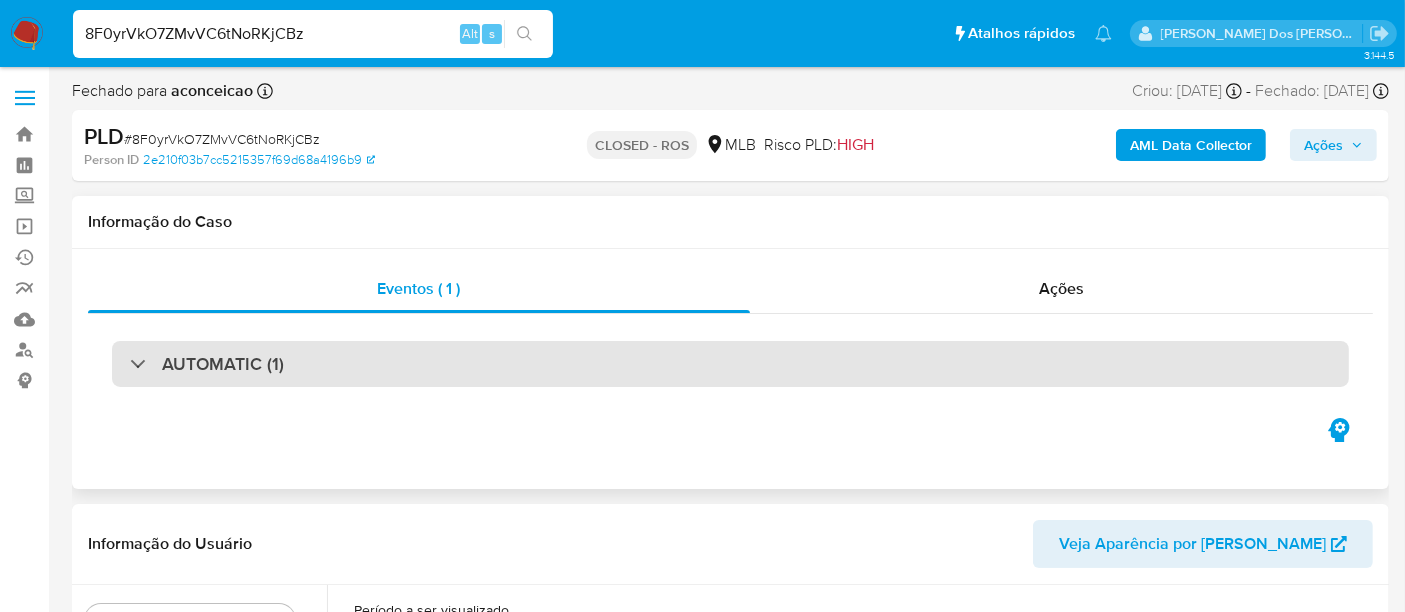 select on "10" 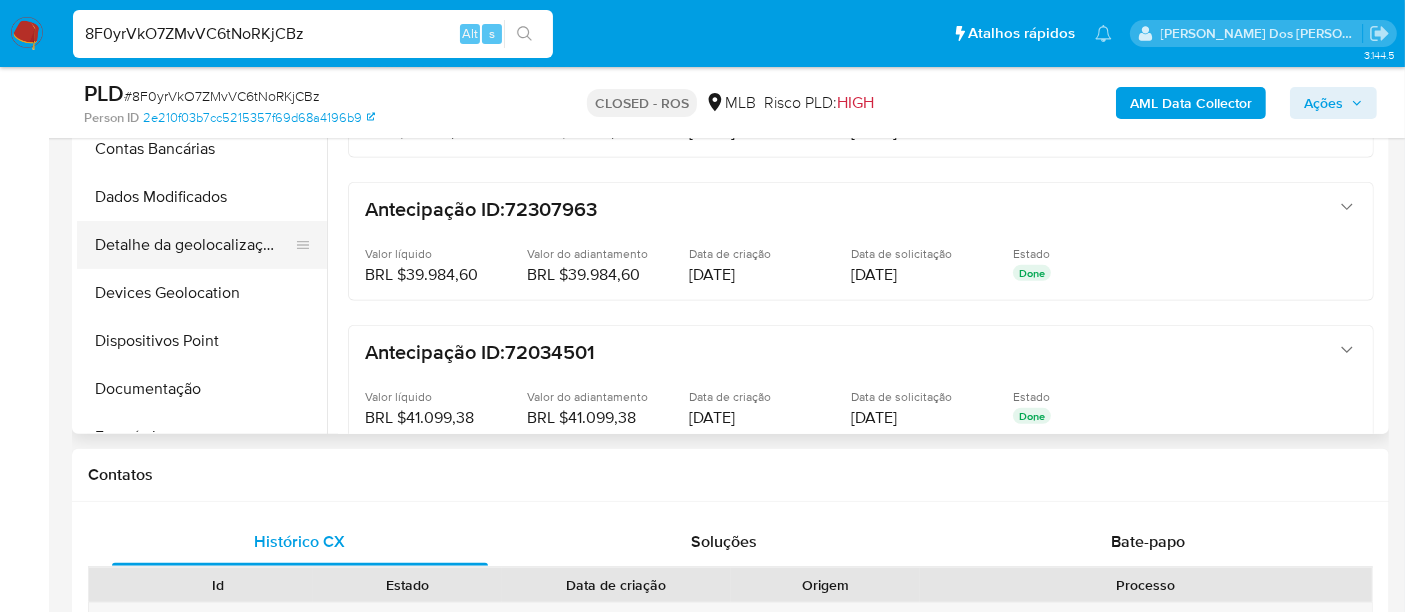 scroll, scrollTop: 1111, scrollLeft: 0, axis: vertical 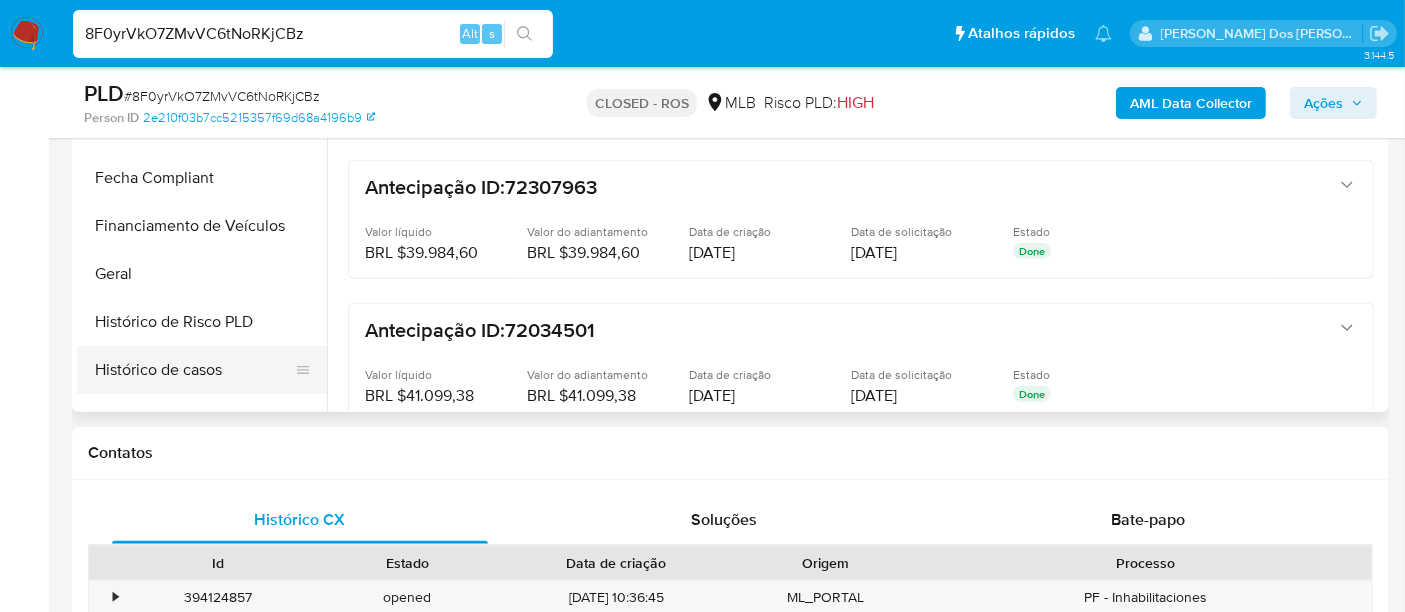 click on "Histórico de casos" at bounding box center (194, 370) 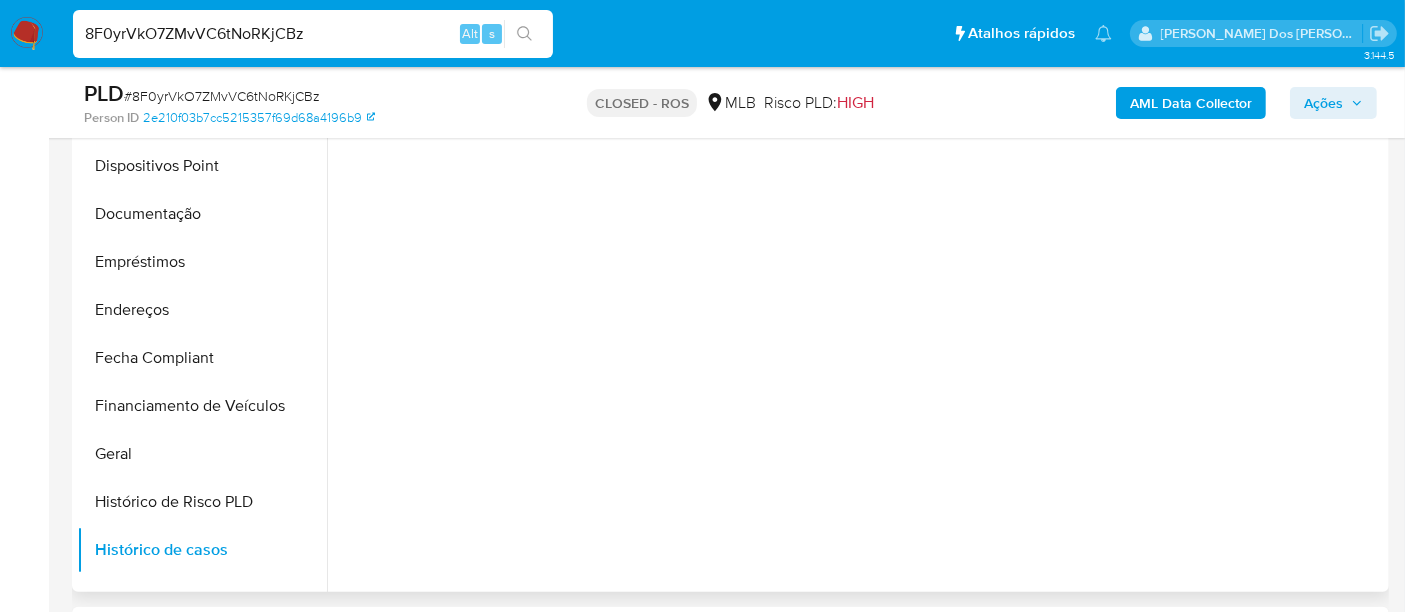 scroll, scrollTop: 777, scrollLeft: 0, axis: vertical 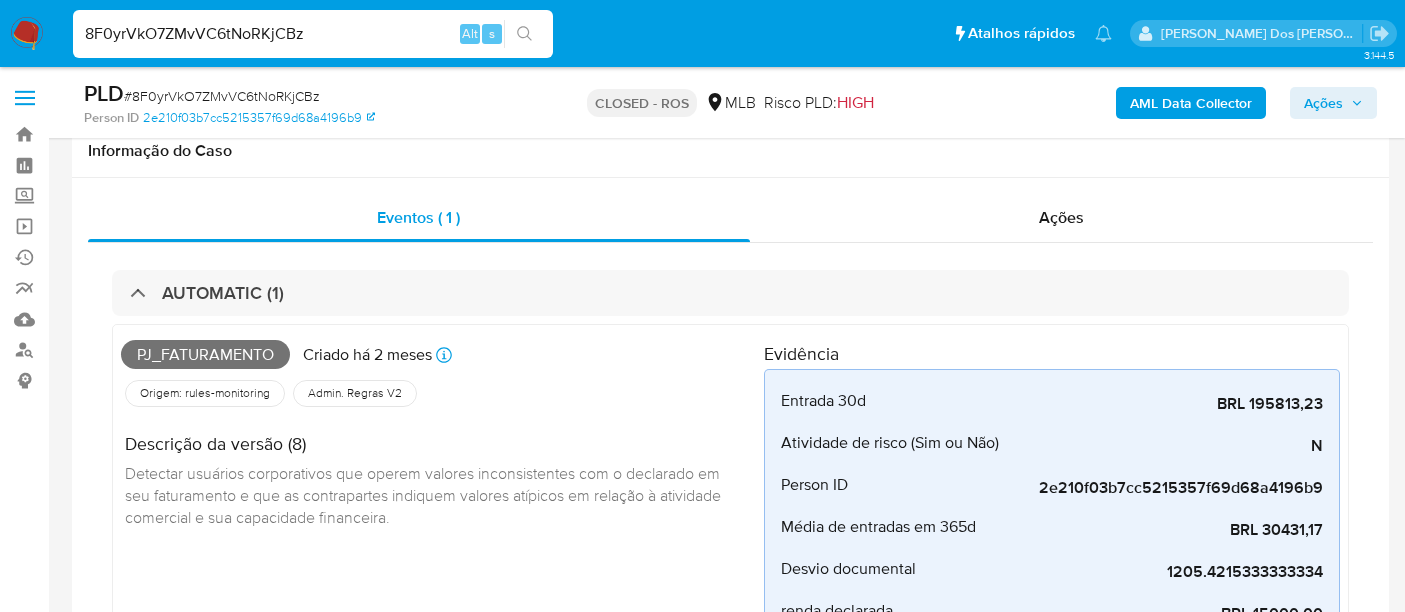 select on "10" 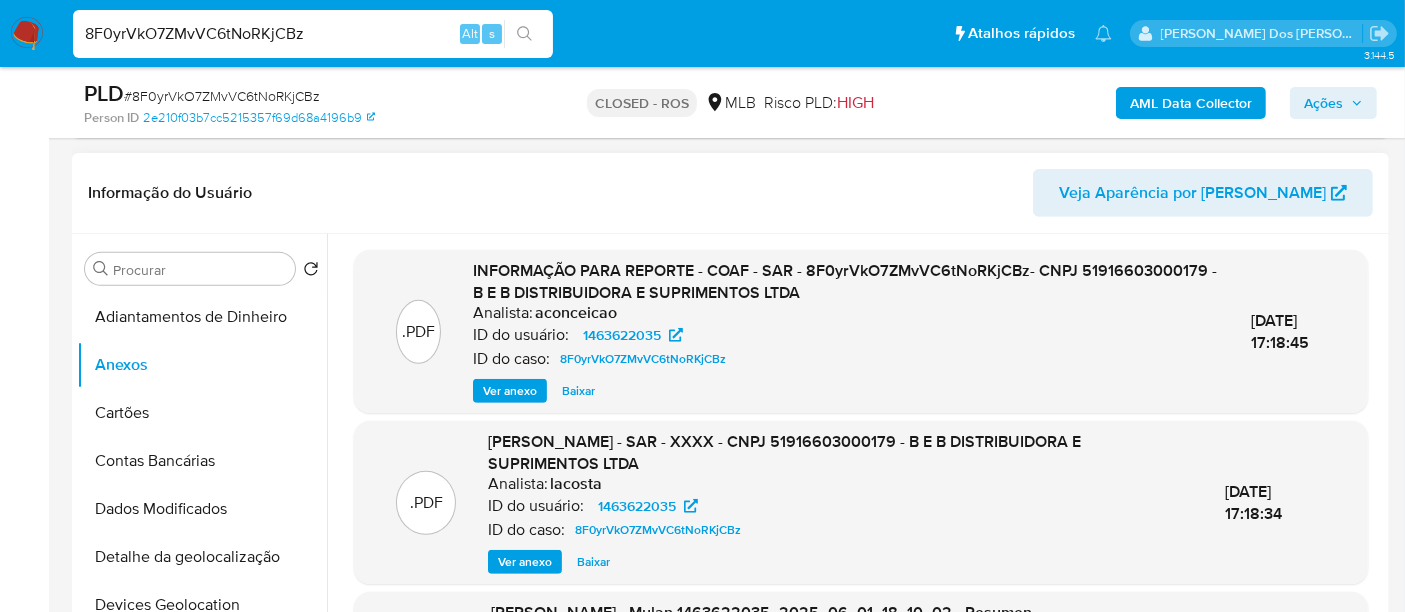click on "Ver anexo" at bounding box center (510, 391) 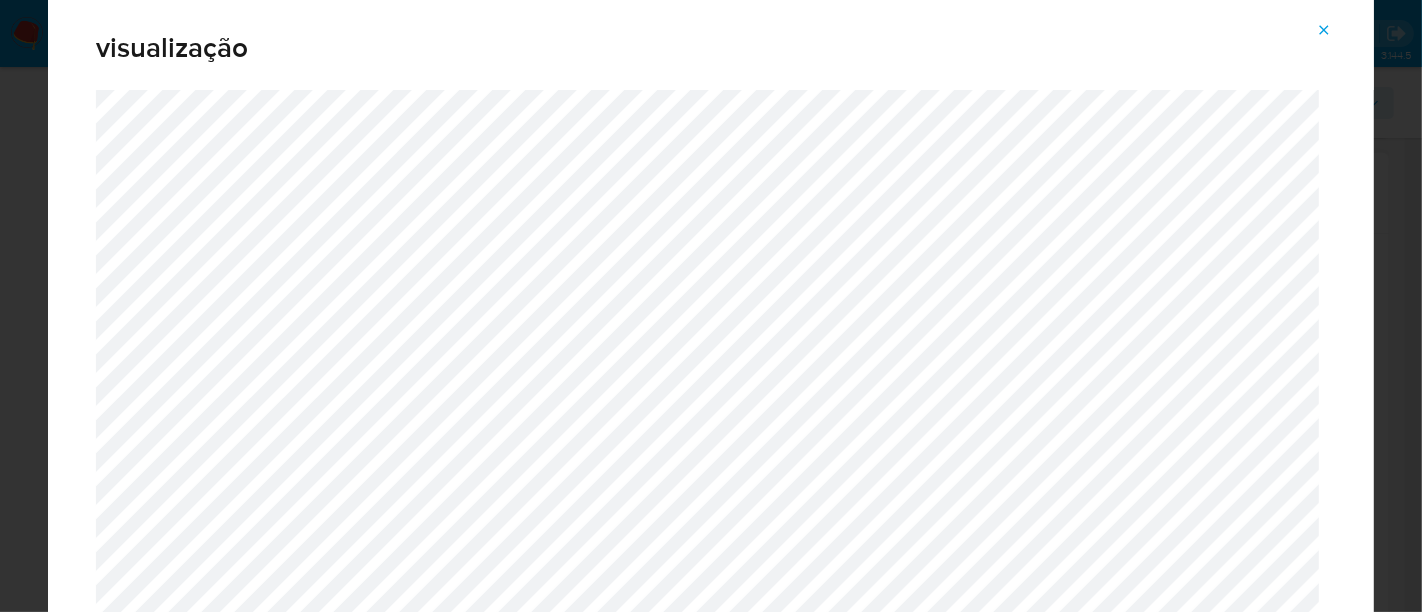 click 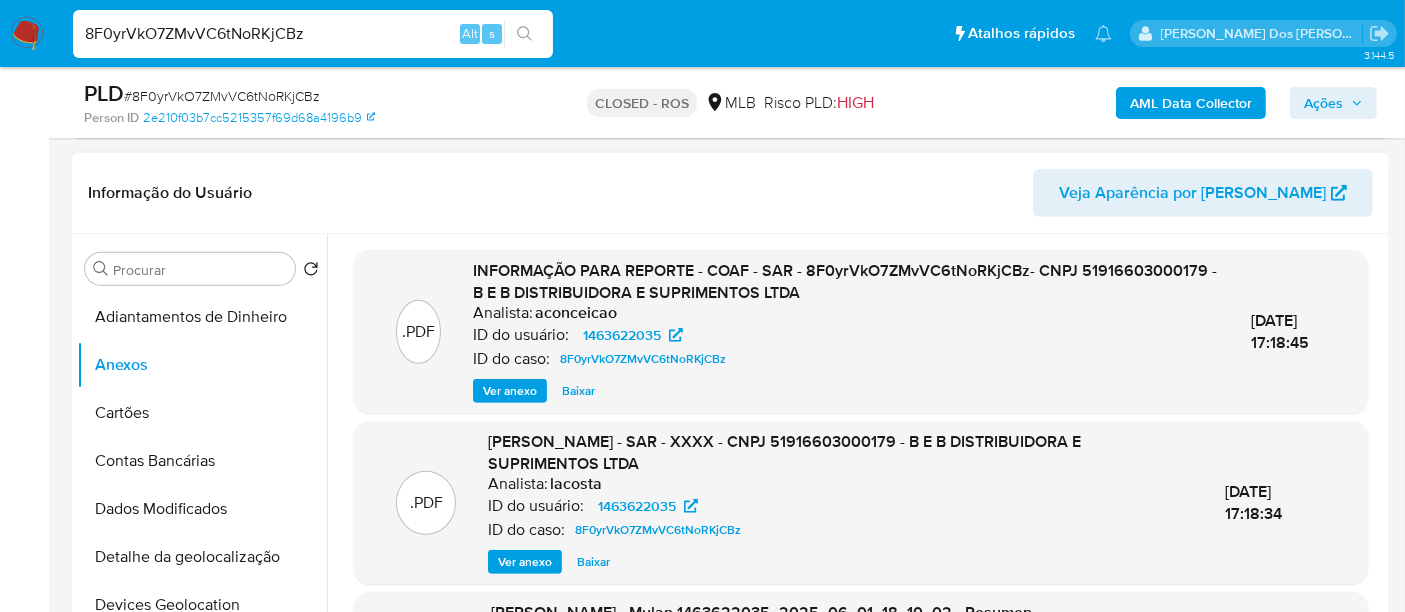 click on "8F0yrVkO7ZMvVC6tNoRKjCBz" at bounding box center (313, 34) 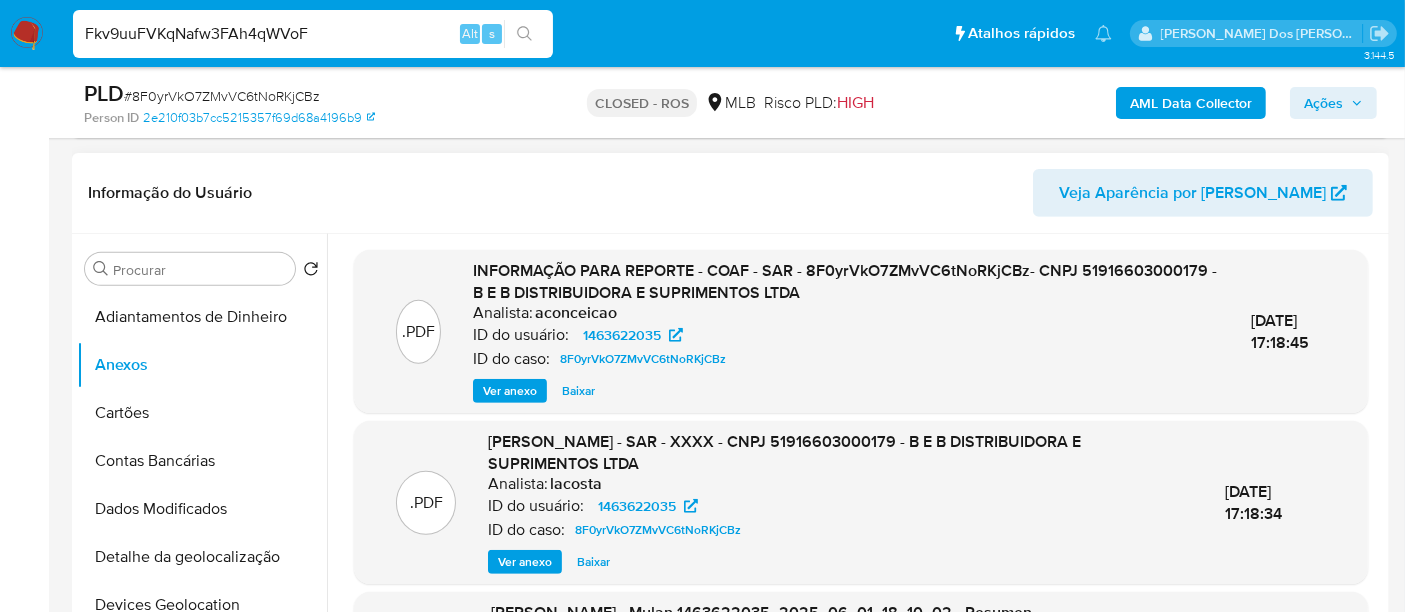 type on "Fkv9uuFVKqNafw3FAh4qWVoF" 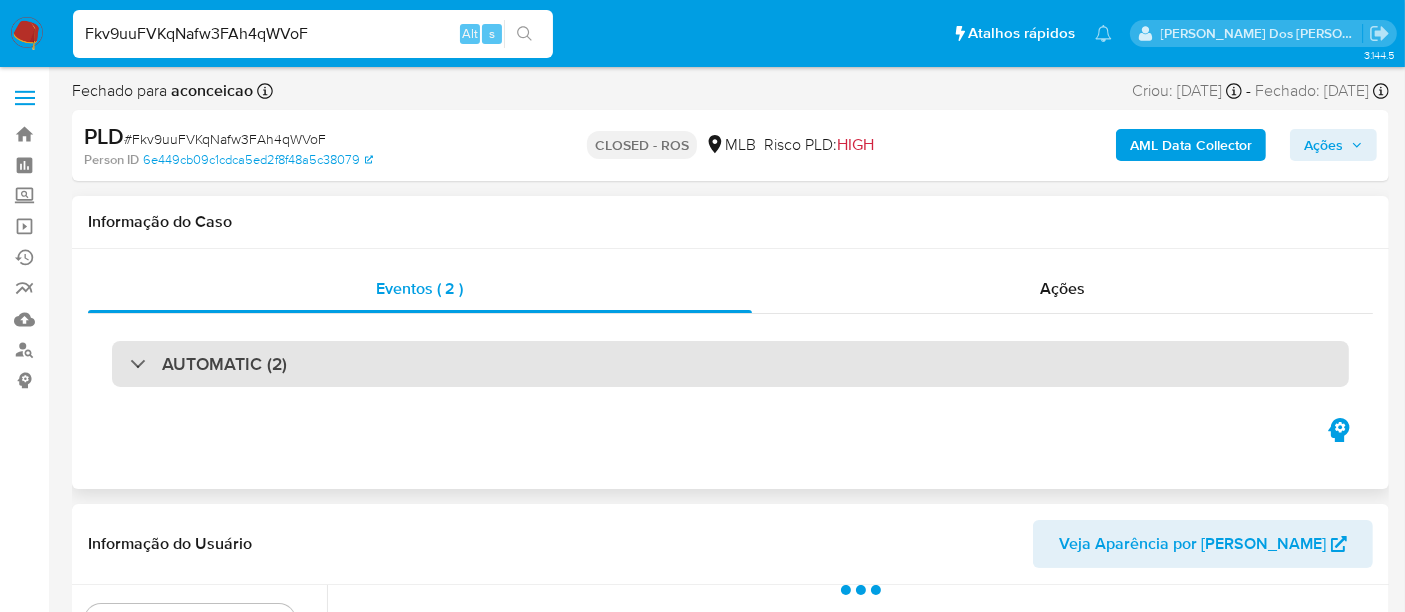 click on "AUTOMATIC (2)" at bounding box center (730, 364) 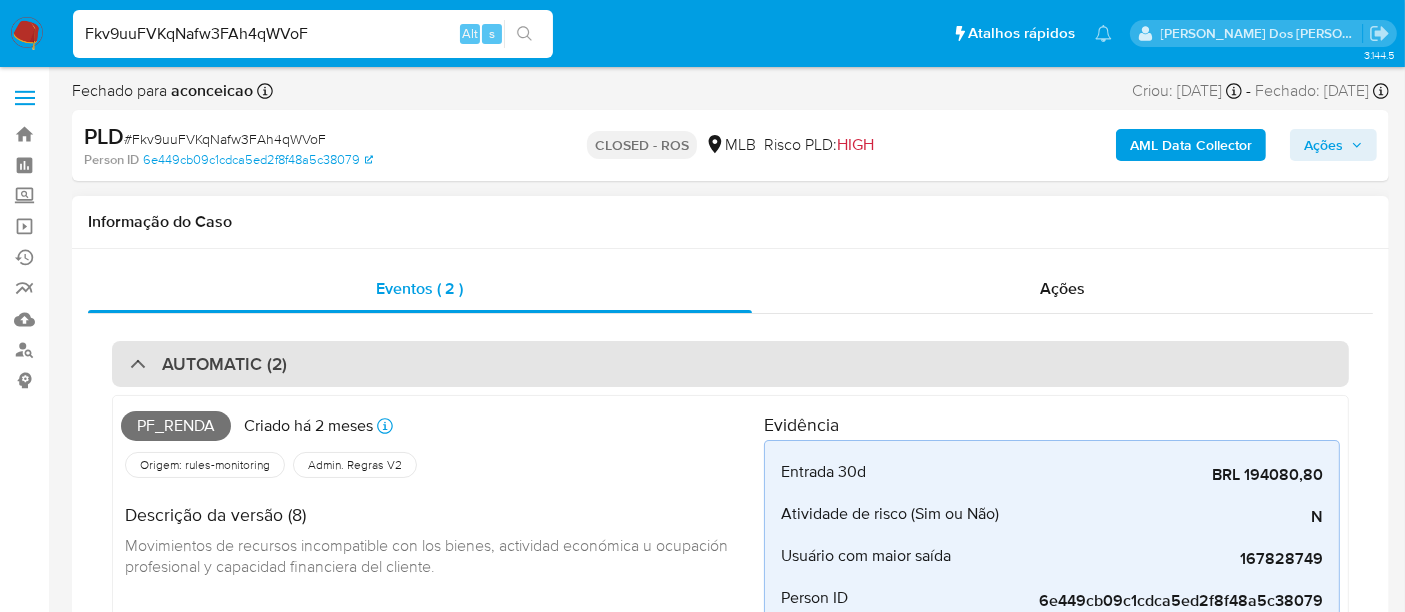 select on "10" 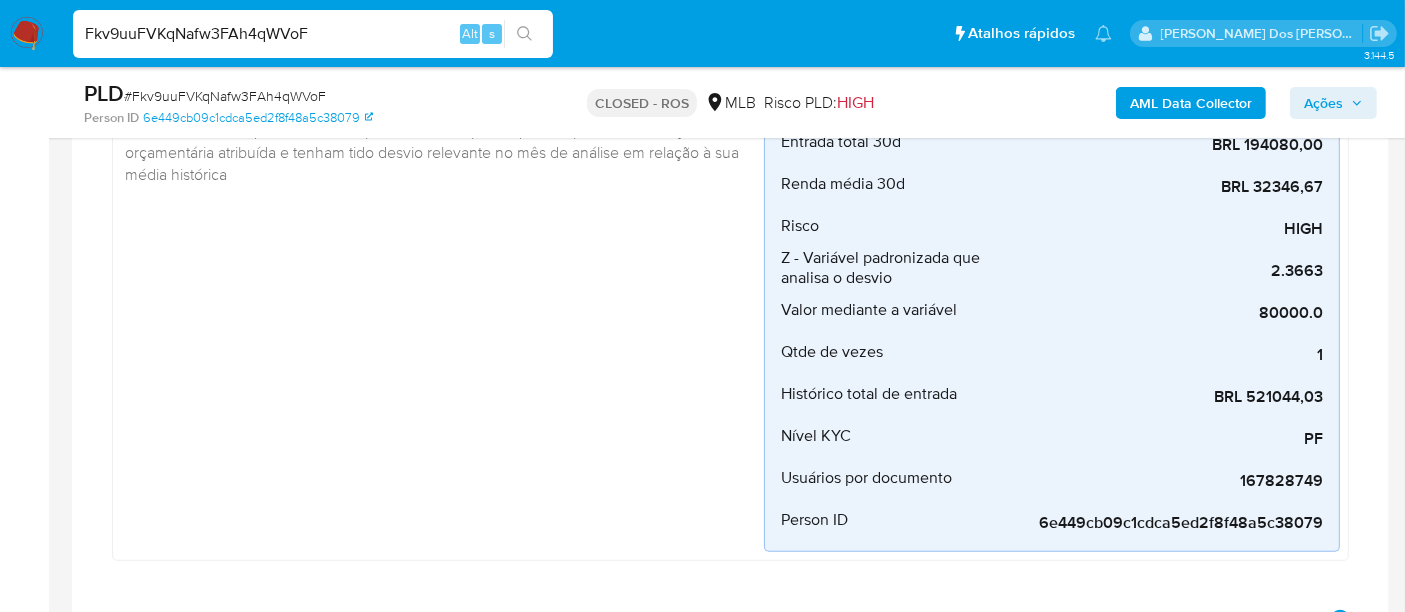 scroll, scrollTop: 1000, scrollLeft: 0, axis: vertical 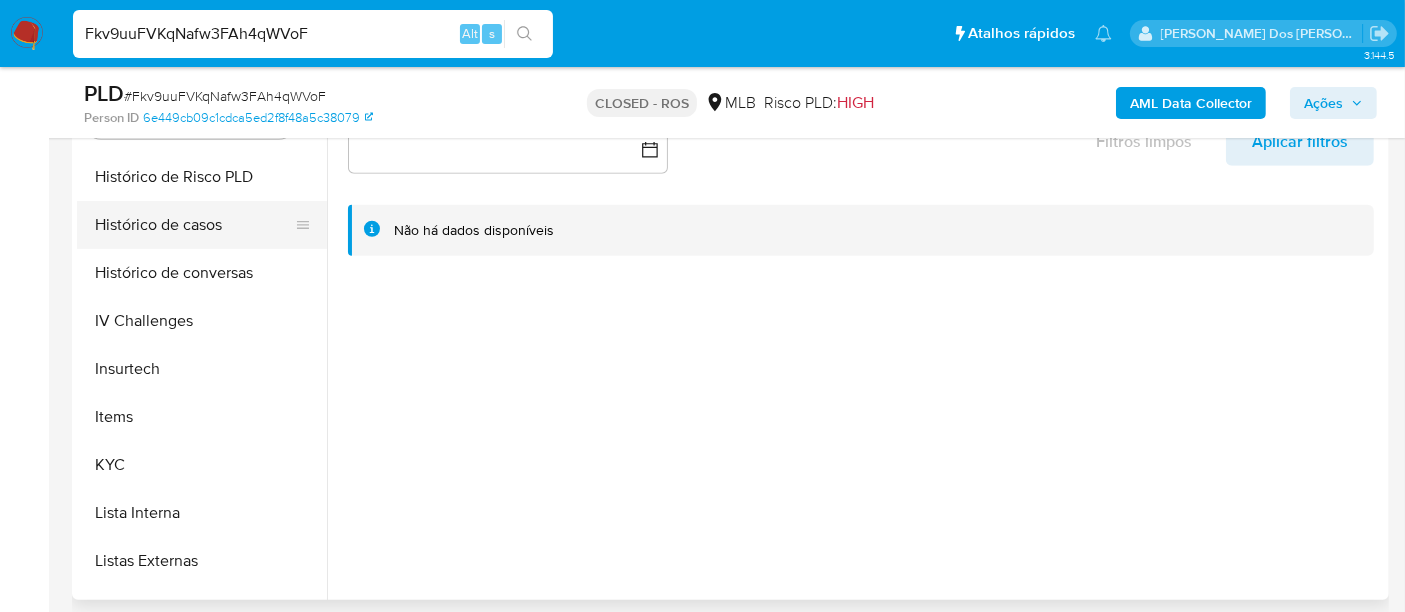 click on "Histórico de casos" at bounding box center [194, 225] 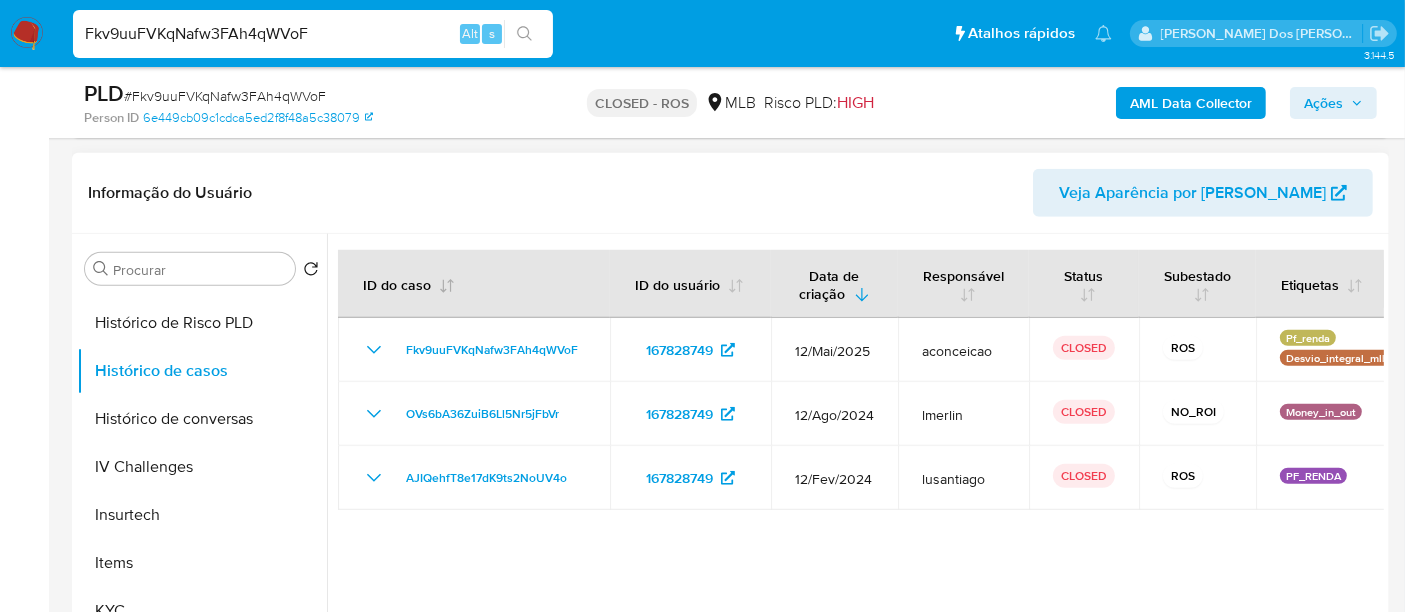 scroll, scrollTop: 1444, scrollLeft: 0, axis: vertical 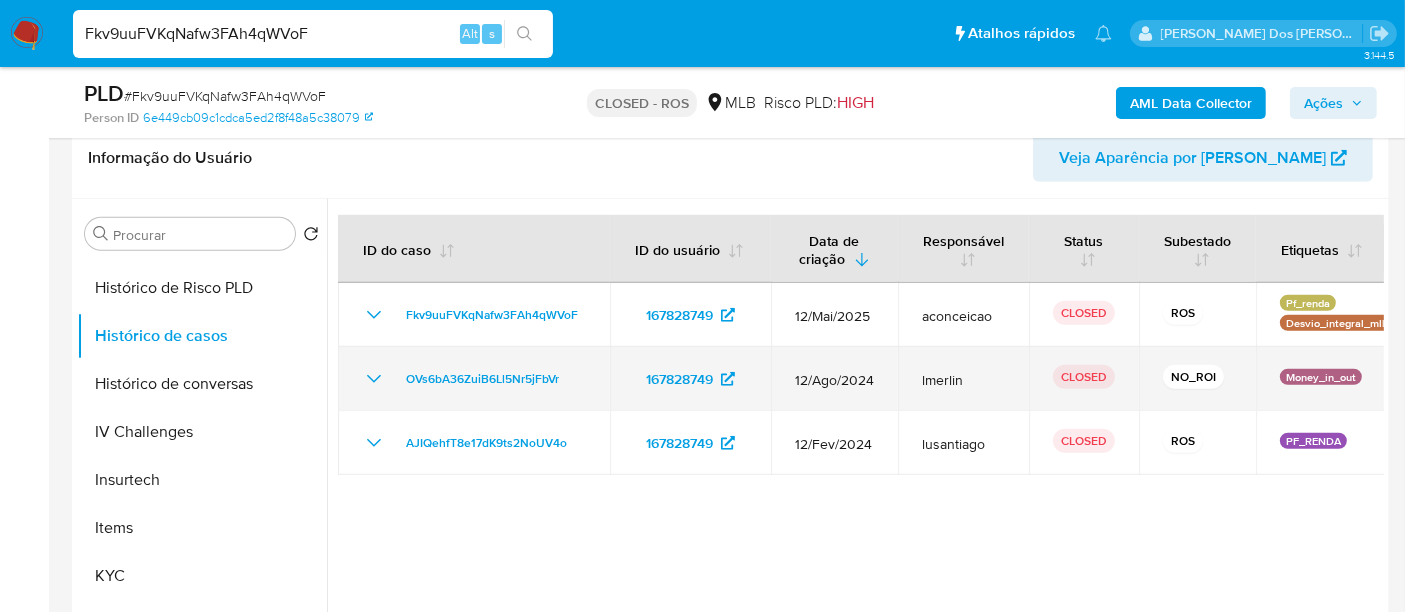 type 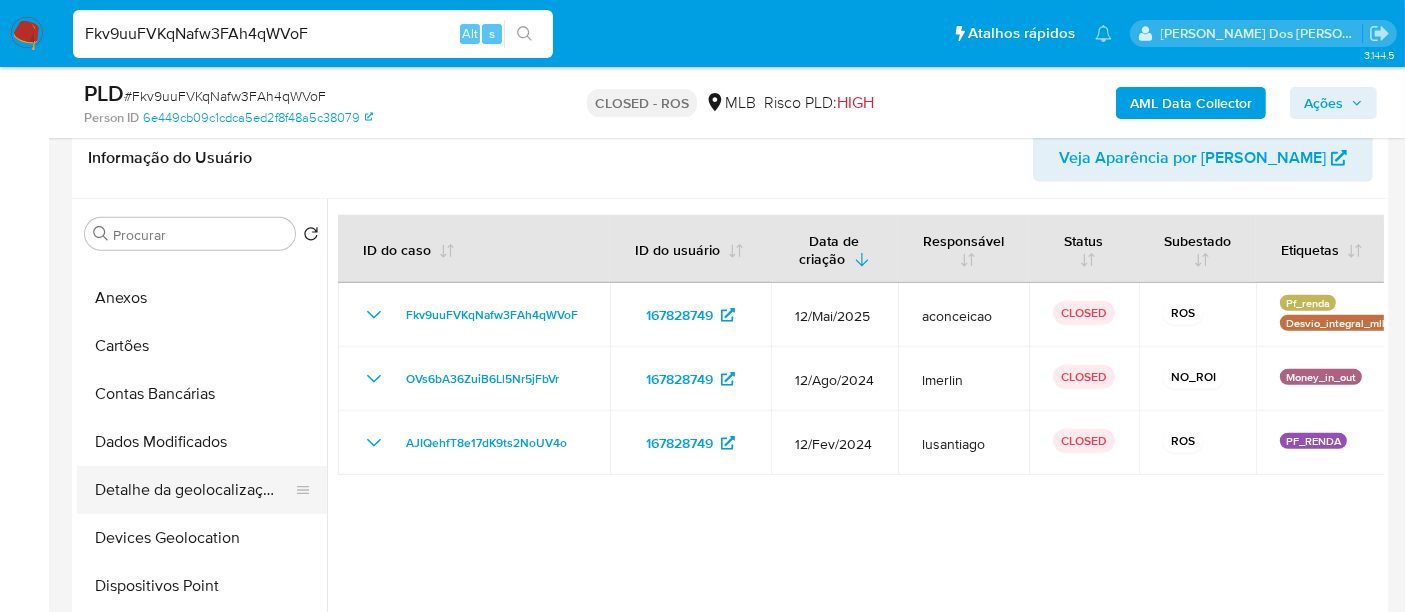 scroll, scrollTop: 0, scrollLeft: 0, axis: both 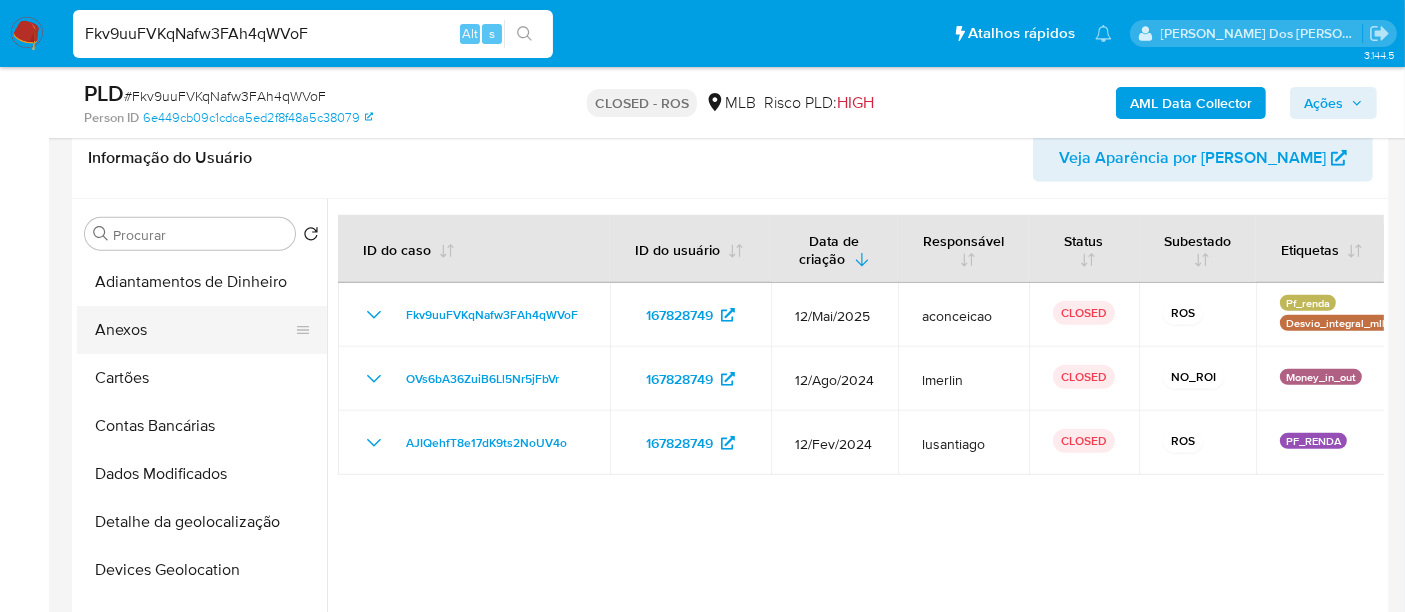 click on "Anexos" at bounding box center (194, 330) 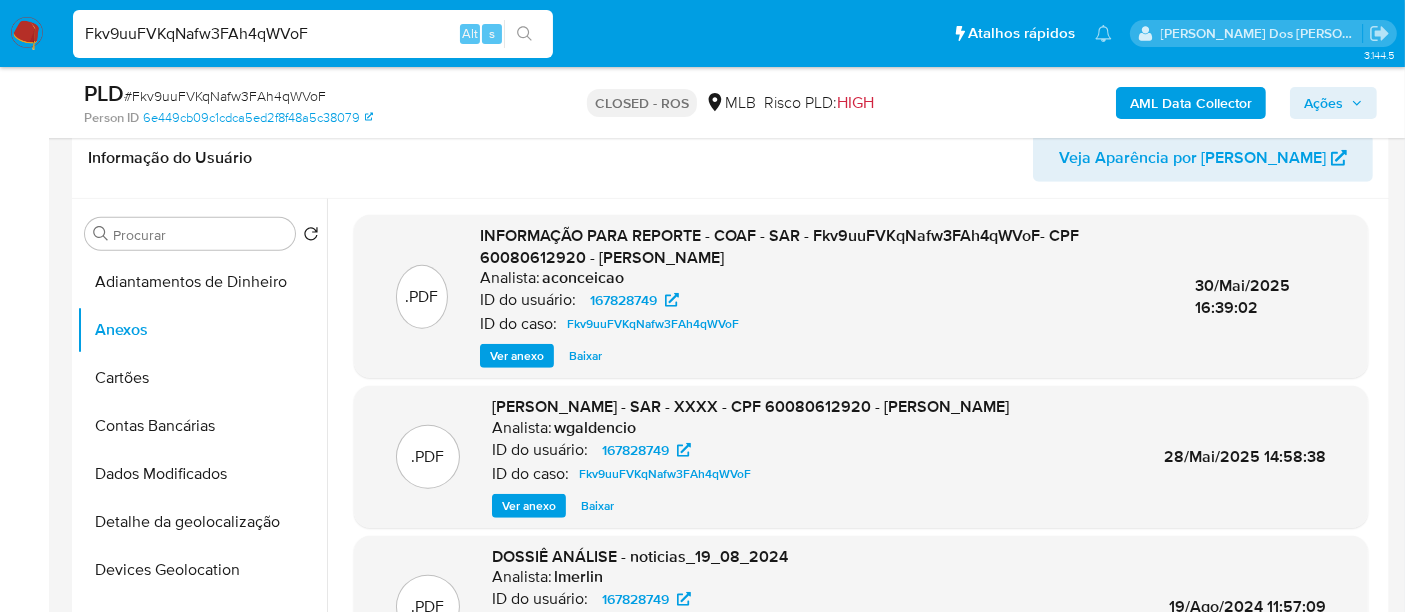 click on "Ver anexo" at bounding box center (517, 356) 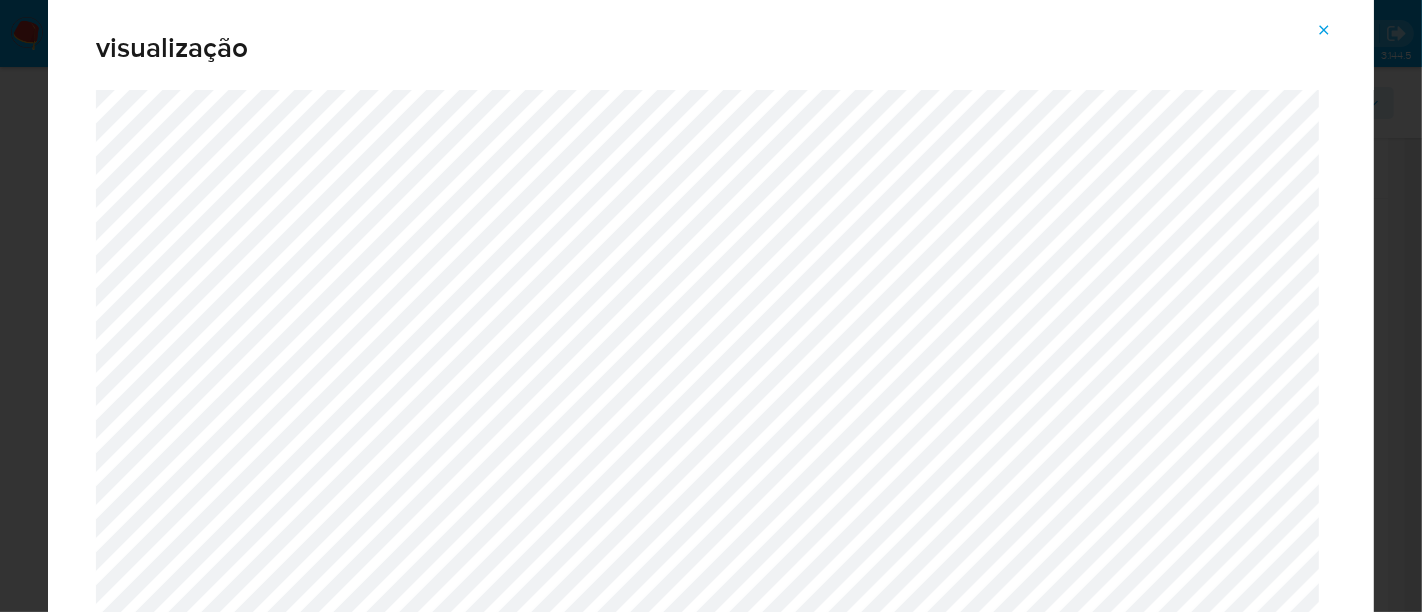 click at bounding box center [1324, 30] 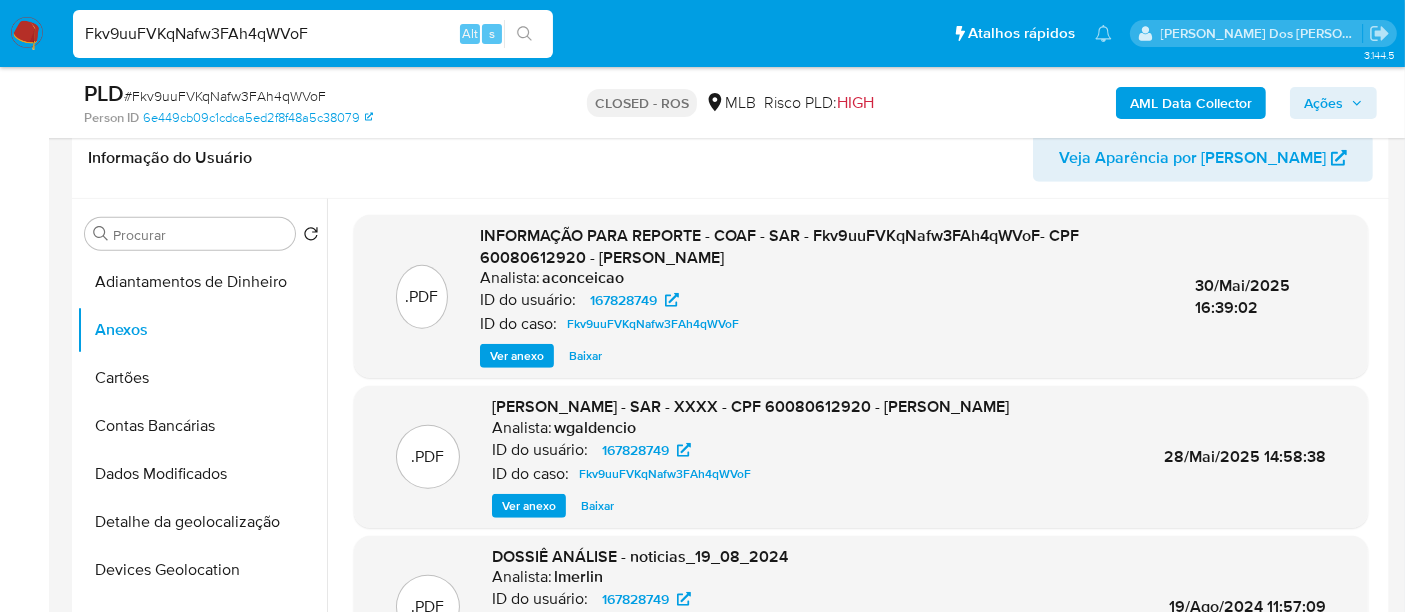 click on "Fkv9uuFVKqNafw3FAh4qWVoF" at bounding box center [313, 34] 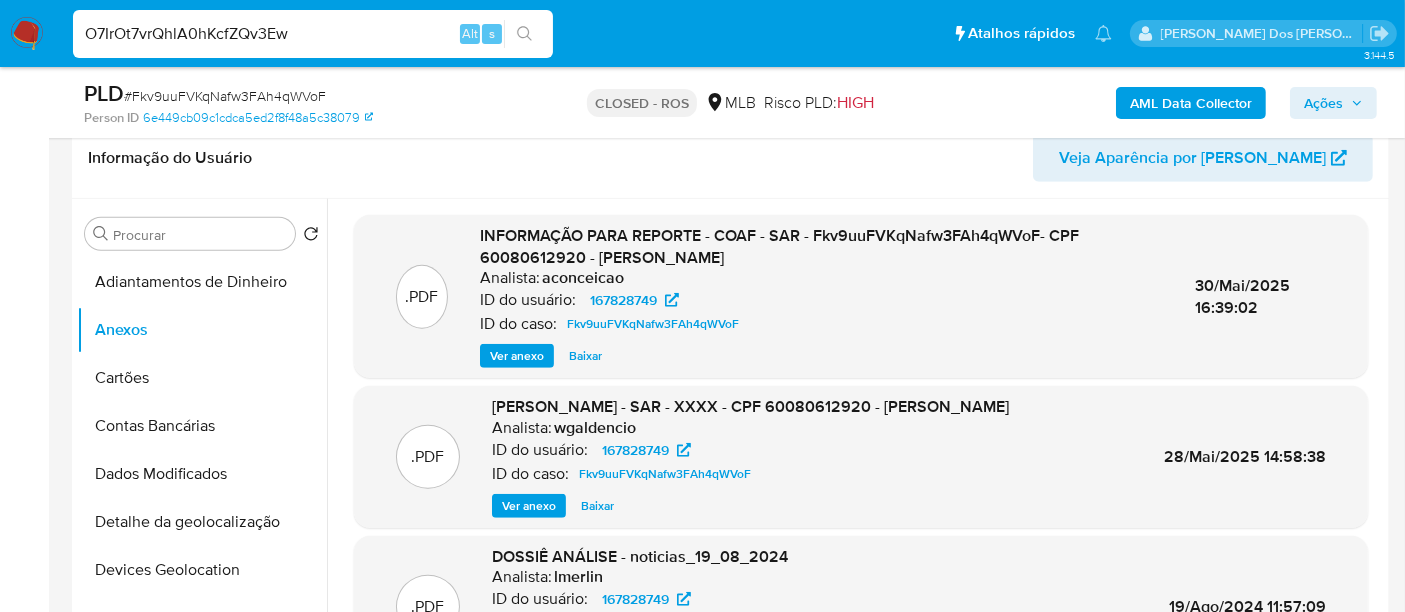type on "O7IrOt7vrQhlA0hKcfZQv3Ew" 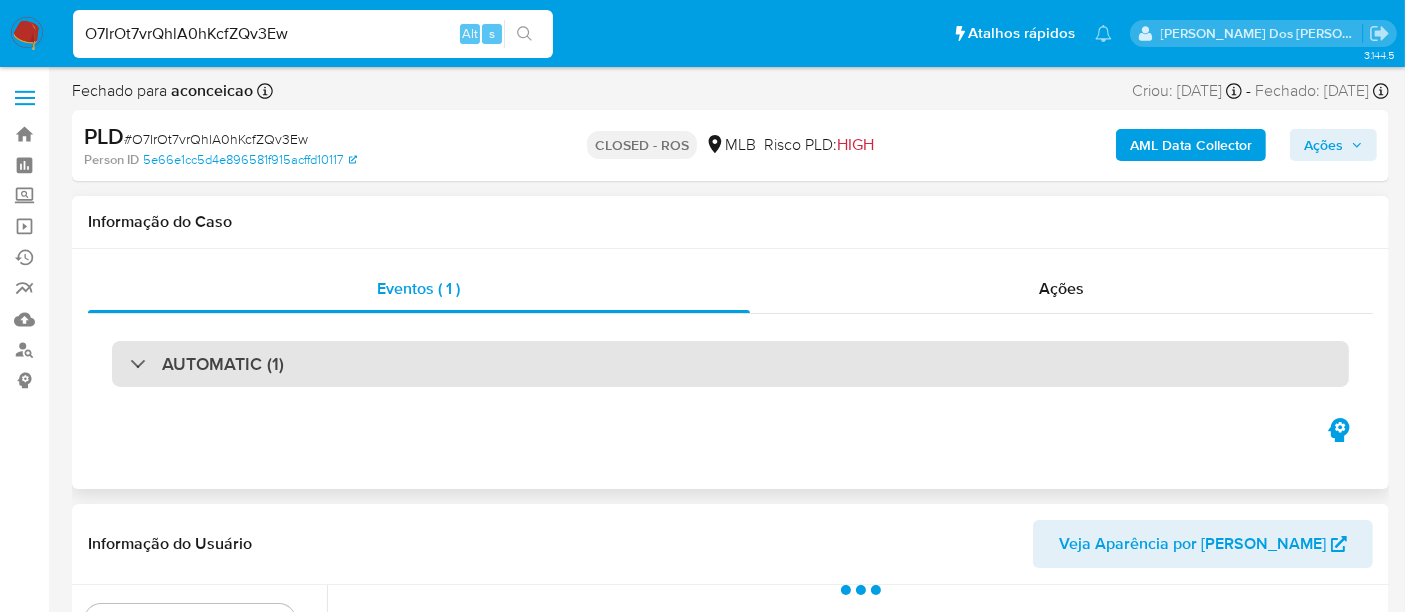 click on "AUTOMATIC (1)" at bounding box center (730, 364) 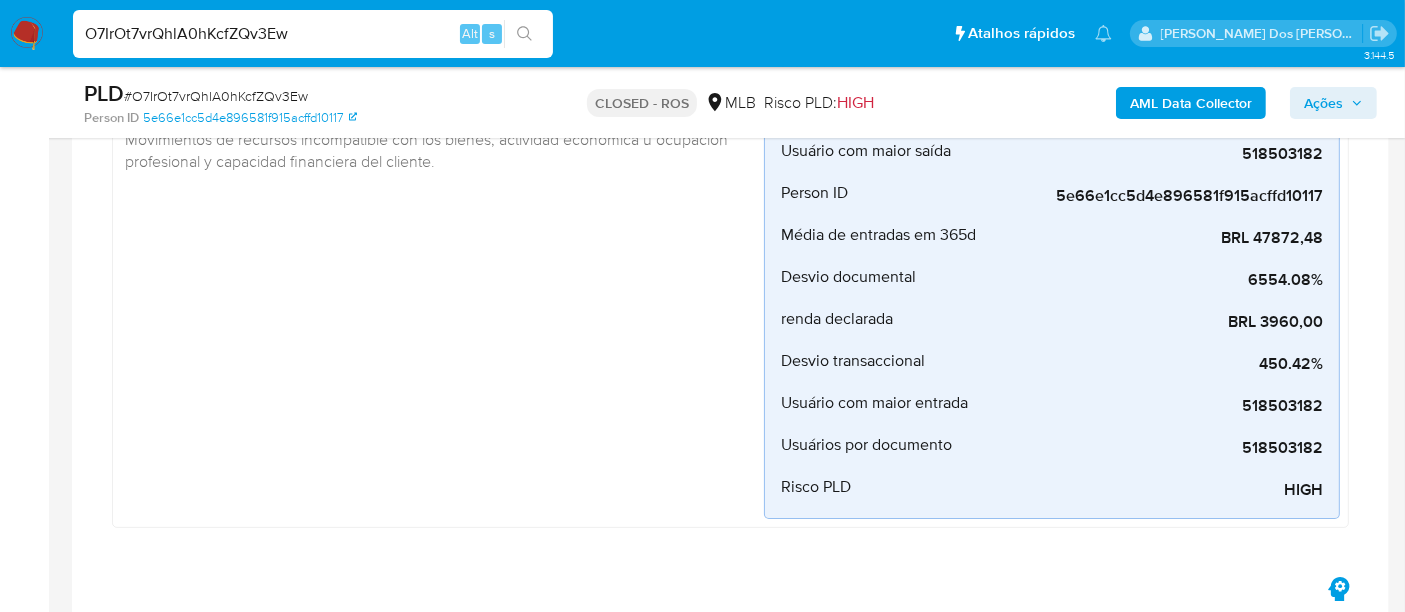 select on "10" 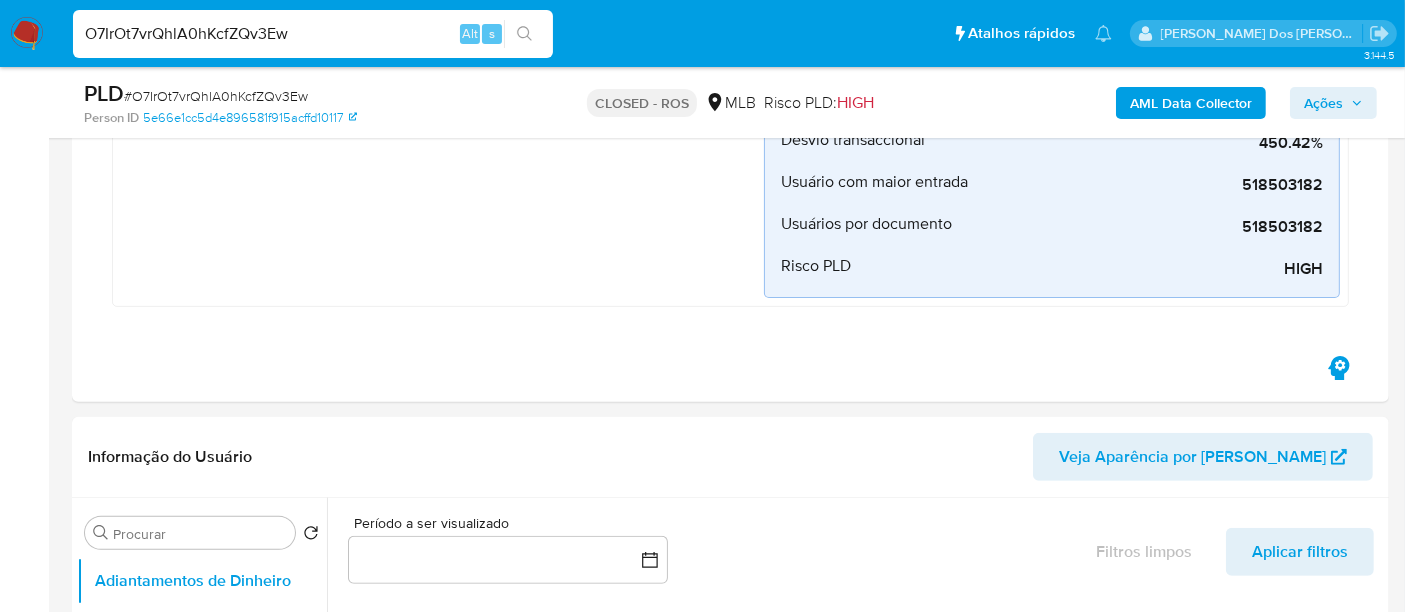 scroll, scrollTop: 666, scrollLeft: 0, axis: vertical 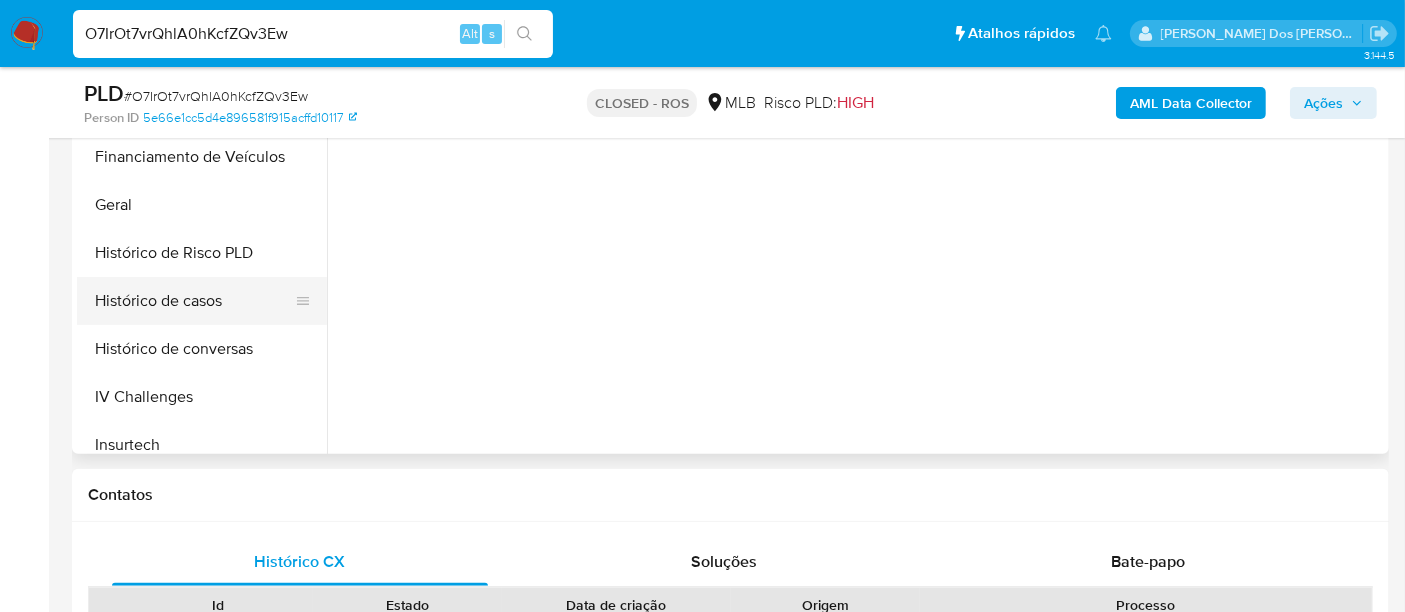 click on "Histórico de casos" at bounding box center (194, 301) 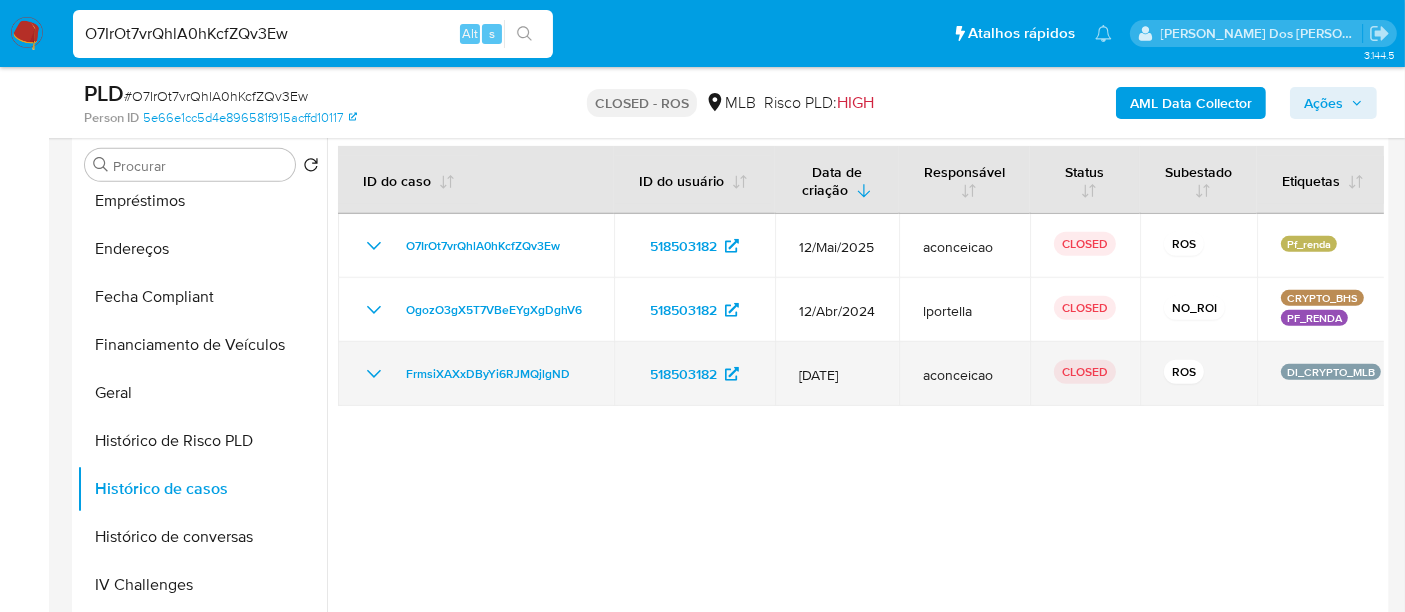 scroll, scrollTop: 888, scrollLeft: 0, axis: vertical 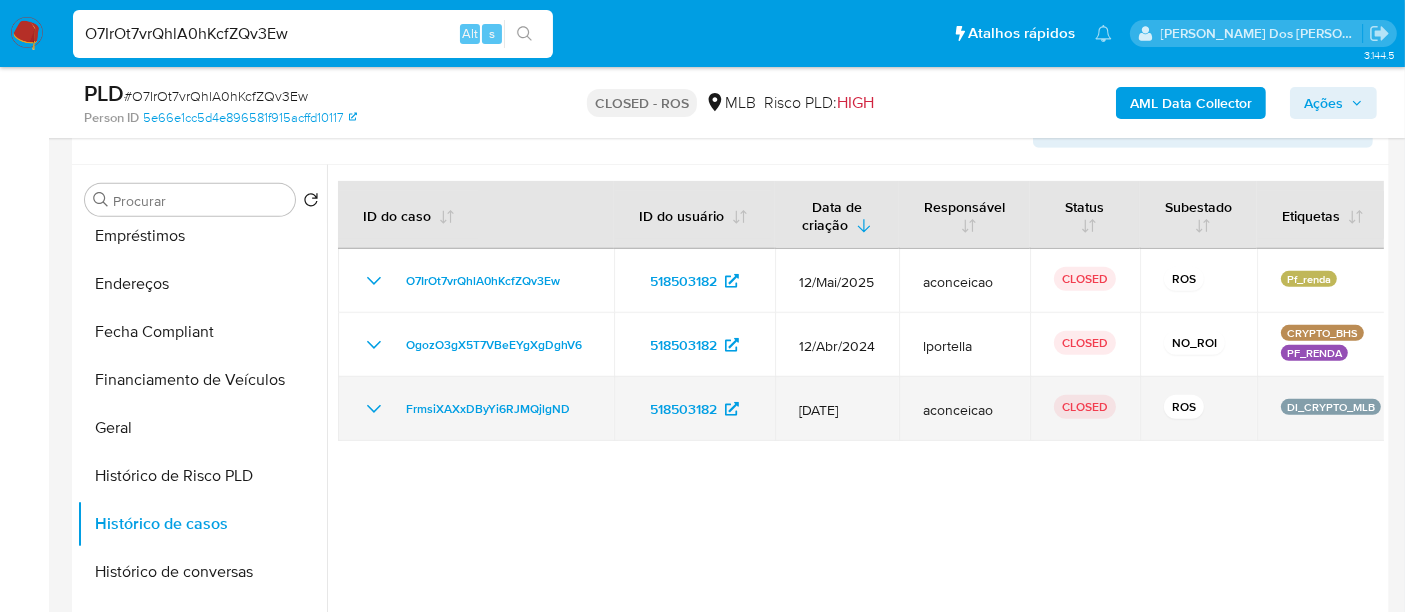type 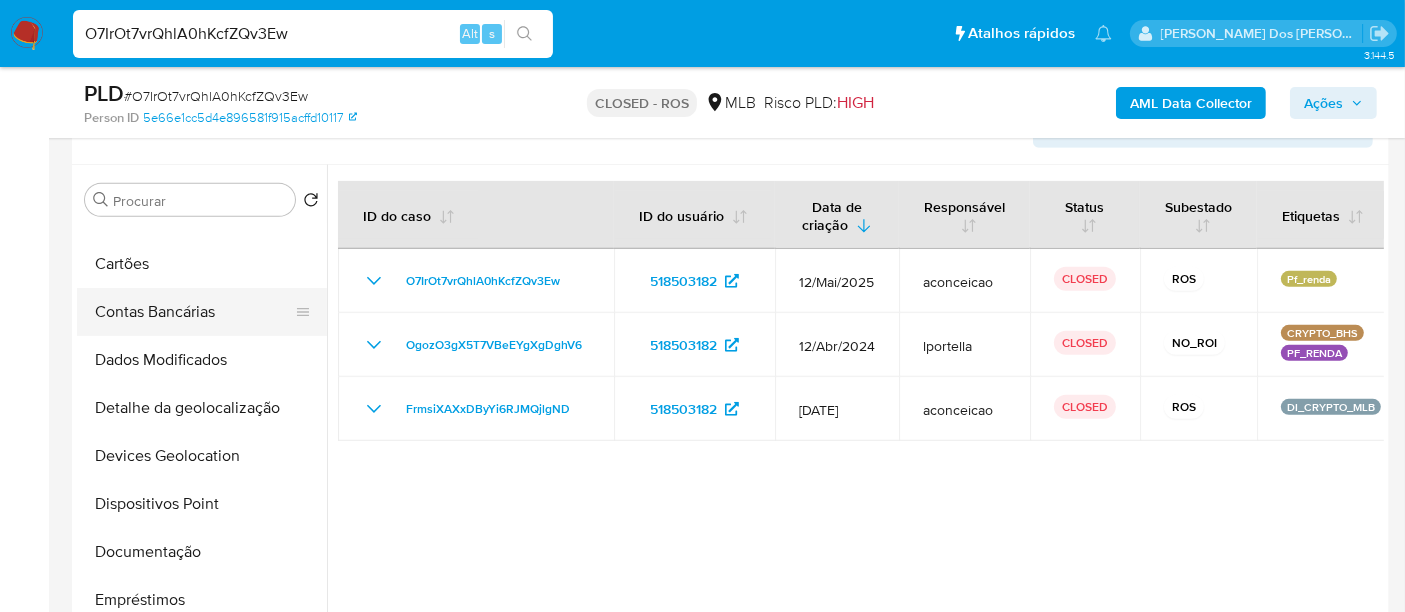 scroll, scrollTop: 0, scrollLeft: 0, axis: both 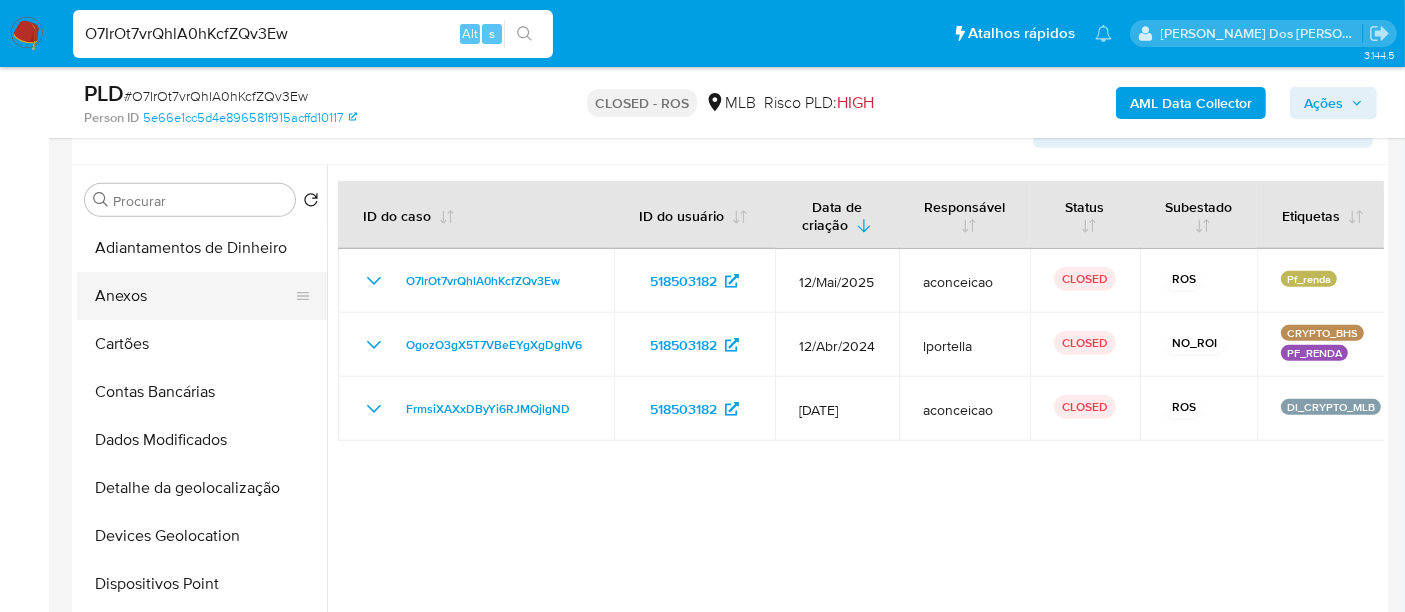 click on "Anexos" at bounding box center [194, 296] 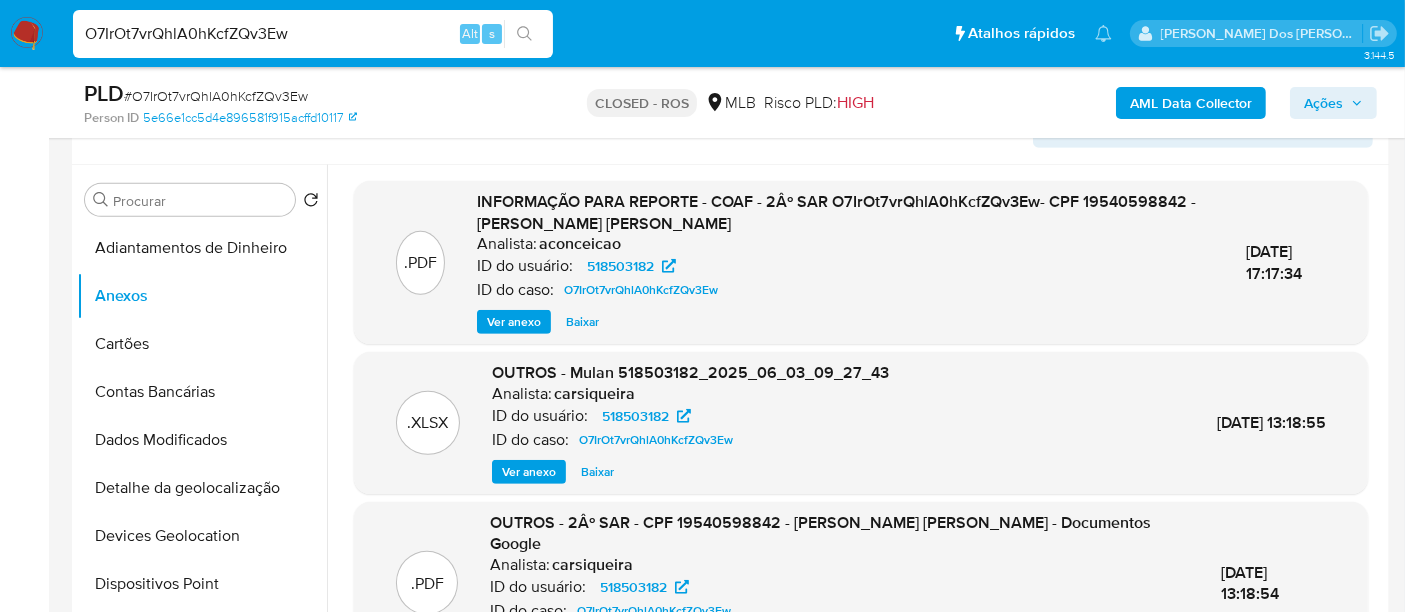 click on "Ver anexo" at bounding box center (514, 322) 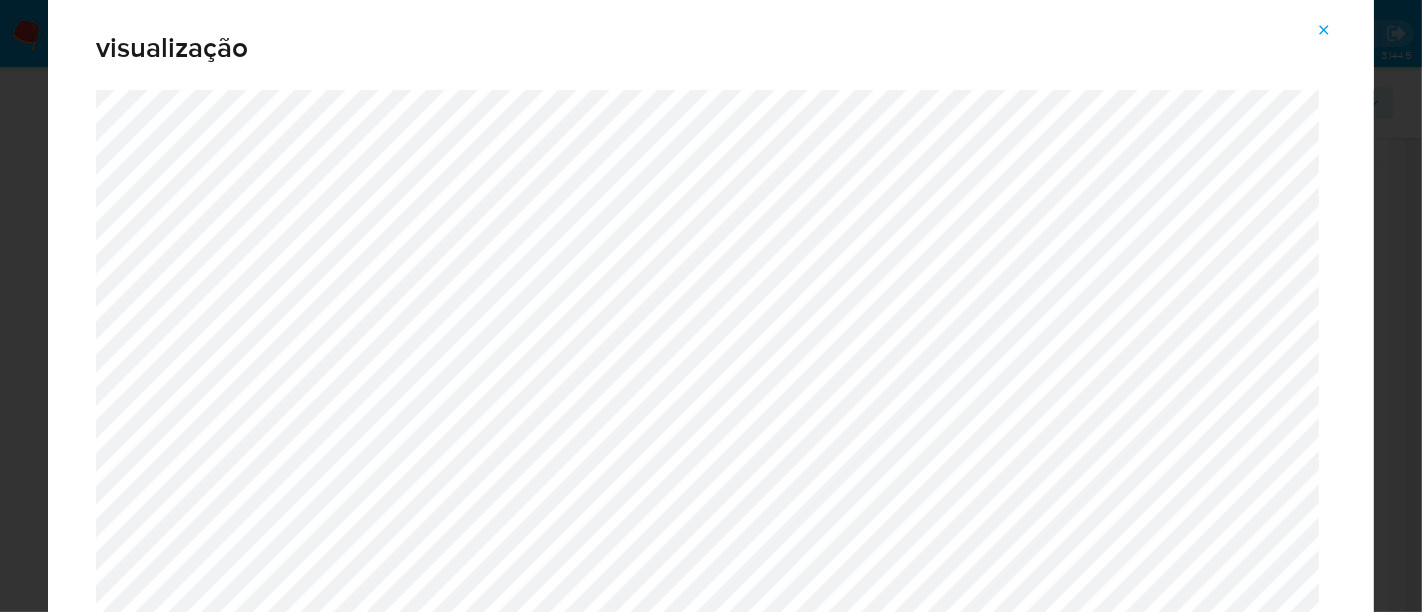 click at bounding box center [1324, 30] 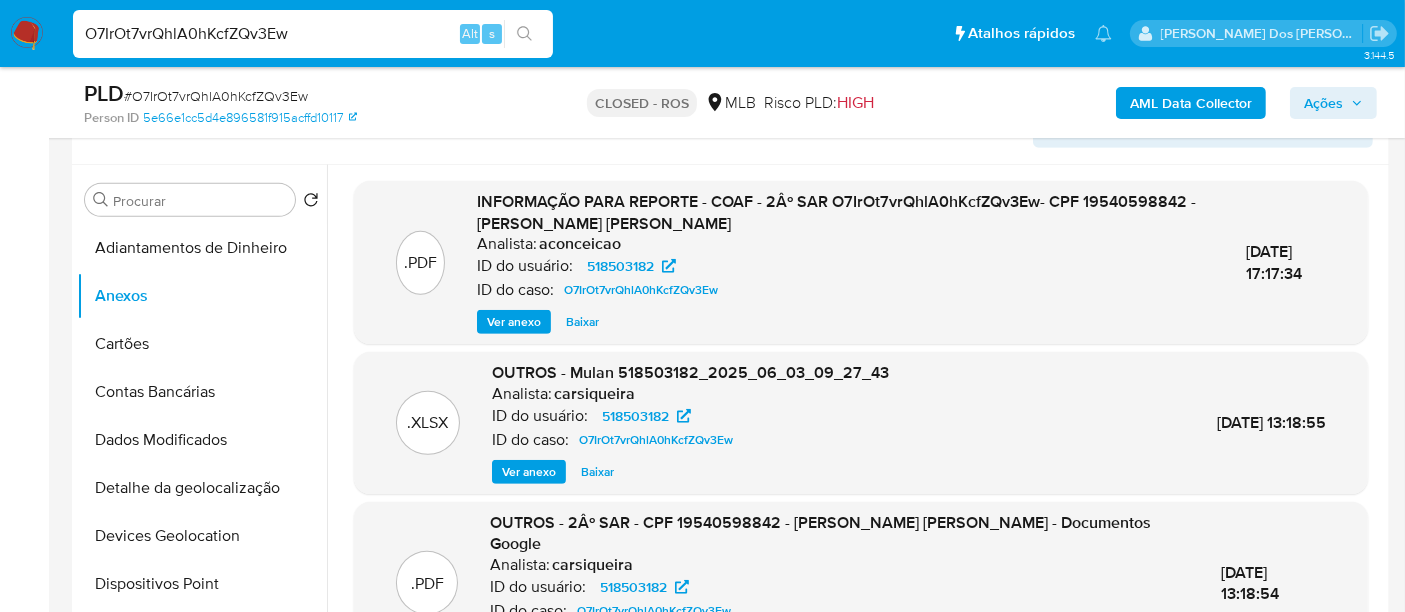 click on "O7IrOt7vrQhlA0hKcfZQv3Ew" at bounding box center (313, 34) 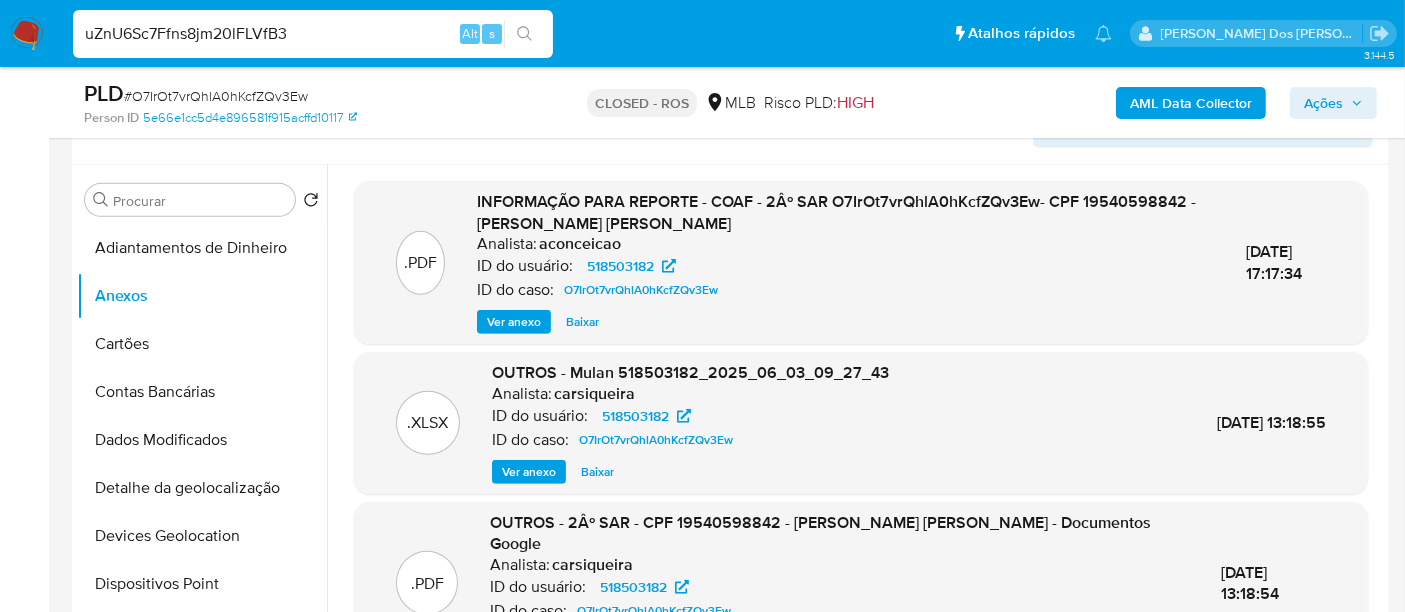 type on "uZnU6Sc7Ffns8jm20lFLVfB3" 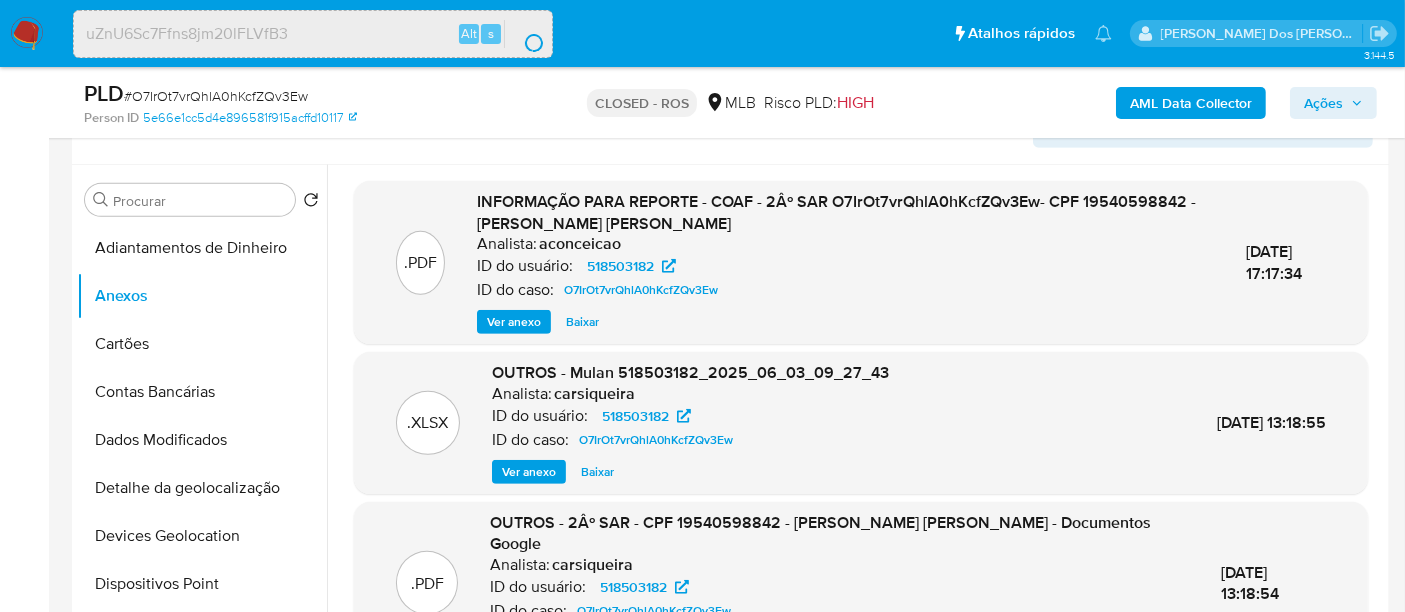 scroll, scrollTop: 0, scrollLeft: 0, axis: both 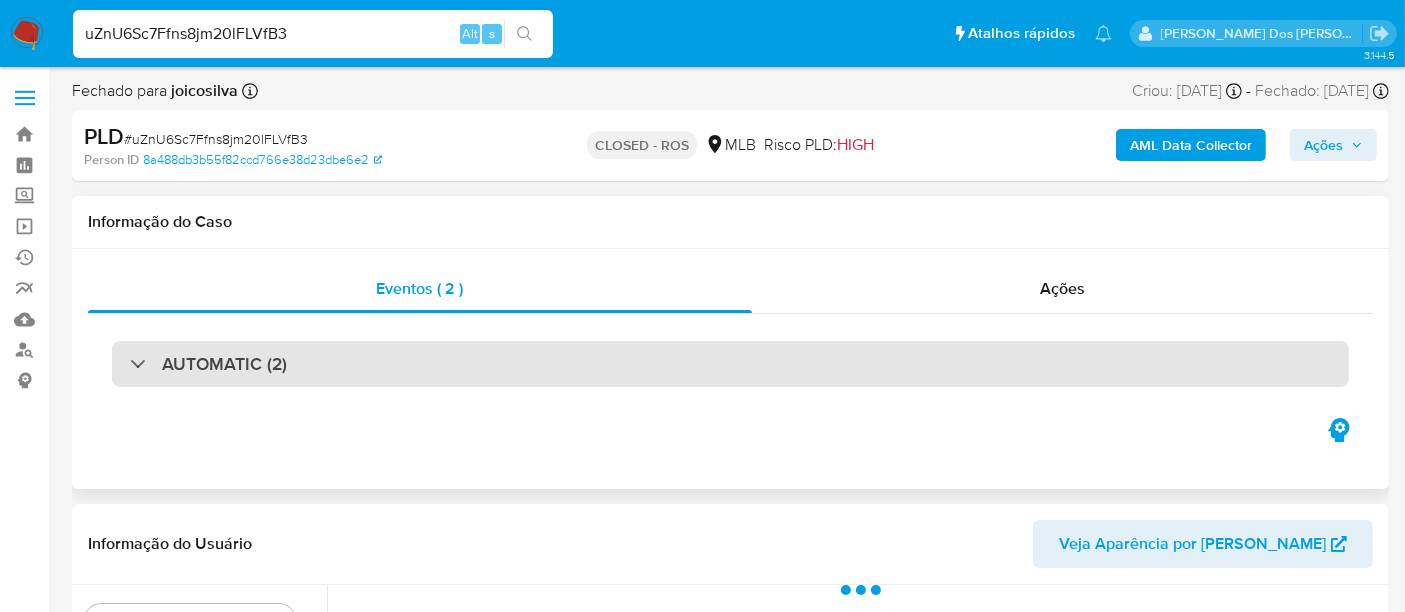 click on "AUTOMATIC (2)" at bounding box center [730, 364] 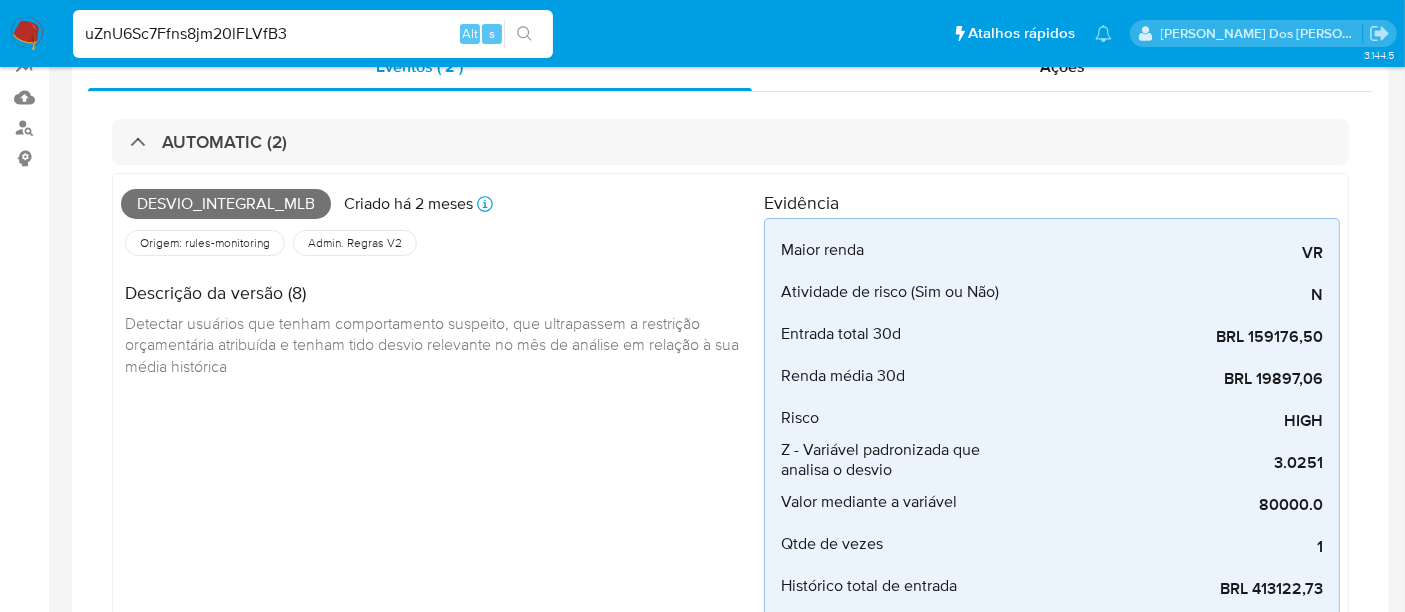 select on "10" 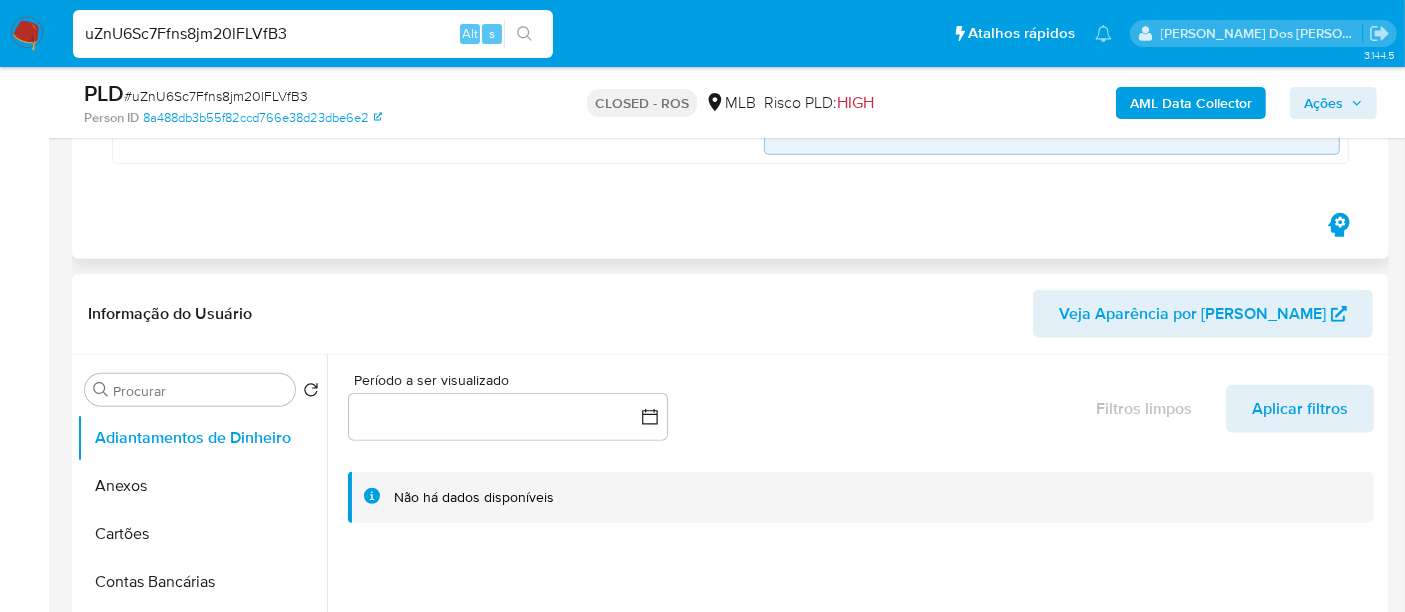 scroll, scrollTop: 1444, scrollLeft: 0, axis: vertical 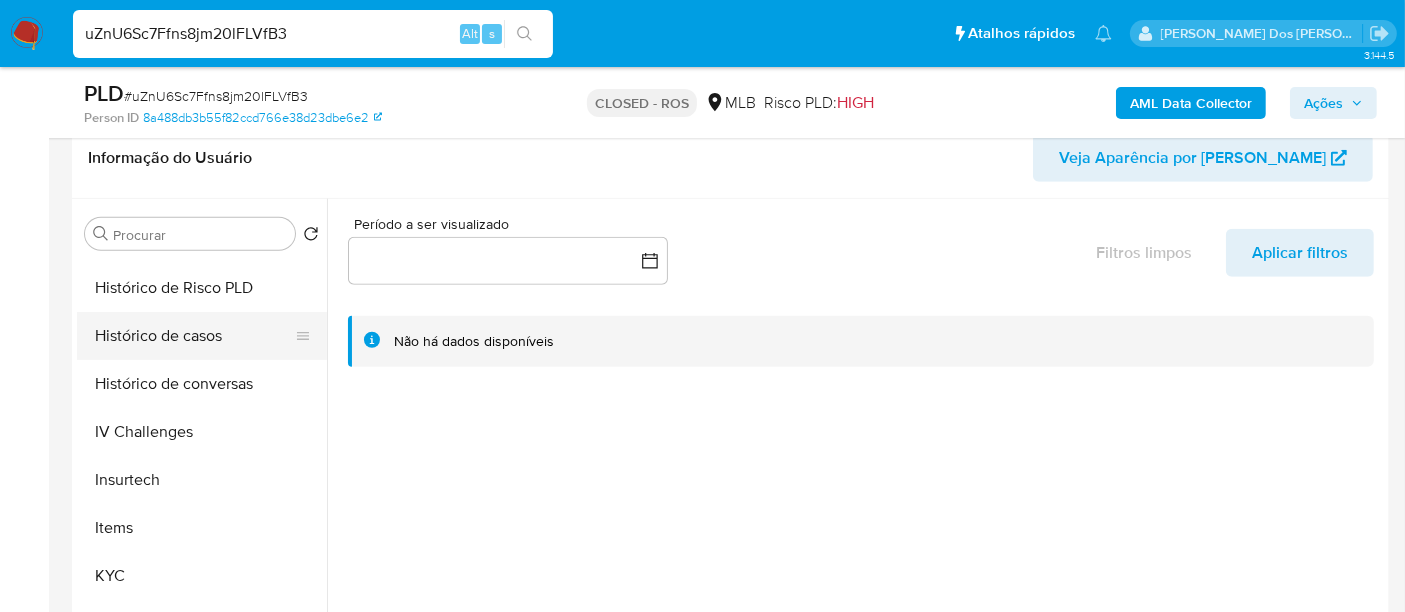 click on "Histórico de casos" at bounding box center (194, 336) 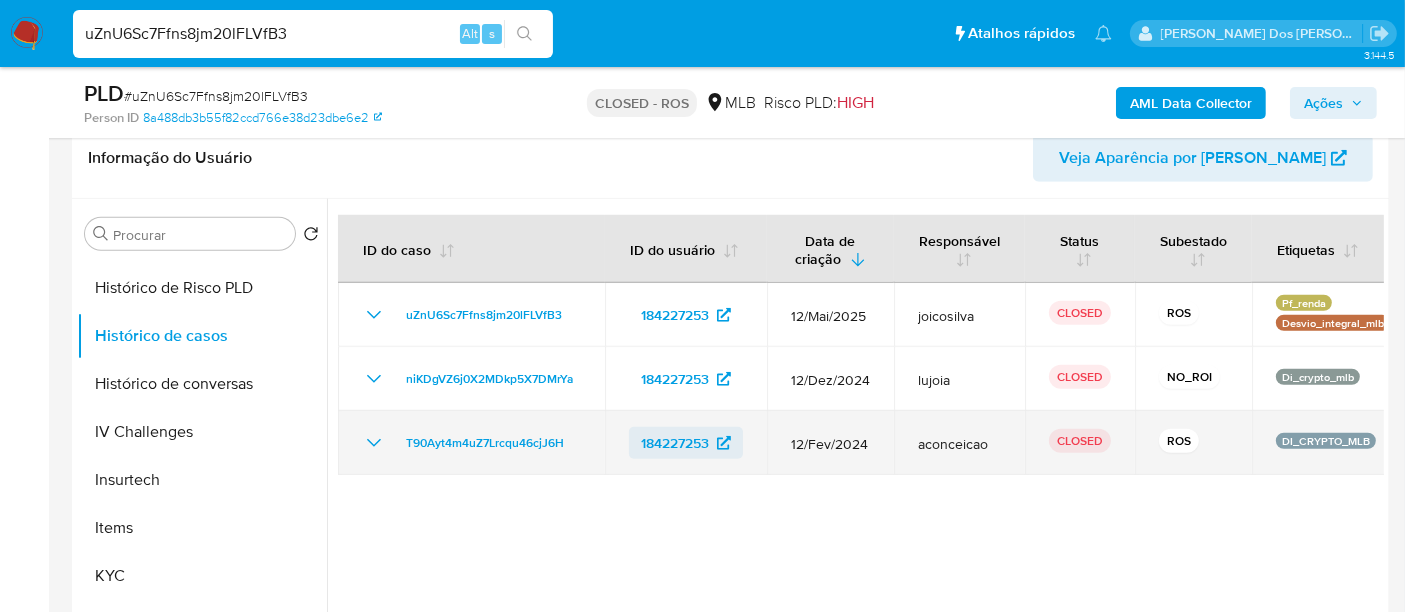 type 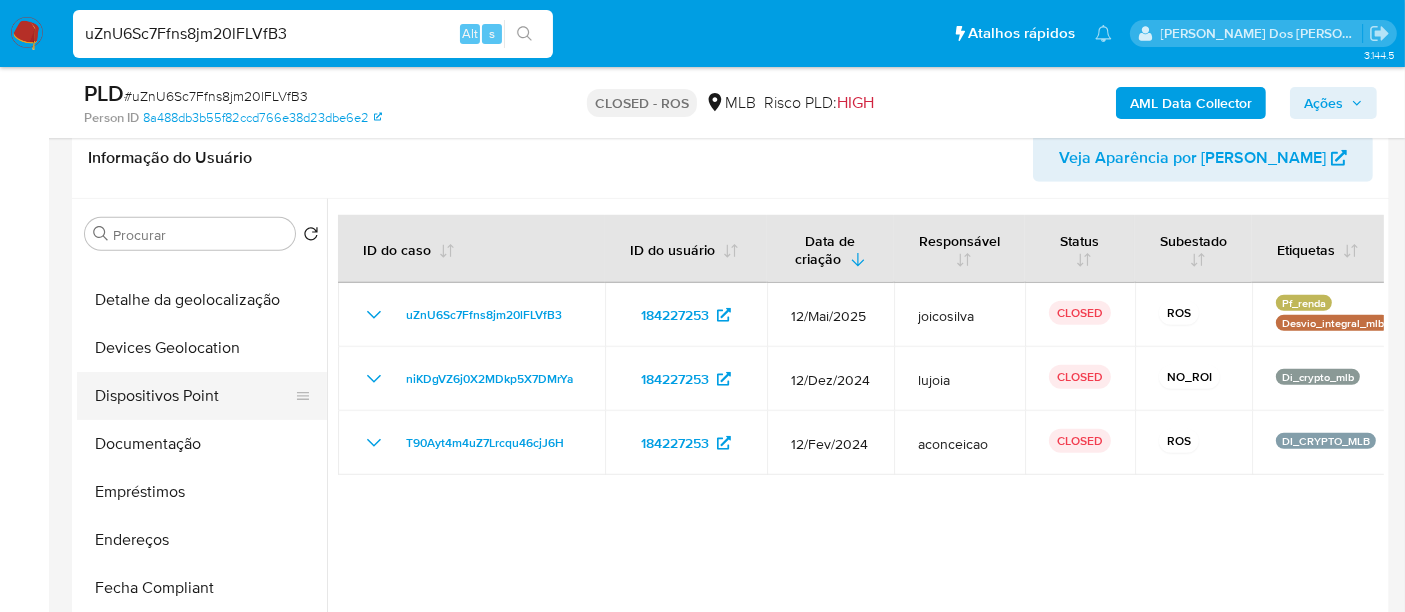 scroll, scrollTop: 0, scrollLeft: 0, axis: both 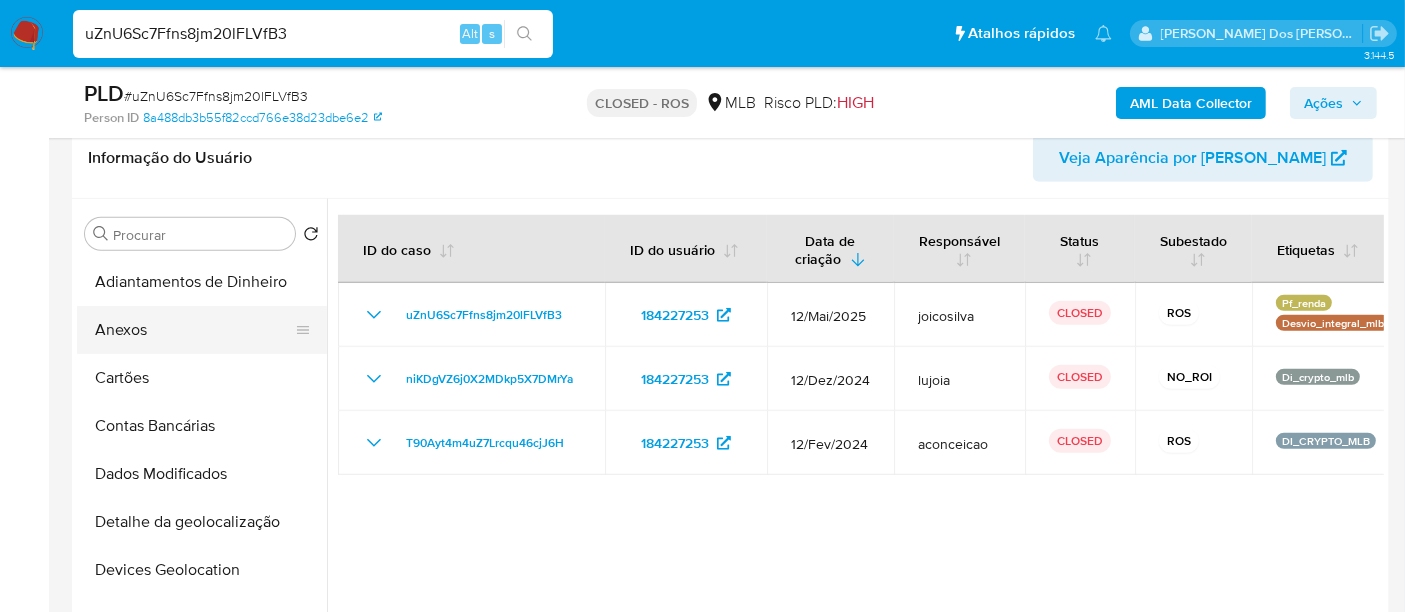 click on "Anexos" at bounding box center (194, 330) 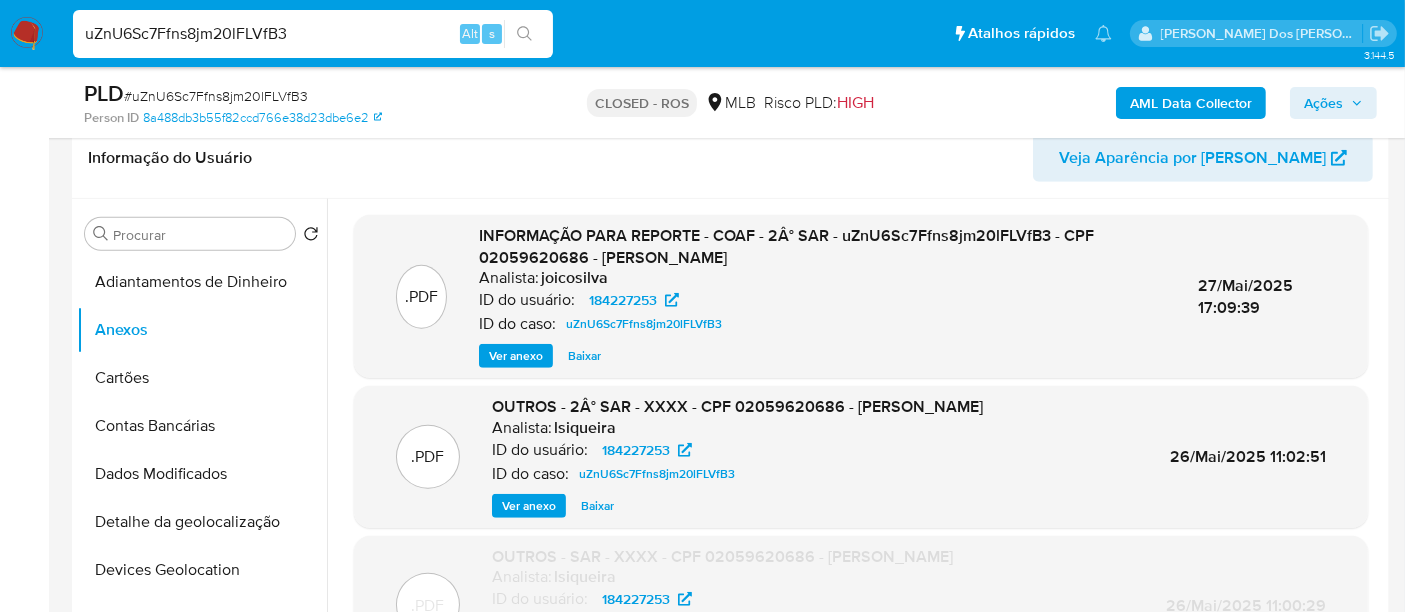 click on "Ver anexo" at bounding box center [516, 356] 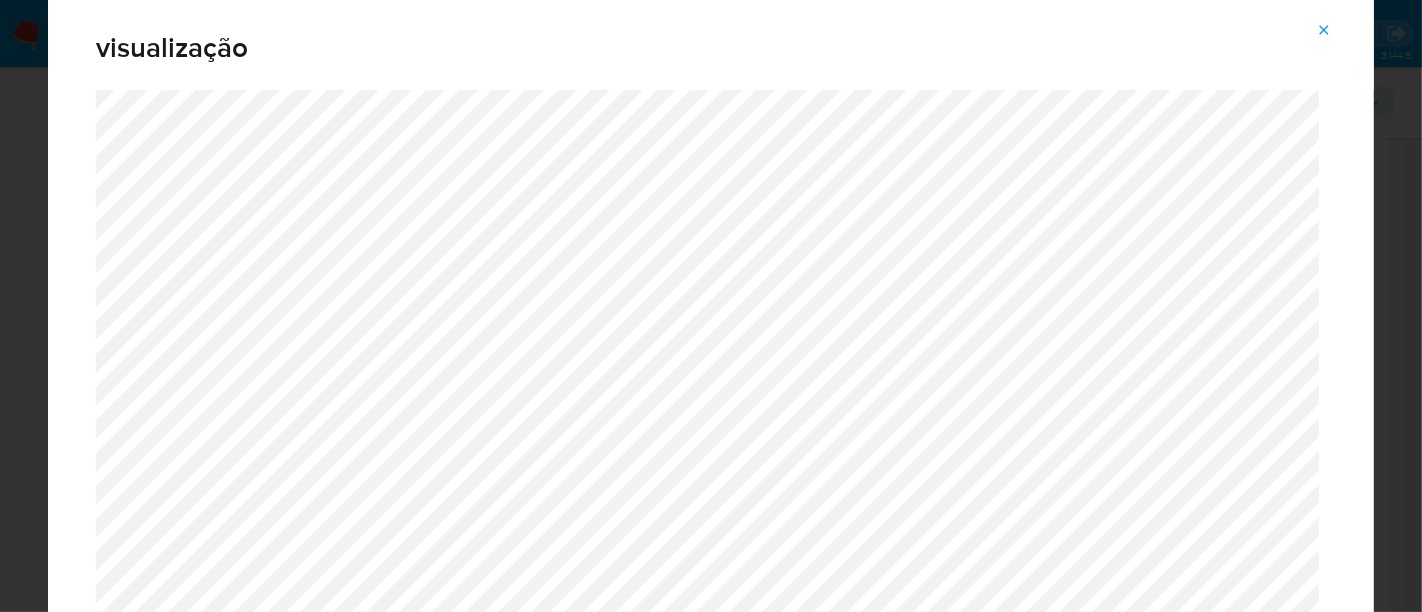 click 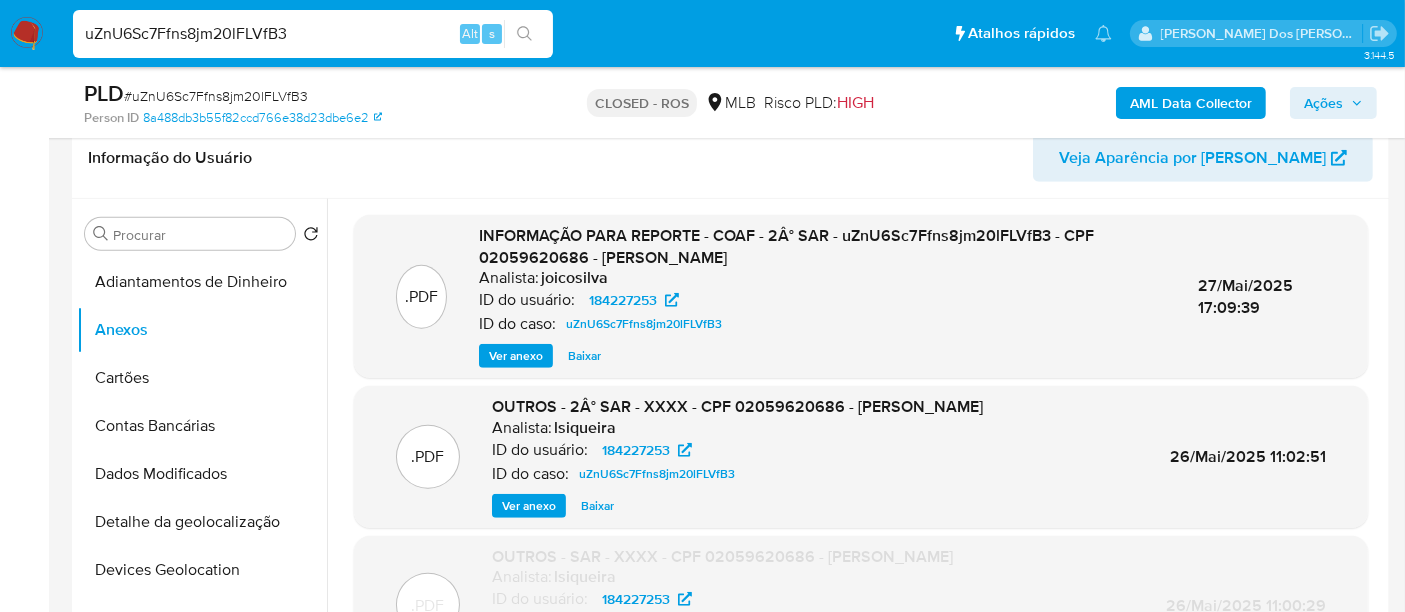 click on "uZnU6Sc7Ffns8jm20lFLVfB3" at bounding box center (313, 34) 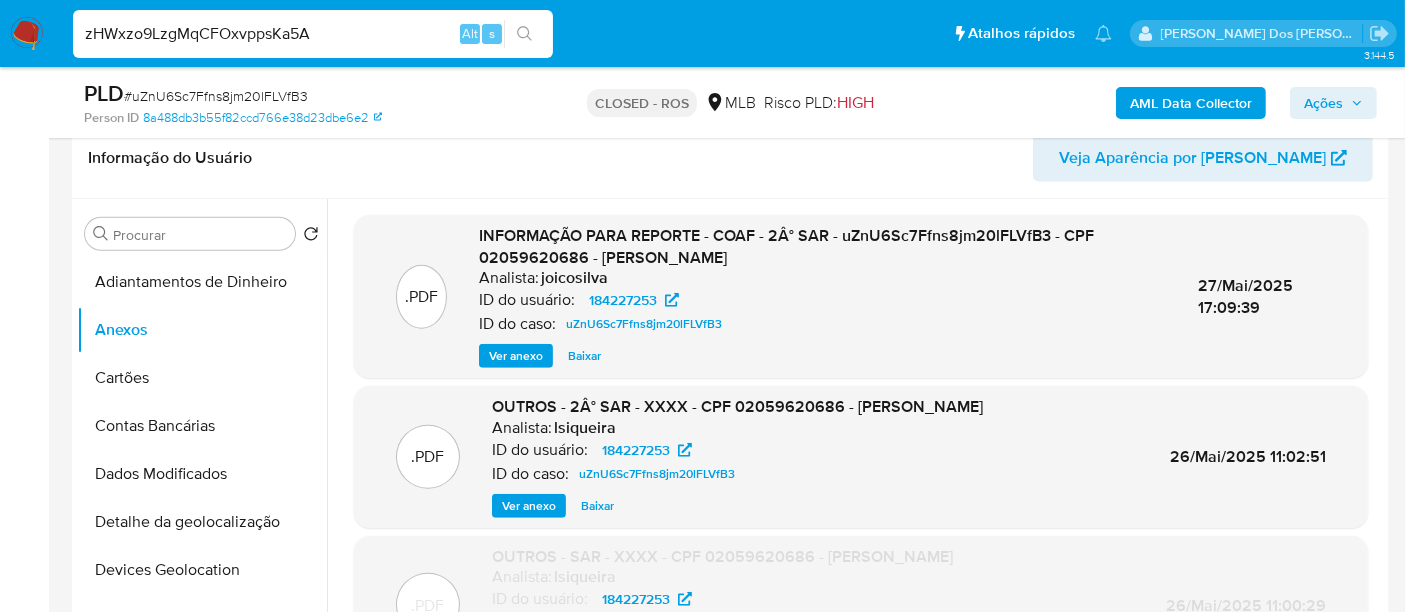 type on "zHWxzo9LzgMqCFOxvppsKa5A" 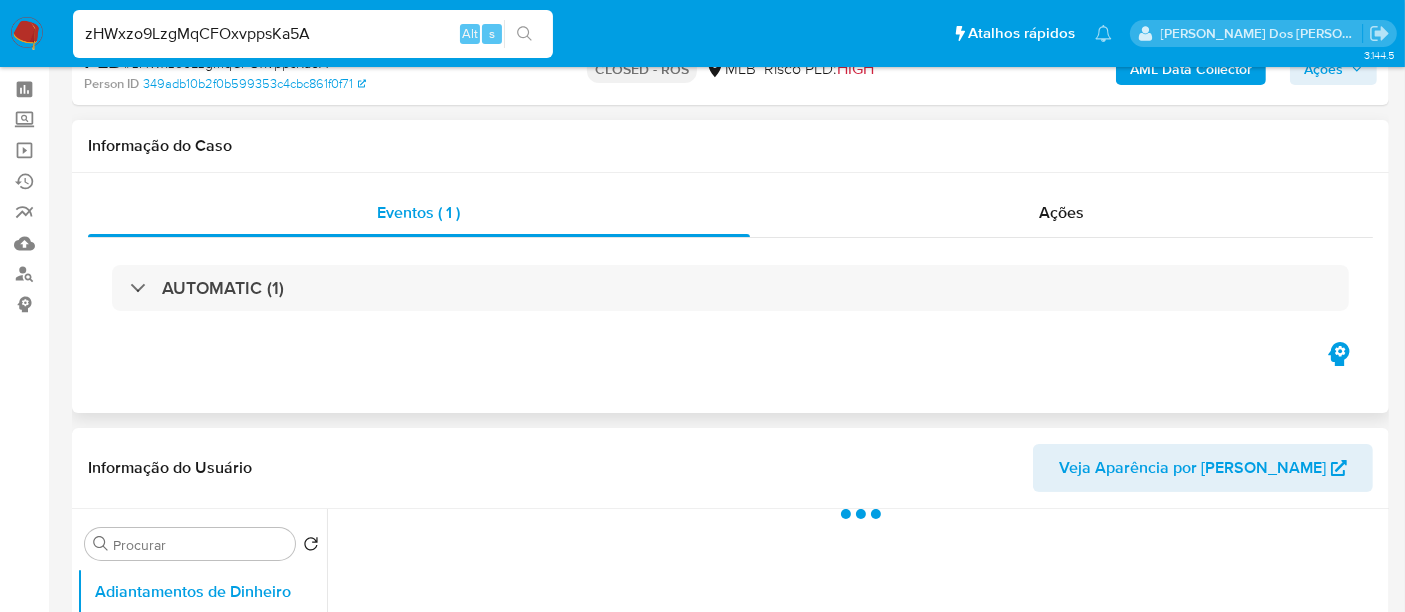scroll, scrollTop: 111, scrollLeft: 0, axis: vertical 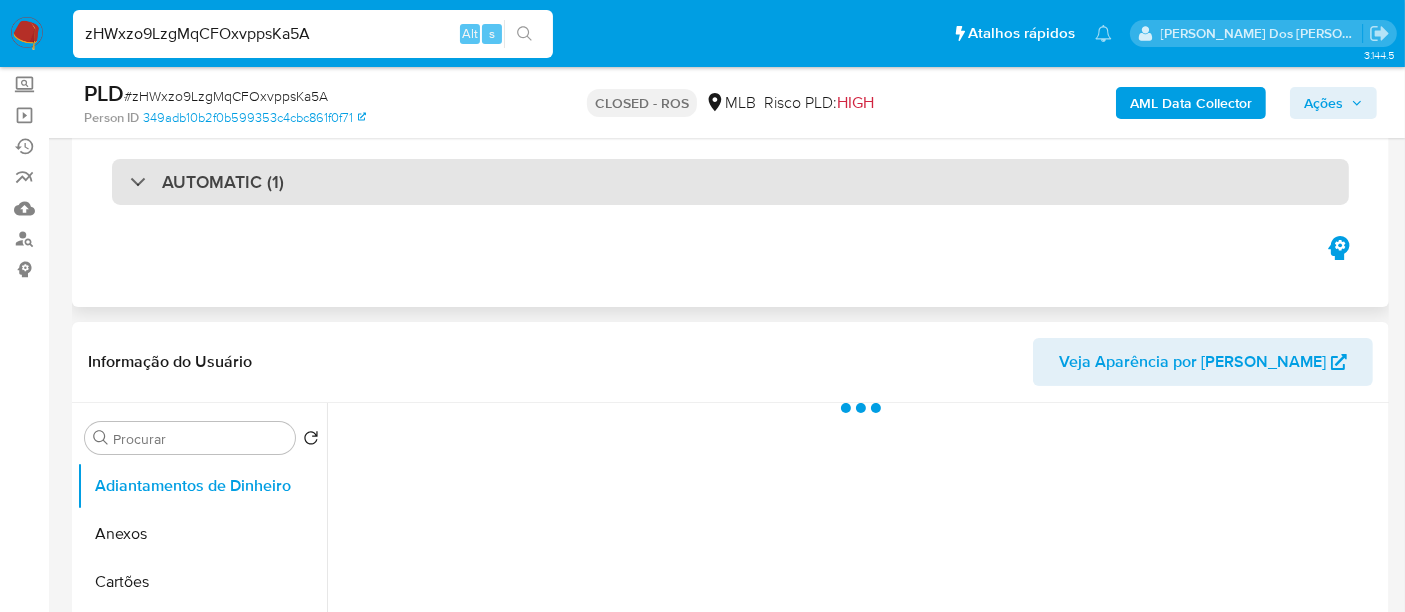 click on "AUTOMATIC (1)" at bounding box center (730, 182) 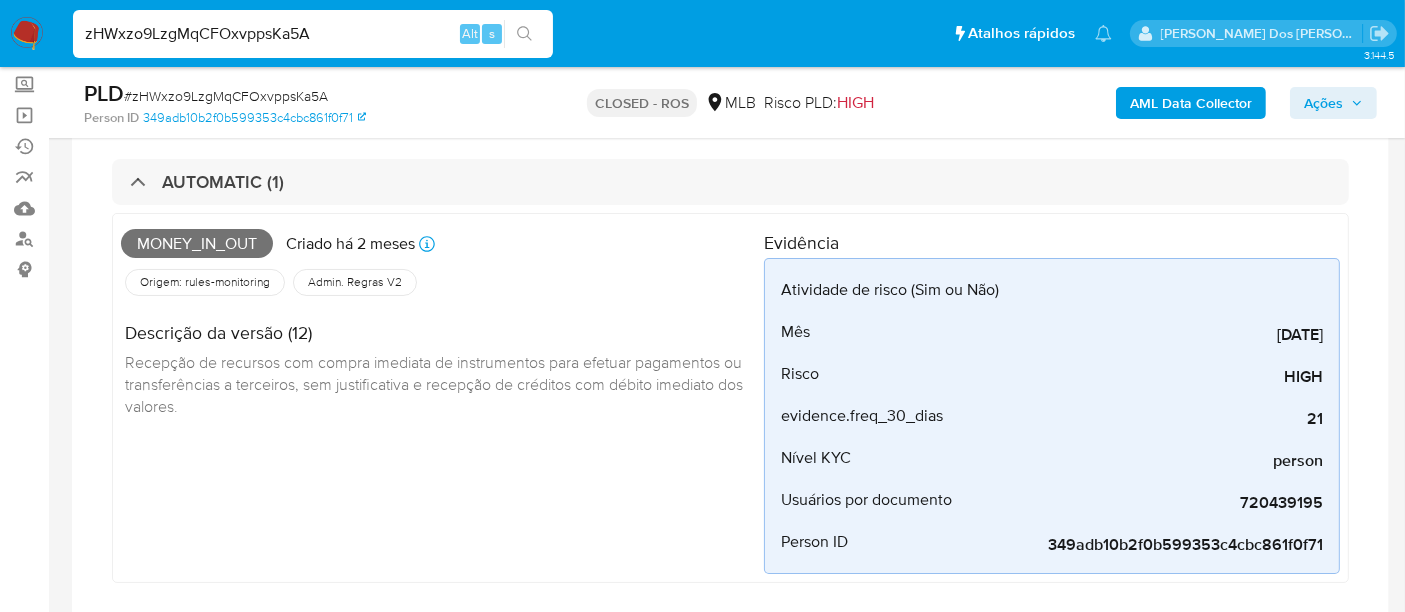 select on "10" 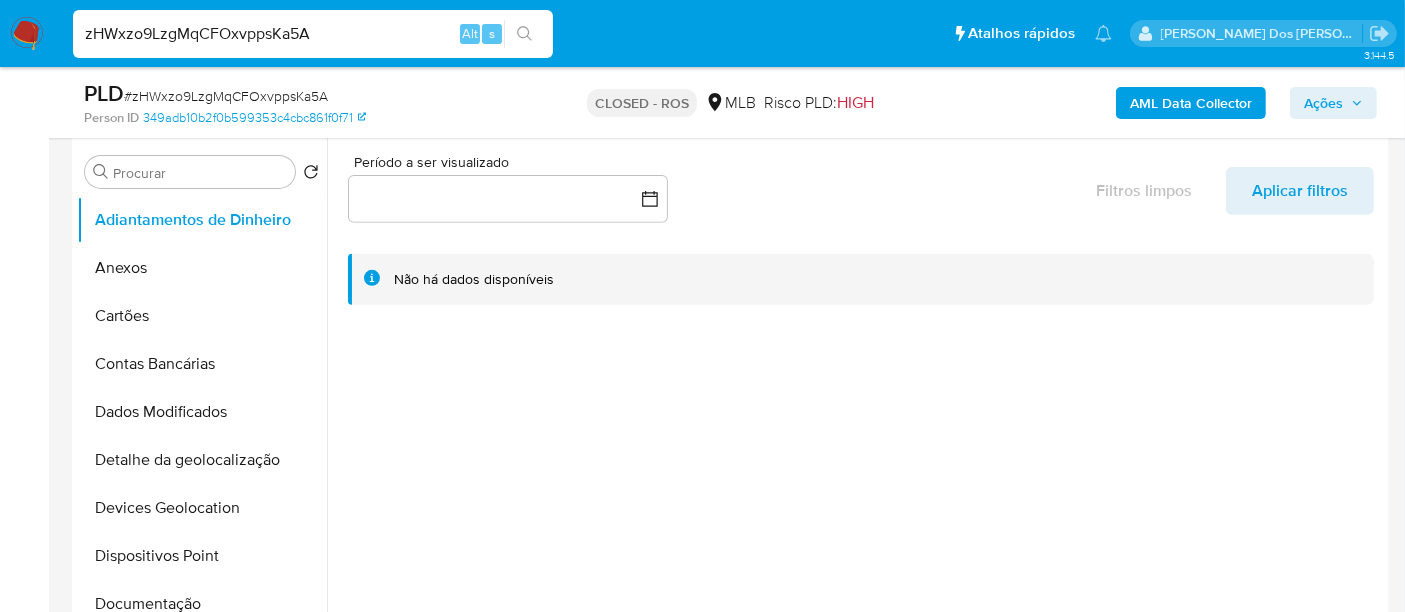 scroll, scrollTop: 666, scrollLeft: 0, axis: vertical 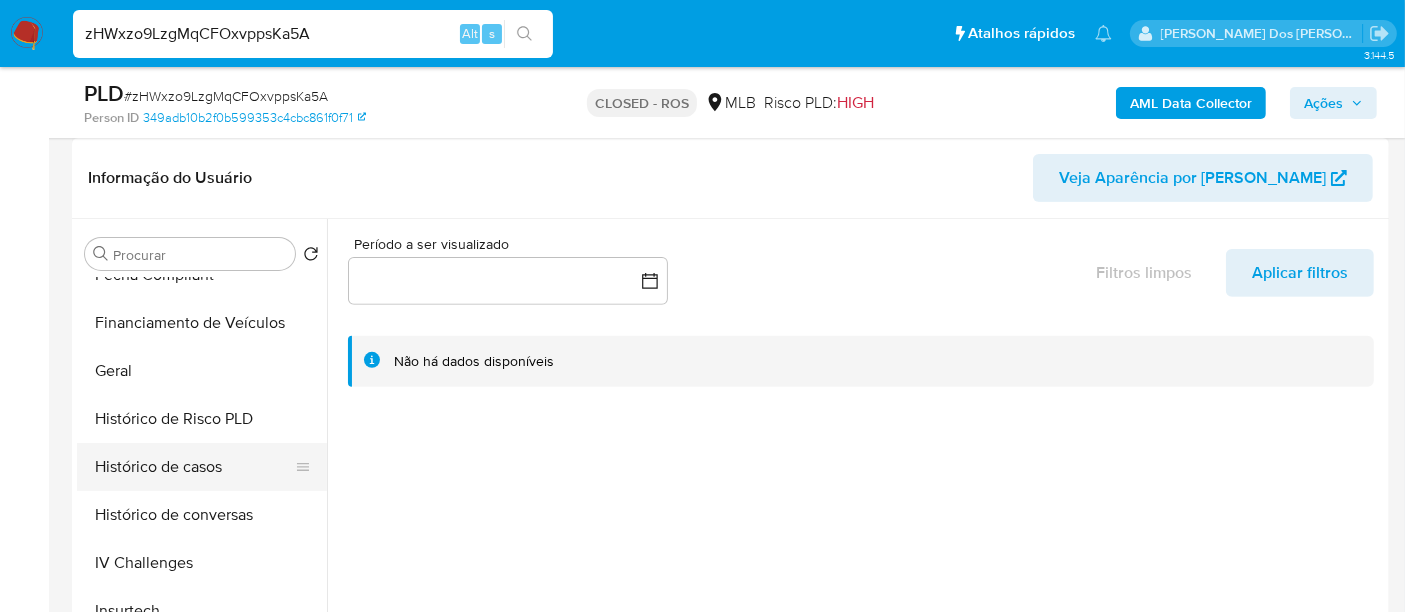 click on "Histórico de casos" at bounding box center (194, 467) 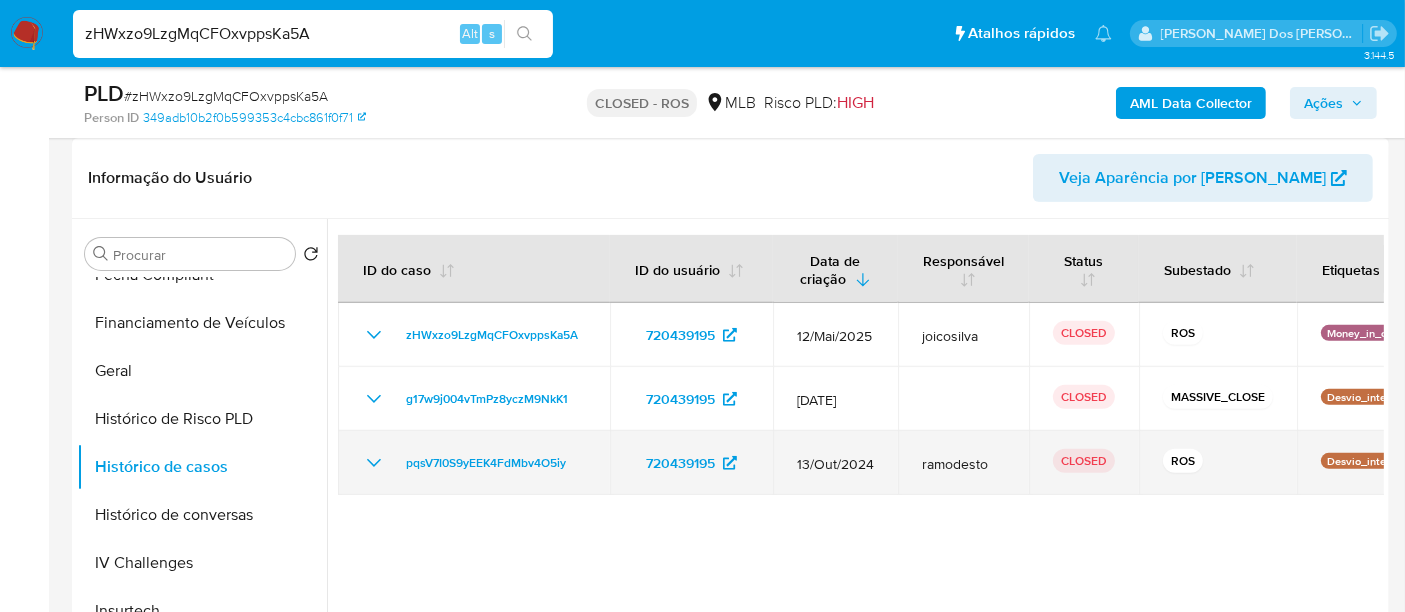 type 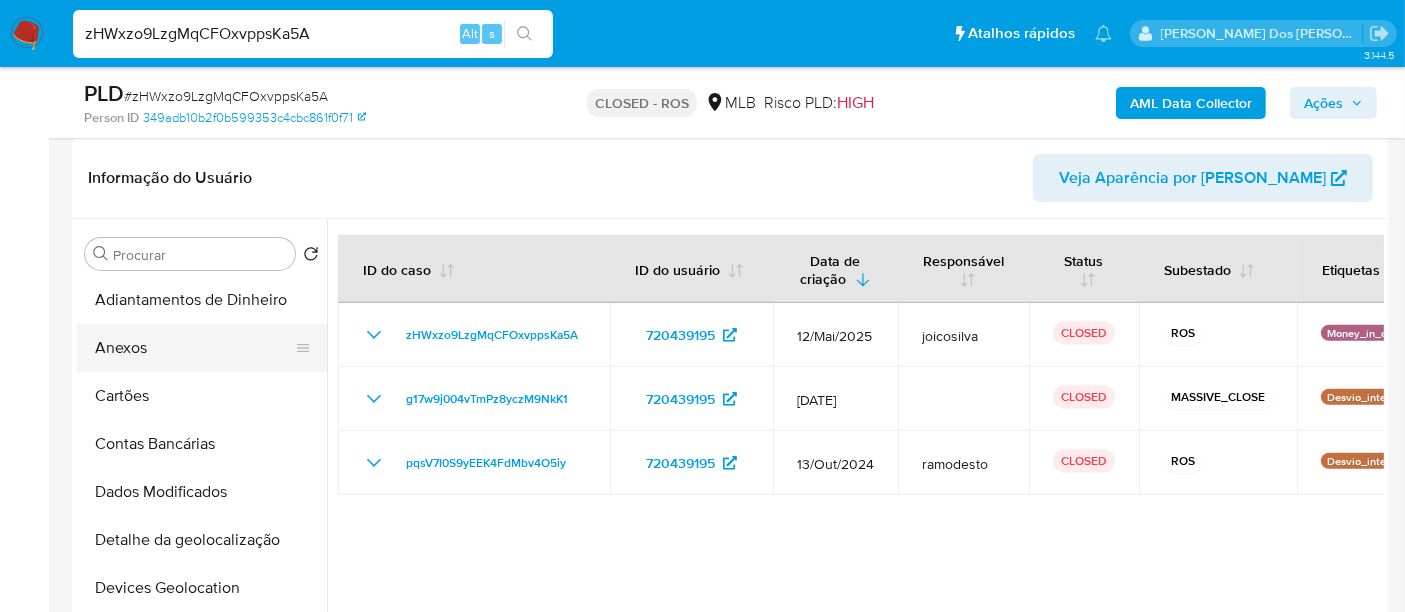 scroll, scrollTop: 0, scrollLeft: 0, axis: both 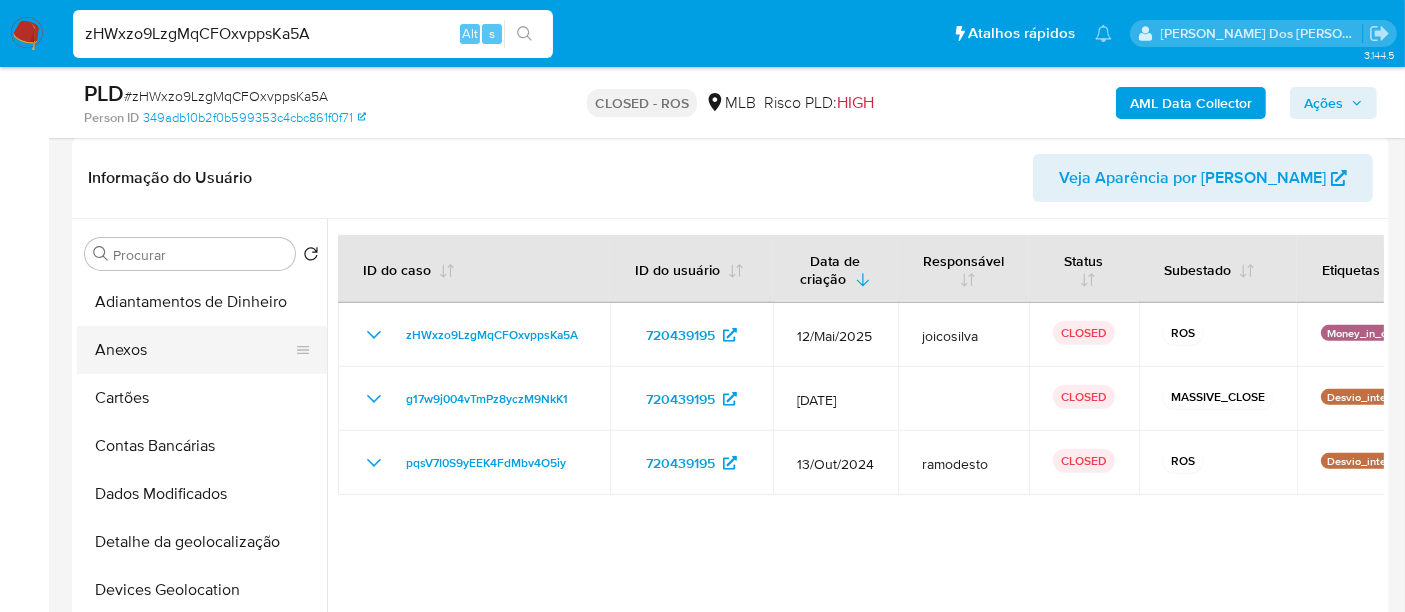 click on "Anexos" at bounding box center [194, 350] 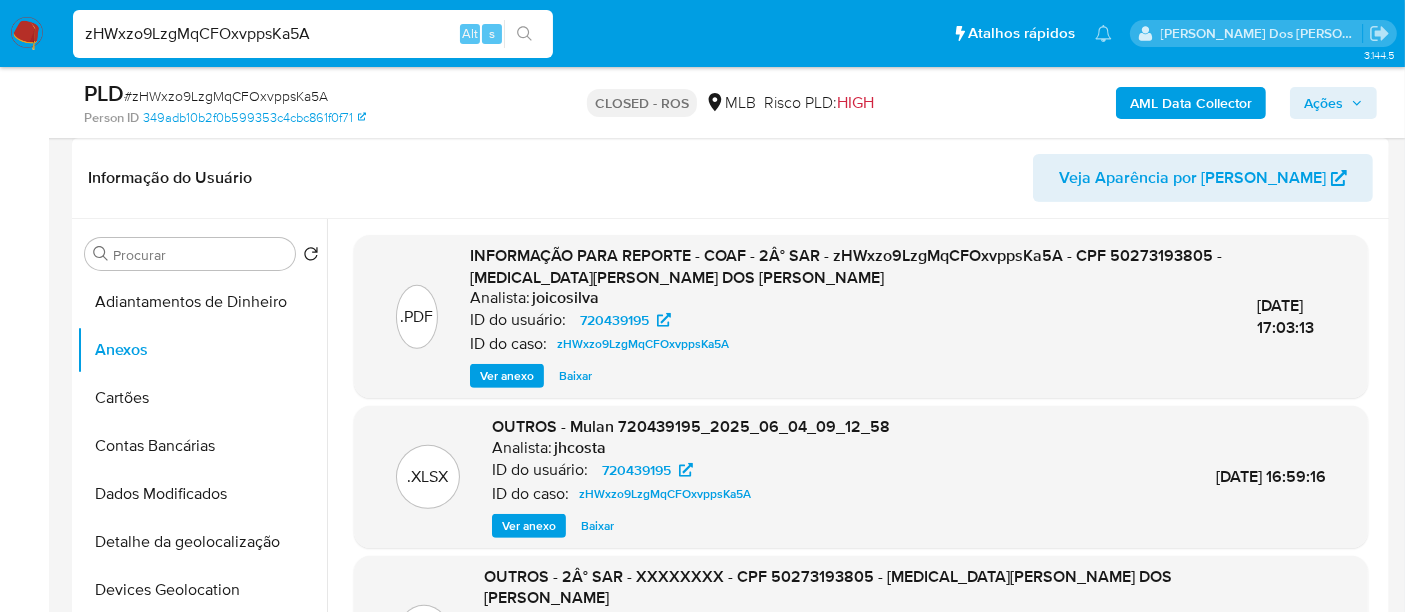 click on "Ver anexo" at bounding box center (507, 376) 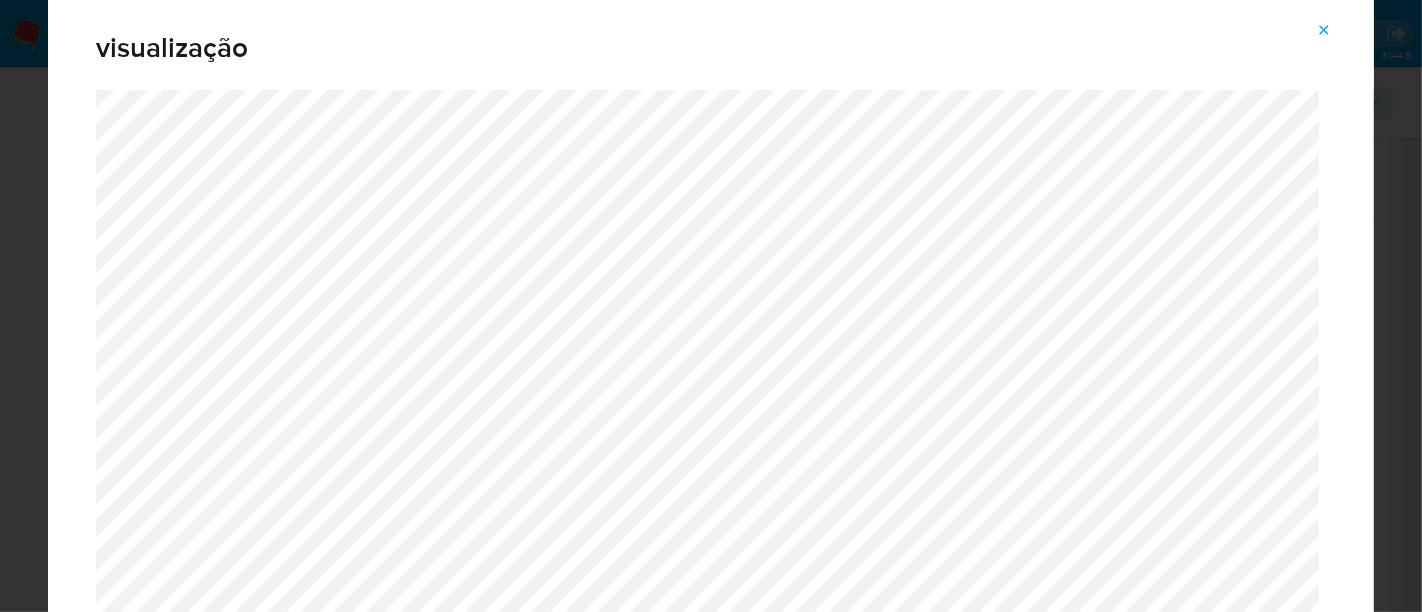 click 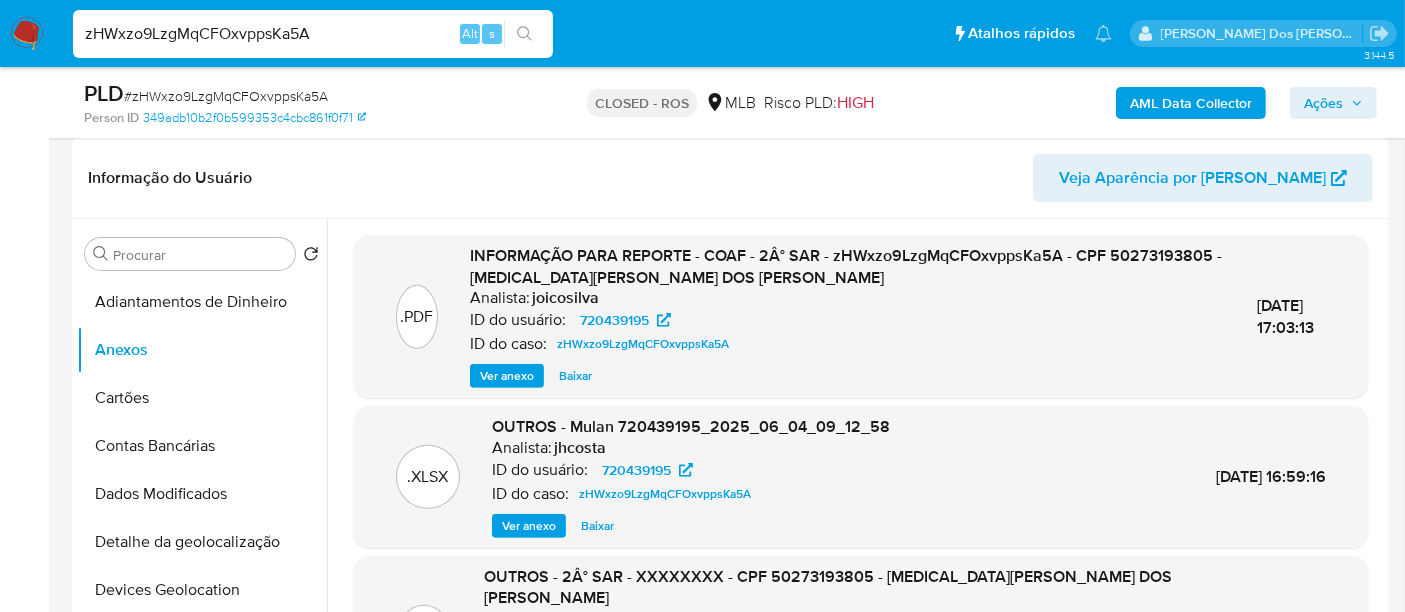 click on "zHWxzo9LzgMqCFOxvppsKa5A" at bounding box center (313, 34) 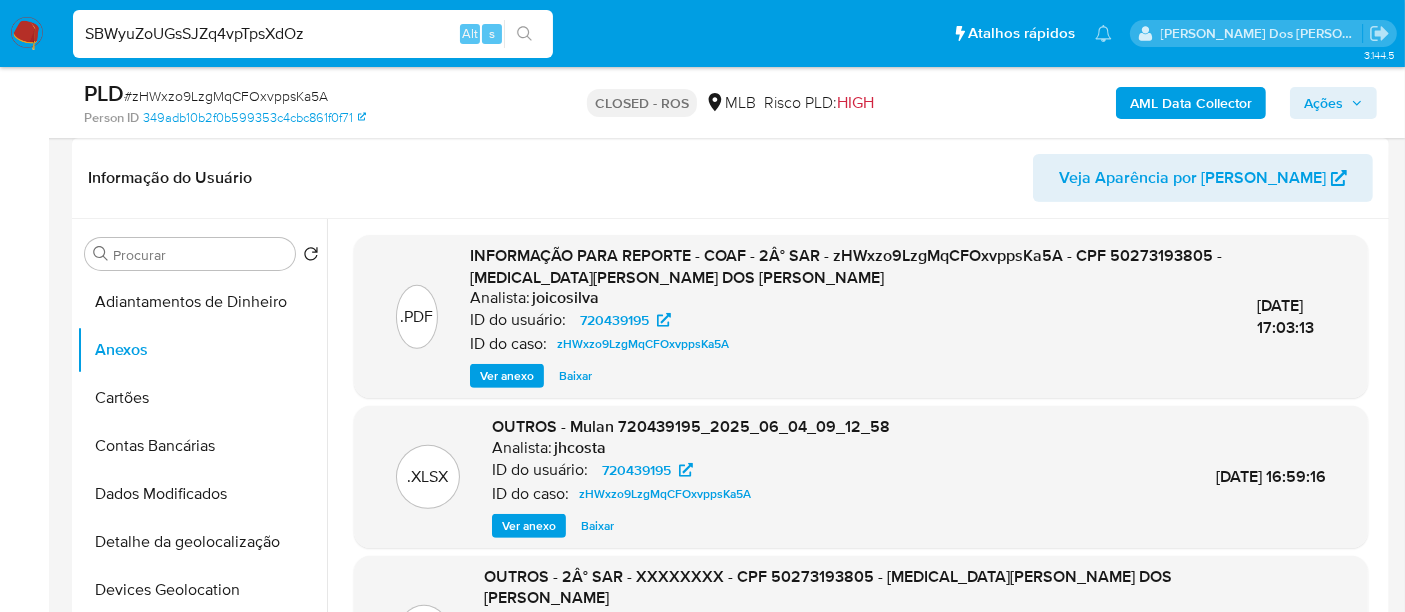 type on "SBWyuZoUGsSJZq4vpTpsXdOz" 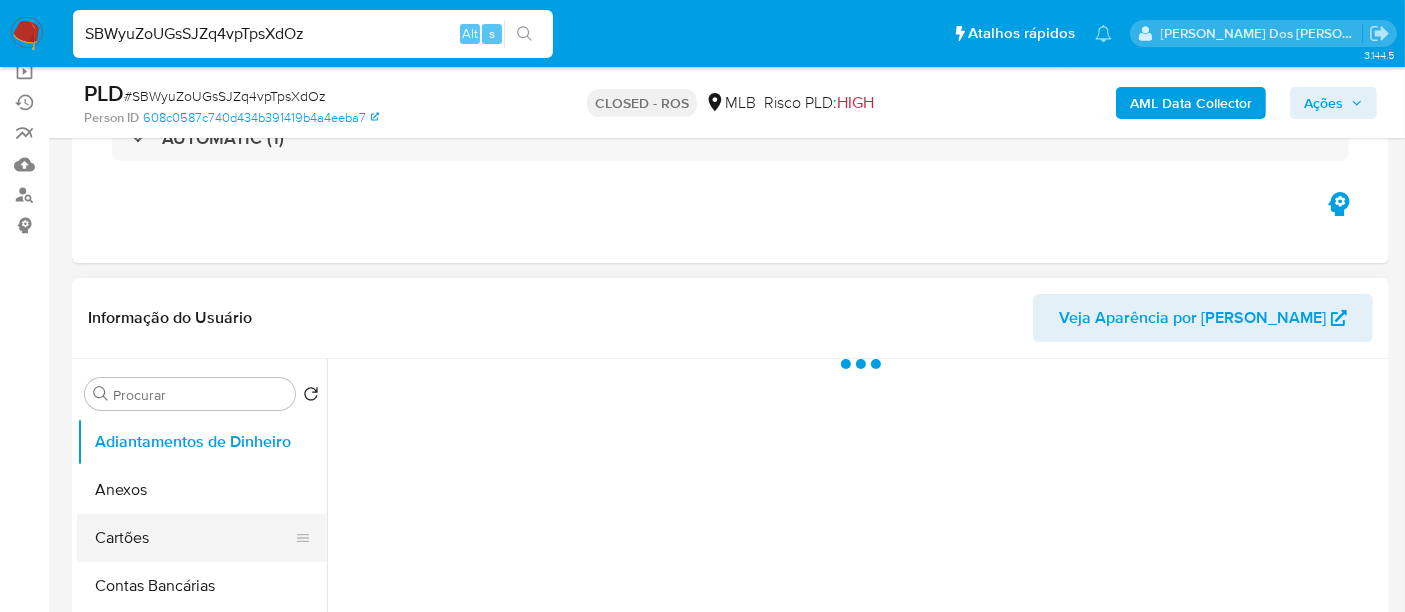 scroll, scrollTop: 222, scrollLeft: 0, axis: vertical 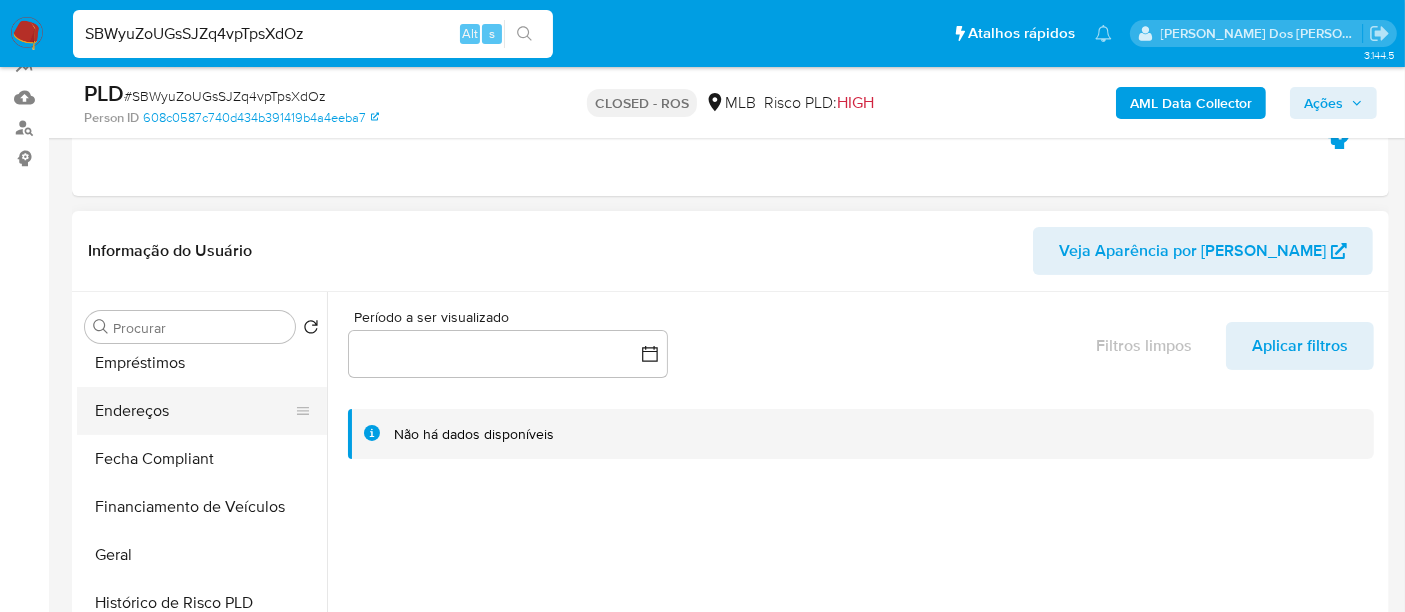select on "10" 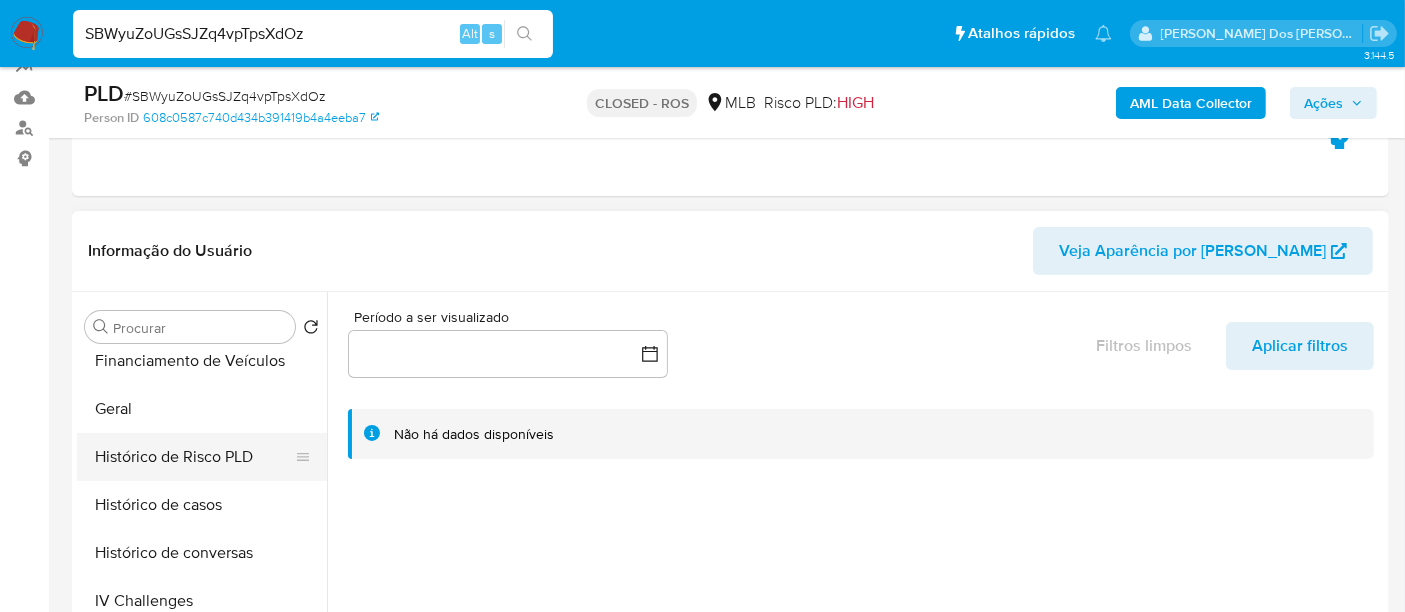 scroll, scrollTop: 555, scrollLeft: 0, axis: vertical 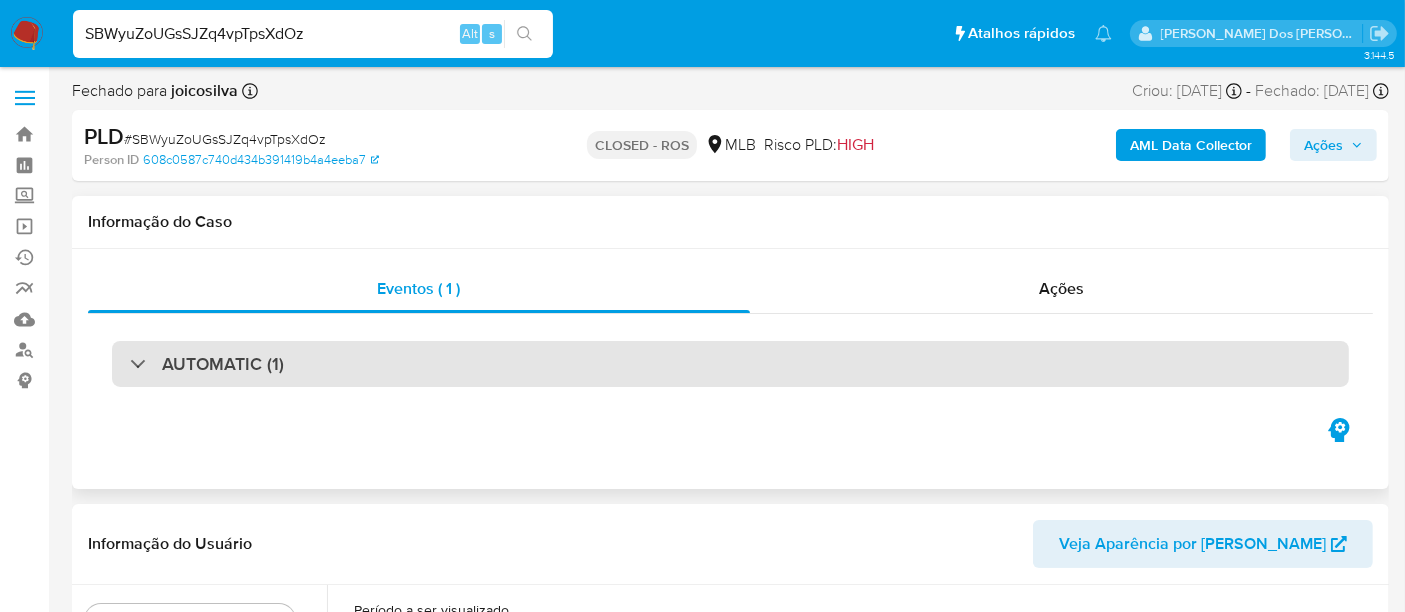 click on "AUTOMATIC (1)" at bounding box center [730, 364] 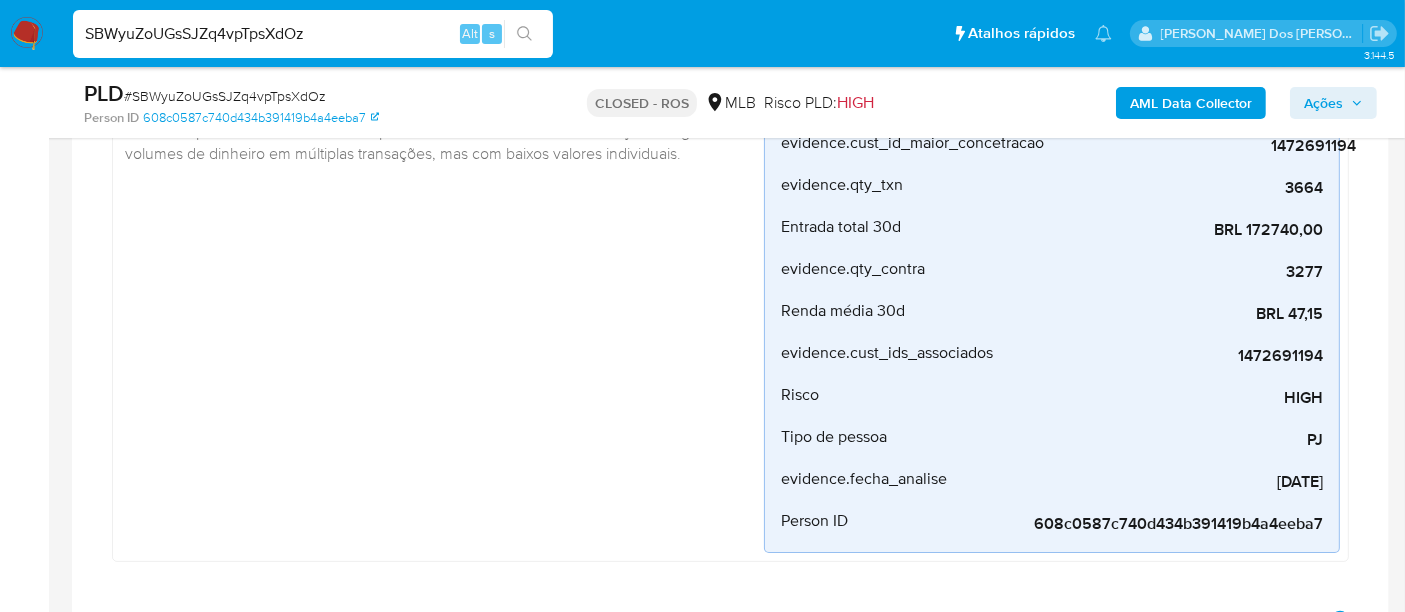 scroll, scrollTop: 111, scrollLeft: 0, axis: vertical 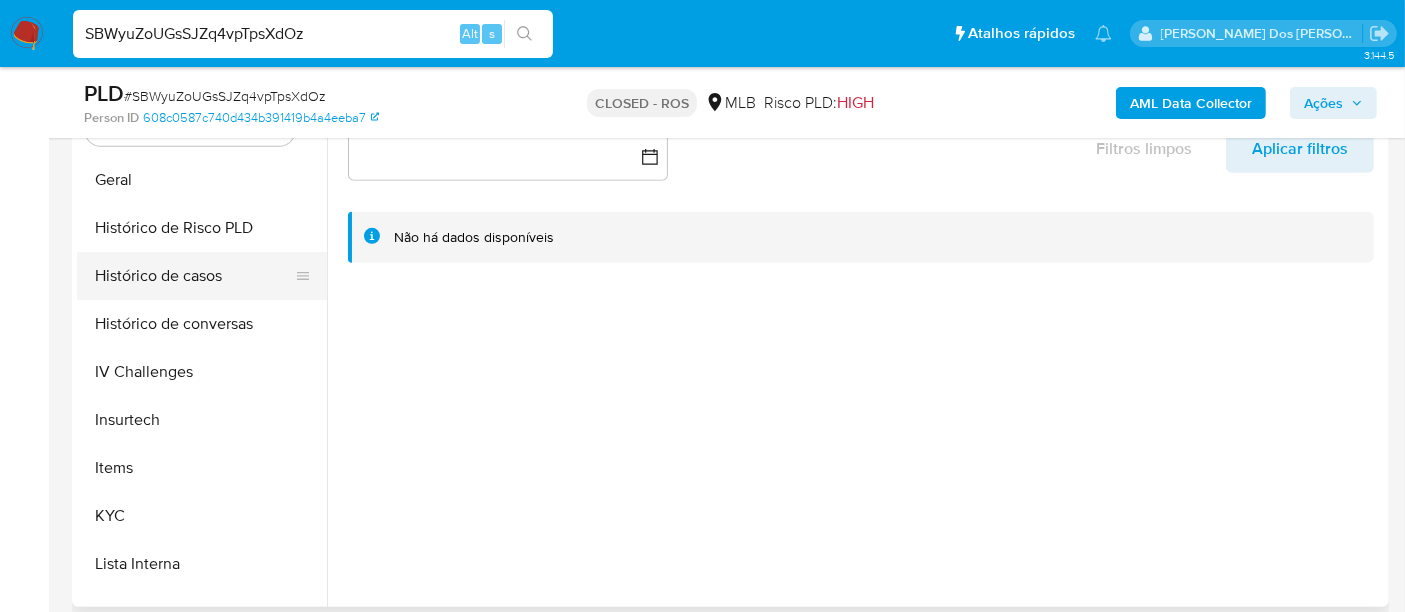 click on "Histórico de casos" at bounding box center (194, 276) 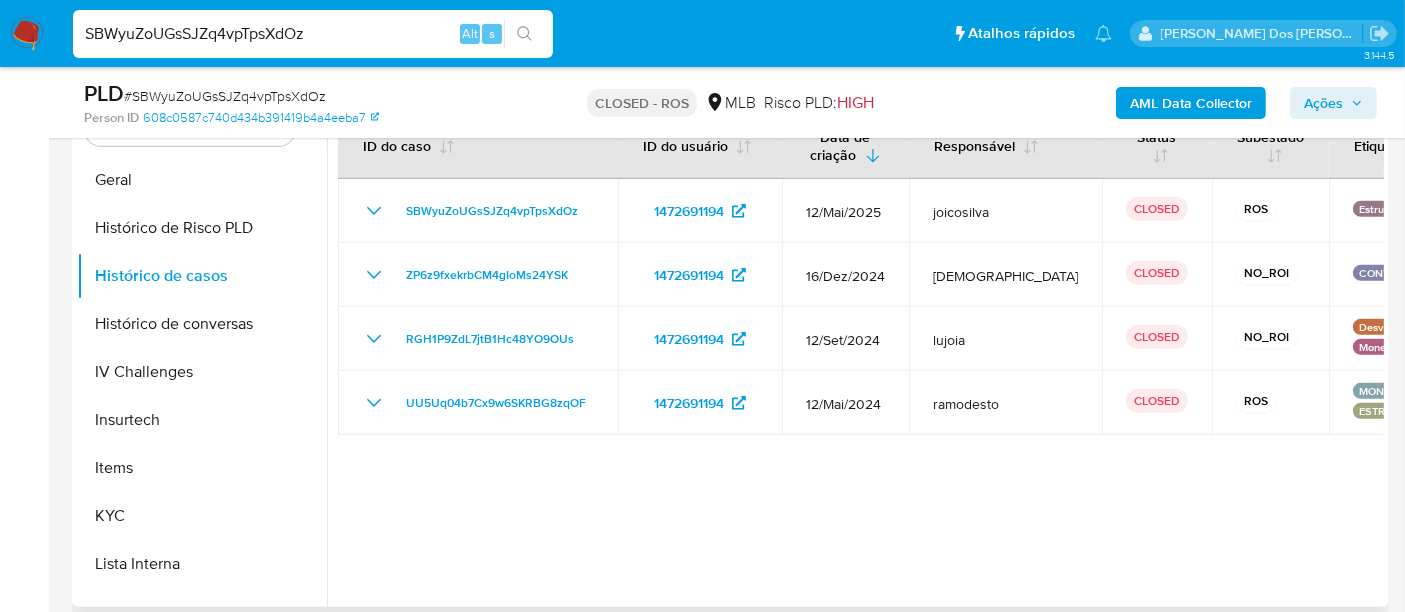 type 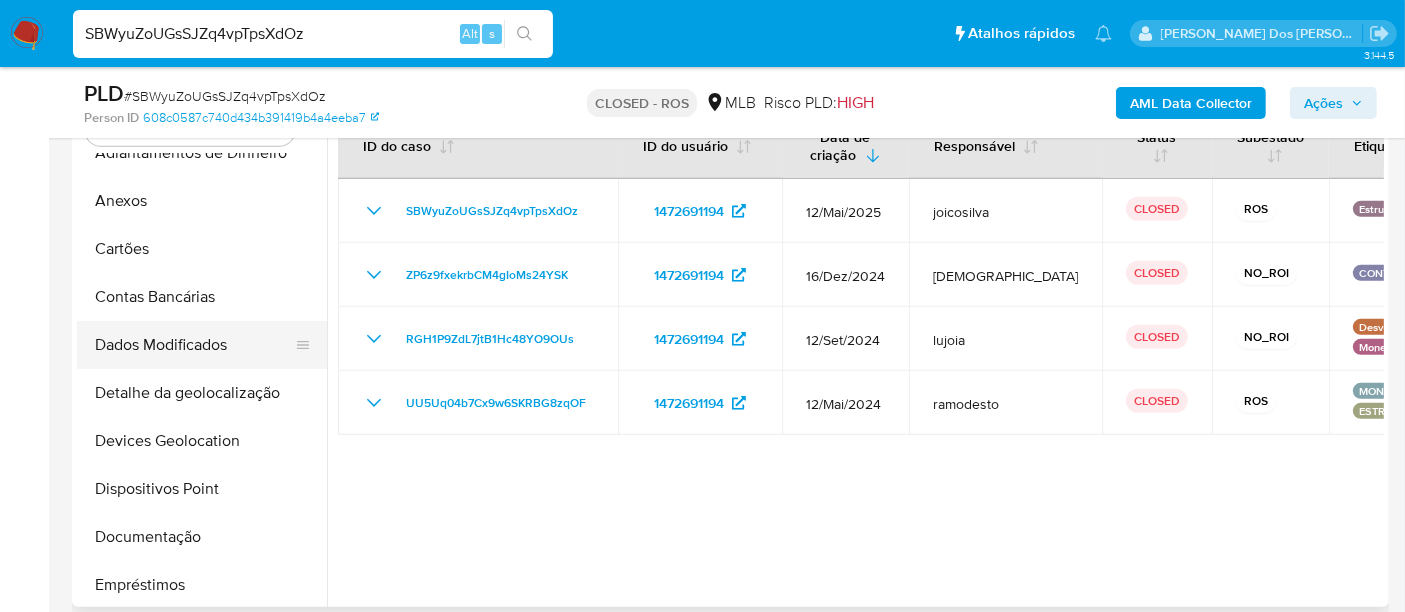 scroll, scrollTop: 0, scrollLeft: 0, axis: both 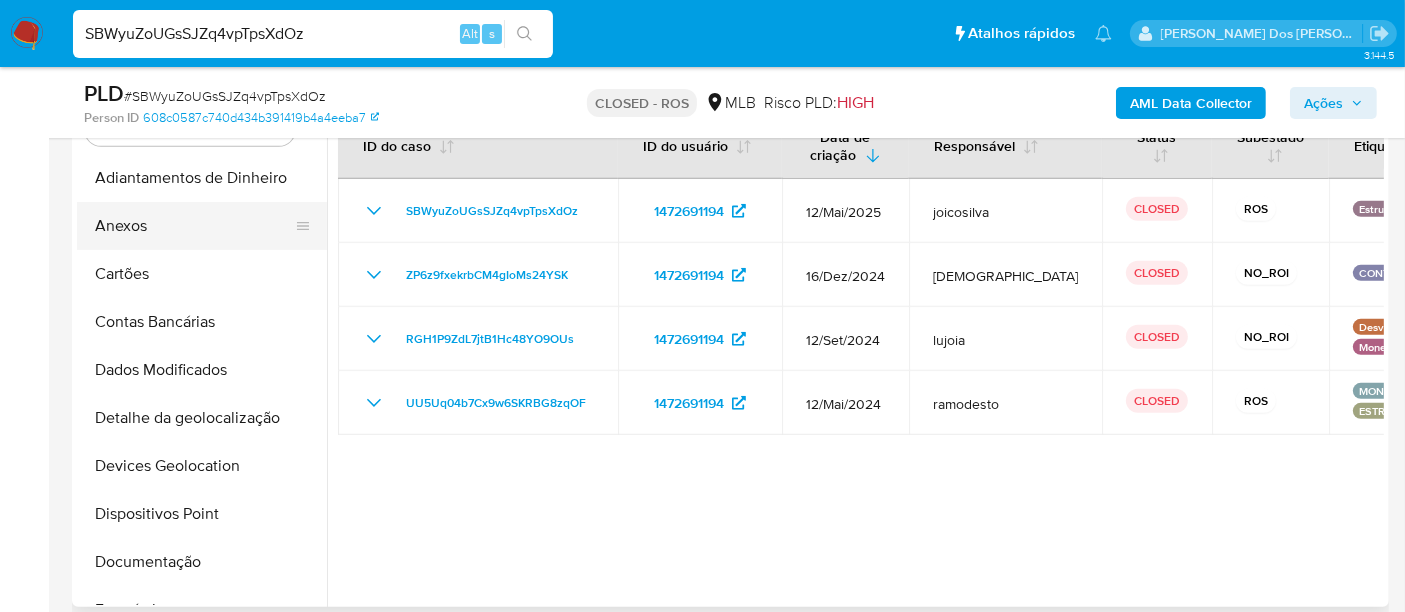 click on "Anexos" at bounding box center (194, 226) 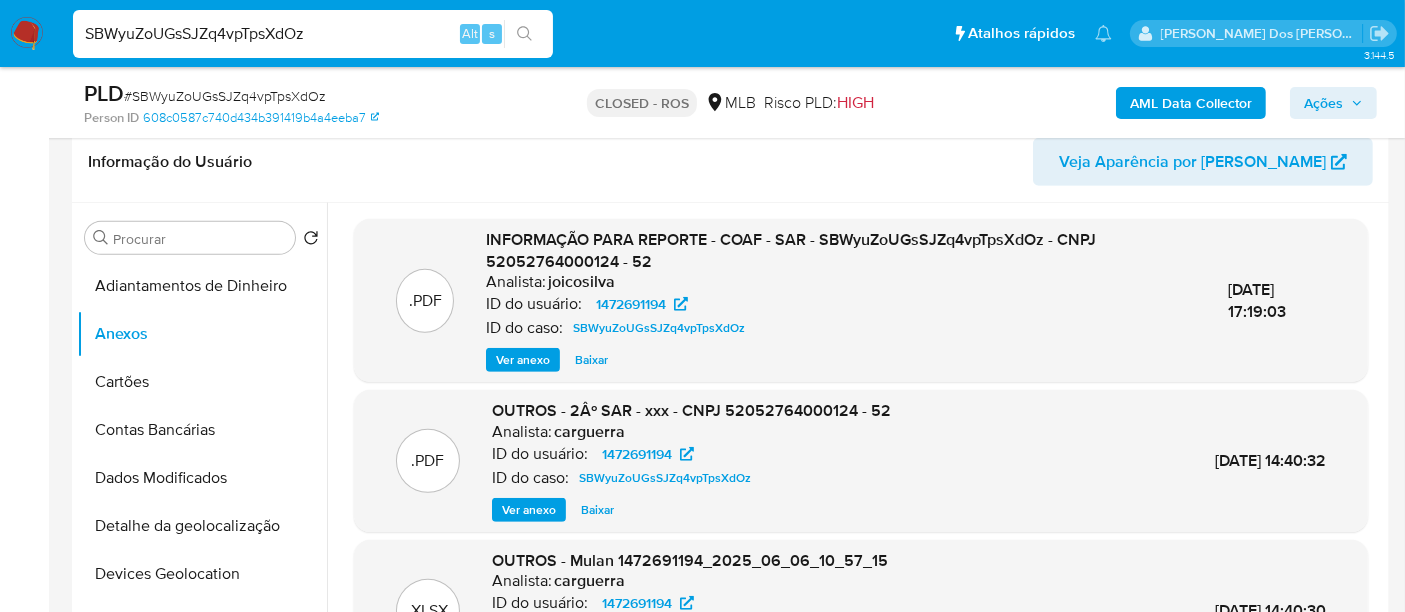 scroll, scrollTop: 888, scrollLeft: 0, axis: vertical 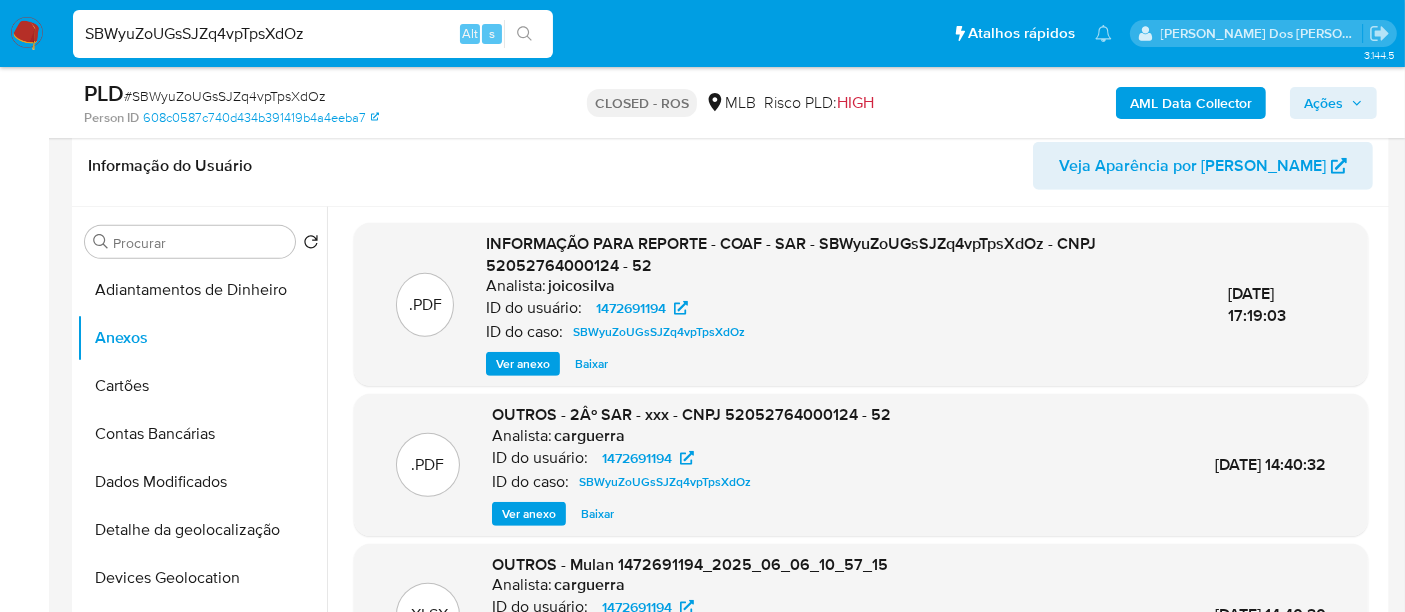 click on "Ver anexo" at bounding box center [523, 364] 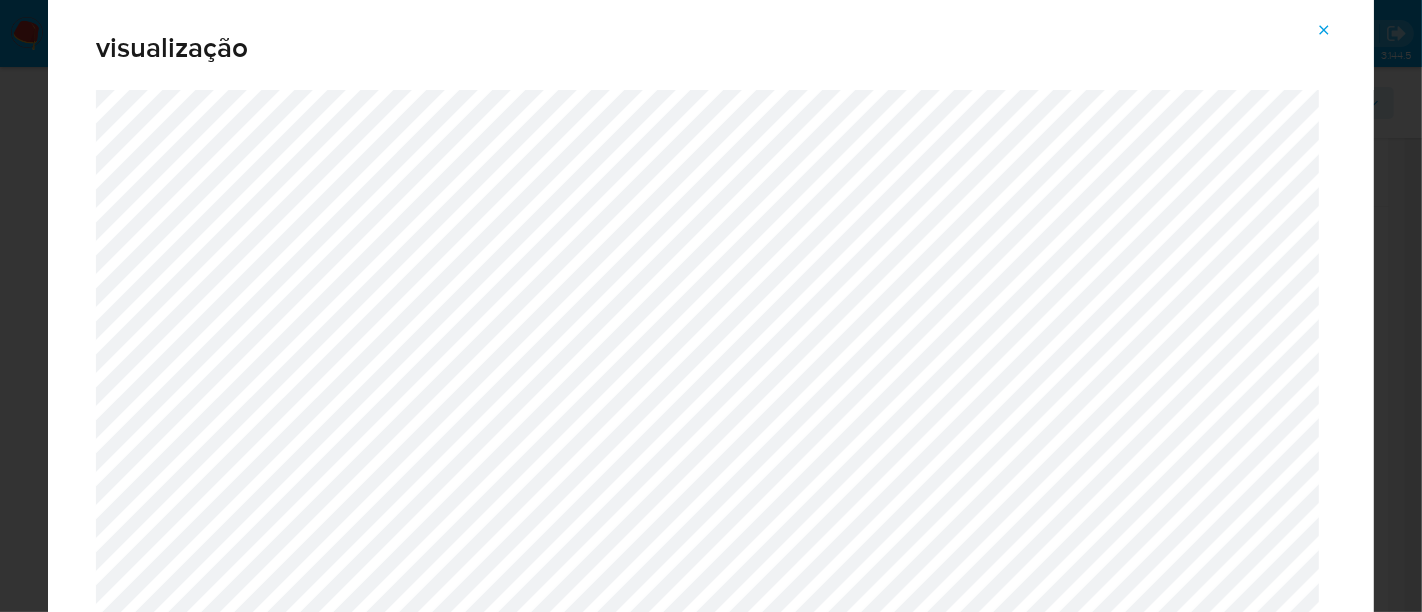 click 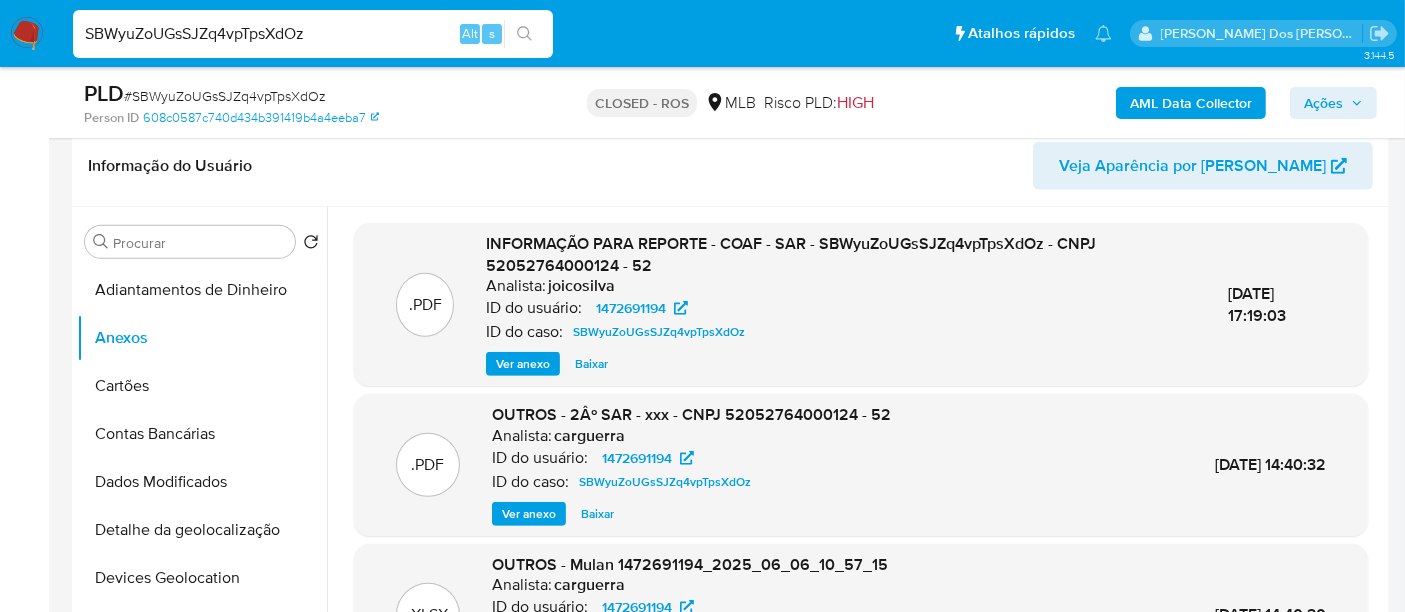 click on "SBWyuZoUGsSJZq4vpTpsXdOz" at bounding box center [313, 34] 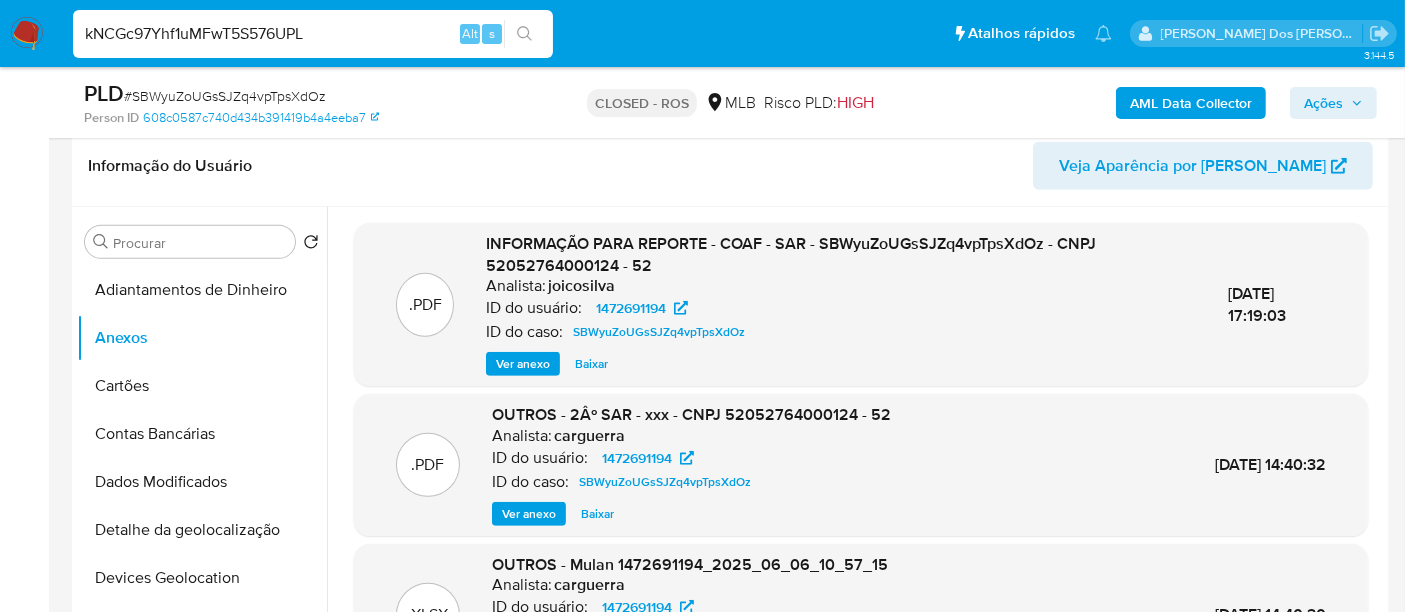 type on "kNCGc97Yhf1uMFwT5S576UPL" 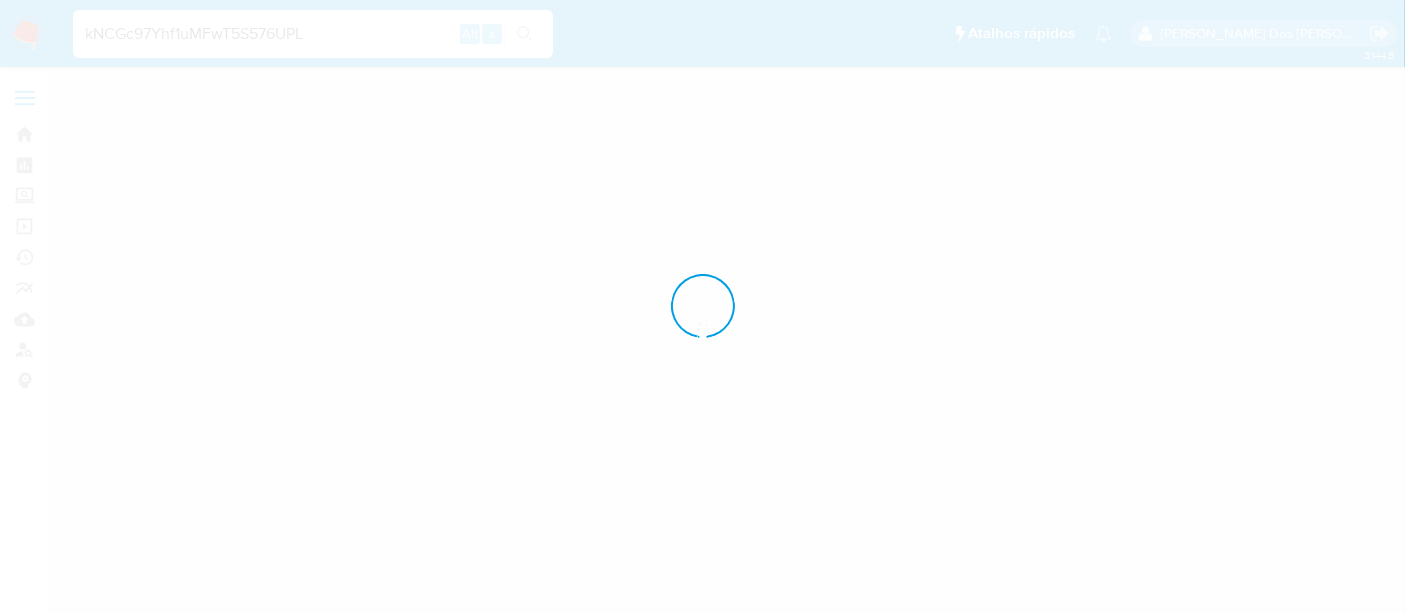 scroll, scrollTop: 0, scrollLeft: 0, axis: both 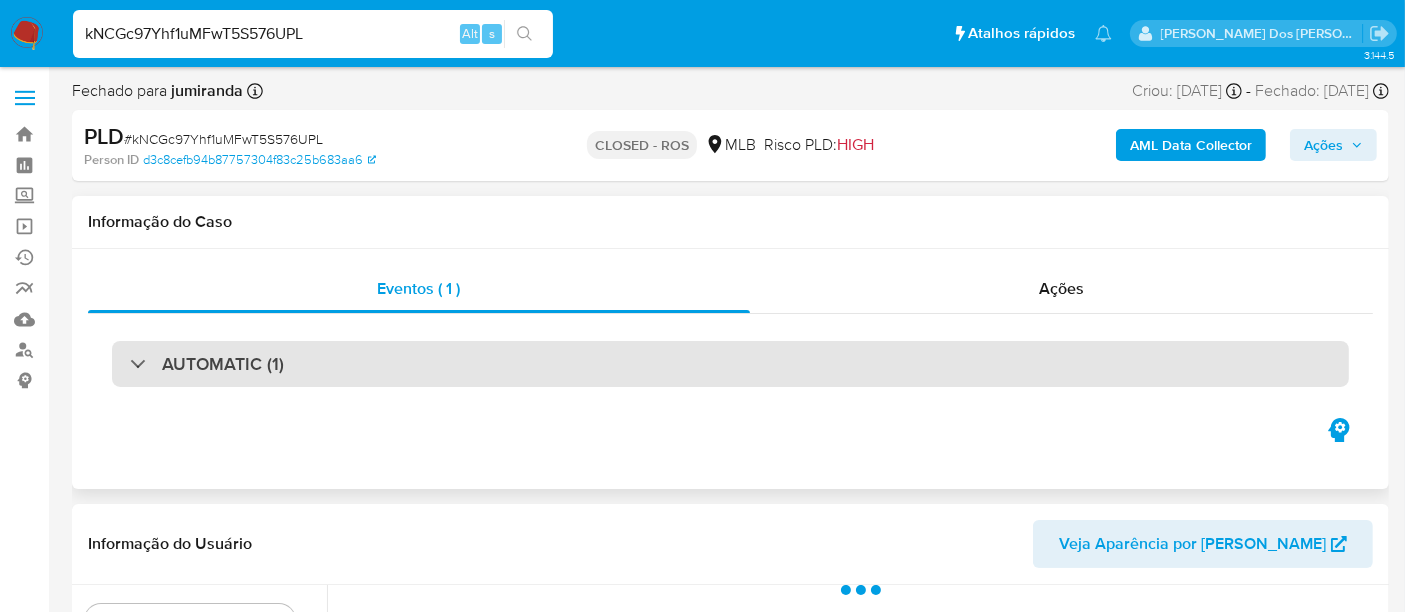 click on "AUTOMATIC (1)" at bounding box center (730, 364) 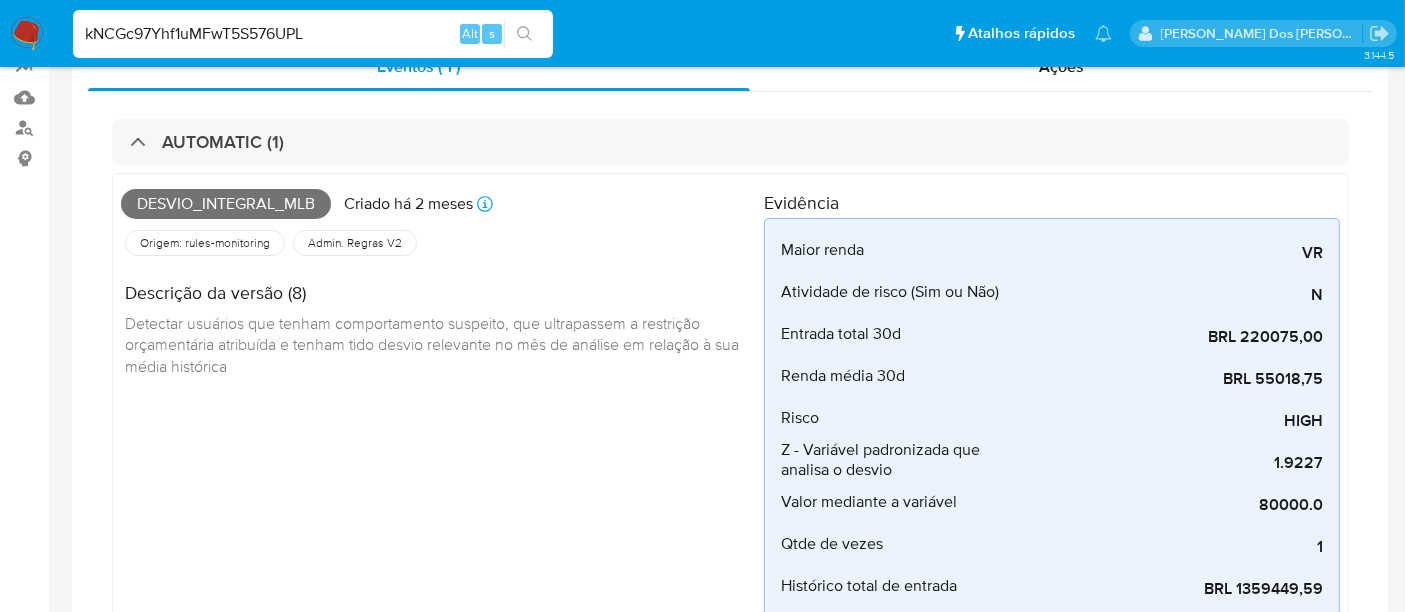 select on "10" 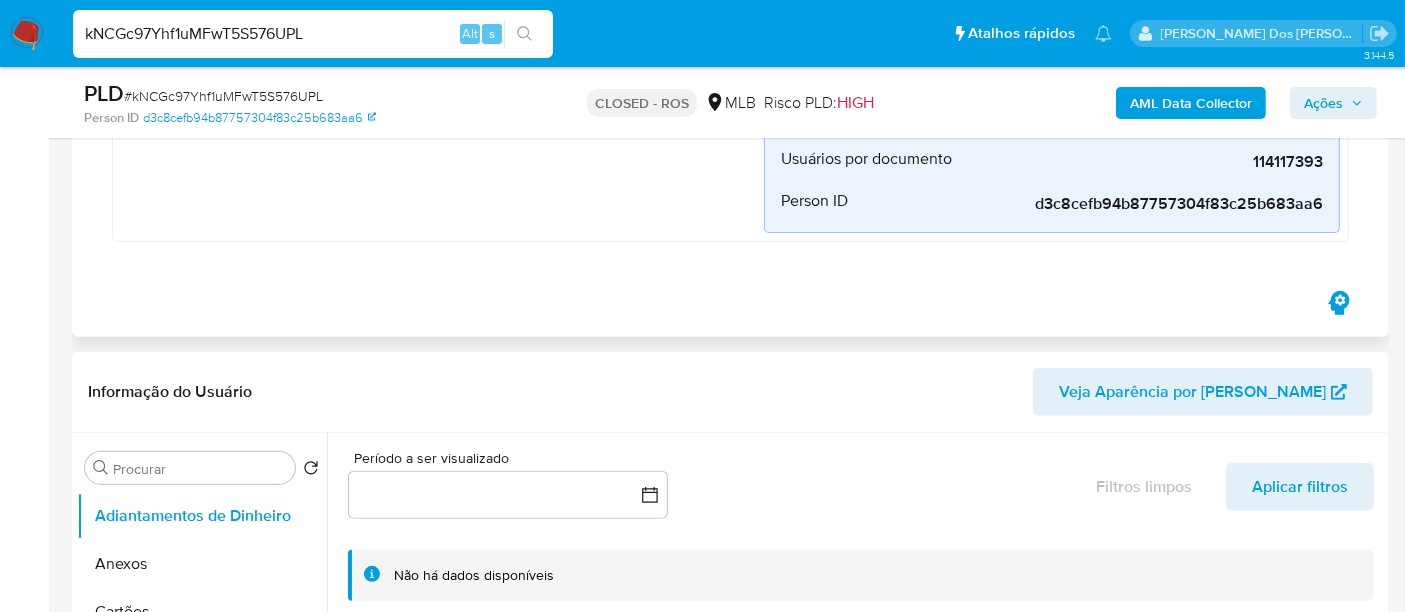 scroll, scrollTop: 666, scrollLeft: 0, axis: vertical 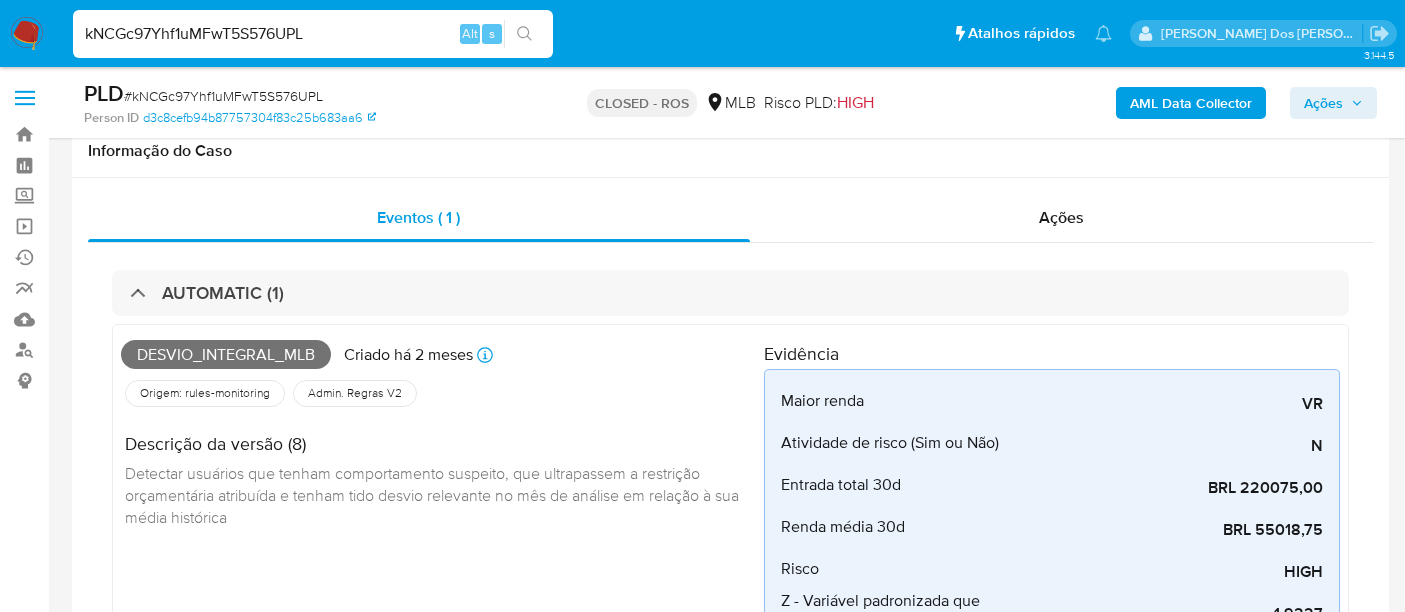 select on "10" 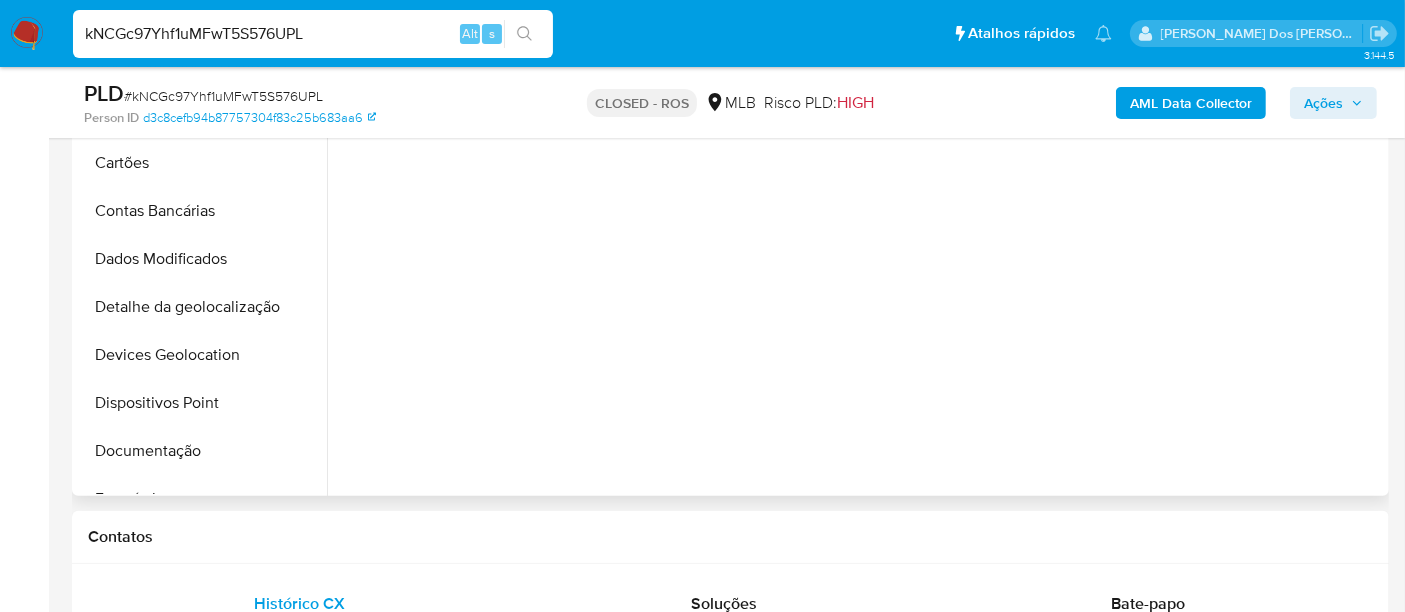 scroll, scrollTop: 444, scrollLeft: 0, axis: vertical 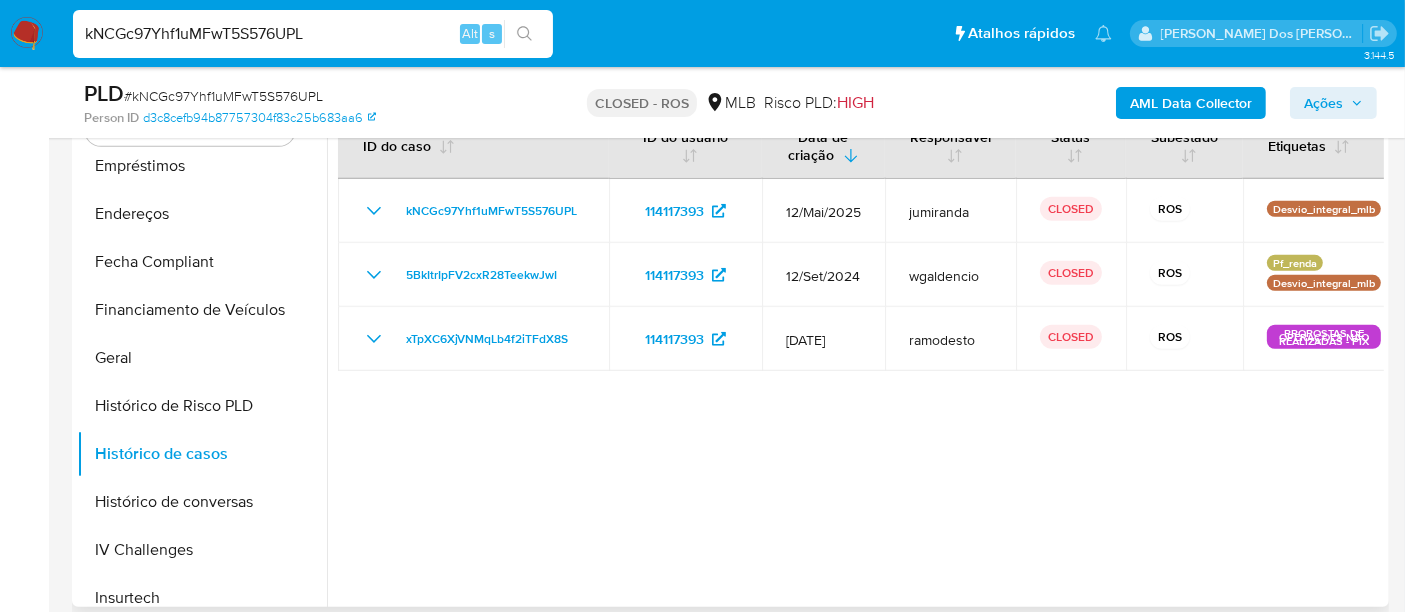 type 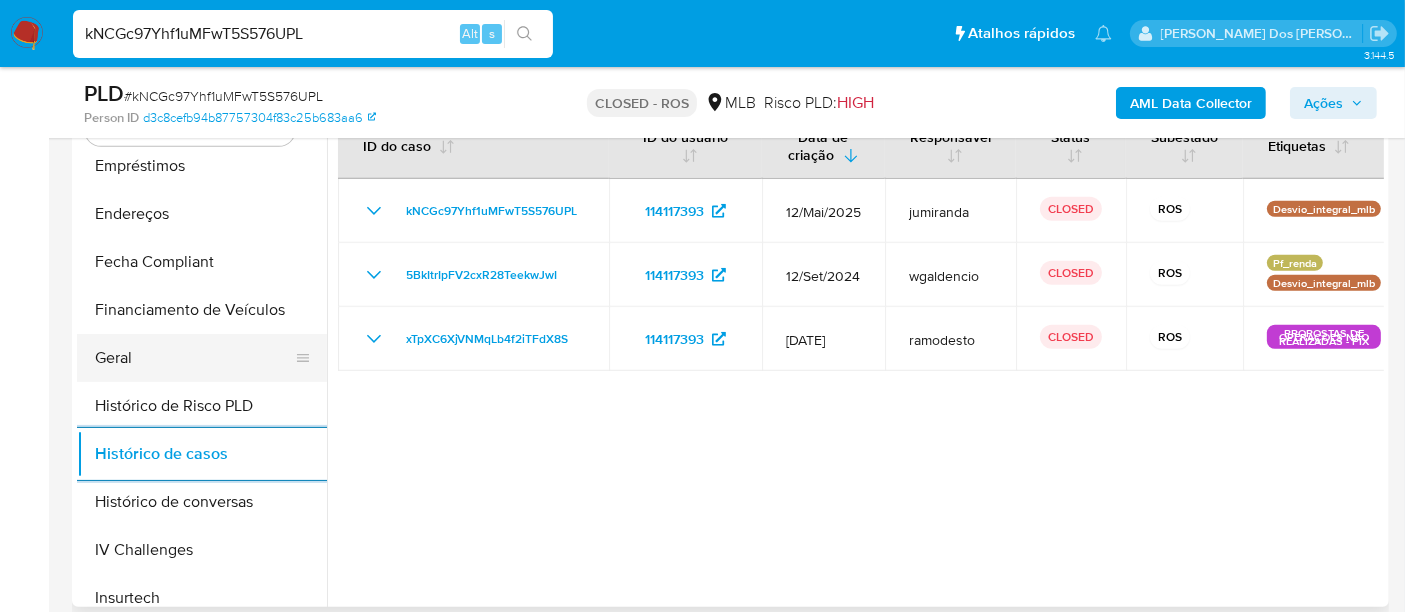 scroll, scrollTop: 0, scrollLeft: 0, axis: both 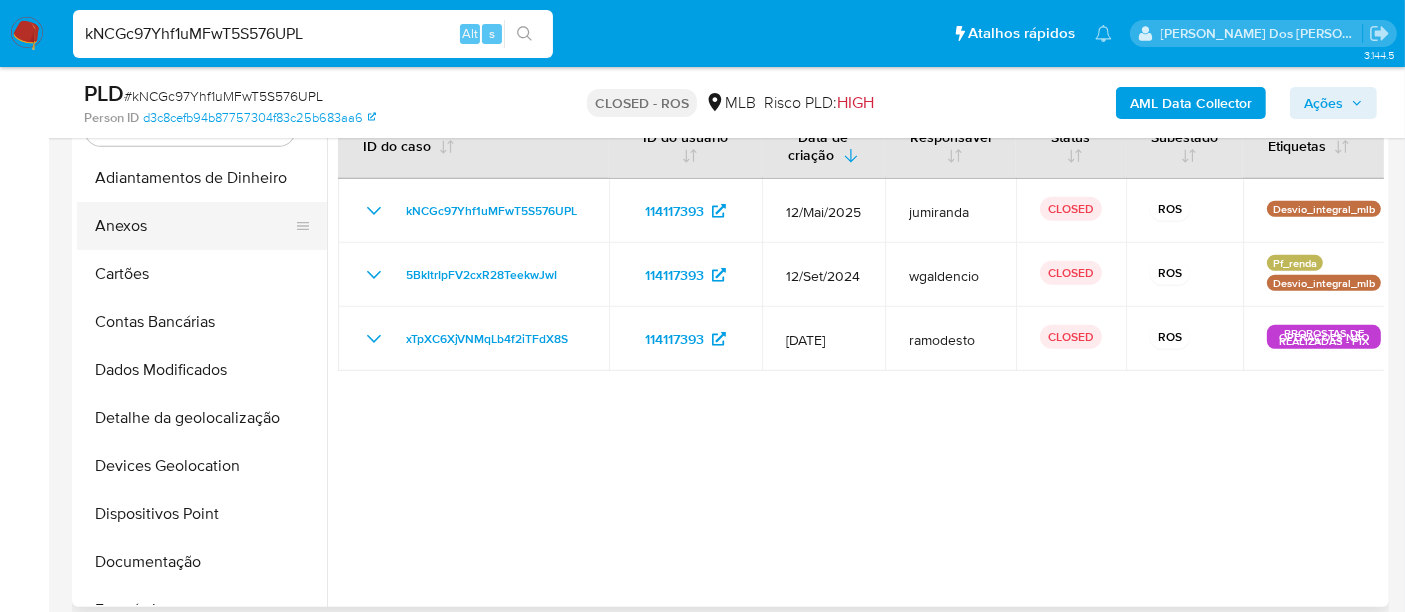 click on "Anexos" at bounding box center (194, 226) 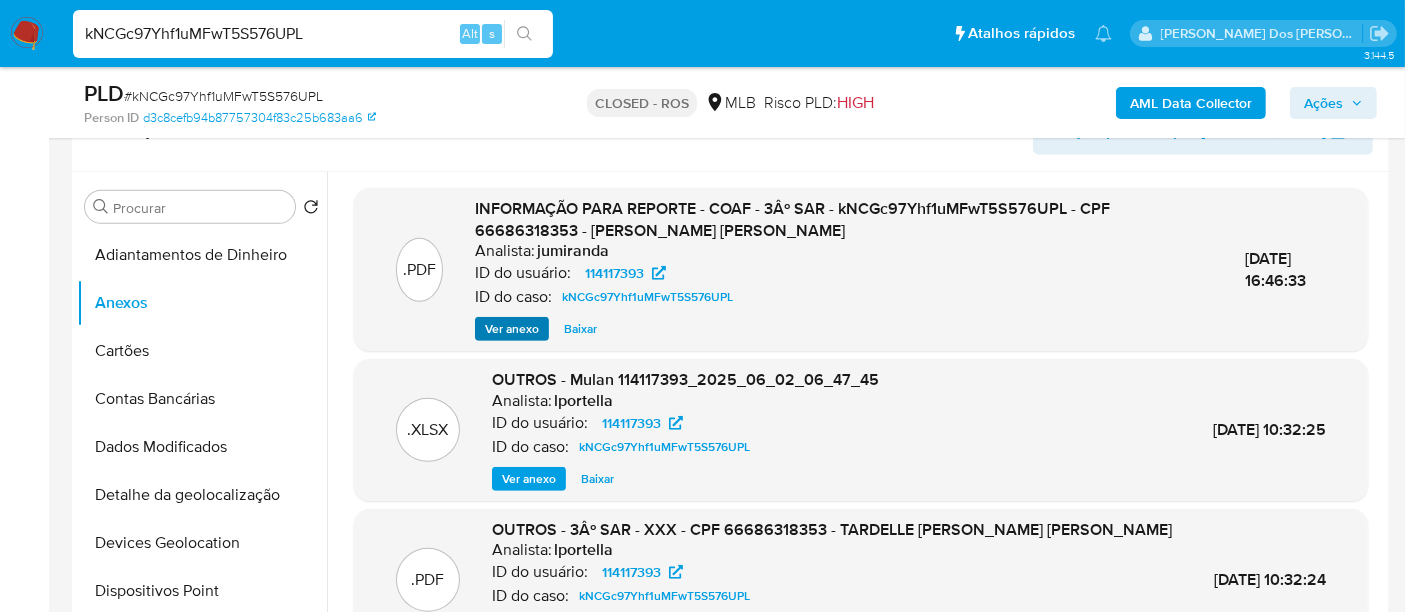 scroll, scrollTop: 888, scrollLeft: 0, axis: vertical 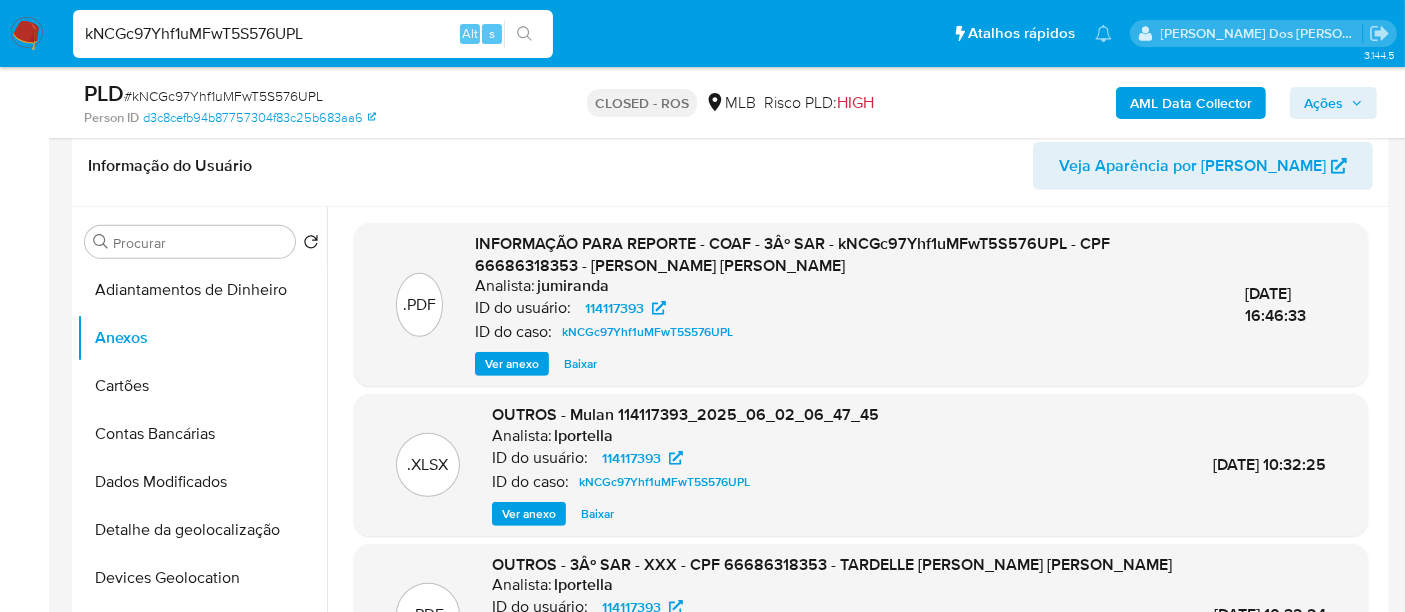 click on "Ver anexo" at bounding box center (512, 364) 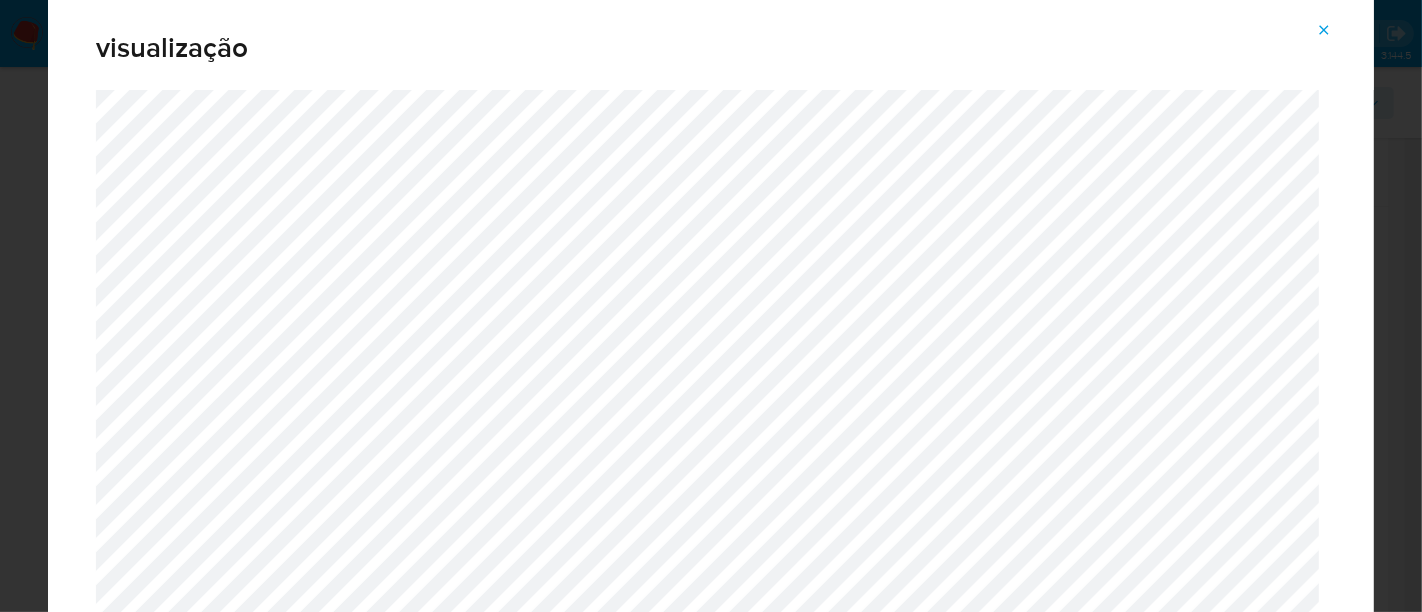 click 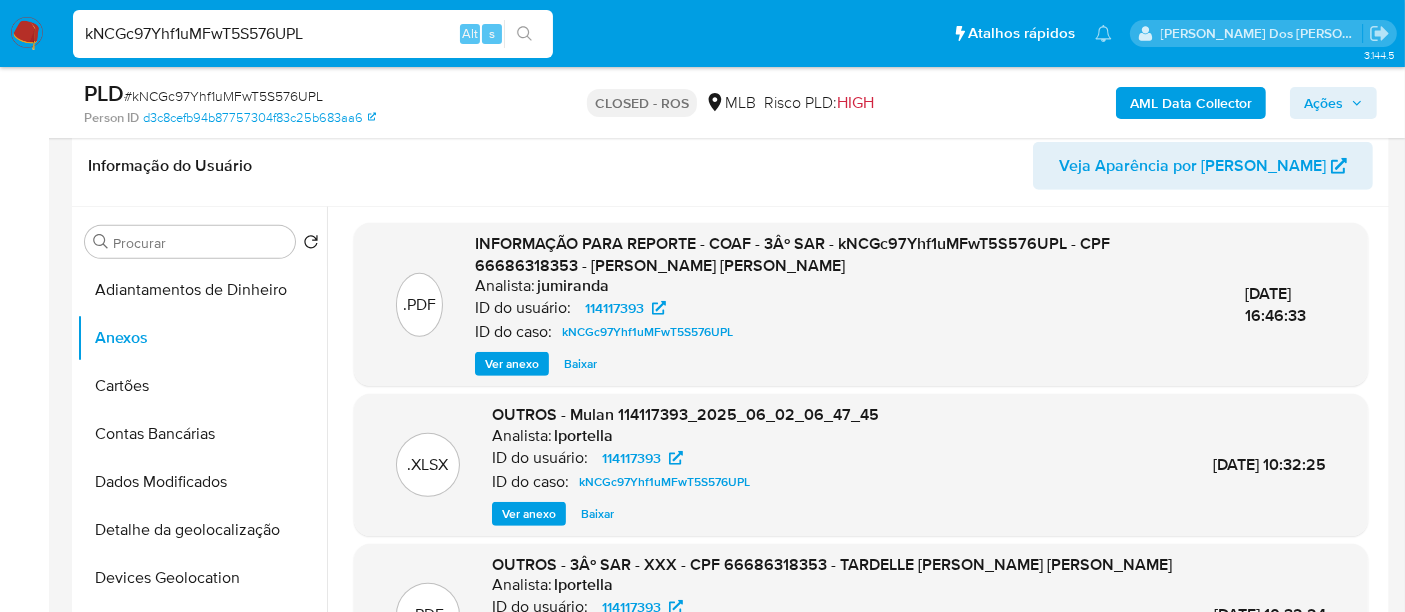 click on "kNCGc97Yhf1uMFwT5S576UPL" at bounding box center (313, 34) 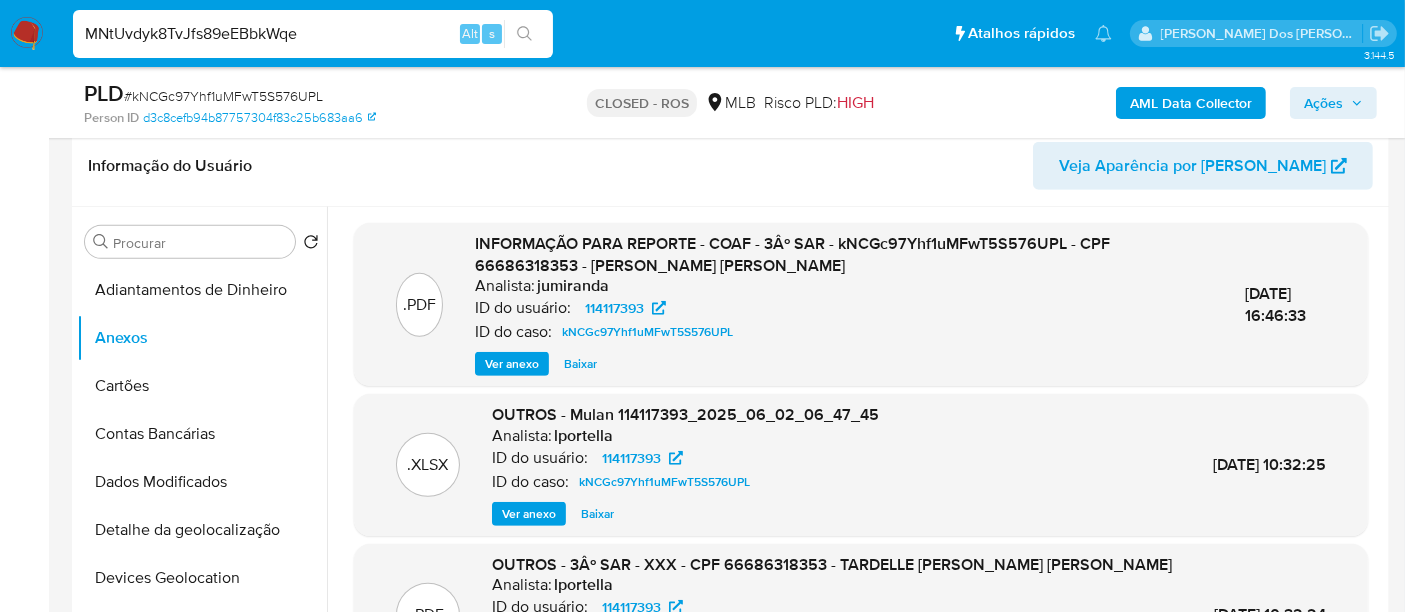 type on "MNtUvdyk8TvJfs89eEBbkWqe" 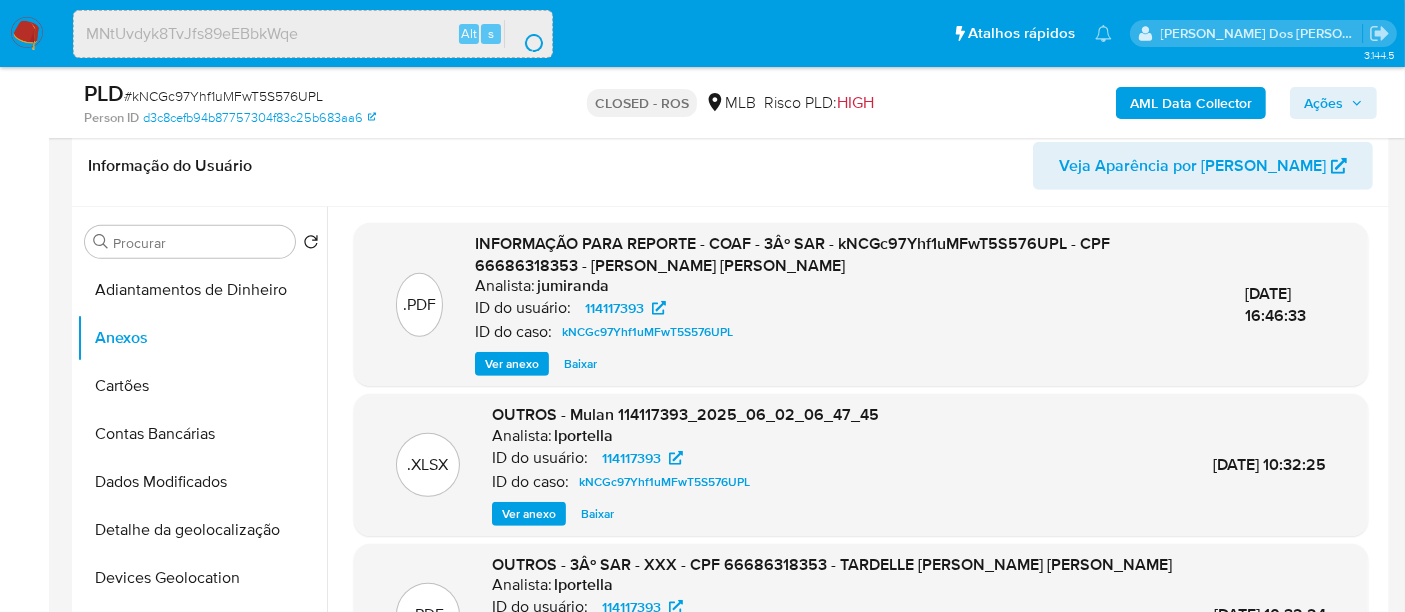 scroll, scrollTop: 0, scrollLeft: 0, axis: both 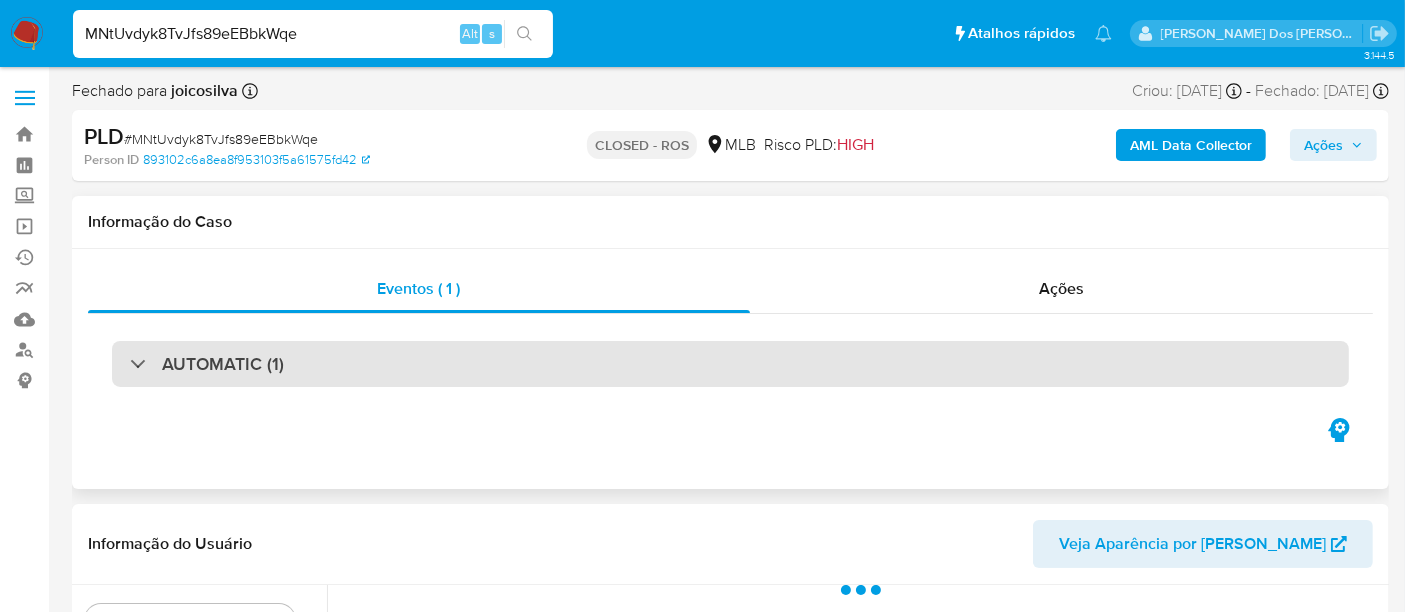click on "AUTOMATIC (1)" at bounding box center (730, 364) 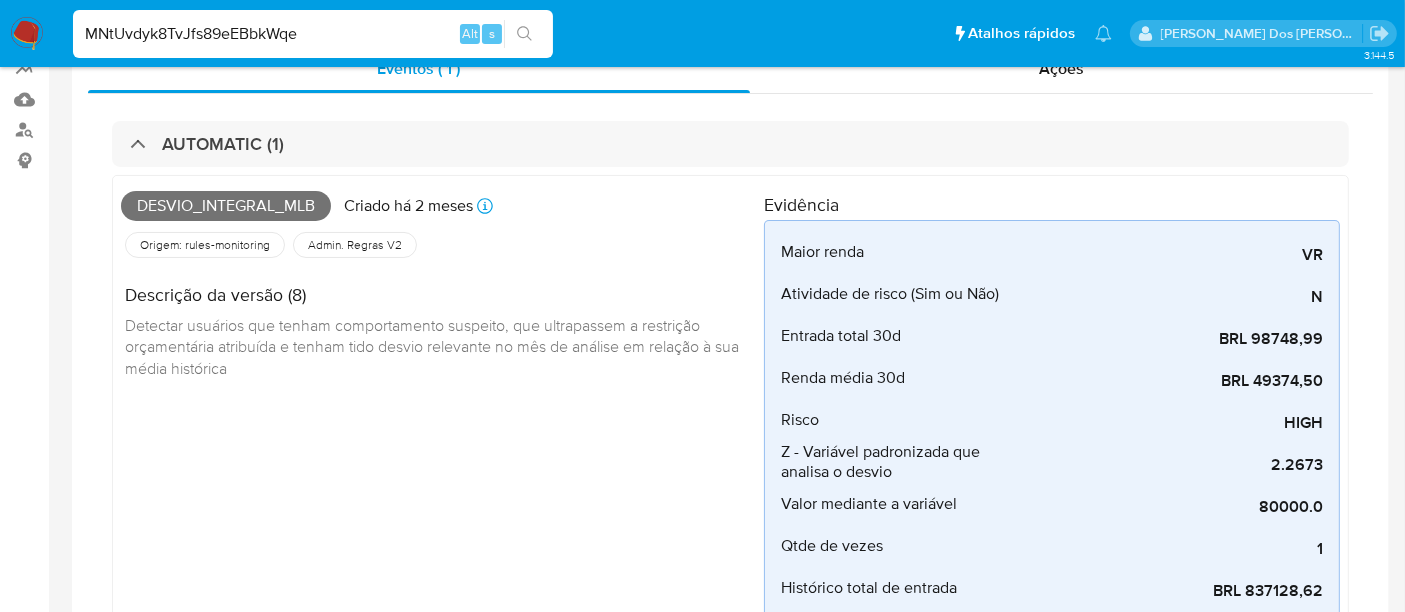 select on "10" 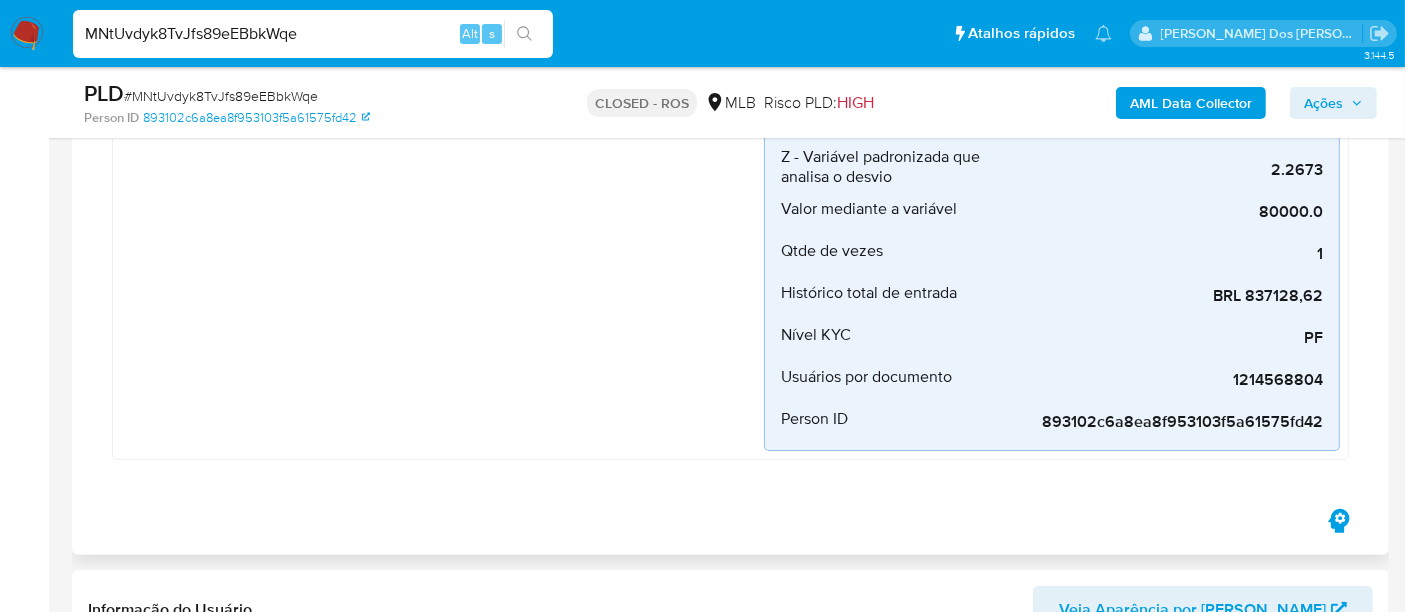 scroll, scrollTop: 777, scrollLeft: 0, axis: vertical 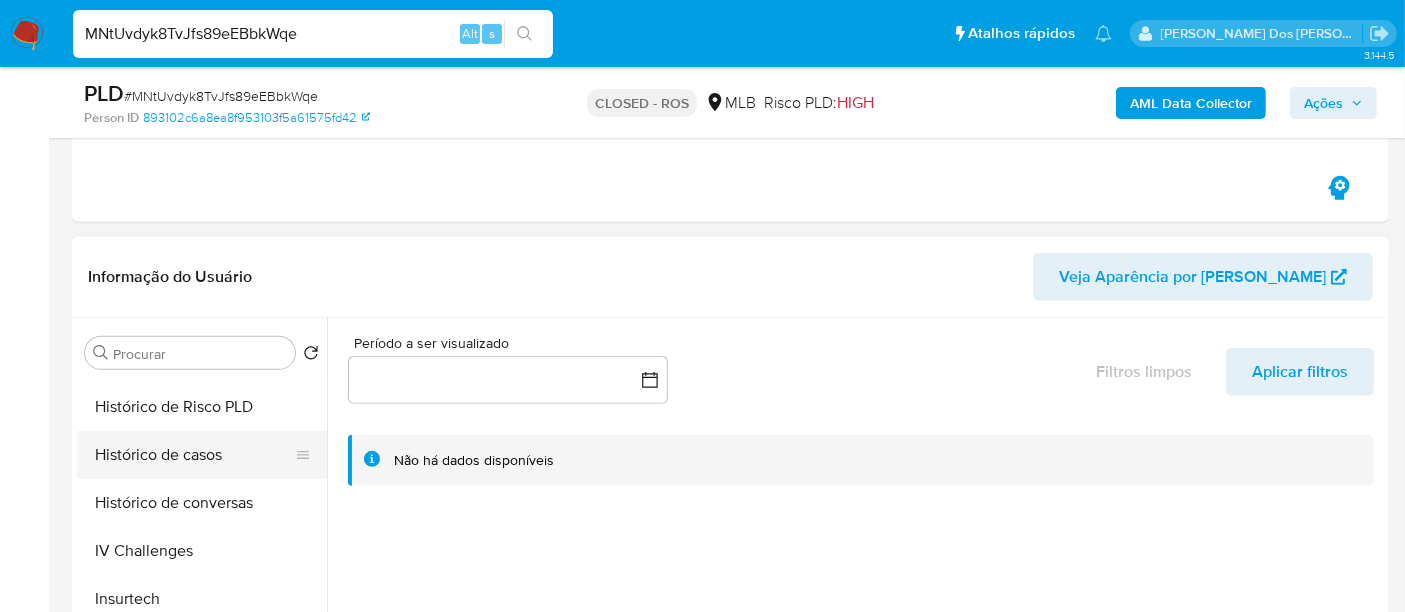 drag, startPoint x: 185, startPoint y: 456, endPoint x: 214, endPoint y: 442, distance: 32.202484 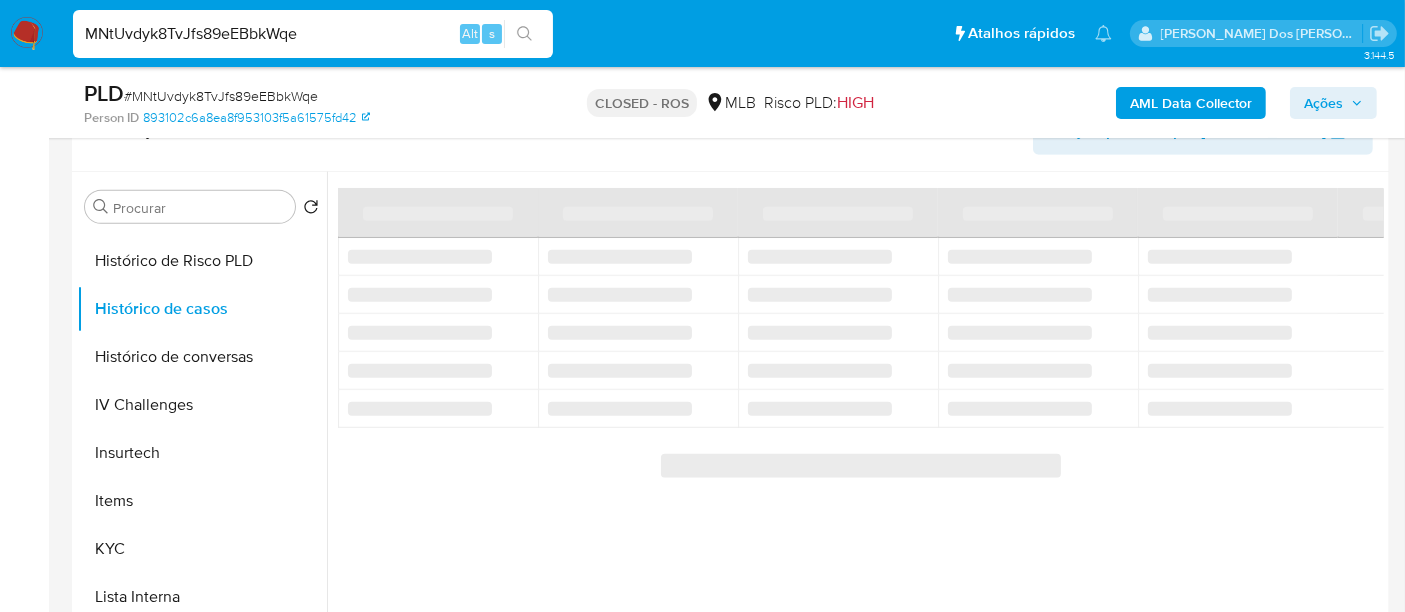scroll, scrollTop: 888, scrollLeft: 0, axis: vertical 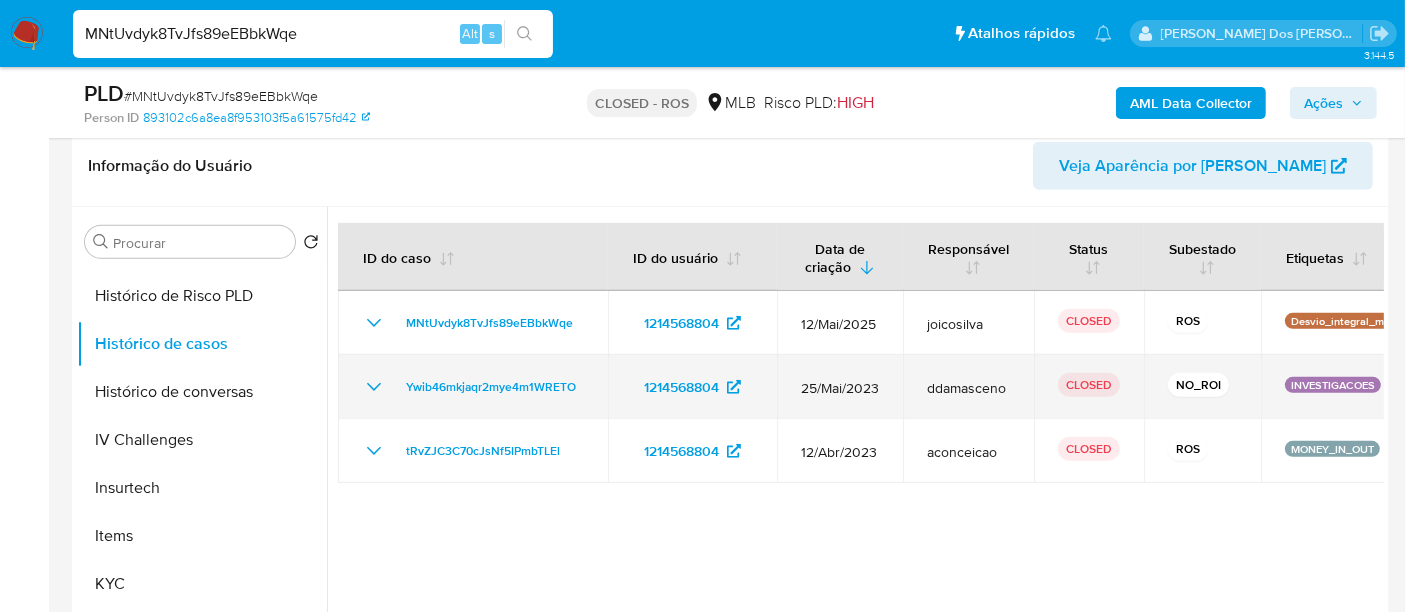 type 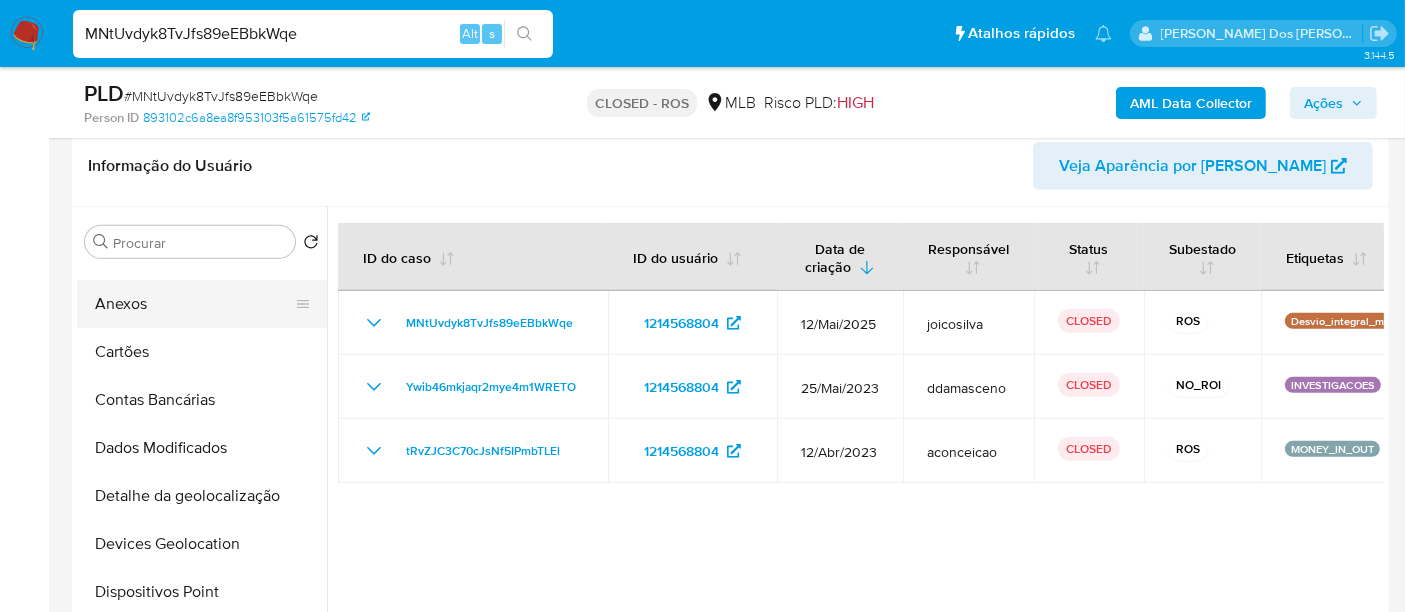 scroll, scrollTop: 0, scrollLeft: 0, axis: both 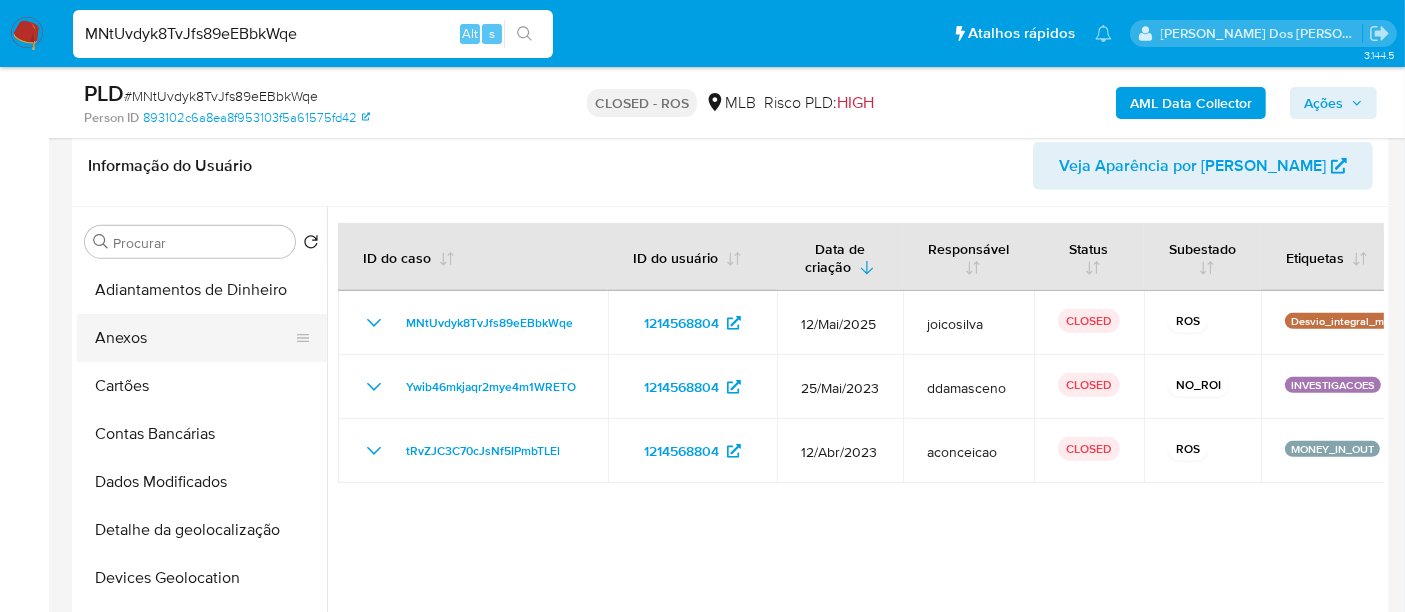 click on "Anexos" at bounding box center [194, 338] 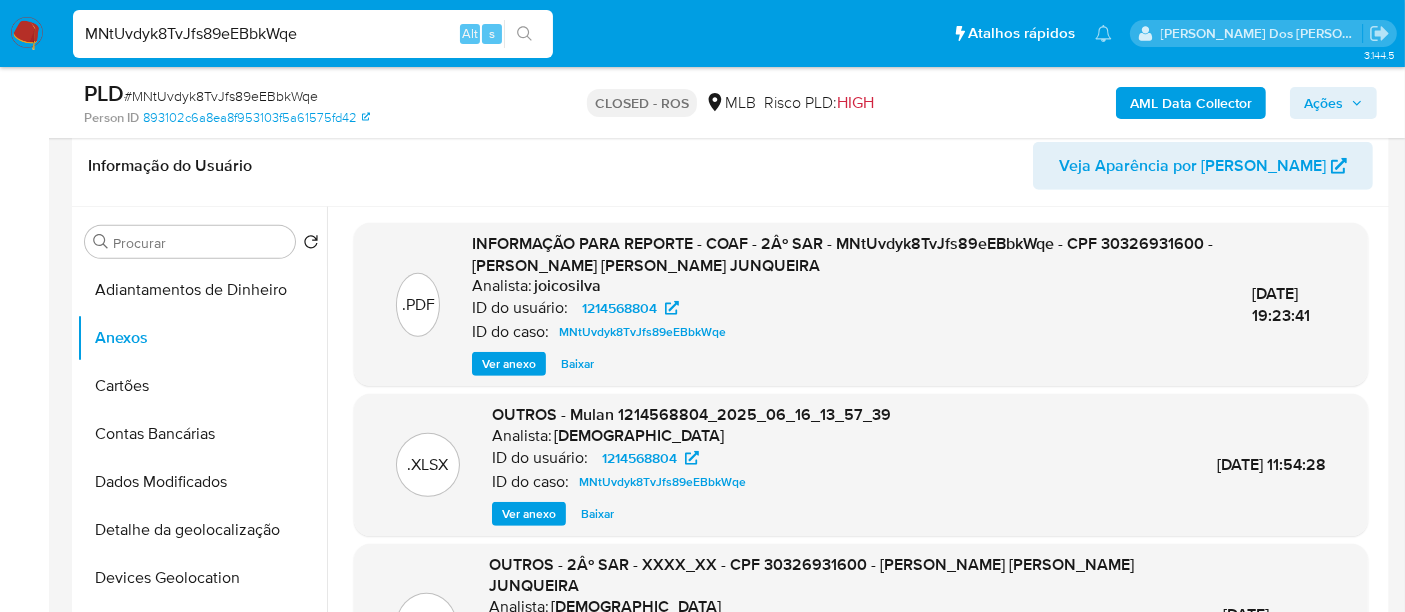 click on "Ver anexo" at bounding box center [509, 364] 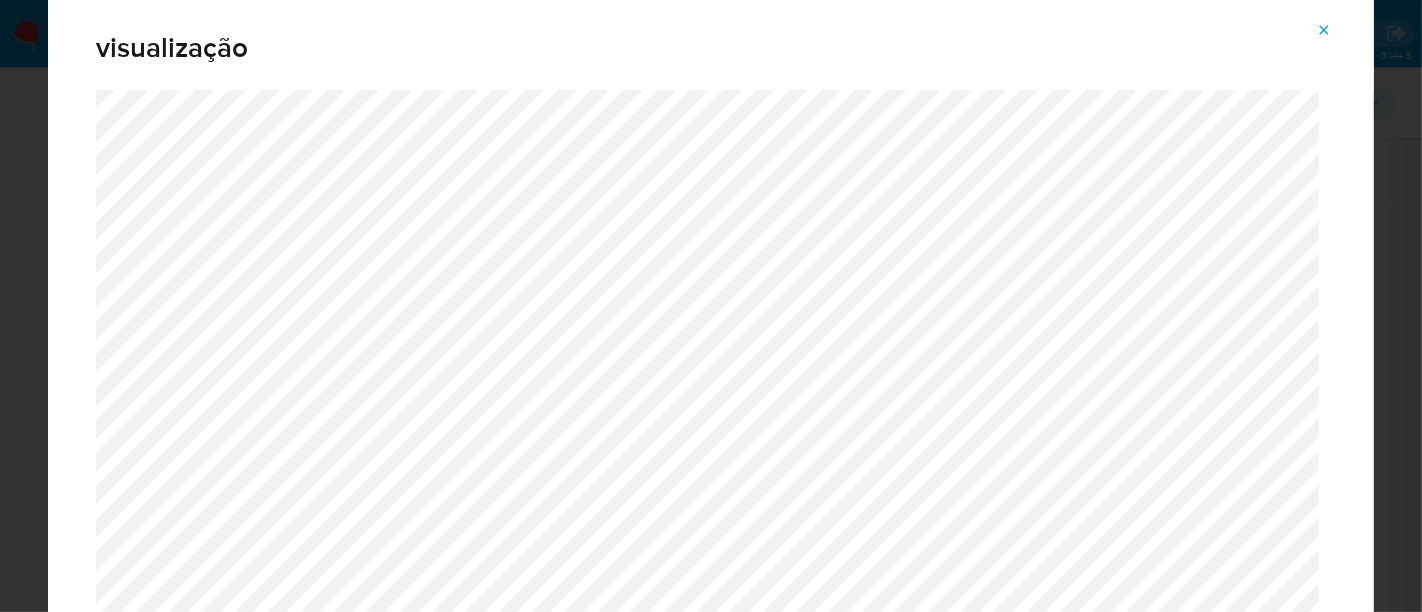 click 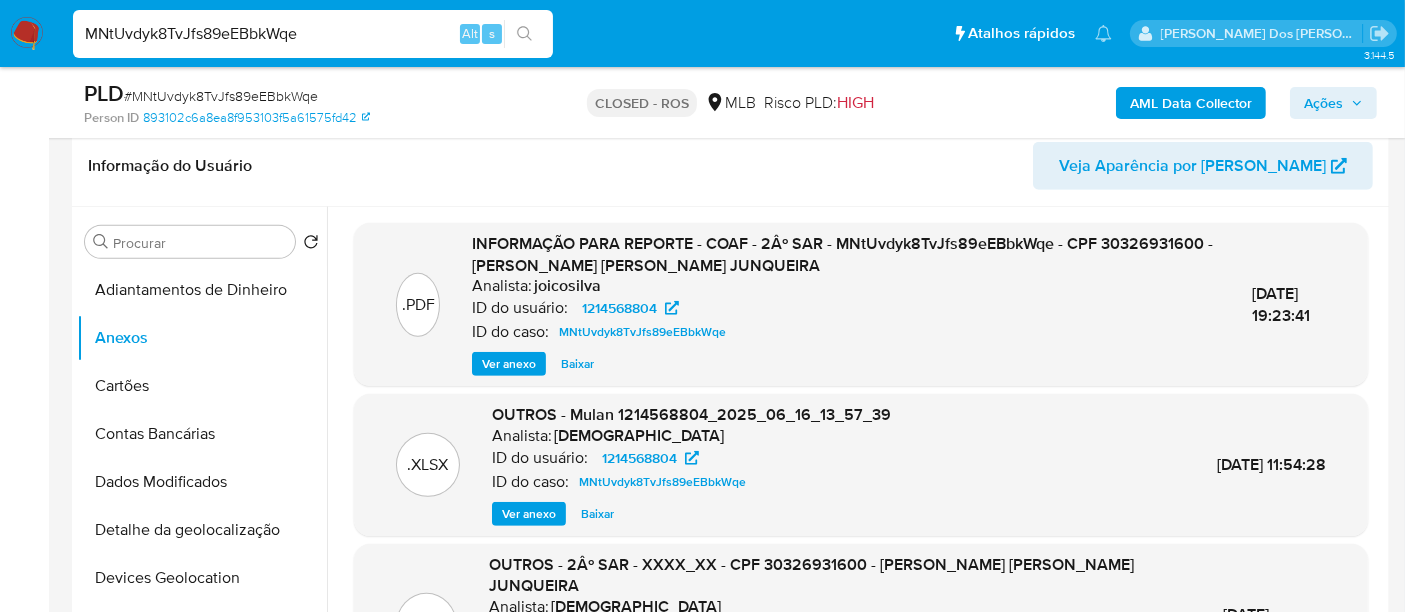 click on "MNtUvdyk8TvJfs89eEBbkWqe" at bounding box center (313, 34) 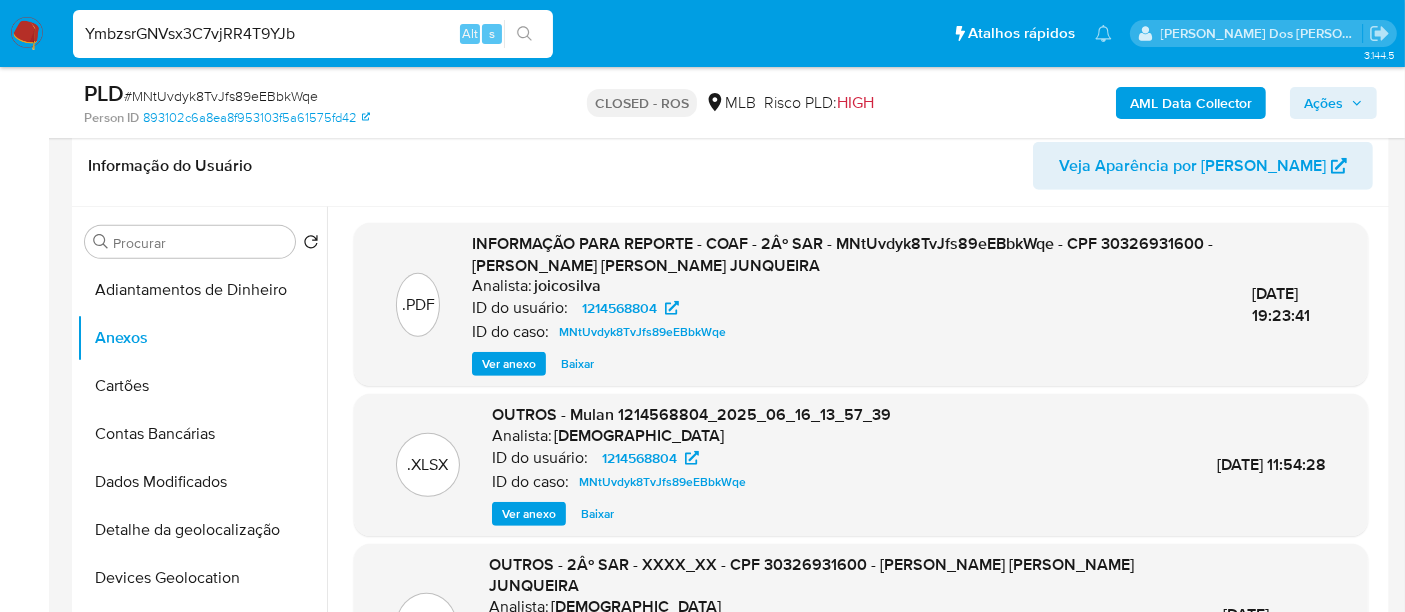 type on "YmbzsrGNVsx3C7vjRR4T9YJb" 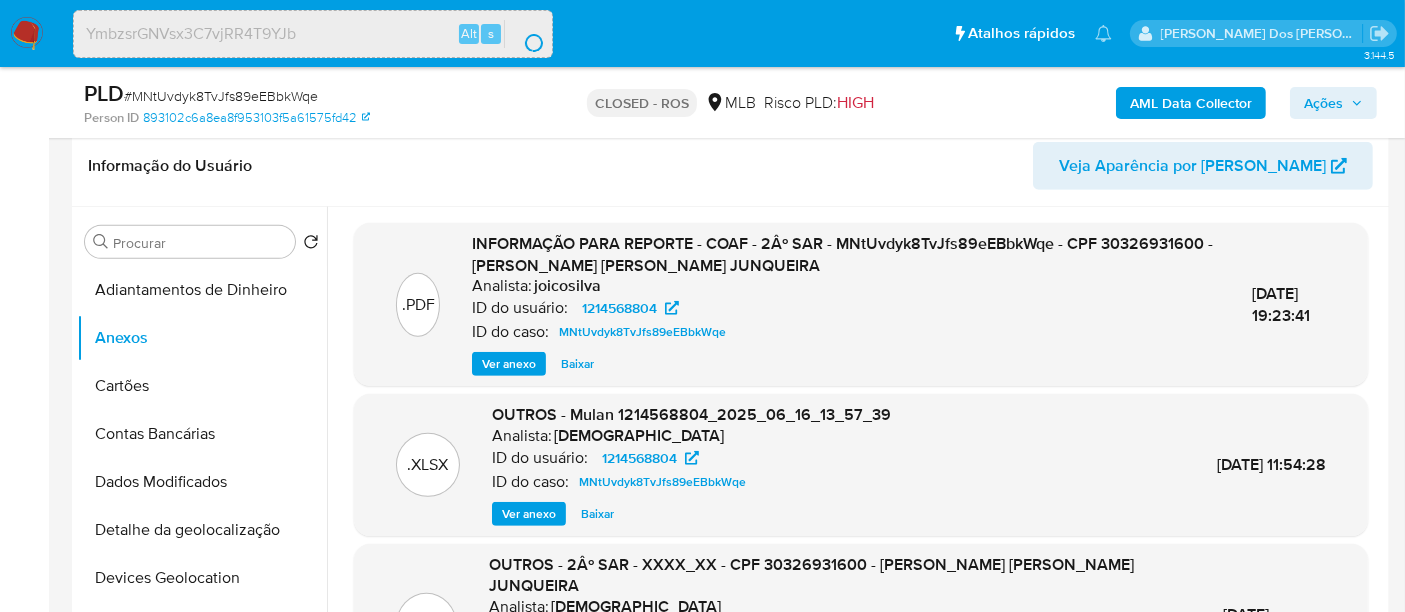 scroll, scrollTop: 0, scrollLeft: 0, axis: both 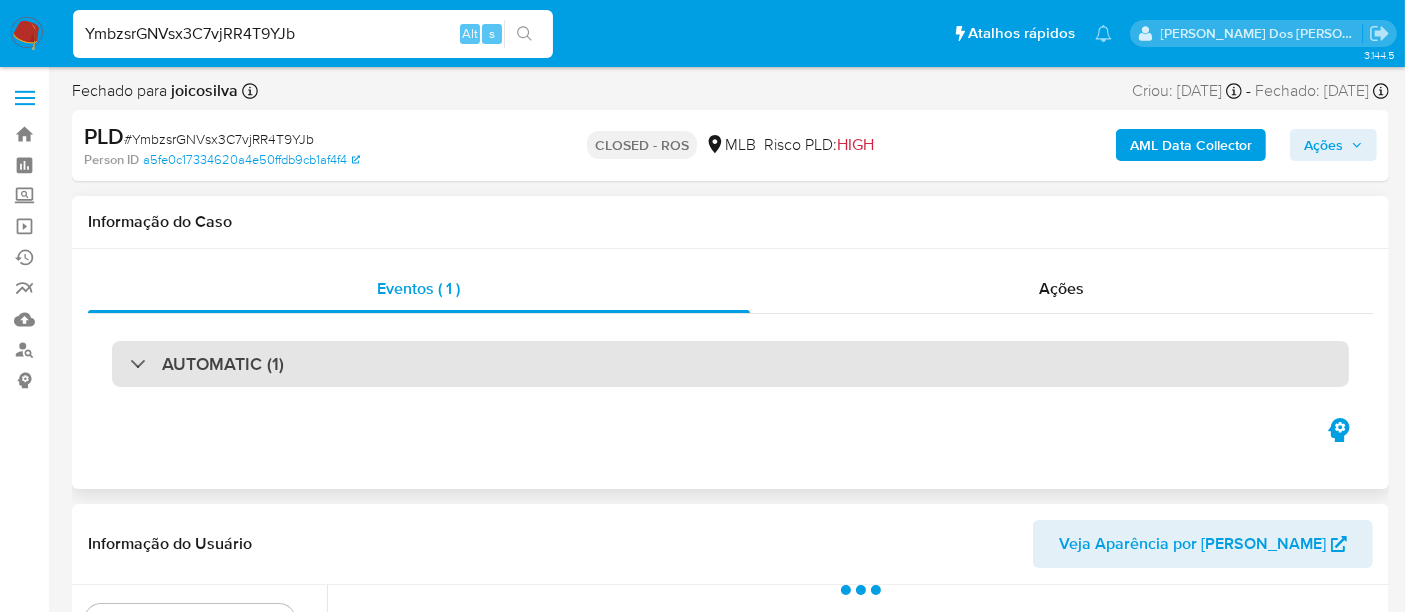 click on "AUTOMATIC (1)" at bounding box center (730, 364) 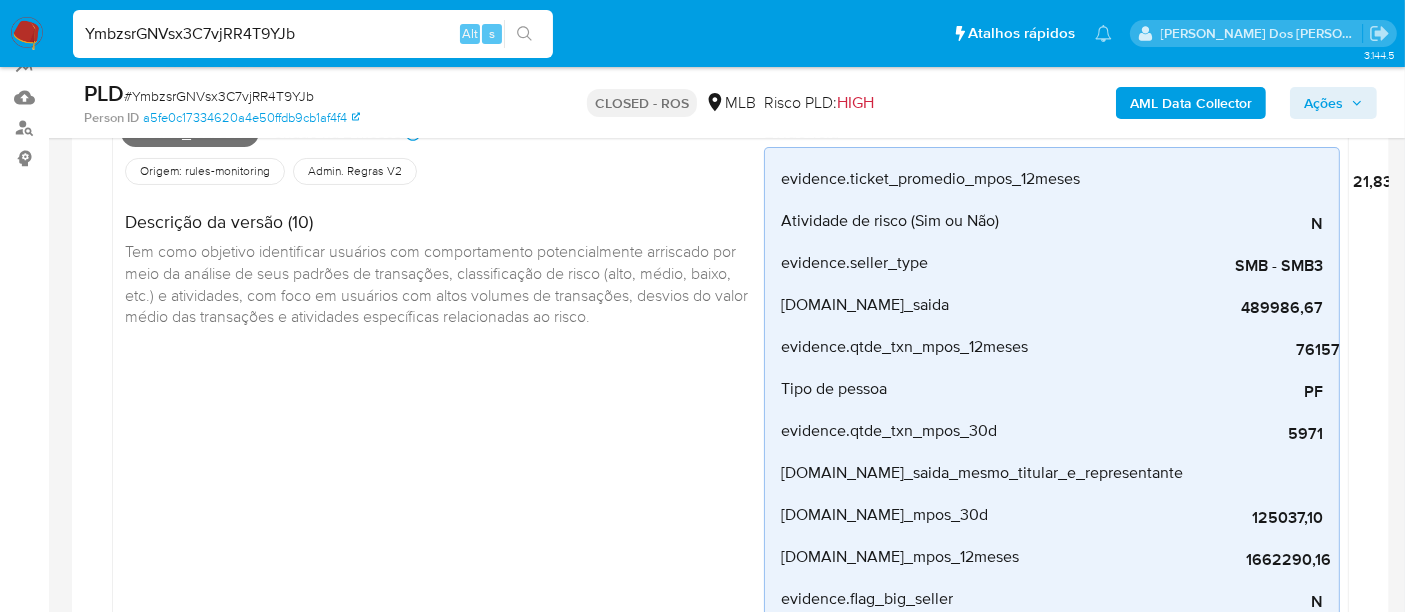 select on "10" 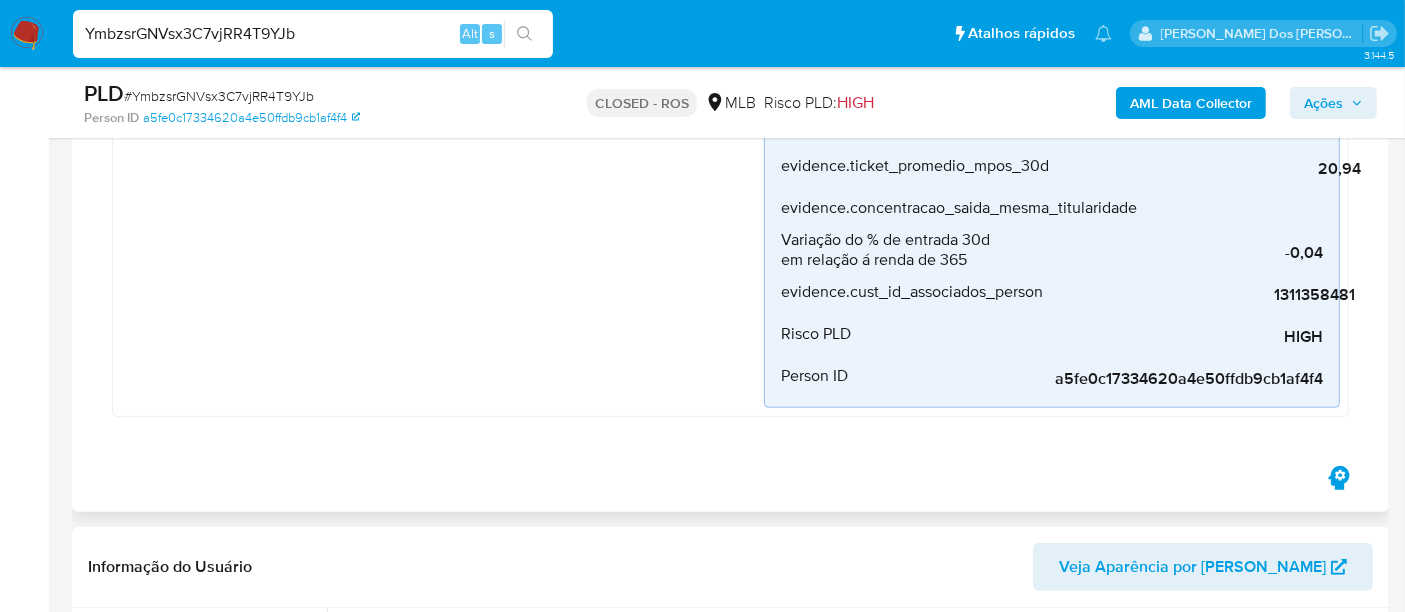 scroll, scrollTop: 777, scrollLeft: 0, axis: vertical 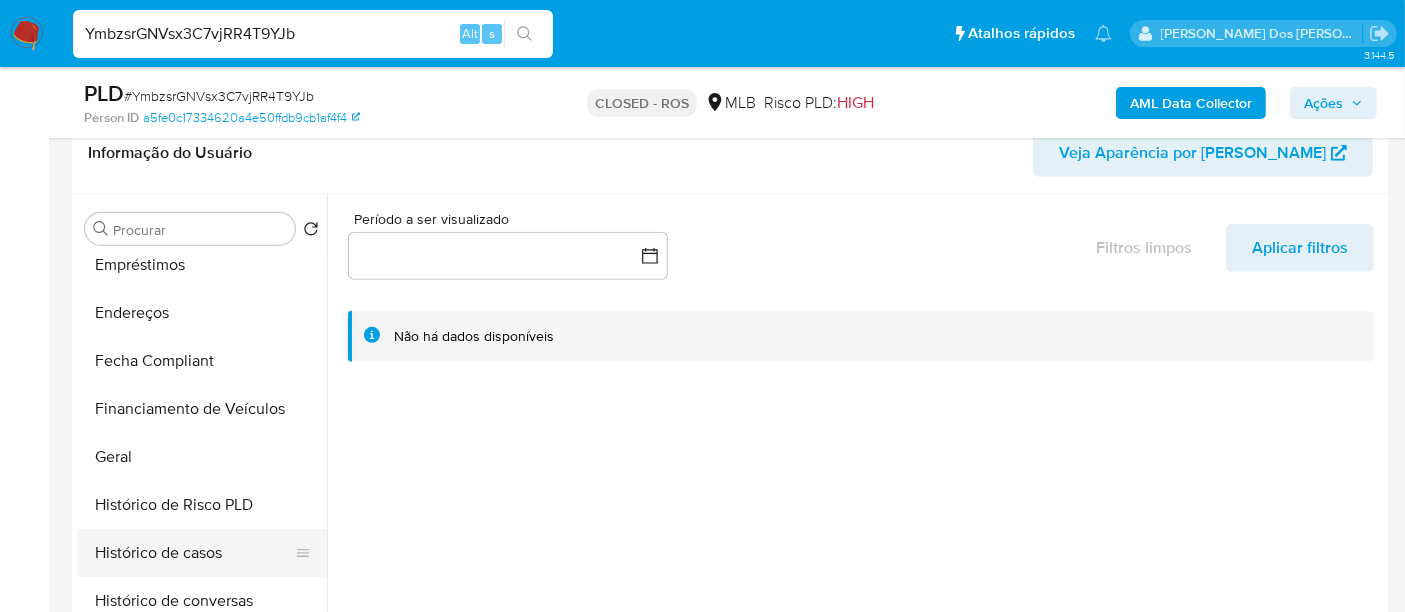 click on "Histórico de casos" at bounding box center [194, 553] 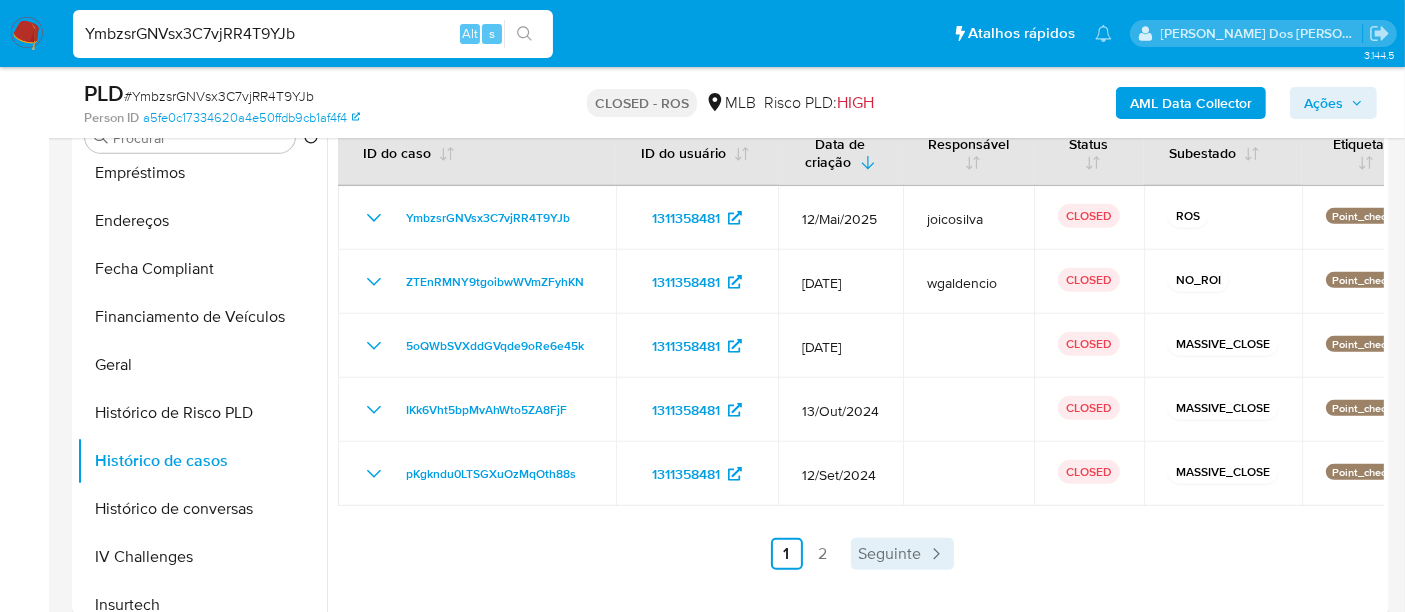 scroll, scrollTop: 1222, scrollLeft: 0, axis: vertical 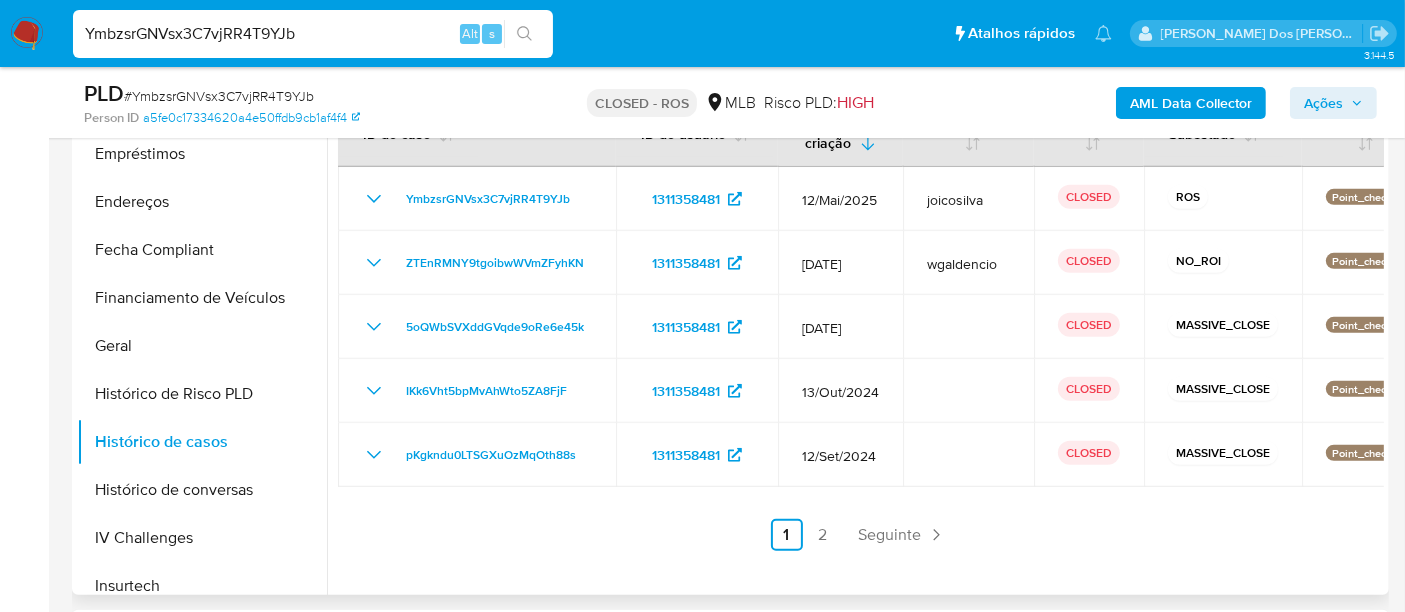 click on "2" at bounding box center [823, 535] 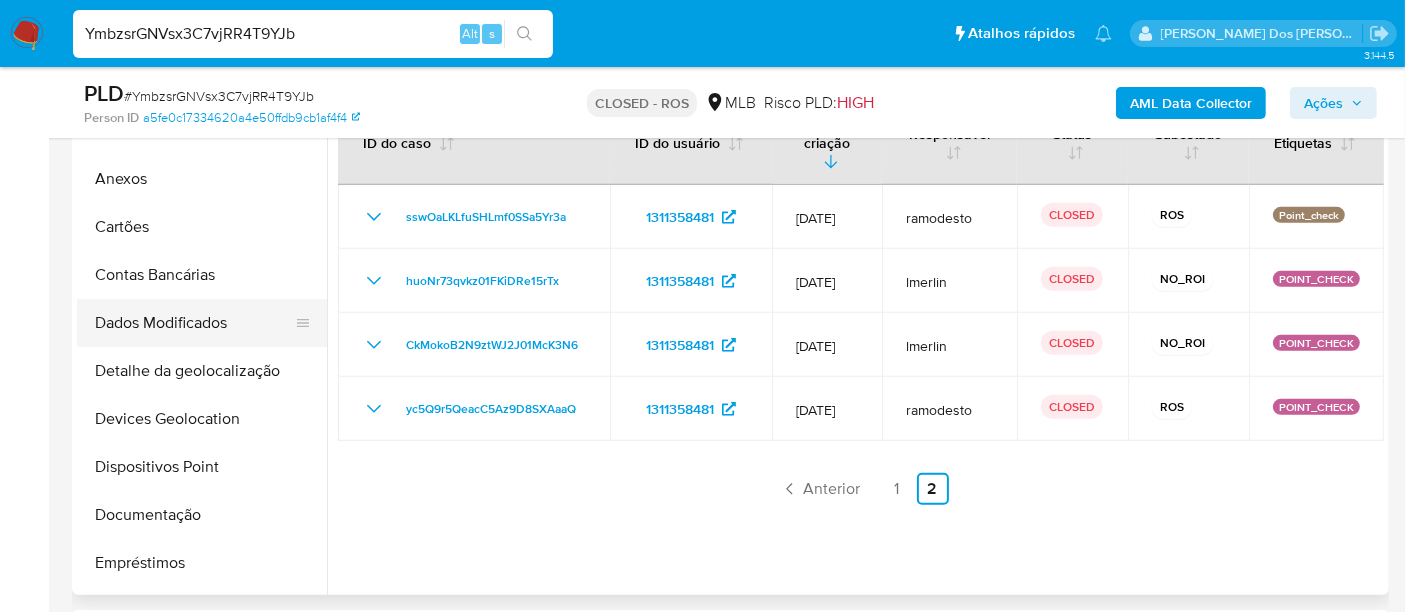 scroll, scrollTop: 0, scrollLeft: 0, axis: both 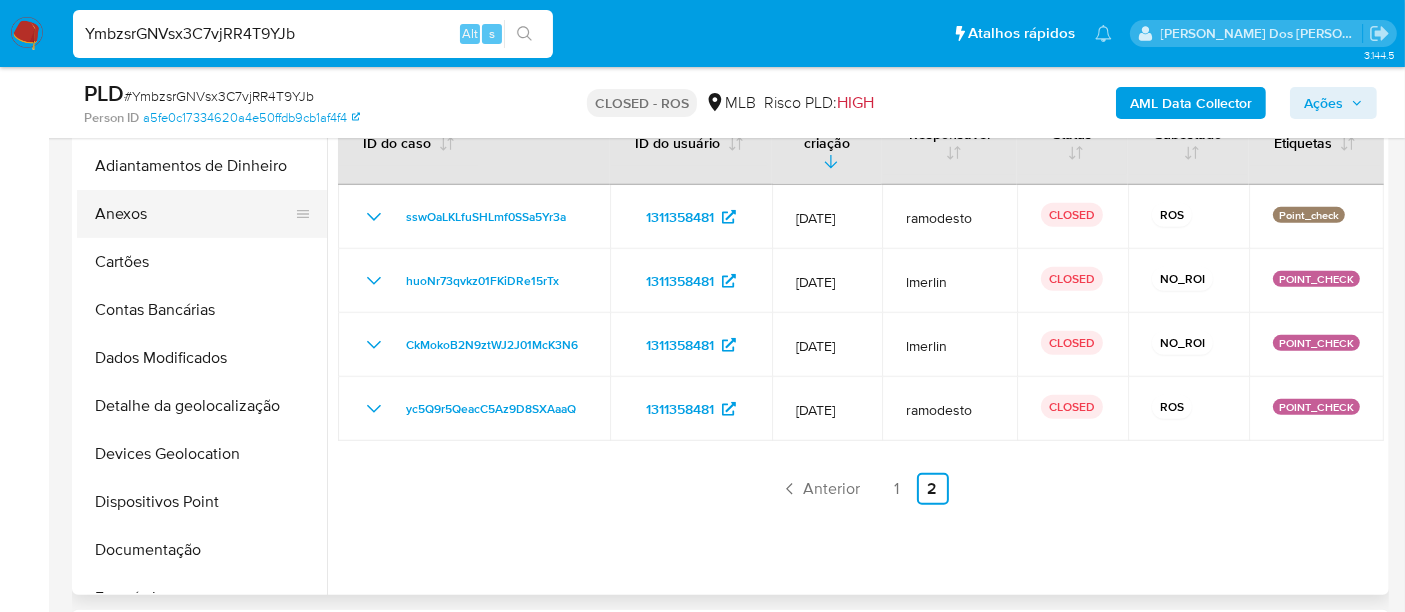 click on "Anexos" at bounding box center [194, 214] 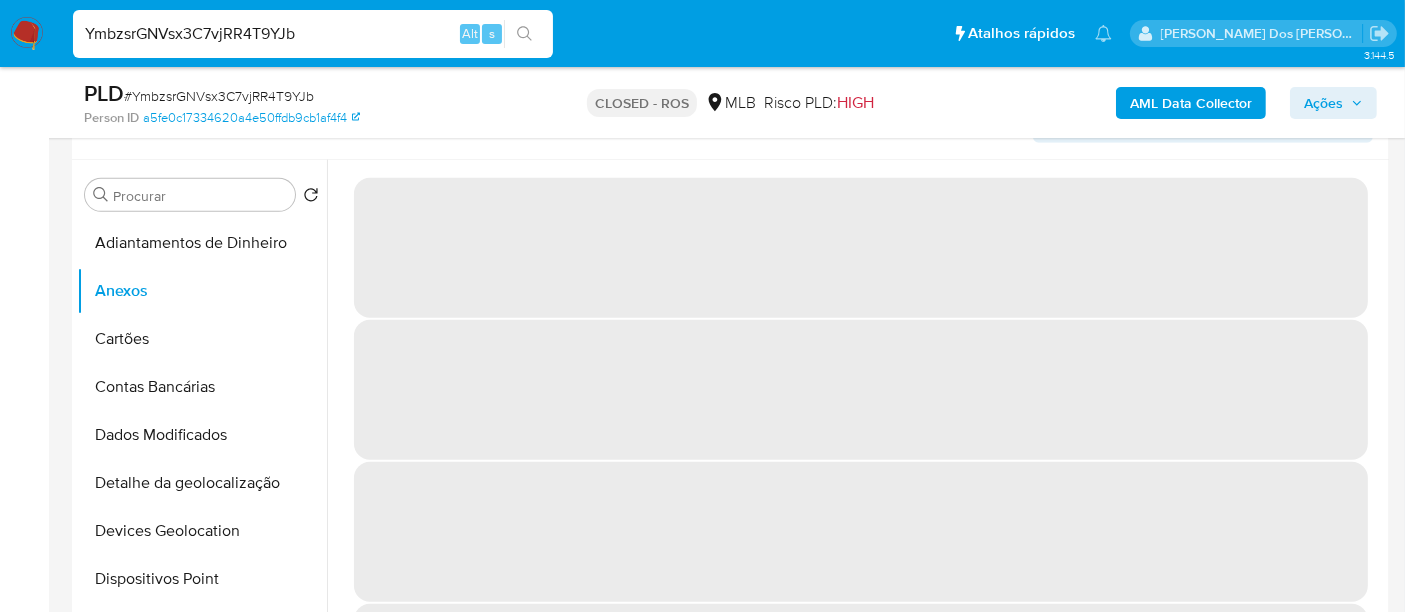 scroll, scrollTop: 1111, scrollLeft: 0, axis: vertical 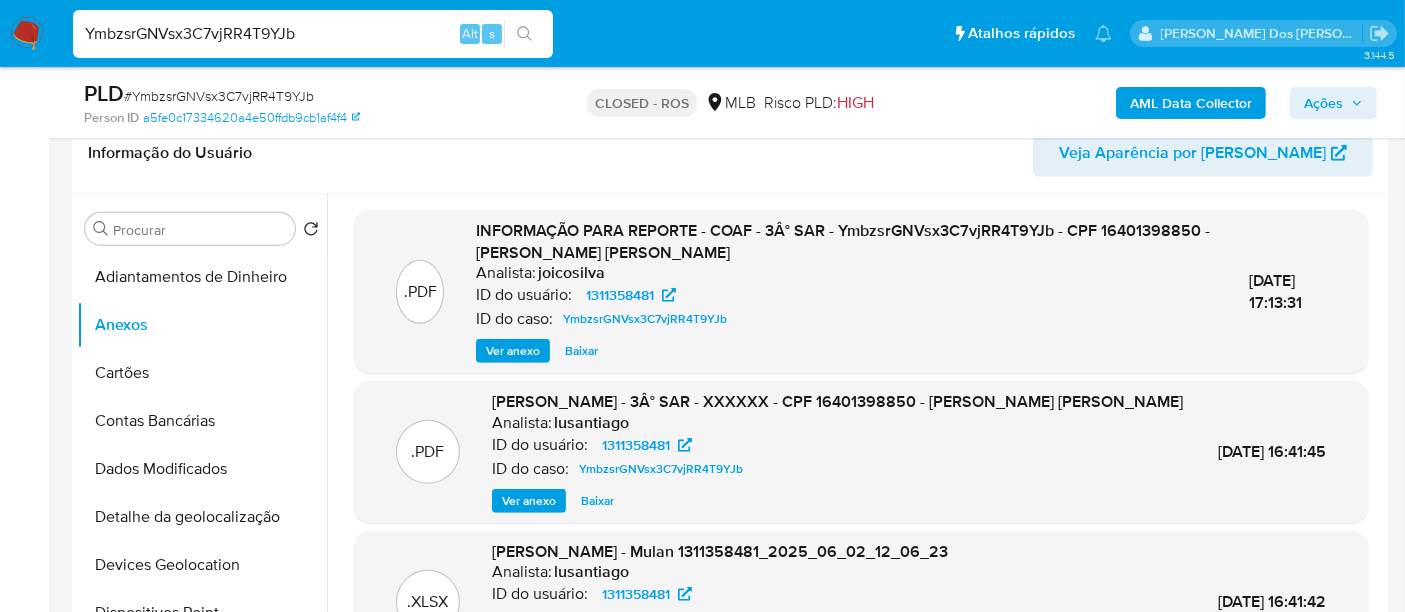 click on "Ver anexo" at bounding box center [513, 351] 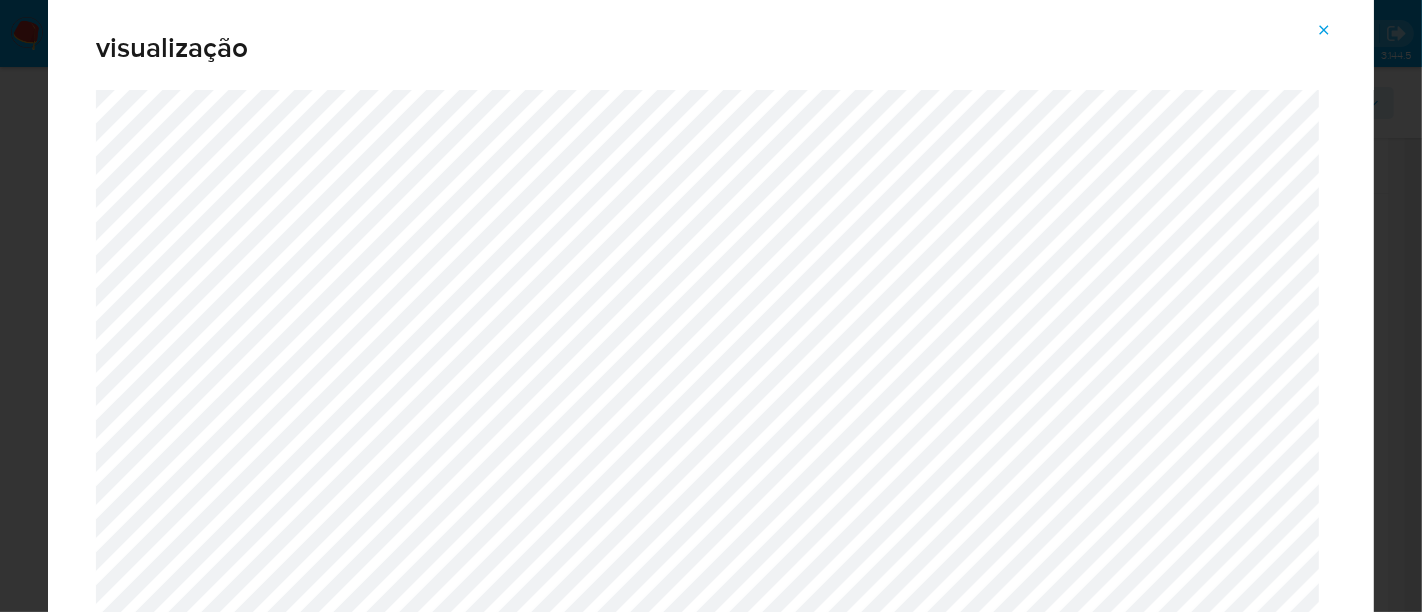 click 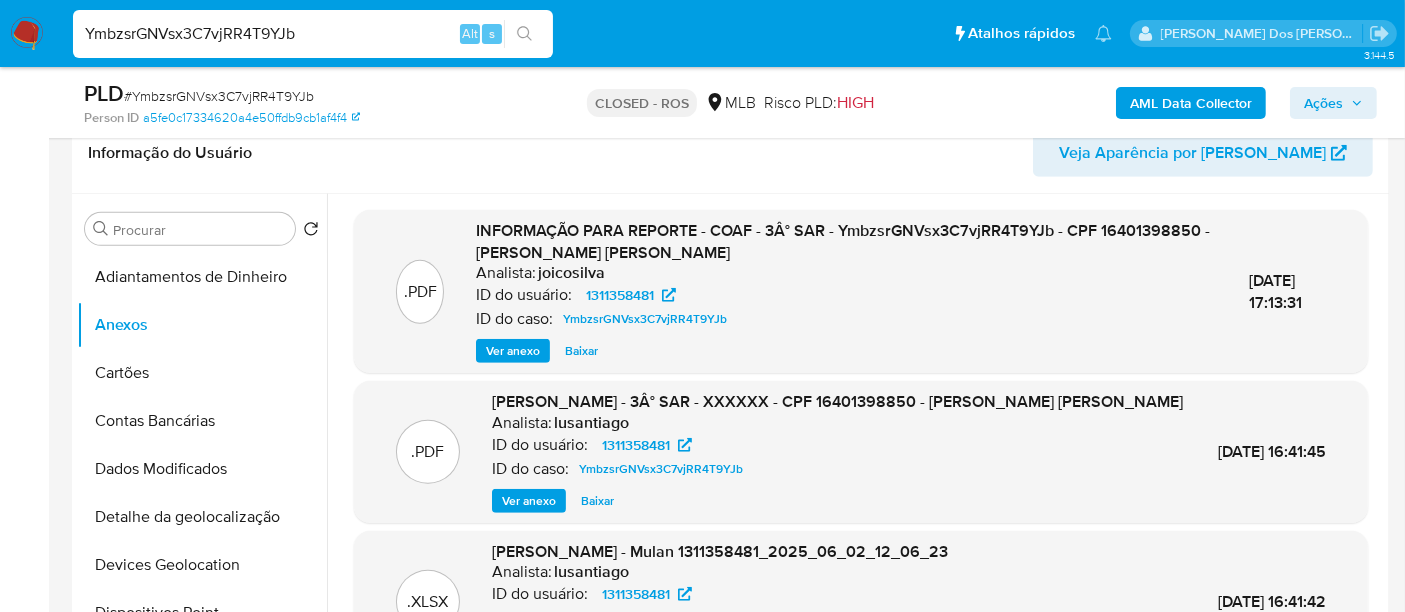 click on "YmbzsrGNVsx3C7vjRR4T9YJb" at bounding box center [313, 34] 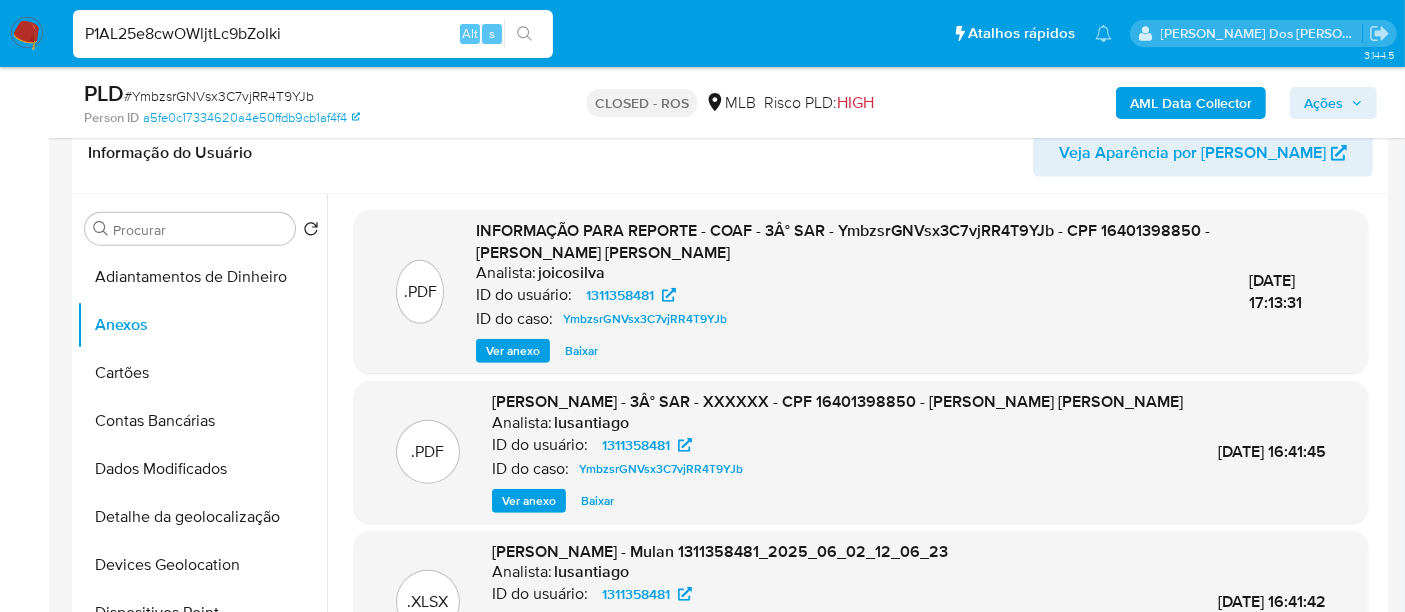 type on "P1AL25e8cwOWljtLc9bZoIki" 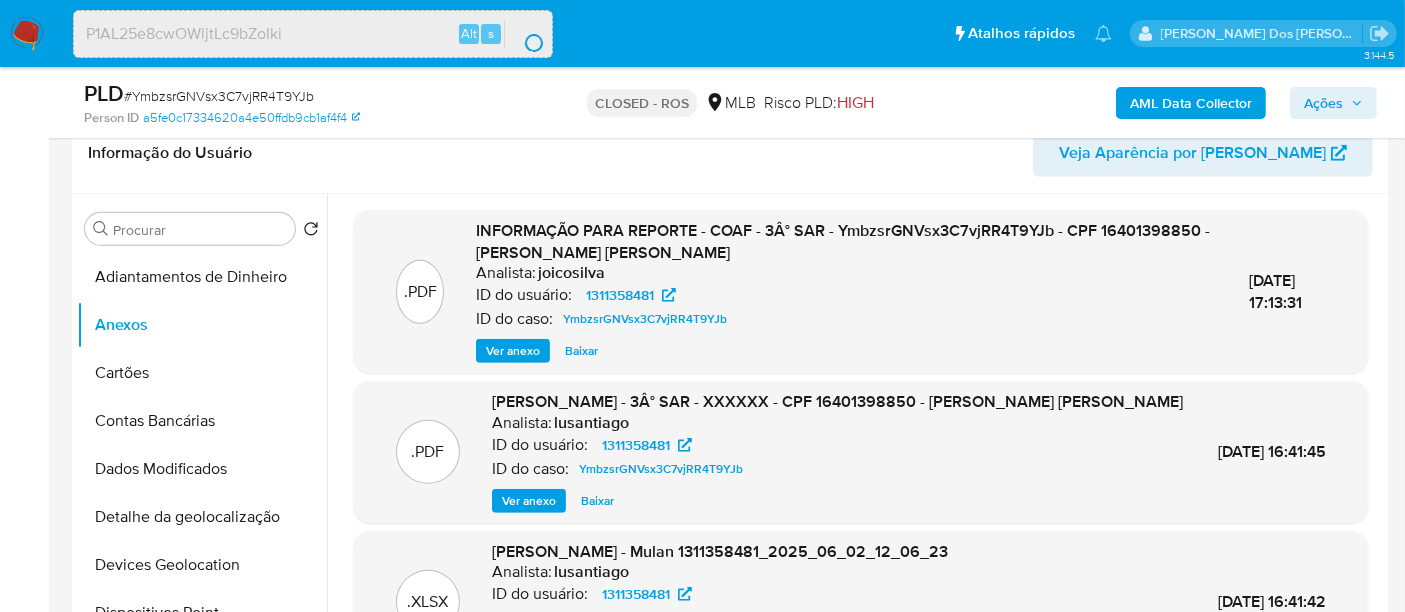 scroll, scrollTop: 0, scrollLeft: 0, axis: both 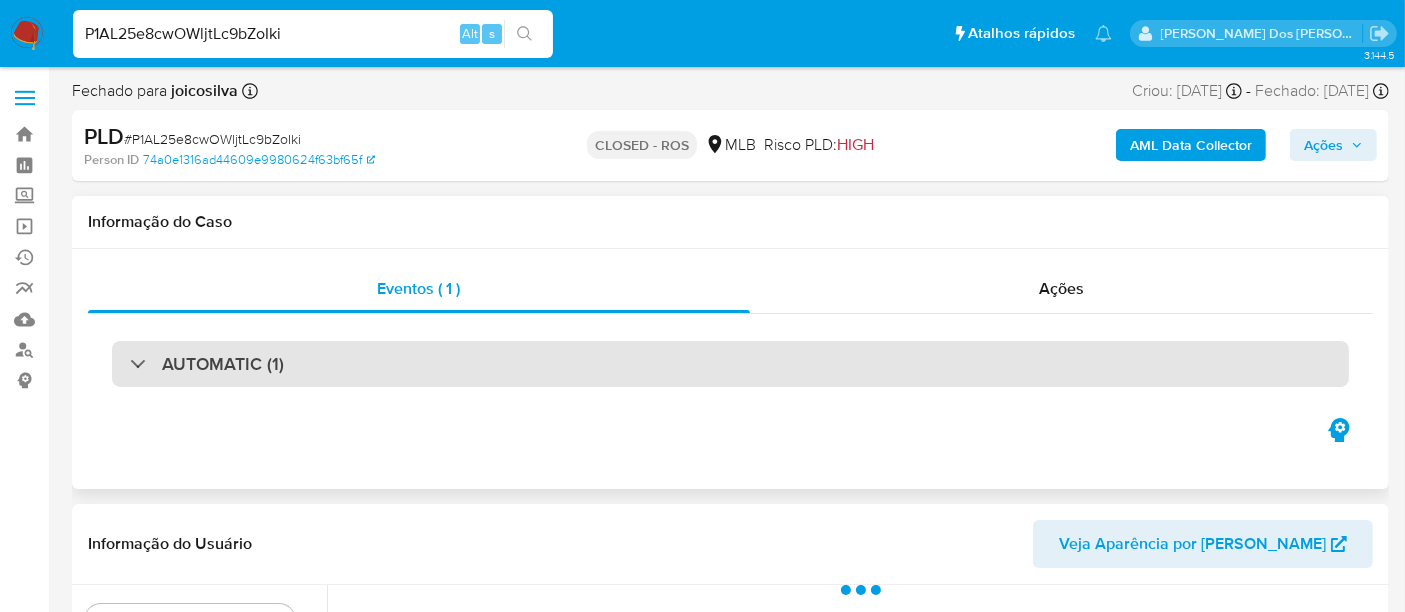 click on "AUTOMATIC (1)" at bounding box center [730, 364] 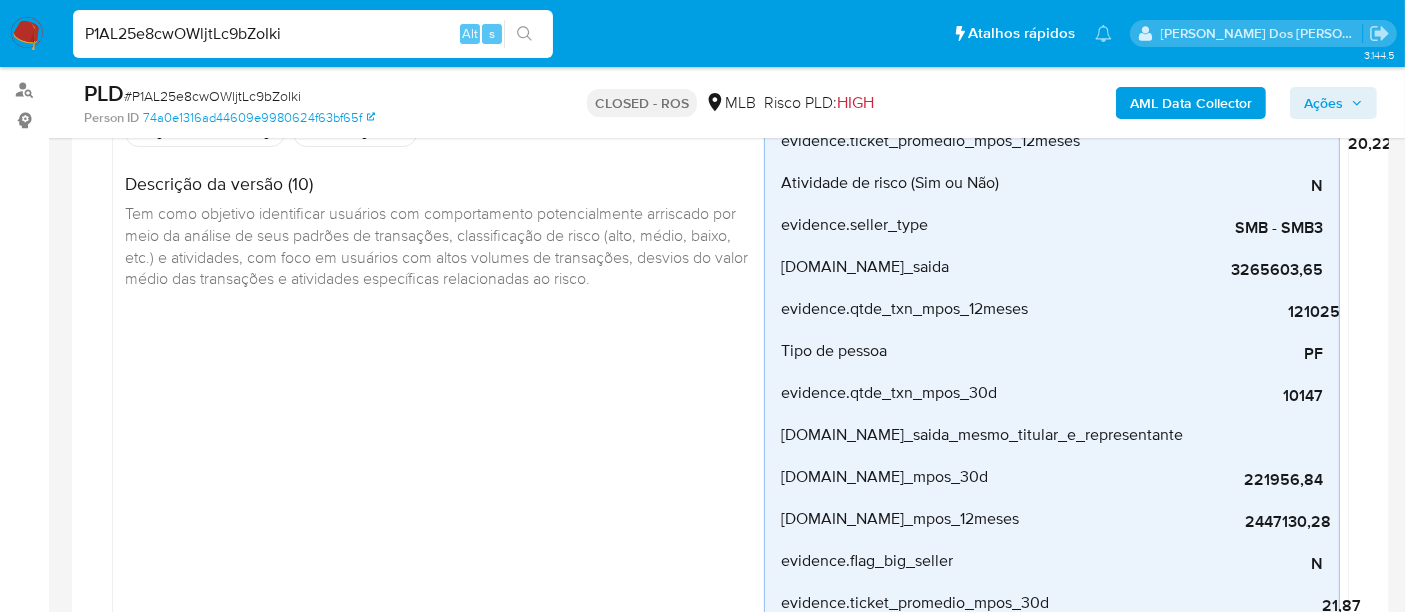 scroll, scrollTop: 444, scrollLeft: 0, axis: vertical 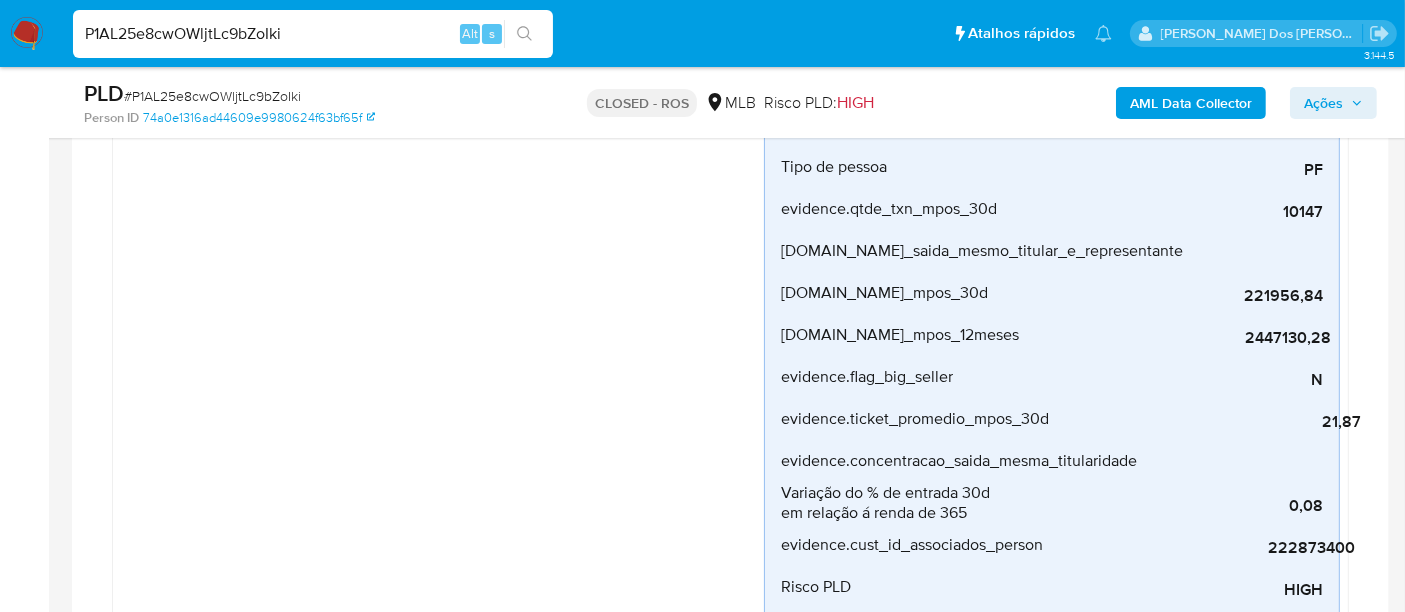 select on "10" 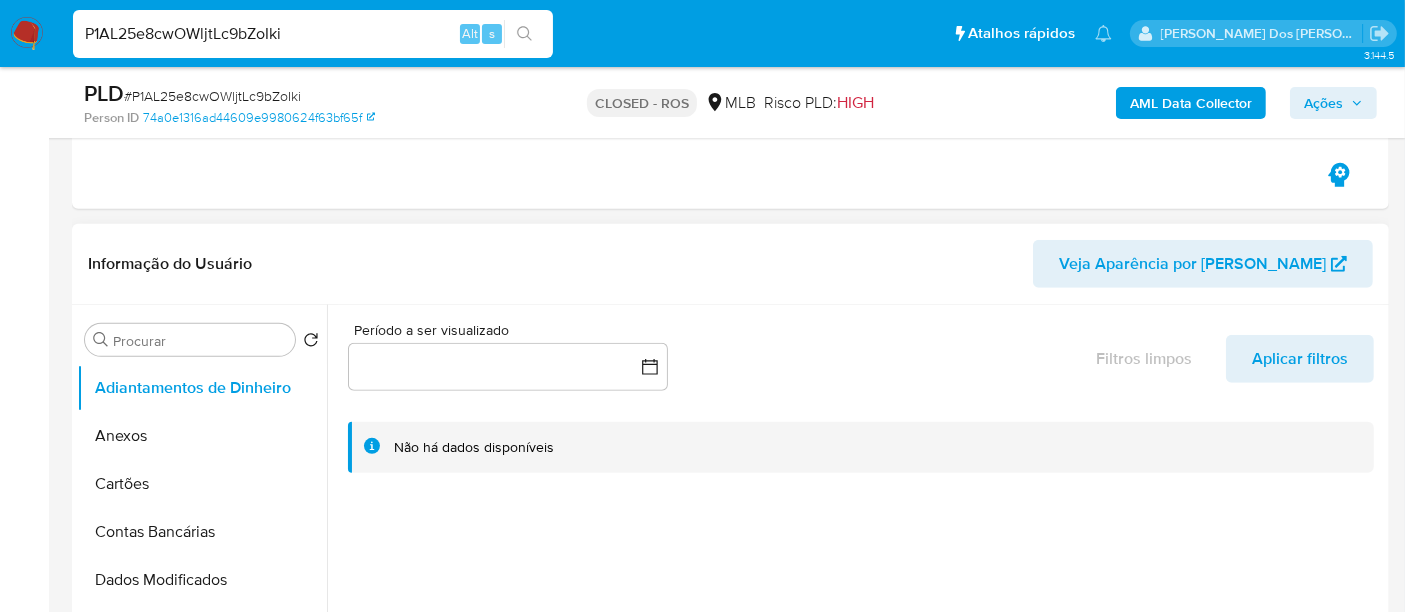 scroll, scrollTop: 1222, scrollLeft: 0, axis: vertical 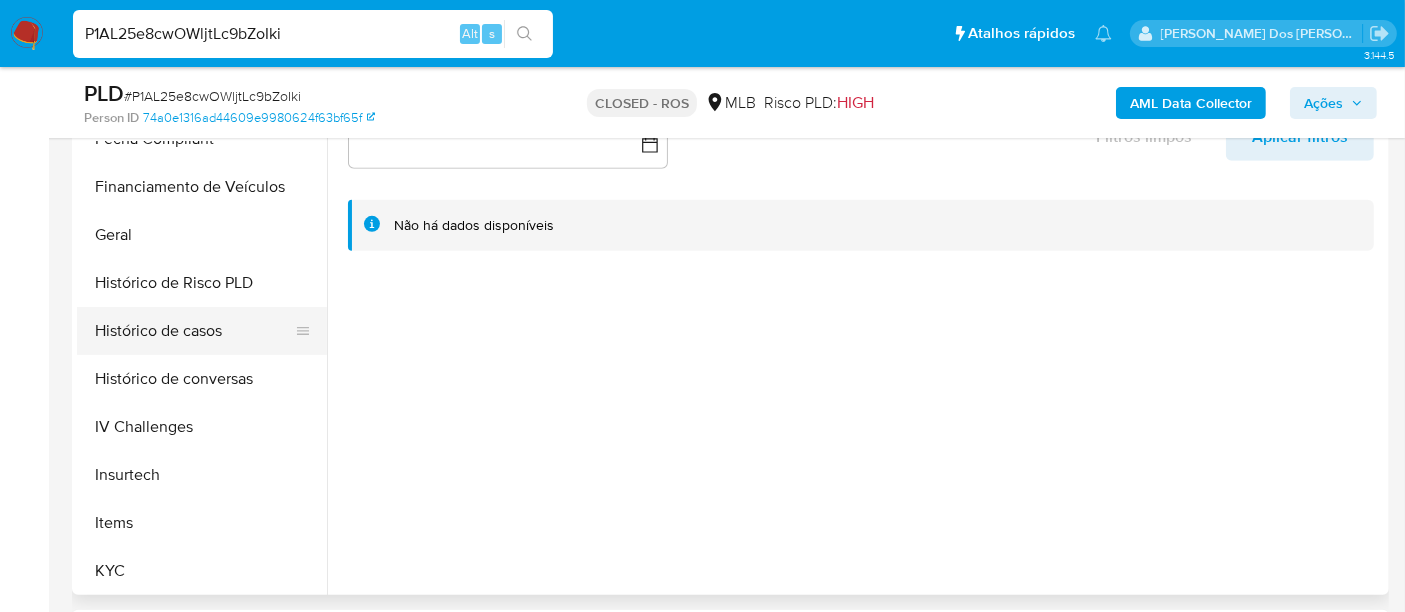 click on "Histórico de casos" at bounding box center (194, 331) 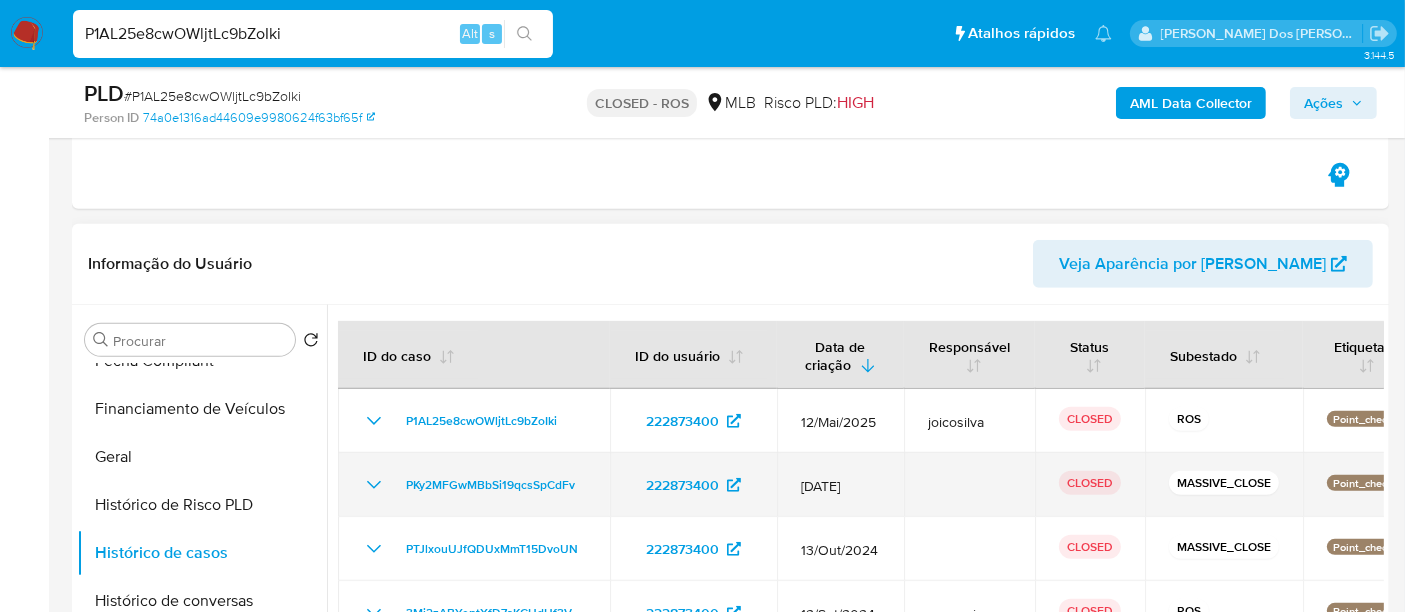 scroll, scrollTop: 1111, scrollLeft: 0, axis: vertical 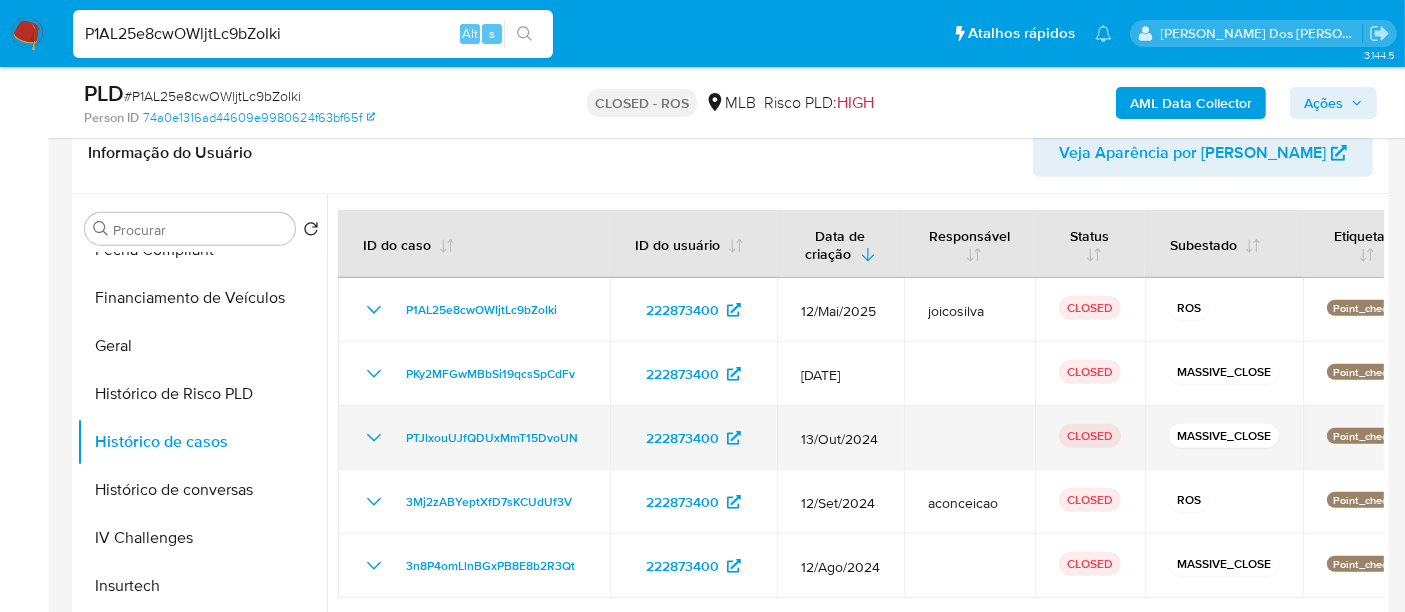 type 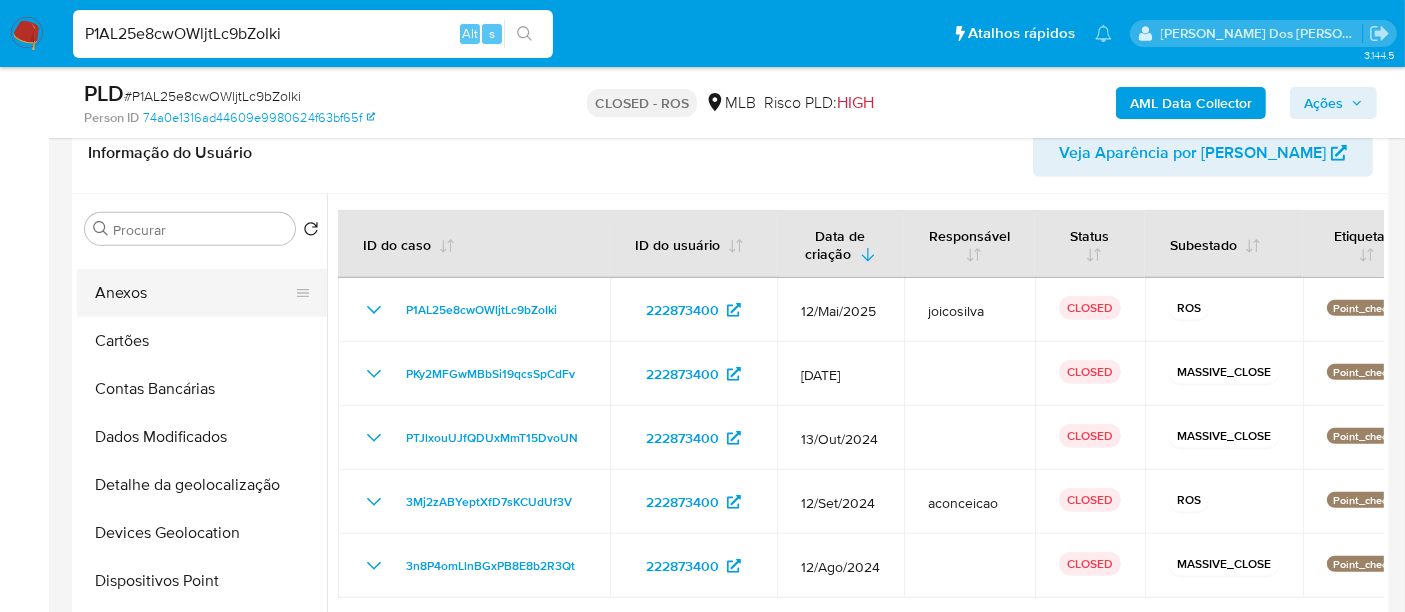 scroll, scrollTop: 0, scrollLeft: 0, axis: both 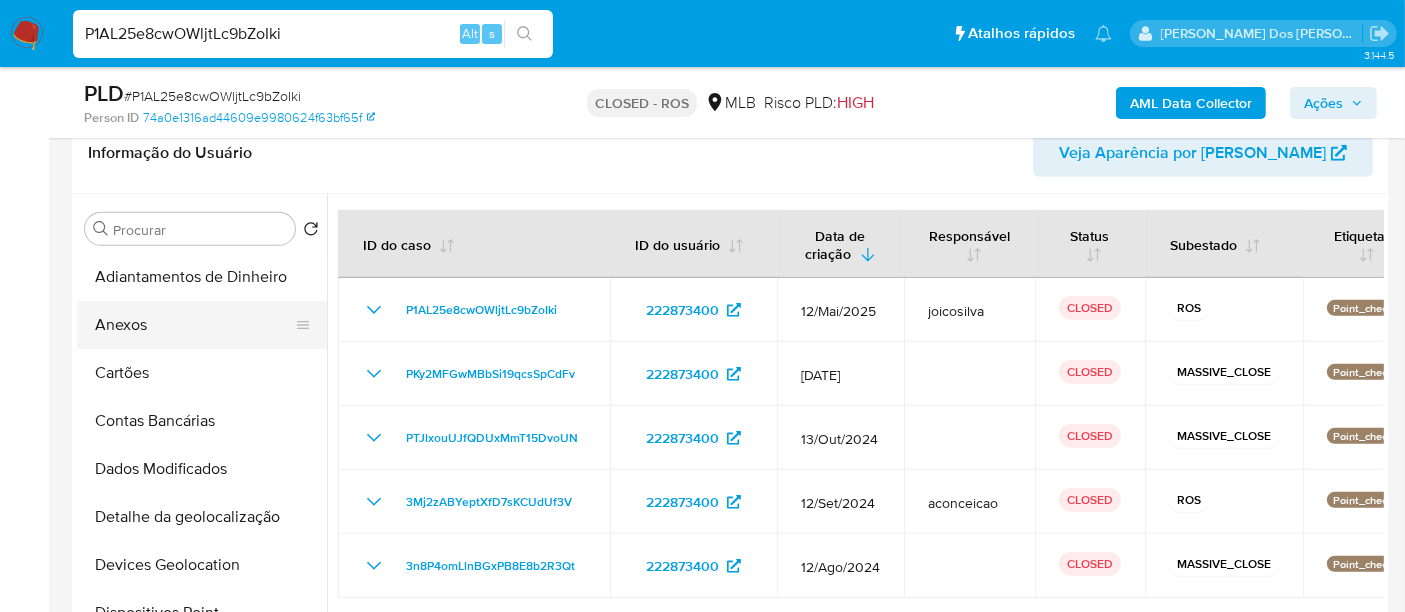 click on "Anexos" at bounding box center [194, 325] 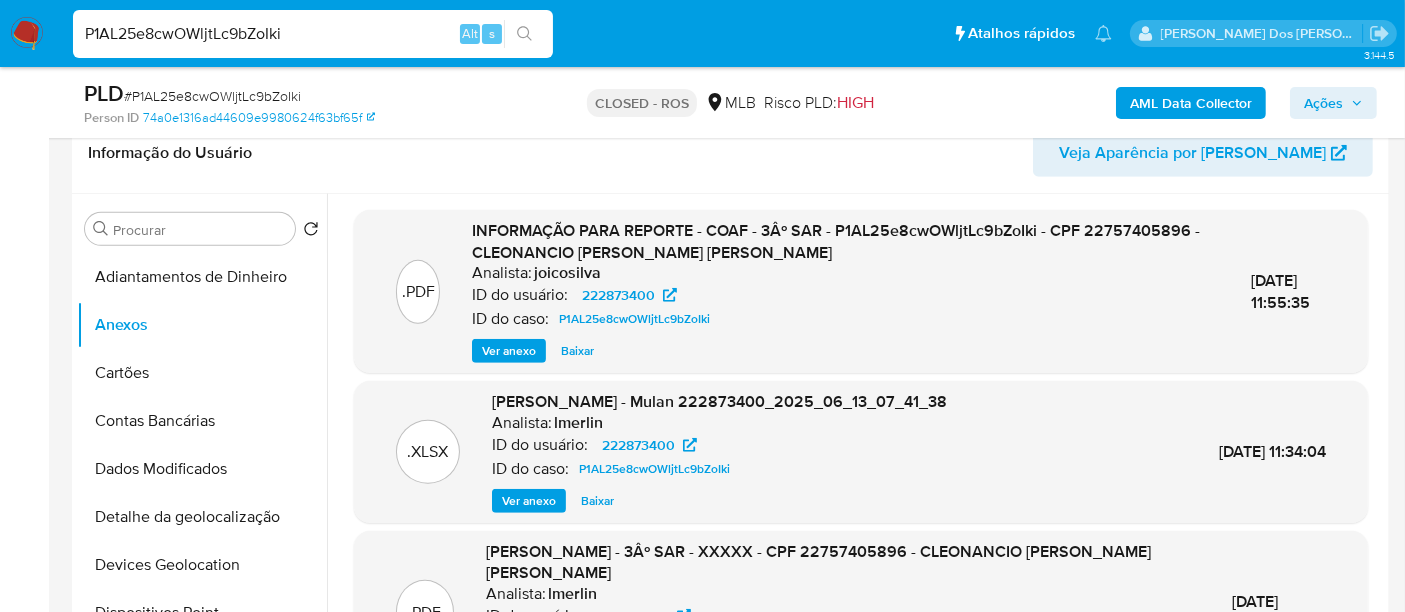 click on "Ver anexo" at bounding box center (509, 351) 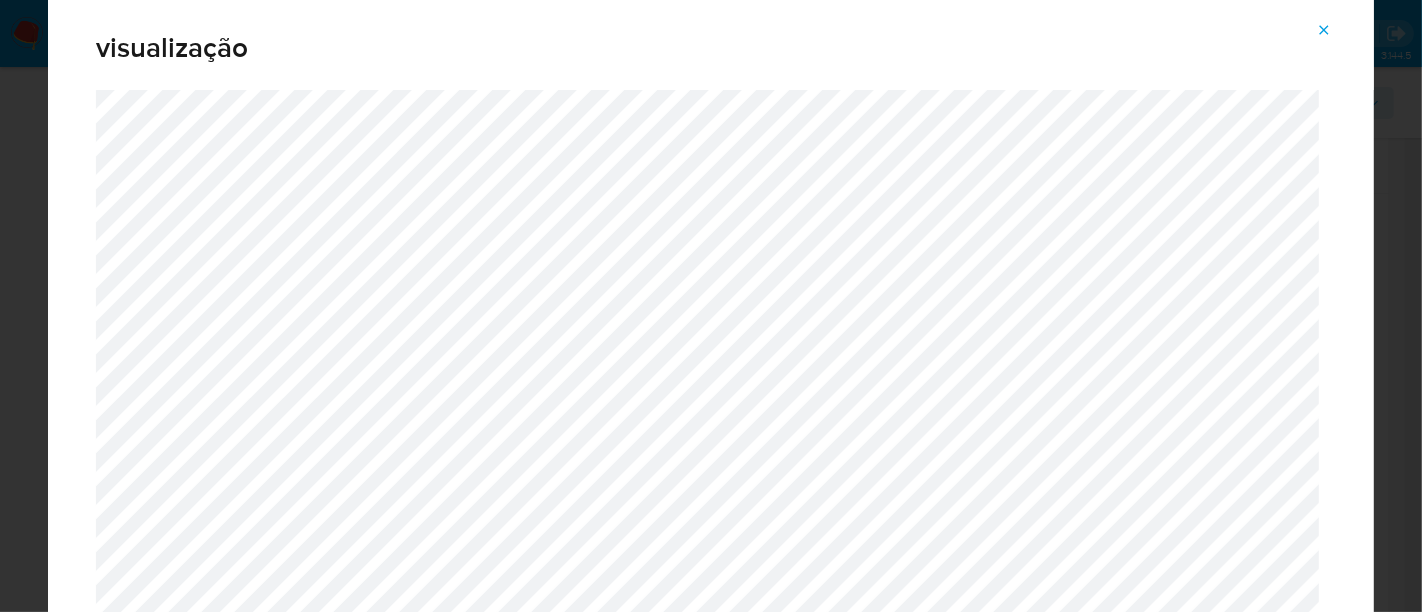 click 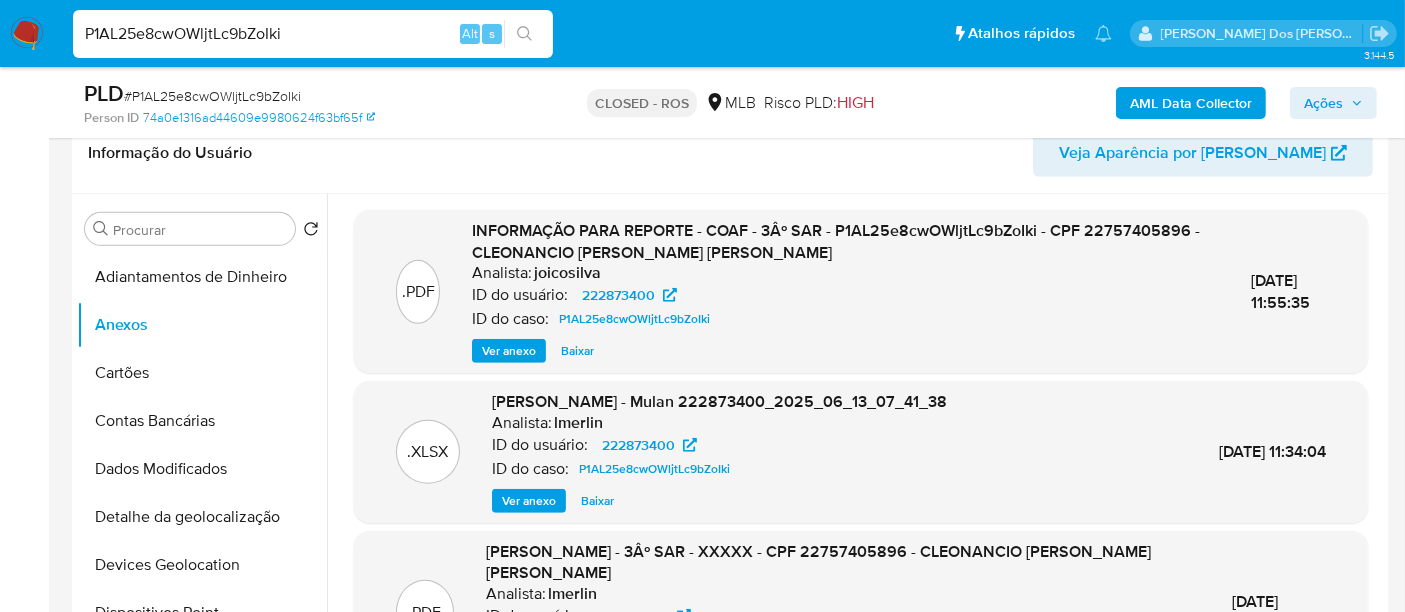 click on "P1AL25e8cwOWljtLc9bZoIki" at bounding box center [313, 34] 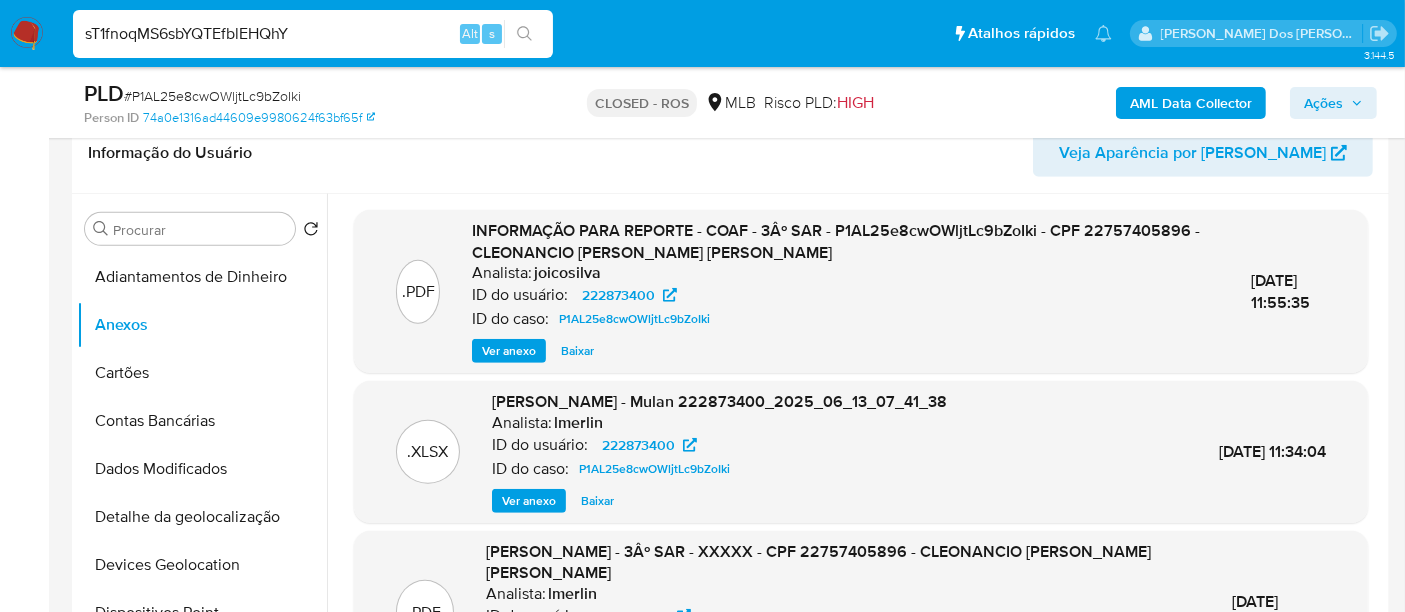 type on "sT1fnoqMS6sbYQTEfblEHQhY" 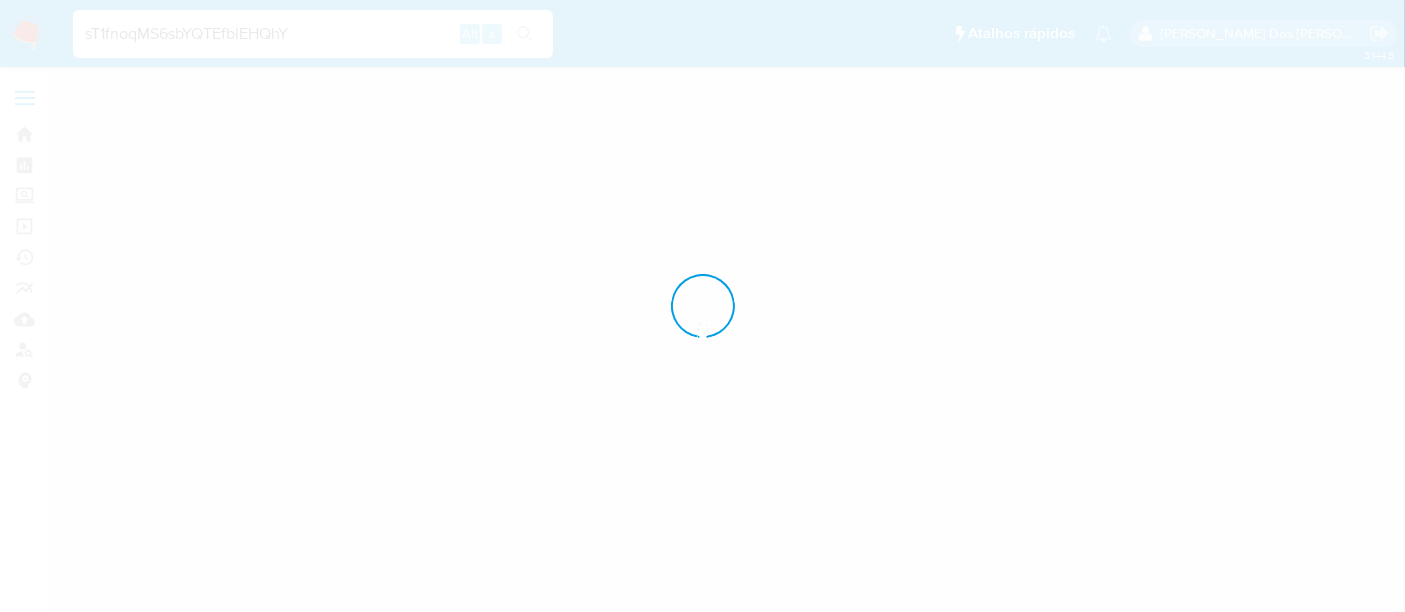 scroll, scrollTop: 0, scrollLeft: 0, axis: both 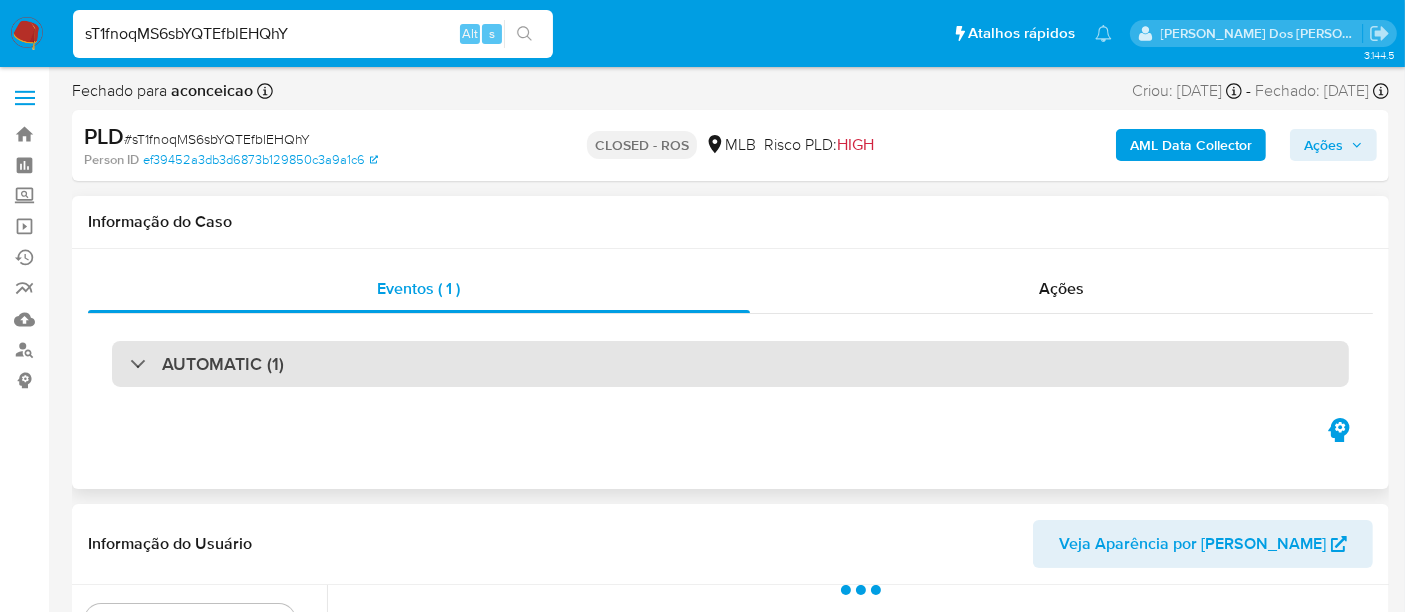 click on "AUTOMATIC (1)" at bounding box center (730, 364) 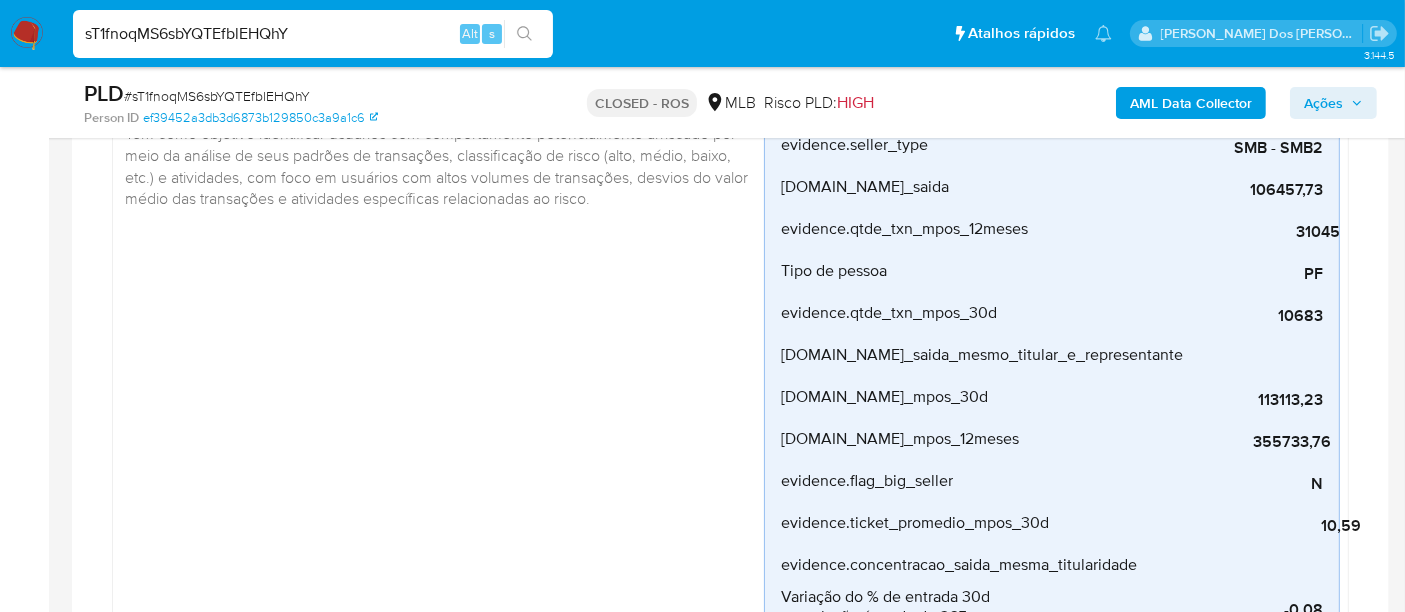 scroll, scrollTop: 777, scrollLeft: 0, axis: vertical 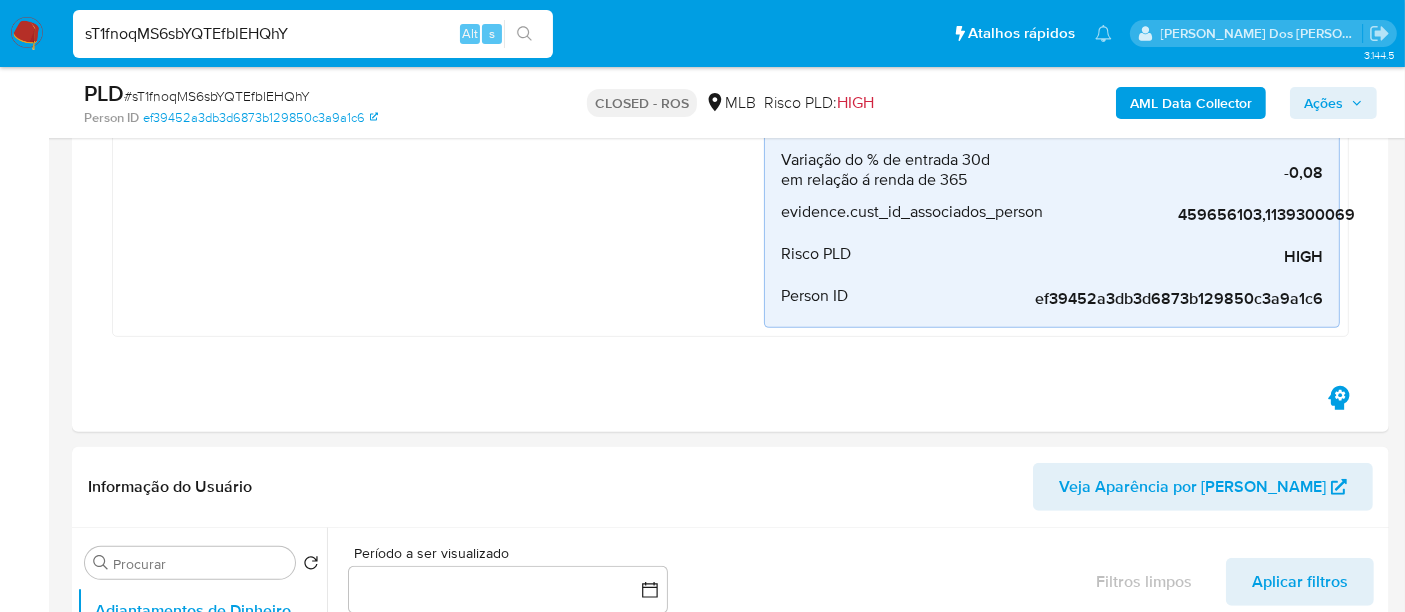 select on "10" 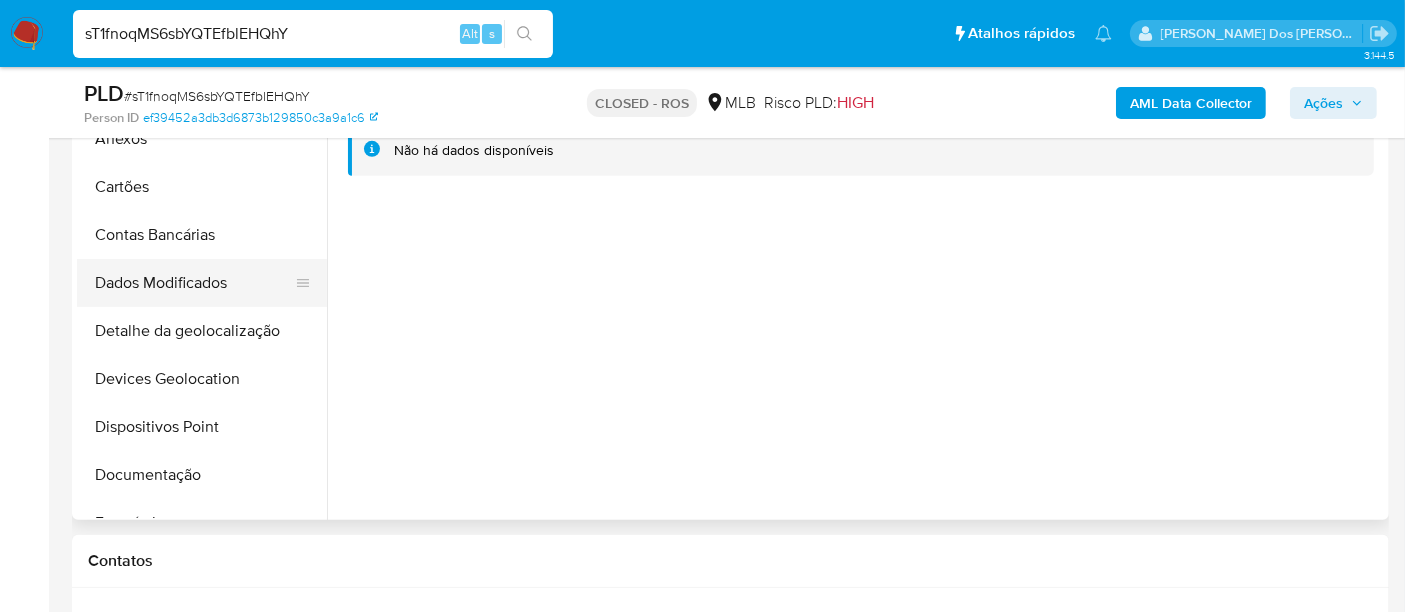 scroll, scrollTop: 1222, scrollLeft: 0, axis: vertical 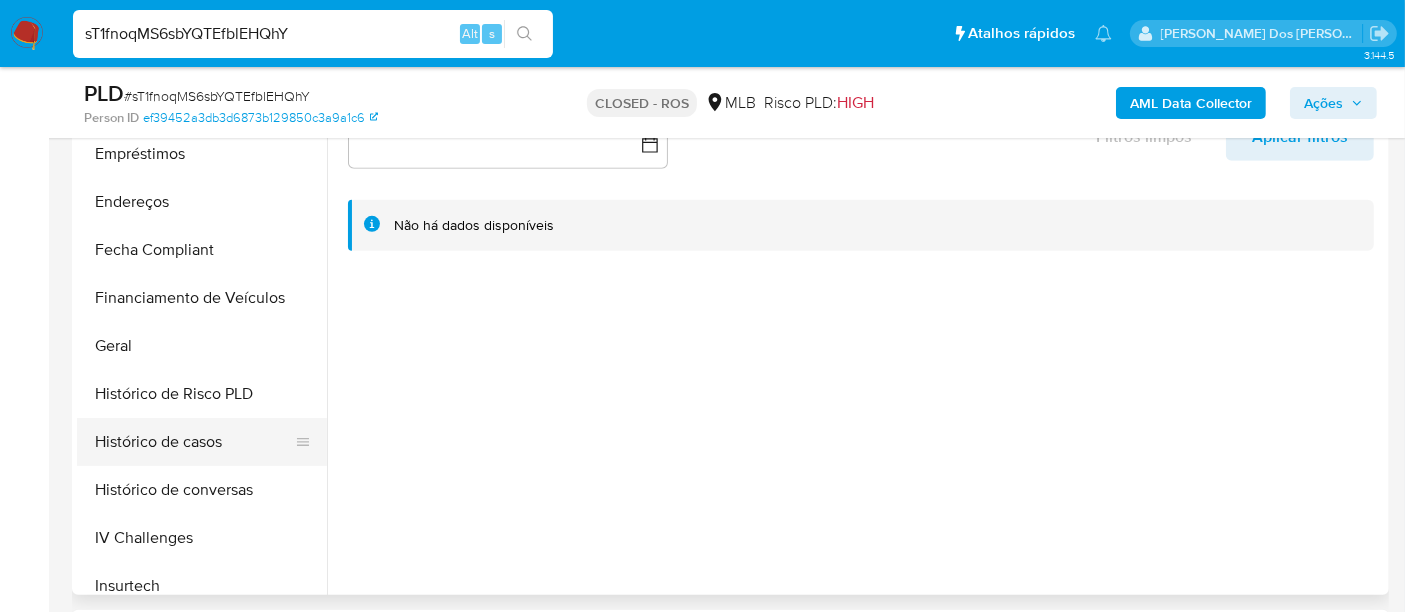 click on "Histórico de casos" at bounding box center [194, 442] 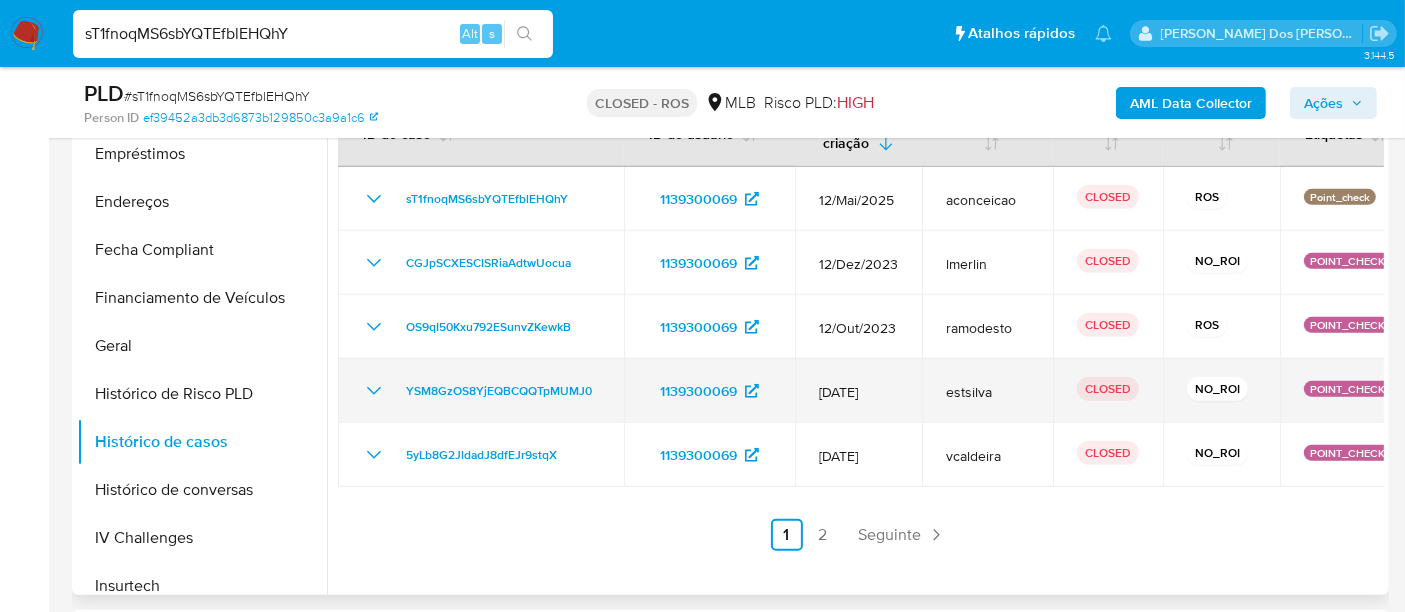 type 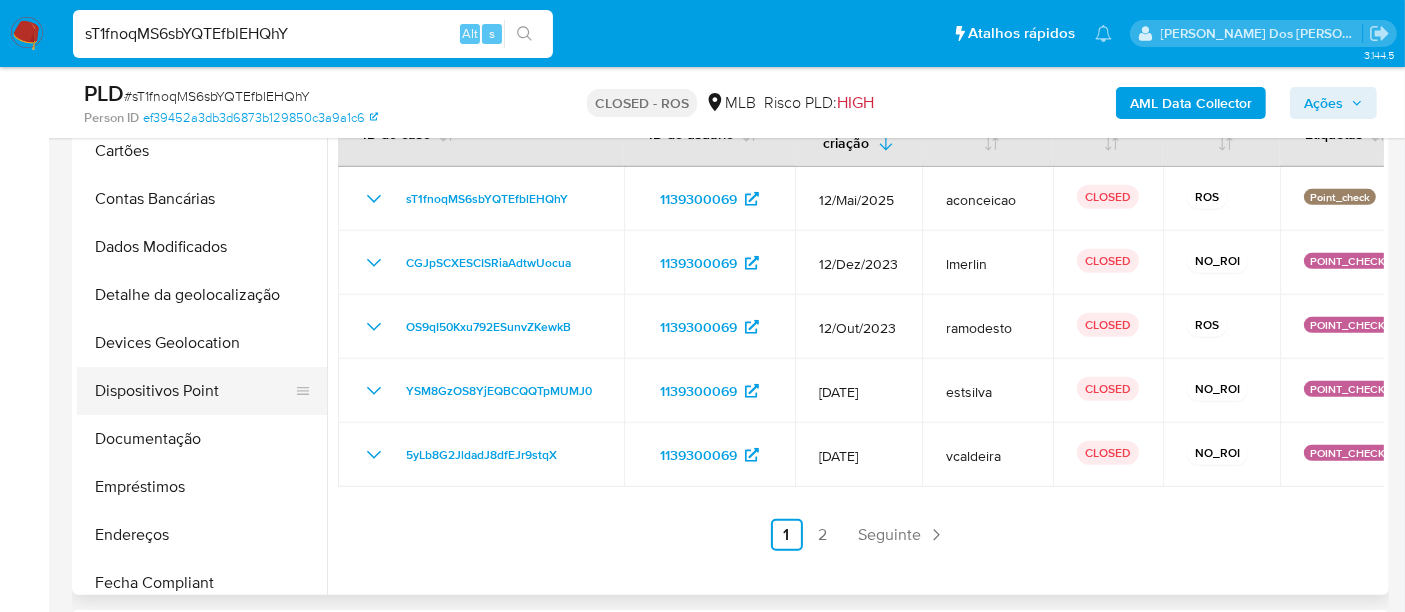 scroll, scrollTop: 0, scrollLeft: 0, axis: both 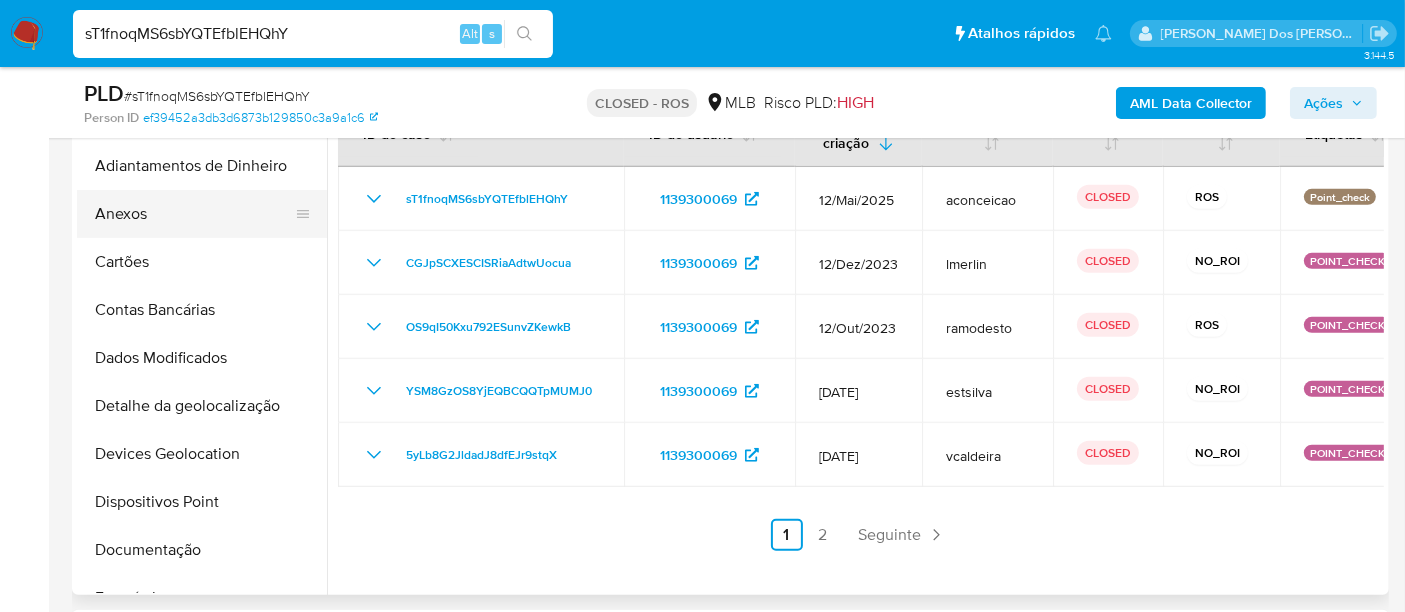 click on "Anexos" at bounding box center [194, 214] 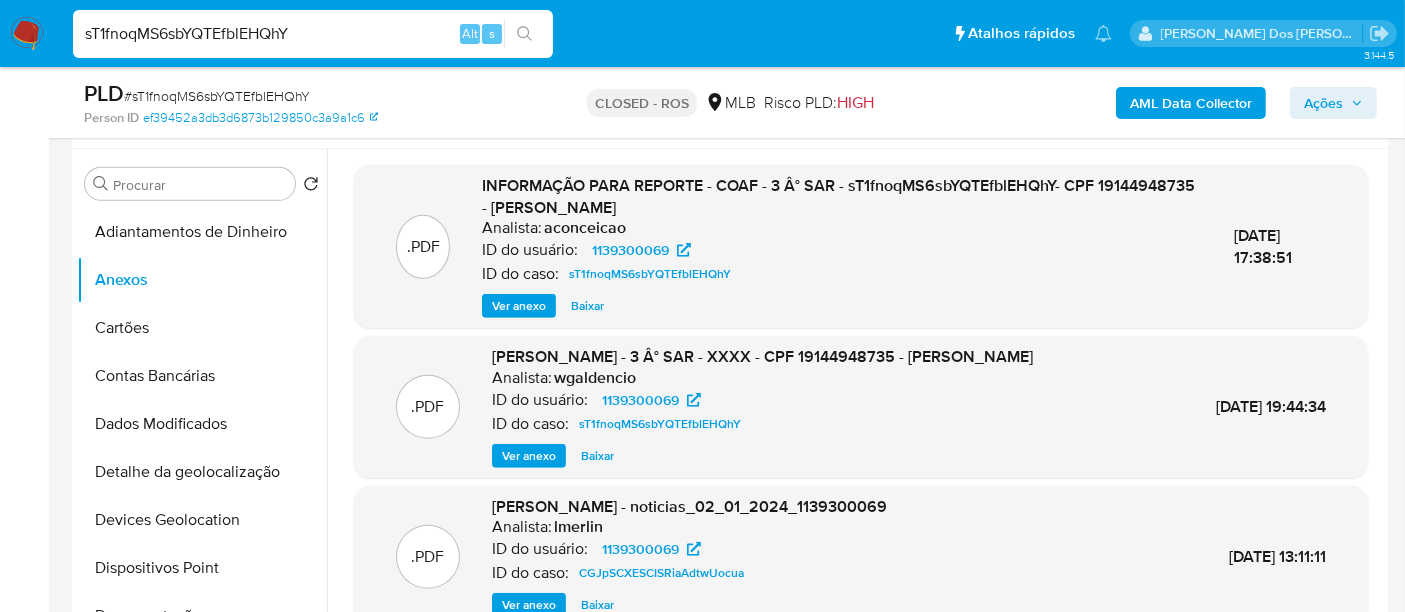 scroll, scrollTop: 1111, scrollLeft: 0, axis: vertical 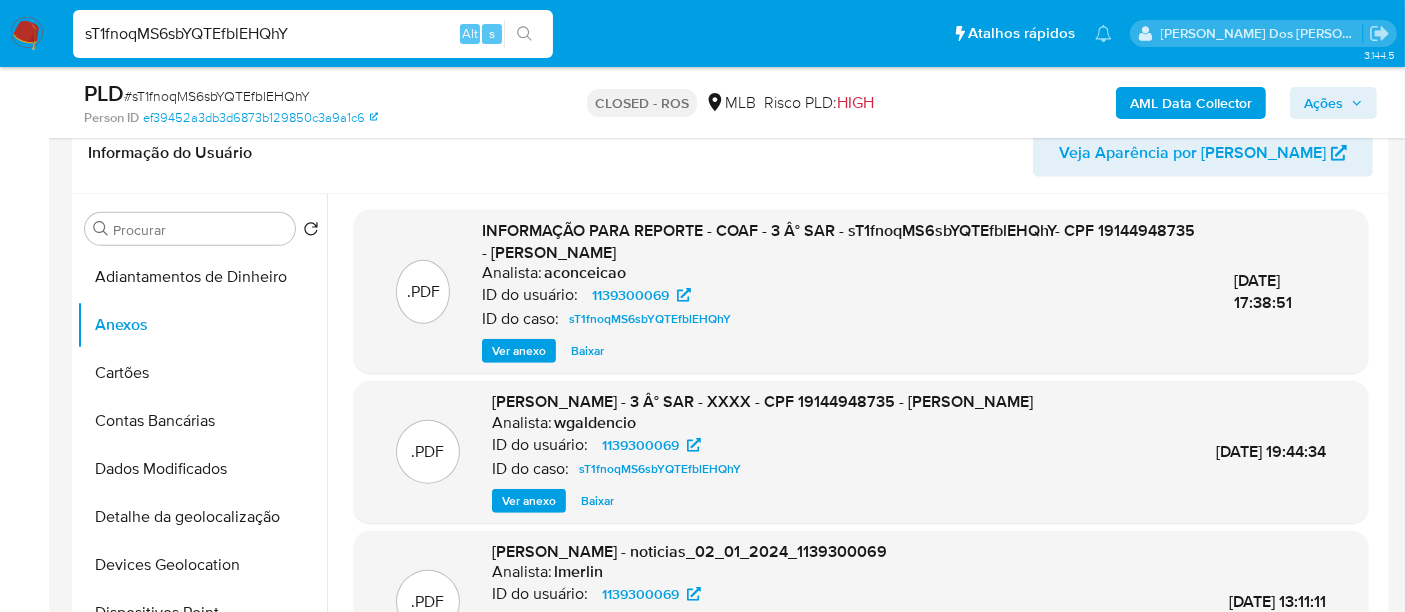 click on "Ver anexo" at bounding box center [519, 351] 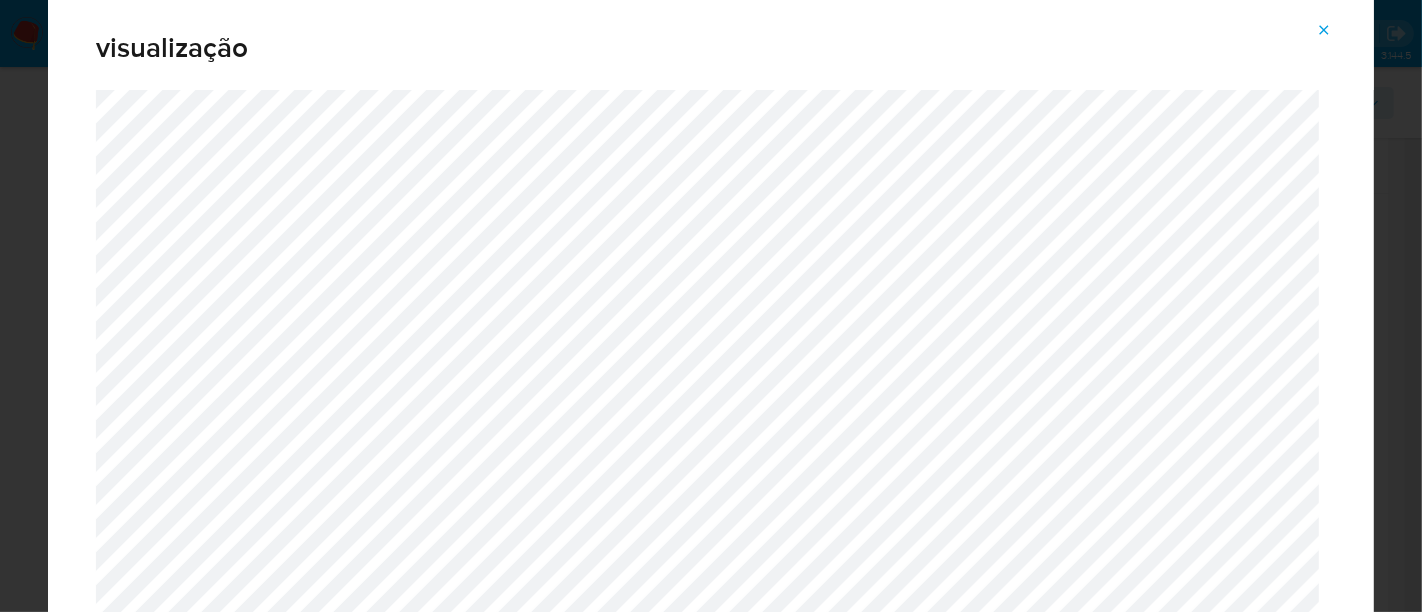 click 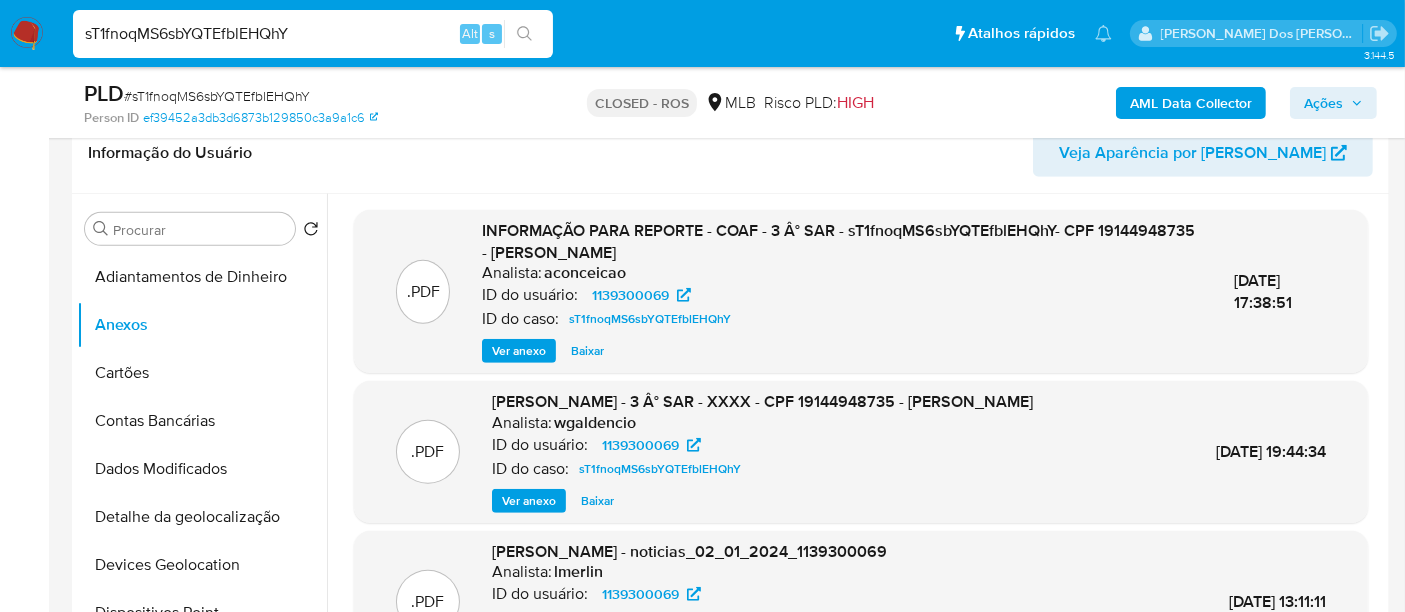 click on "sT1fnoqMS6sbYQTEfblEHQhY" at bounding box center [313, 34] 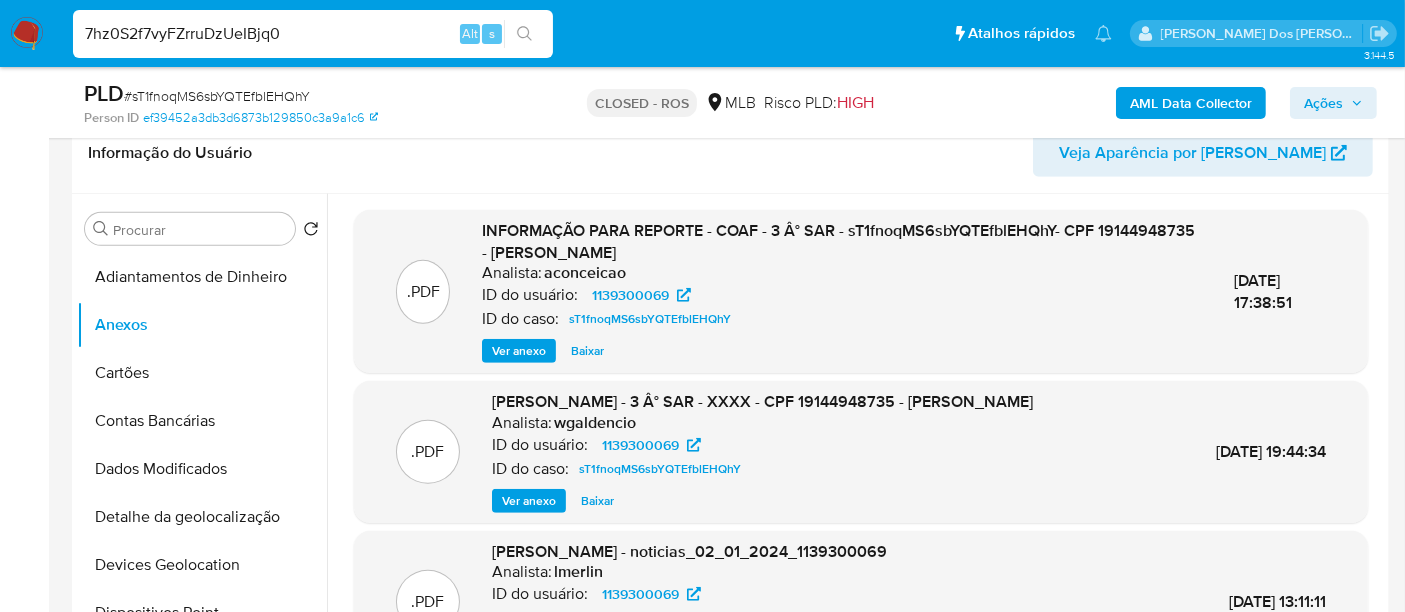 type on "7hz0S2f7vyFZrruDzUeIBjq0" 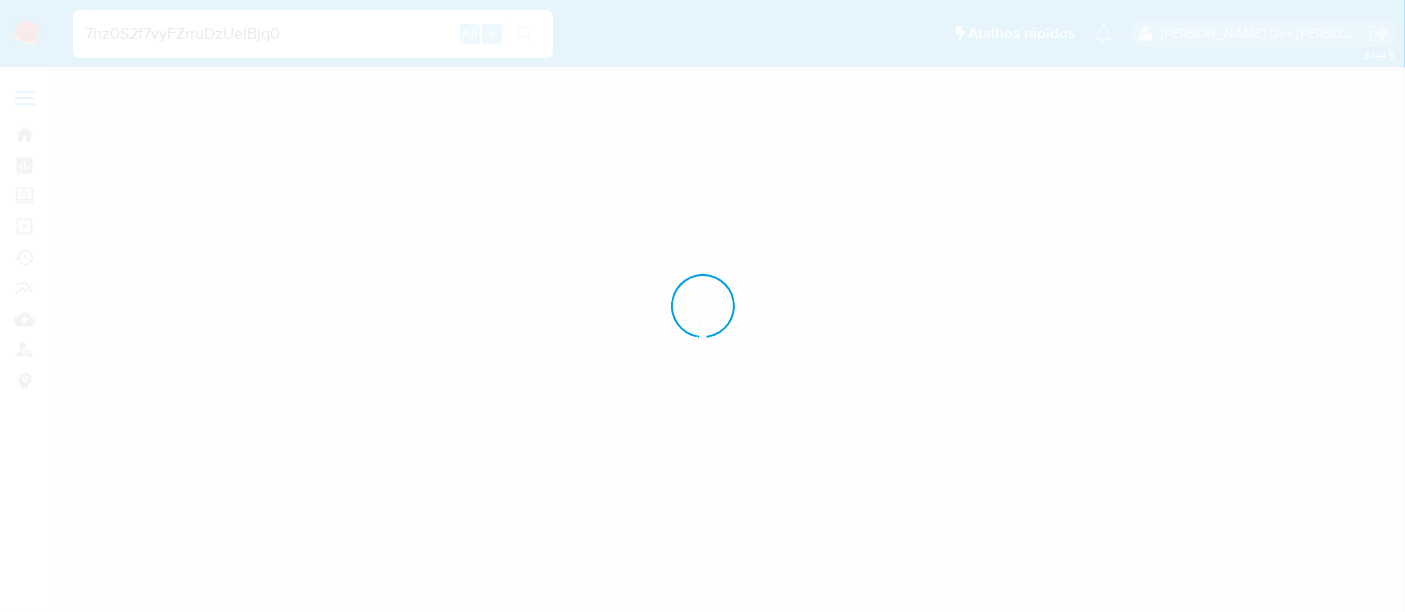 scroll, scrollTop: 0, scrollLeft: 0, axis: both 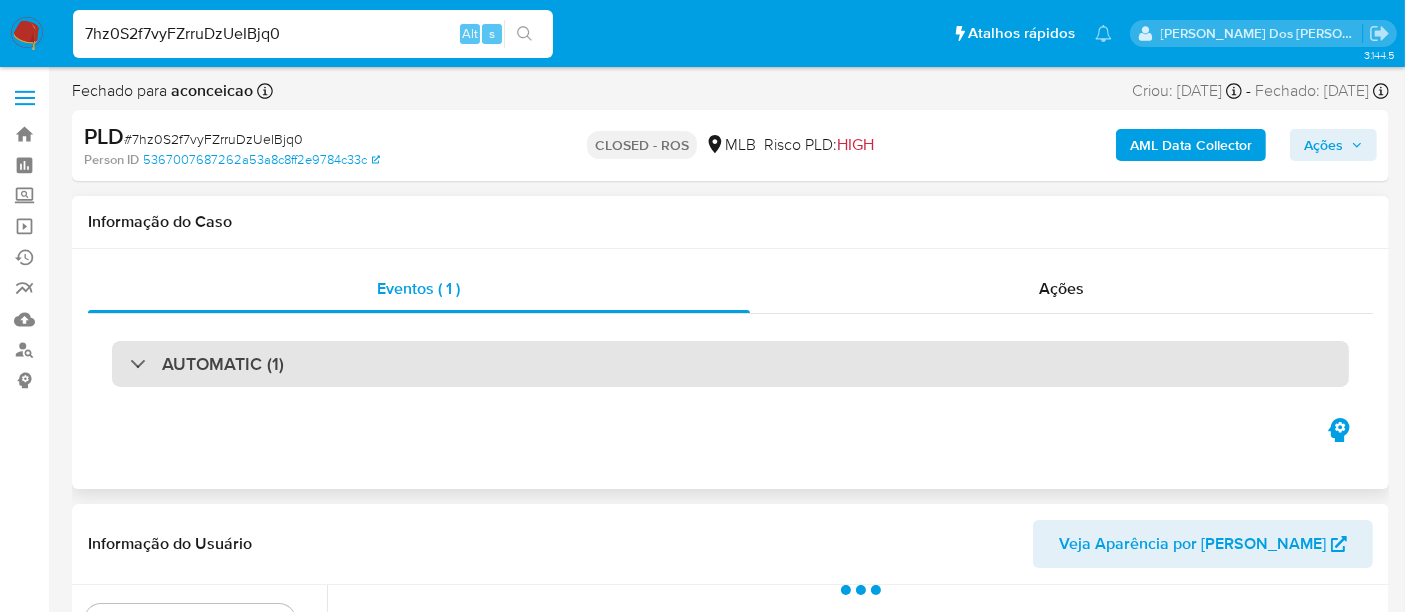 click on "AUTOMATIC (1)" at bounding box center [730, 364] 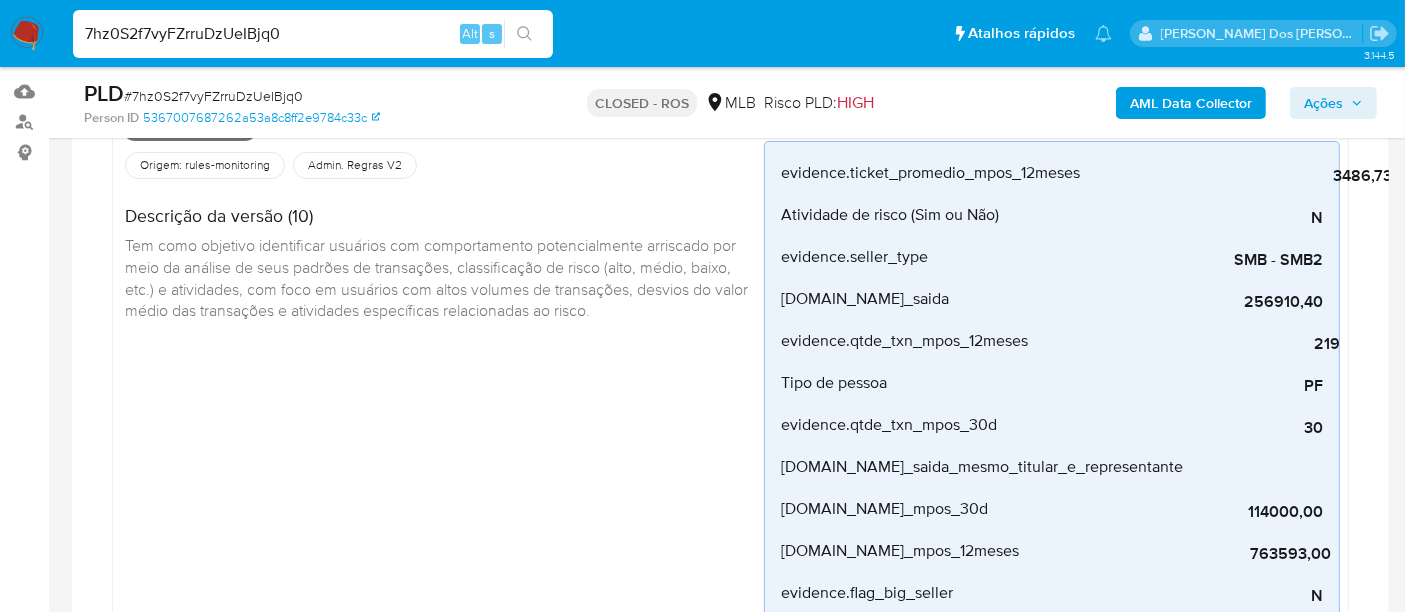 scroll, scrollTop: 222, scrollLeft: 0, axis: vertical 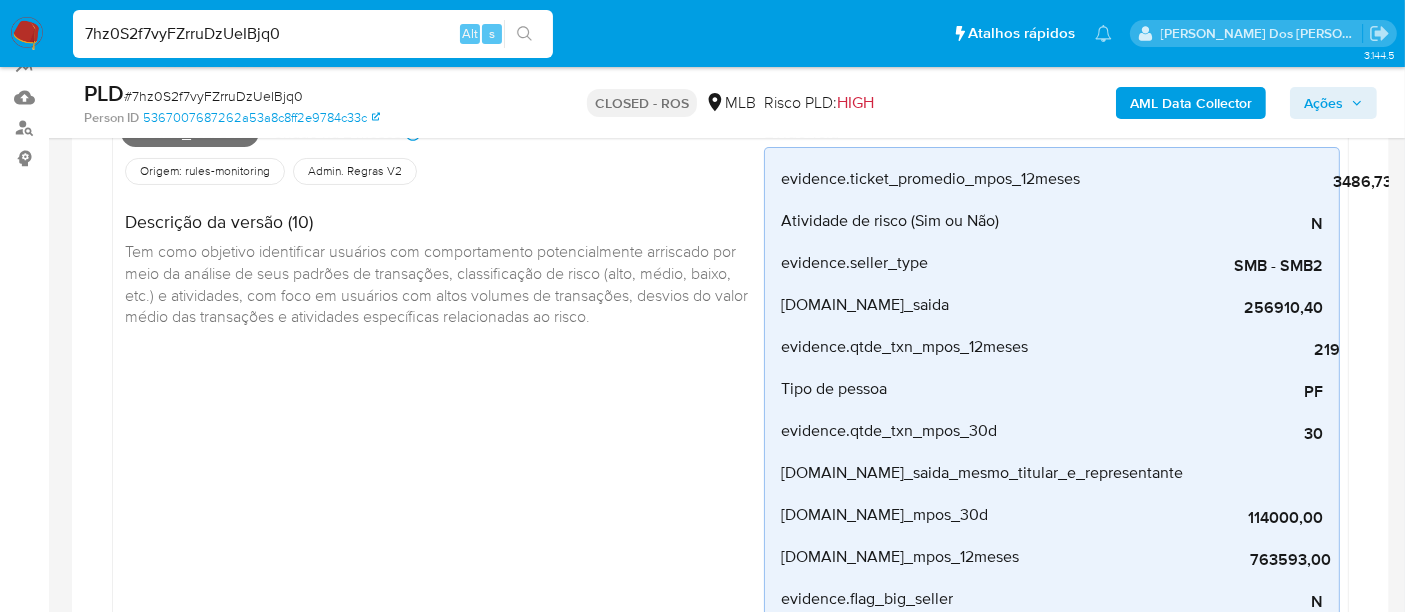 select on "10" 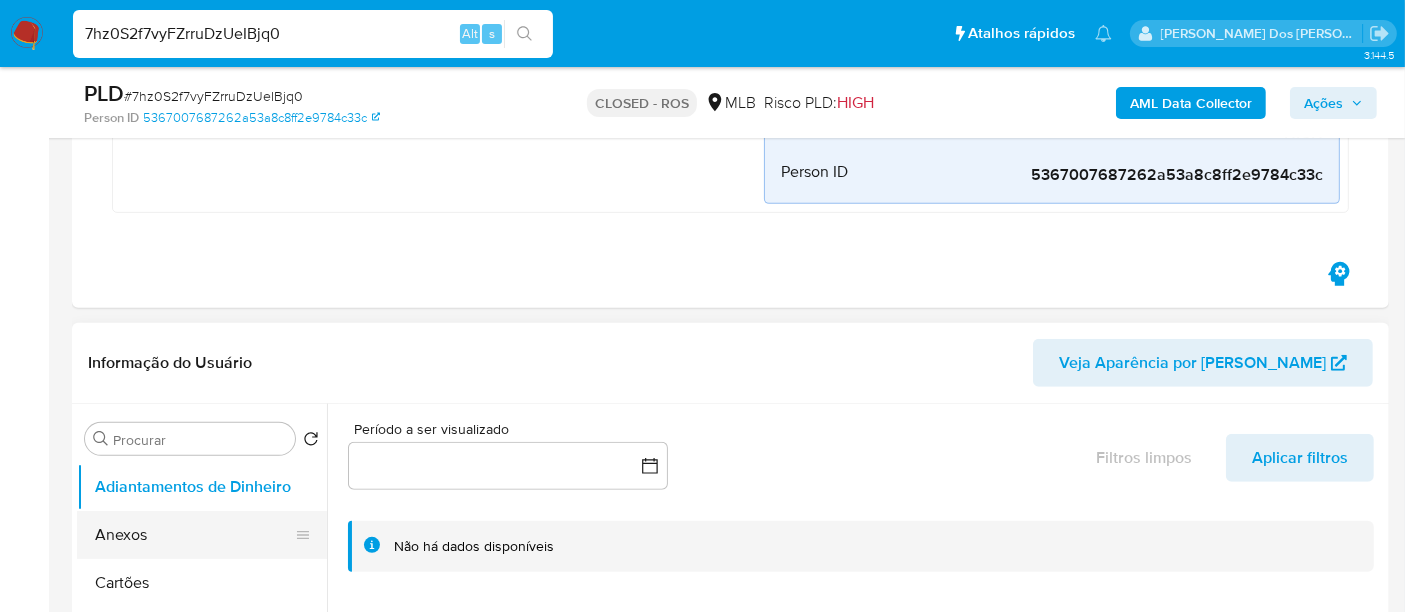 scroll, scrollTop: 1000, scrollLeft: 0, axis: vertical 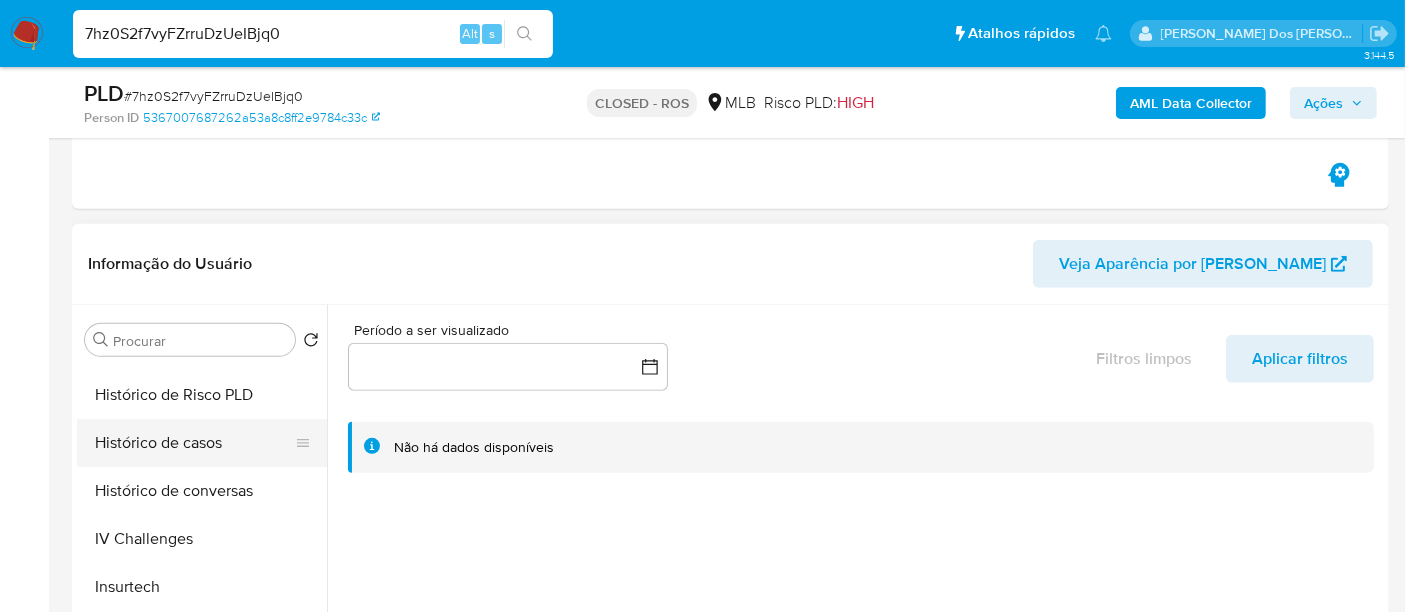 click on "Histórico de casos" at bounding box center [194, 443] 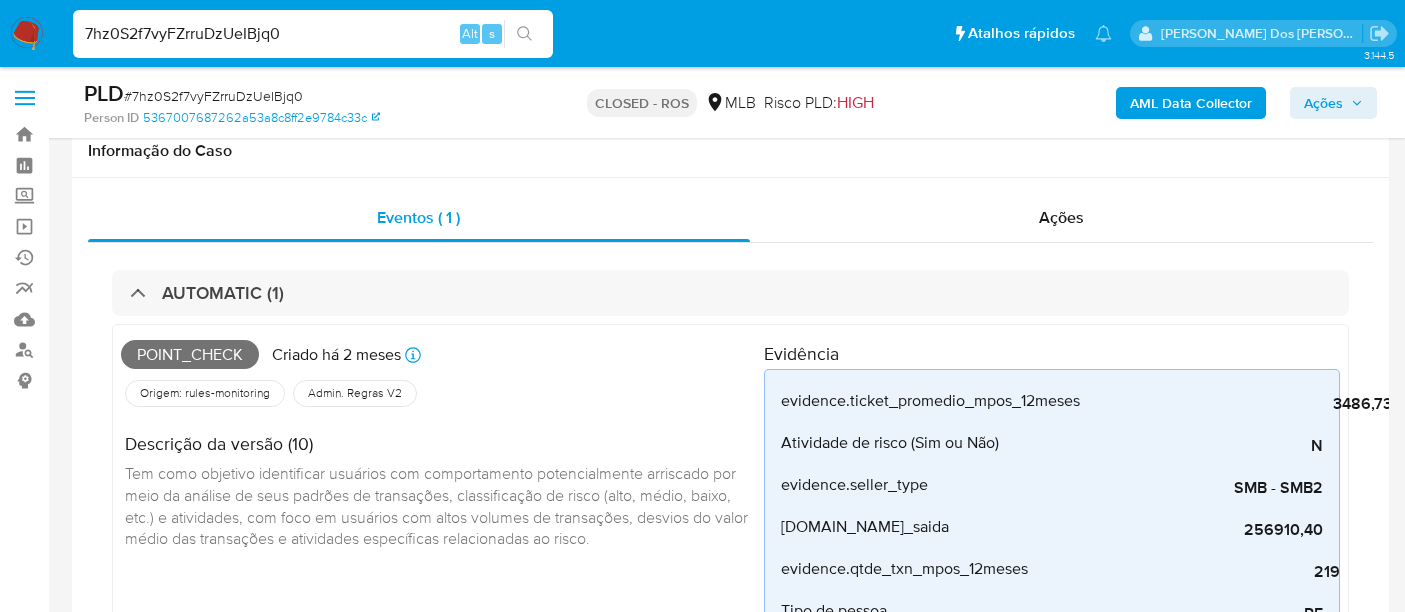 select on "10" 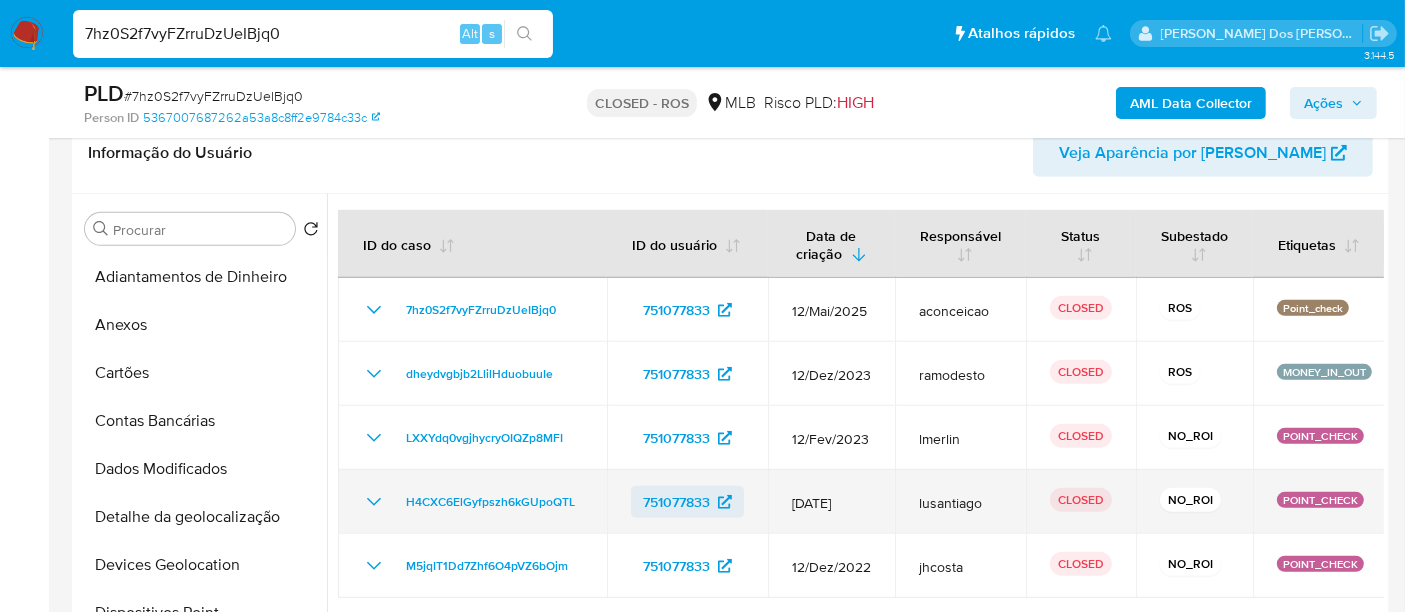 scroll, scrollTop: 665, scrollLeft: 0, axis: vertical 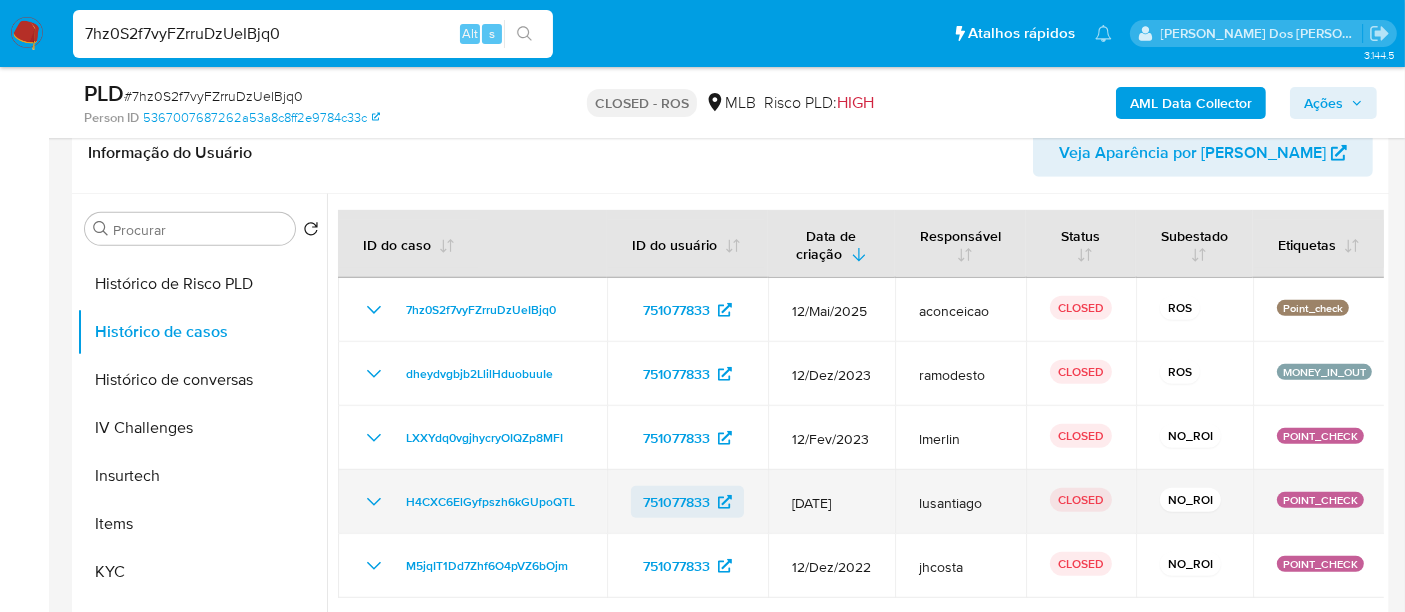 type 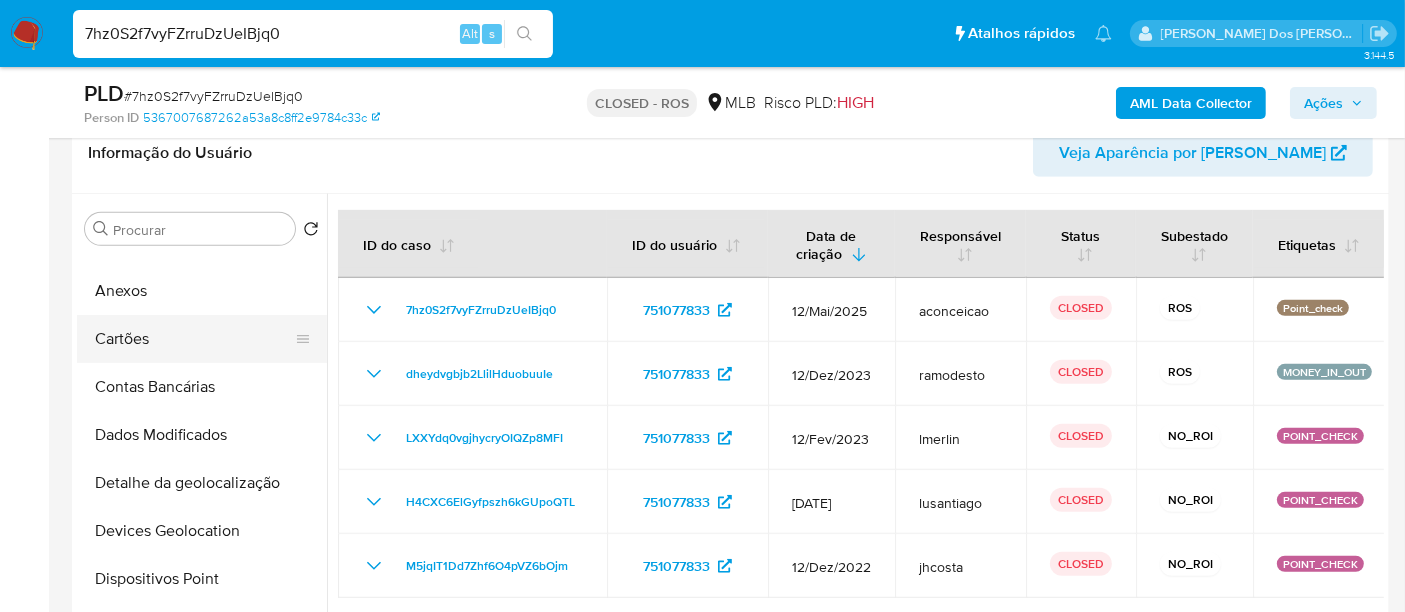 scroll, scrollTop: 0, scrollLeft: 0, axis: both 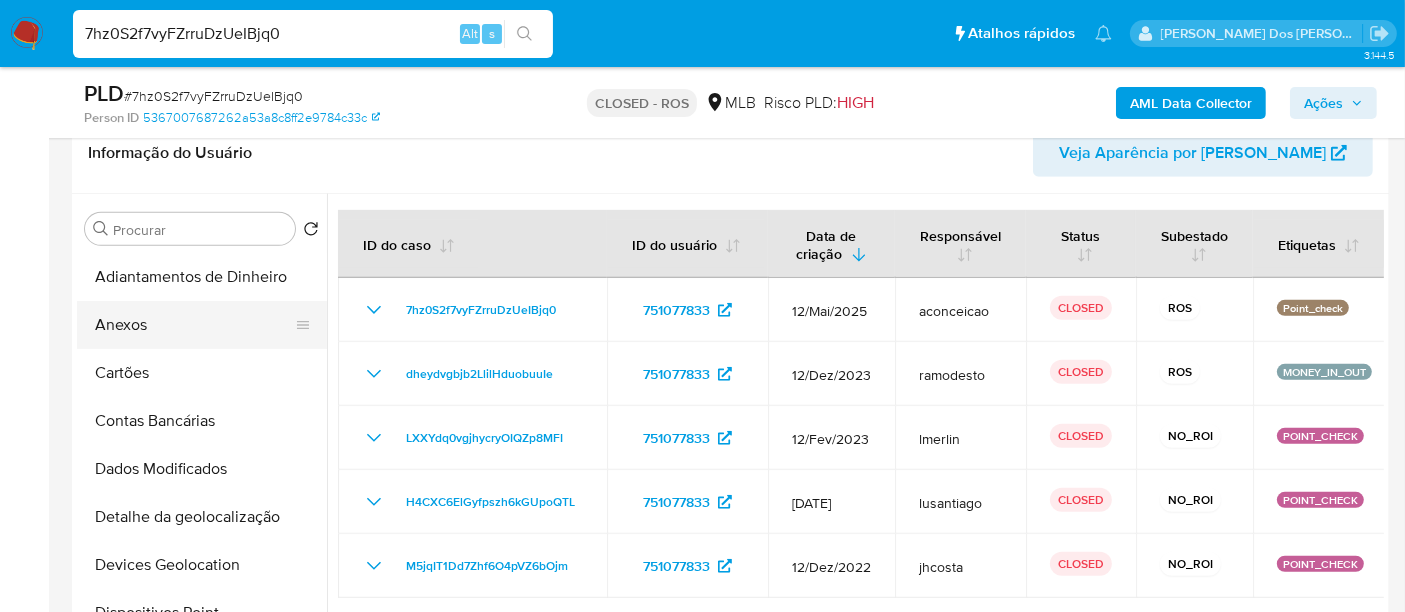 click on "Anexos" at bounding box center [194, 325] 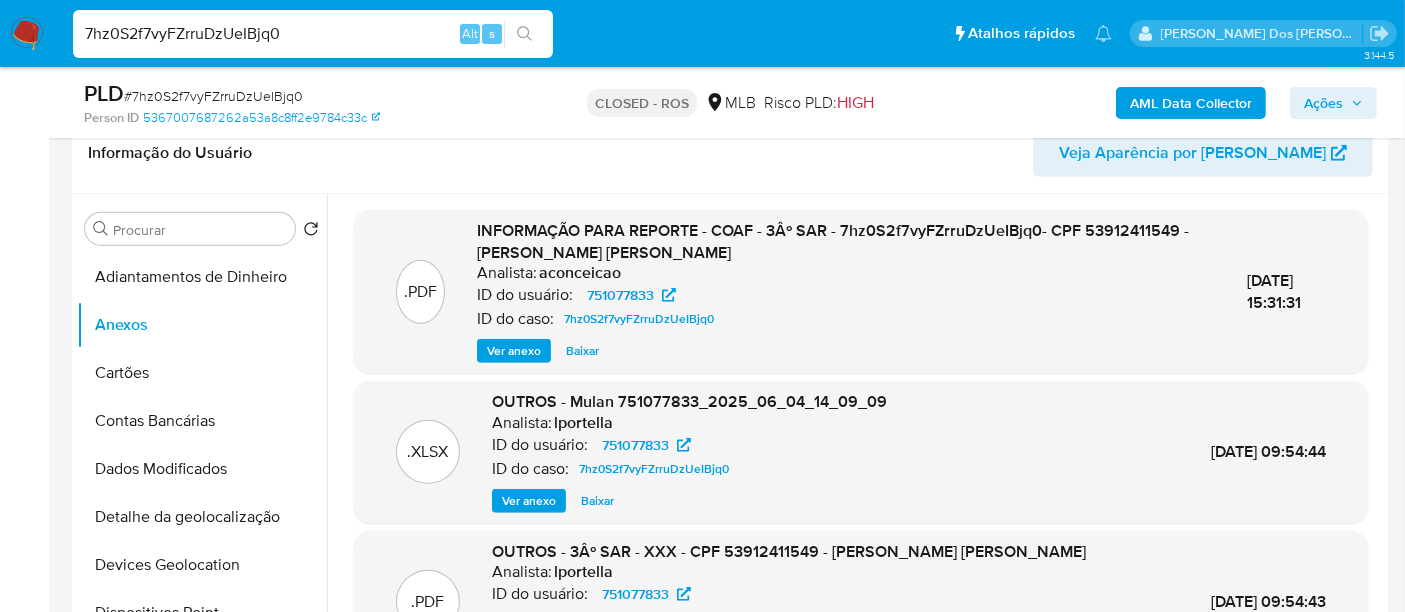 click on "Ver anexo" at bounding box center (514, 351) 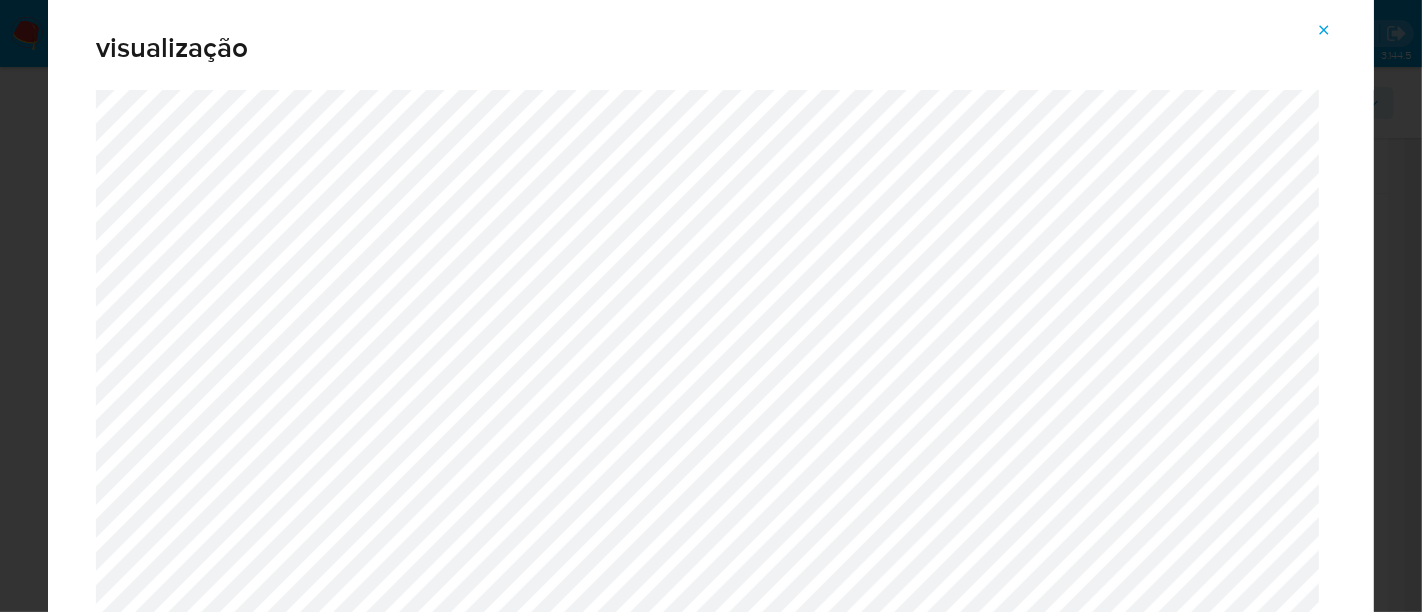 click 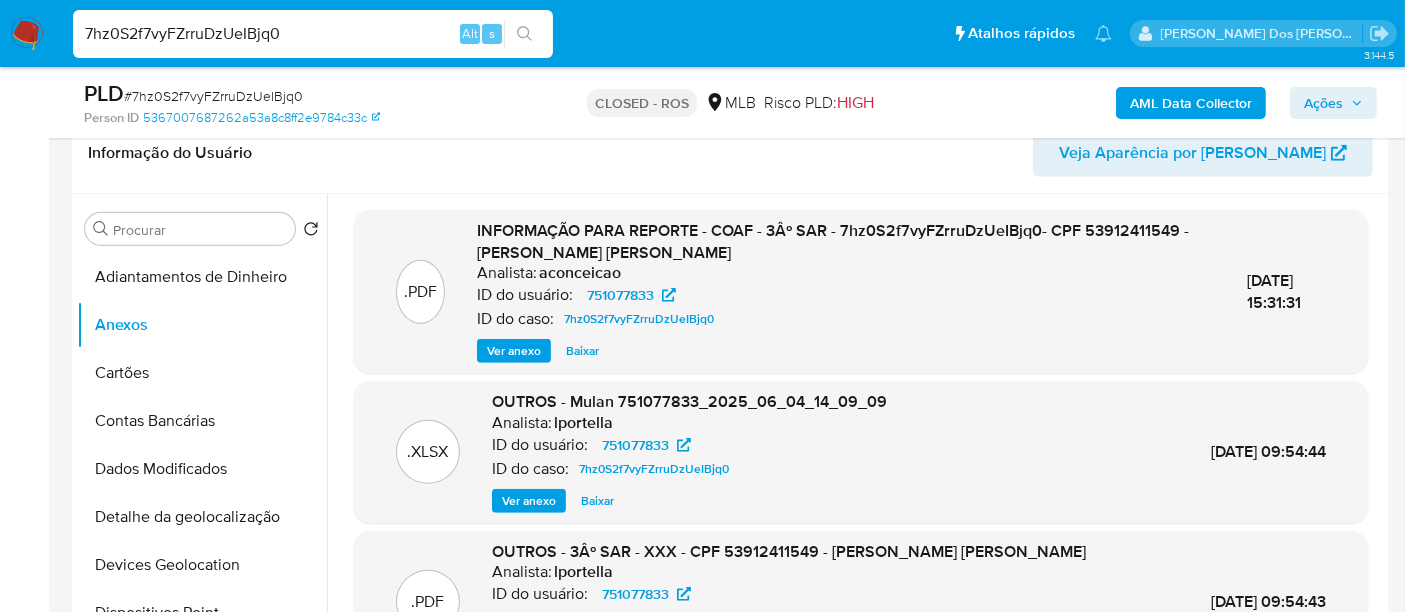 click on "7hz0S2f7vyFZrruDzUeIBjq0" at bounding box center [313, 34] 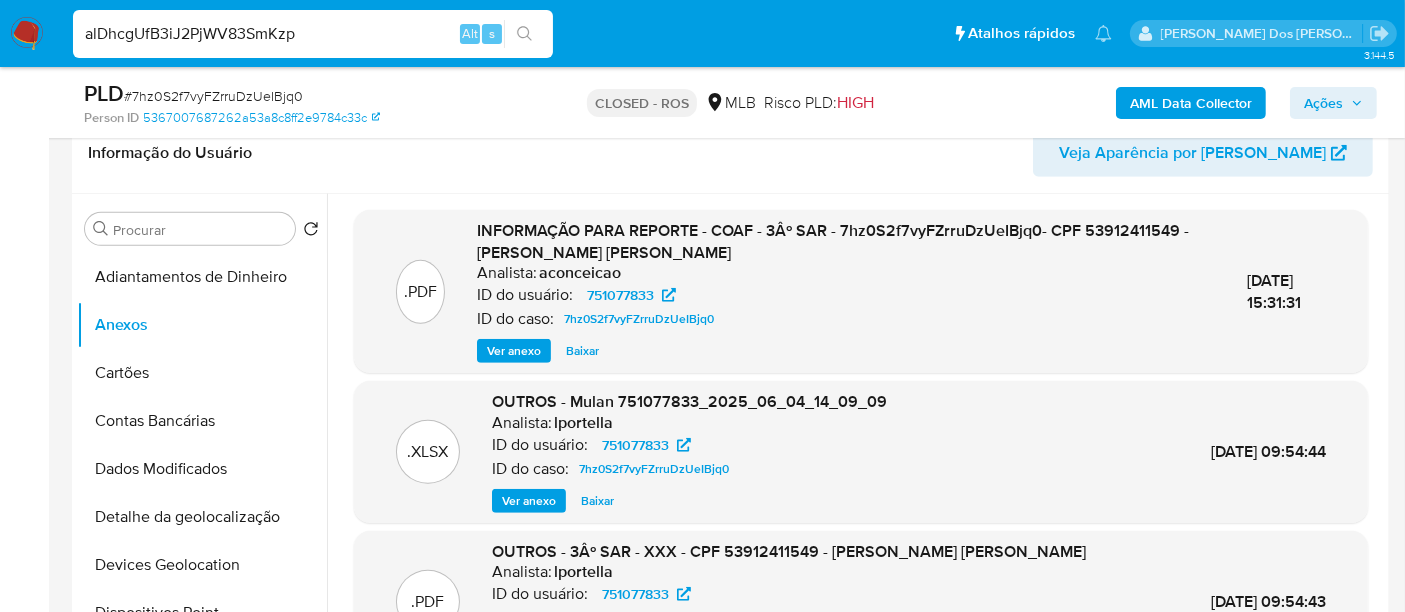 type on "alDhcgUfB3iJ2PjWV83SmKzp" 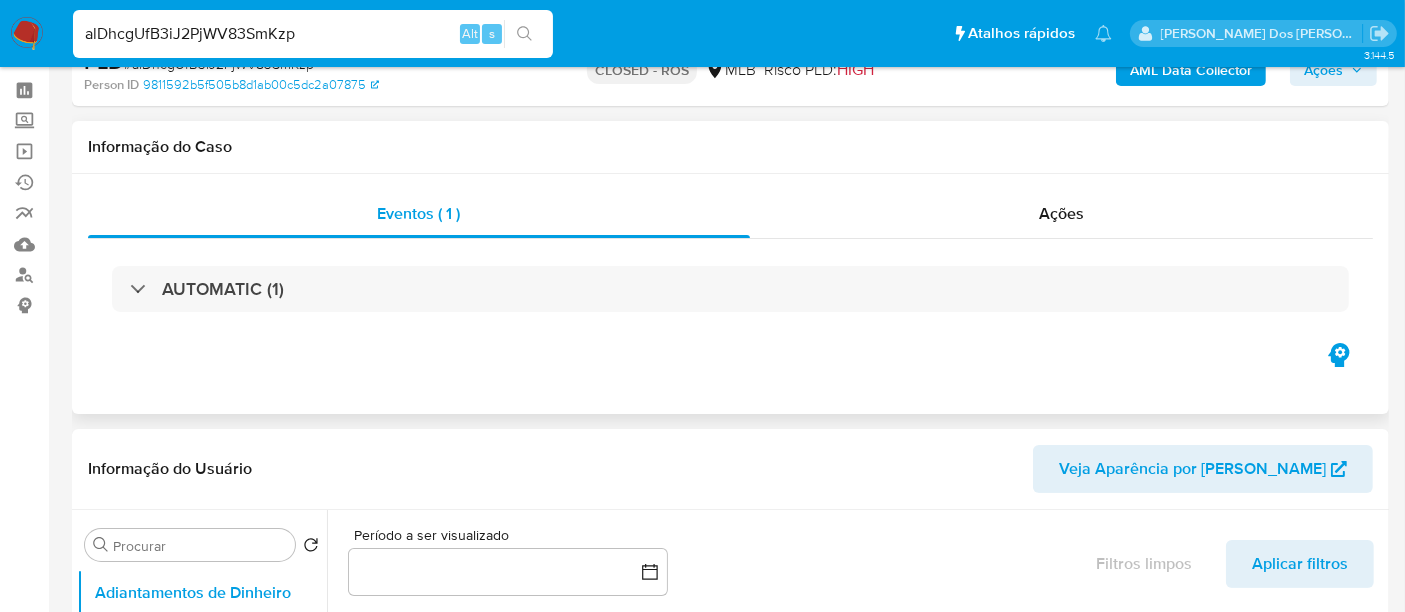 scroll, scrollTop: 0, scrollLeft: 0, axis: both 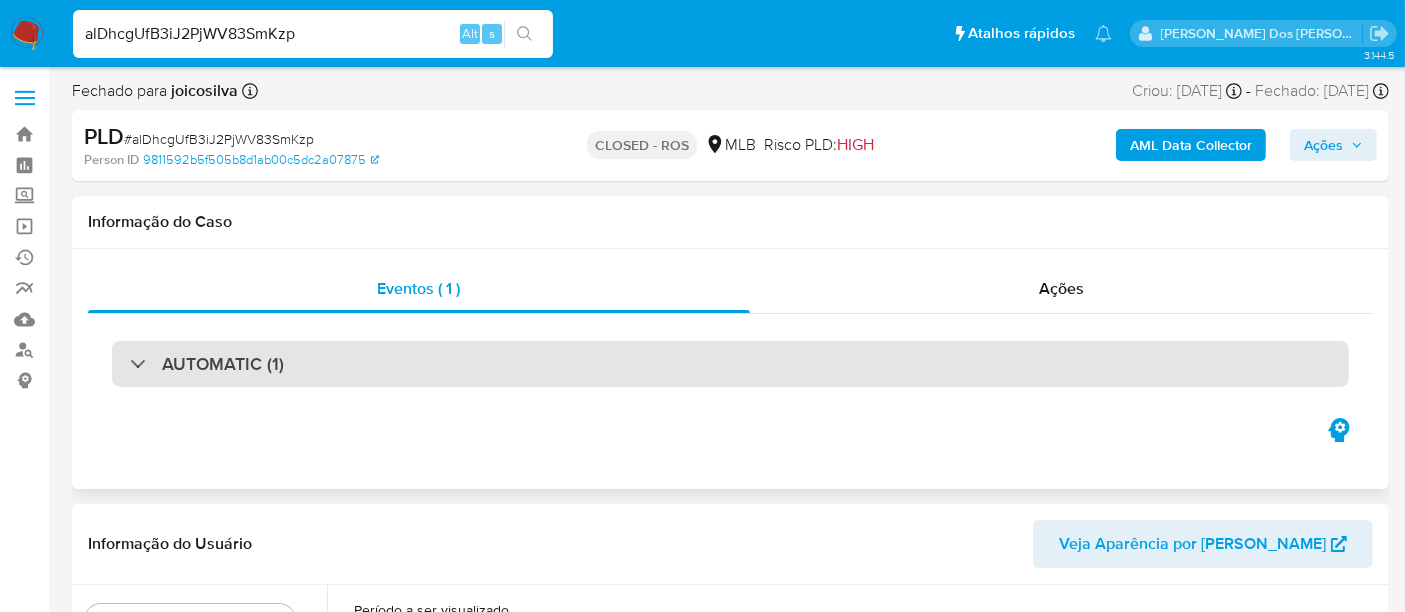select on "10" 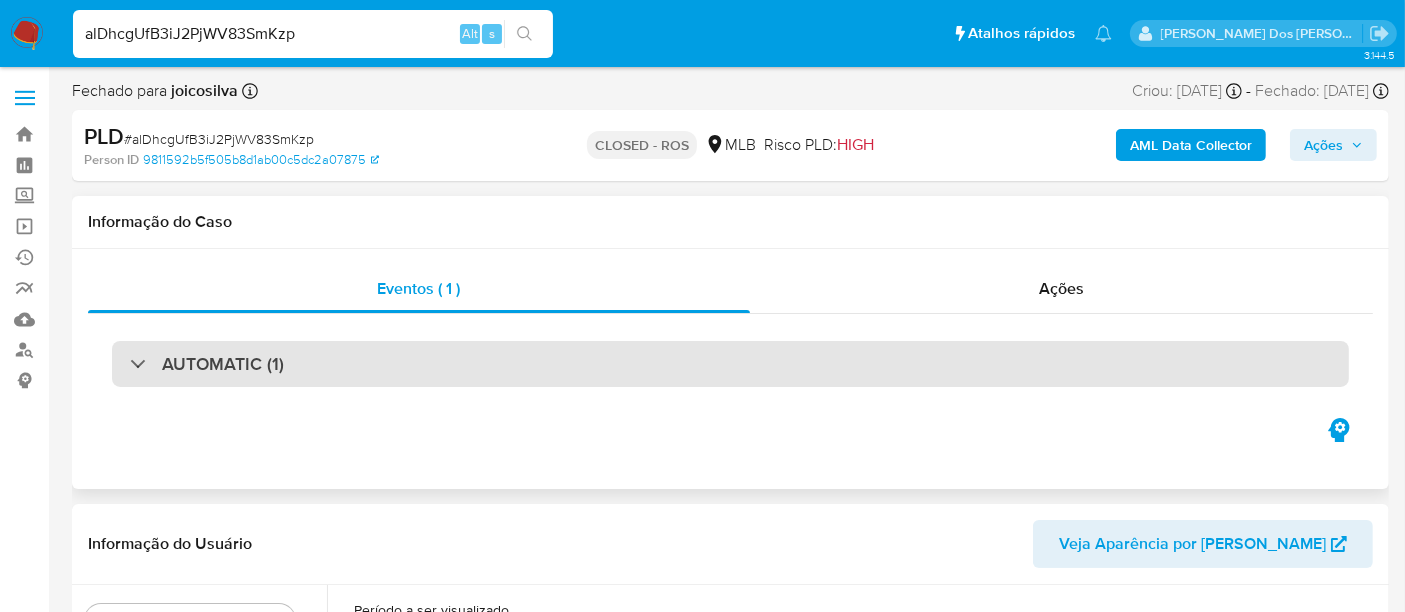 click on "AUTOMATIC (1)" at bounding box center (730, 364) 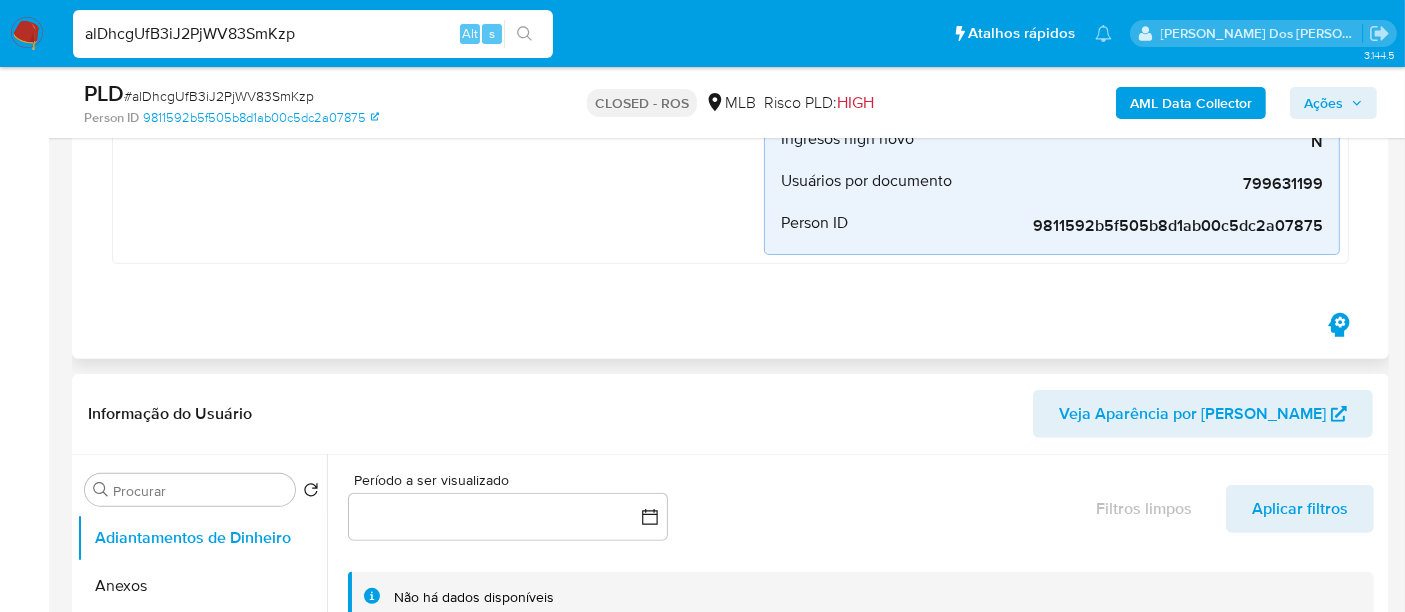 scroll, scrollTop: 666, scrollLeft: 0, axis: vertical 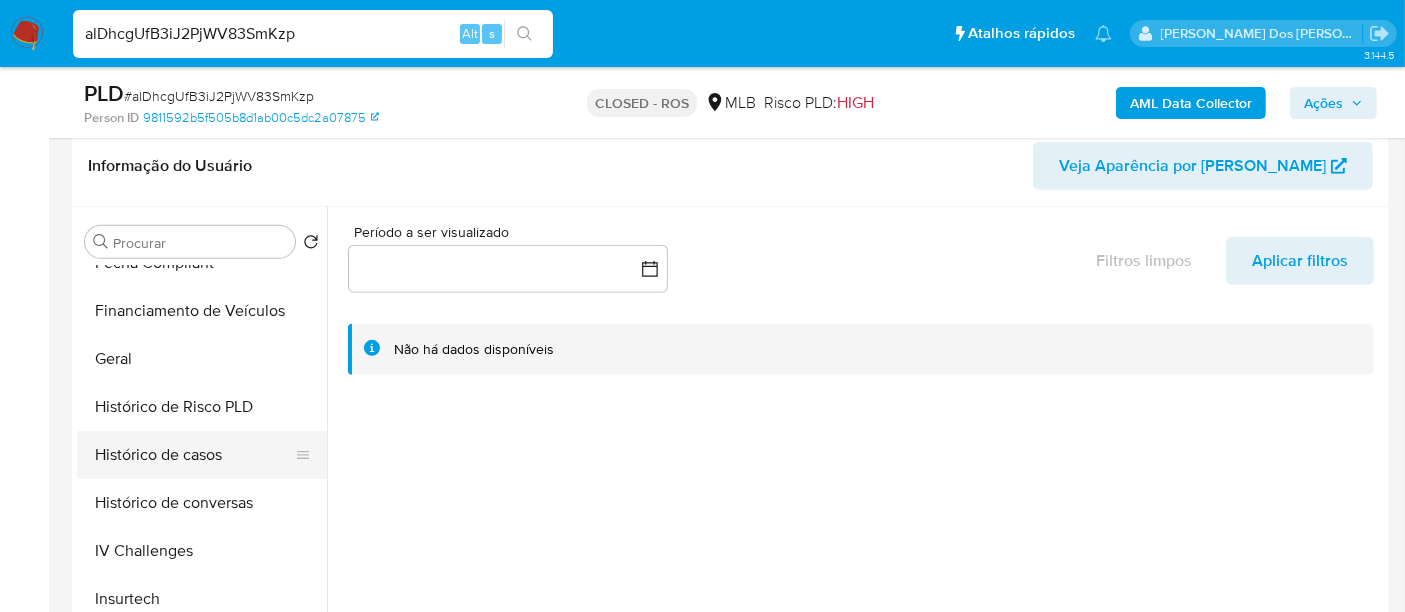 click on "Histórico de casos" at bounding box center (194, 455) 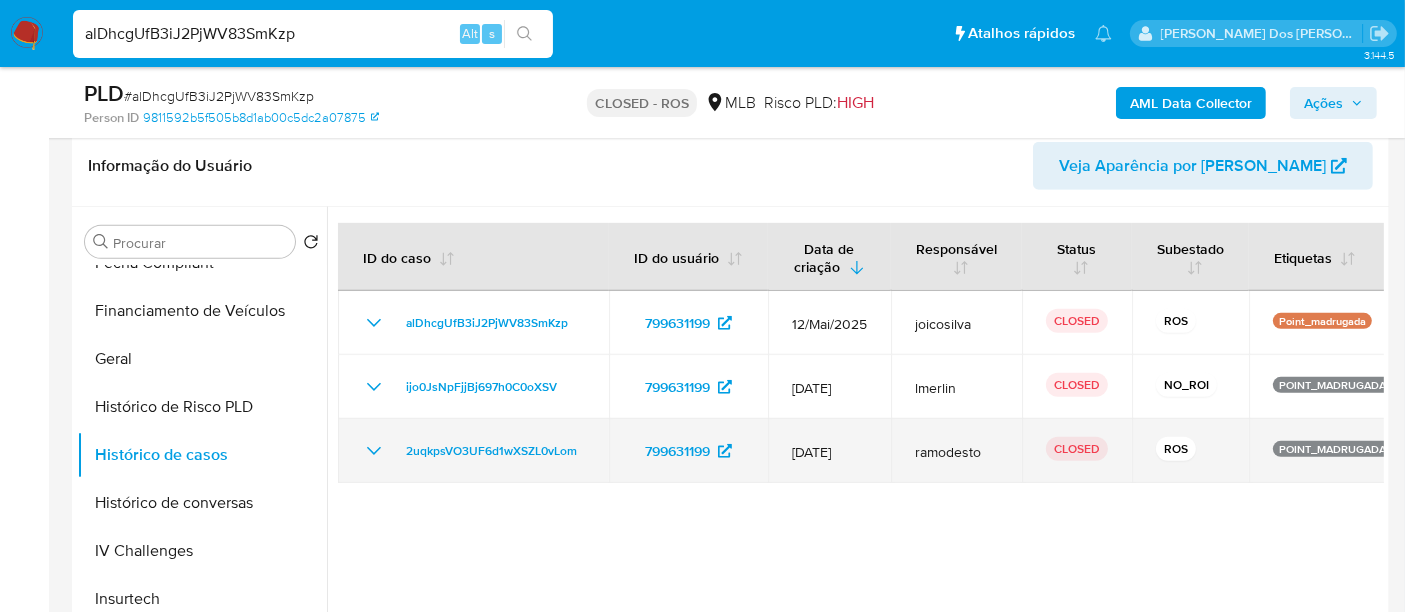 type 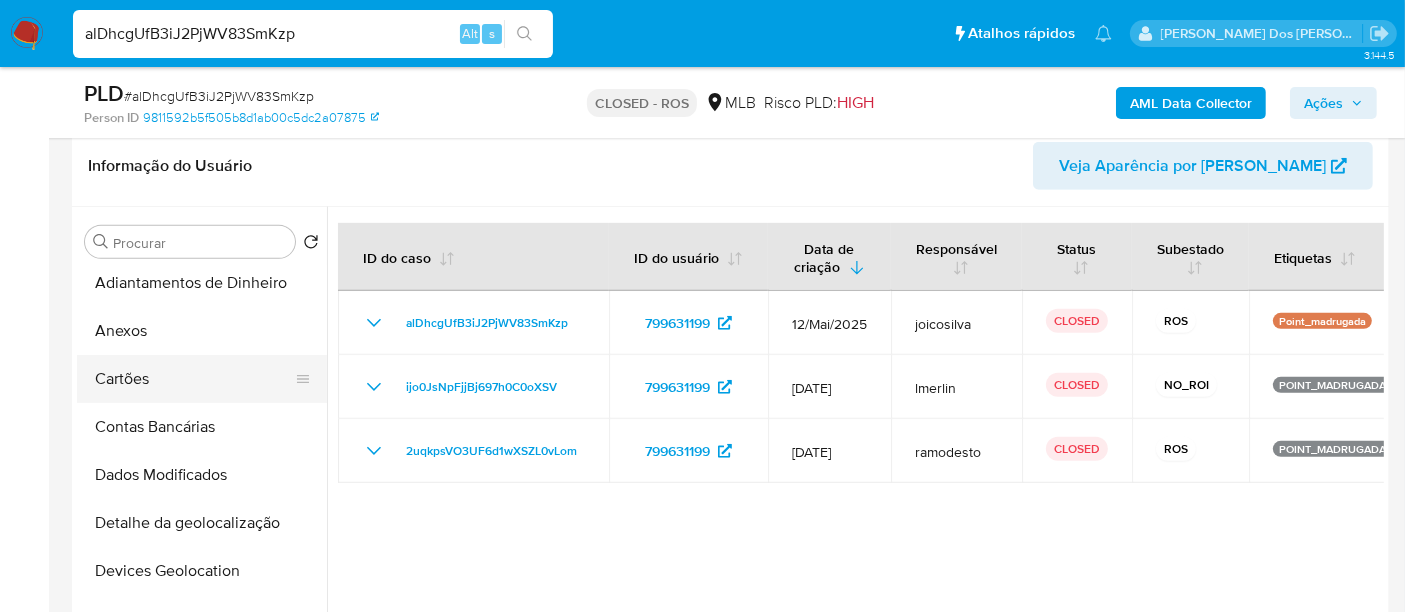 scroll, scrollTop: 0, scrollLeft: 0, axis: both 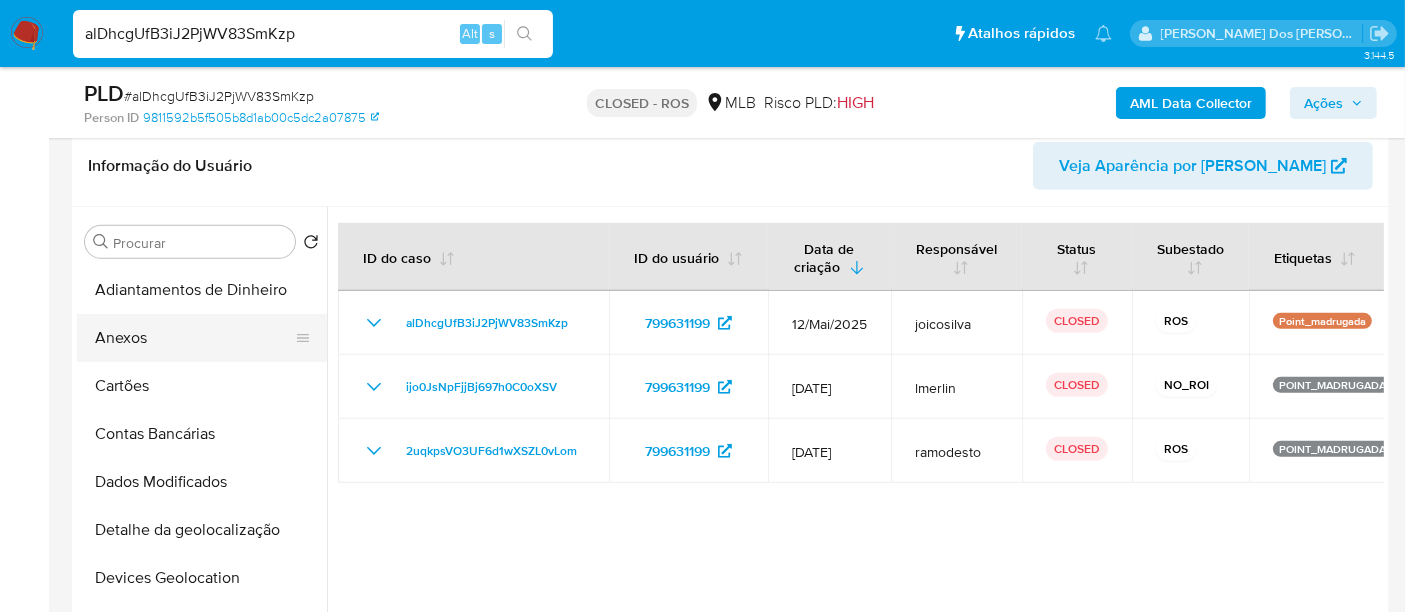 click on "Anexos" at bounding box center [194, 338] 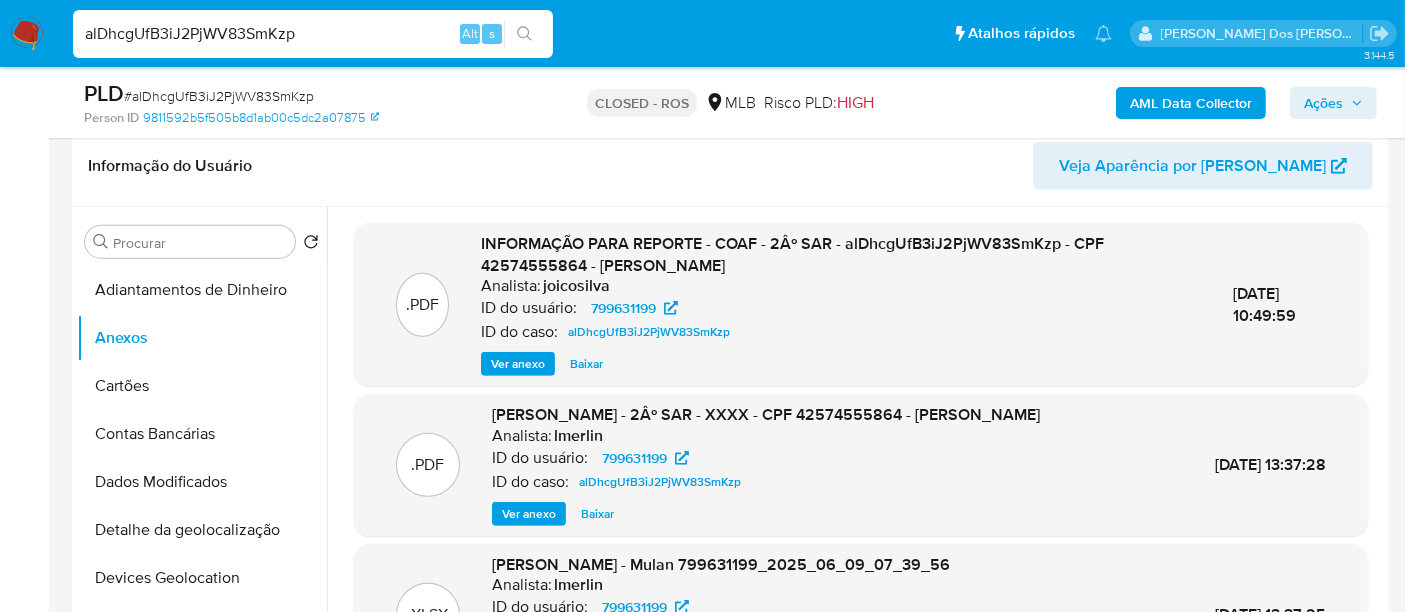 click on "Ver anexo" at bounding box center [518, 364] 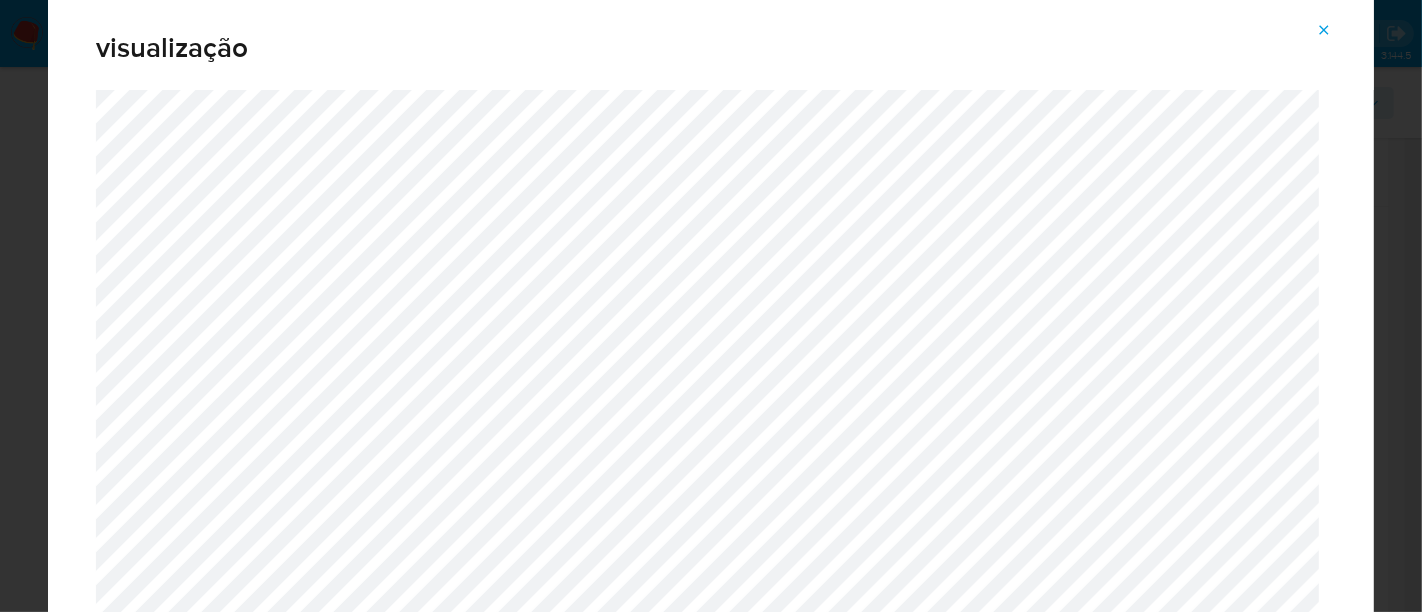 click 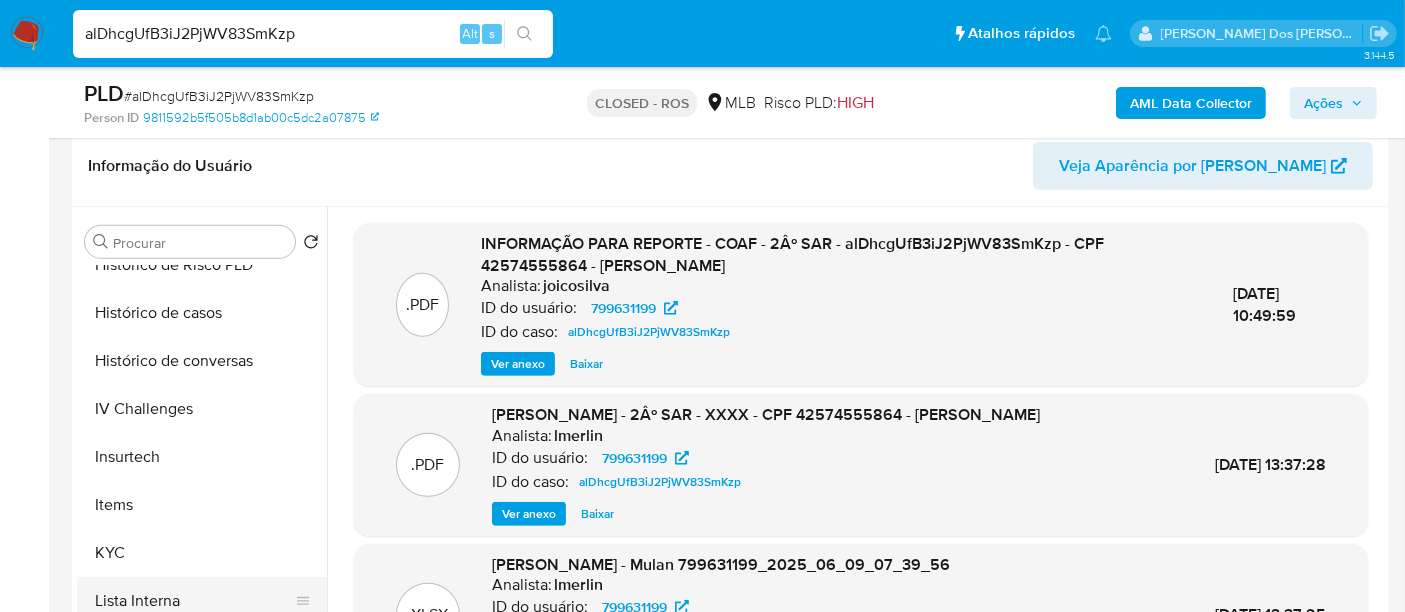scroll, scrollTop: 777, scrollLeft: 0, axis: vertical 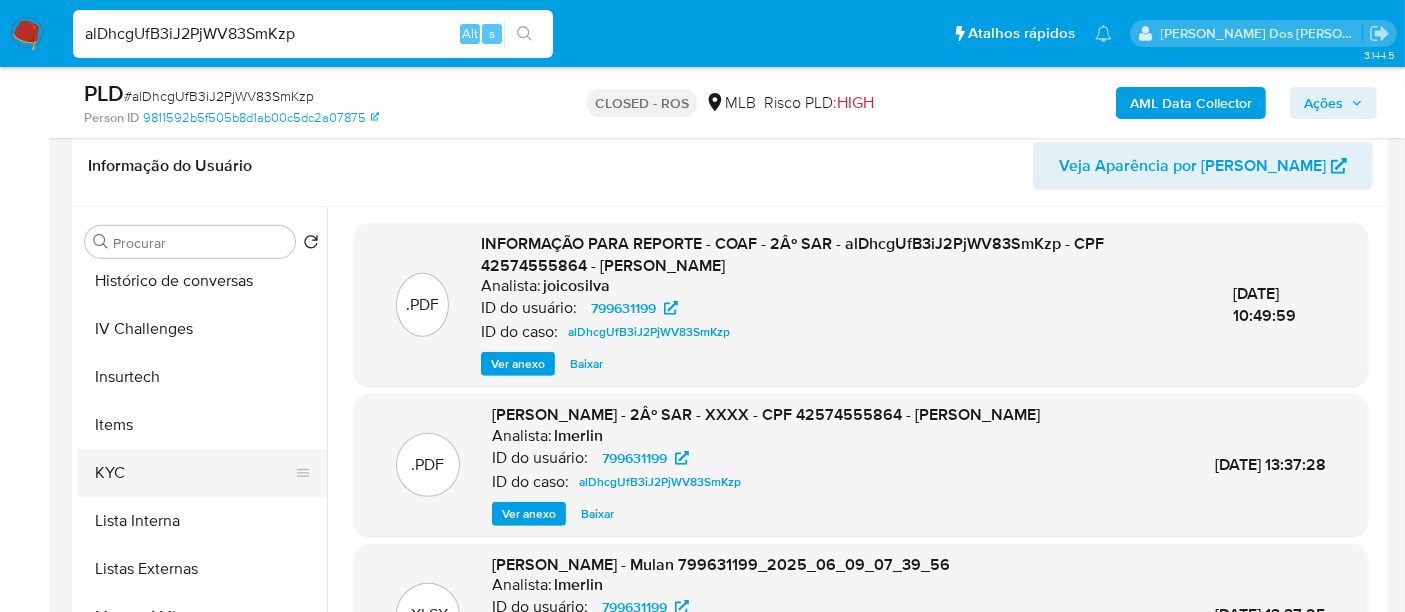 click on "KYC" at bounding box center (194, 473) 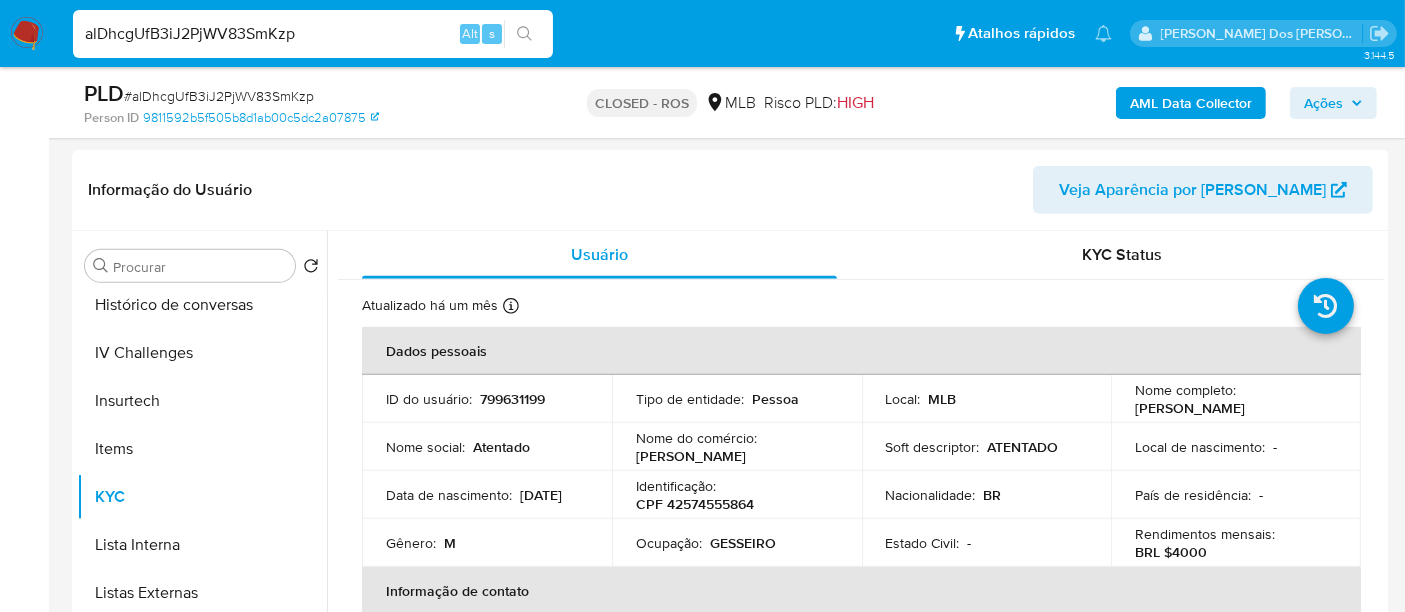 type 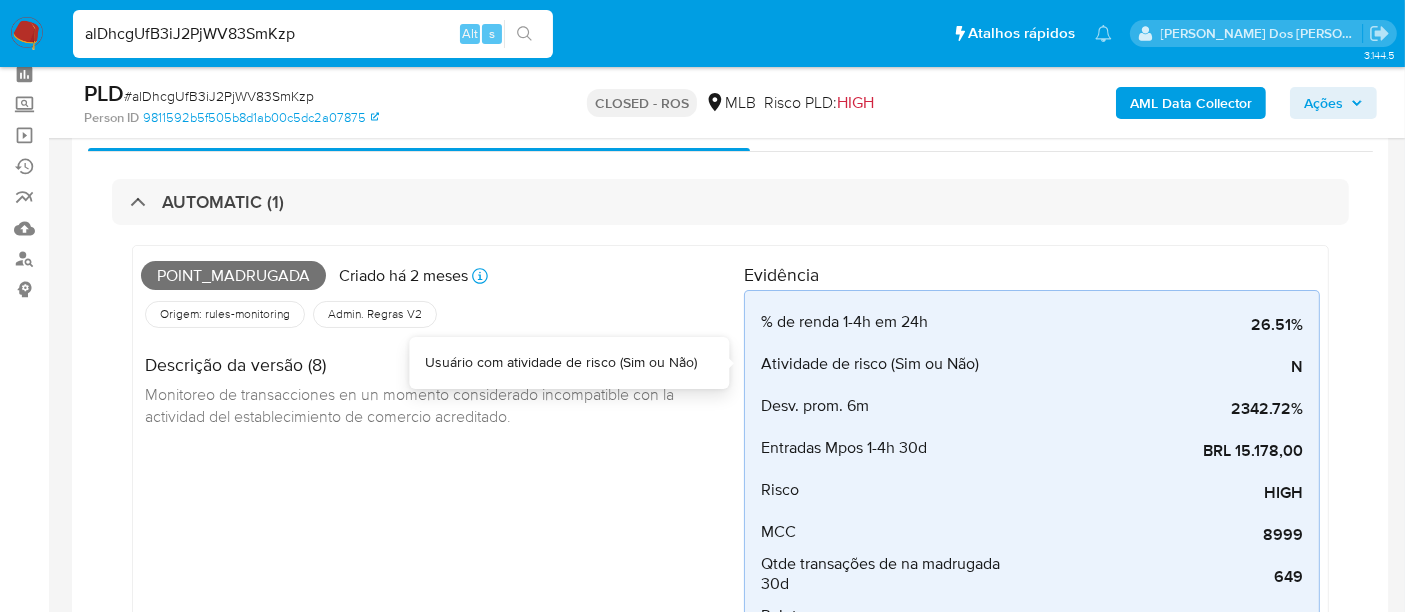 scroll, scrollTop: 0, scrollLeft: 0, axis: both 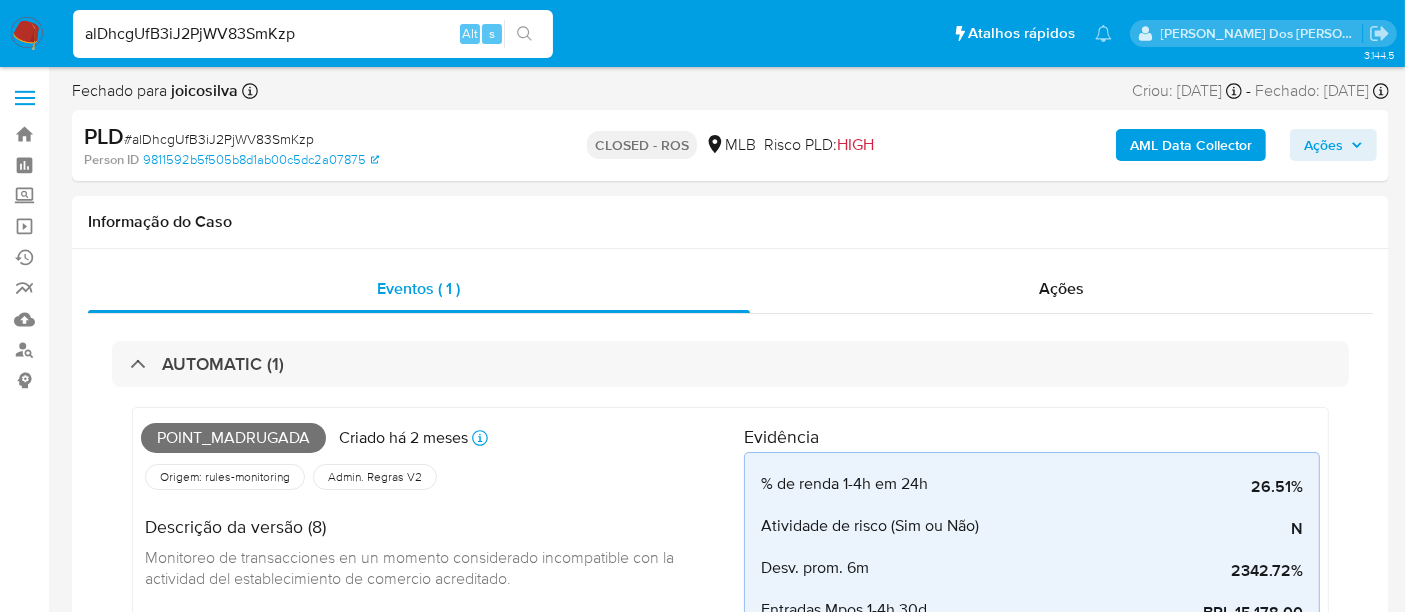 click on "alDhcgUfB3iJ2PjWV83SmKzp" at bounding box center (313, 34) 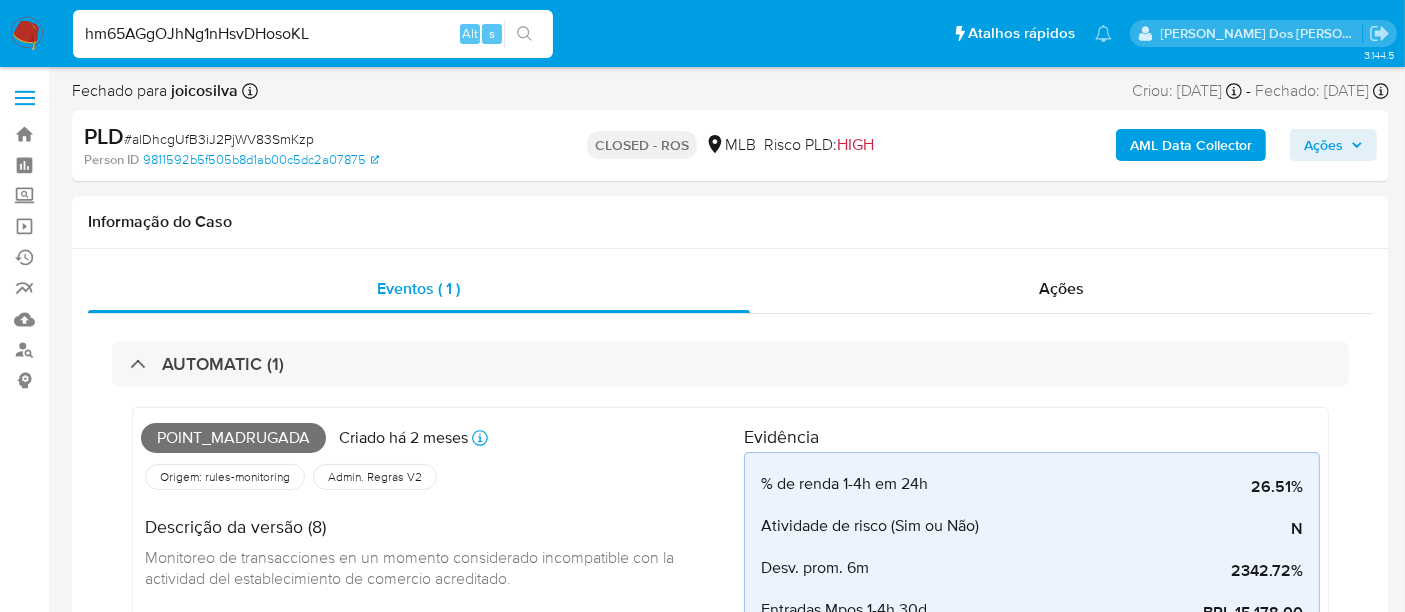type on "hm65AGgOJhNg1nHsvDHosoKL" 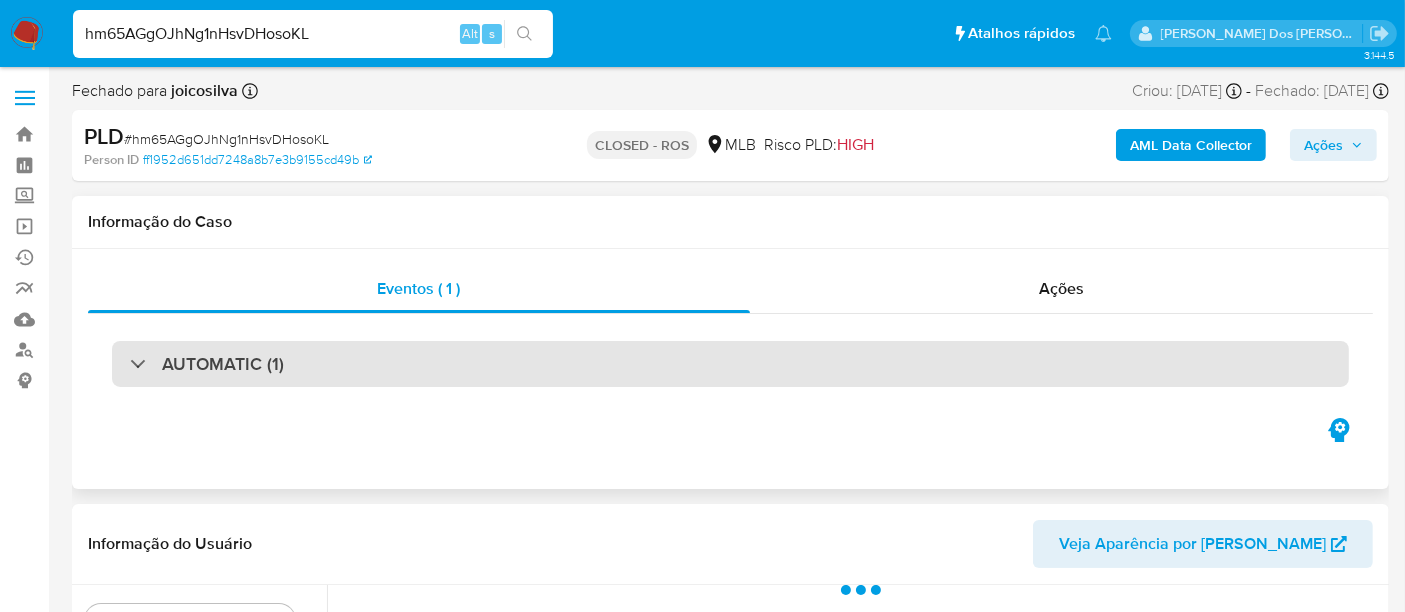 click on "AUTOMATIC (1)" at bounding box center [730, 364] 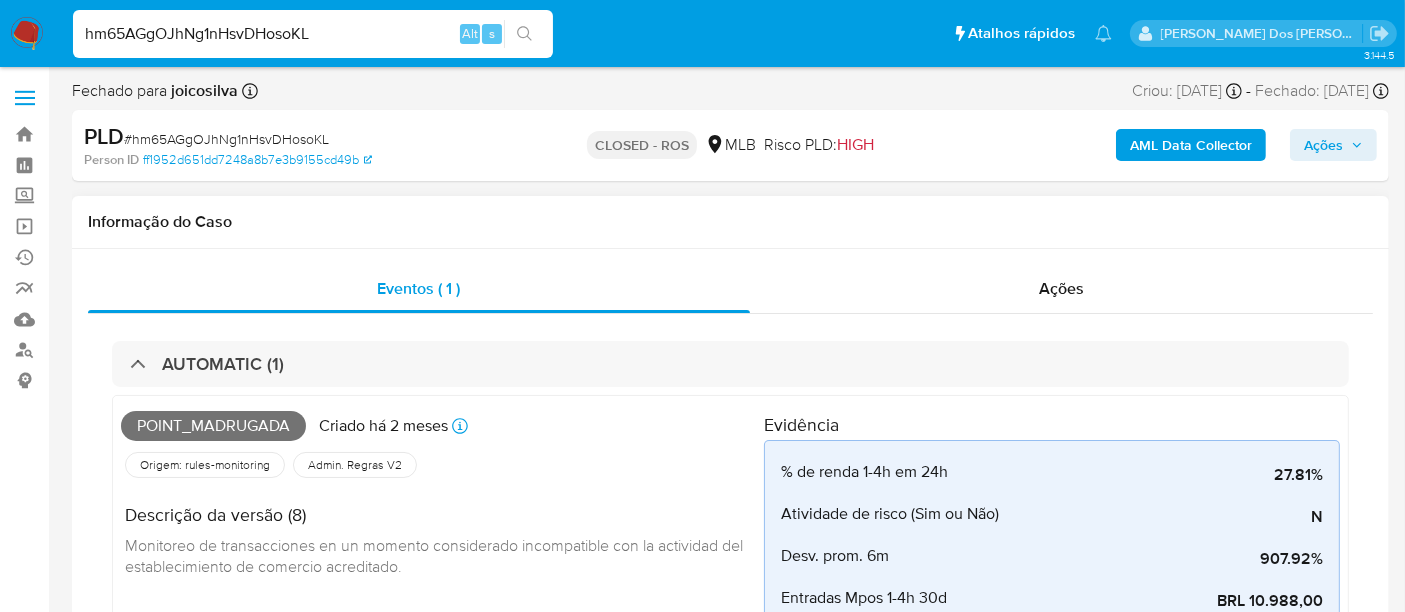 select on "10" 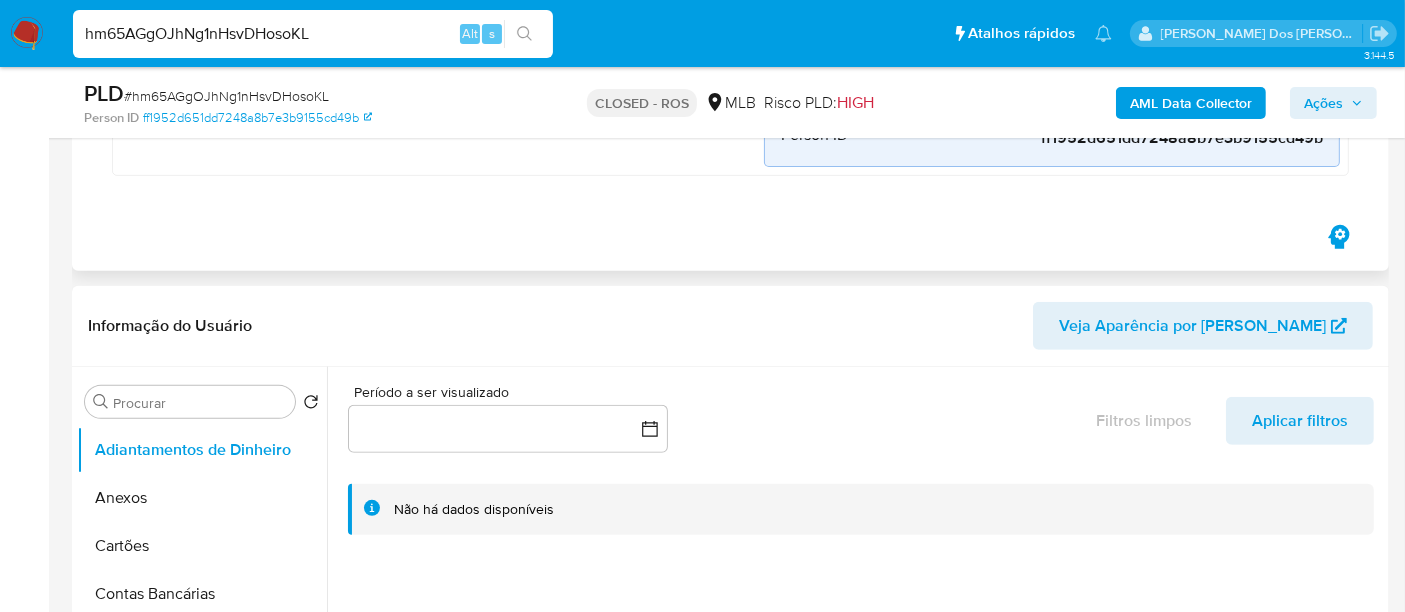 scroll, scrollTop: 777, scrollLeft: 0, axis: vertical 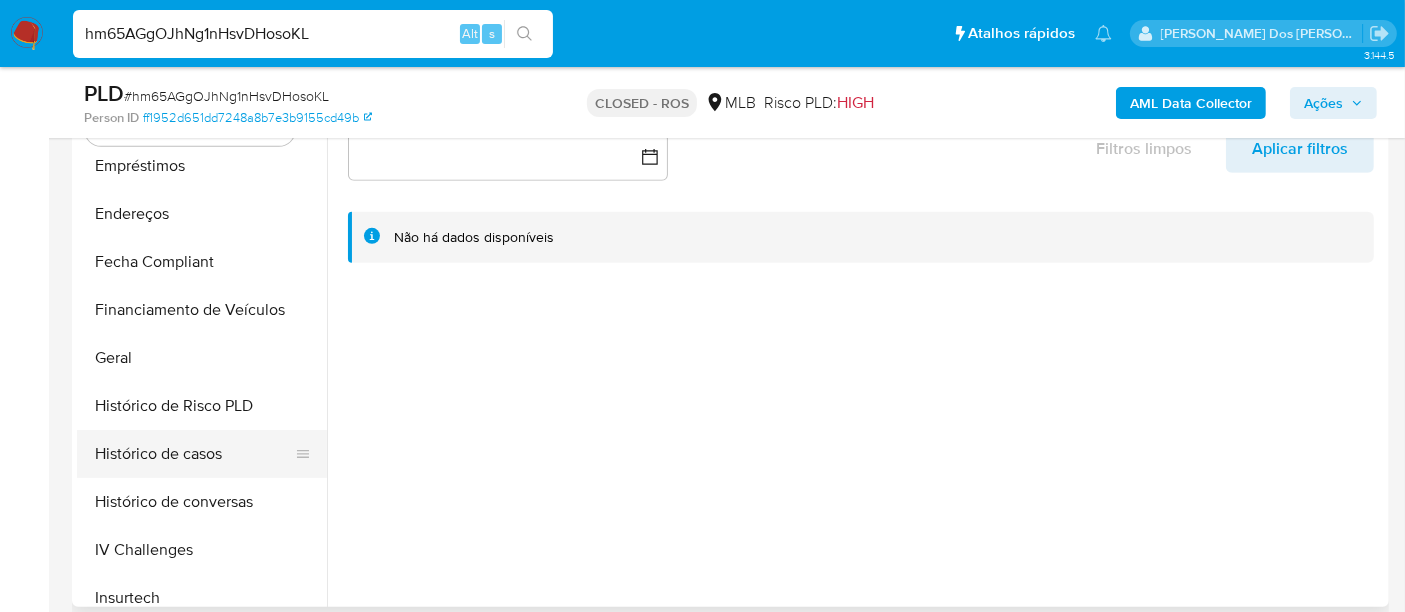 click on "Histórico de casos" at bounding box center [194, 454] 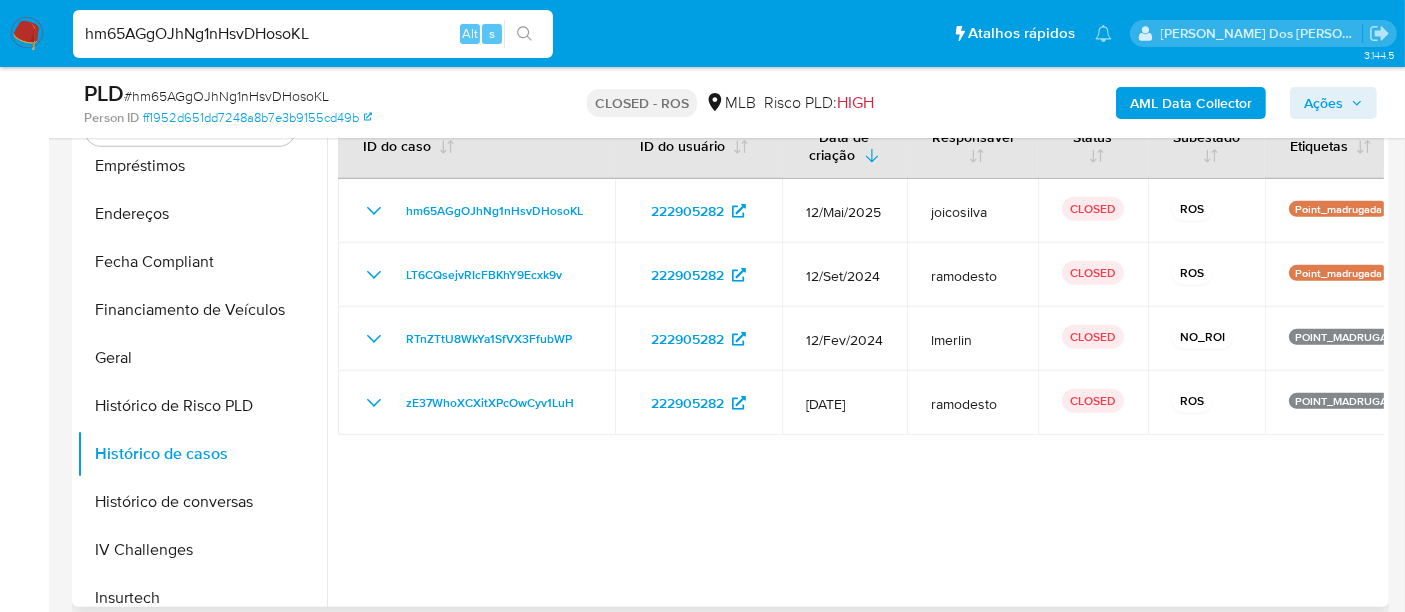 type 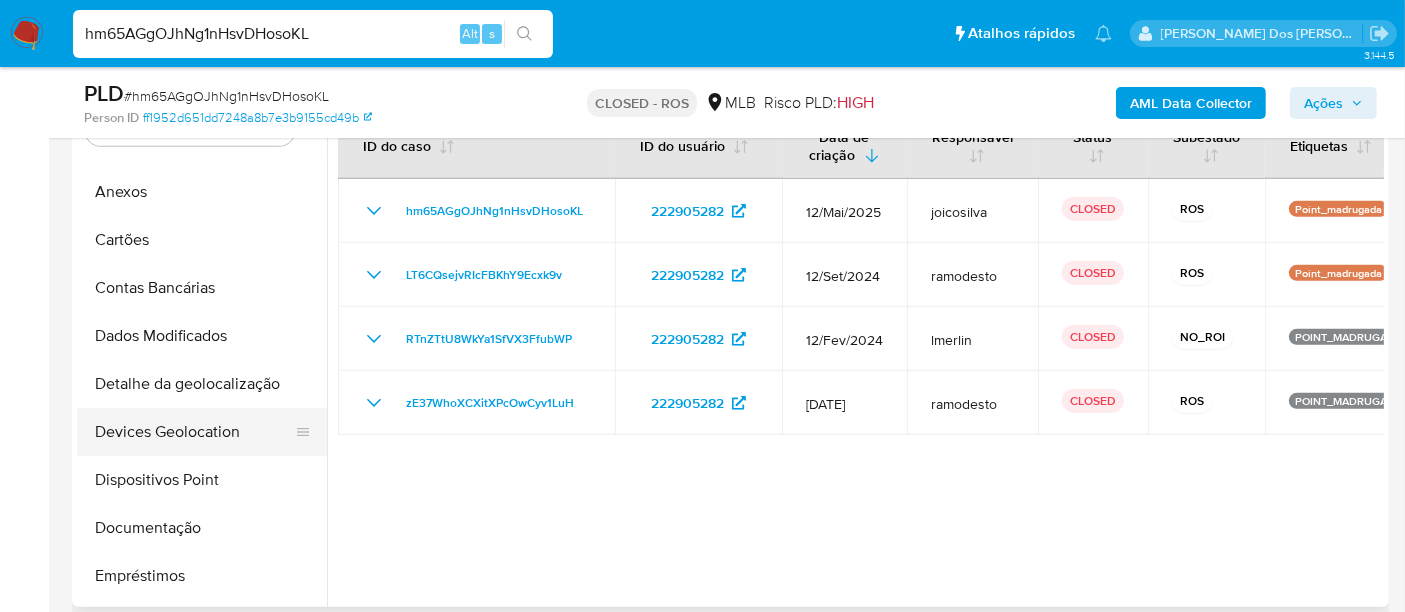 scroll, scrollTop: 0, scrollLeft: 0, axis: both 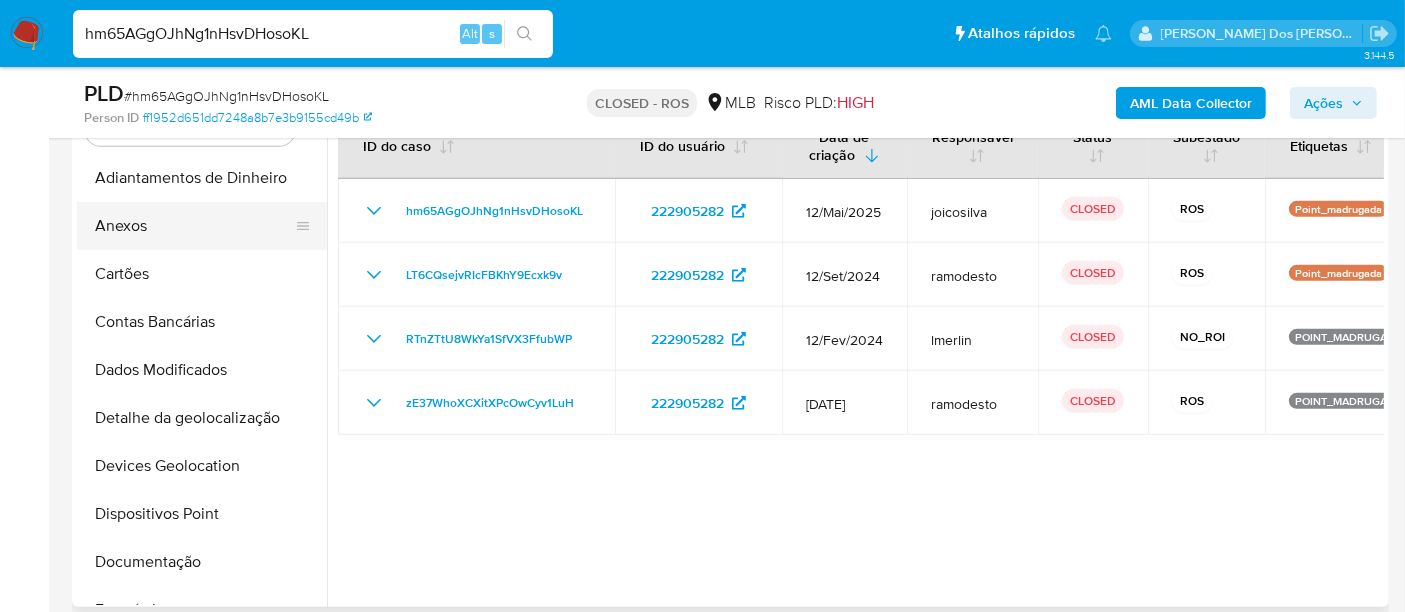 click on "Anexos" at bounding box center (194, 226) 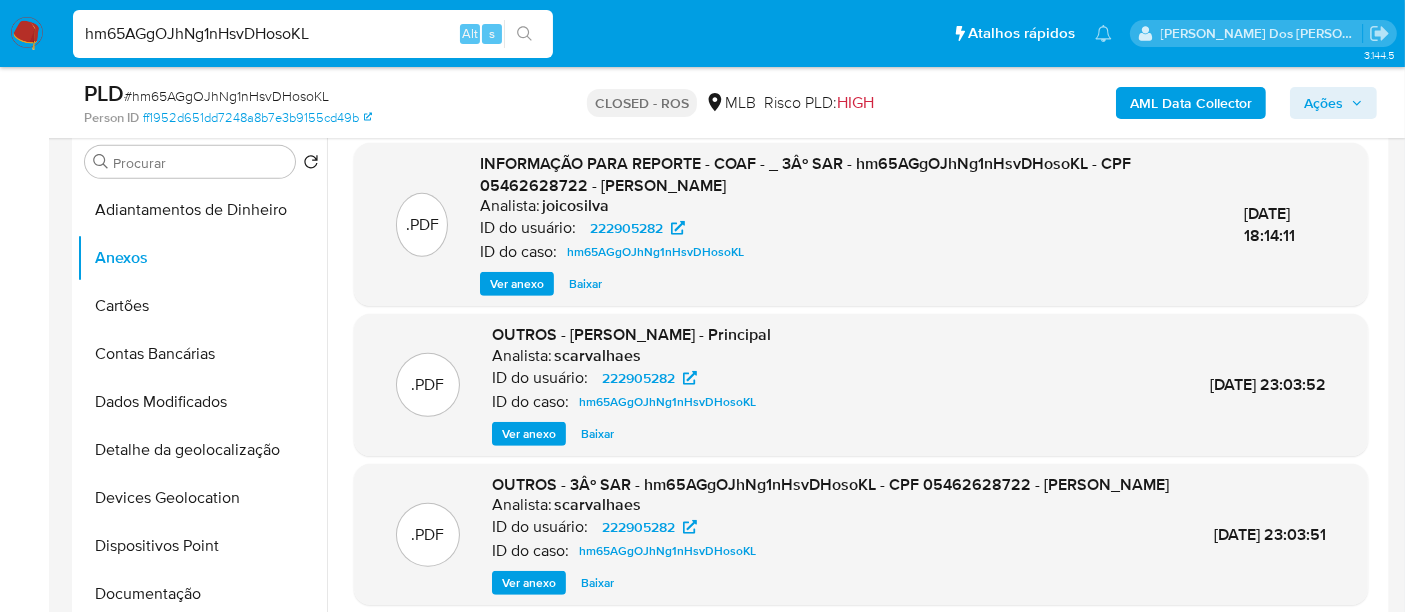 scroll, scrollTop: 777, scrollLeft: 0, axis: vertical 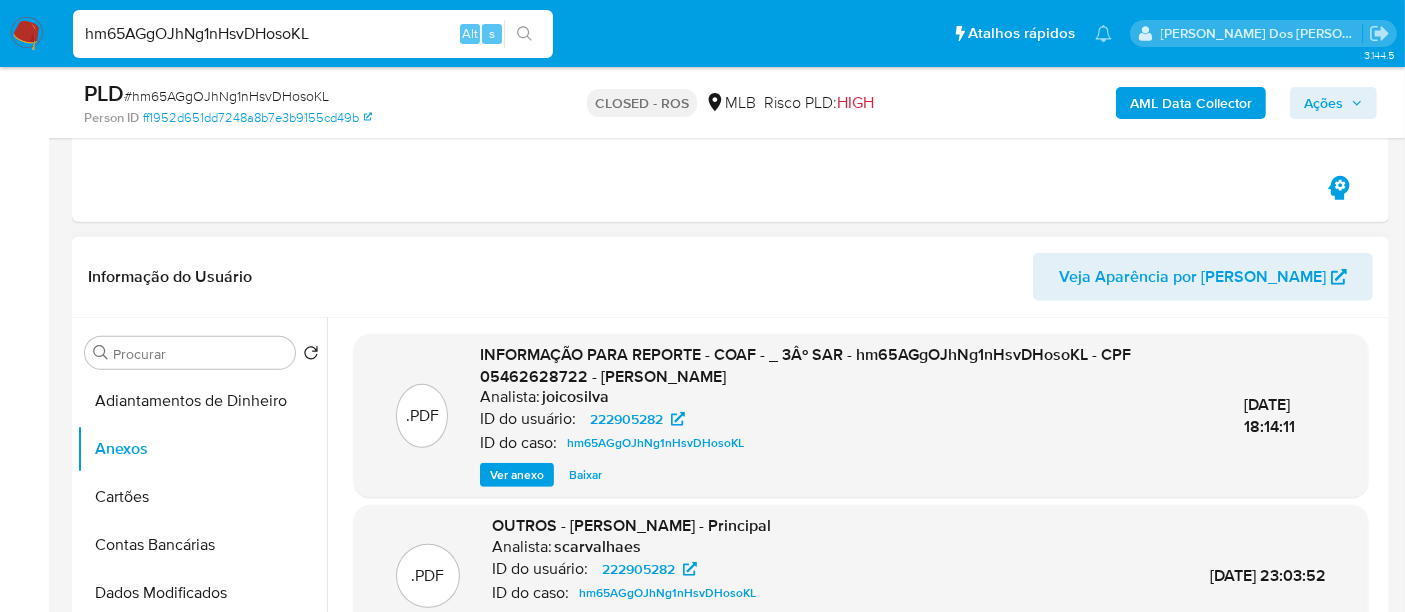 click on "Ver anexo" at bounding box center [517, 475] 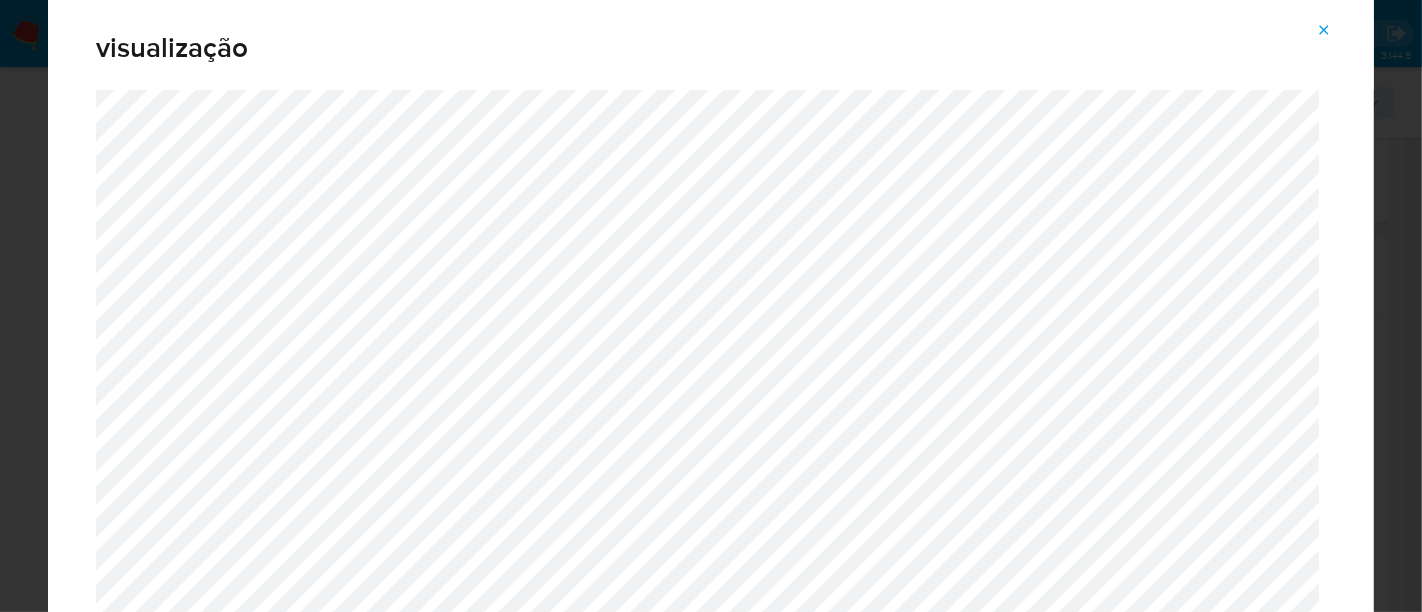 click 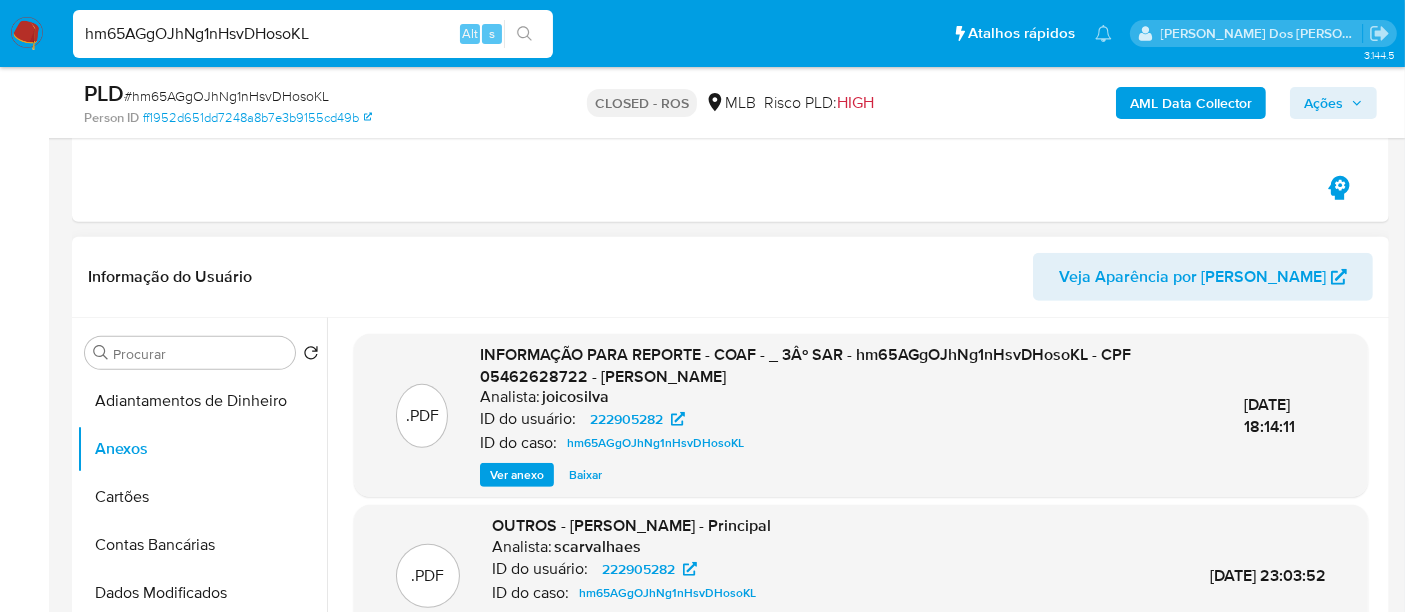 click on "hm65AGgOJhNg1nHsvDHosoKL" at bounding box center (313, 34) 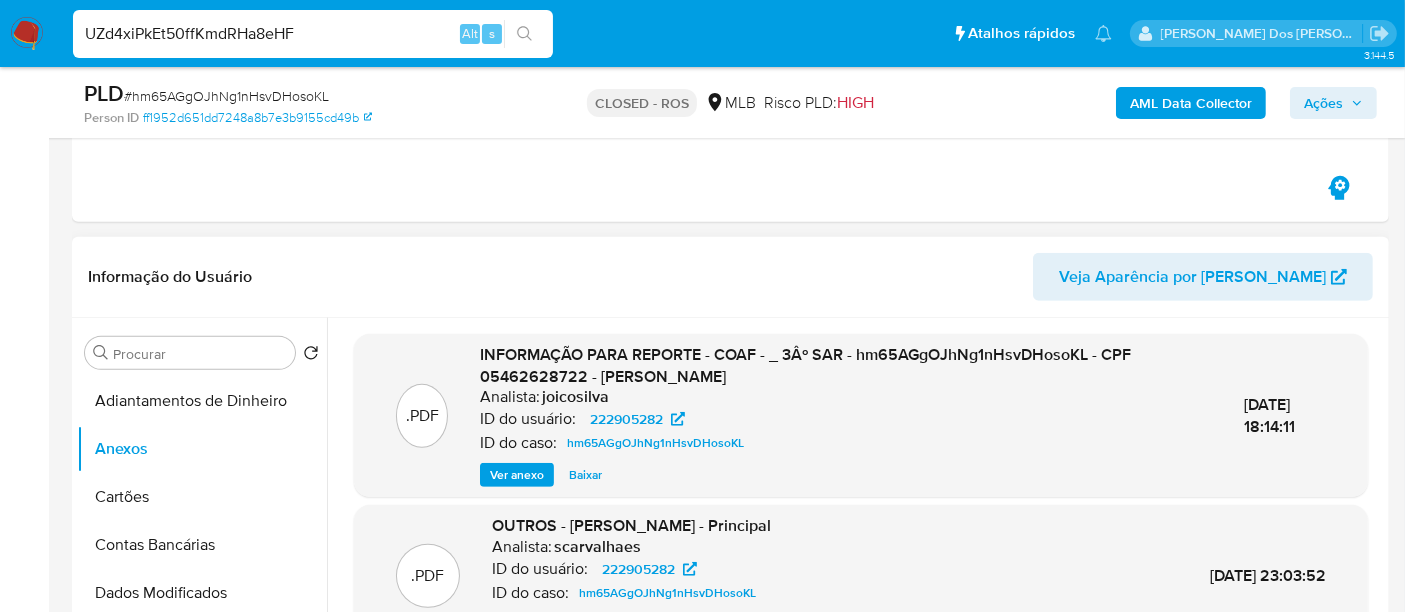 type on "UZd4xiPkEt50ffKmdRHa8eHF" 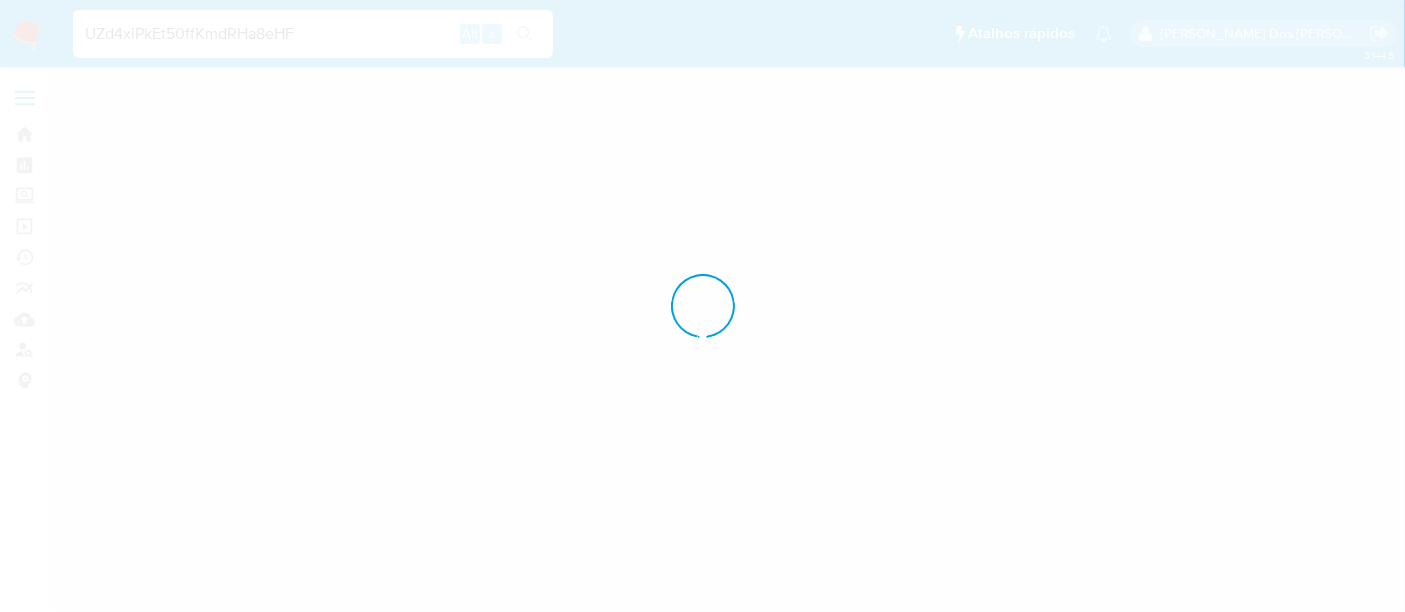 scroll, scrollTop: 0, scrollLeft: 0, axis: both 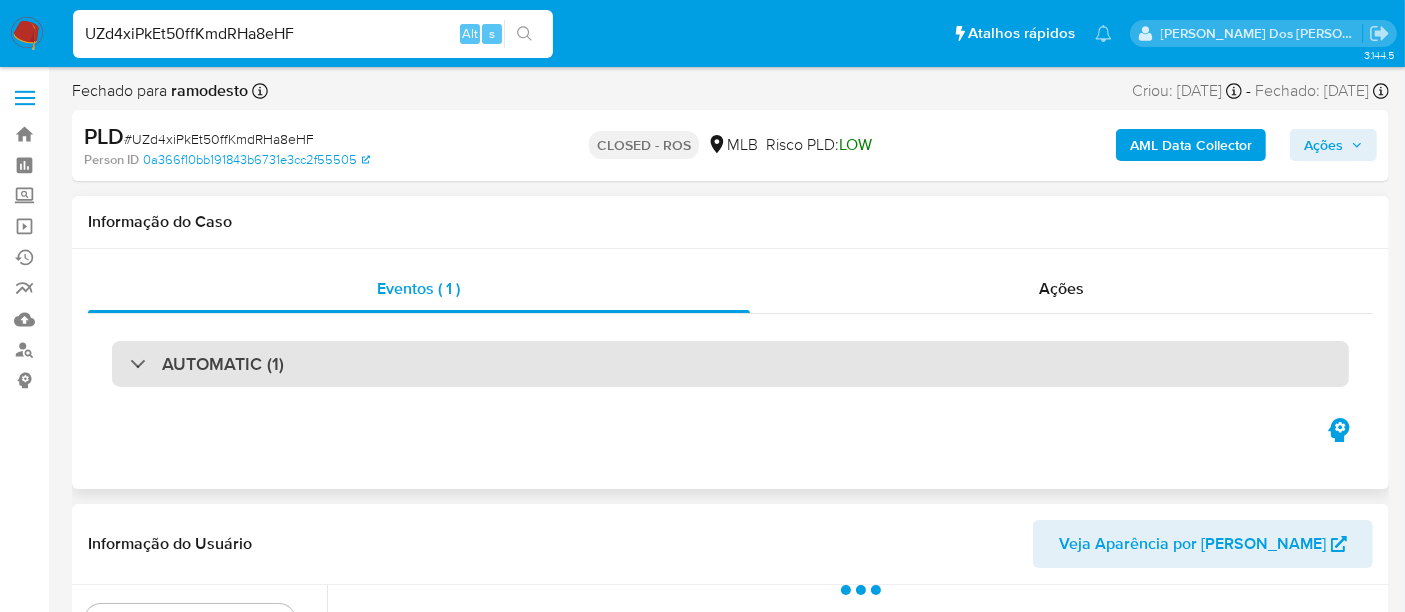 drag, startPoint x: 477, startPoint y: 372, endPoint x: 474, endPoint y: 355, distance: 17.262676 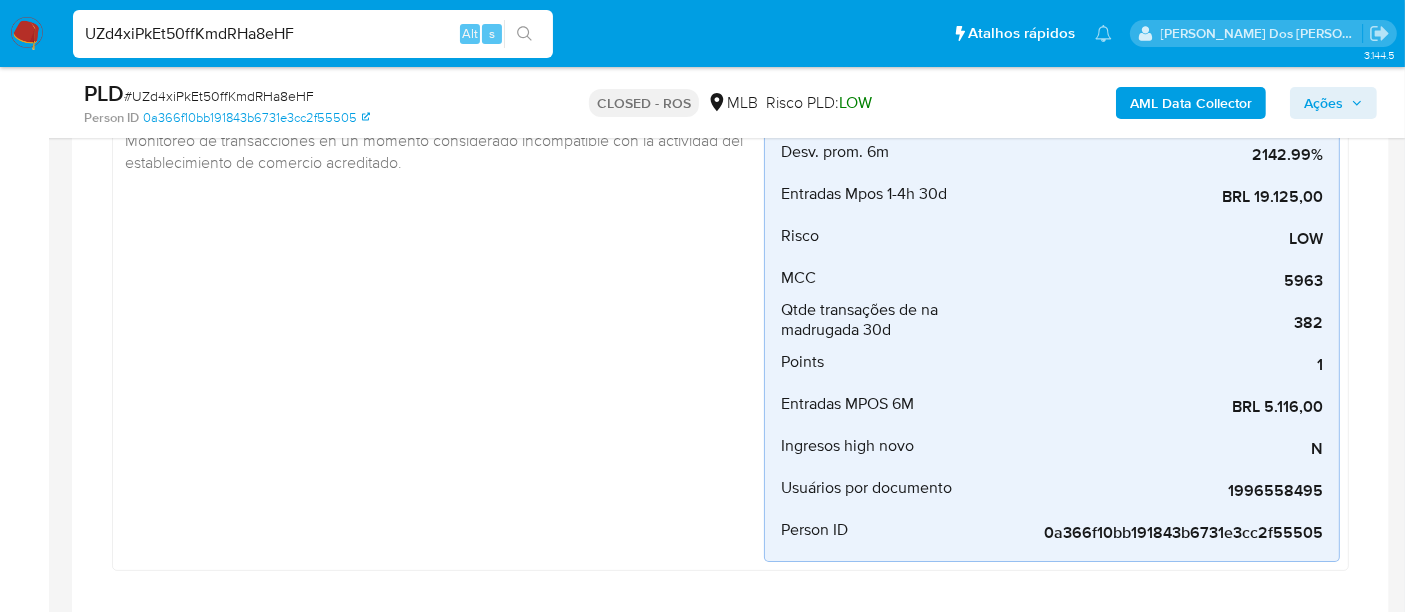 select on "10" 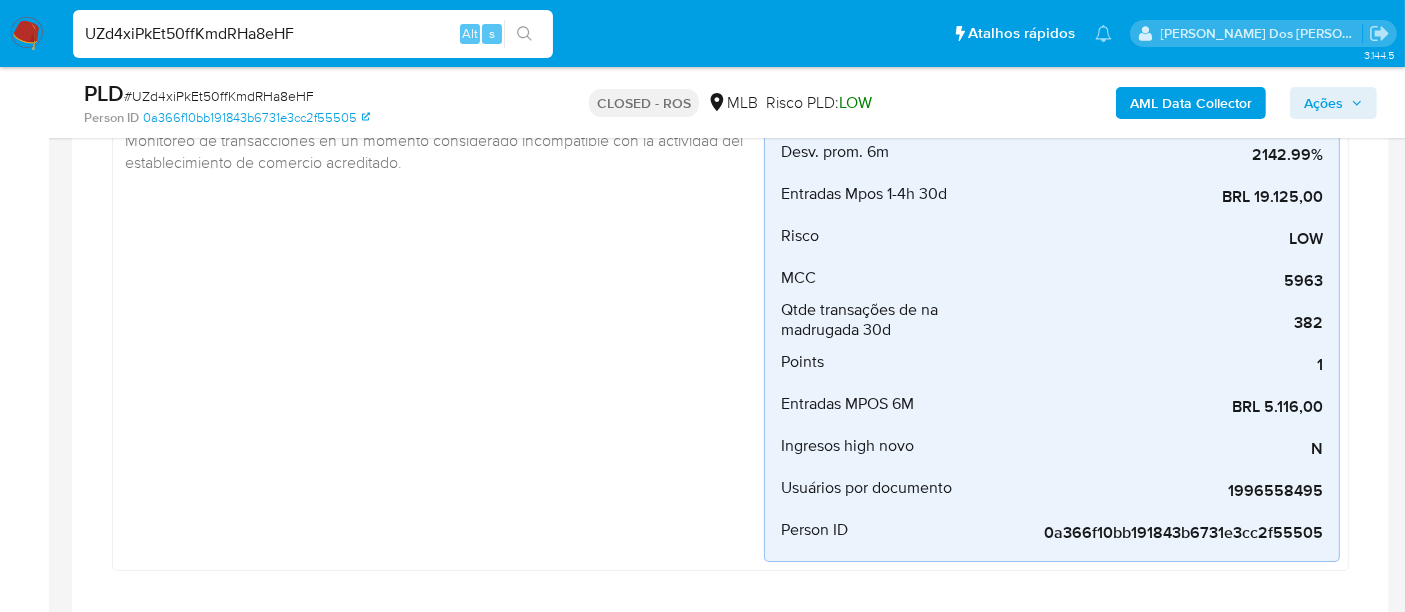 scroll, scrollTop: 555, scrollLeft: 0, axis: vertical 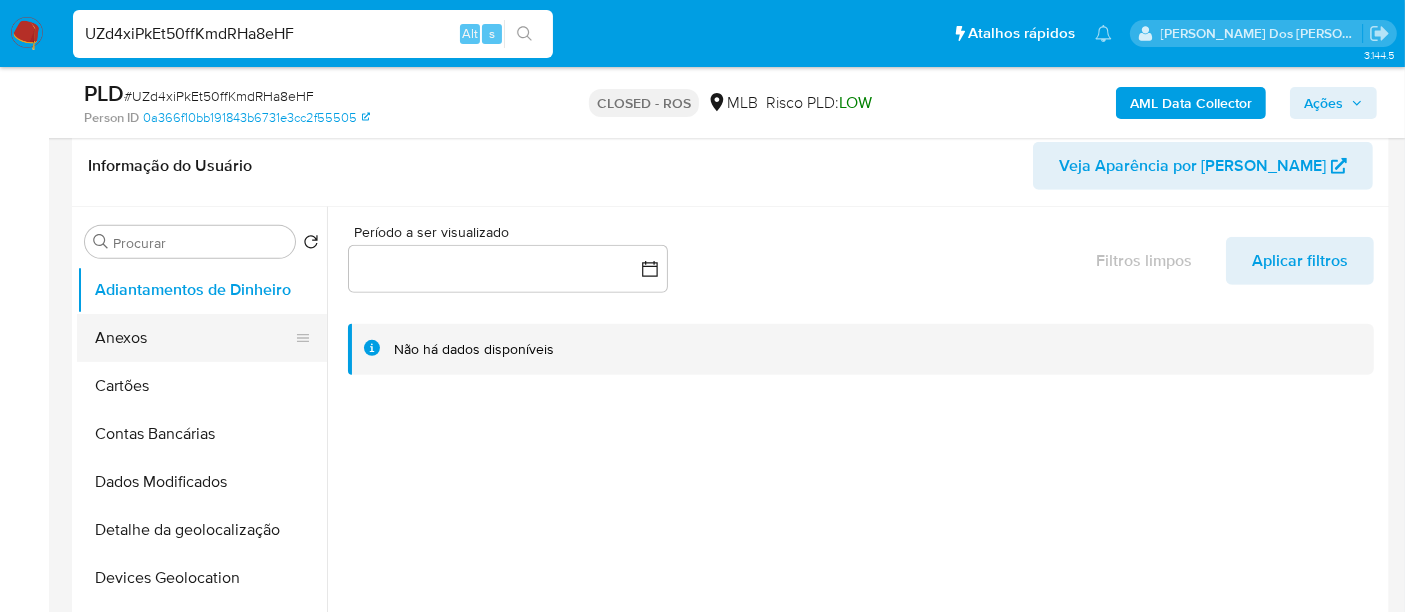 click on "Anexos" at bounding box center [194, 338] 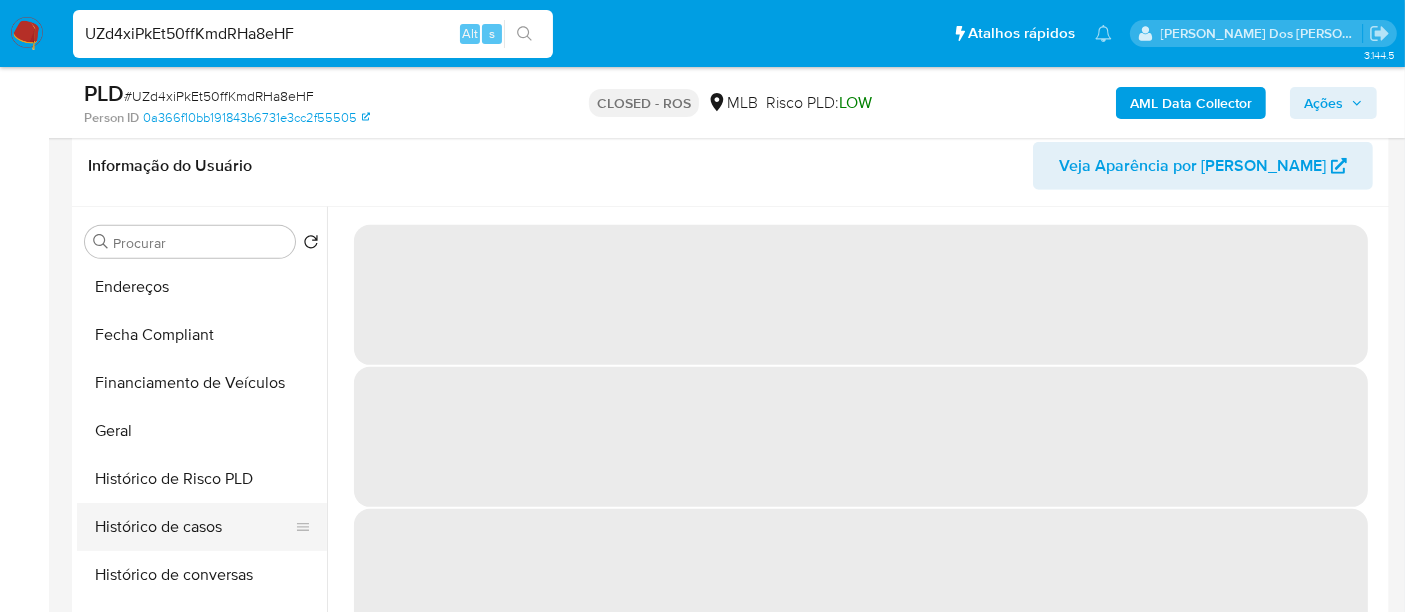 scroll, scrollTop: 555, scrollLeft: 0, axis: vertical 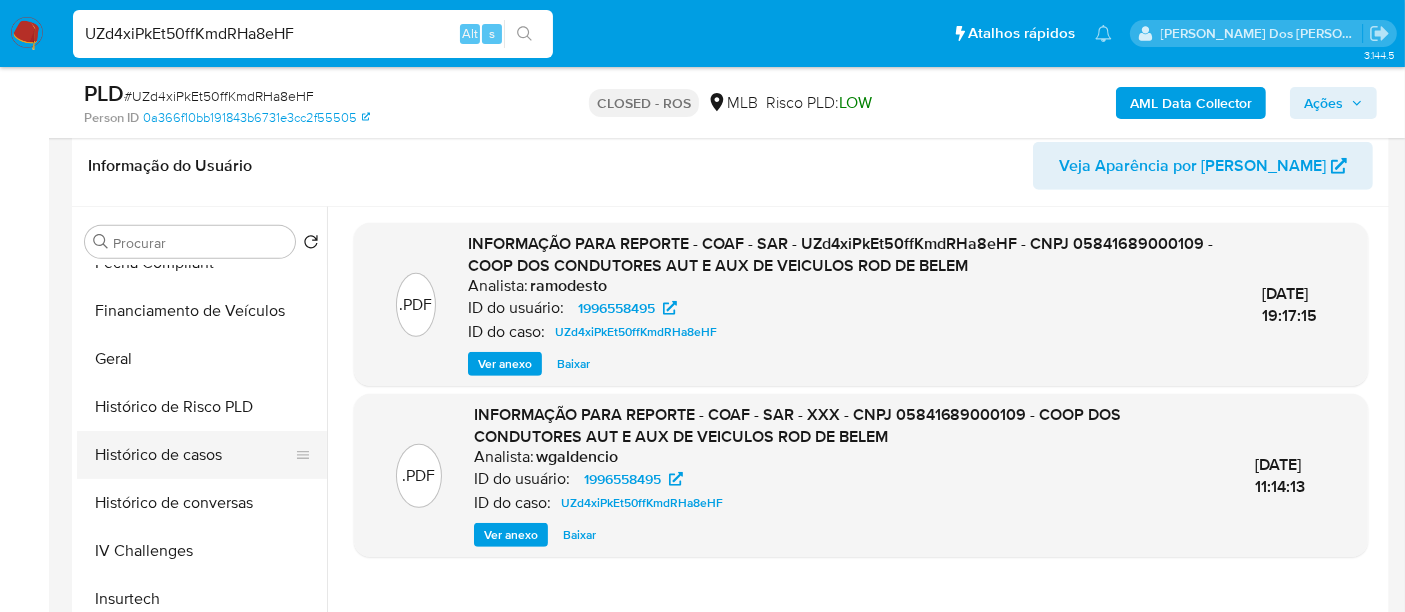 click on "Histórico de casos" at bounding box center [194, 455] 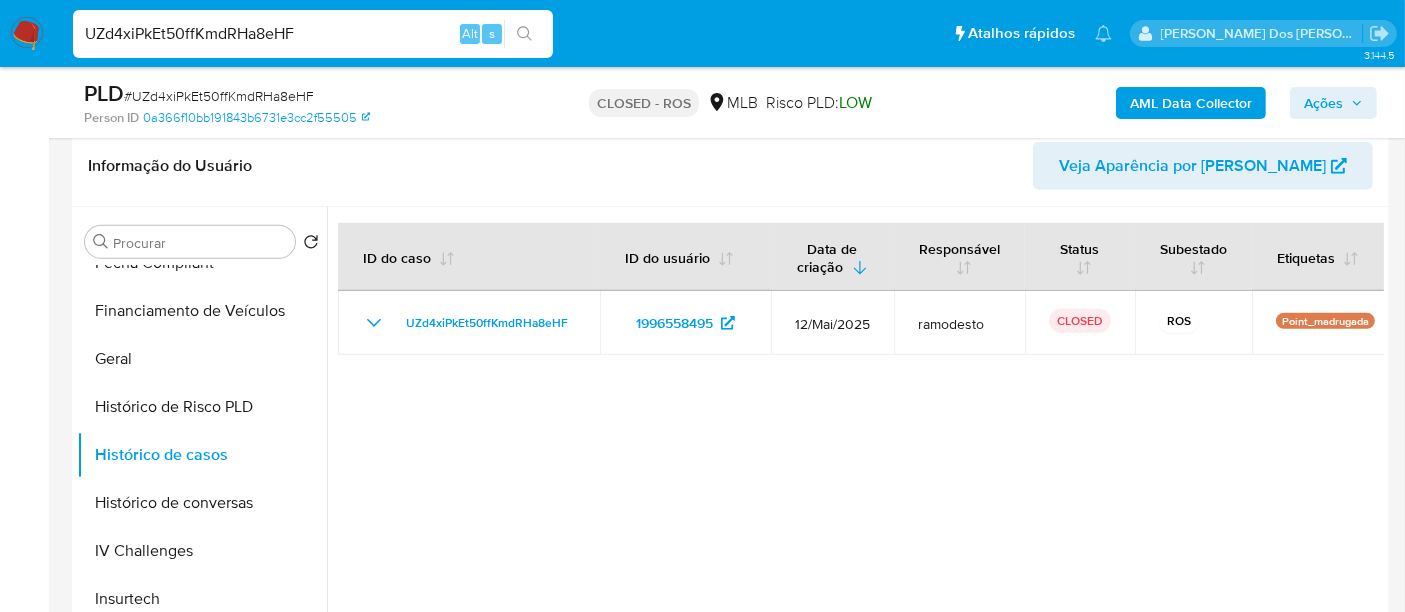 type 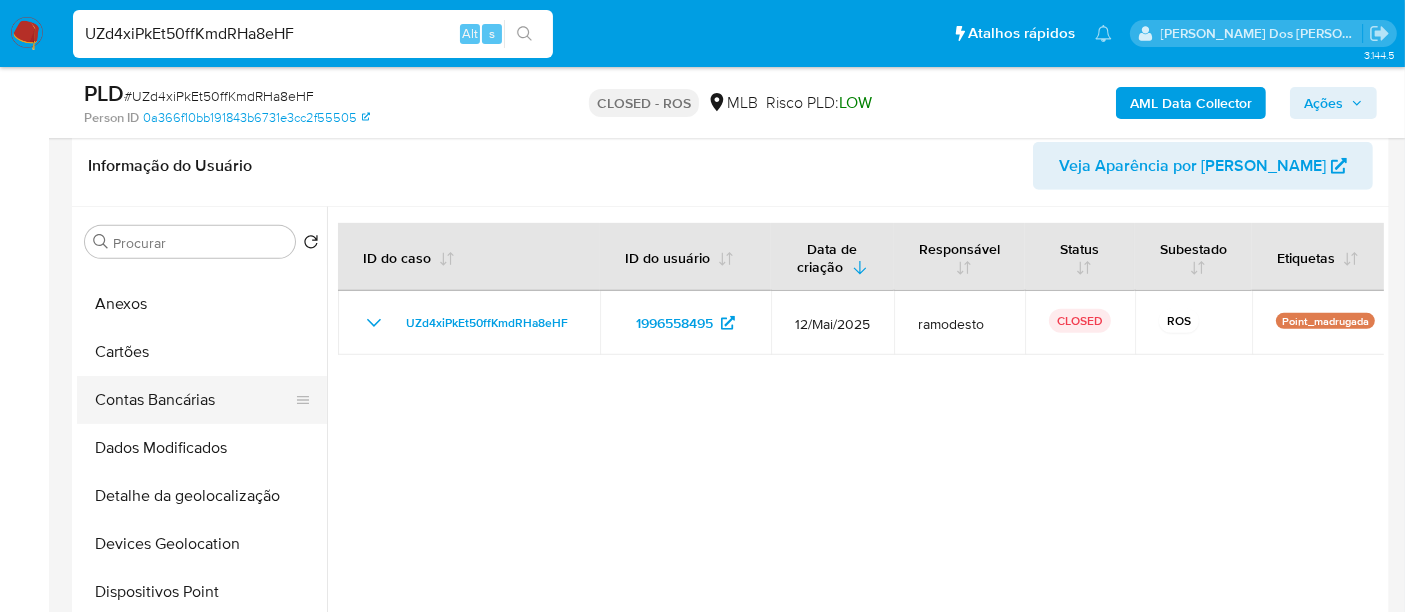 scroll, scrollTop: 0, scrollLeft: 0, axis: both 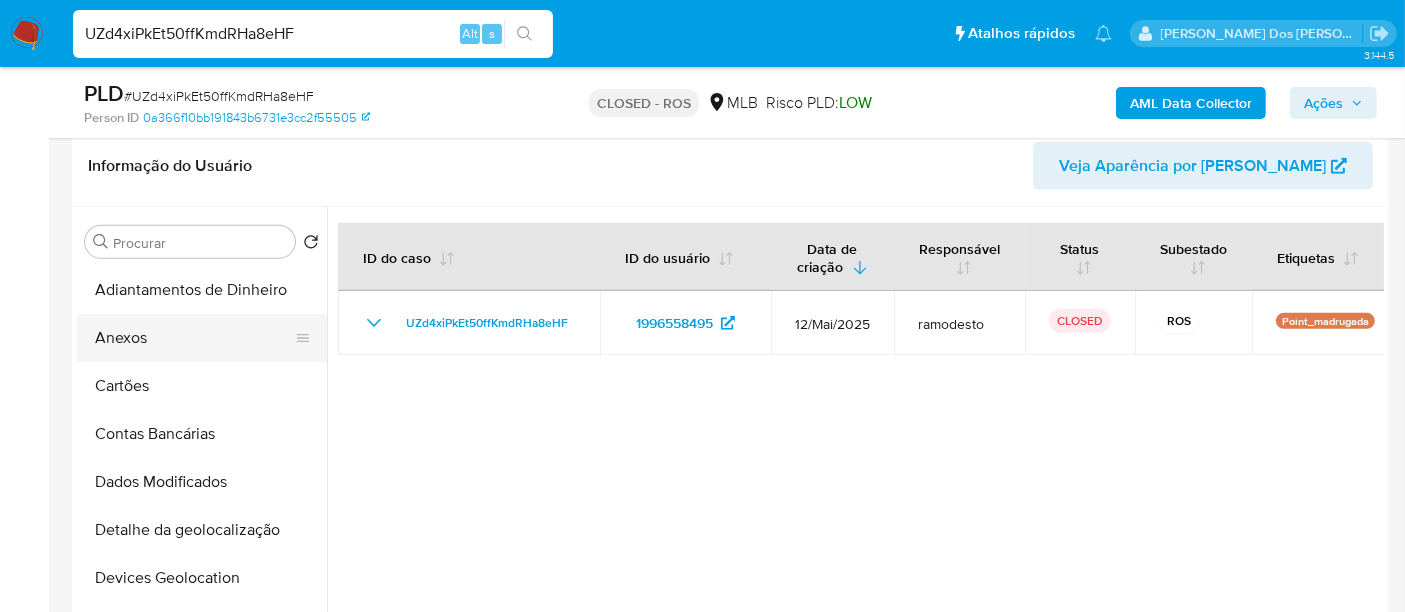 click on "Anexos" at bounding box center (194, 338) 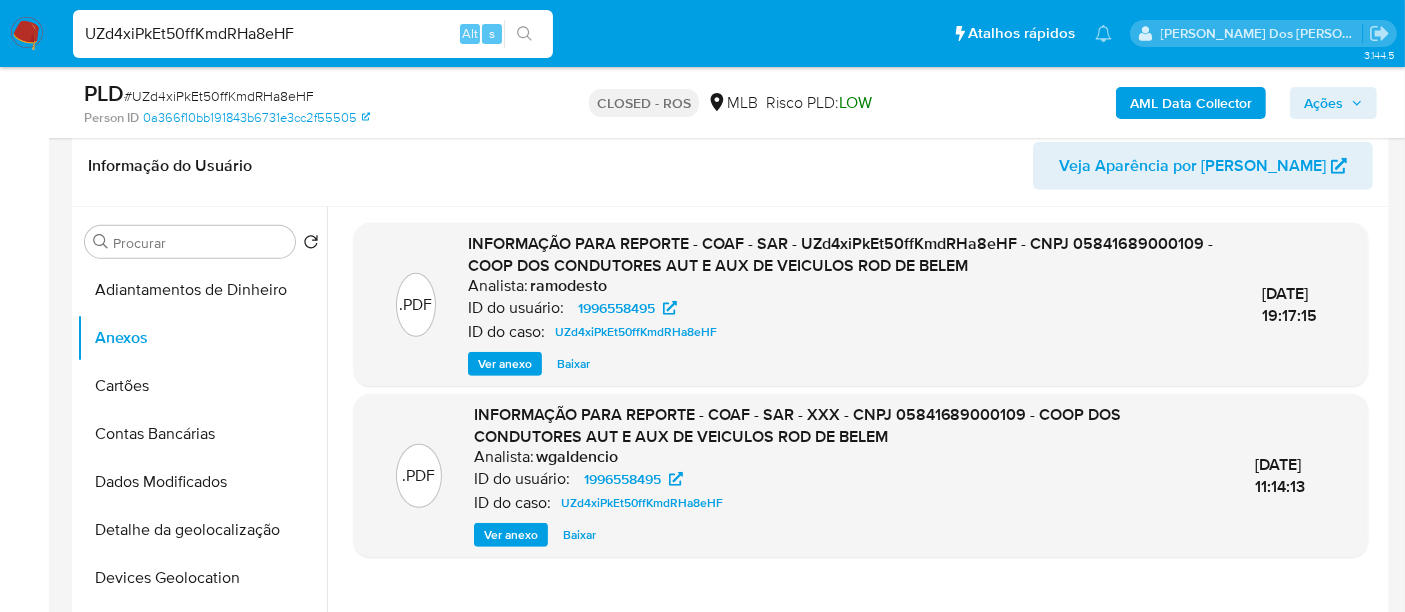 click on "Ver anexo" at bounding box center [505, 364] 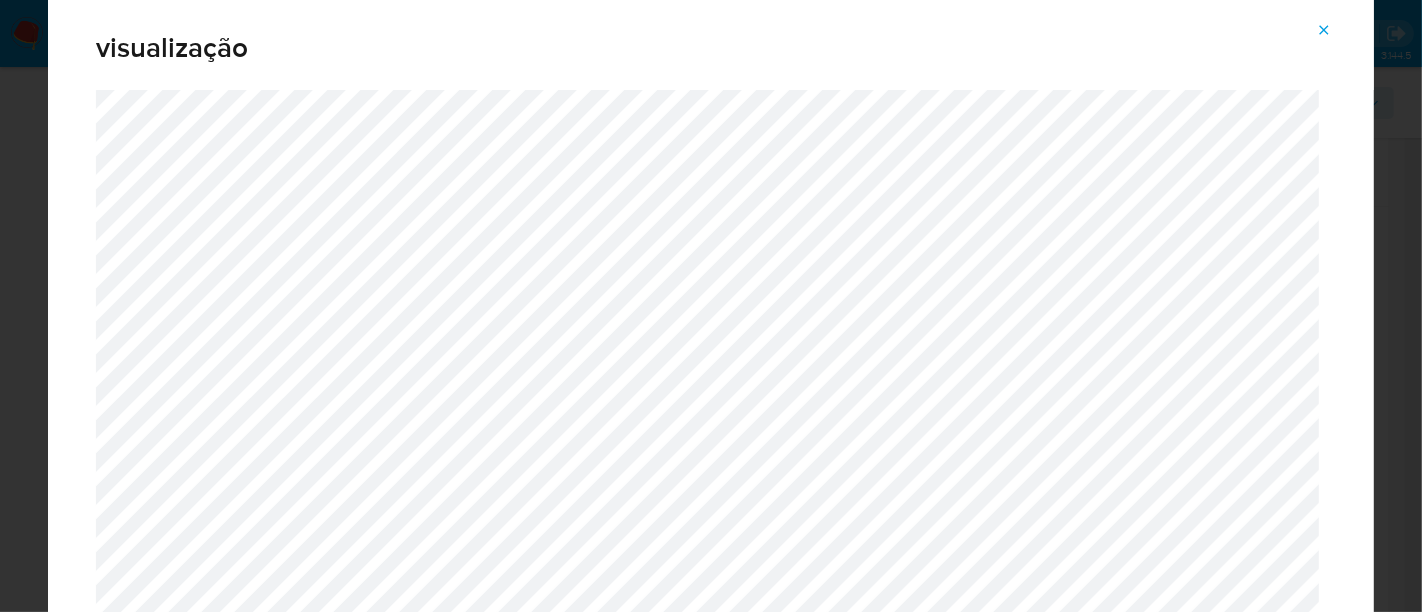 click 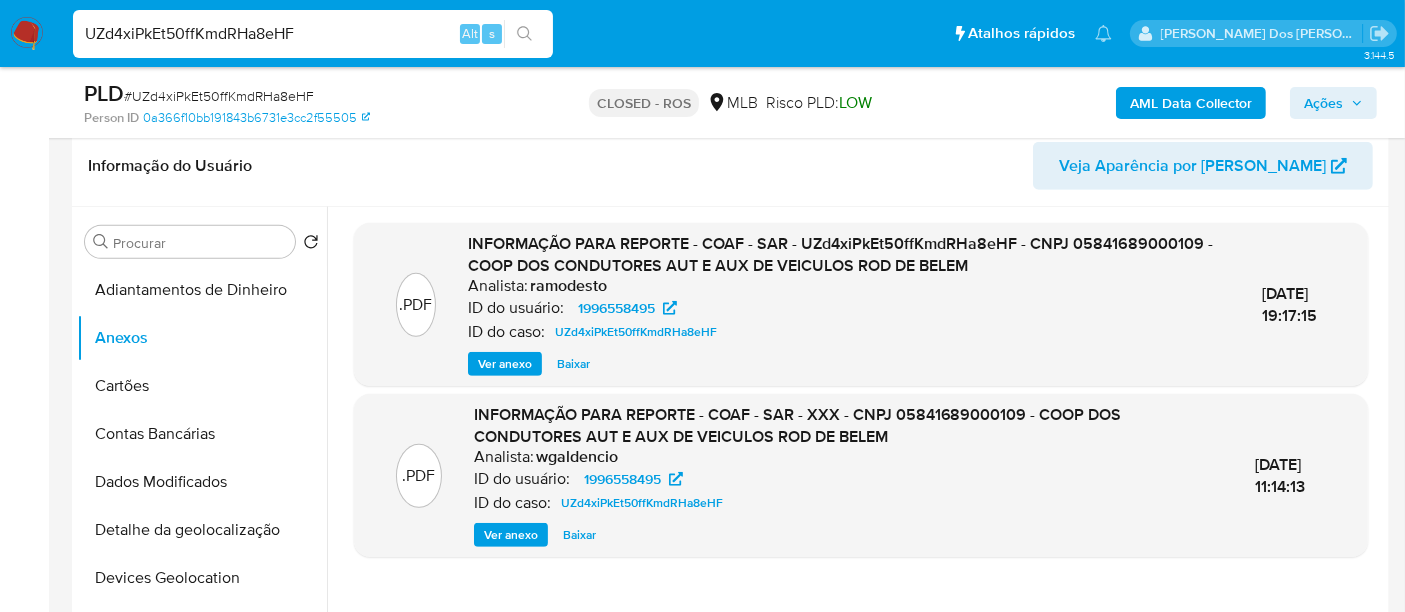 click at bounding box center (27, 34) 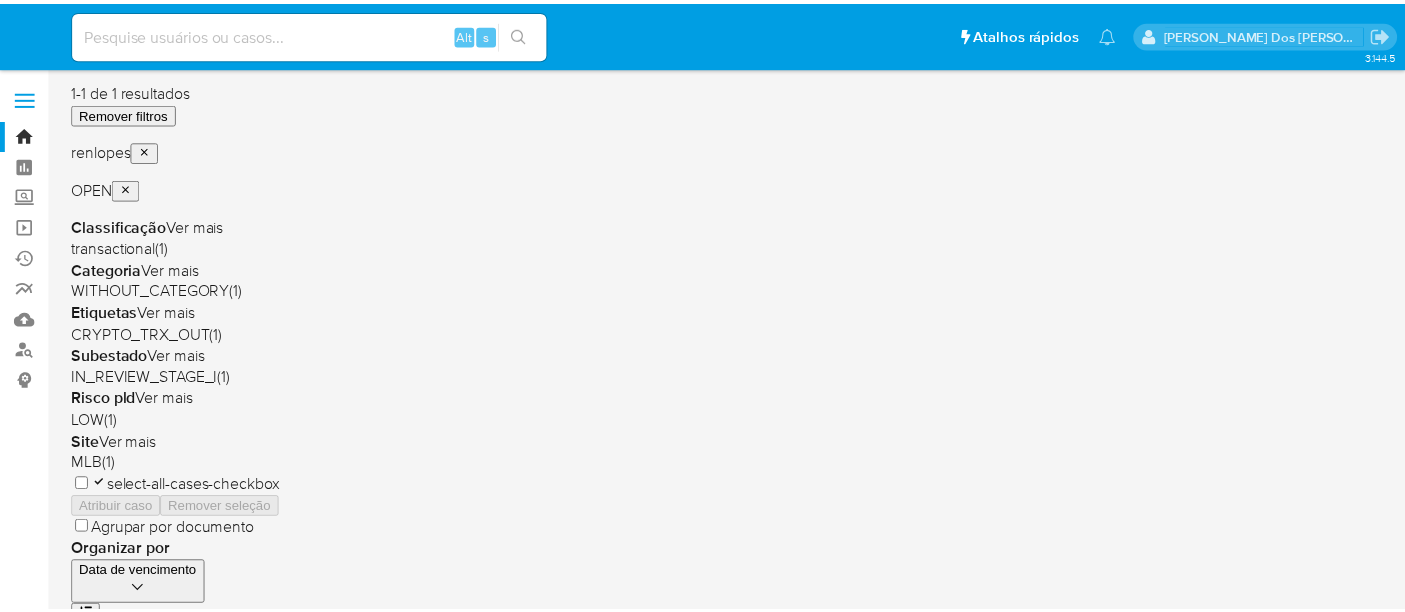 scroll, scrollTop: 0, scrollLeft: 0, axis: both 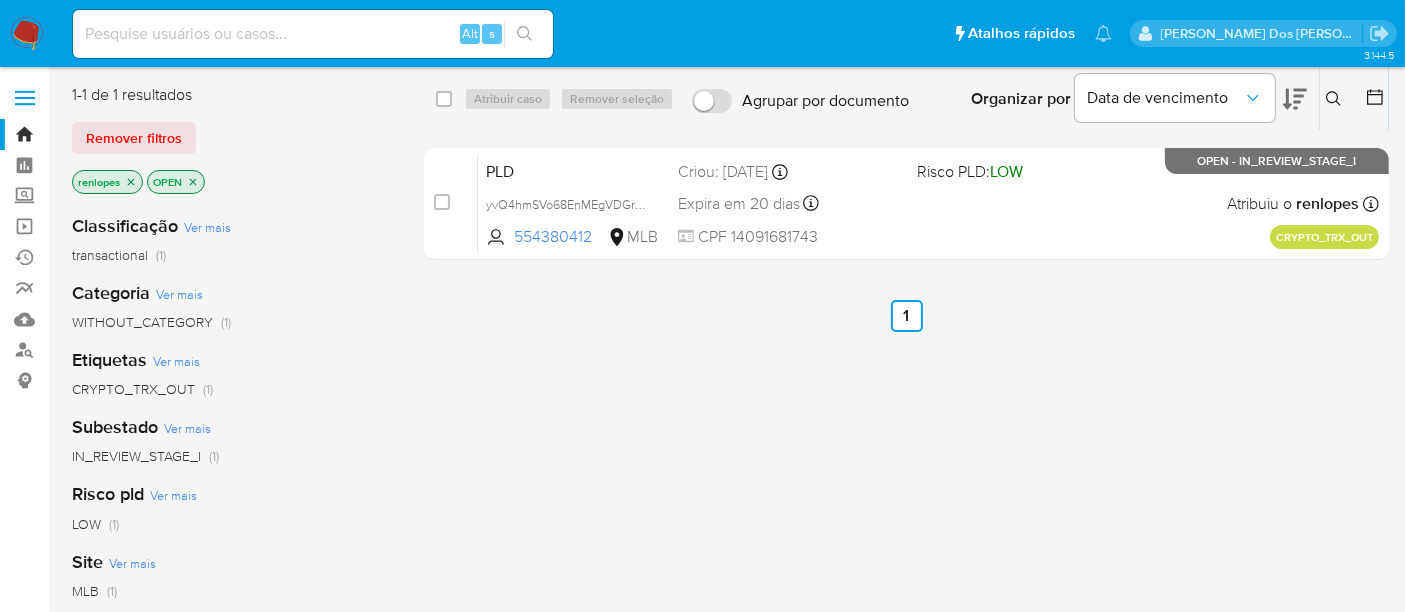 click on "Alt s" at bounding box center (313, 34) 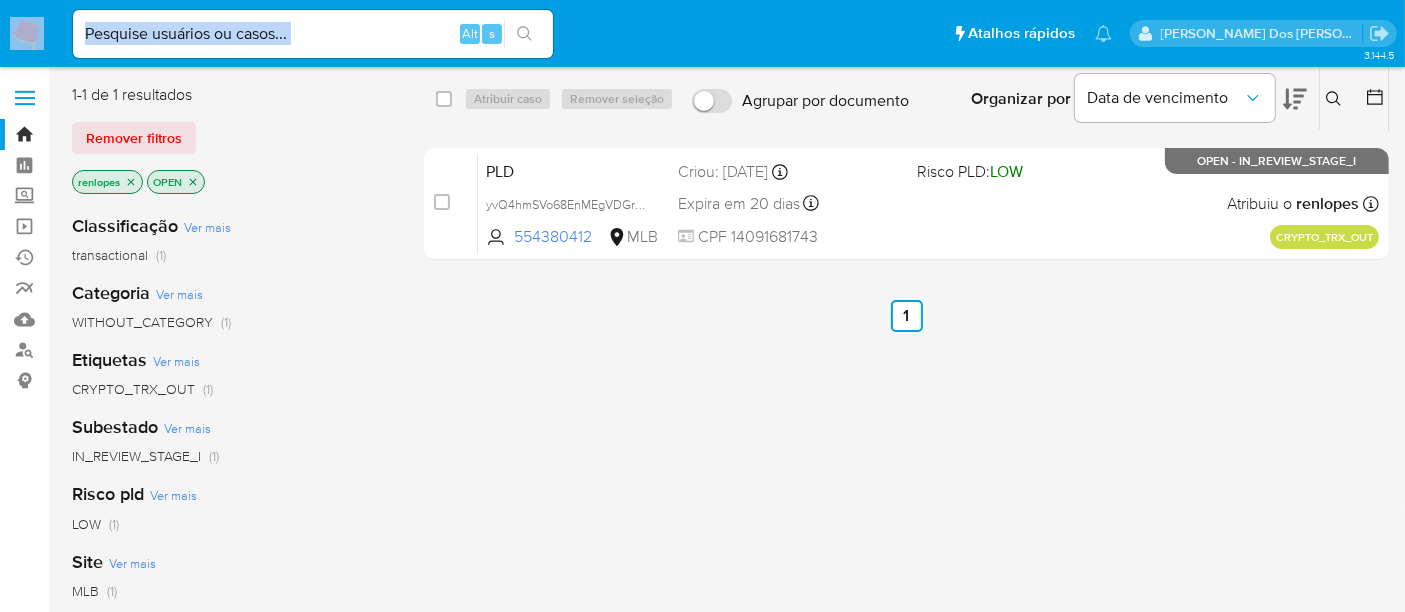 click on "Alt s" at bounding box center (313, 34) 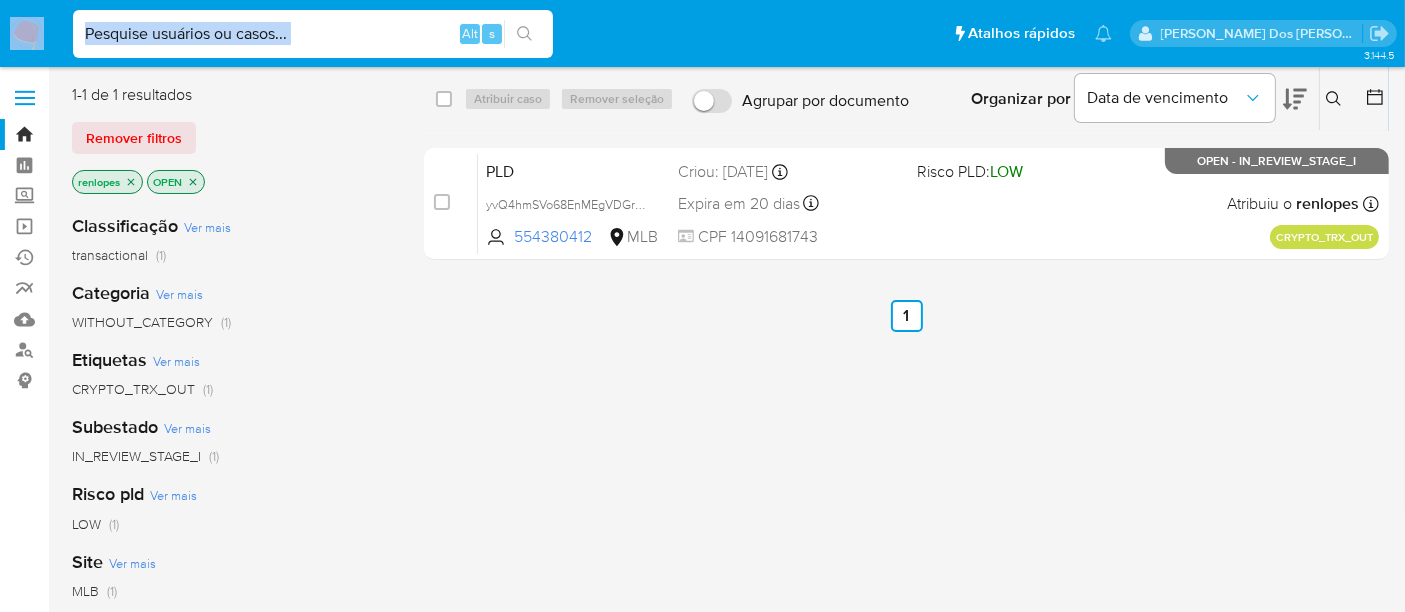 click at bounding box center (313, 34) 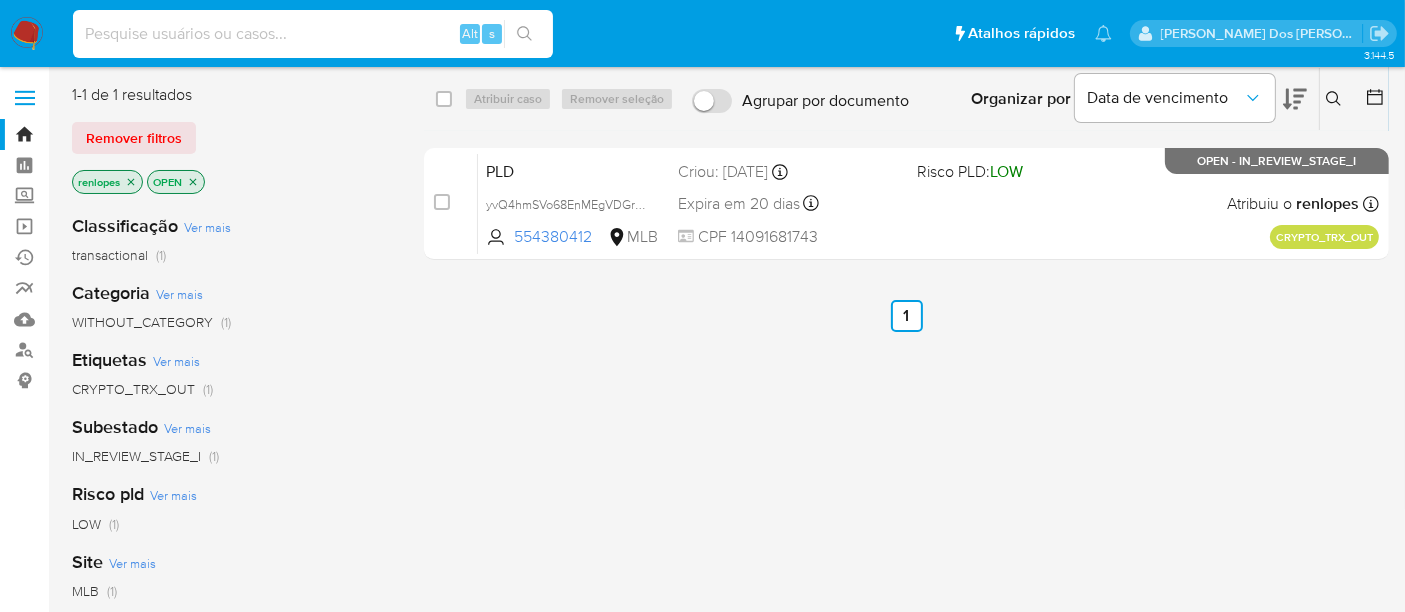 paste on "iVwSUMV3sWessbkcnvucesow" 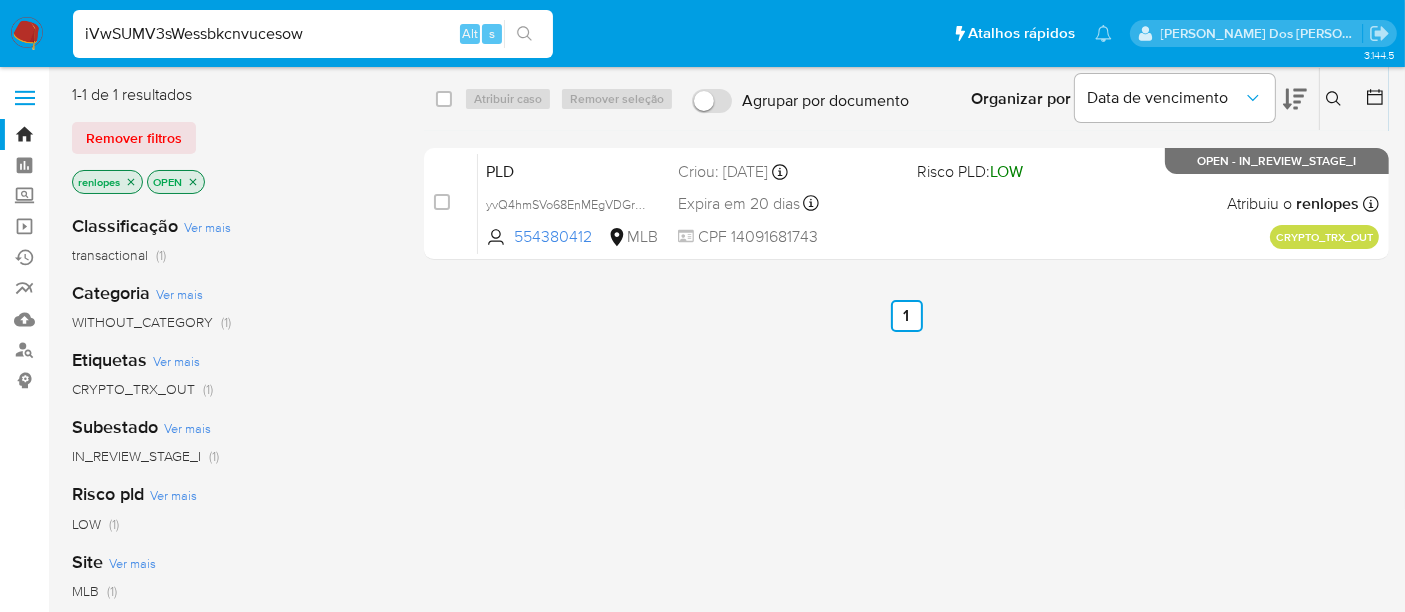 type on "iVwSUMV3sWessbkcnvucesow" 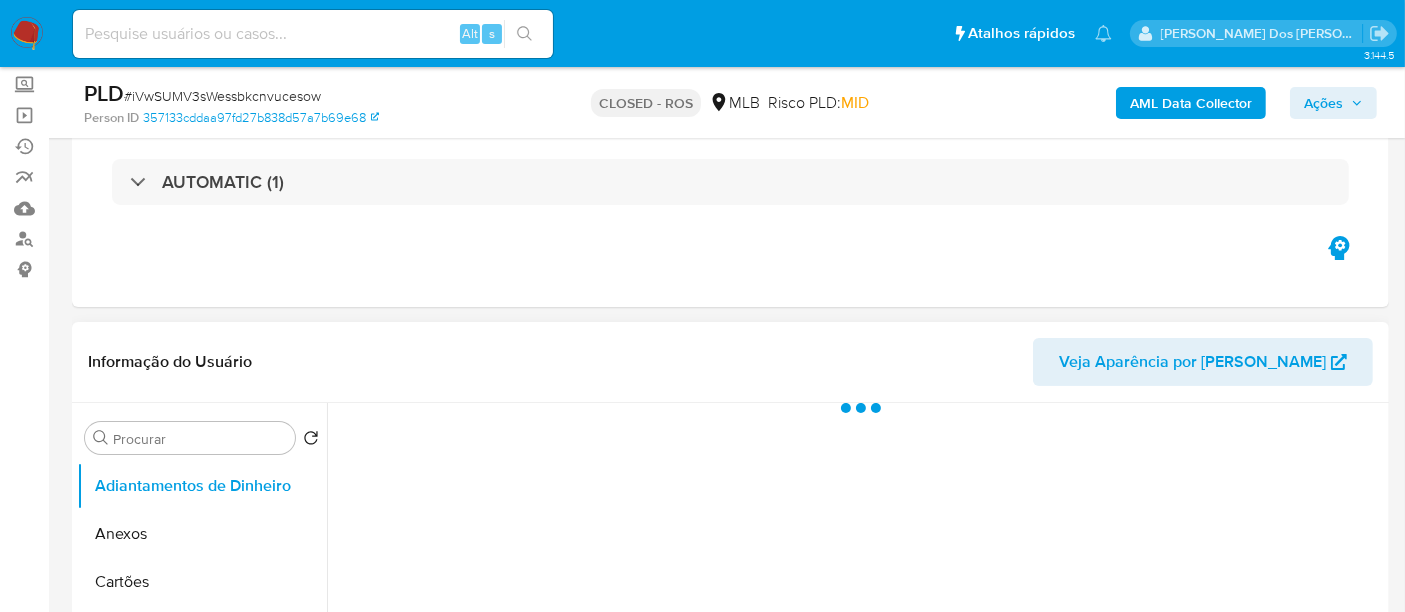 scroll, scrollTop: 333, scrollLeft: 0, axis: vertical 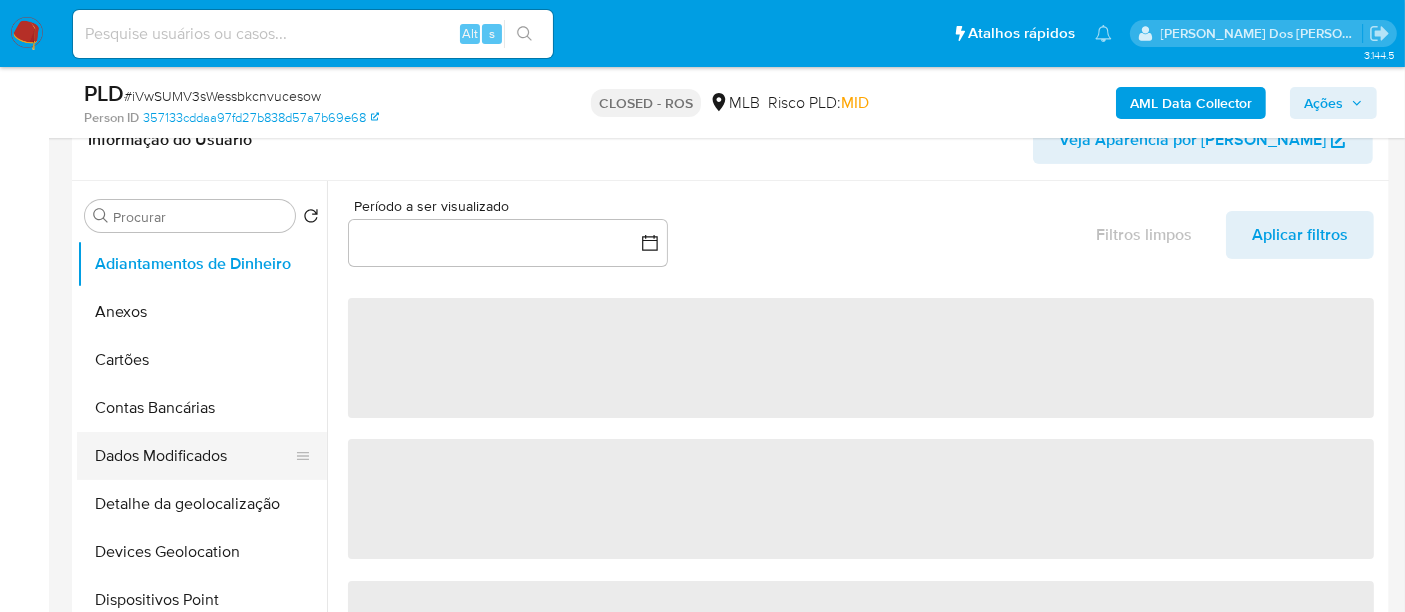 select on "10" 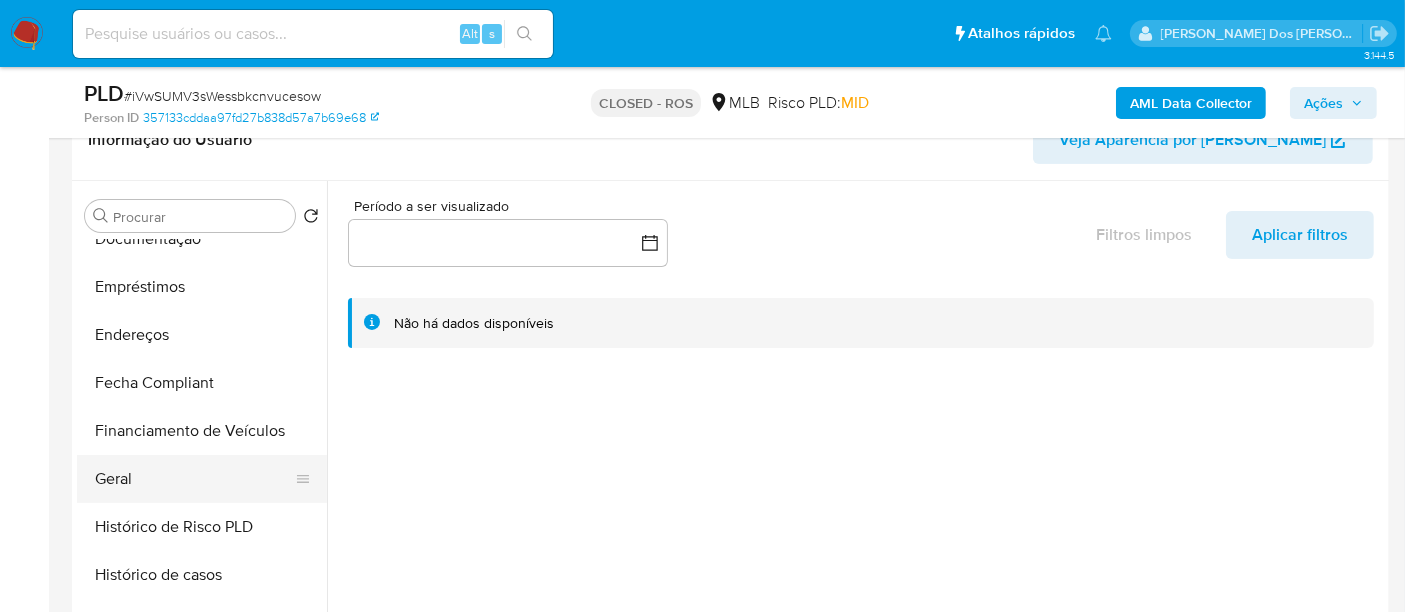 scroll, scrollTop: 444, scrollLeft: 0, axis: vertical 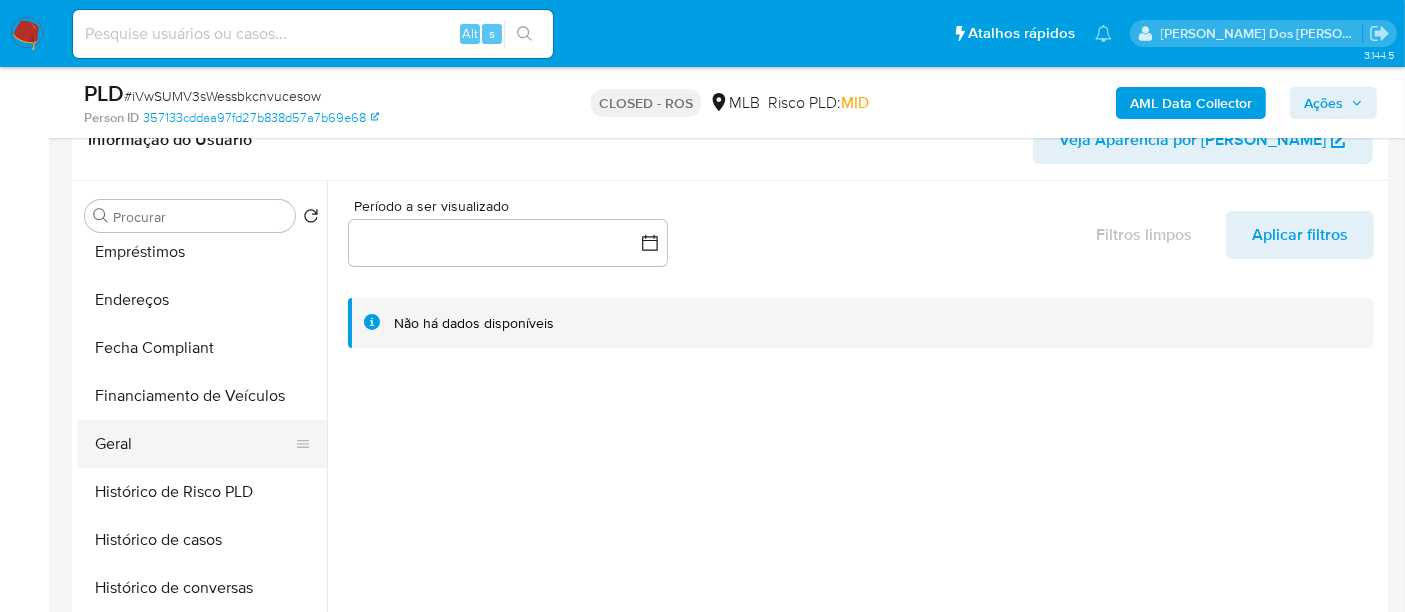 click on "Geral" at bounding box center [194, 444] 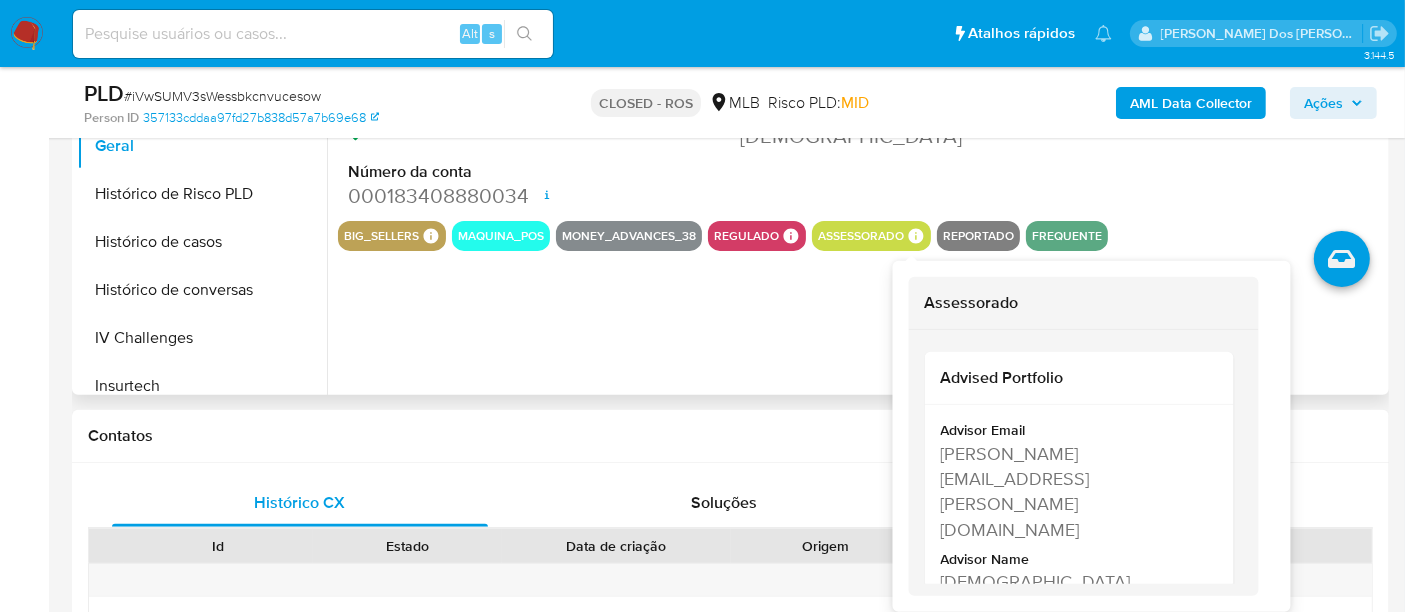 scroll, scrollTop: 666, scrollLeft: 0, axis: vertical 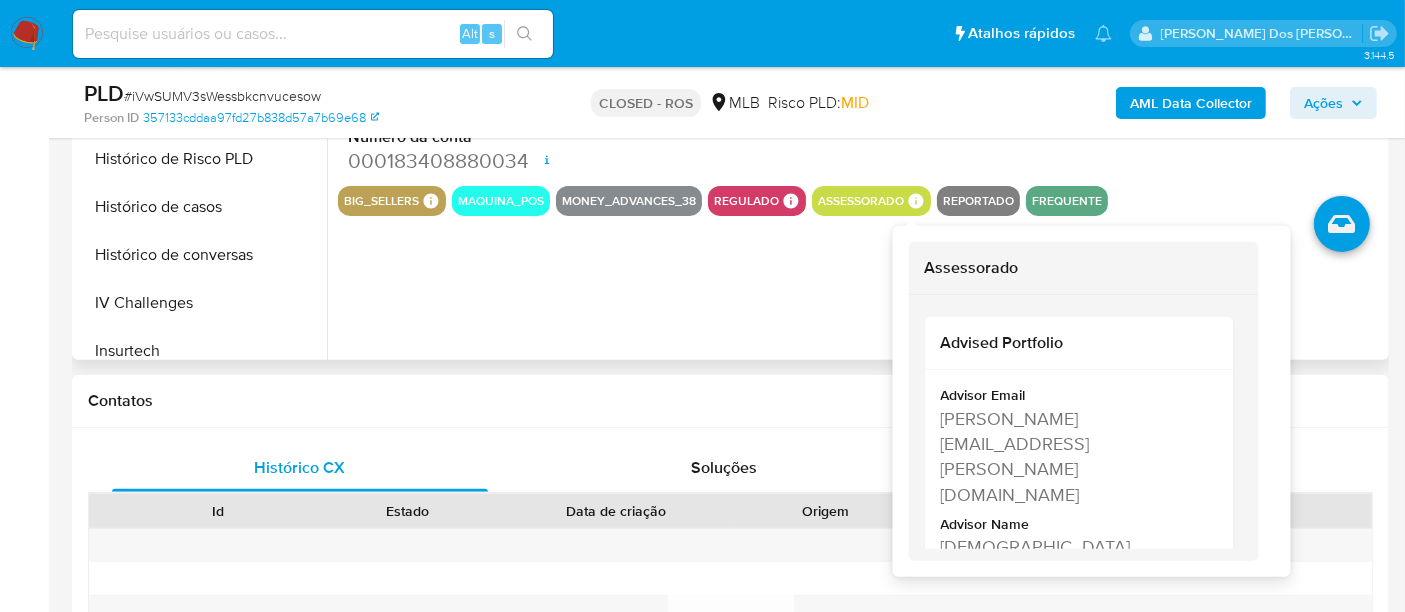 type 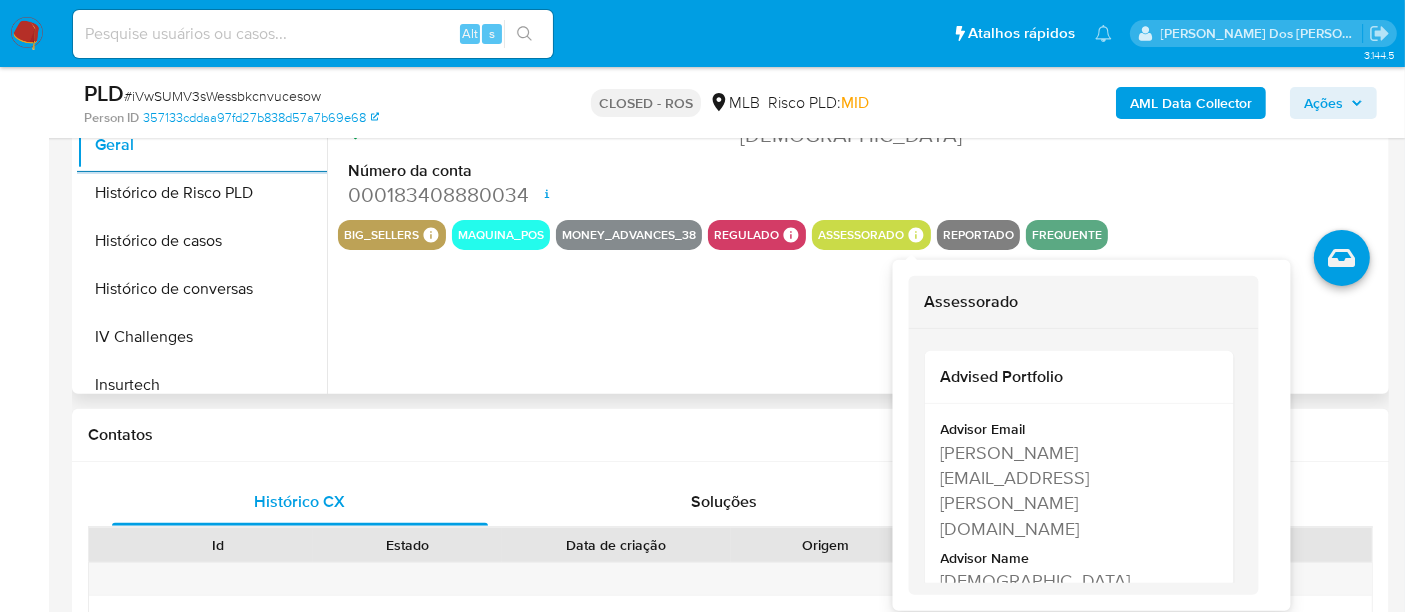 scroll, scrollTop: 666, scrollLeft: 0, axis: vertical 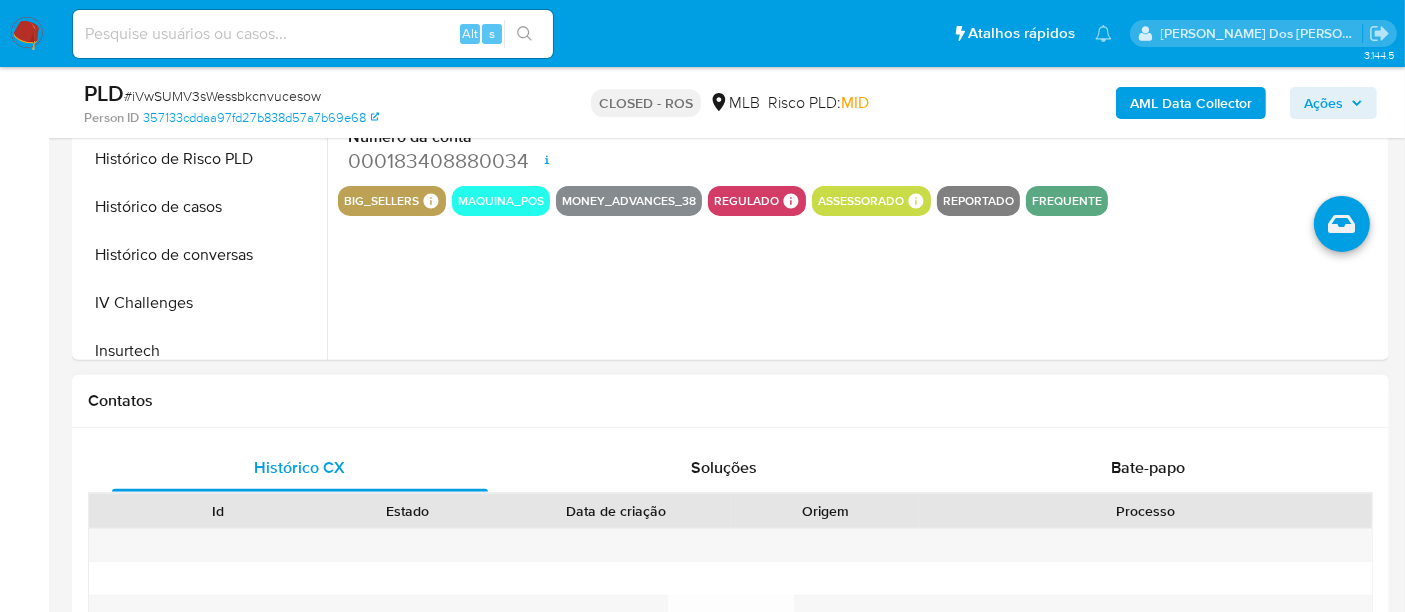 drag, startPoint x: 1002, startPoint y: 443, endPoint x: 948, endPoint y: 434, distance: 54.74486 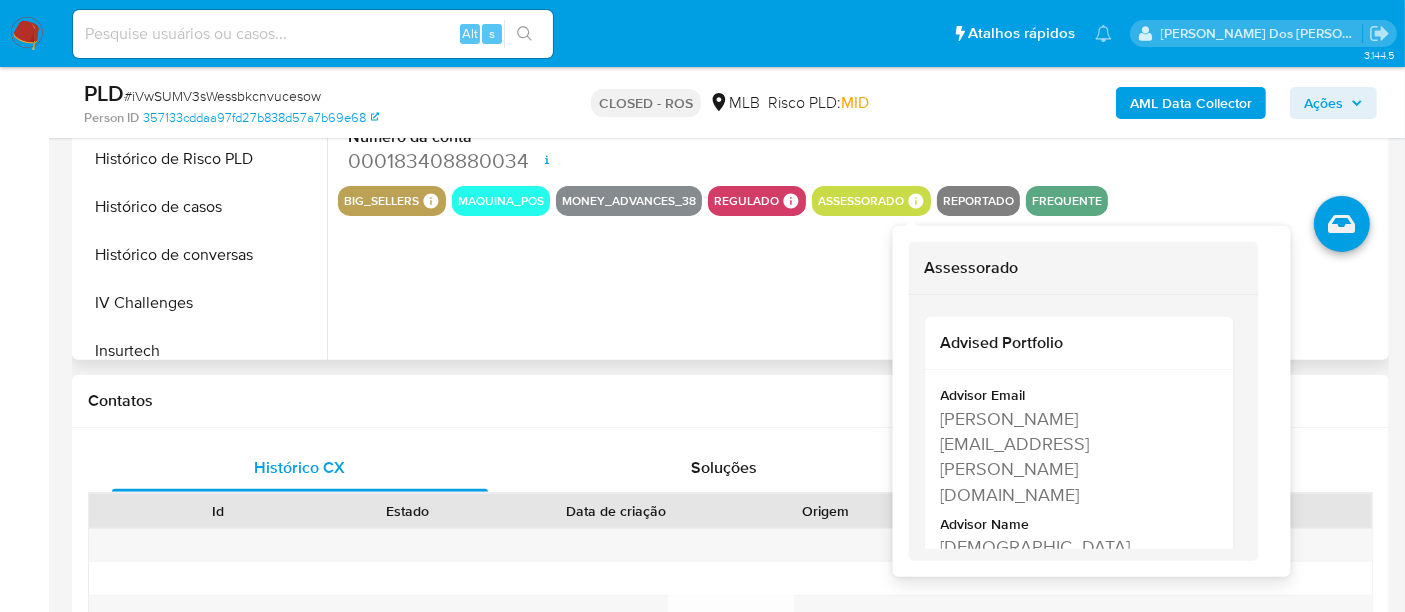 click 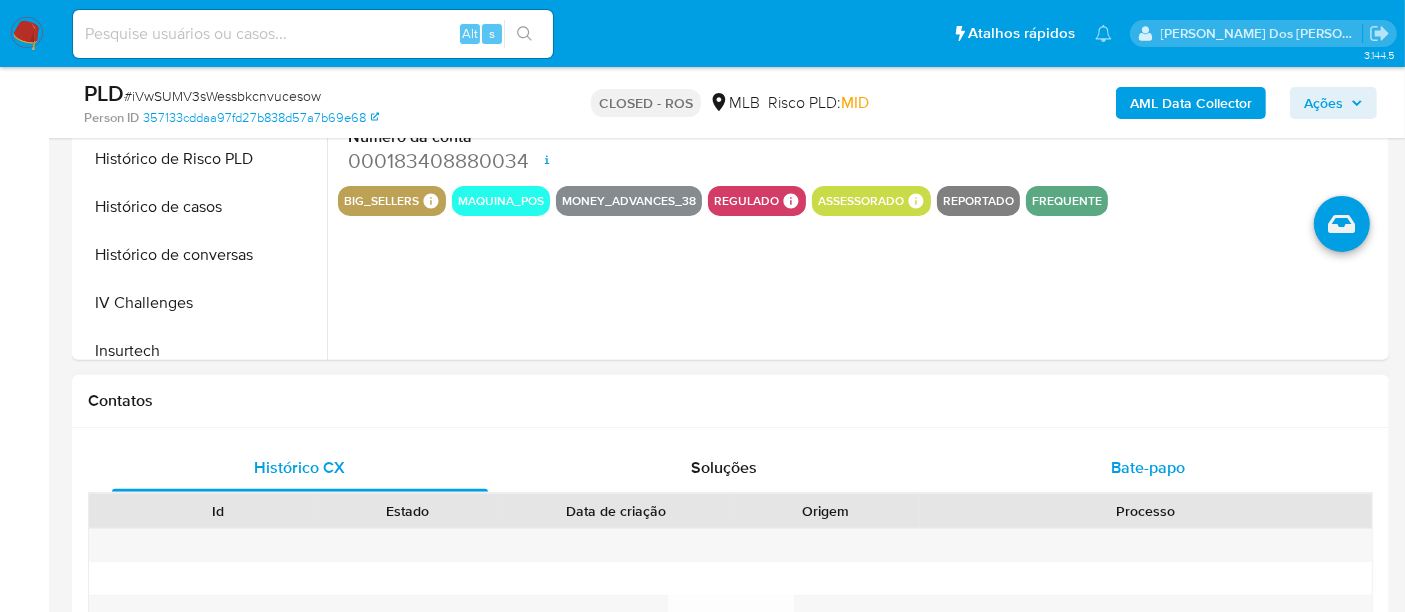 drag, startPoint x: 943, startPoint y: 421, endPoint x: 1000, endPoint y: 449, distance: 63.505905 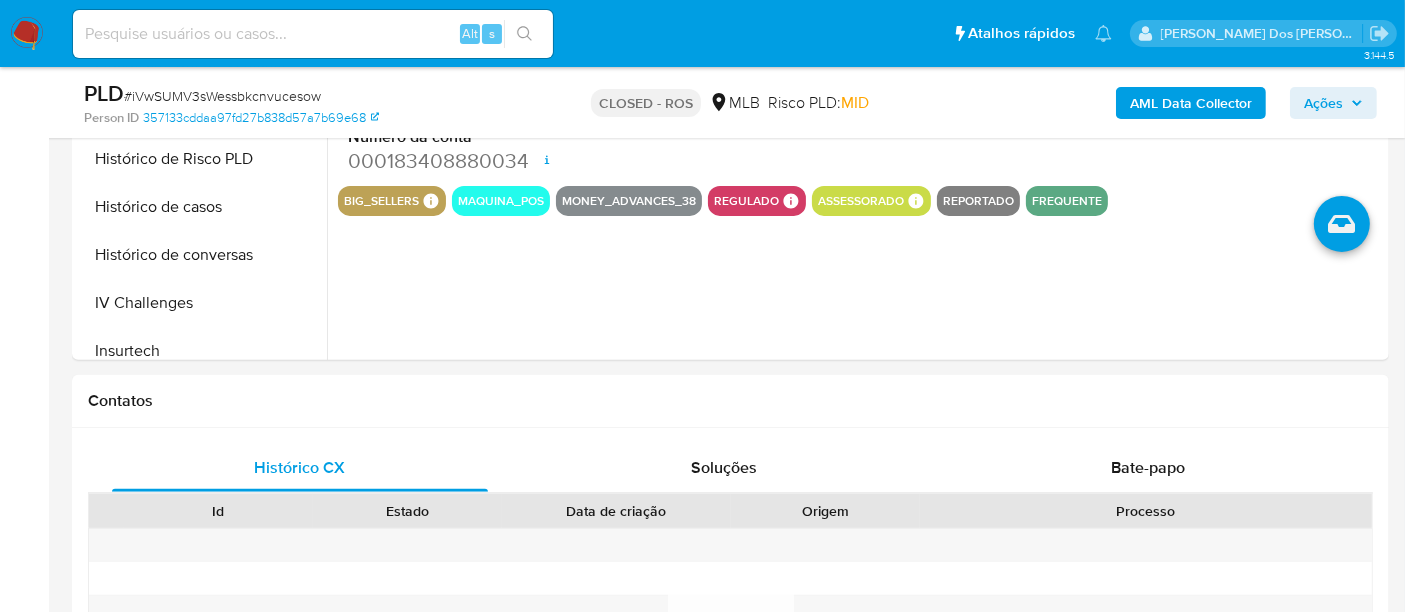 click at bounding box center (27, 34) 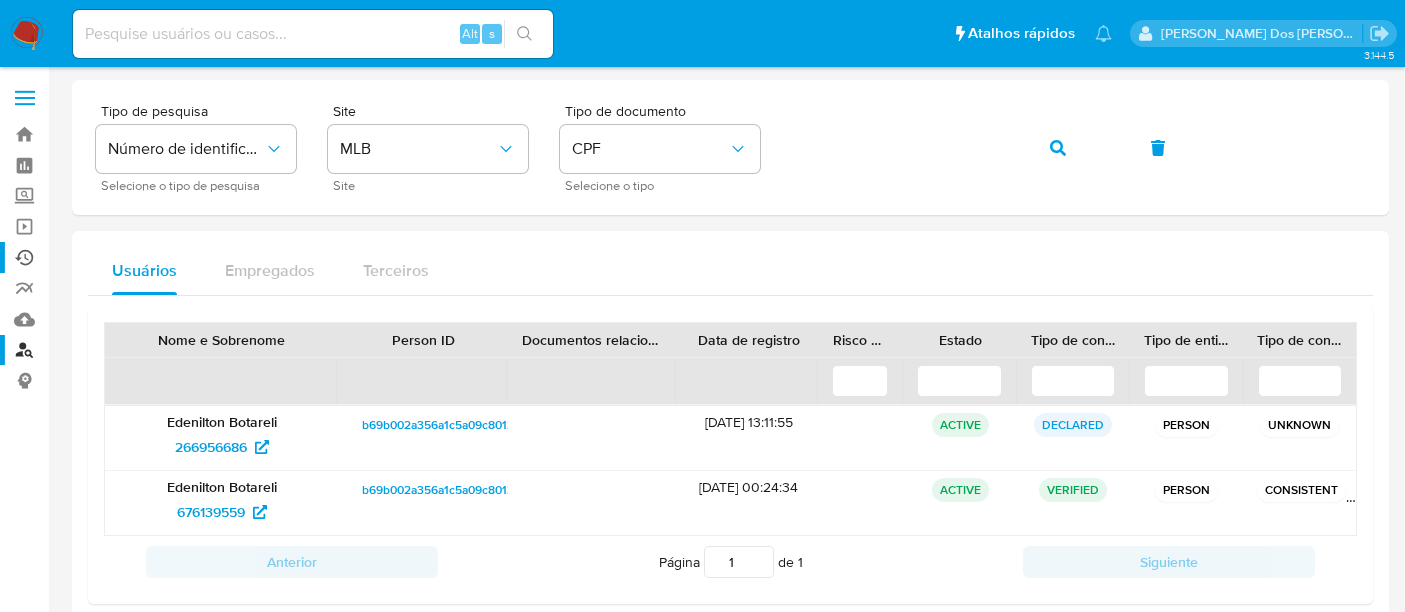 scroll, scrollTop: 0, scrollLeft: 0, axis: both 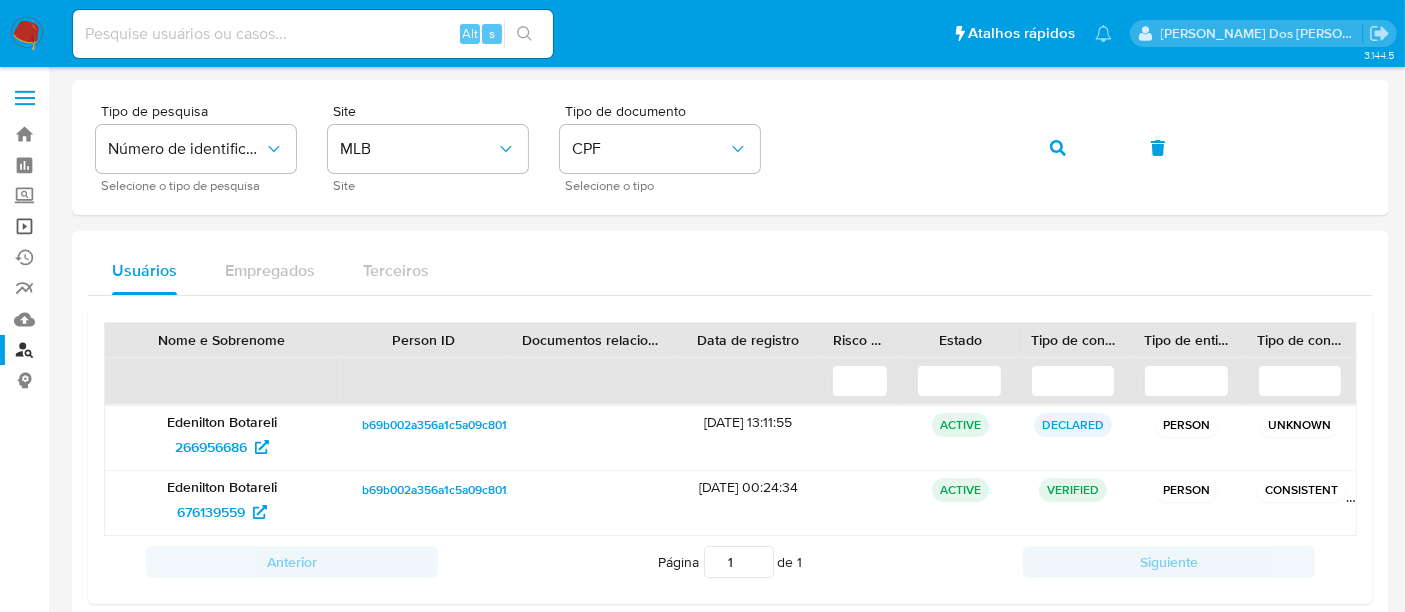 click on "Operações em massa" at bounding box center (119, 226) 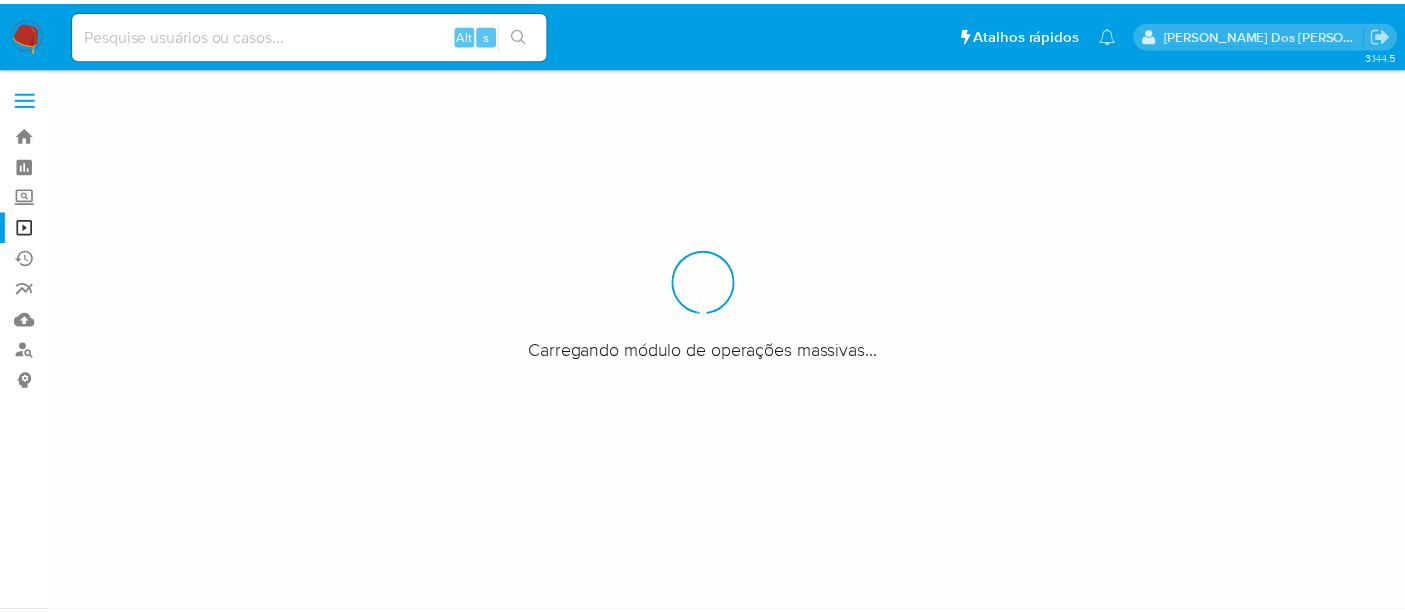 scroll, scrollTop: 0, scrollLeft: 0, axis: both 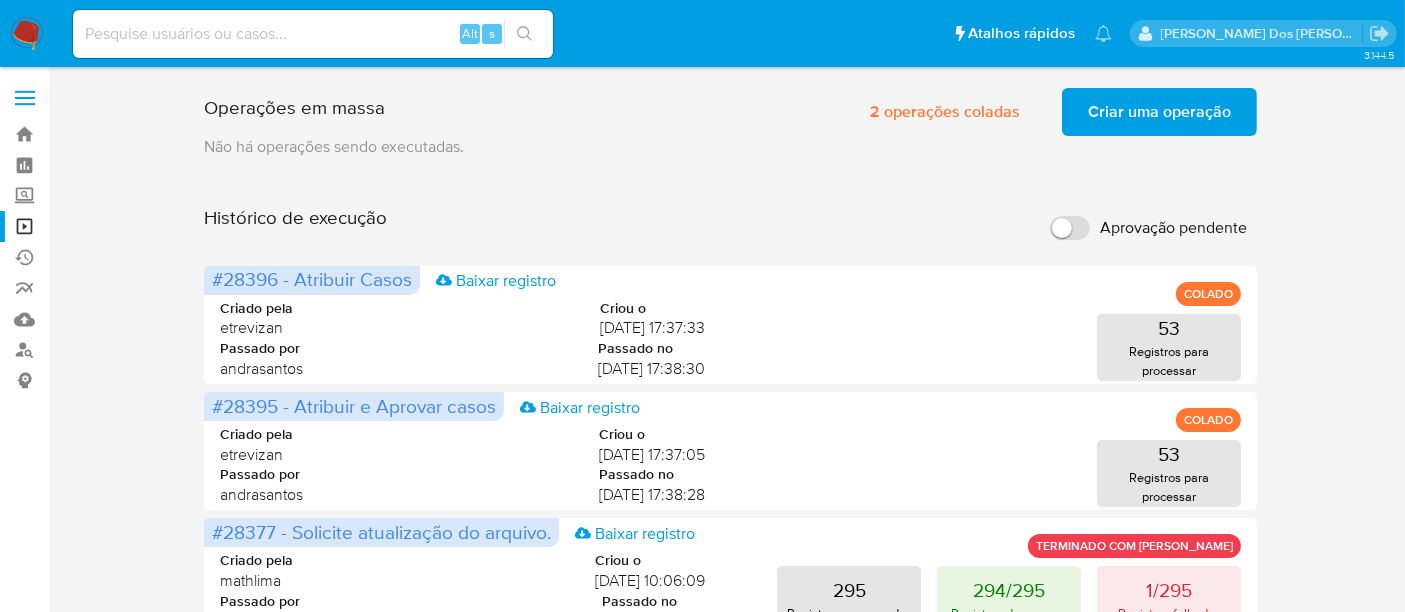 click on "Criar uma operação" at bounding box center [1159, 112] 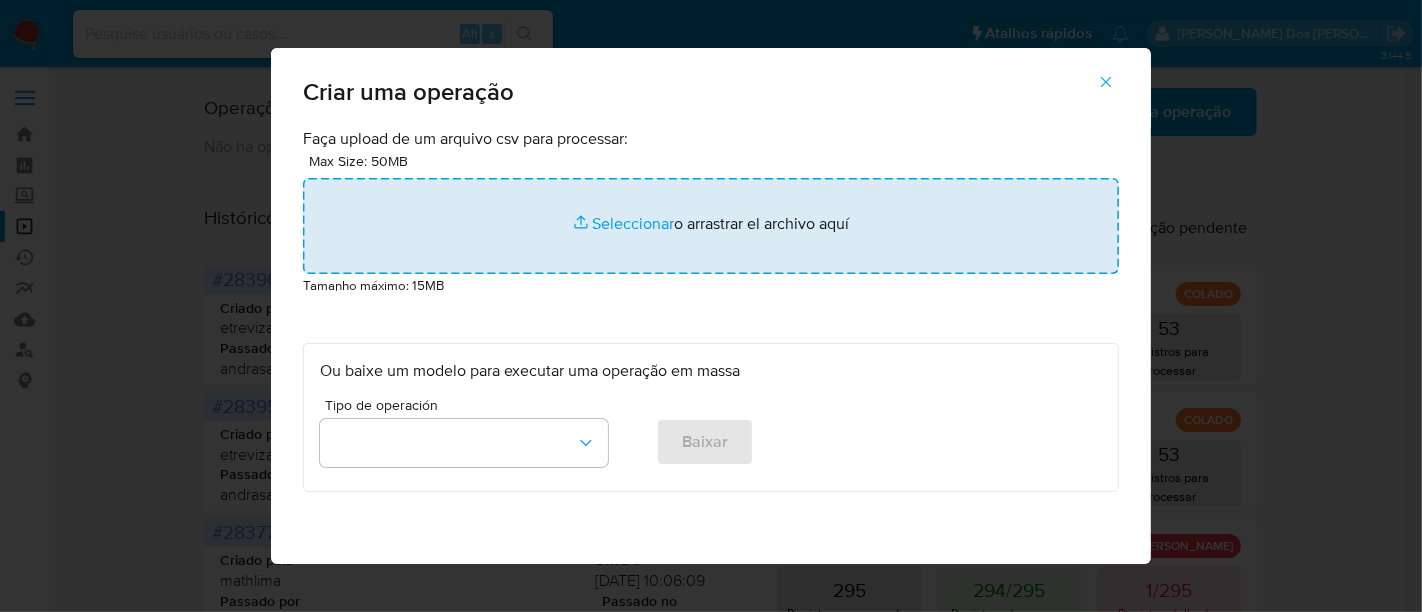 click at bounding box center [711, 226] 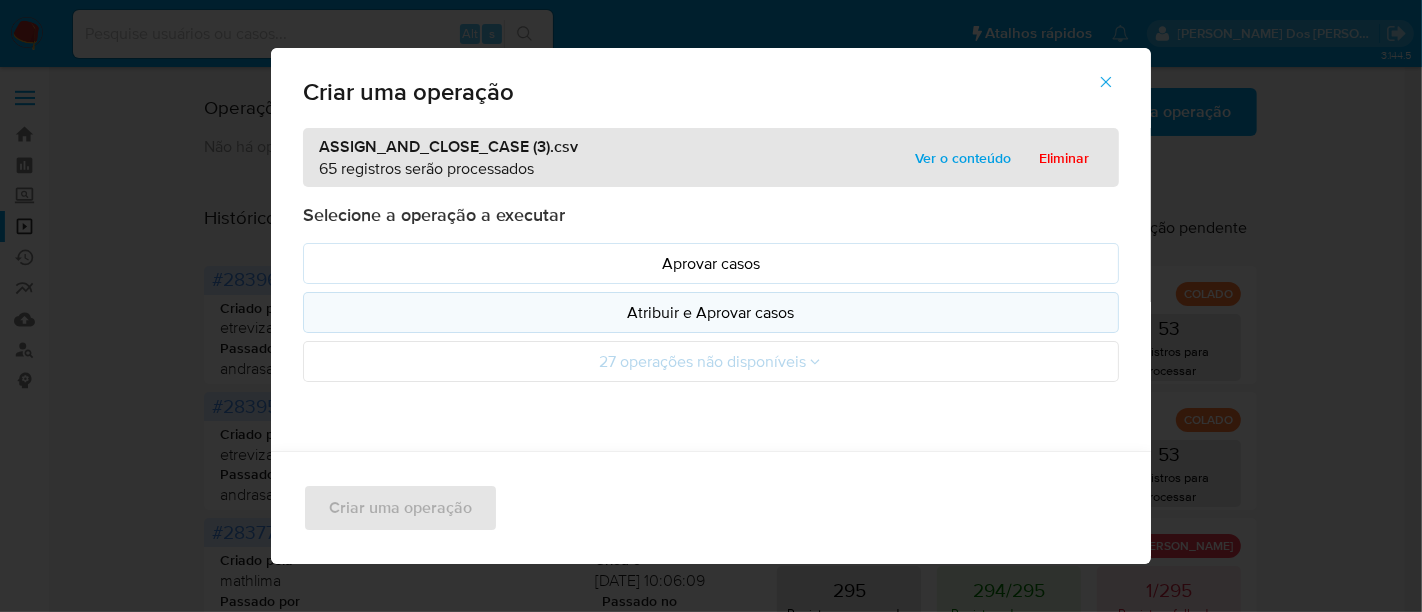 drag, startPoint x: 637, startPoint y: 224, endPoint x: 559, endPoint y: 311, distance: 116.846054 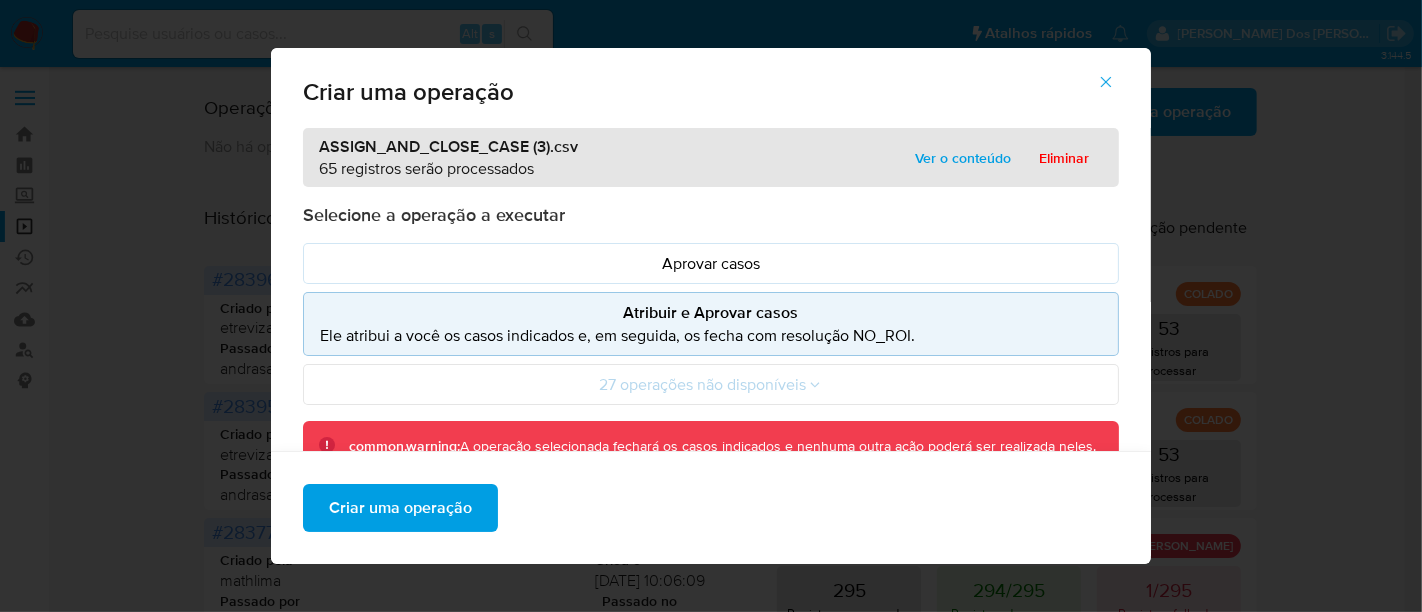 click on "Atribuir e Aprovar casos" at bounding box center (711, 312) 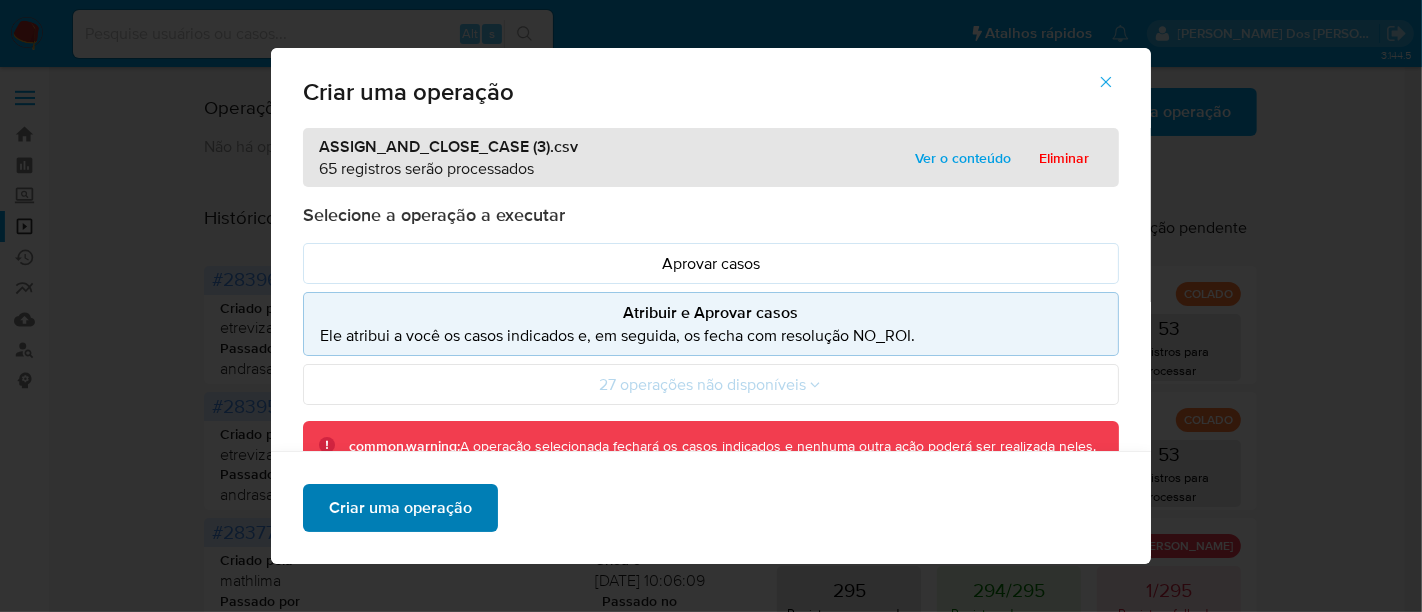 click on "Criar uma operação" at bounding box center (400, 508) 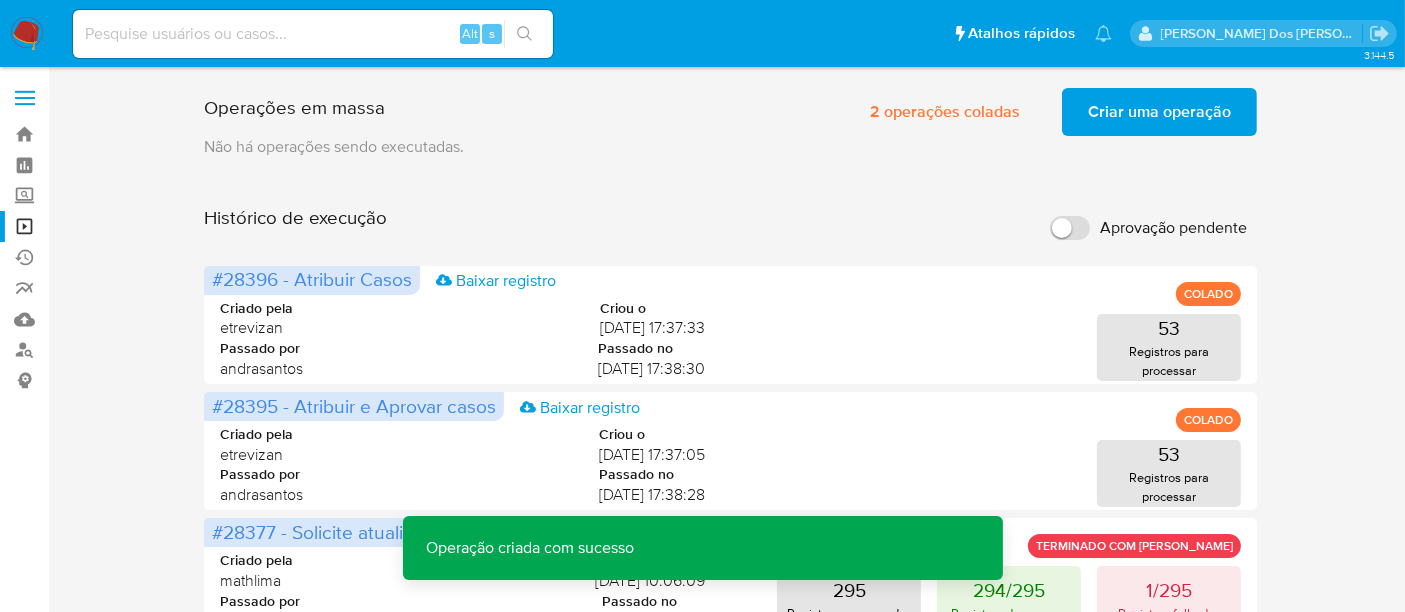 click on "Criar uma operação" at bounding box center [1159, 112] 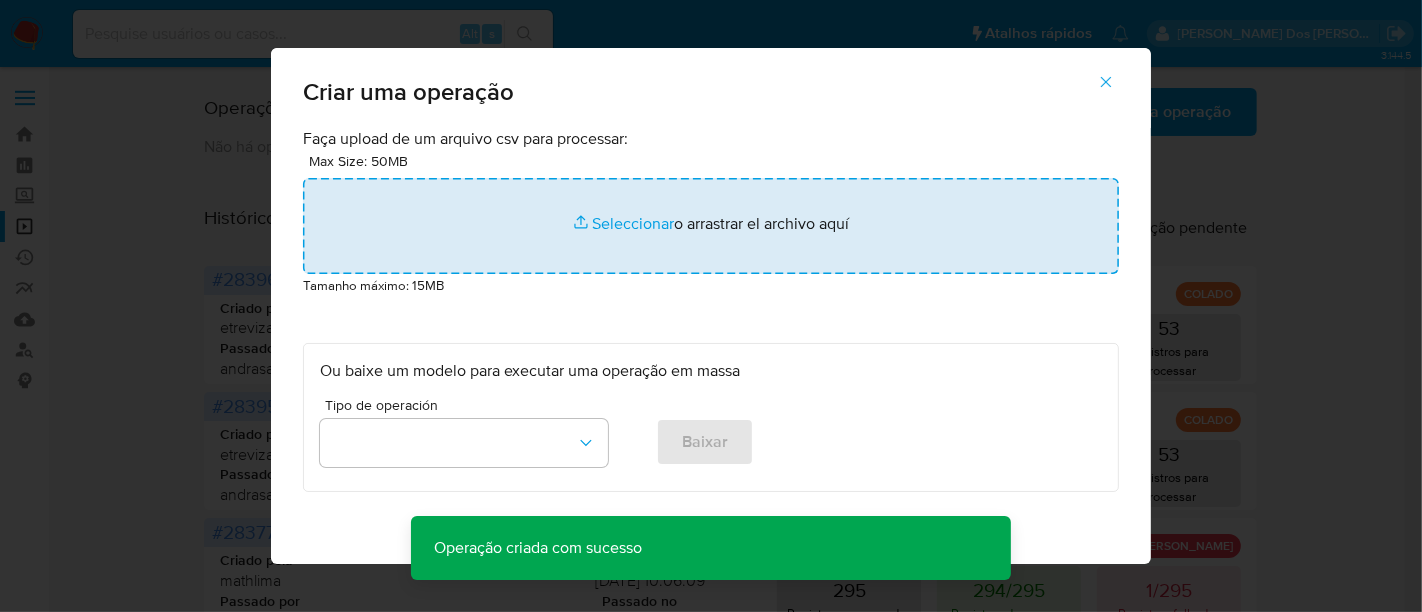 click at bounding box center [711, 226] 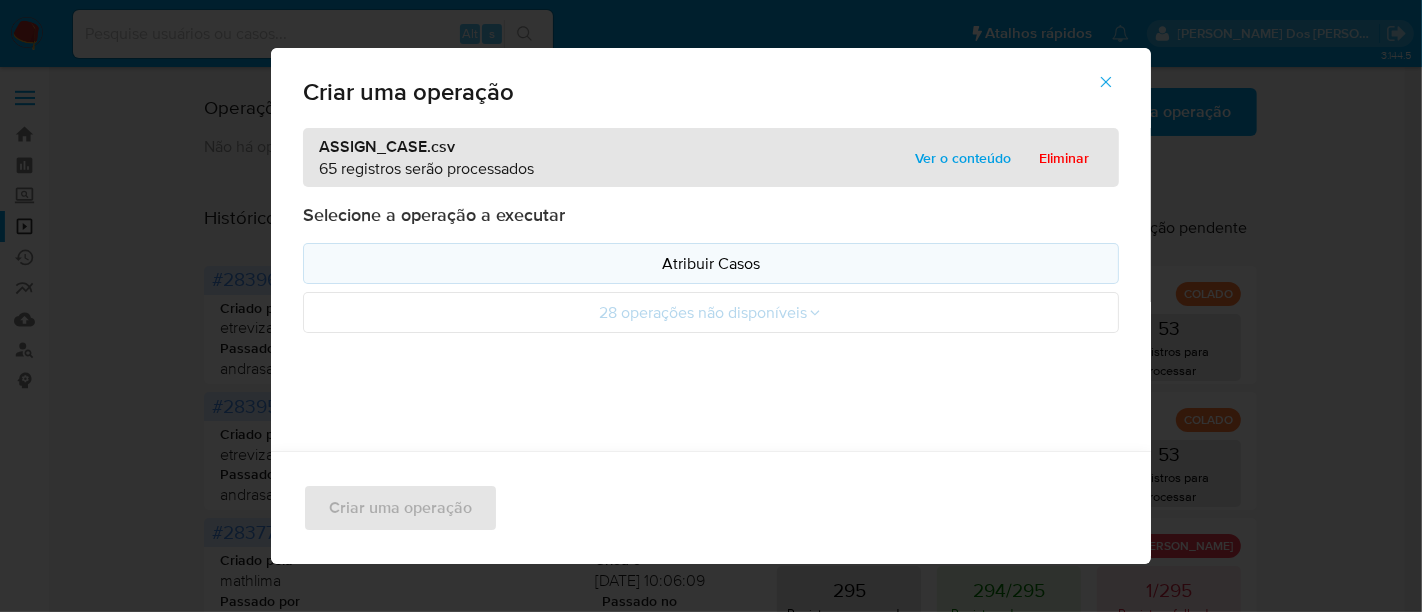 drag, startPoint x: 602, startPoint y: 228, endPoint x: 560, endPoint y: 269, distance: 58.694122 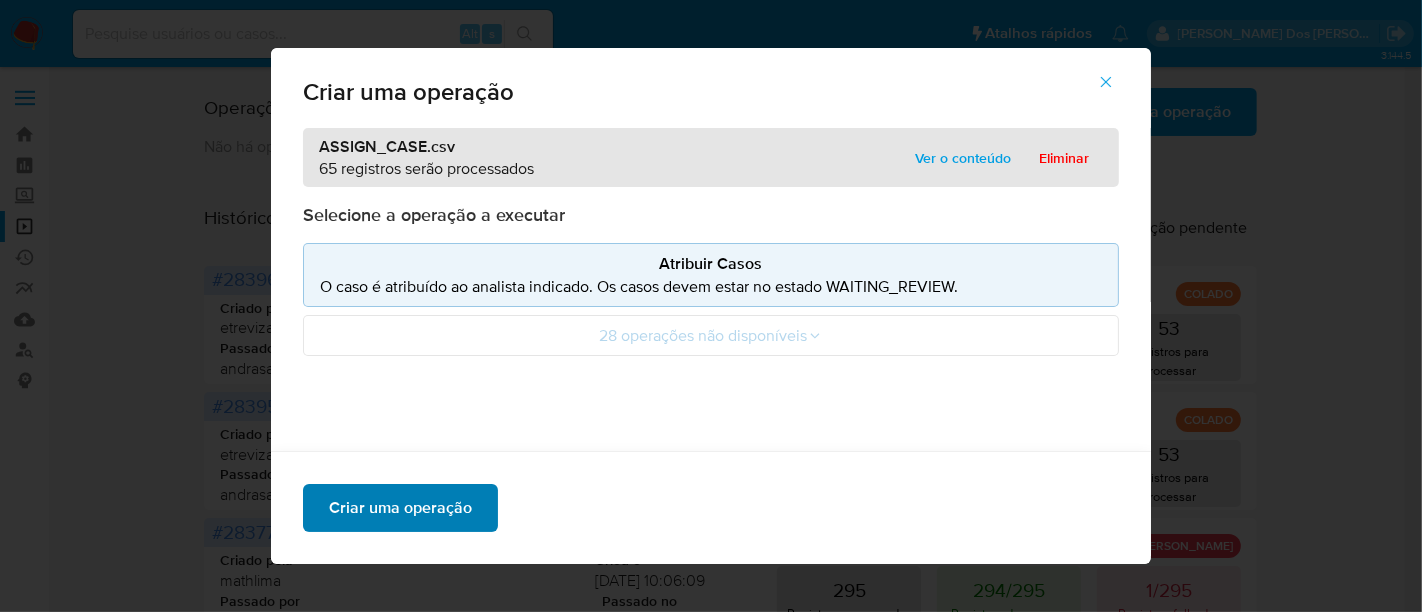 click on "Criar uma operação" at bounding box center [400, 508] 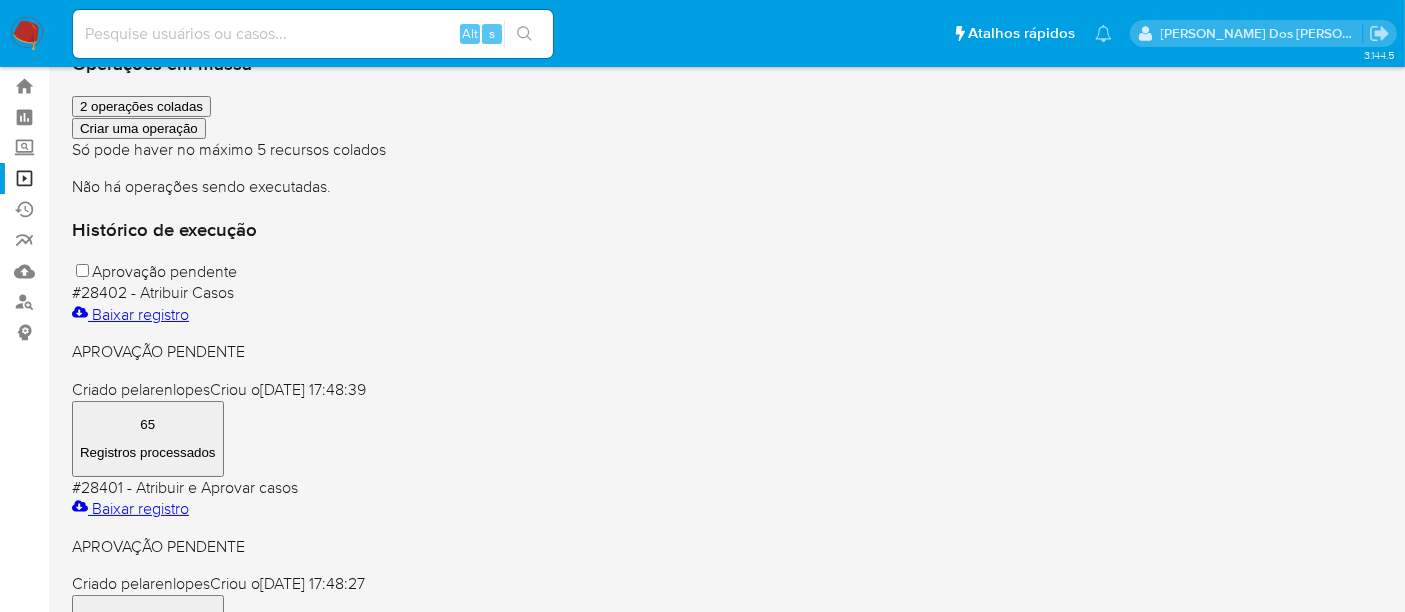 scroll, scrollTop: 0, scrollLeft: 0, axis: both 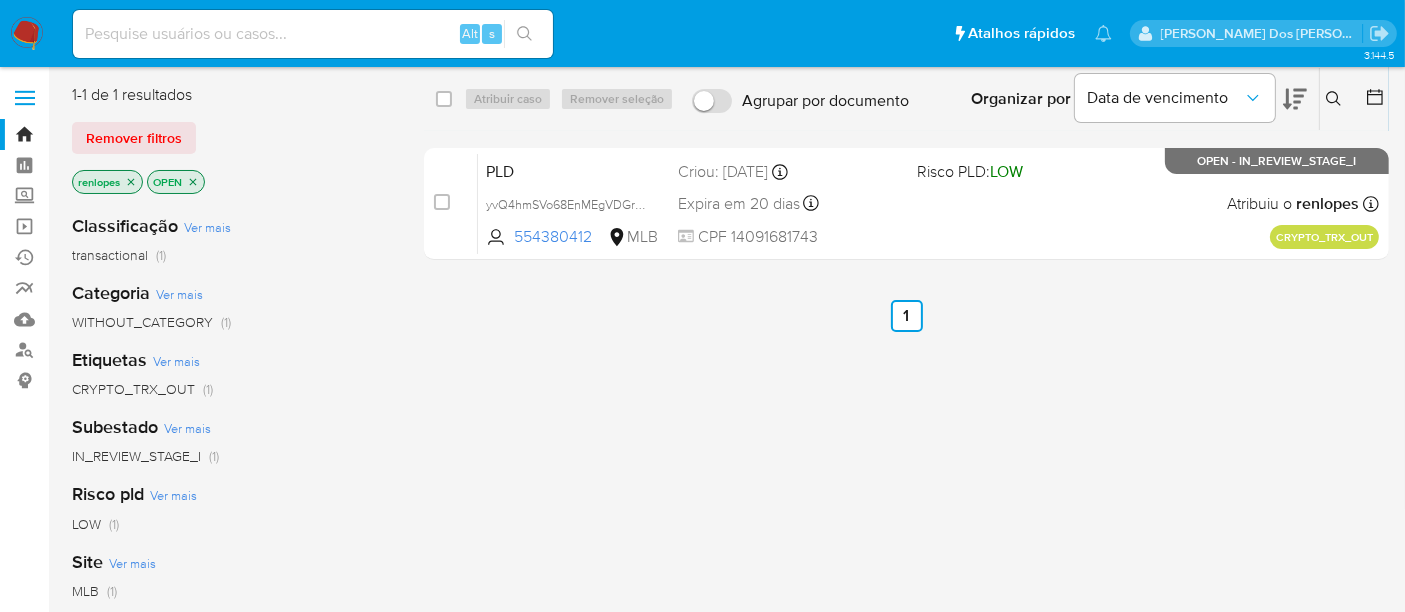 click at bounding box center (313, 34) 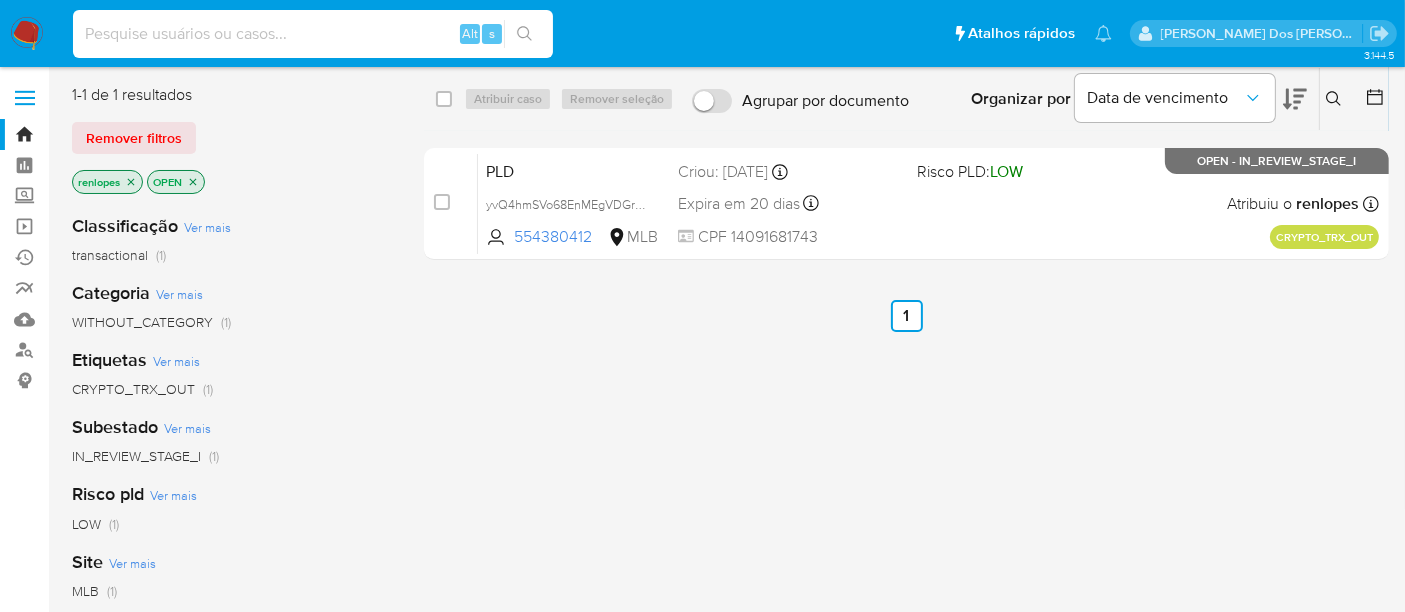 paste on "eMTCmMHmBMyNjHSmHhAFOZCg" 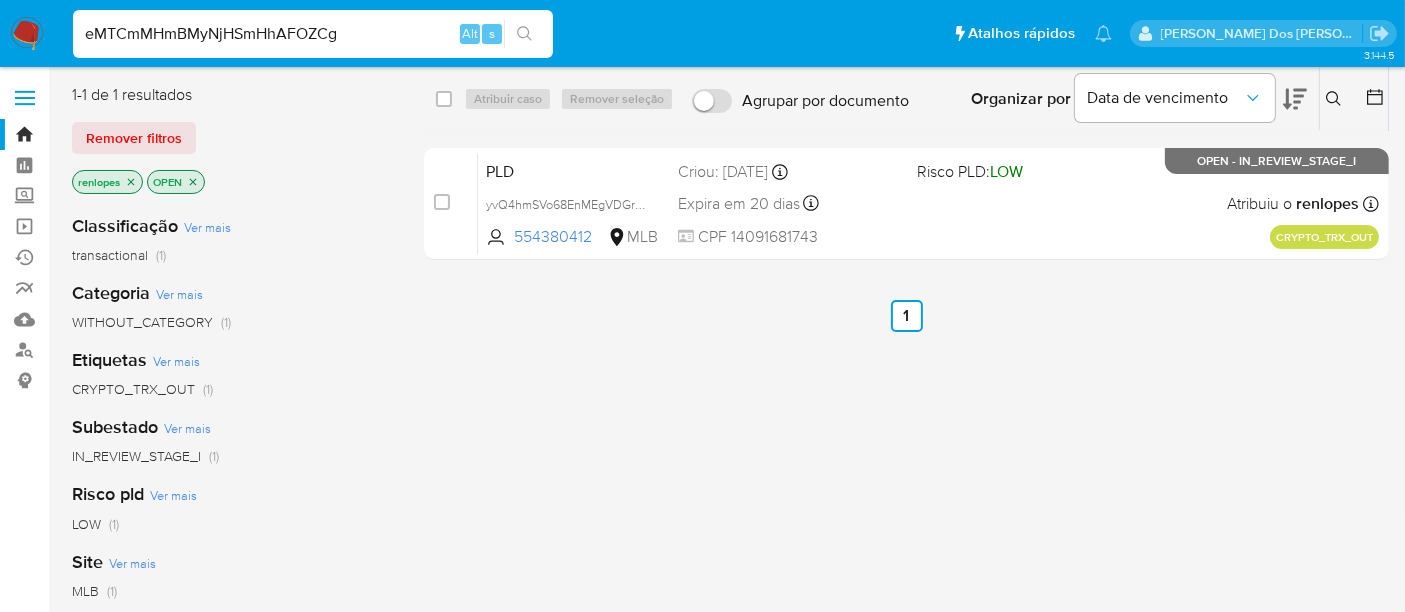 type on "eMTCmMHmBMyNjHSmHhAFOZCg" 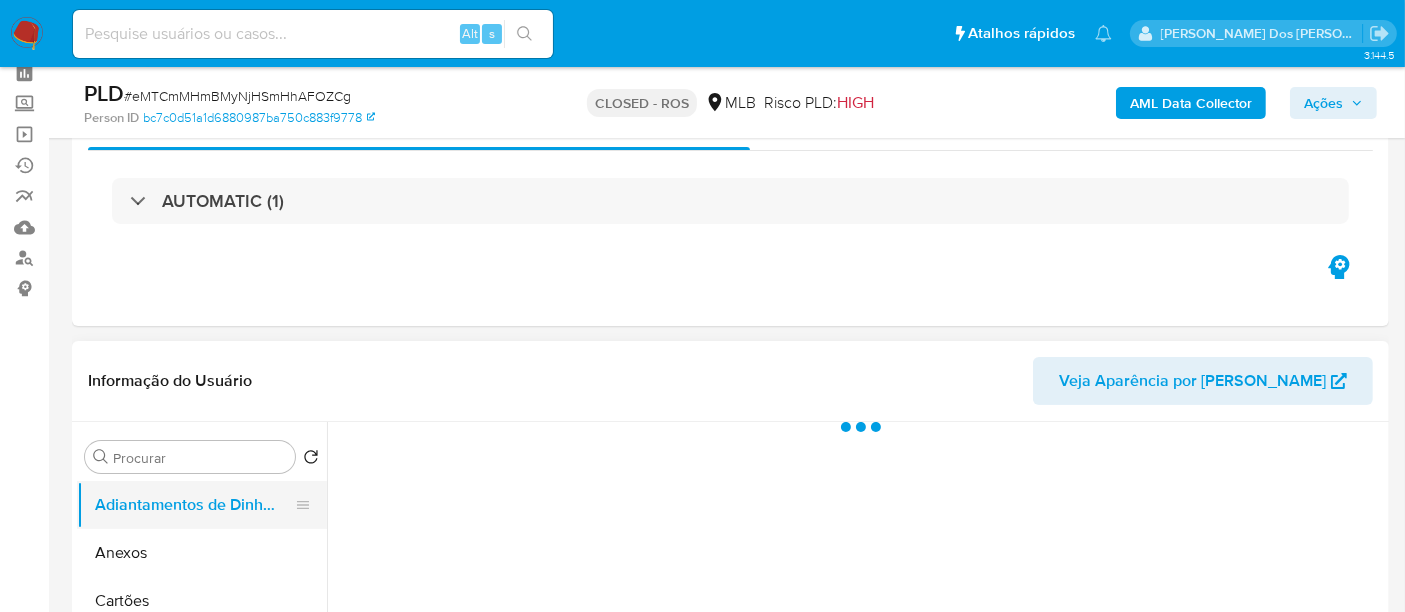 scroll, scrollTop: 222, scrollLeft: 0, axis: vertical 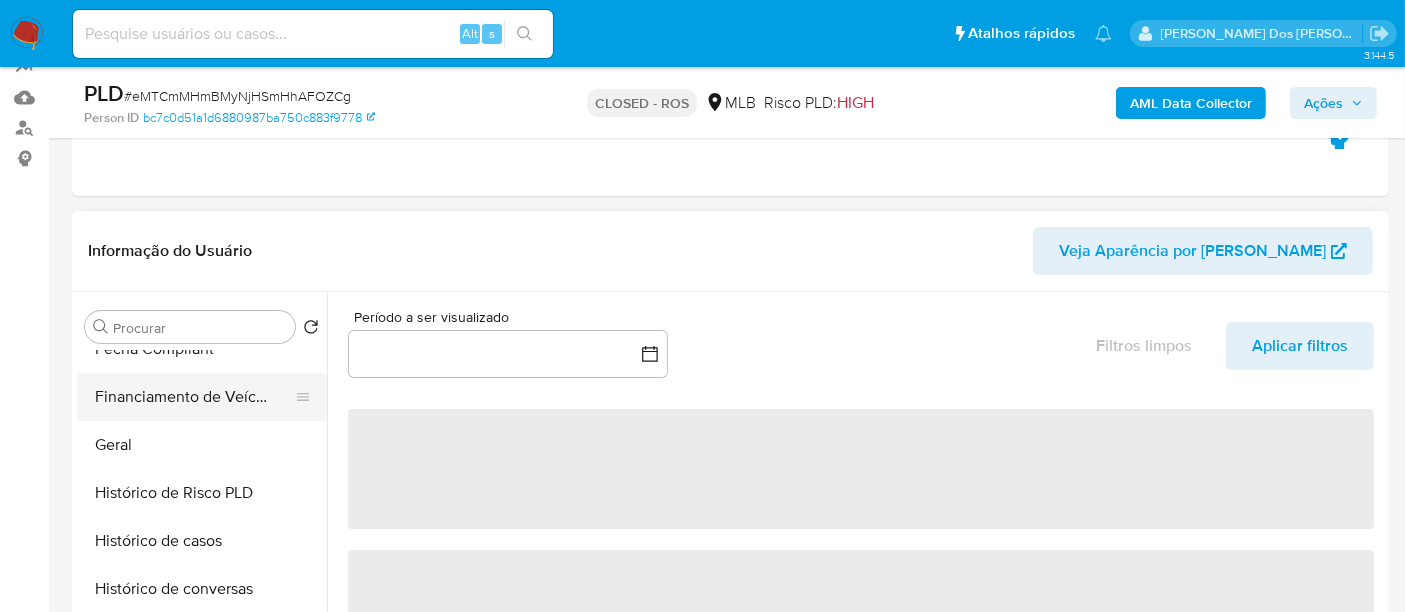 select on "10" 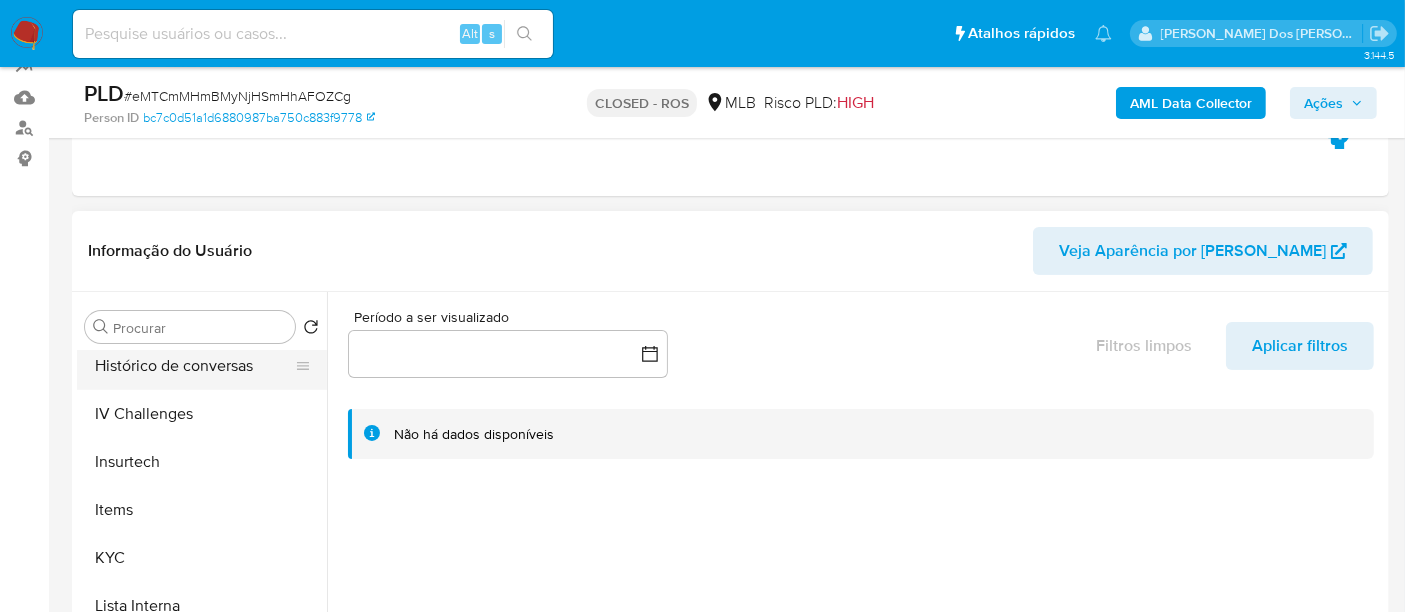 scroll, scrollTop: 665, scrollLeft: 0, axis: vertical 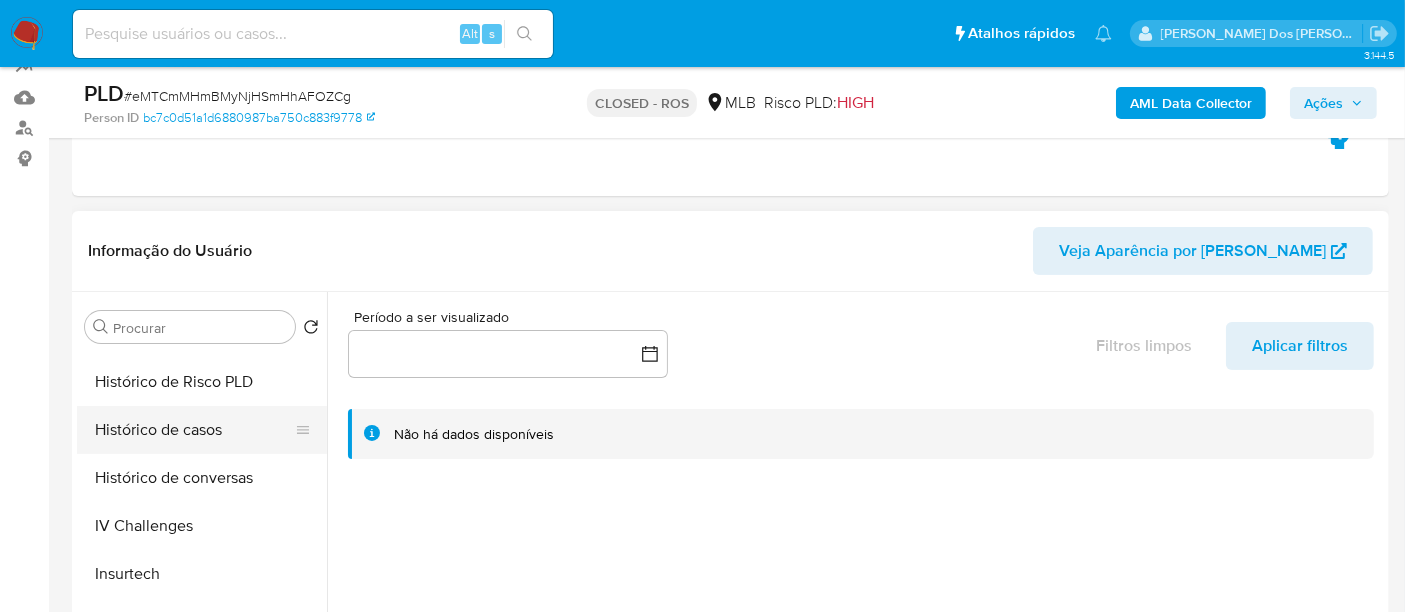 click on "Histórico de casos" at bounding box center (194, 430) 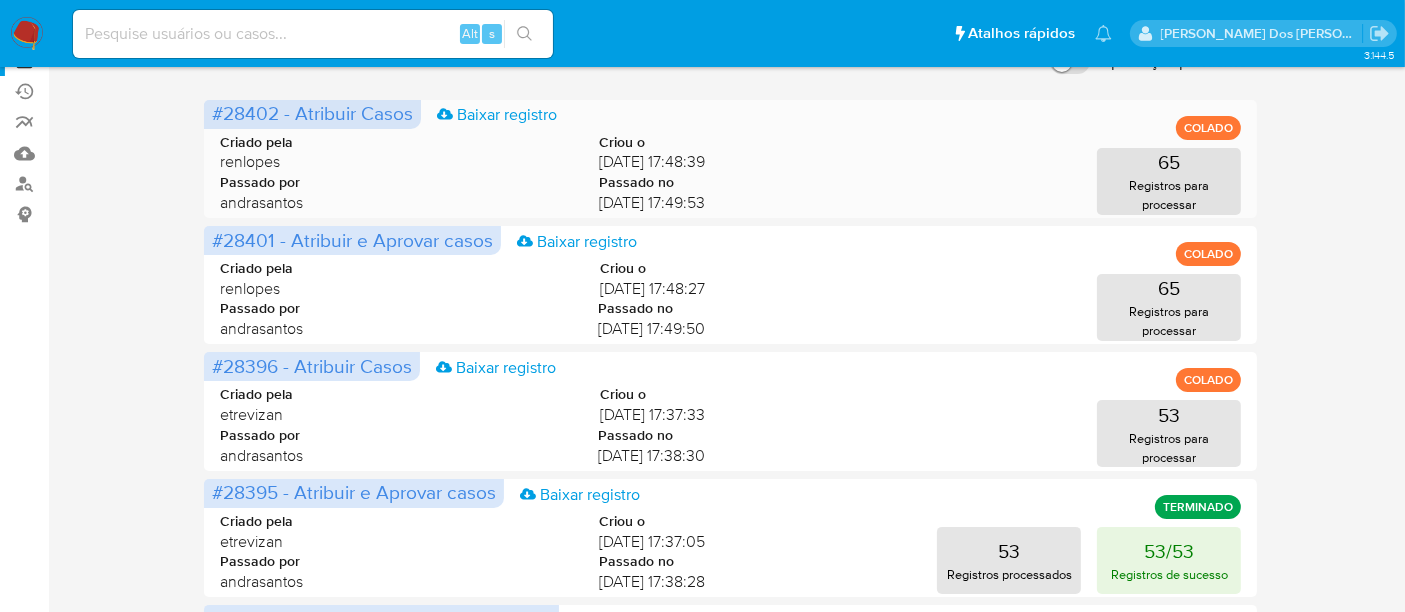 scroll, scrollTop: 0, scrollLeft: 0, axis: both 